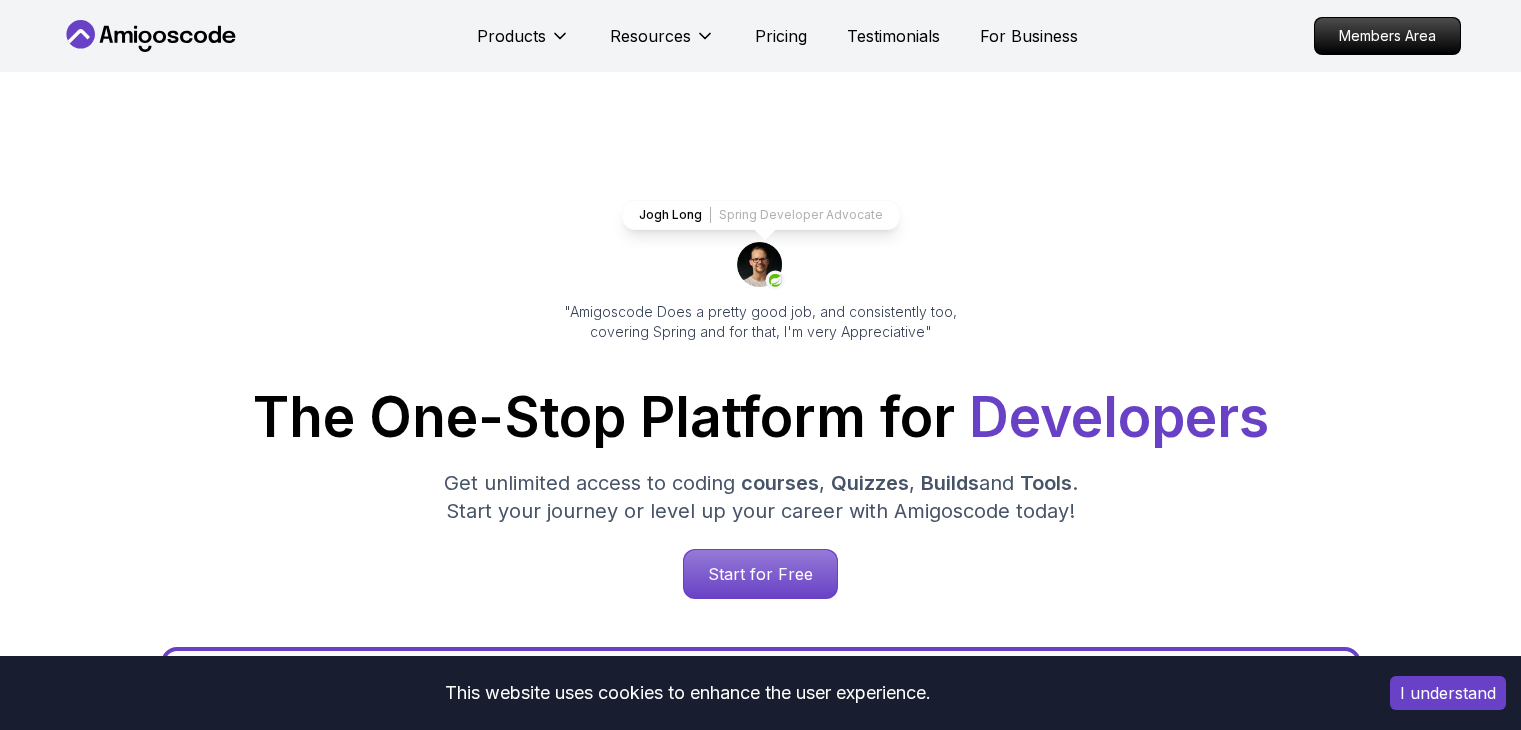 scroll, scrollTop: 112, scrollLeft: 0, axis: vertical 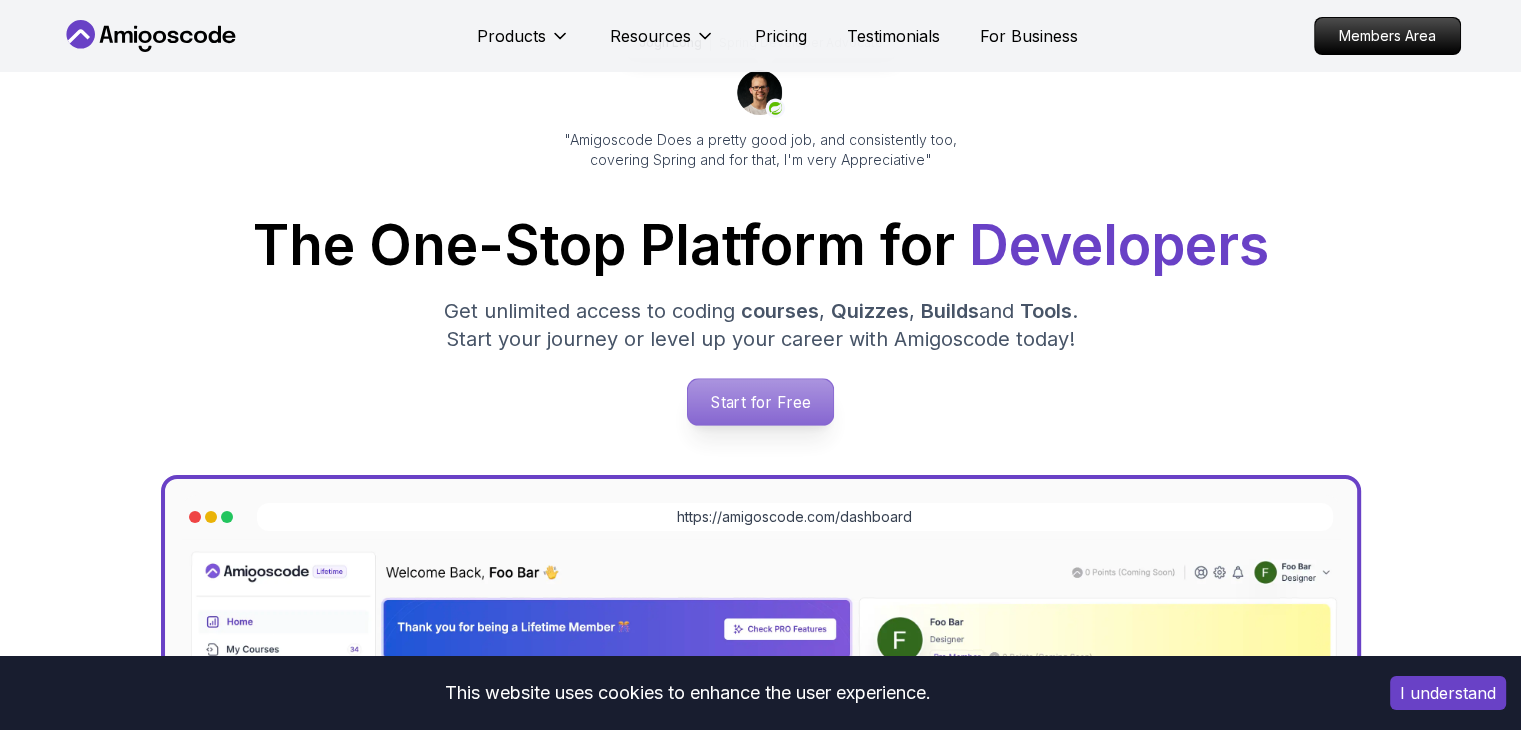 click on "Start for Free" at bounding box center (760, 402) 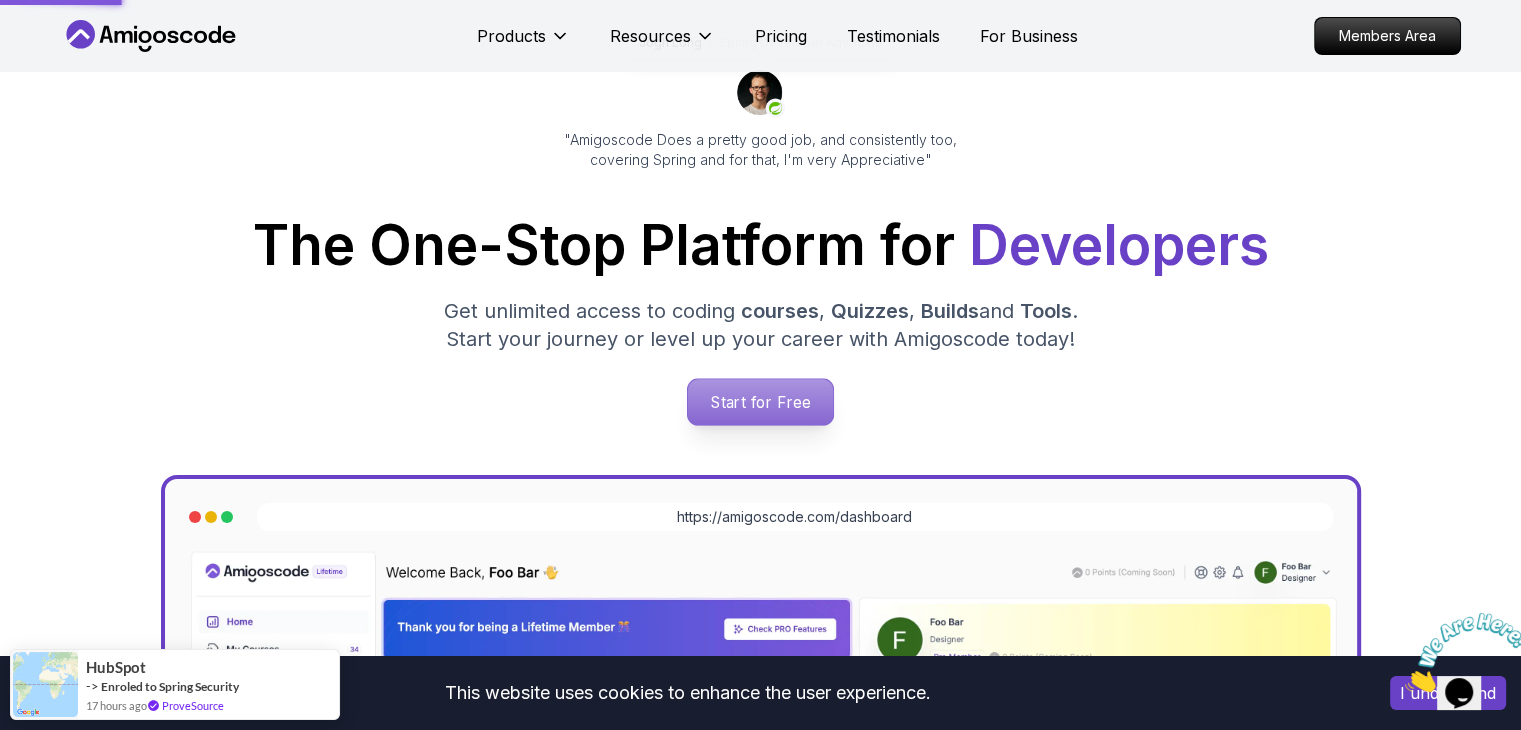 scroll, scrollTop: 0, scrollLeft: 0, axis: both 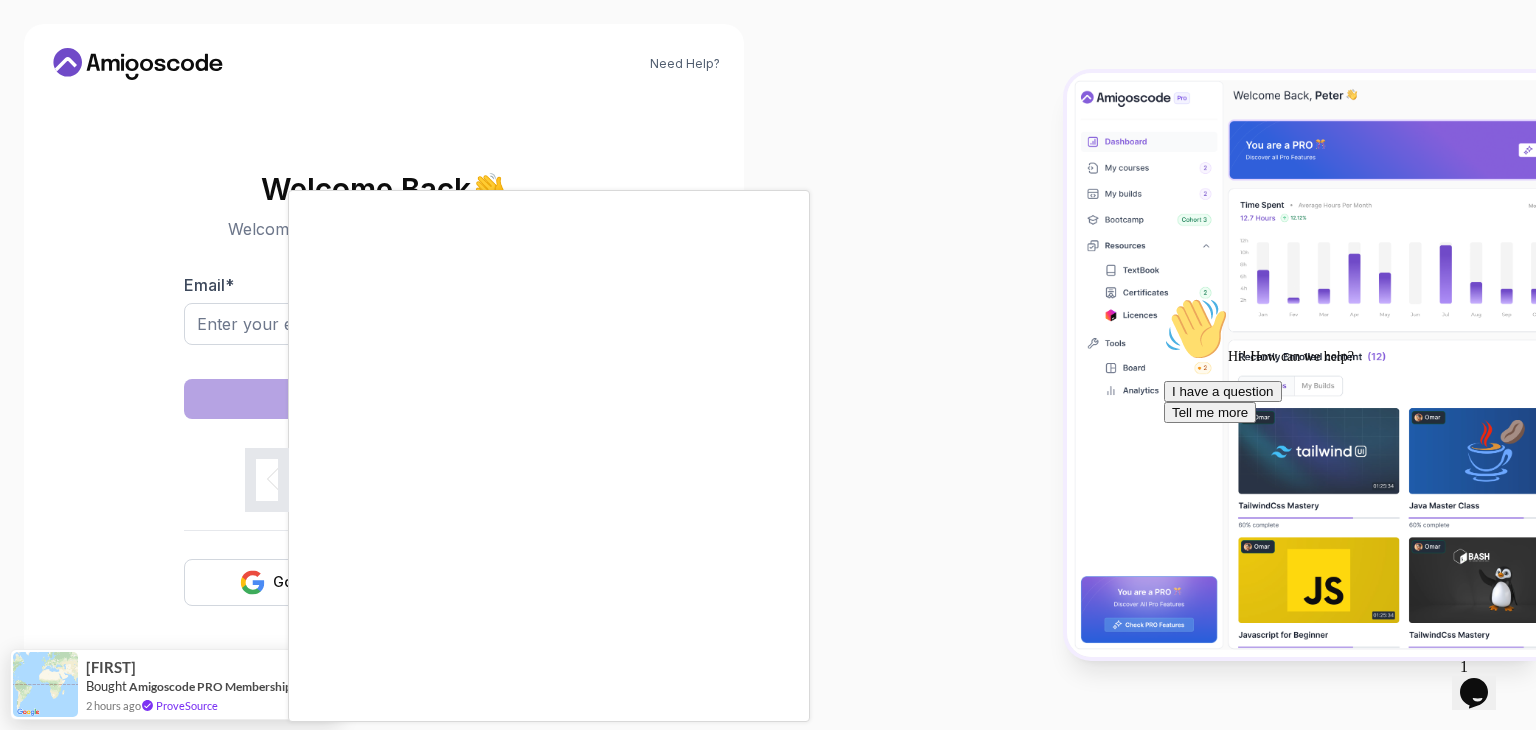 click at bounding box center (768, 365) 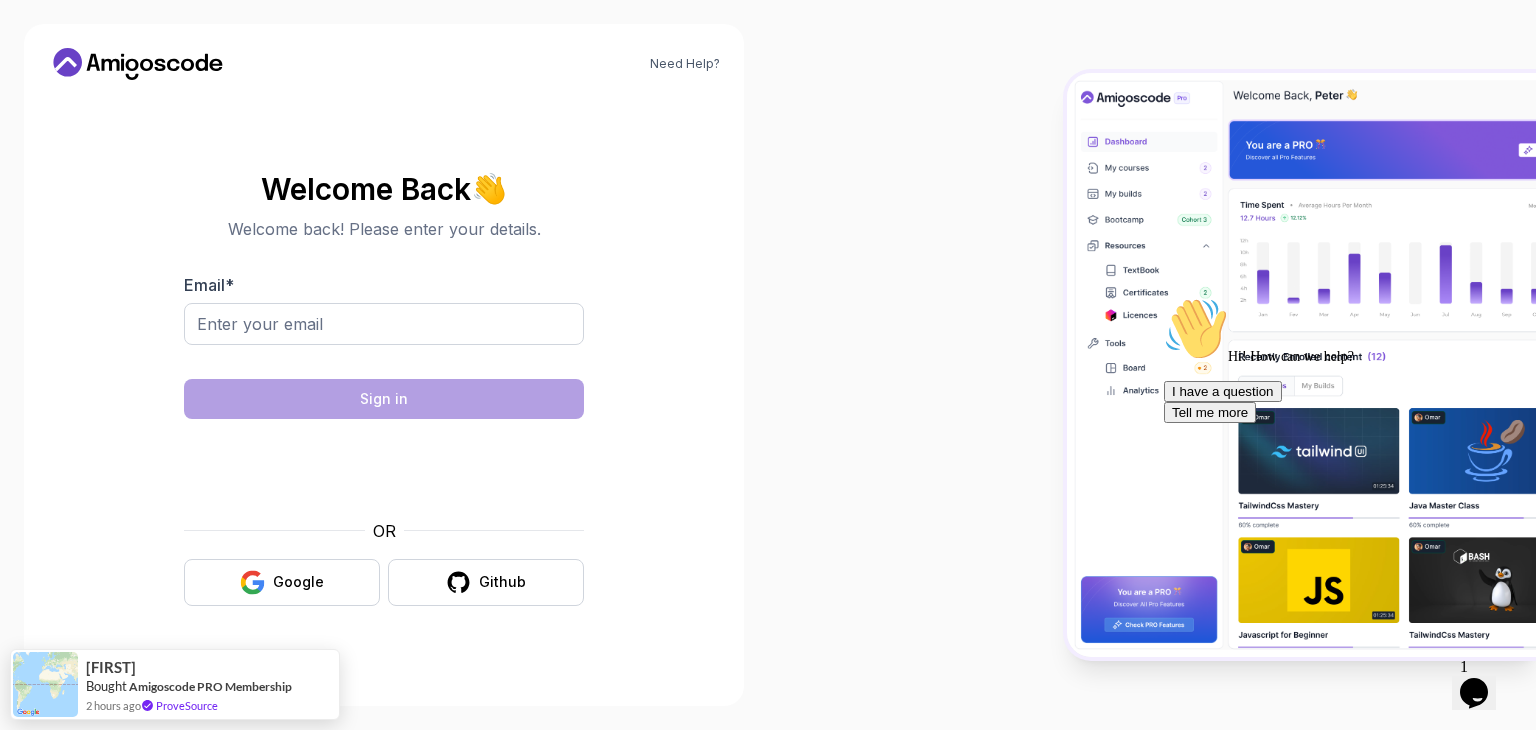 click 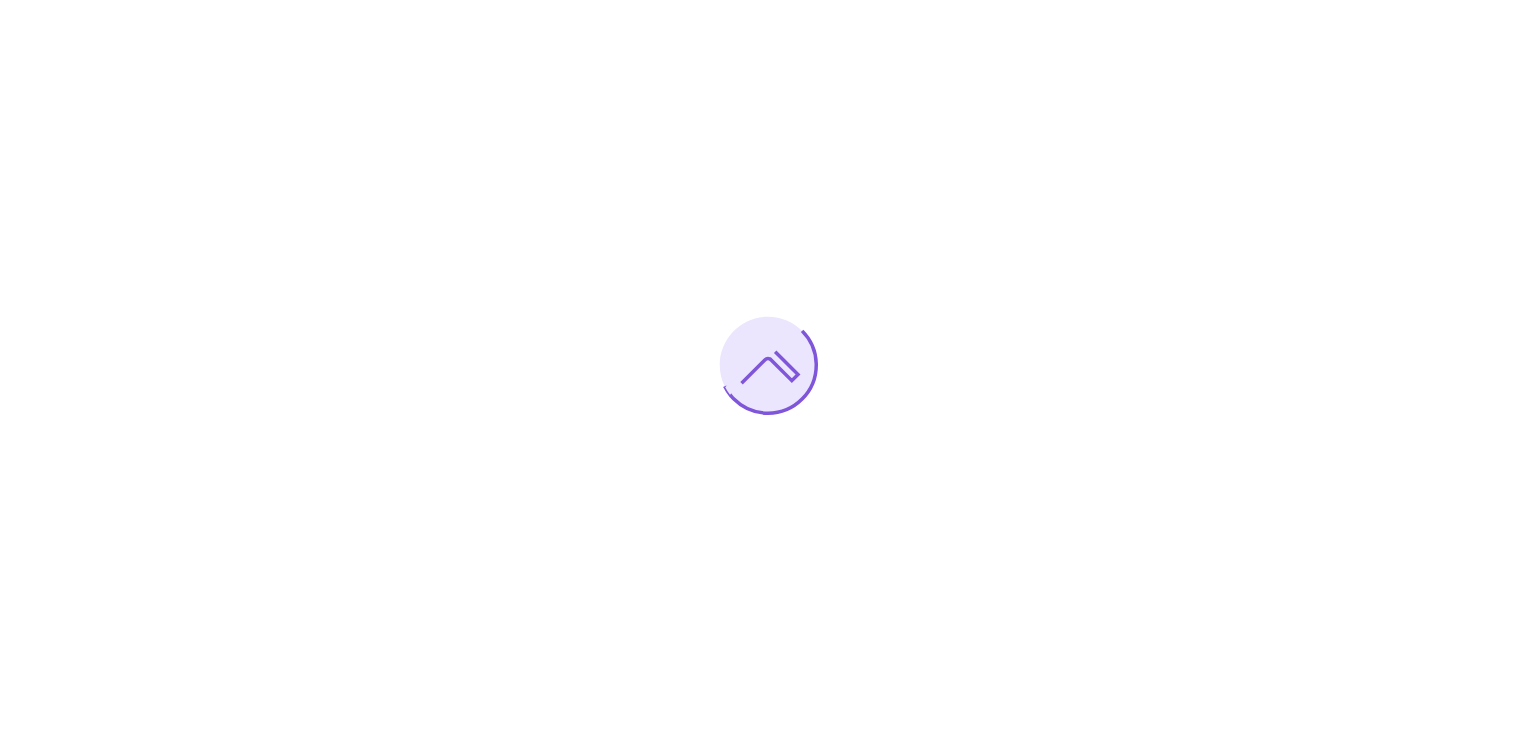 scroll, scrollTop: 0, scrollLeft: 0, axis: both 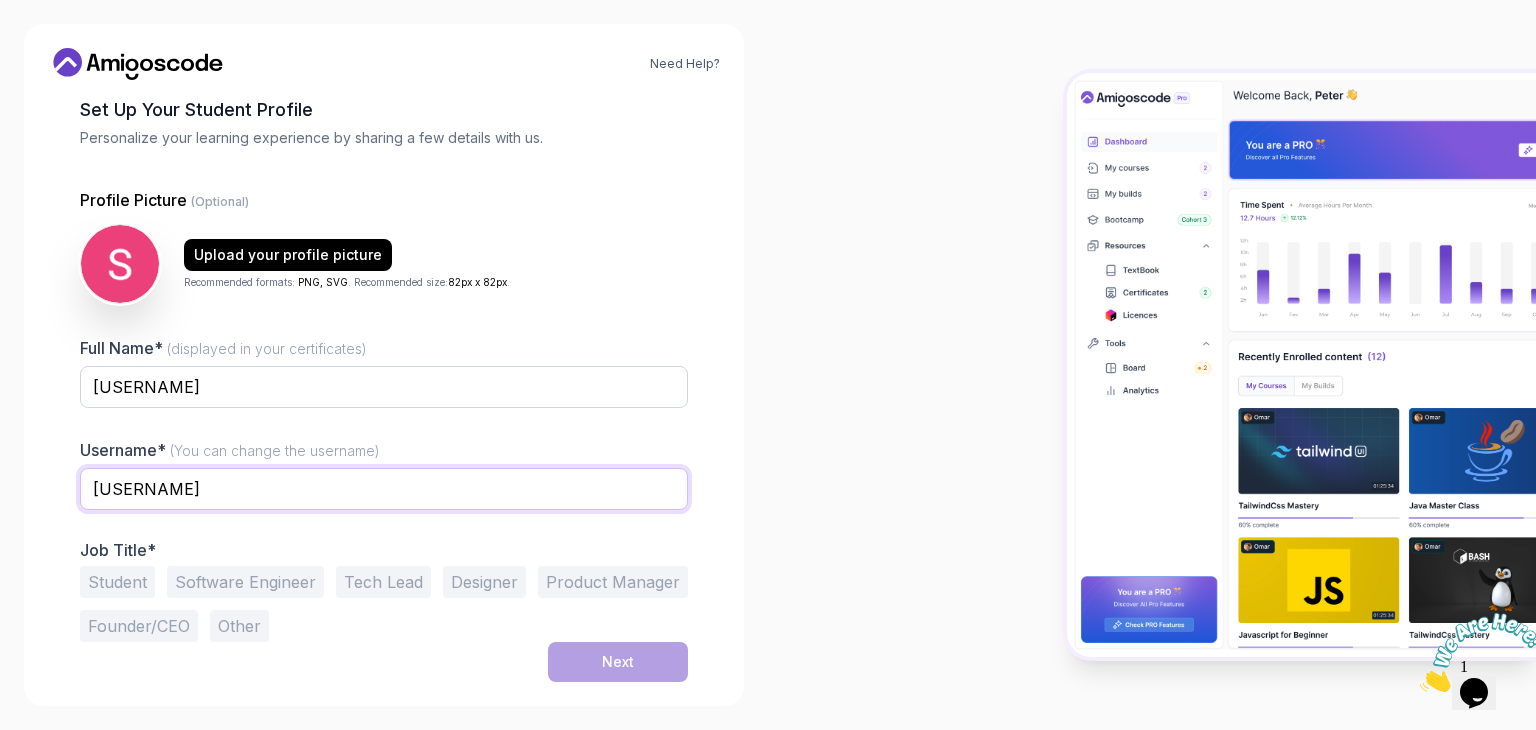 click on "silentlemming514d6" at bounding box center (384, 489) 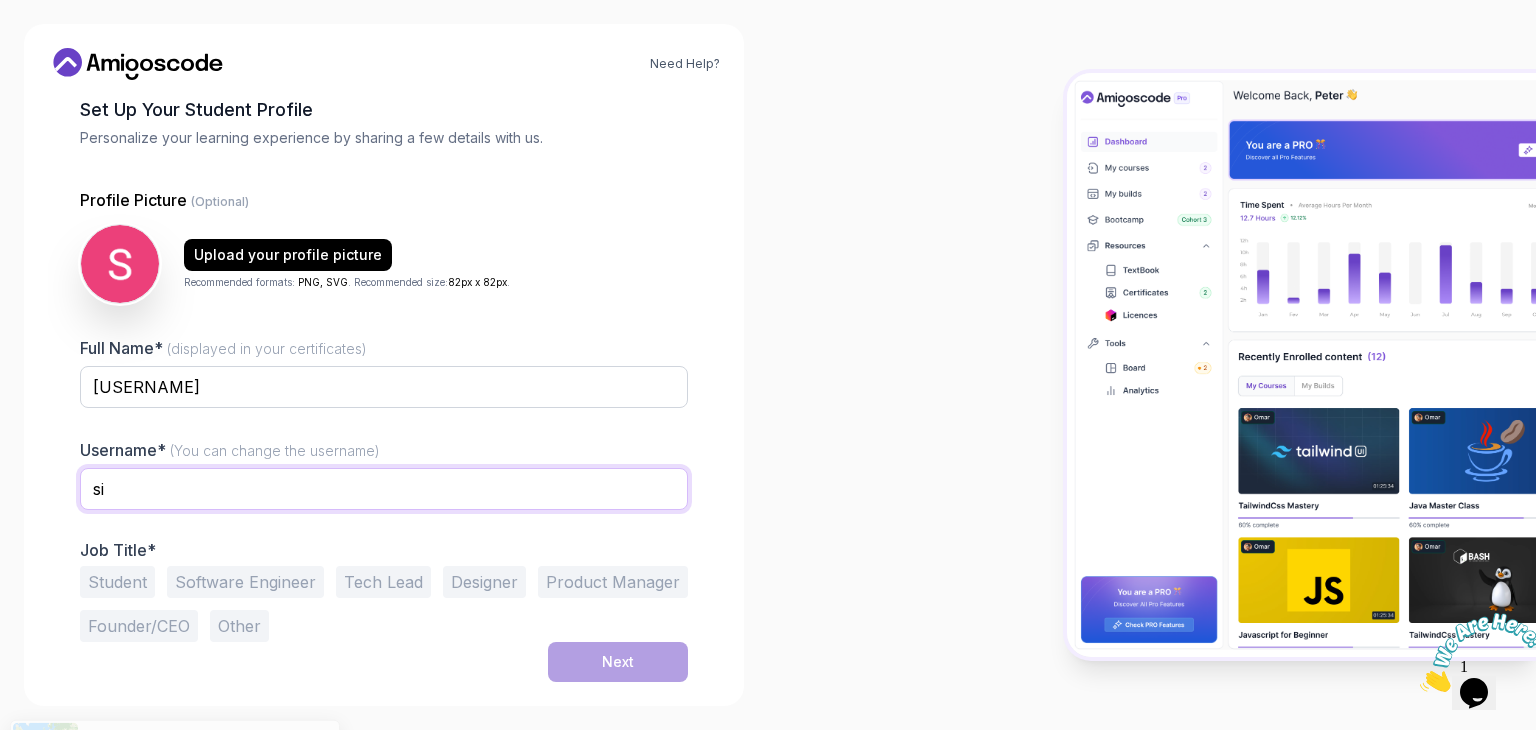 type on "s" 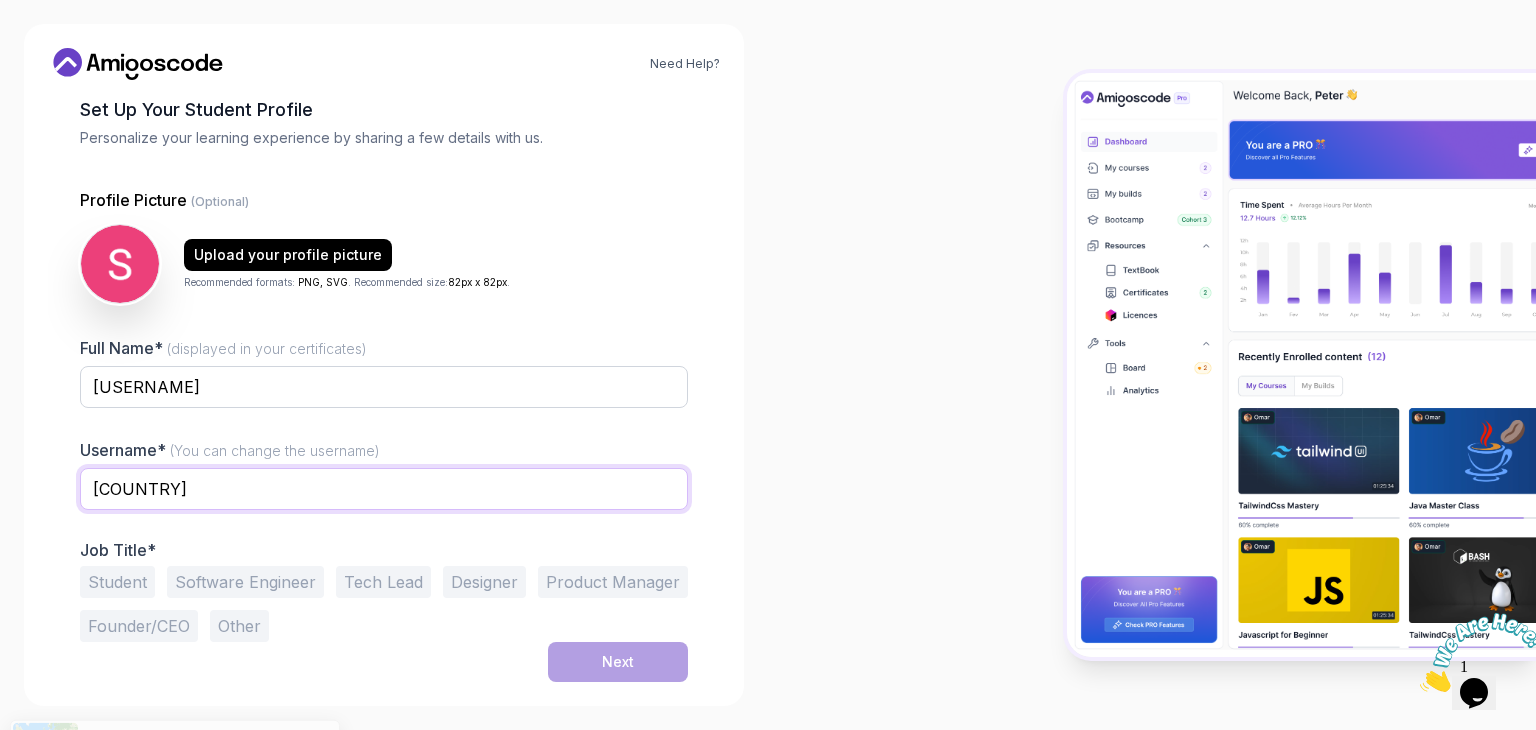 type on "u" 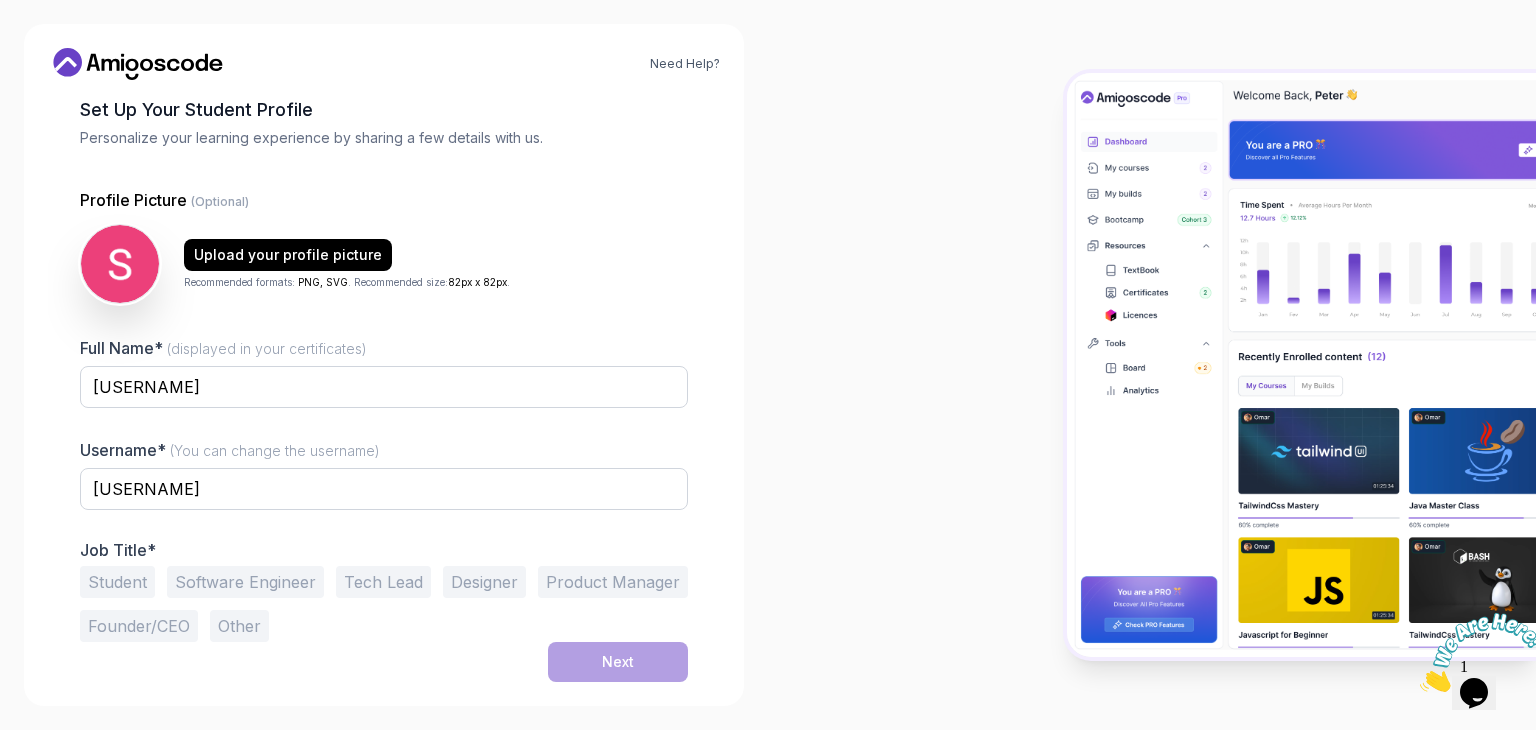click on "Next" at bounding box center (384, 662) 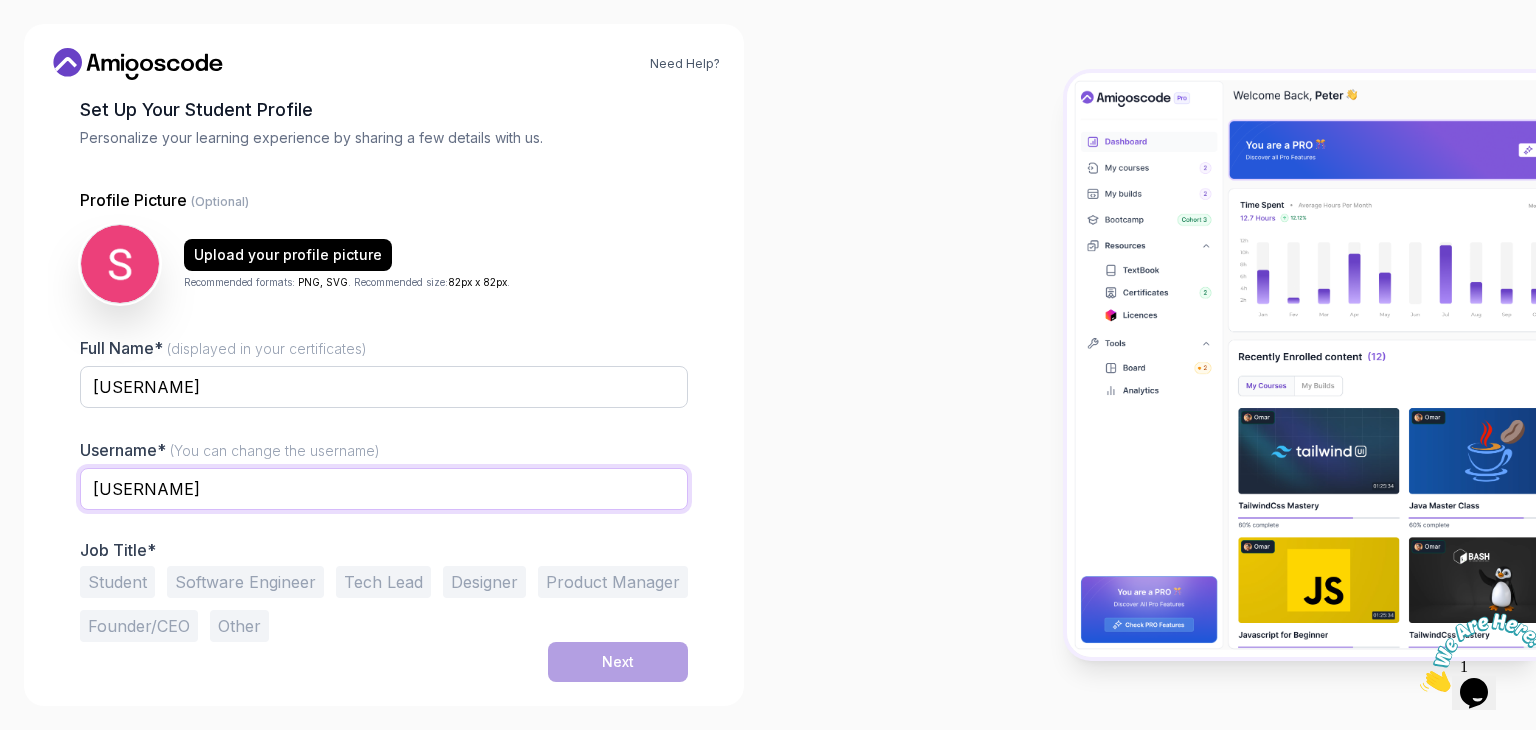 click on "sujay" at bounding box center [384, 489] 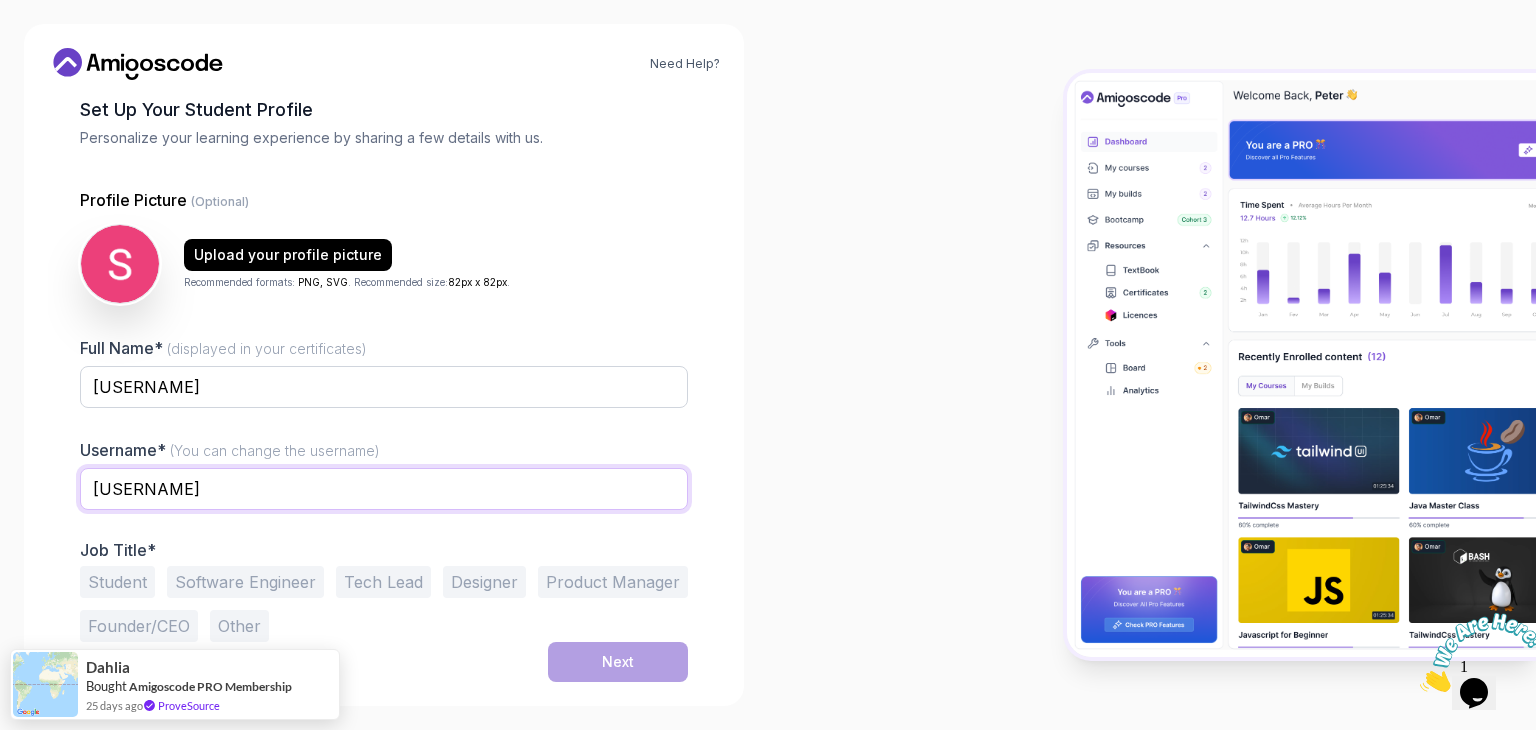 type on "sujay1407" 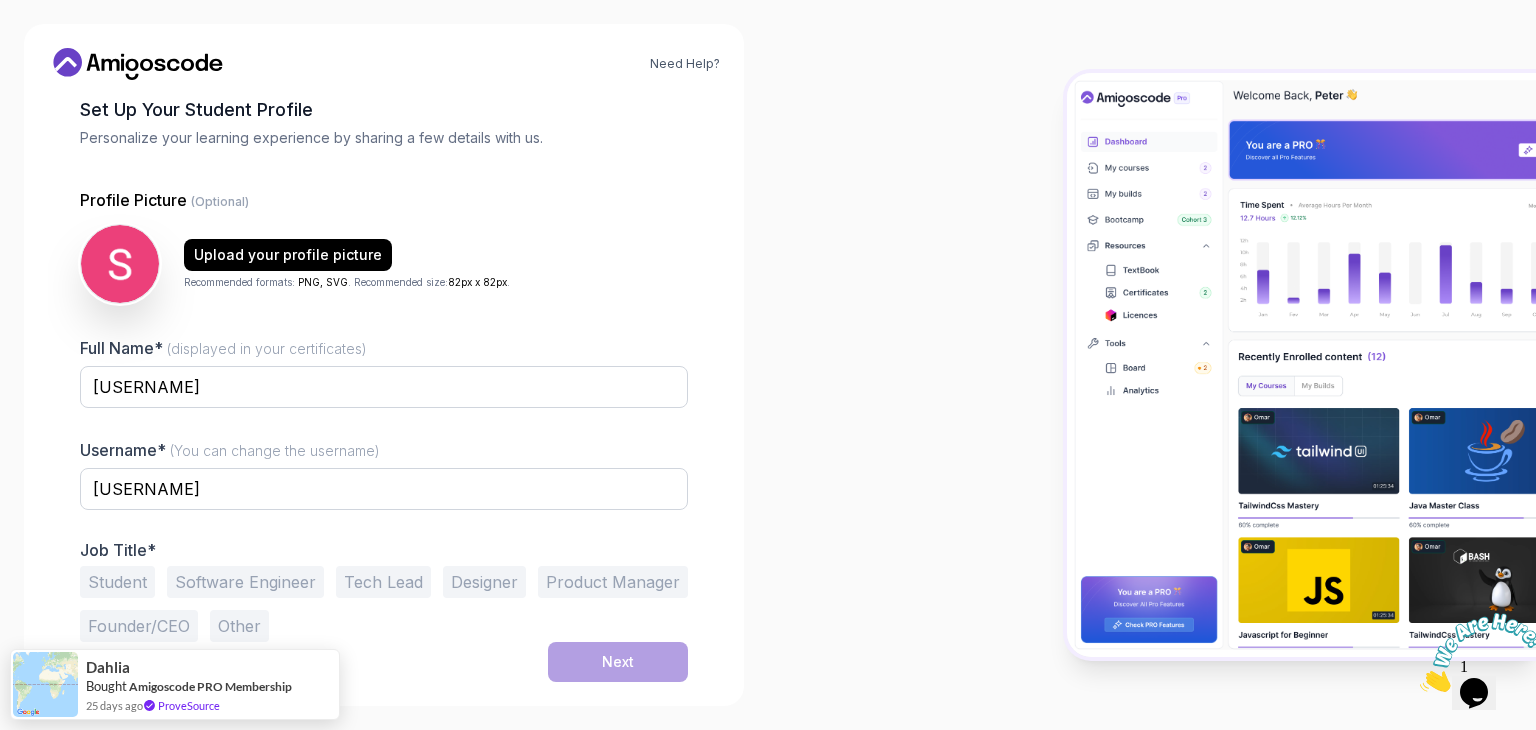 click on "Student" at bounding box center [117, 582] 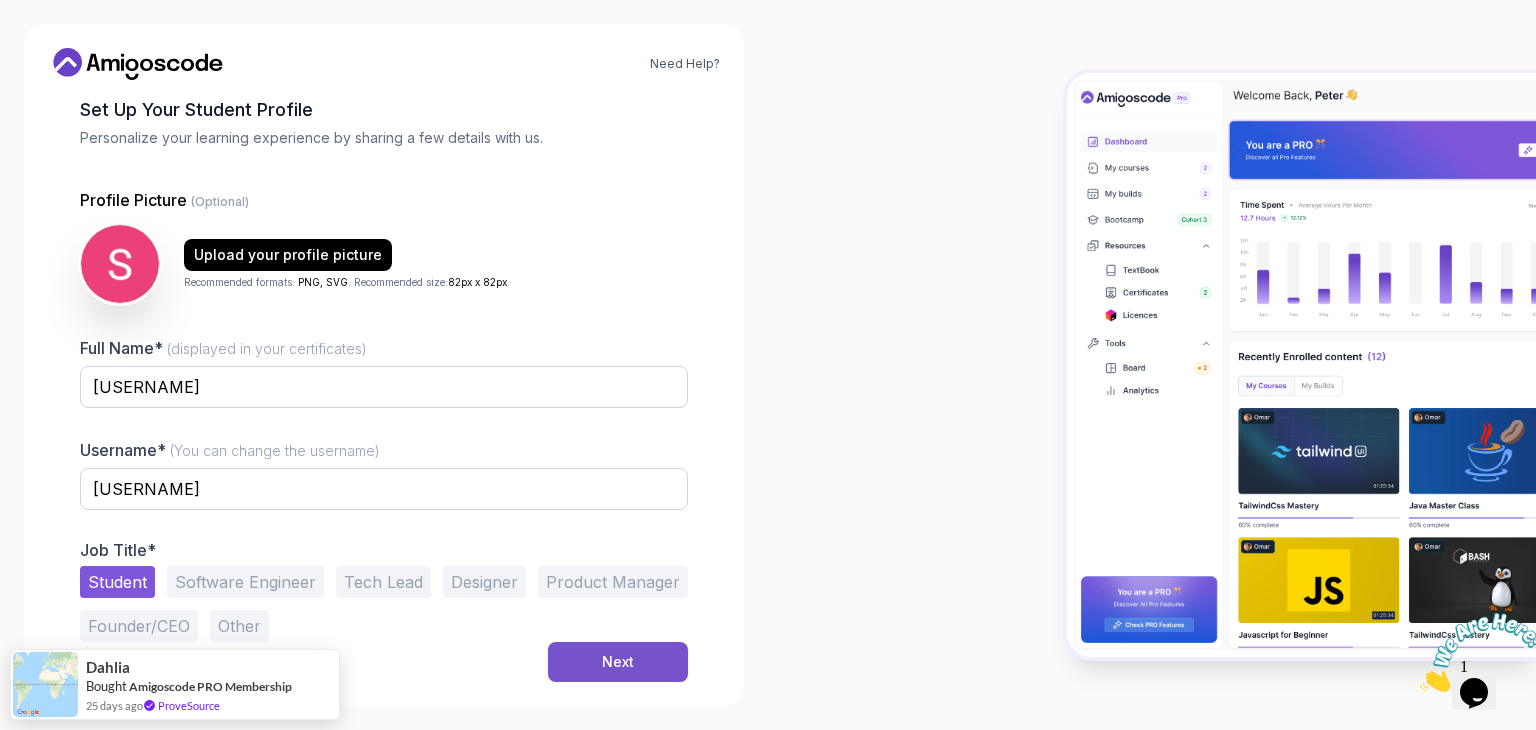 click on "Next" at bounding box center [618, 662] 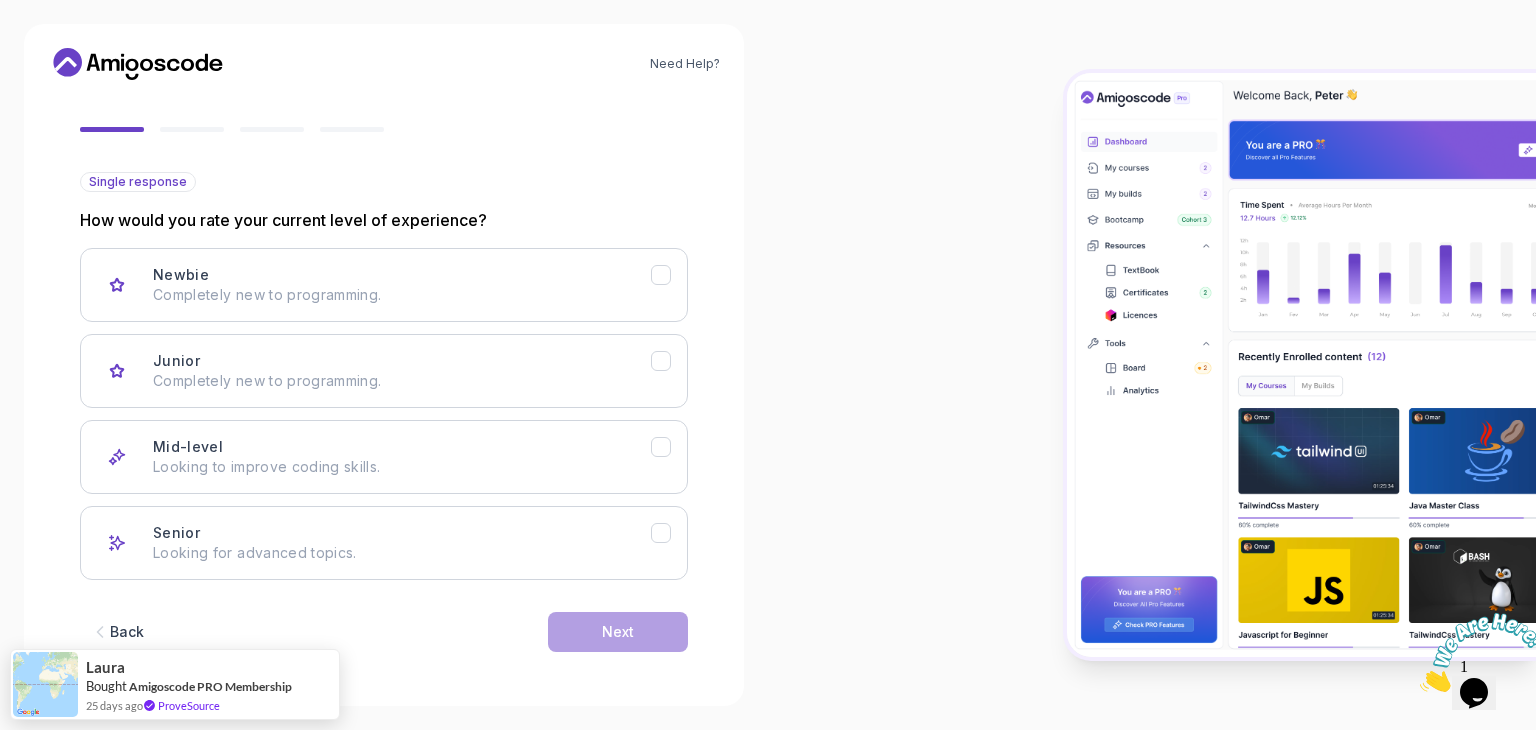 scroll, scrollTop: 0, scrollLeft: 0, axis: both 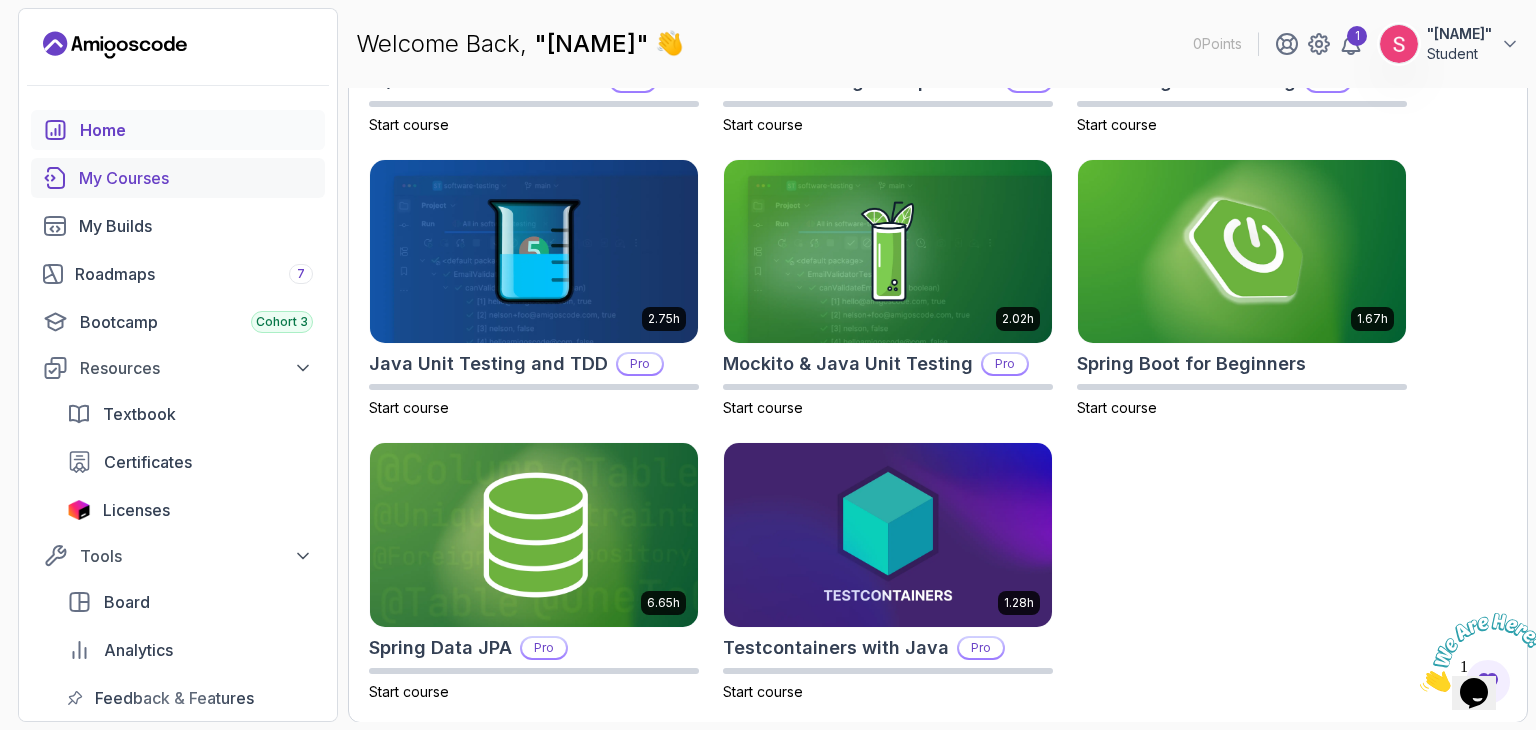 drag, startPoint x: 189, startPoint y: 154, endPoint x: 188, endPoint y: 170, distance: 16.03122 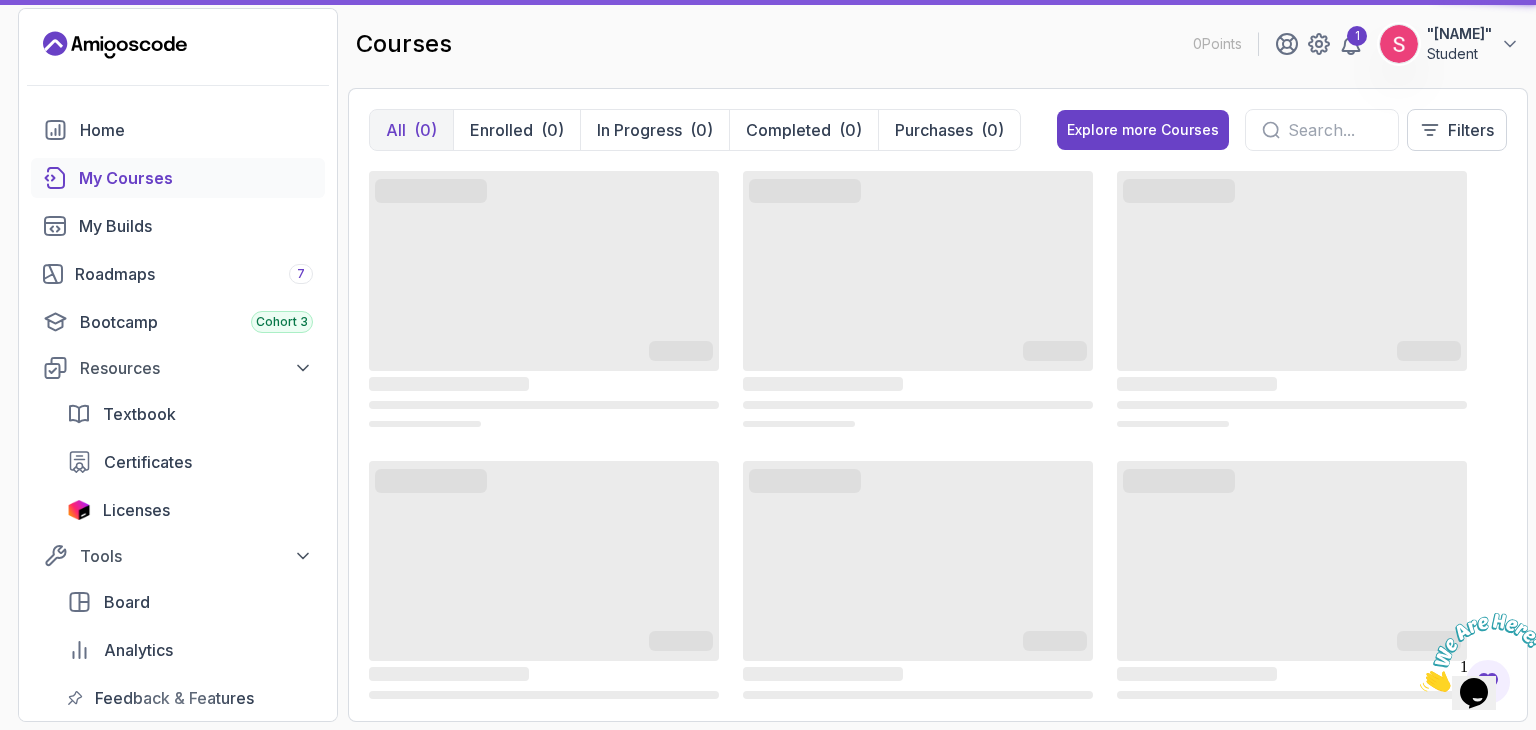 scroll, scrollTop: 0, scrollLeft: 0, axis: both 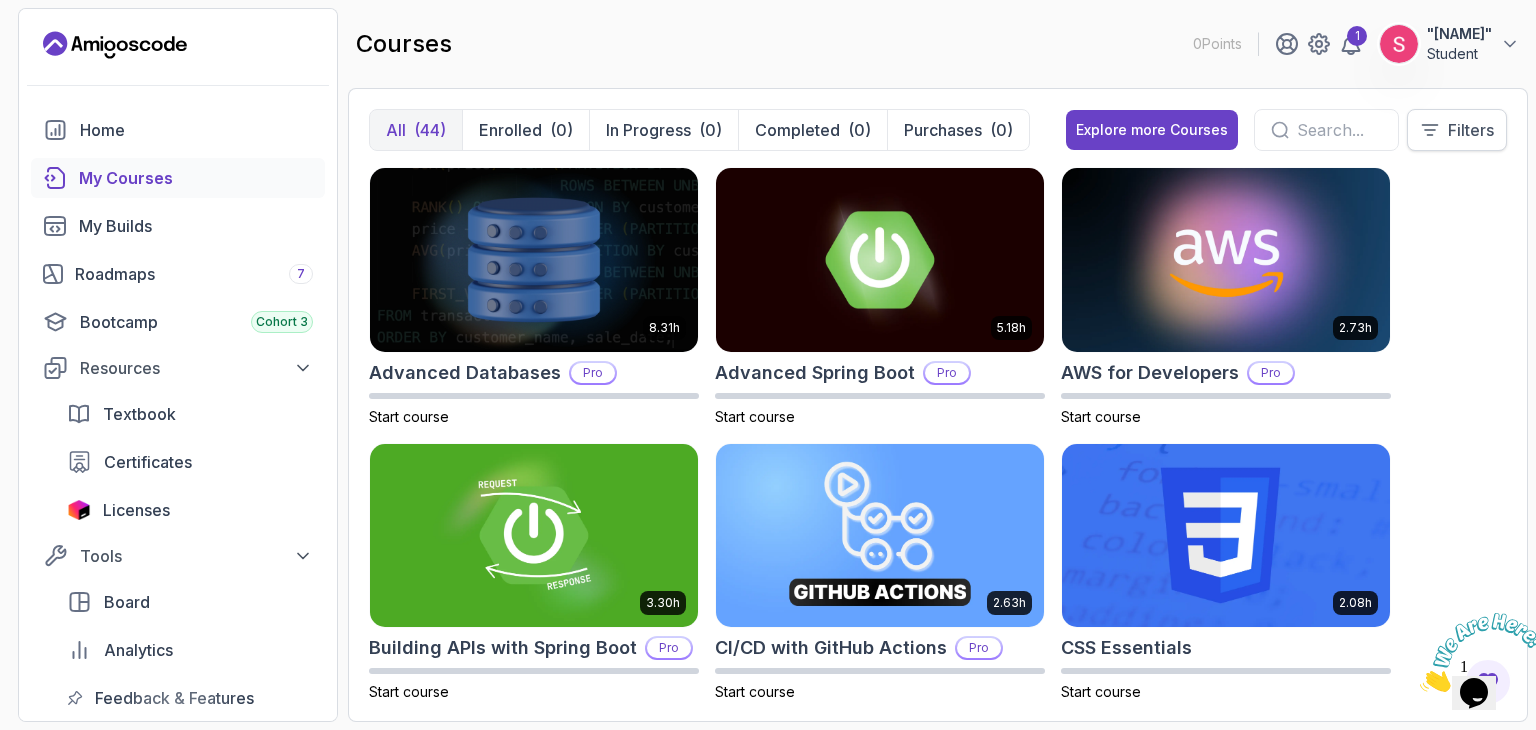 click on "Filters" at bounding box center (1471, 130) 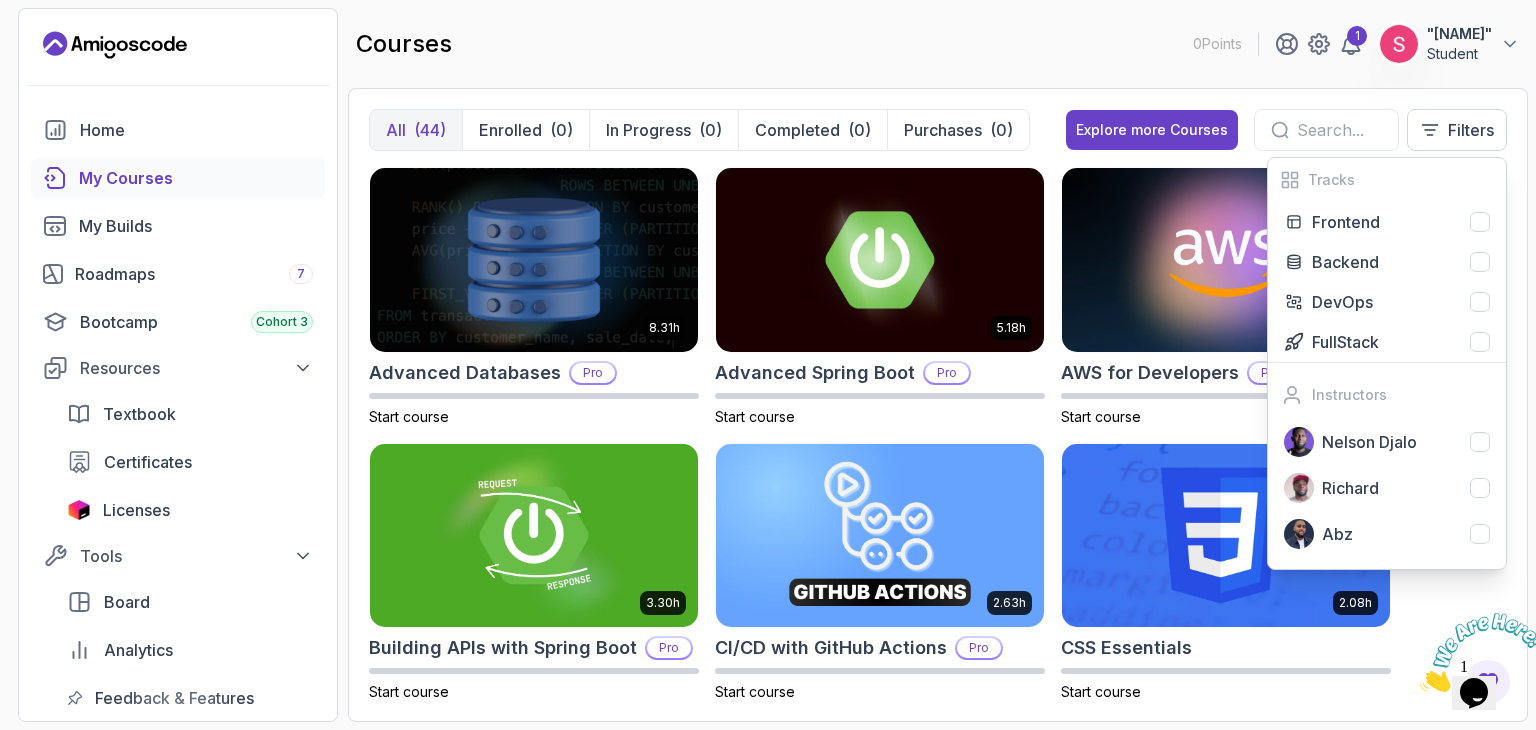 click at bounding box center (1339, 130) 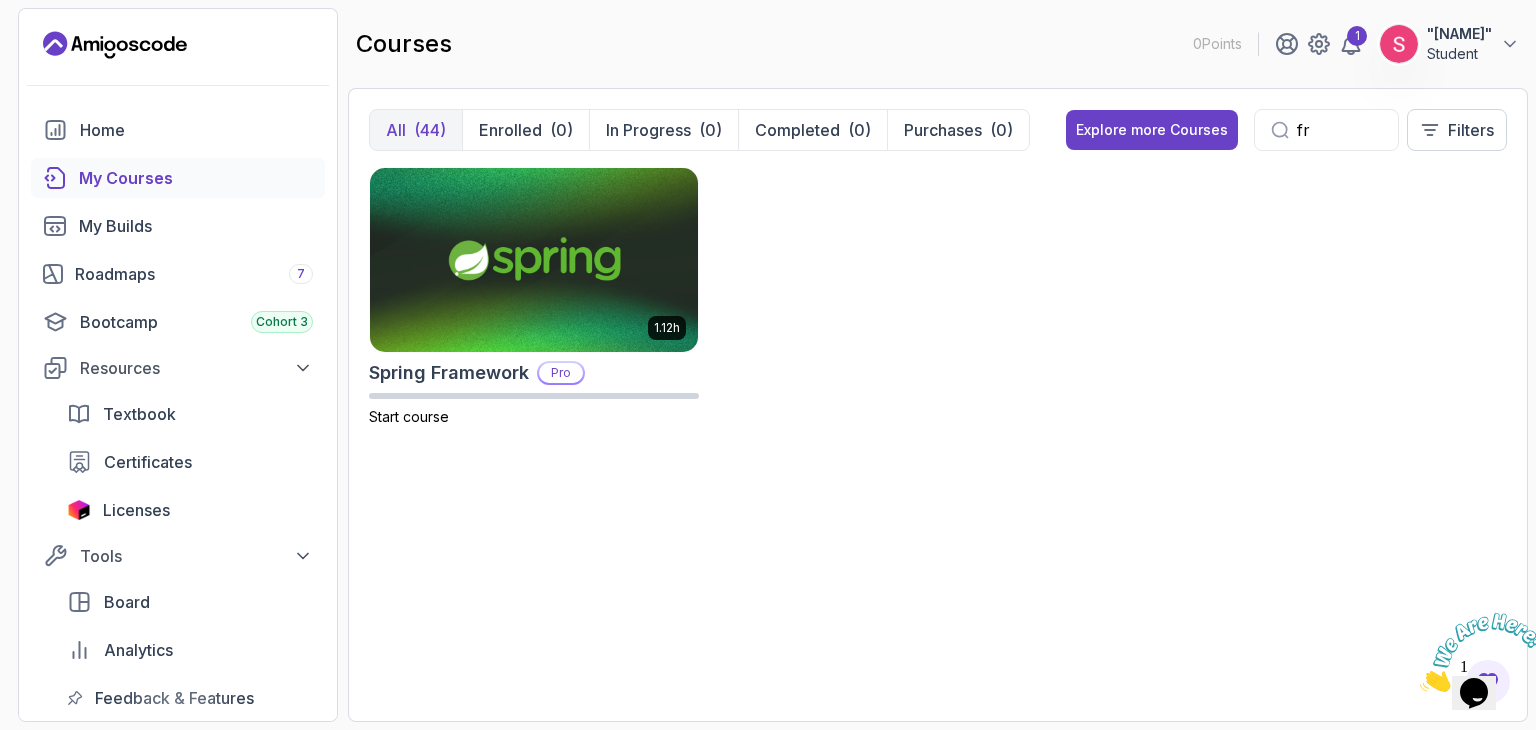 type on "f" 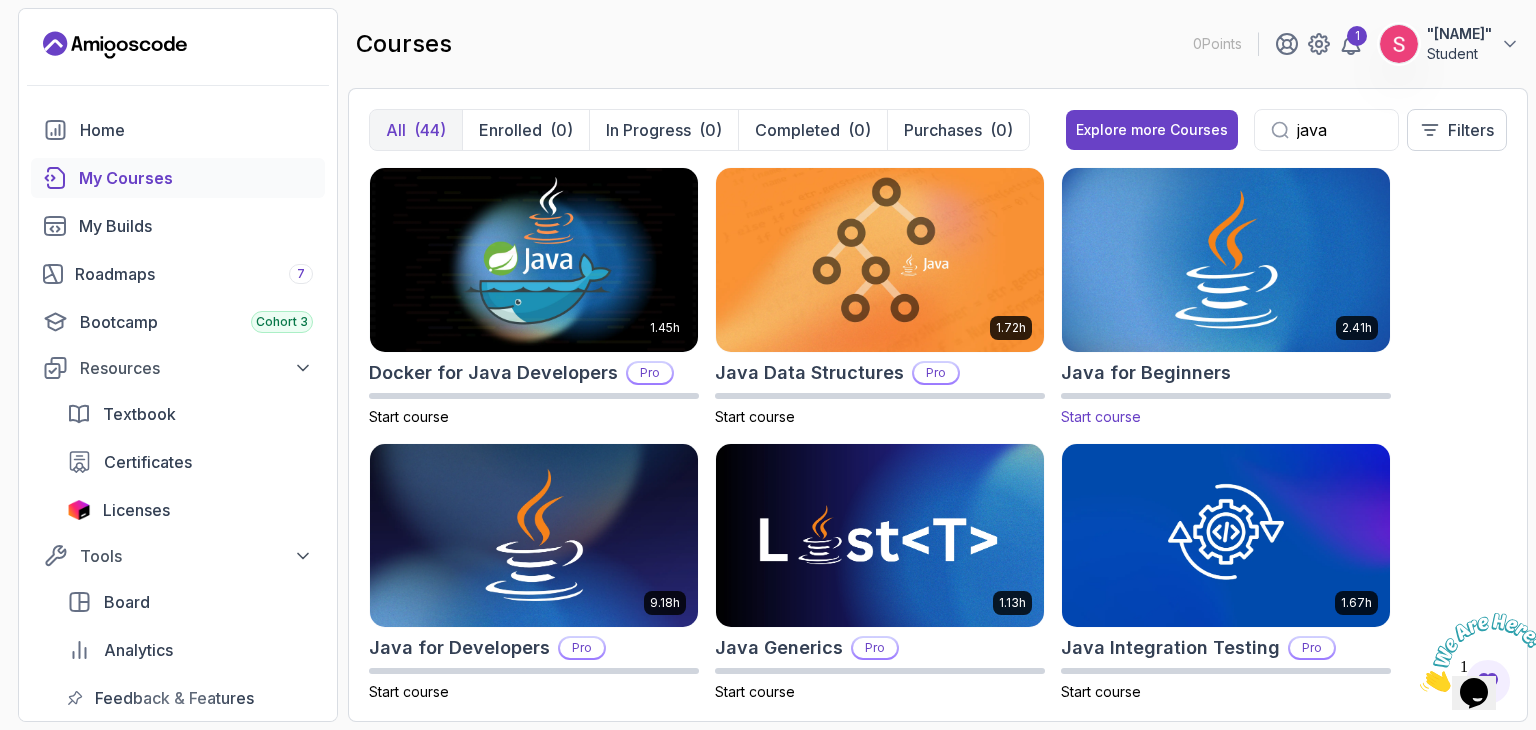 click at bounding box center [1226, 259] 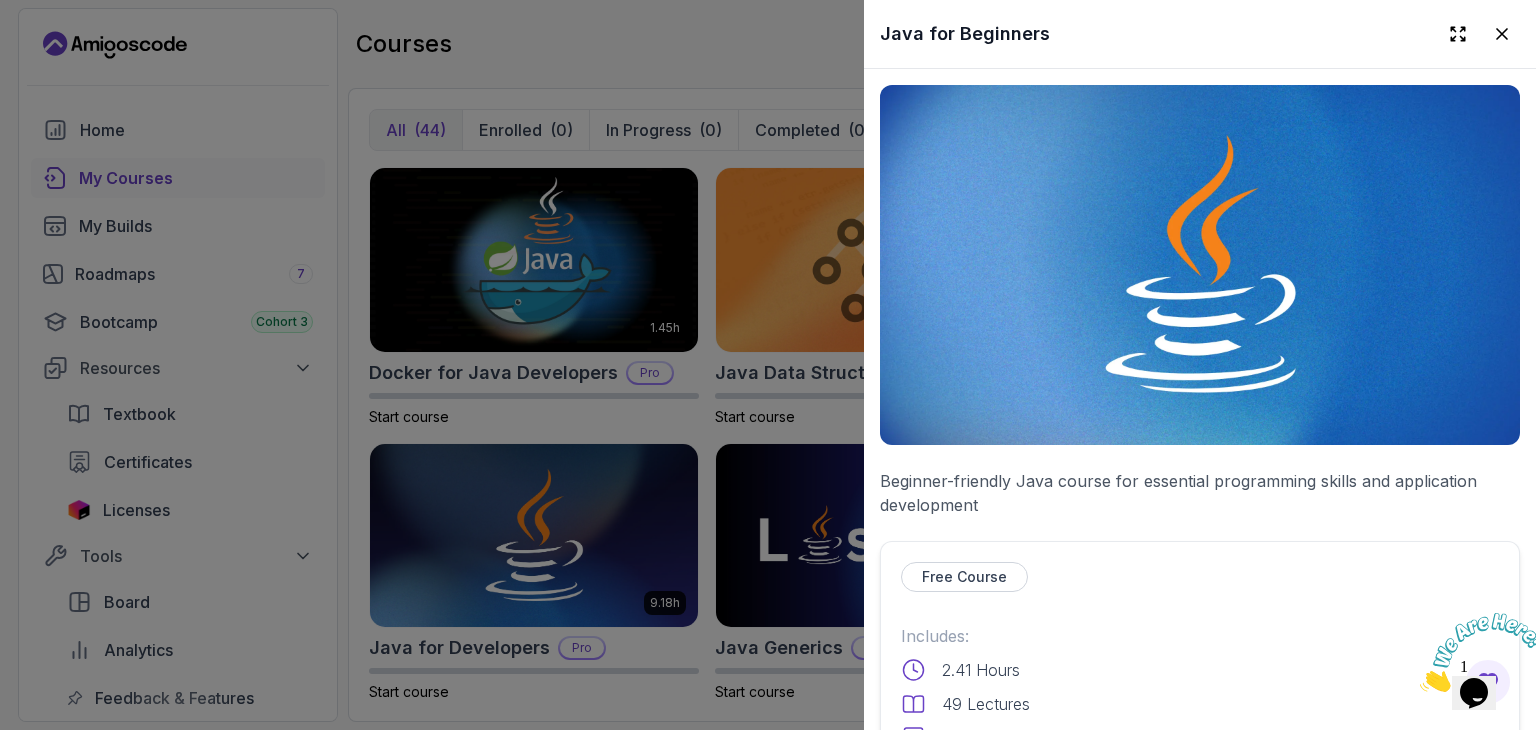click at bounding box center (768, 365) 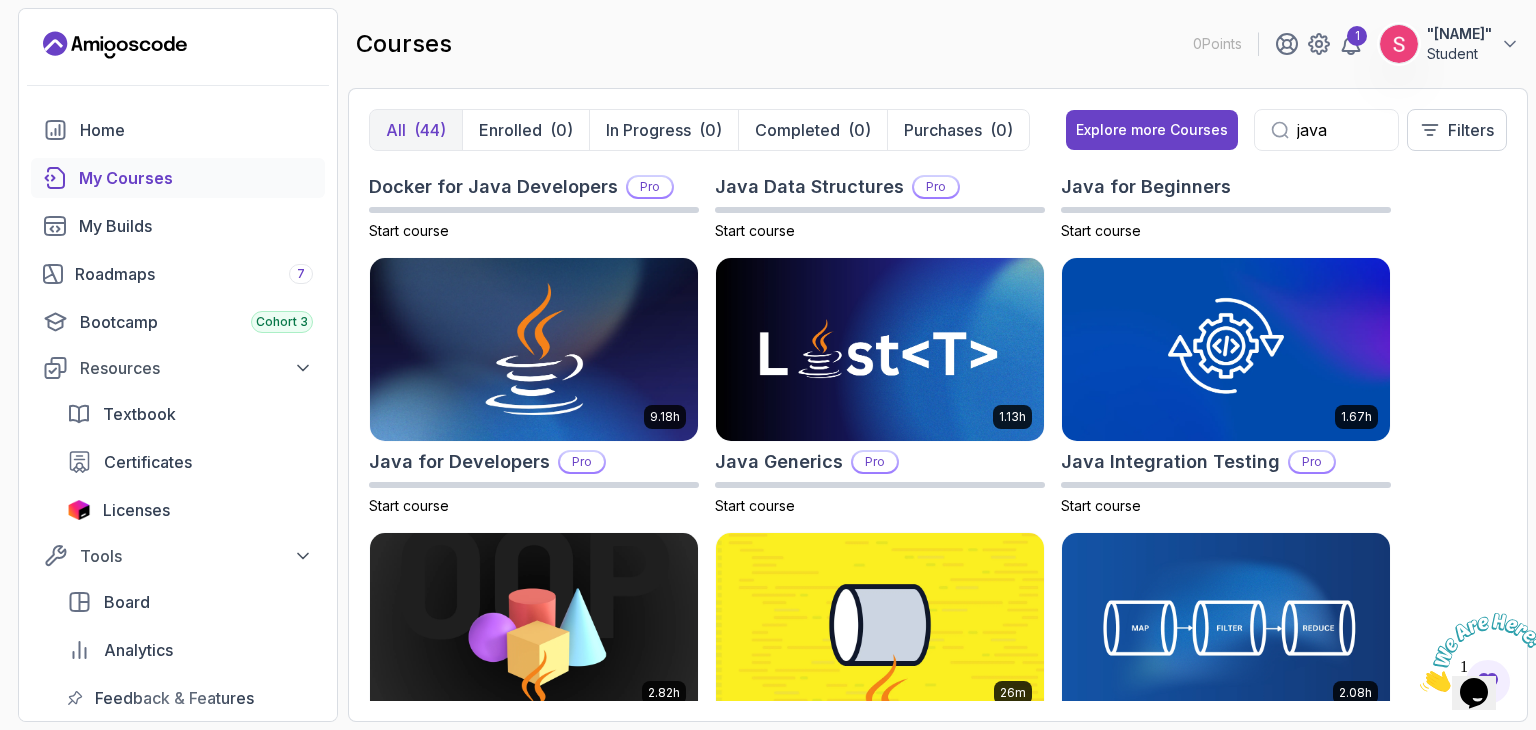 scroll, scrollTop: 0, scrollLeft: 0, axis: both 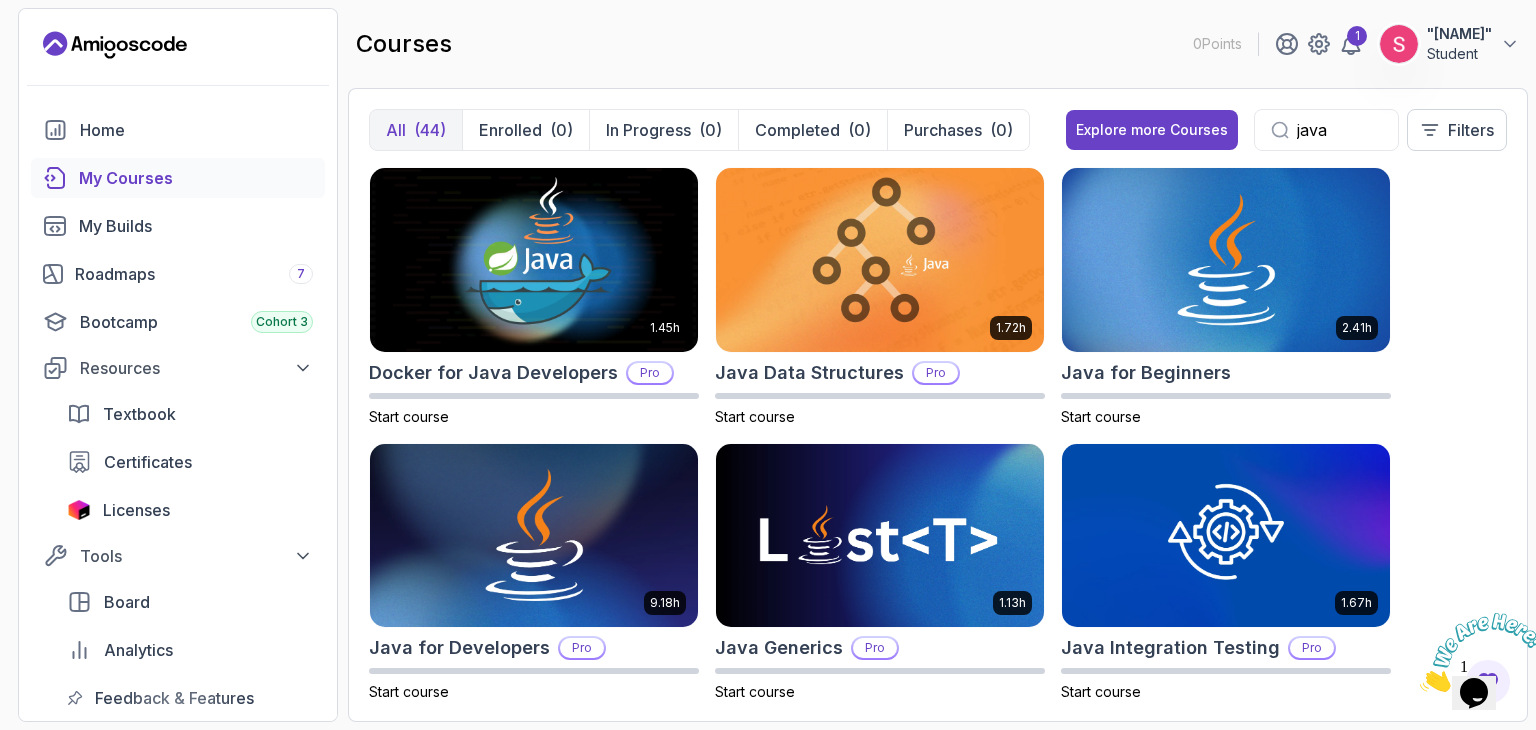 click on "java" at bounding box center (1339, 130) 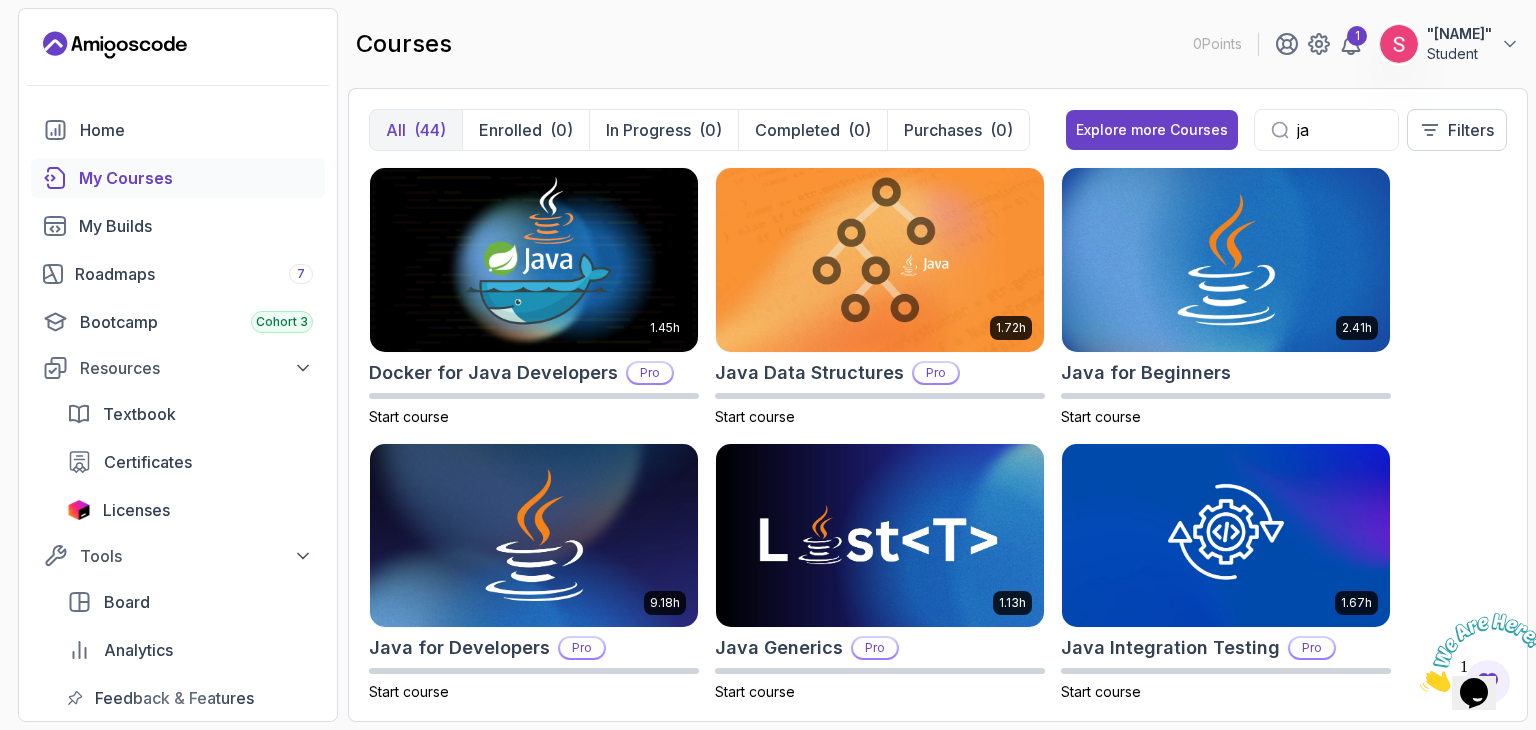 type on "j" 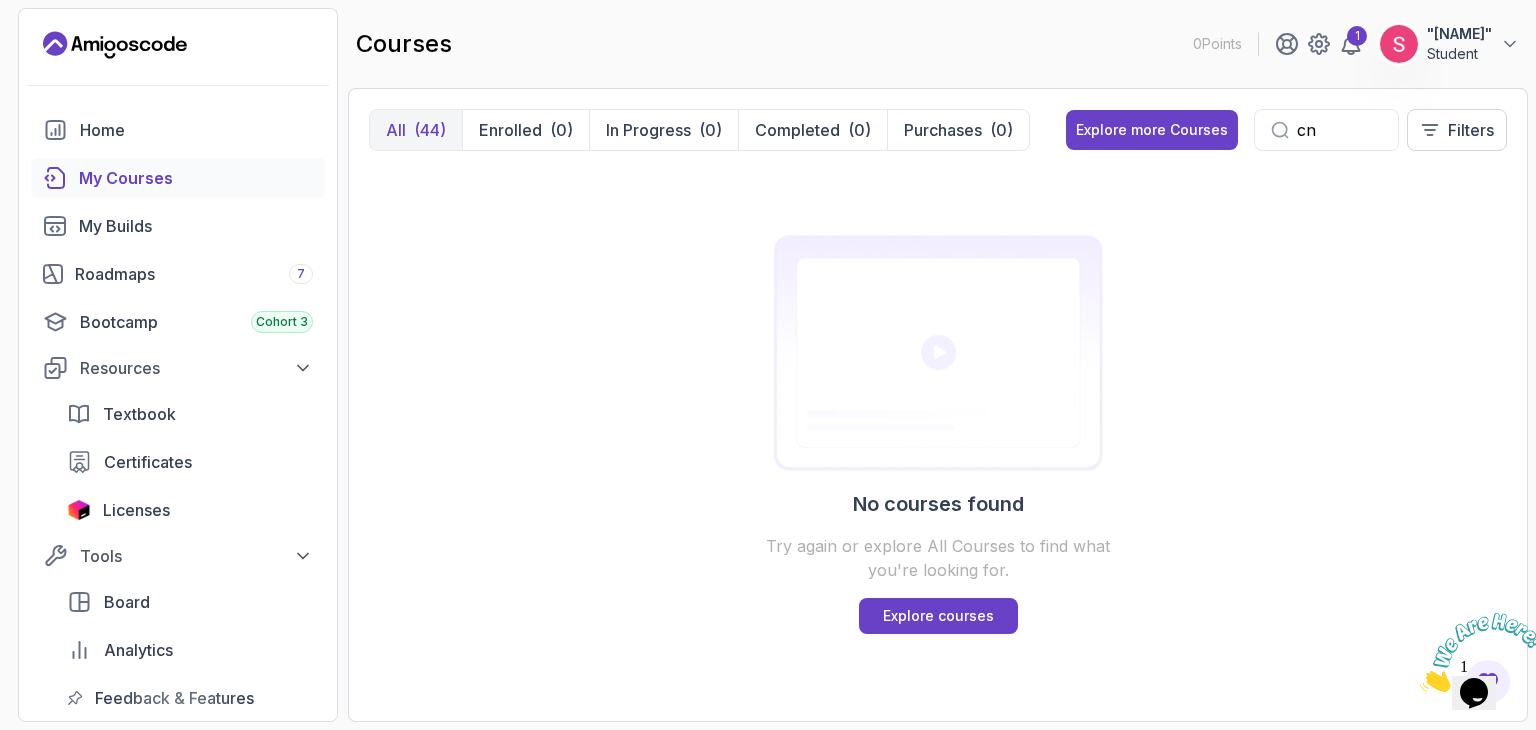 type on "c" 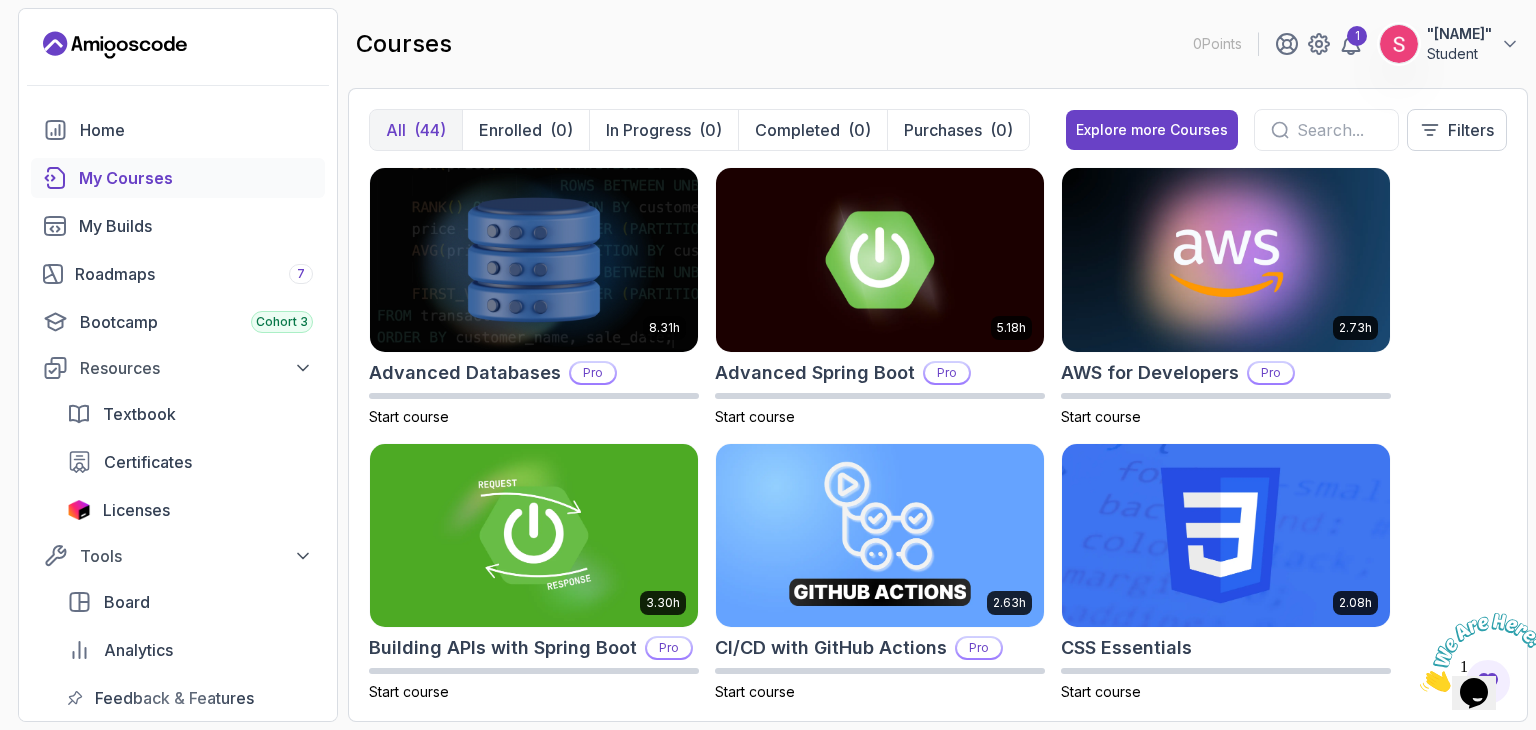 type on "m" 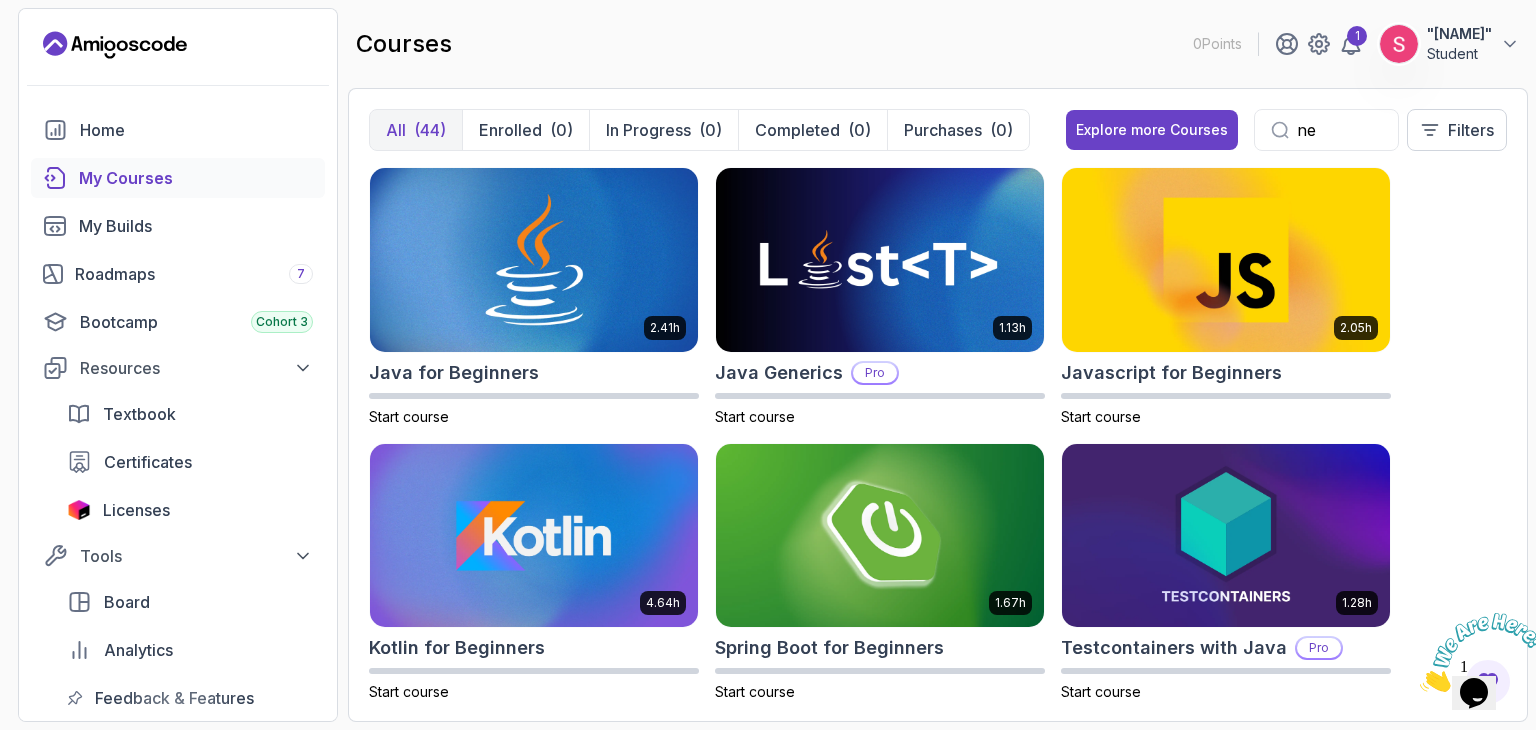 type on "n" 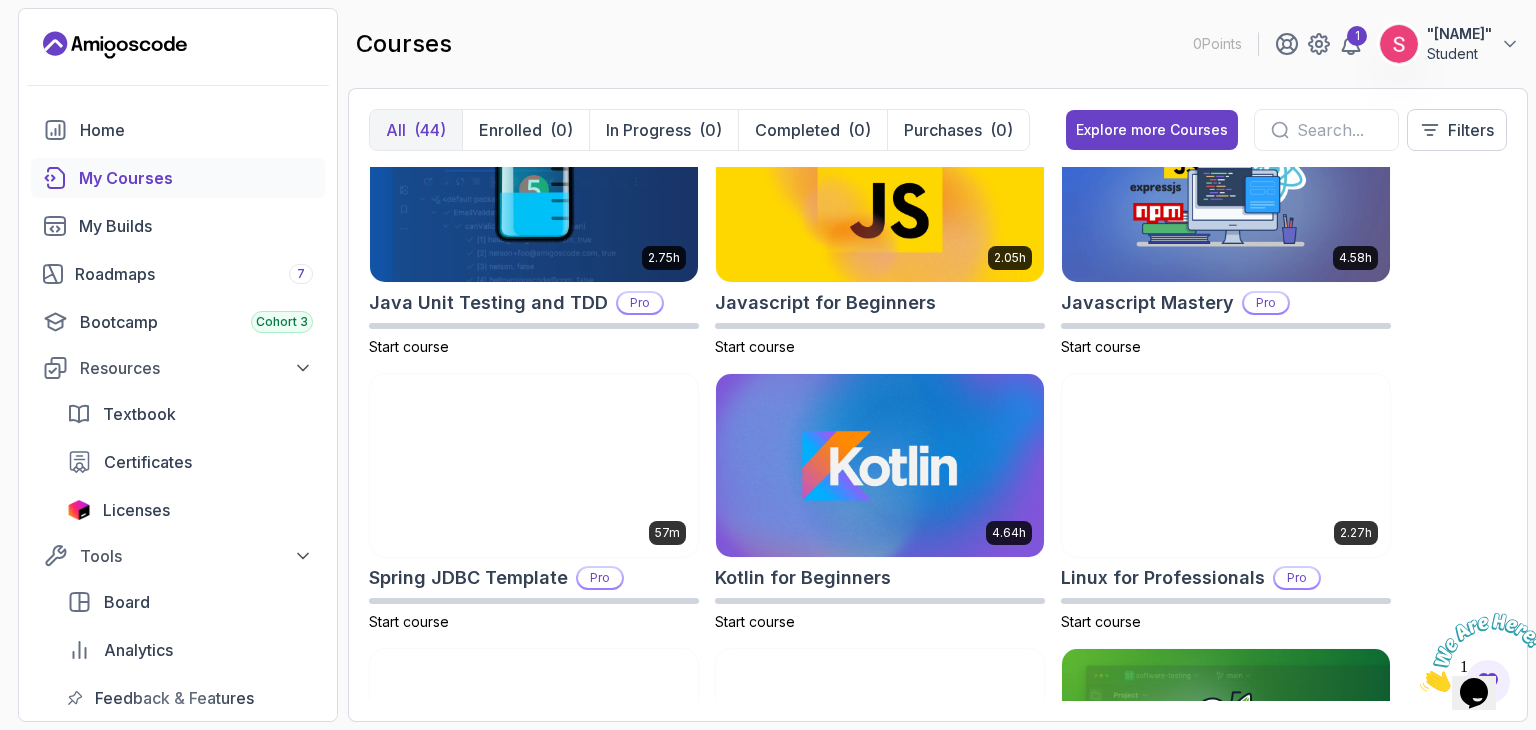 scroll, scrollTop: 2276, scrollLeft: 0, axis: vertical 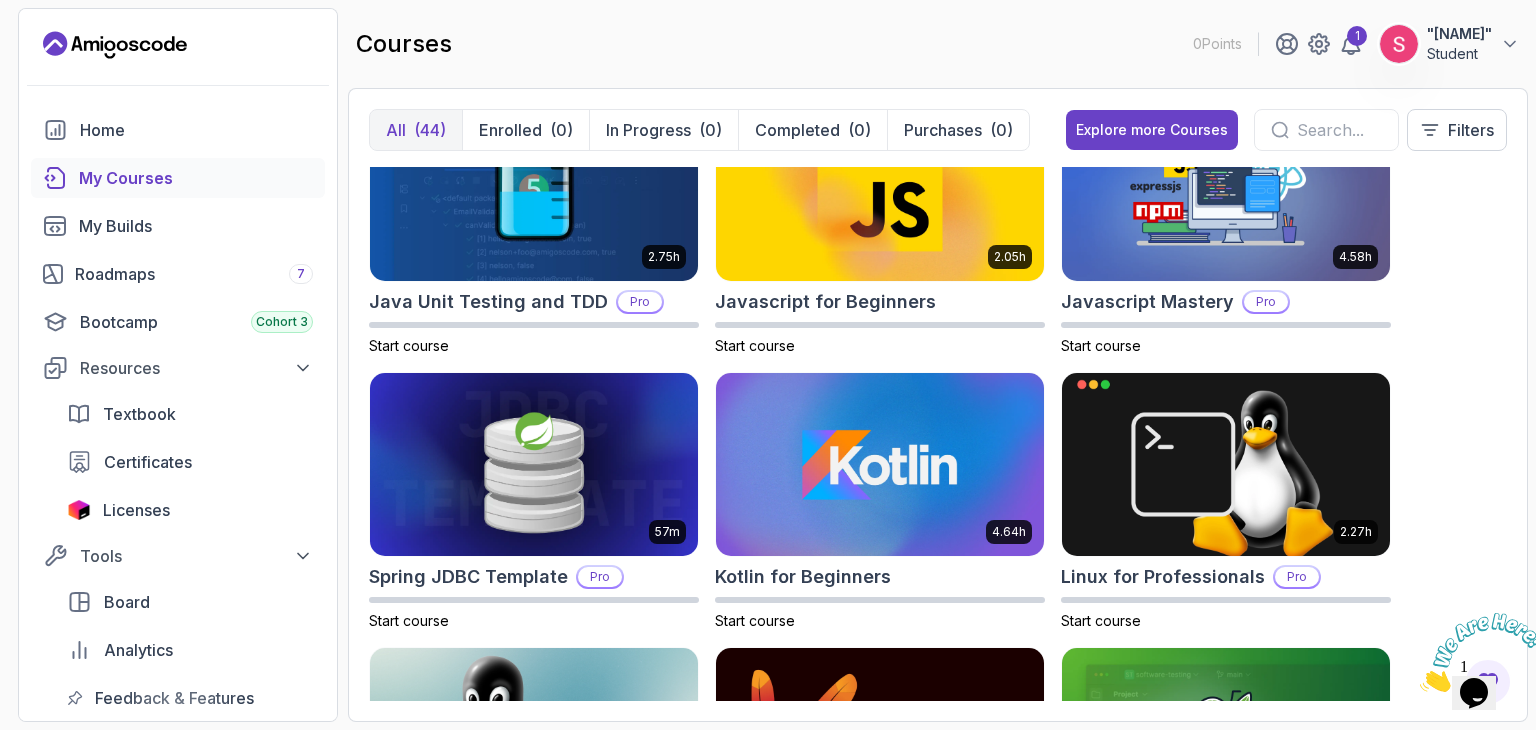 click at bounding box center (1339, 130) 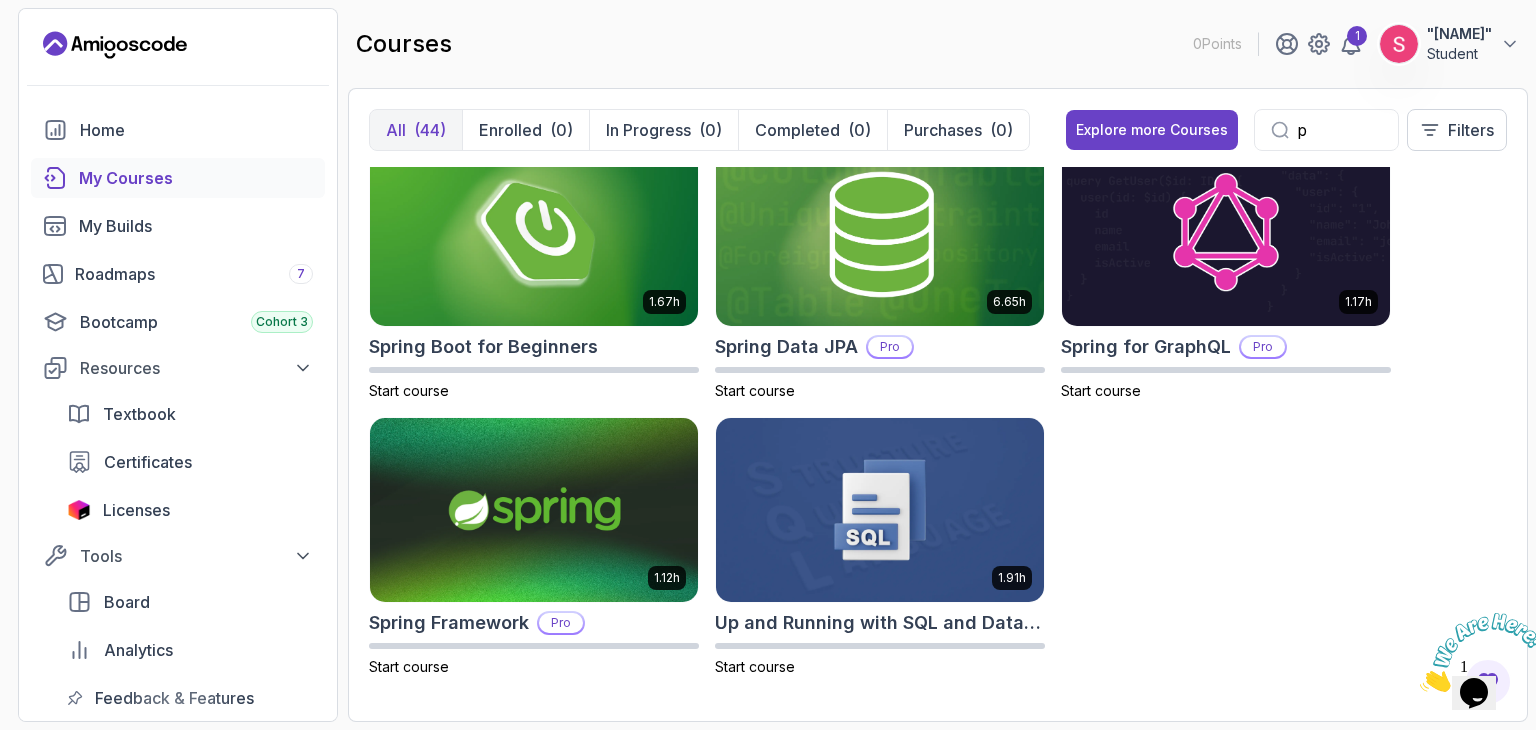 scroll, scrollTop: 1678, scrollLeft: 0, axis: vertical 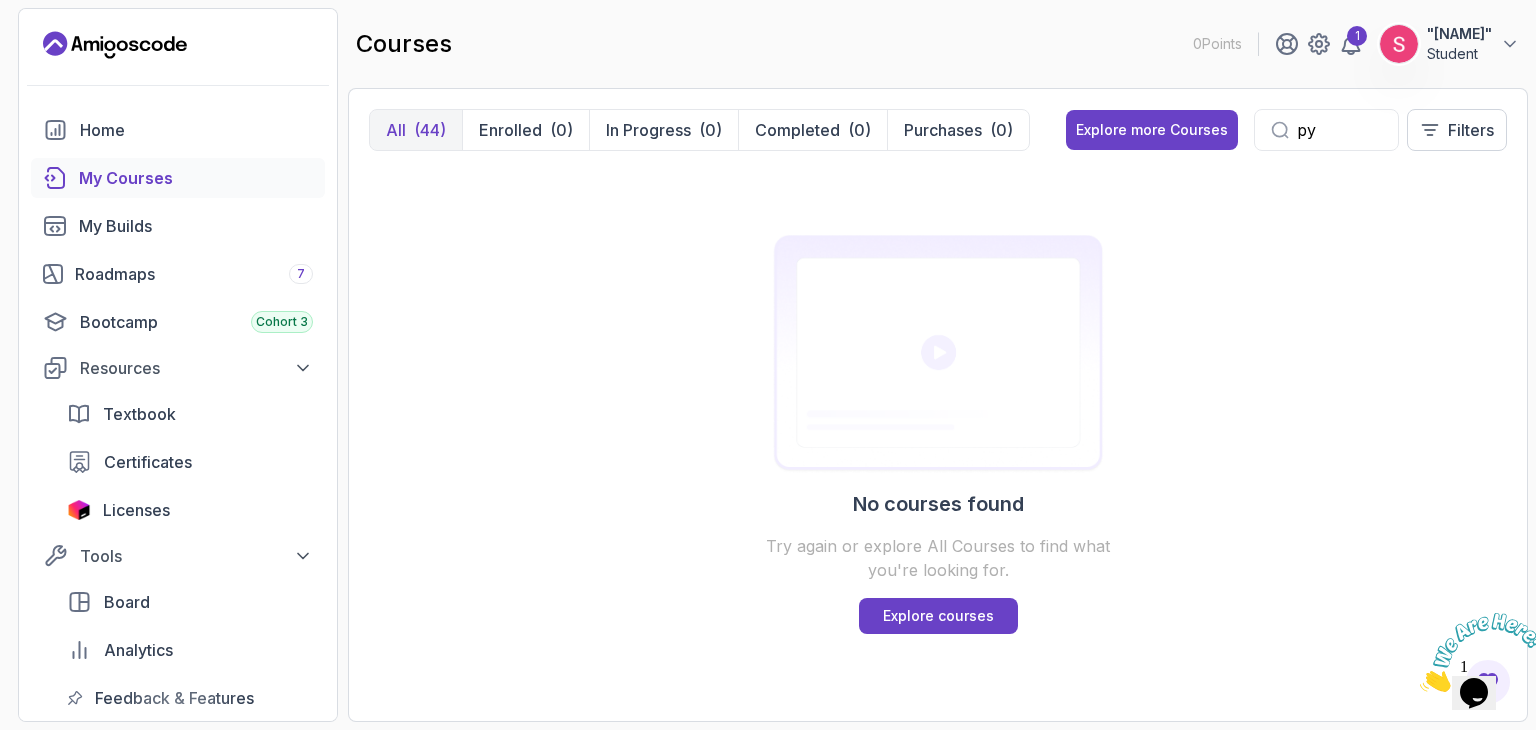 type on "p" 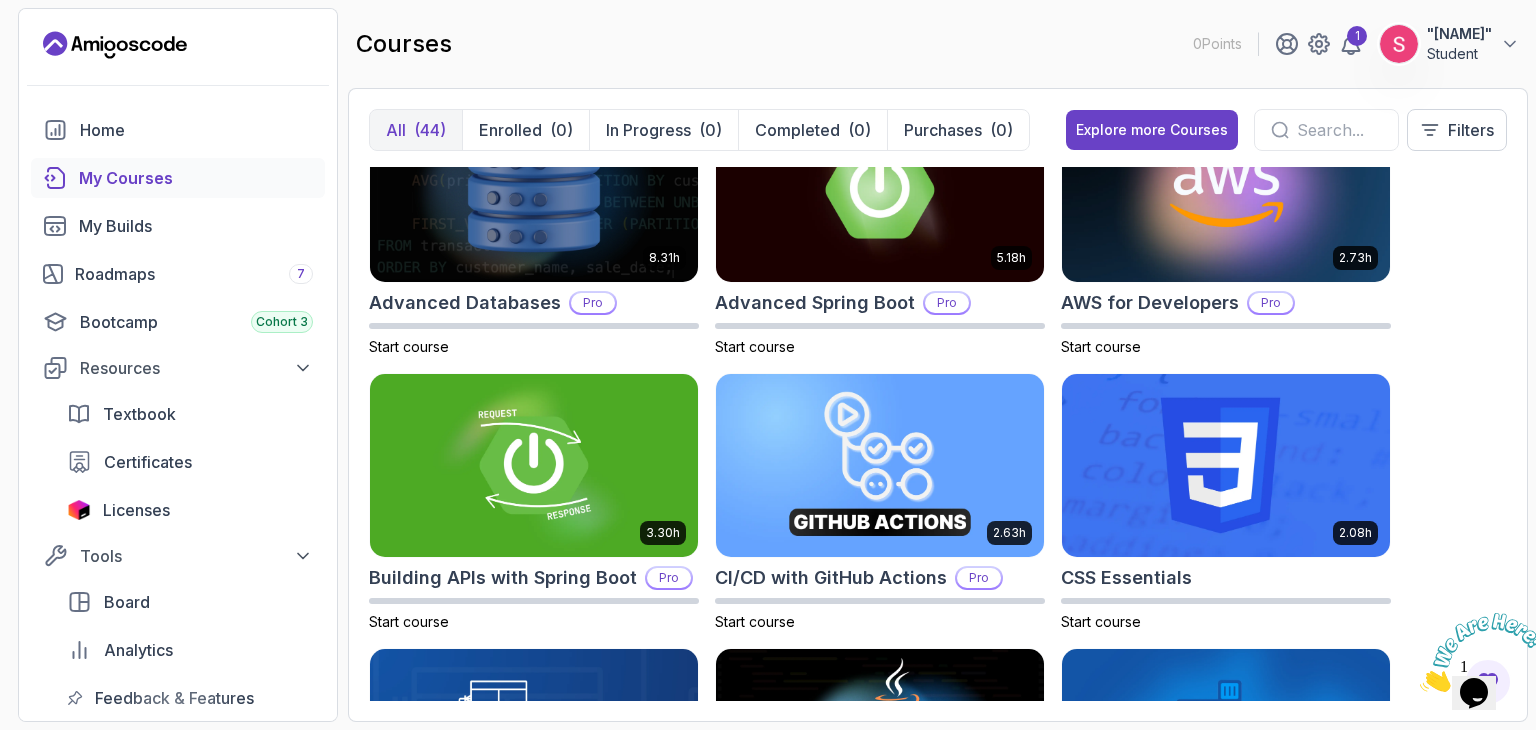 scroll, scrollTop: 0, scrollLeft: 0, axis: both 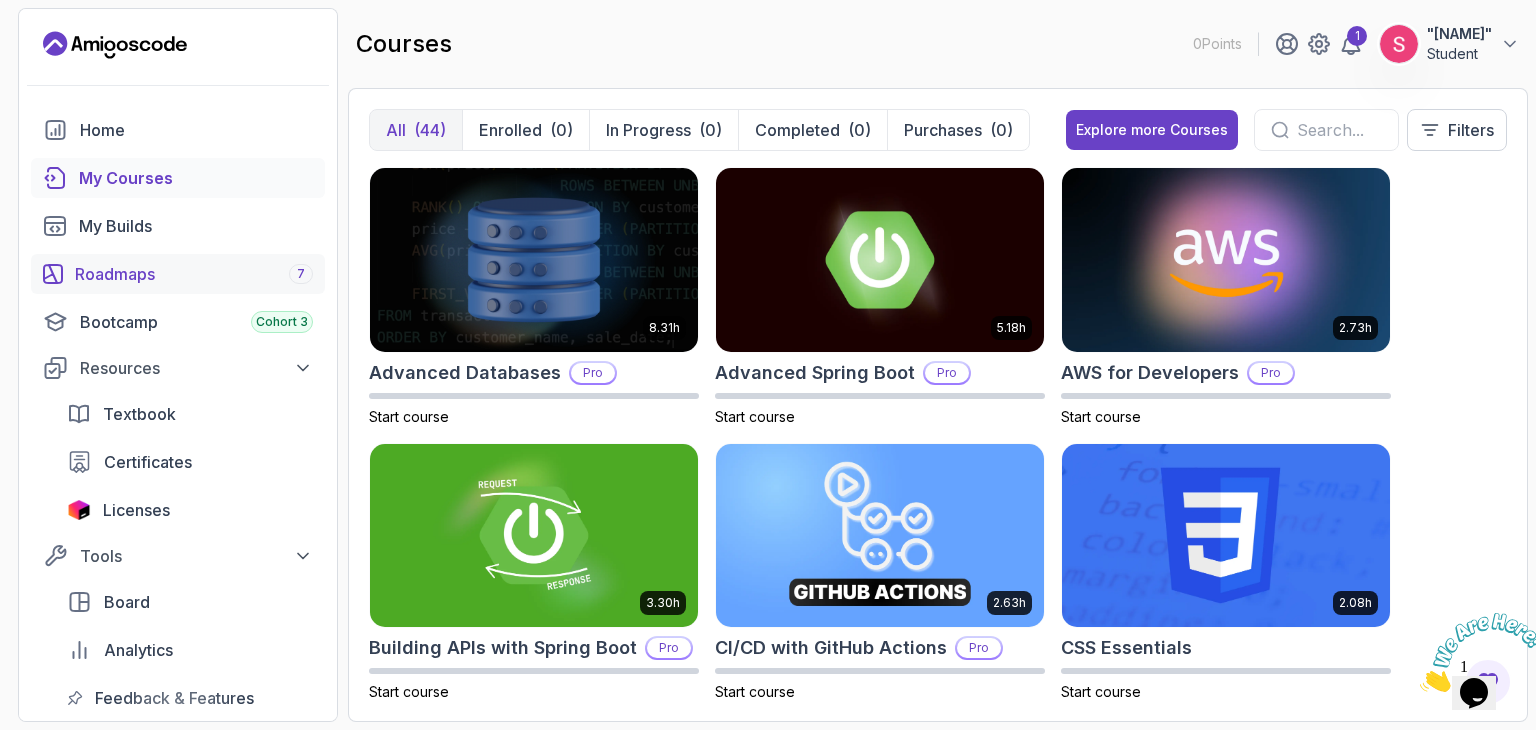 type 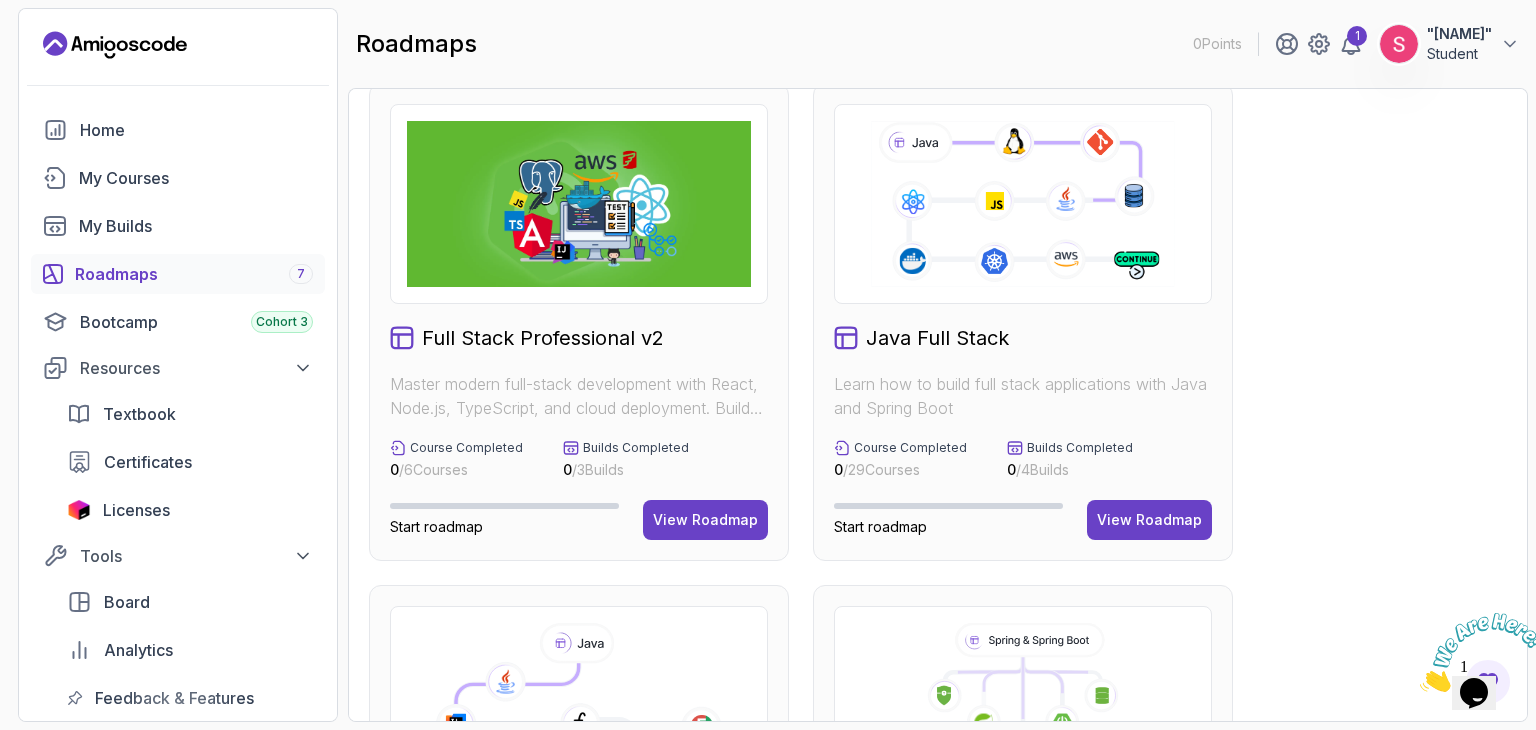 scroll, scrollTop: 30, scrollLeft: 0, axis: vertical 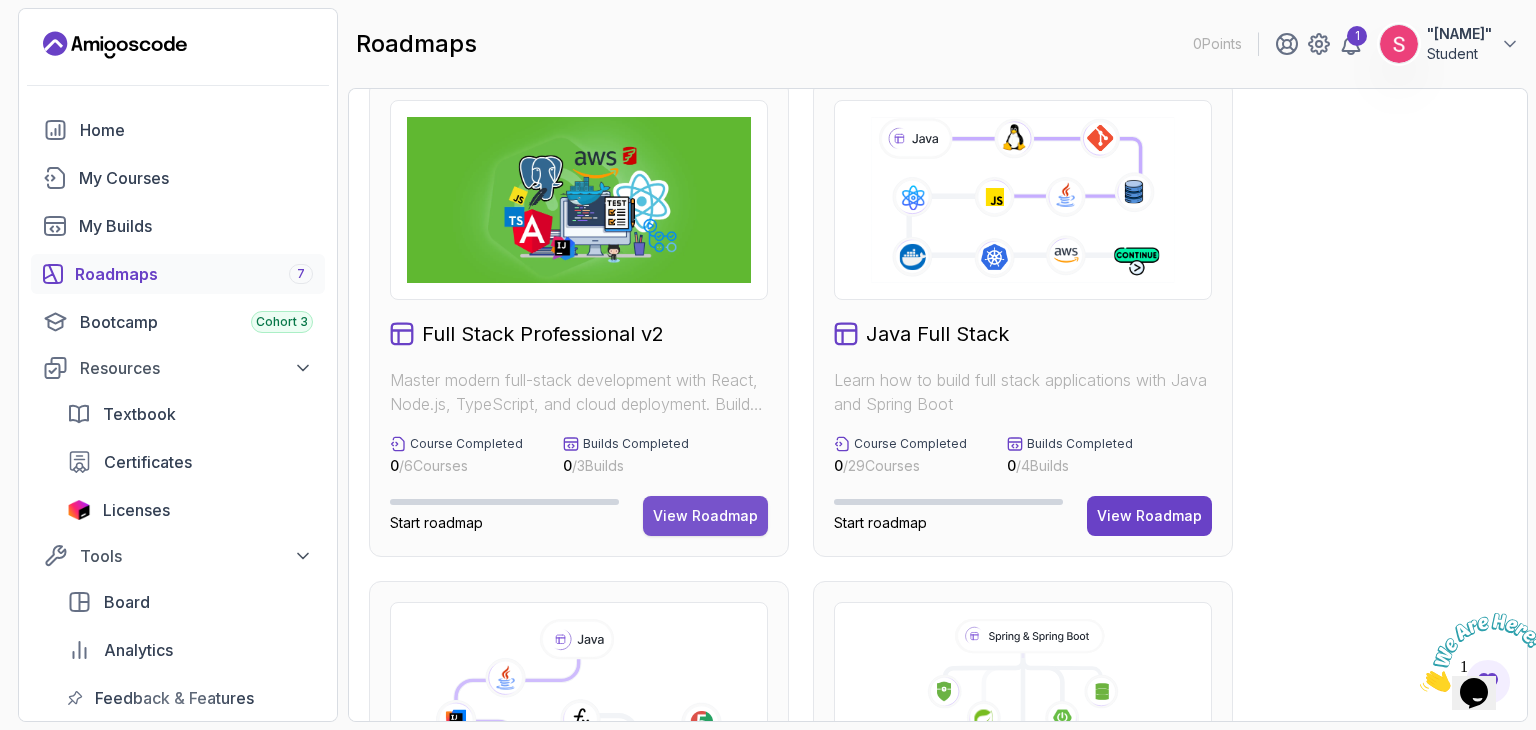 click on "View Roadmap" at bounding box center (705, 516) 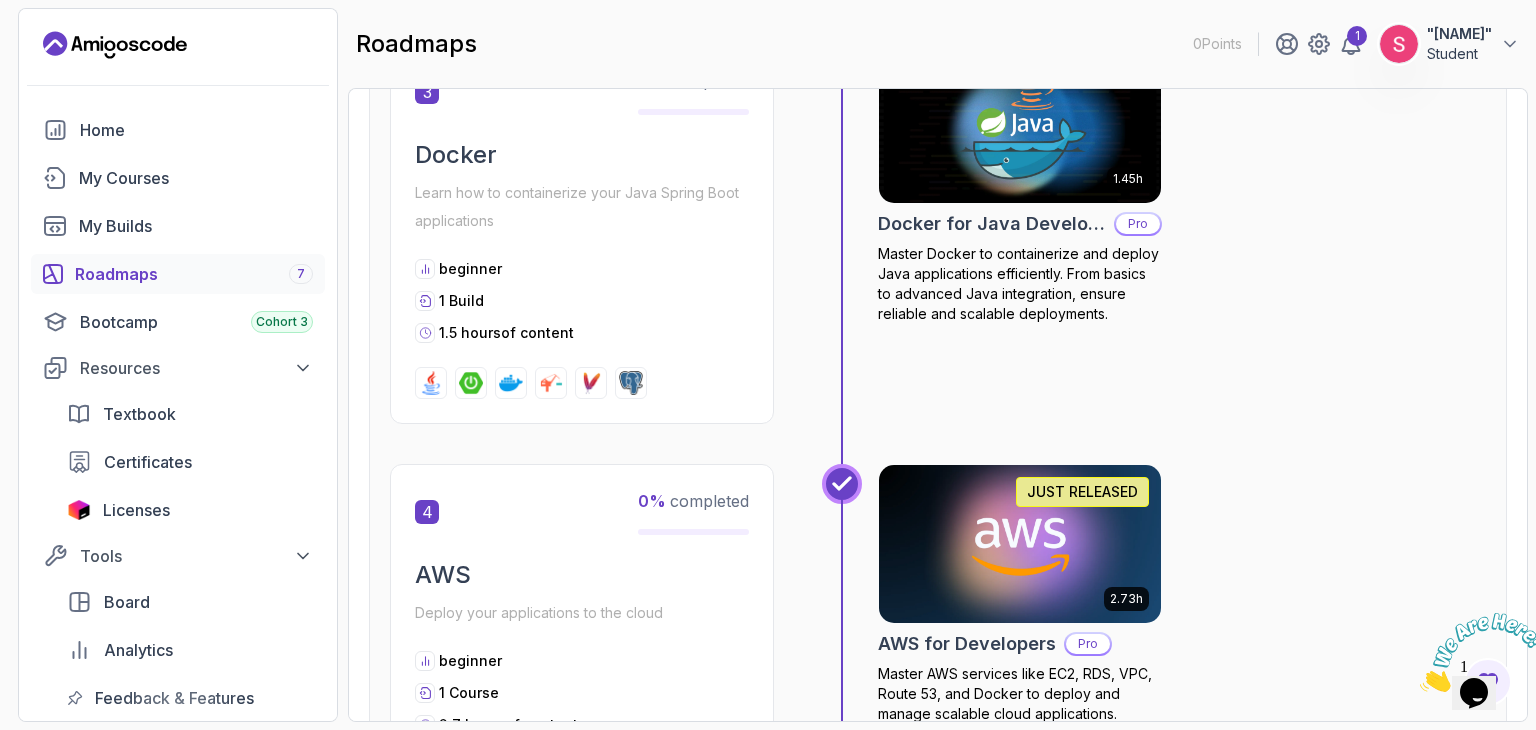 scroll, scrollTop: 1898, scrollLeft: 0, axis: vertical 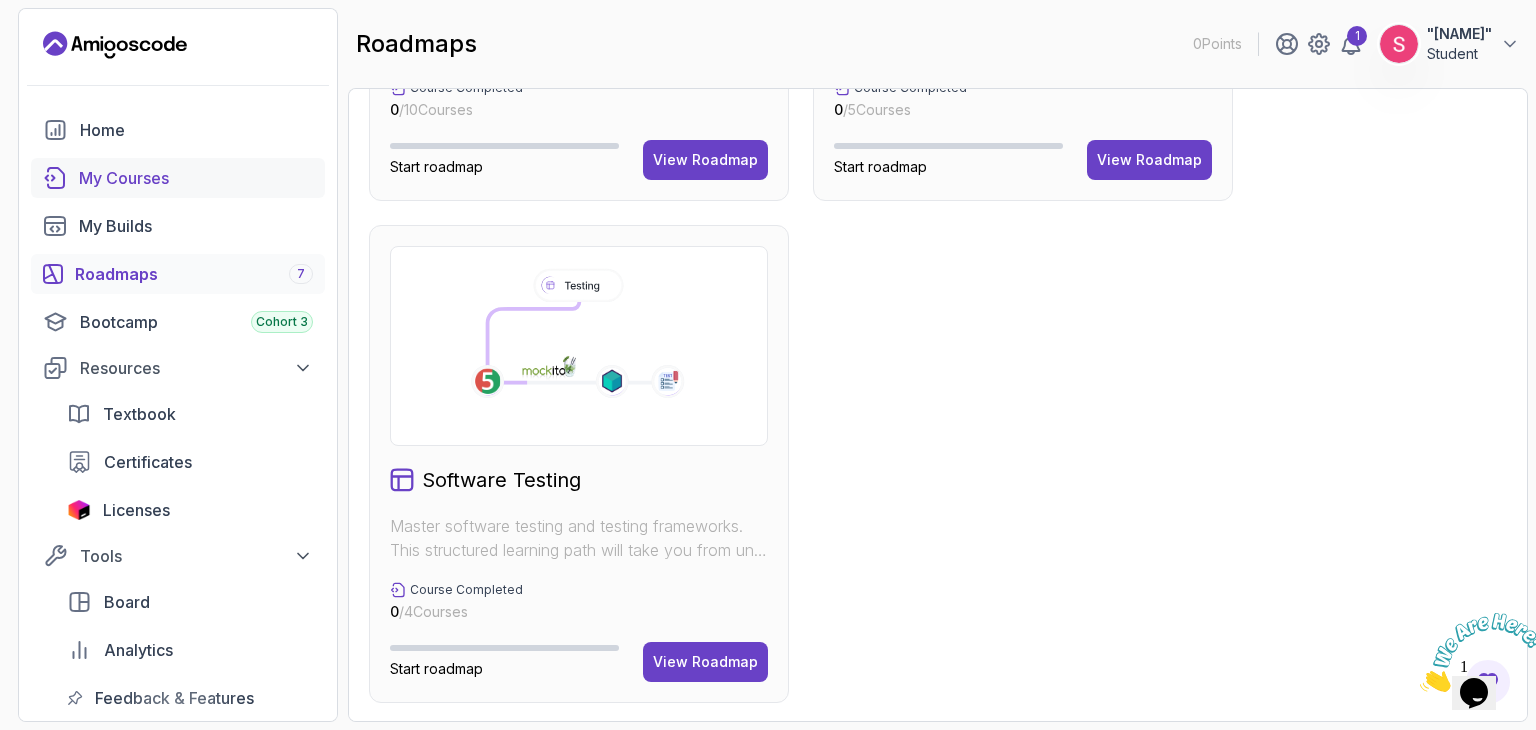 click on "My Courses" at bounding box center (196, 178) 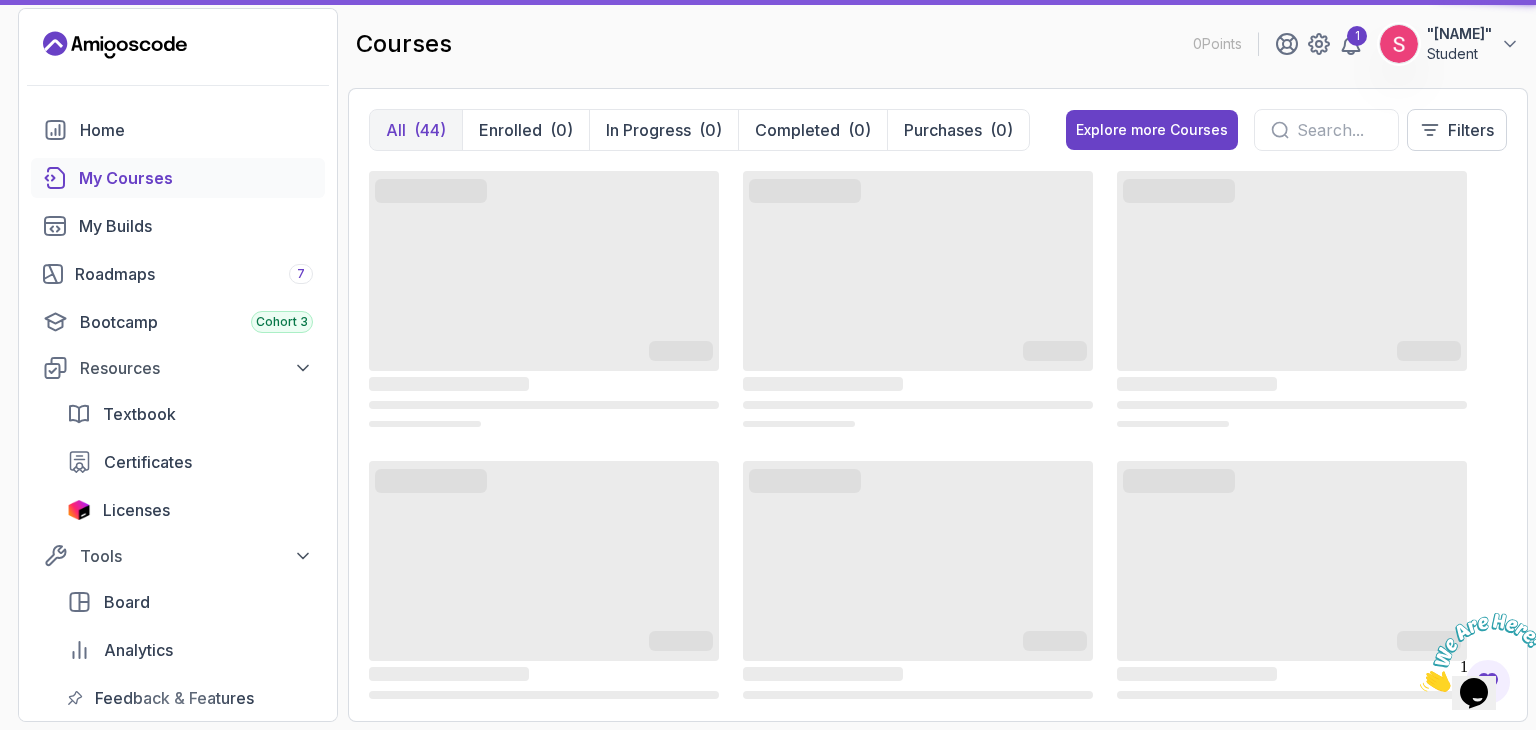 scroll, scrollTop: 0, scrollLeft: 0, axis: both 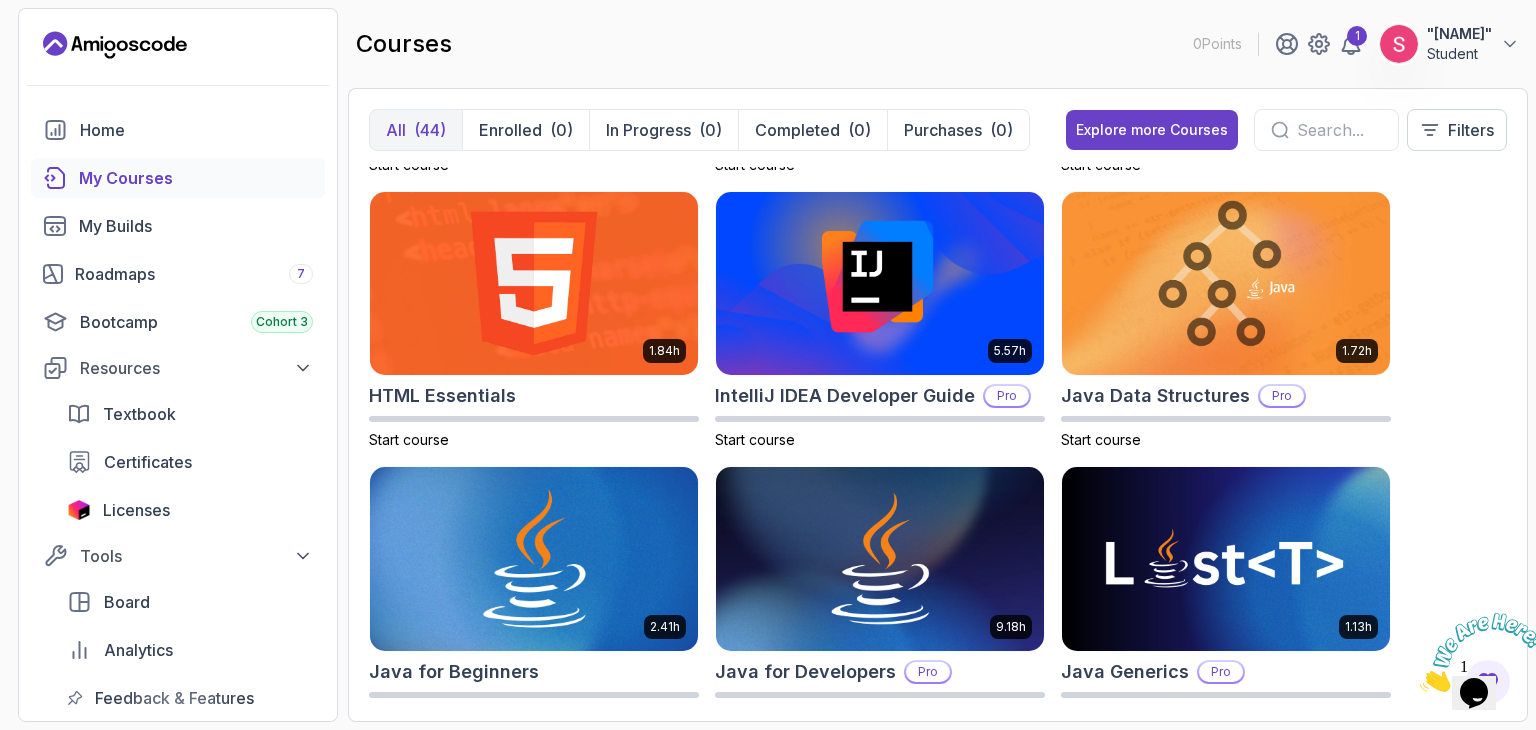 click at bounding box center (534, 559) 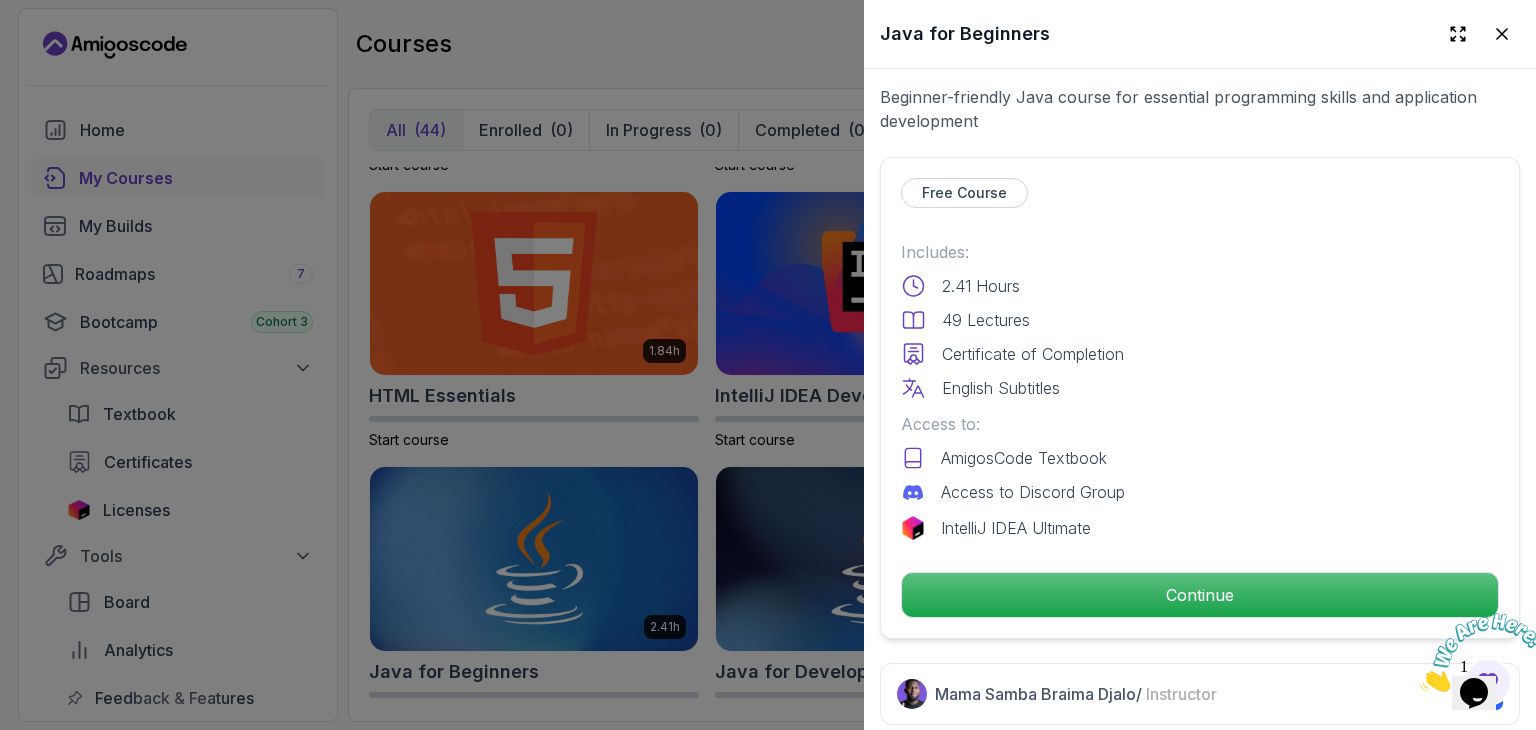 scroll, scrollTop: 390, scrollLeft: 0, axis: vertical 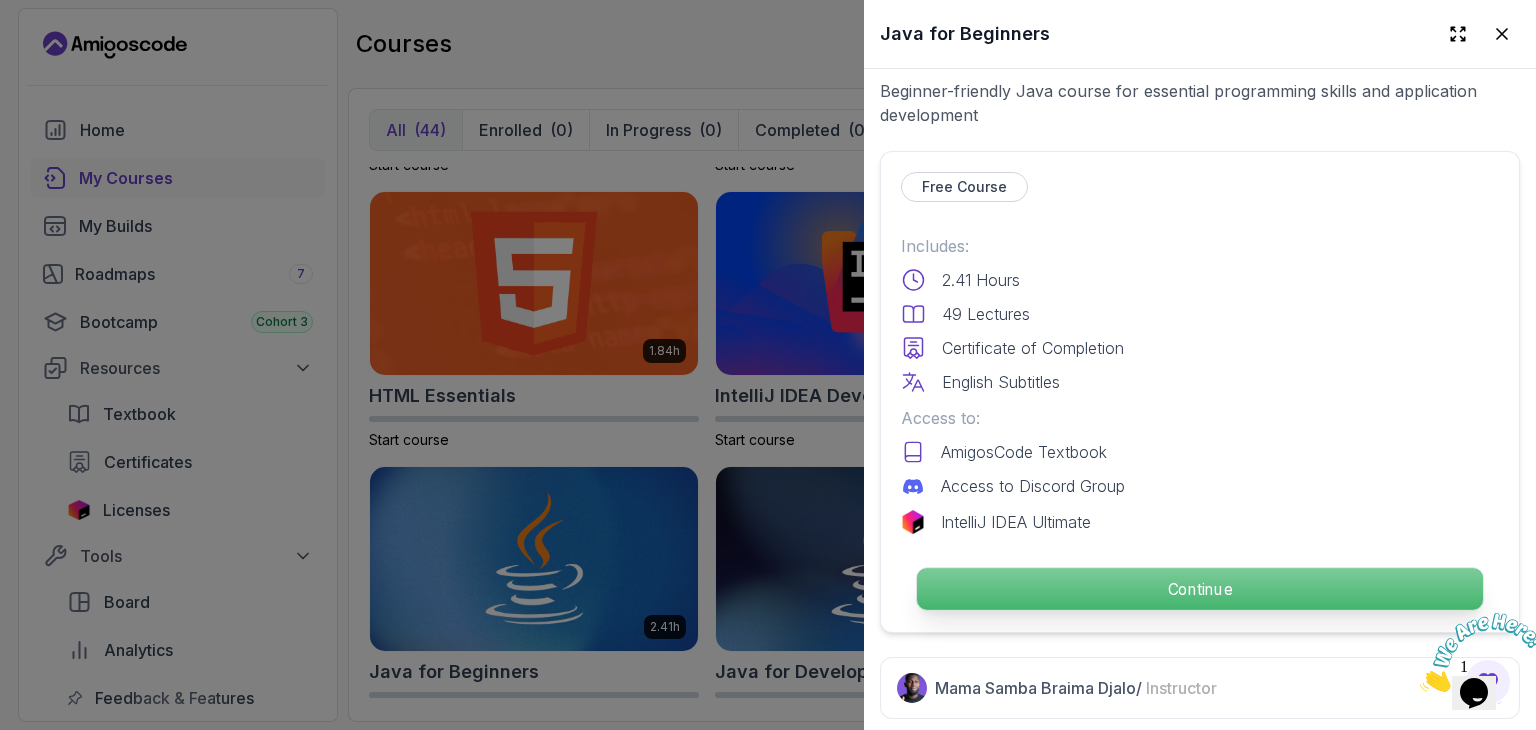 click on "Continue" at bounding box center [1200, 589] 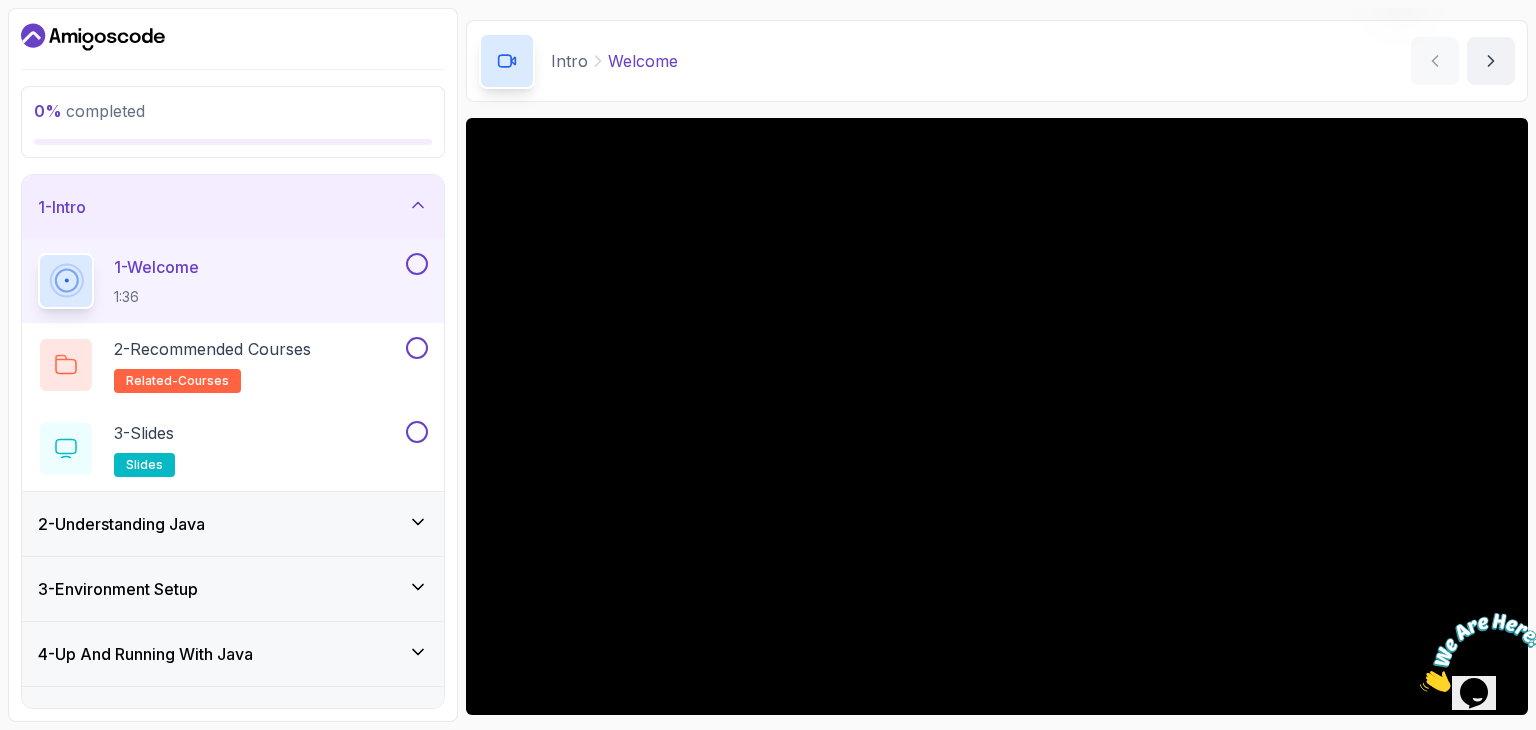 scroll, scrollTop: 100, scrollLeft: 0, axis: vertical 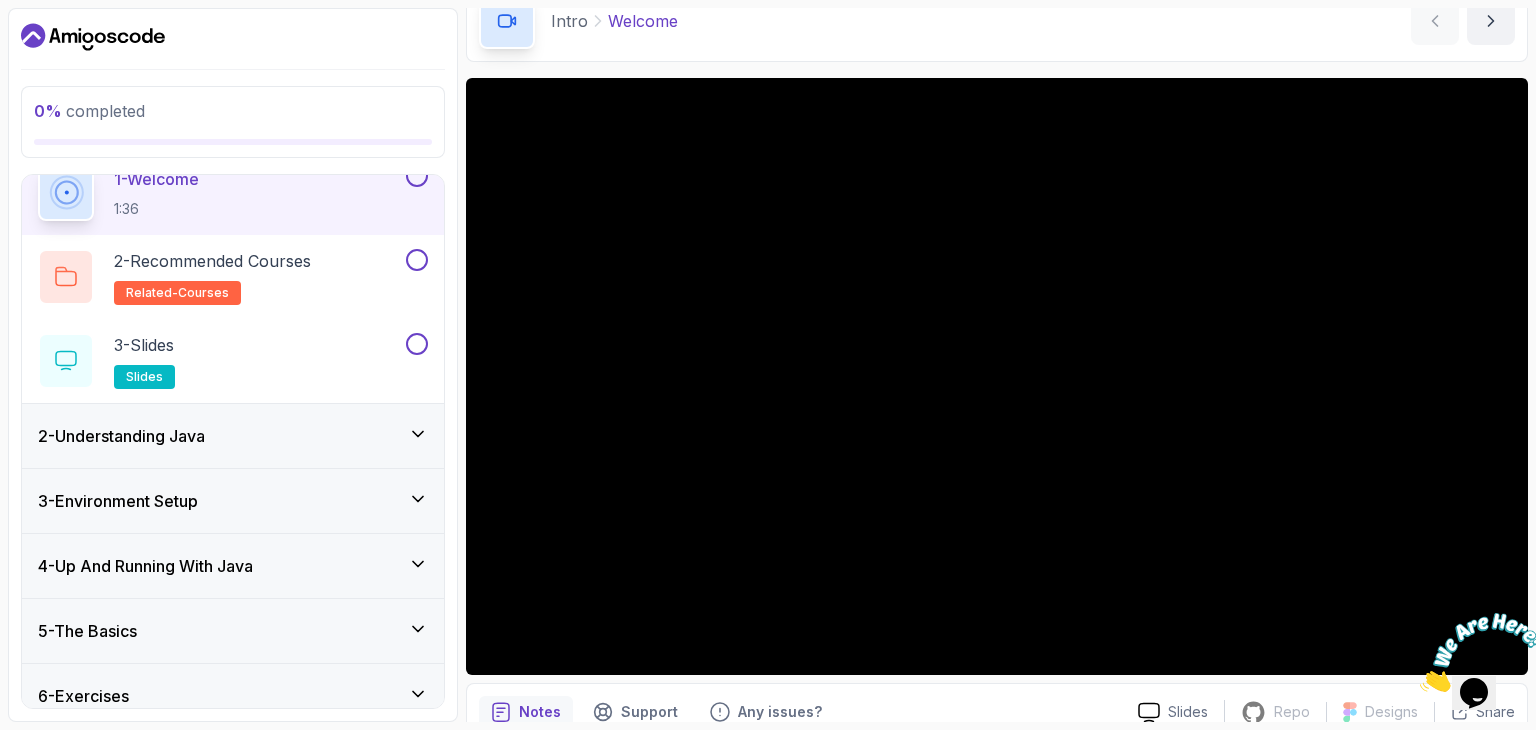 click on "2  -  Understanding Java" at bounding box center [233, 436] 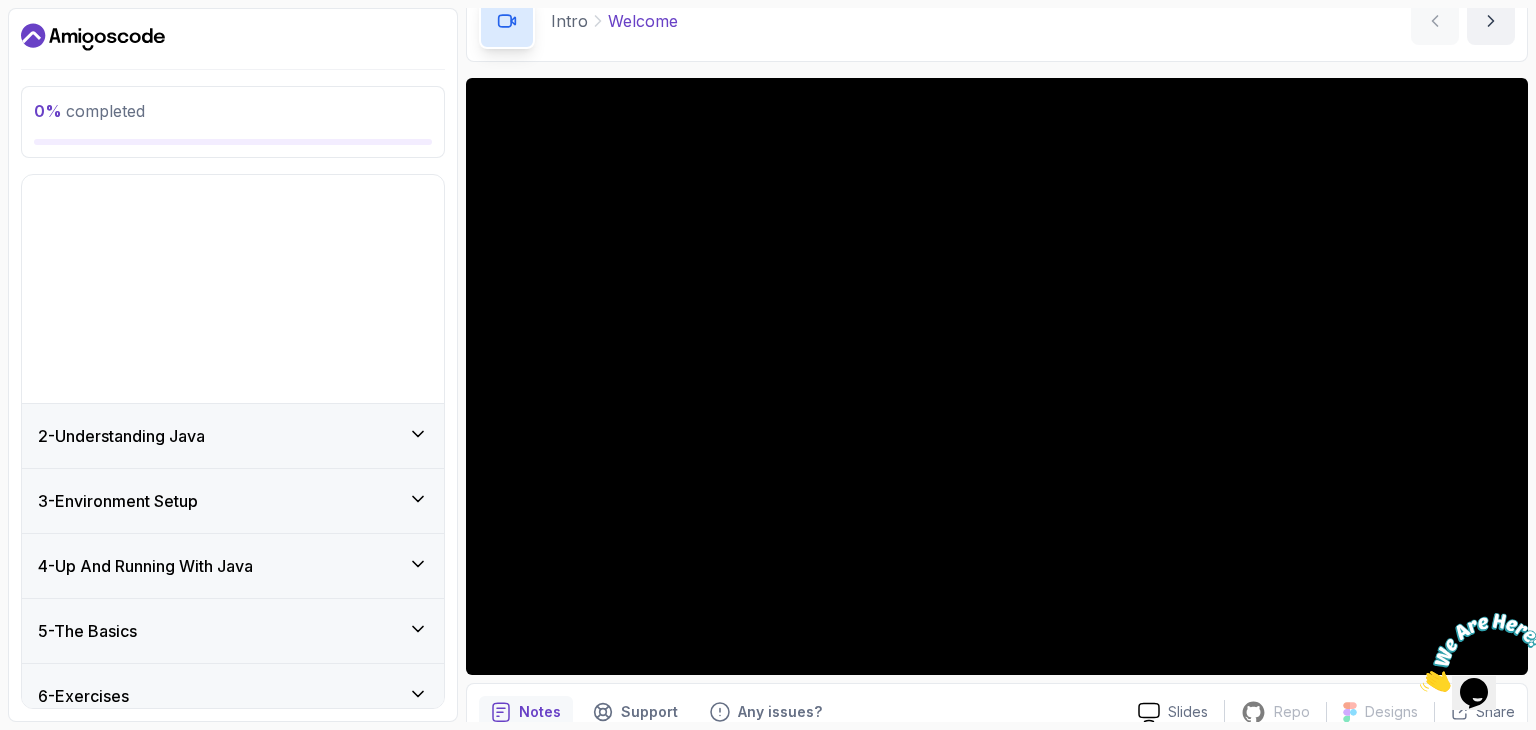 scroll, scrollTop: 0, scrollLeft: 0, axis: both 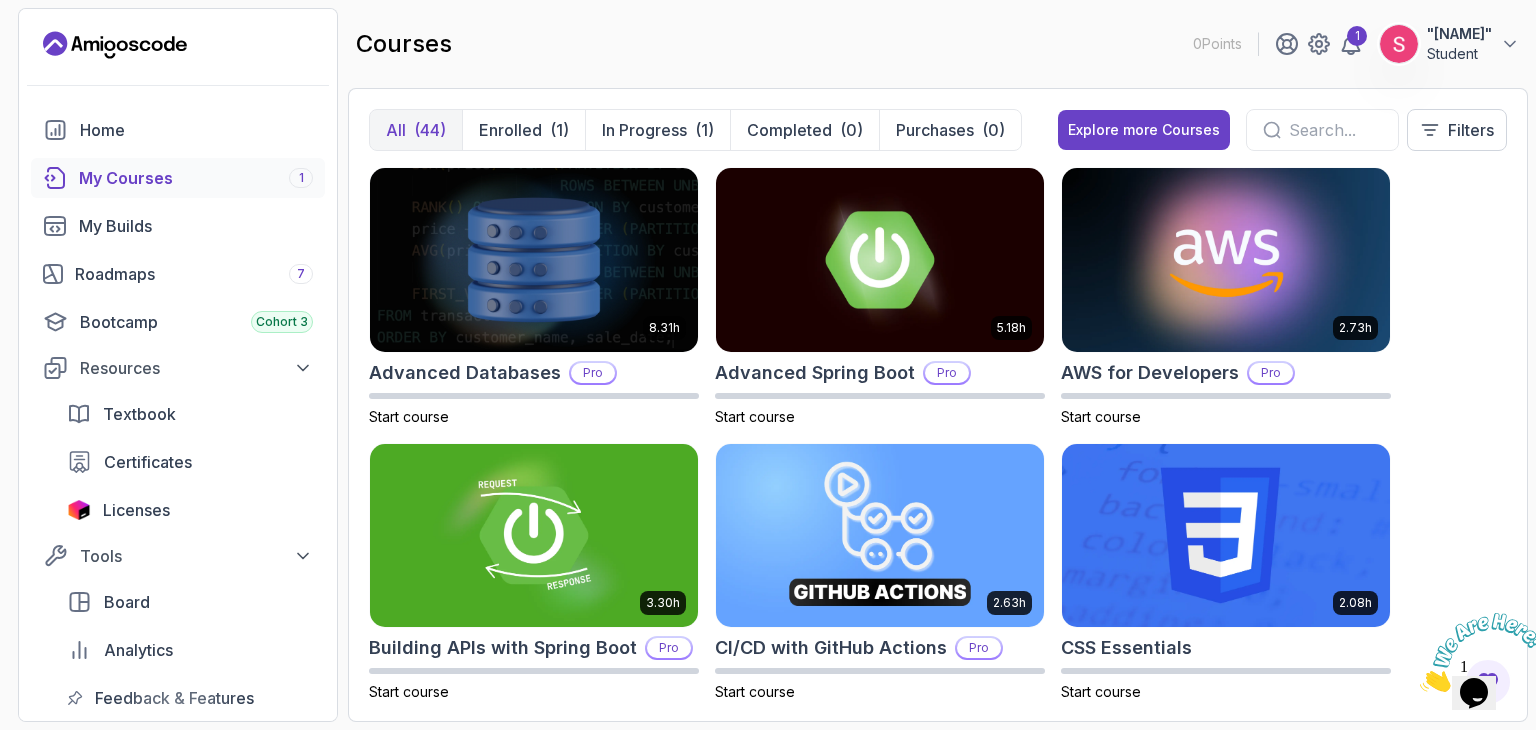 click on "My Courses 1" at bounding box center (196, 178) 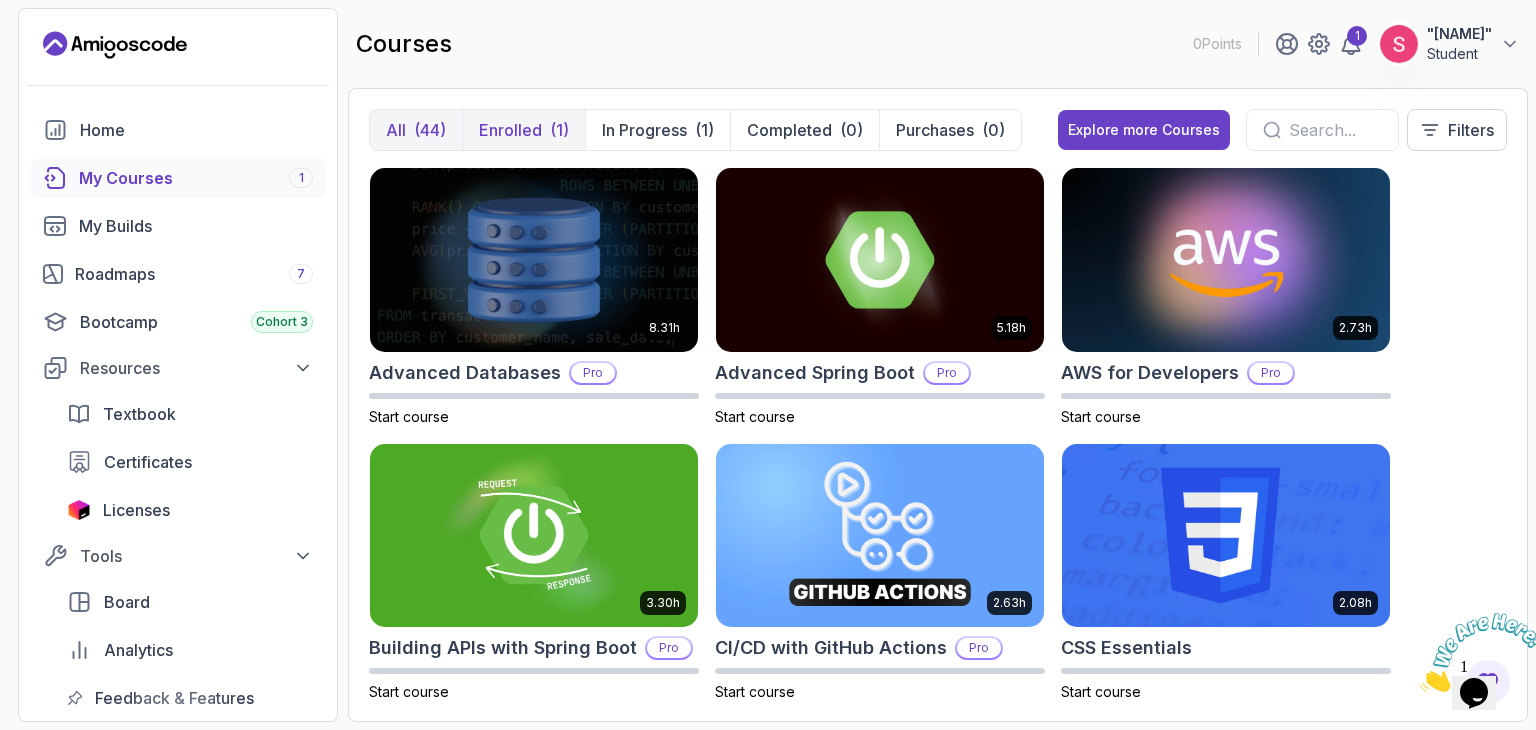 click on "(1)" at bounding box center [559, 130] 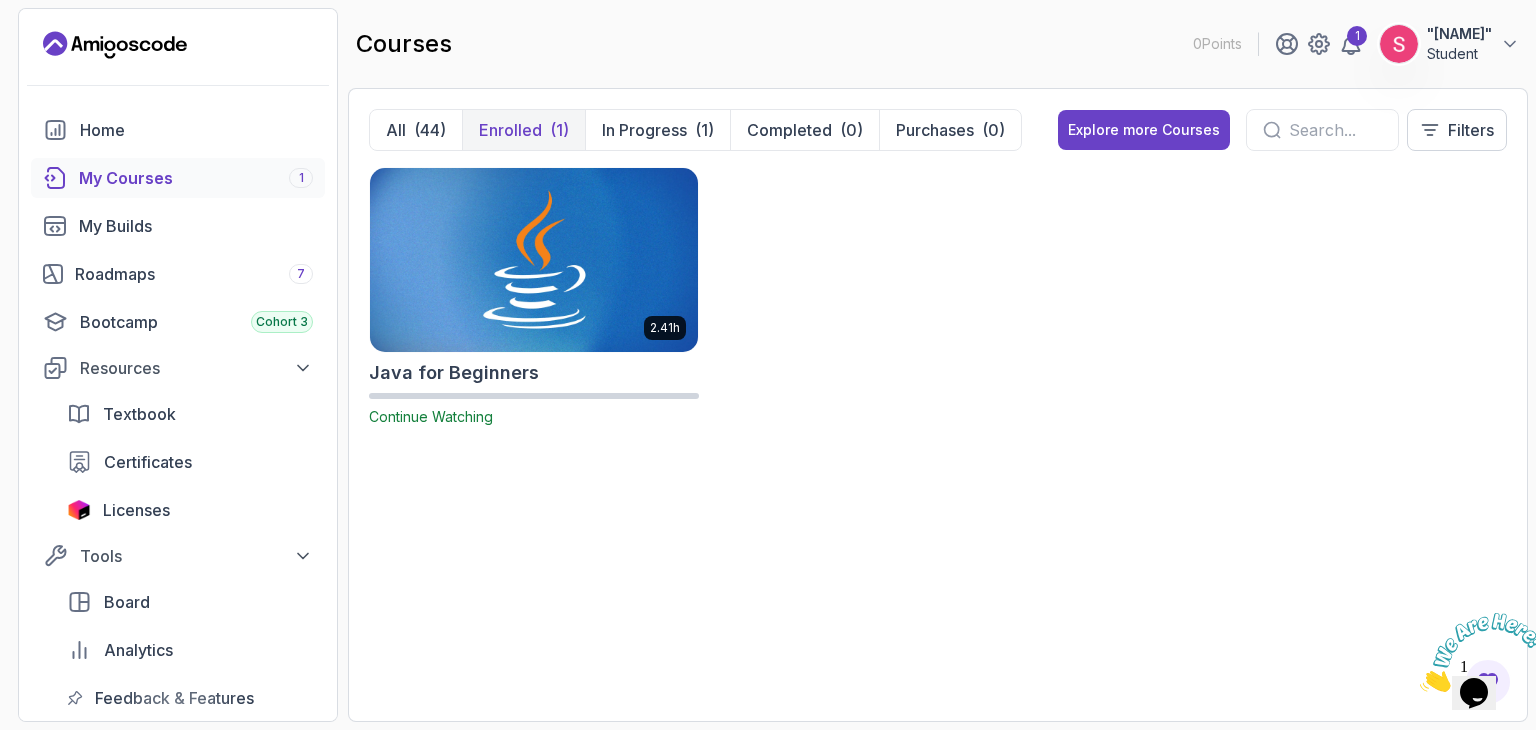 click at bounding box center (534, 259) 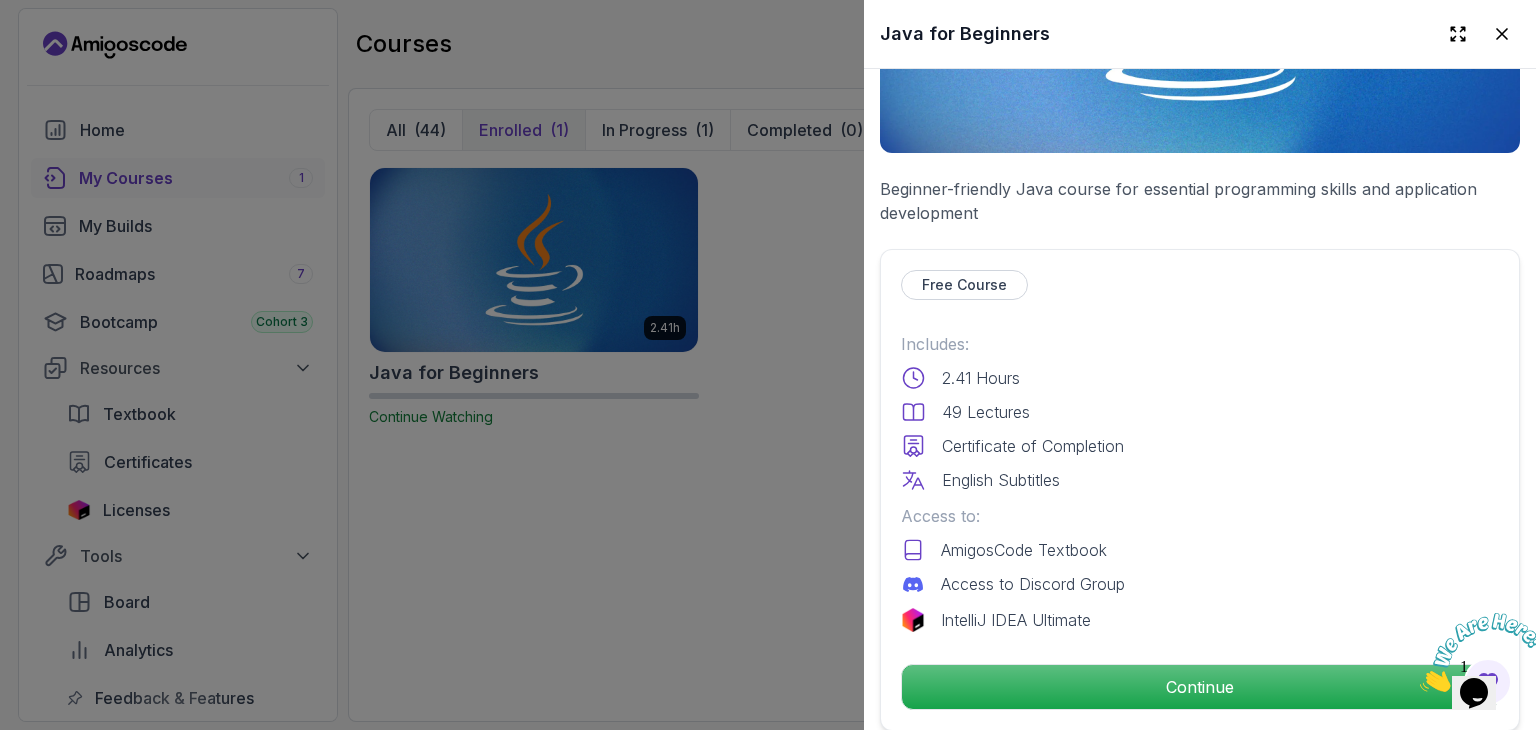 scroll, scrollTop: 300, scrollLeft: 0, axis: vertical 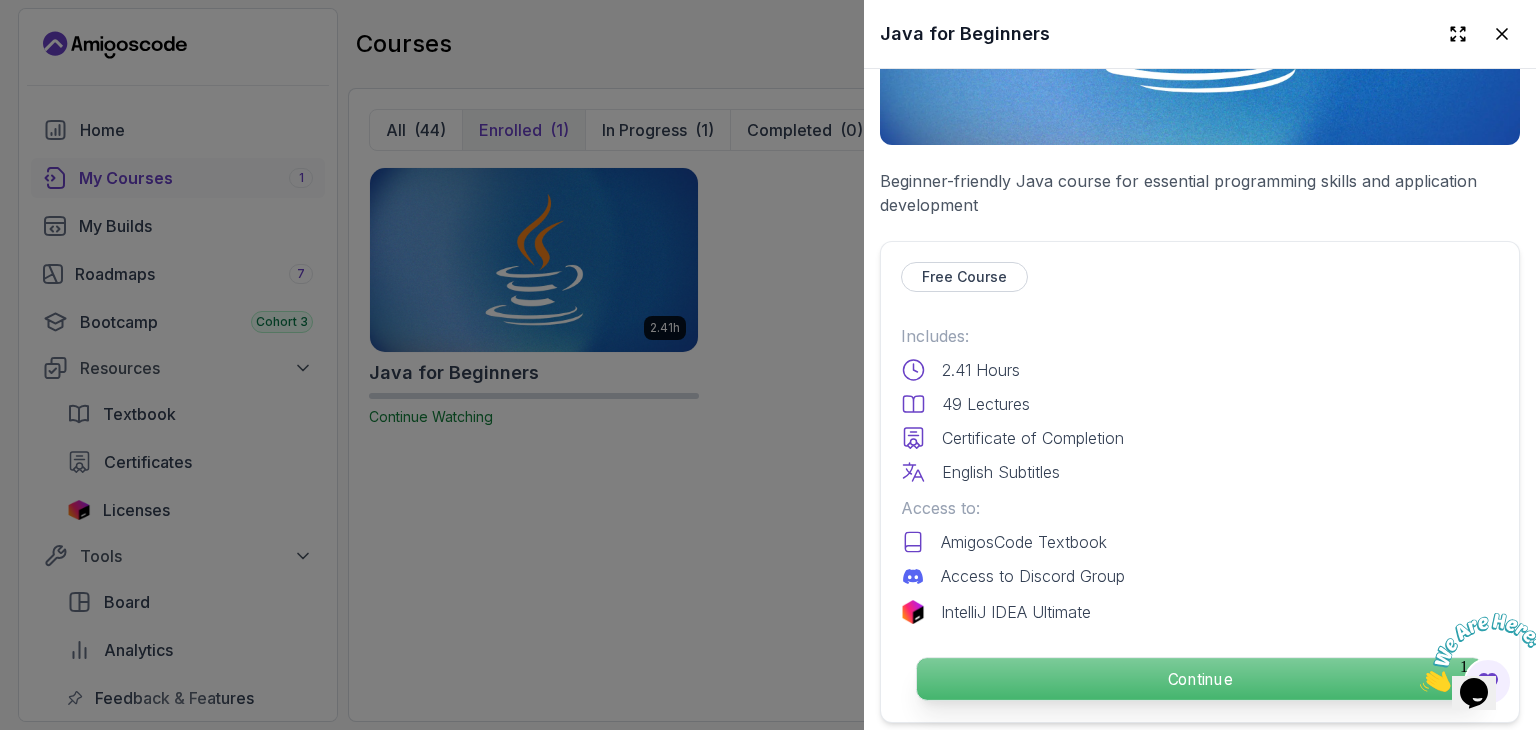 click on "Continue" at bounding box center [1200, 679] 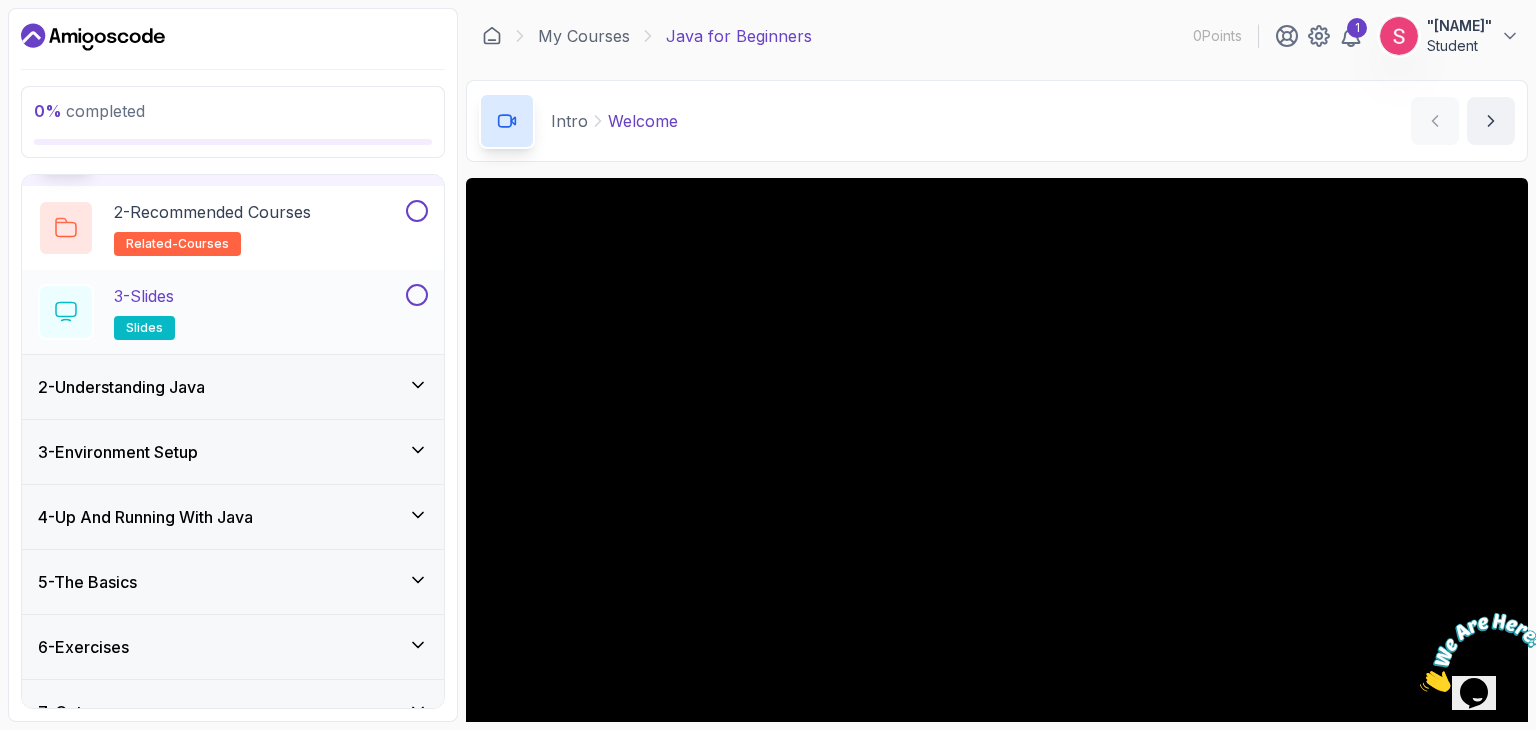 scroll, scrollTop: 170, scrollLeft: 0, axis: vertical 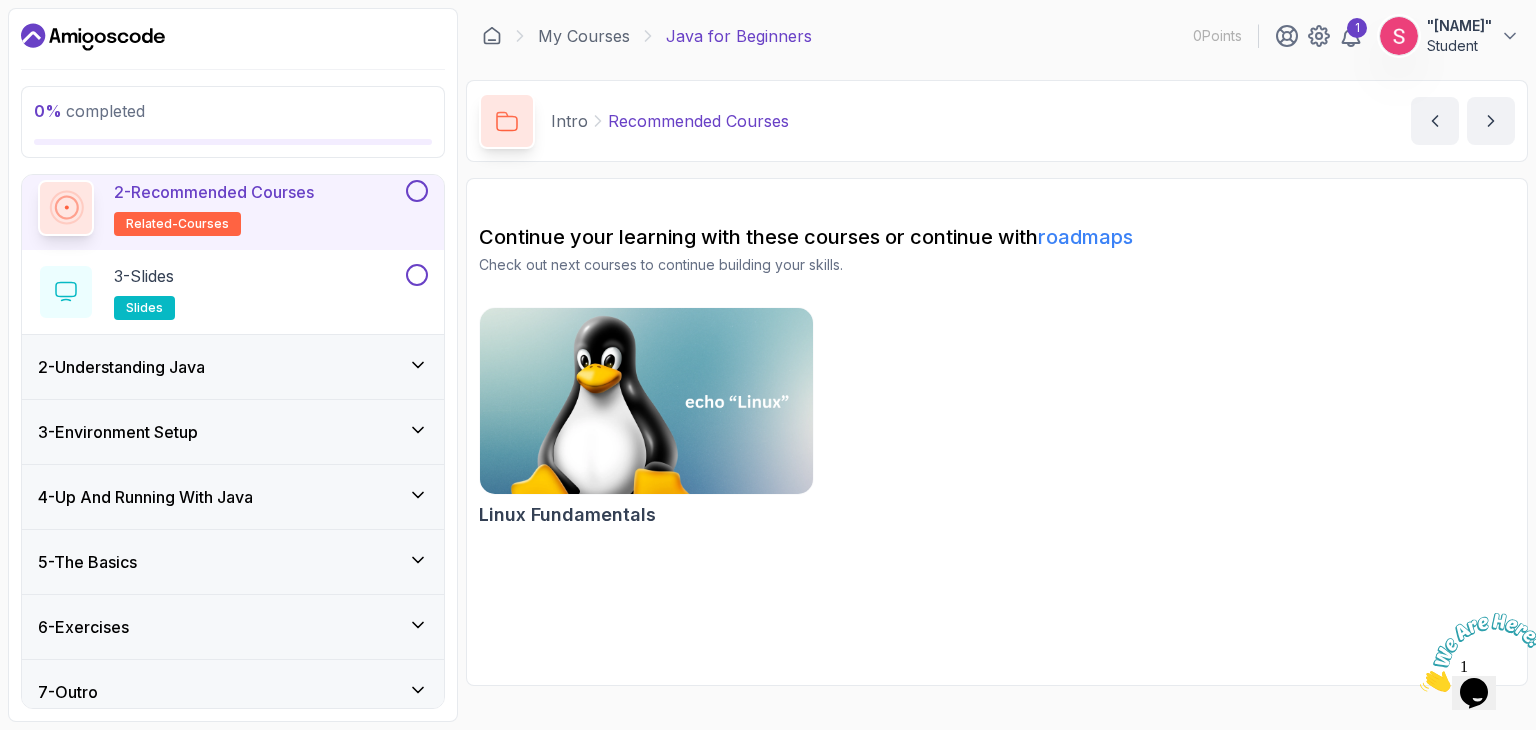 click on "Continue your learning with these courses or continue with  roadmaps Check out next courses to continue building your skills. Linux Fundamentals" at bounding box center (997, 432) 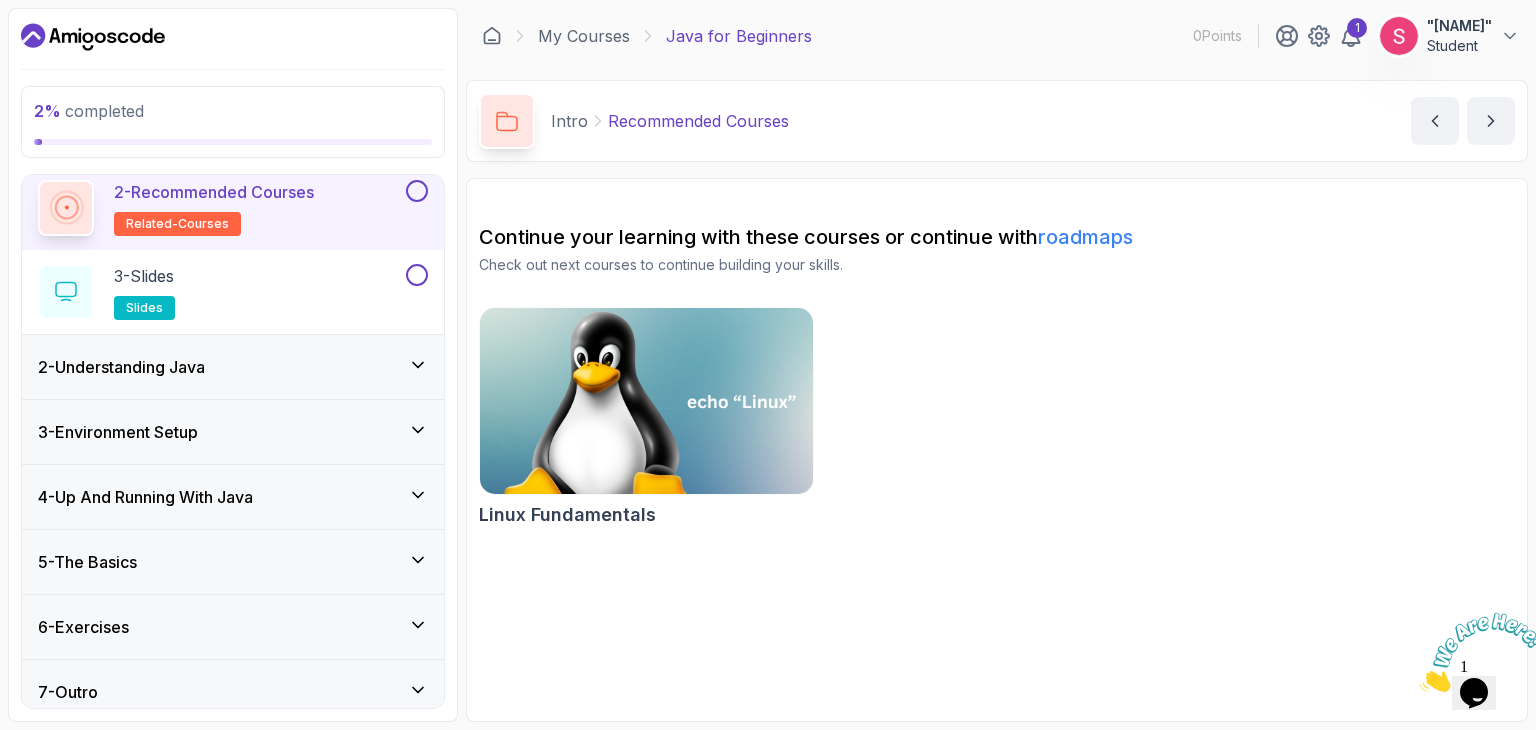 click at bounding box center [646, 401] 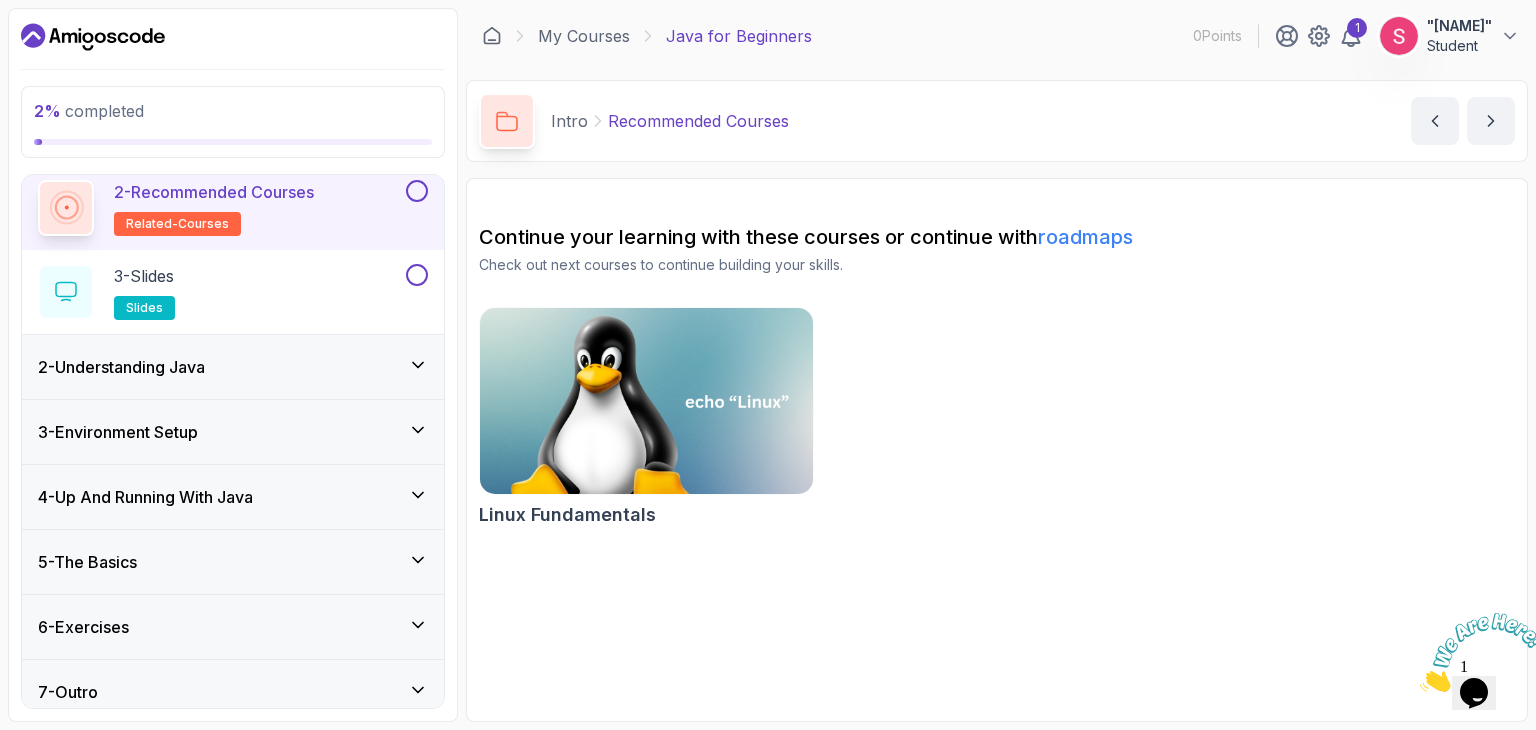 click on "related-courses" at bounding box center (177, 224) 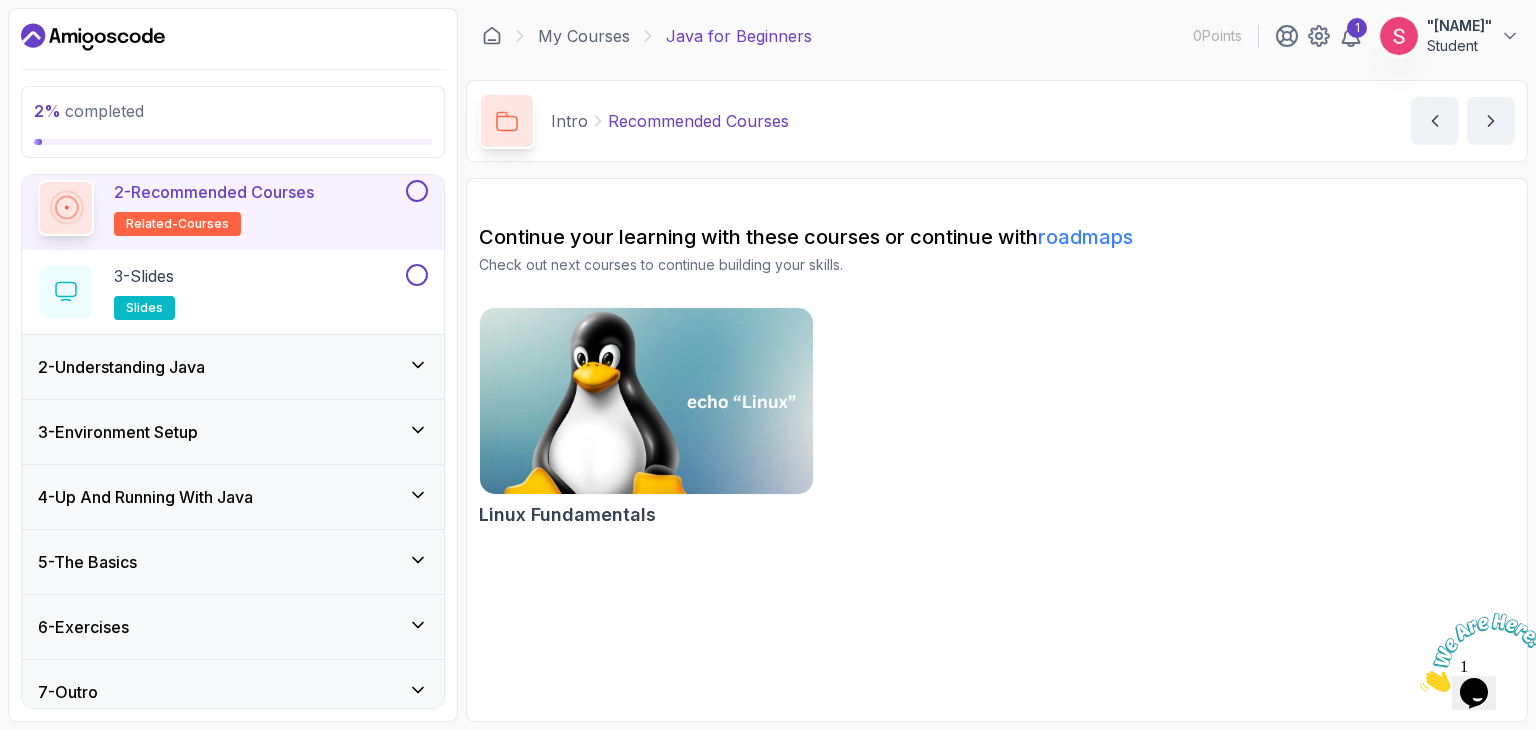 click at bounding box center [646, 401] 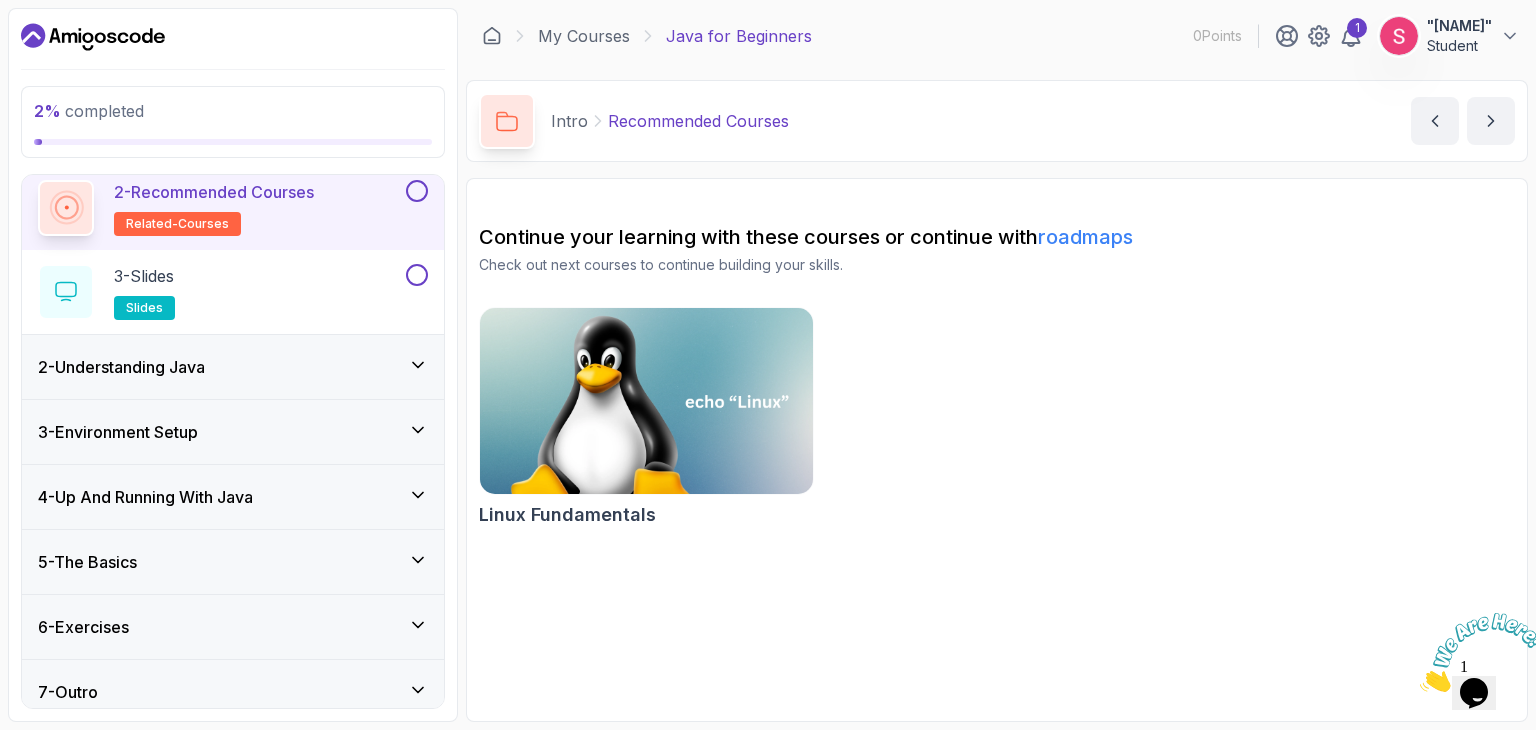 click on "2  -  Understanding Java" at bounding box center (233, 367) 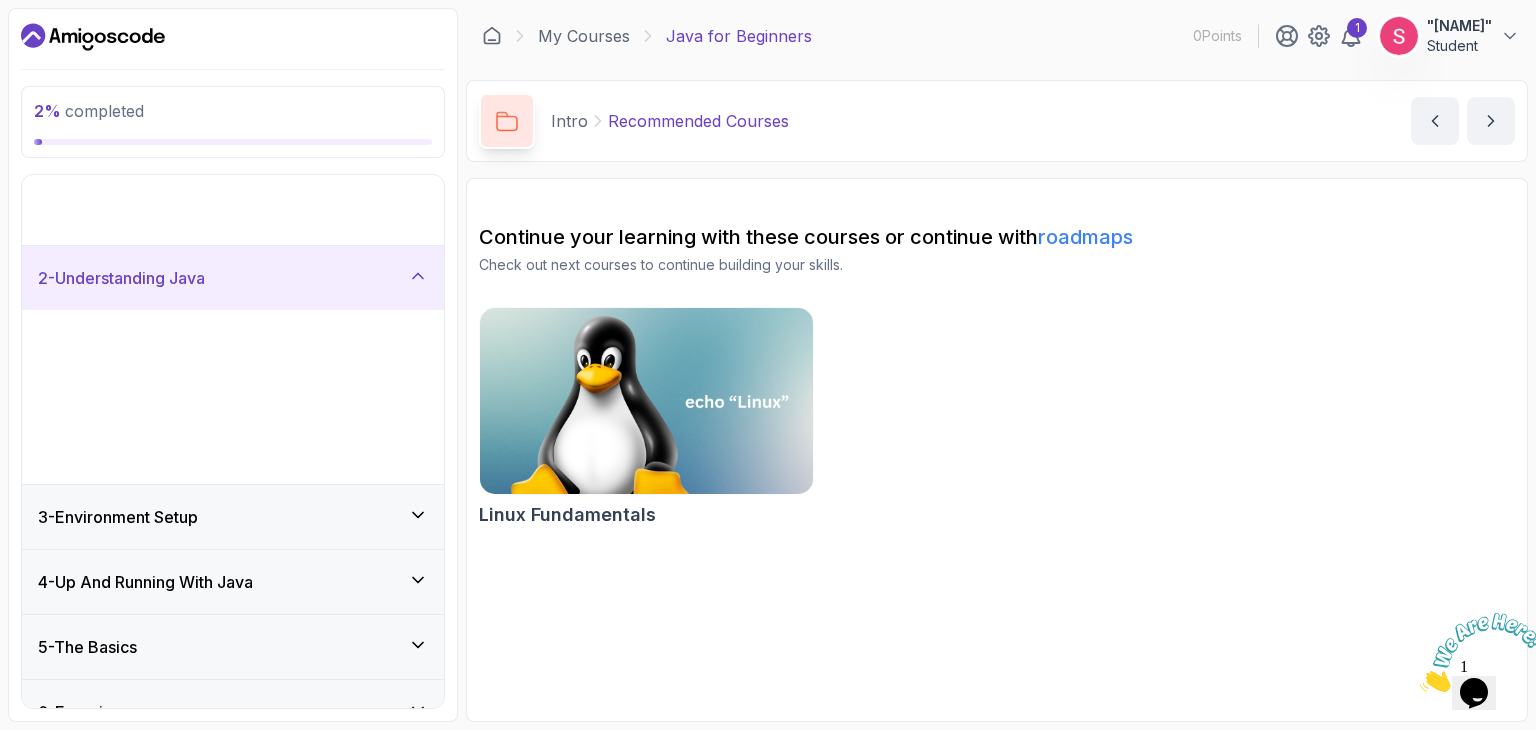scroll, scrollTop: 0, scrollLeft: 0, axis: both 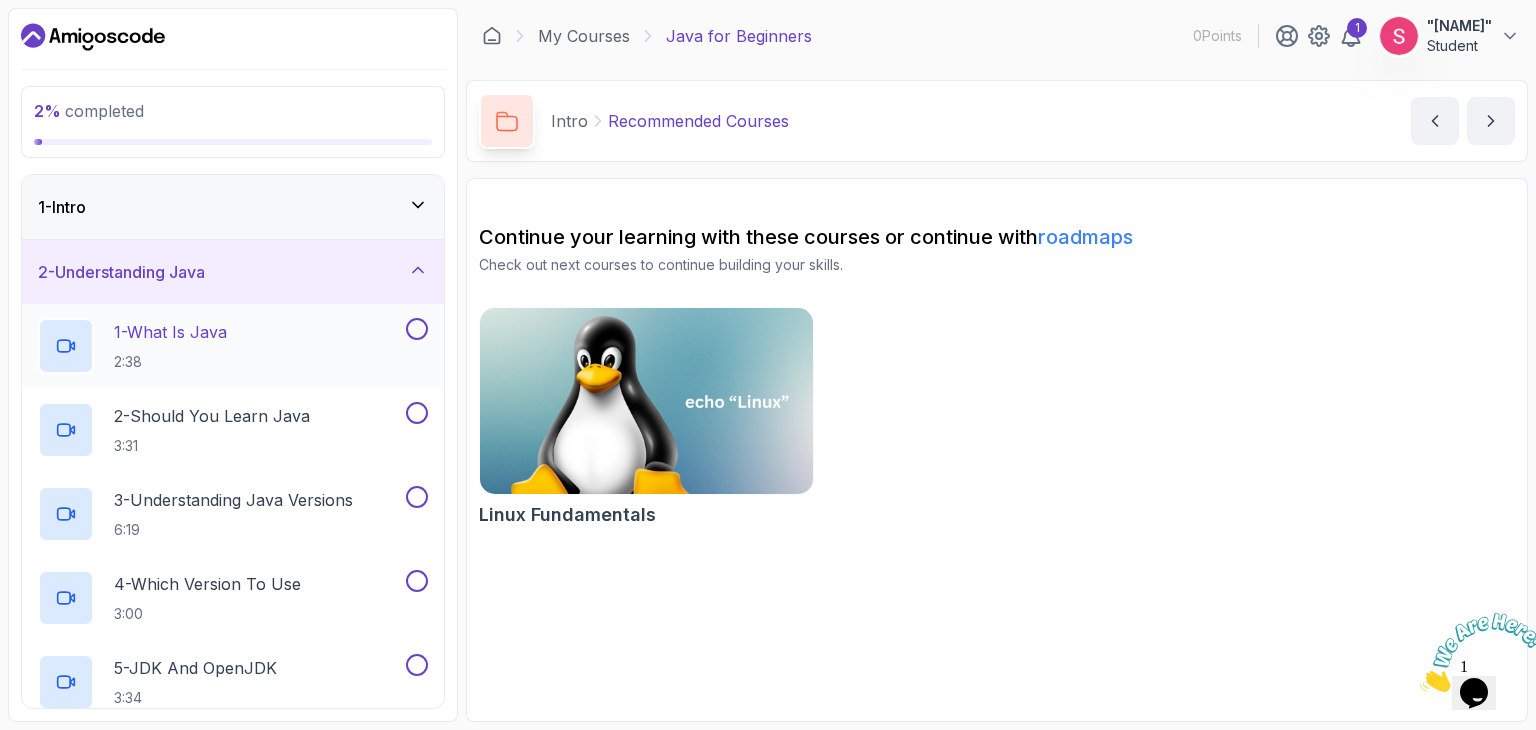 click on "1  -  What Is Java 2:38" at bounding box center (220, 346) 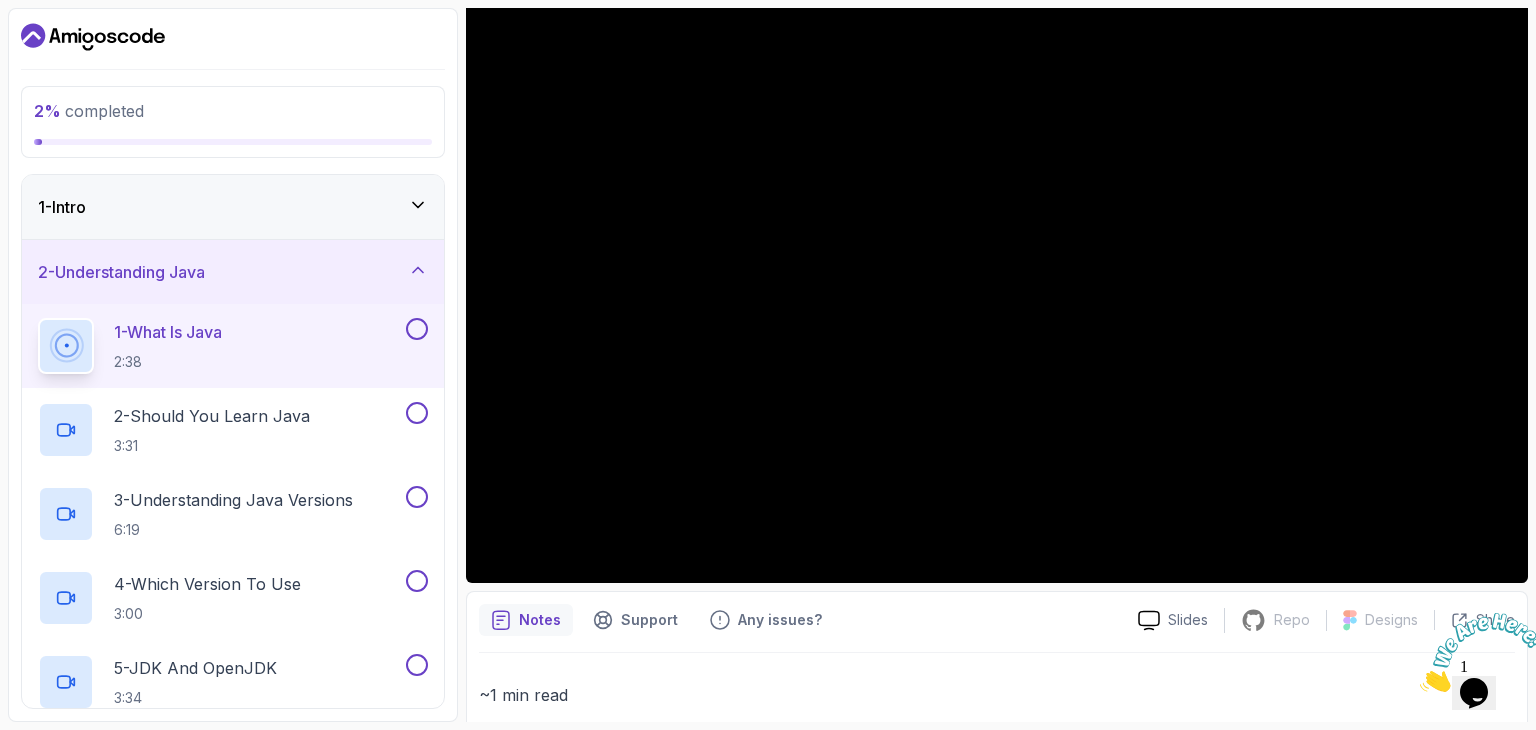 scroll, scrollTop: 200, scrollLeft: 0, axis: vertical 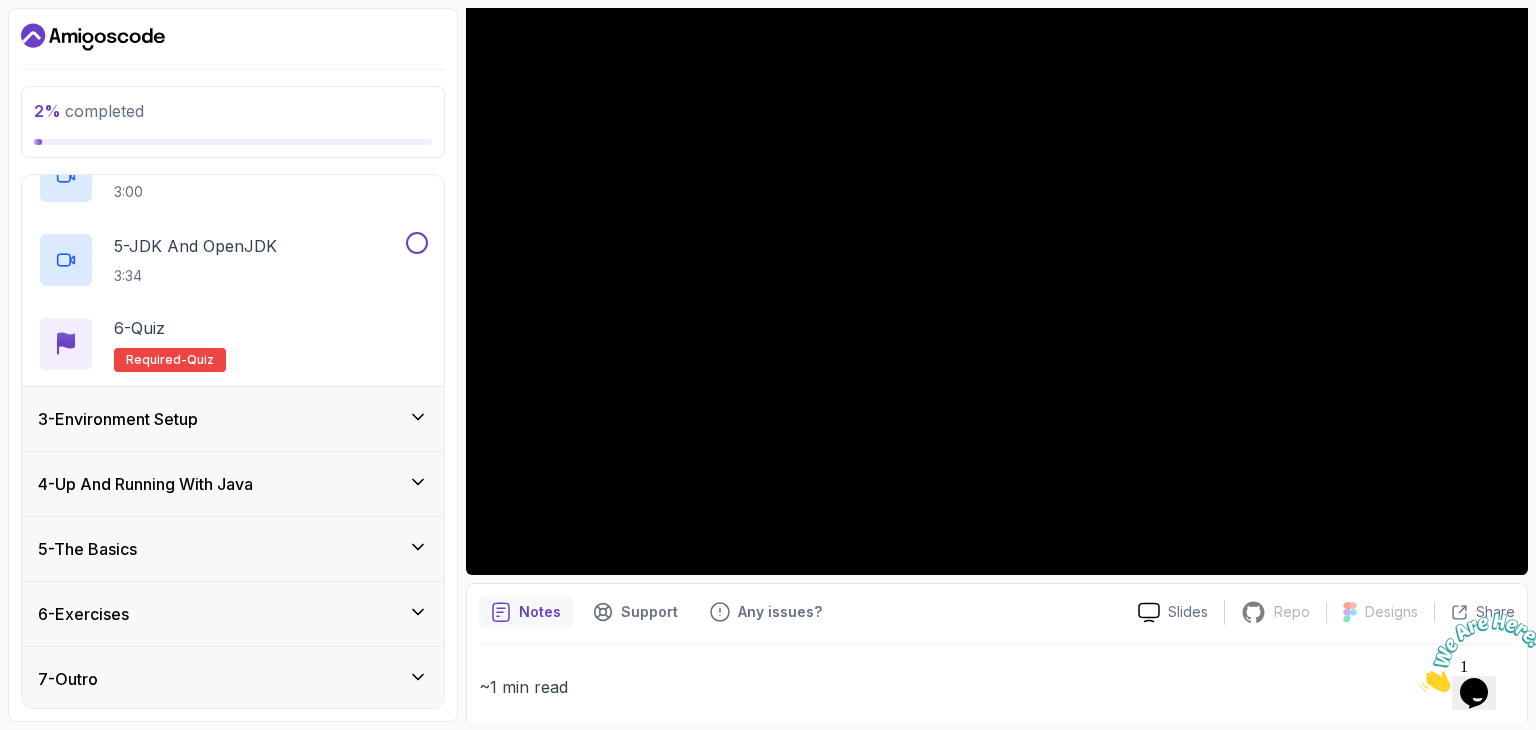 click on "3  -  Environment Setup" at bounding box center (233, 419) 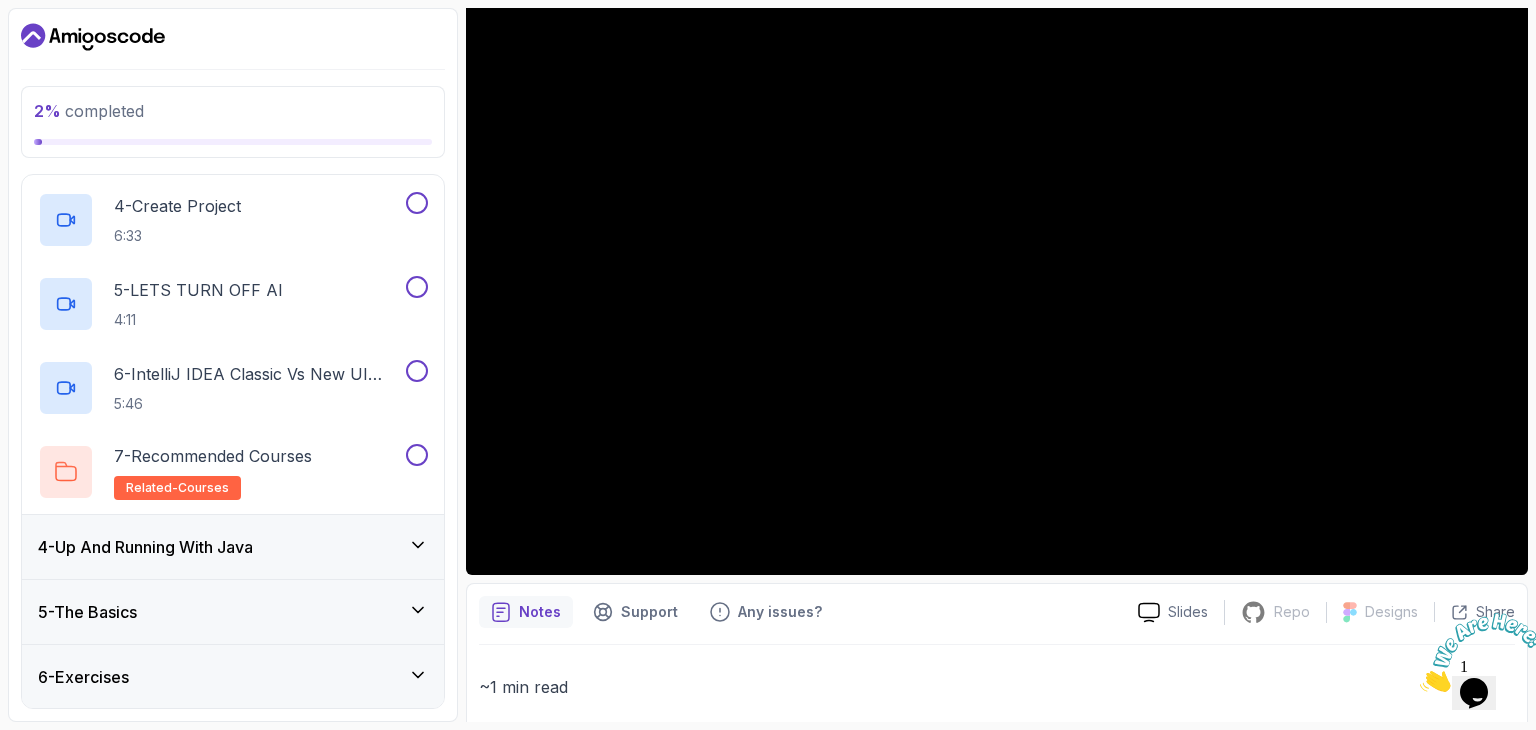 scroll, scrollTop: 506, scrollLeft: 0, axis: vertical 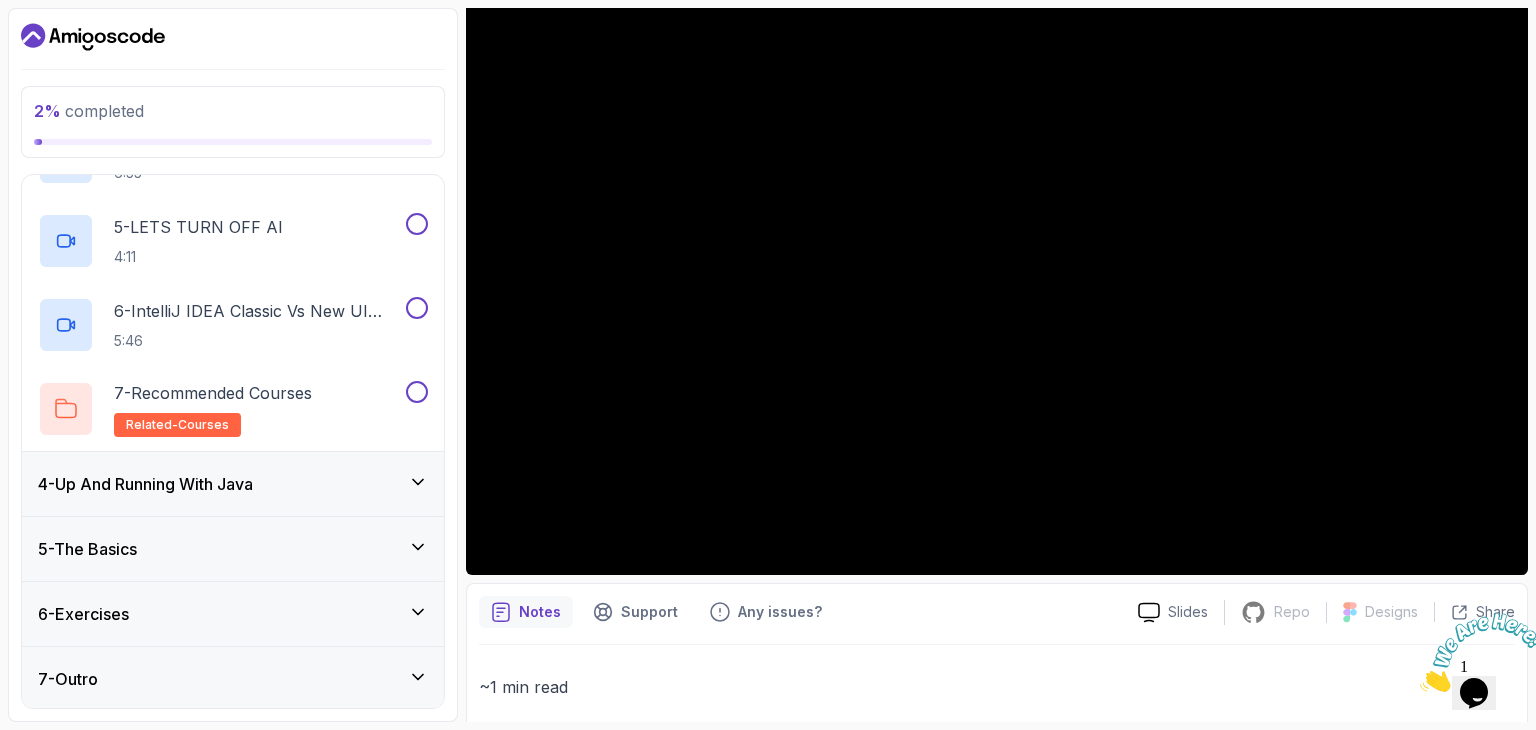 click on "4  -  Up And Running With Java" at bounding box center [233, 484] 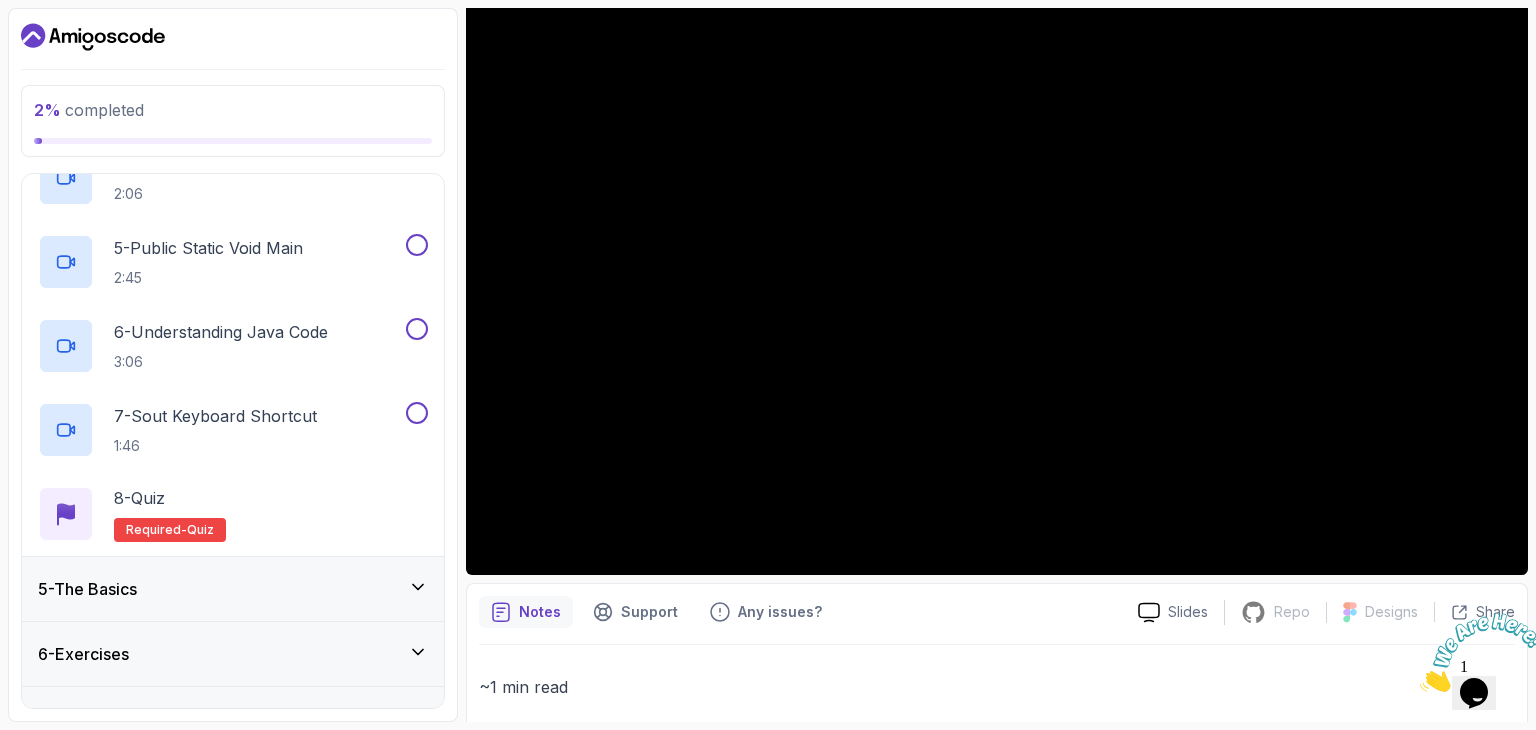 scroll, scrollTop: 590, scrollLeft: 0, axis: vertical 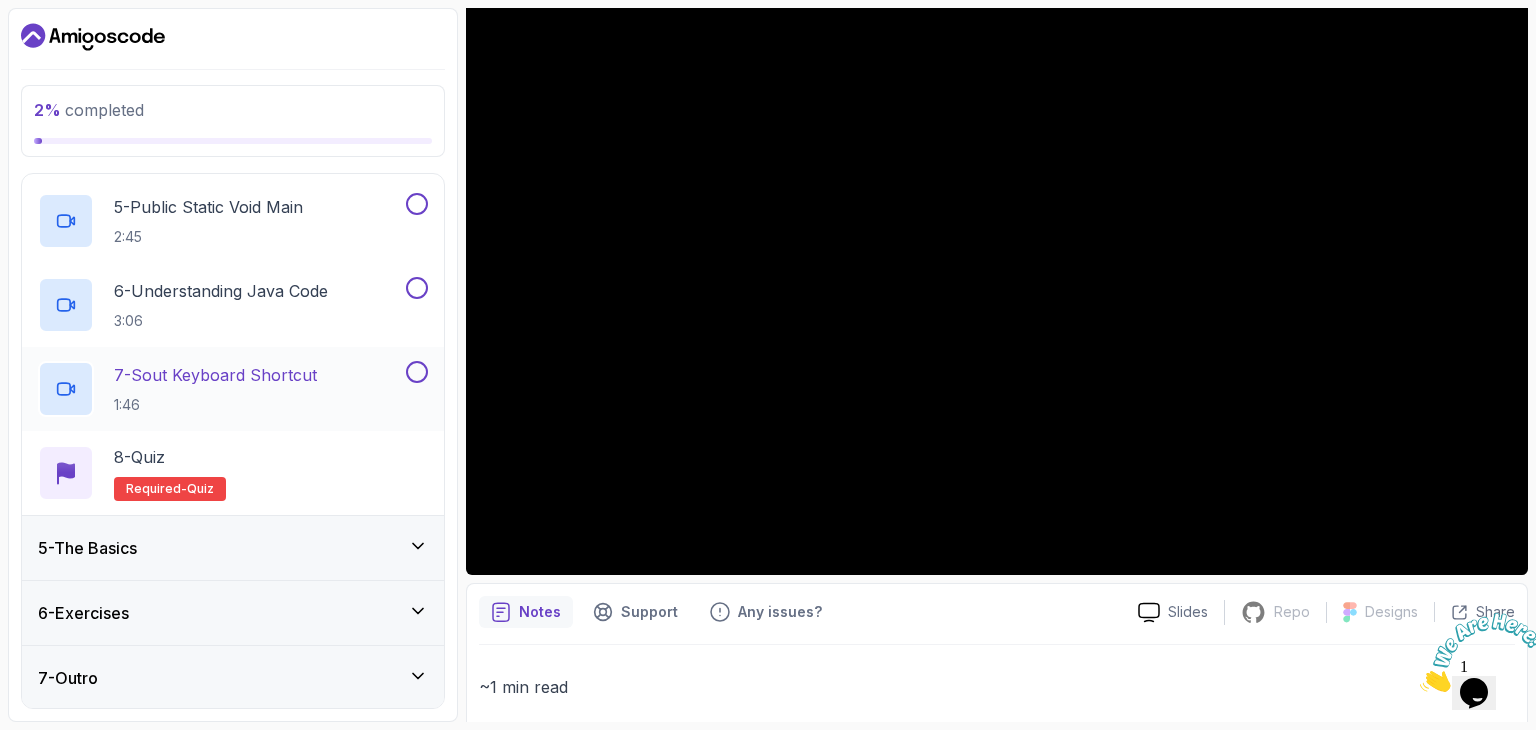 click on "7  -  Sout Keyboard Shortcut" at bounding box center (215, 375) 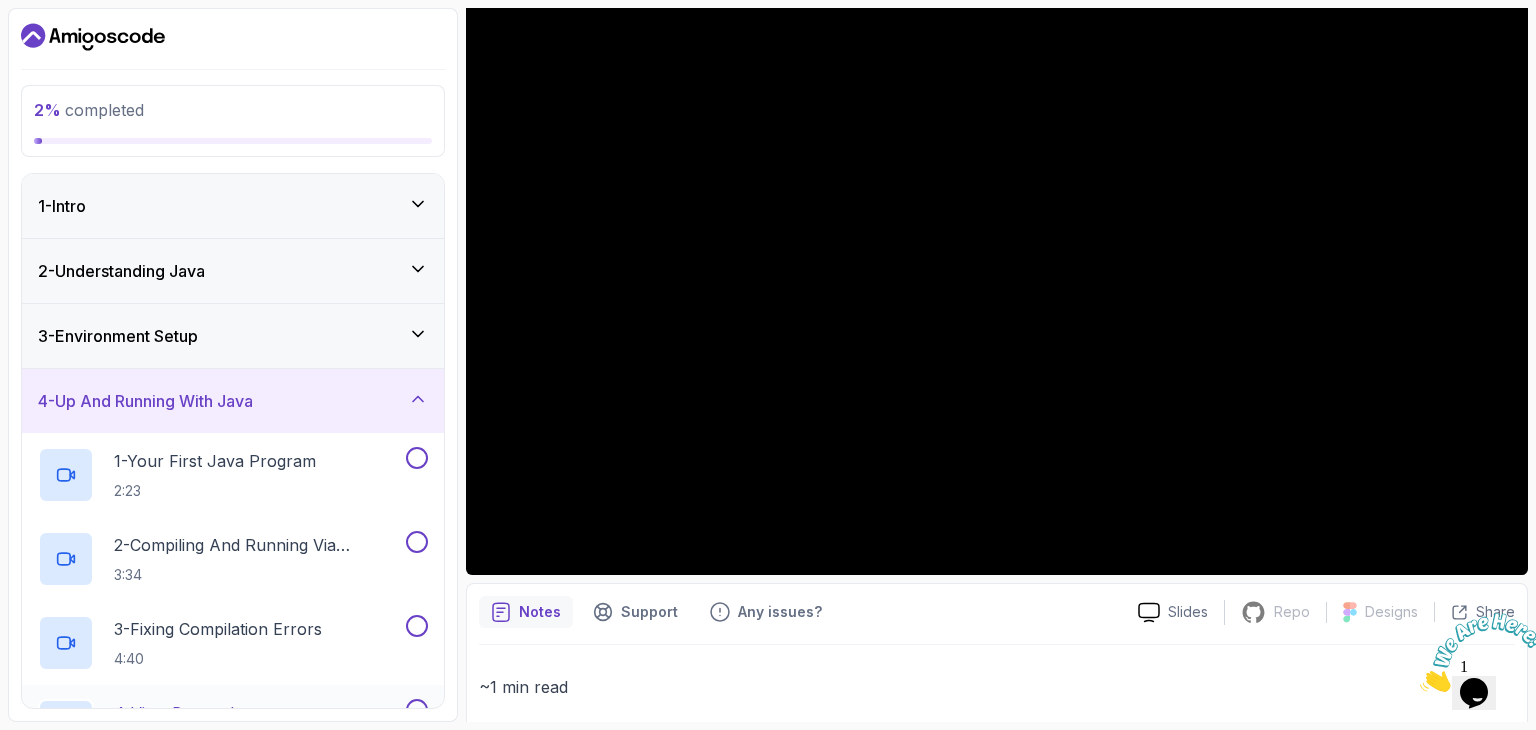 scroll, scrollTop: 0, scrollLeft: 0, axis: both 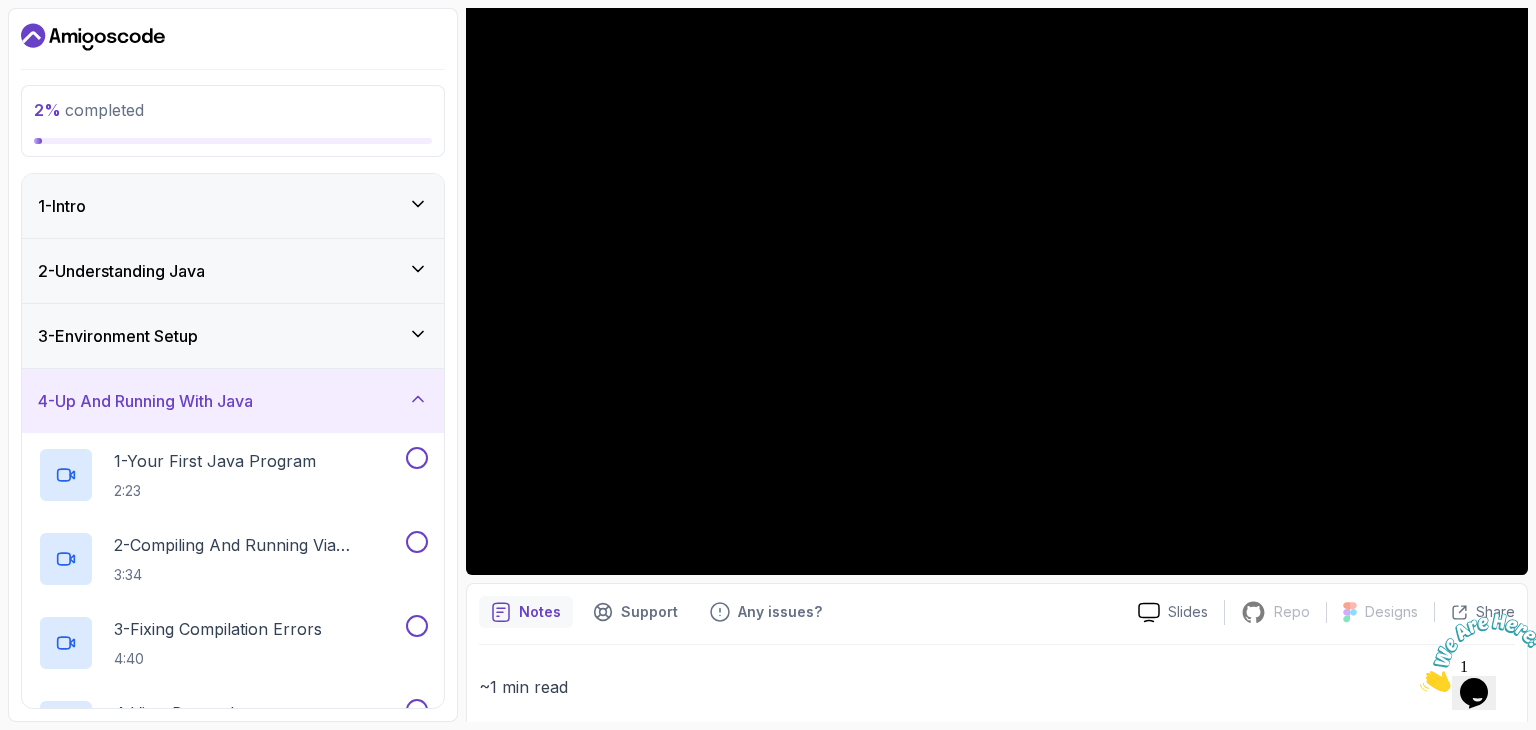 click on "1  -  Intro" at bounding box center [233, 206] 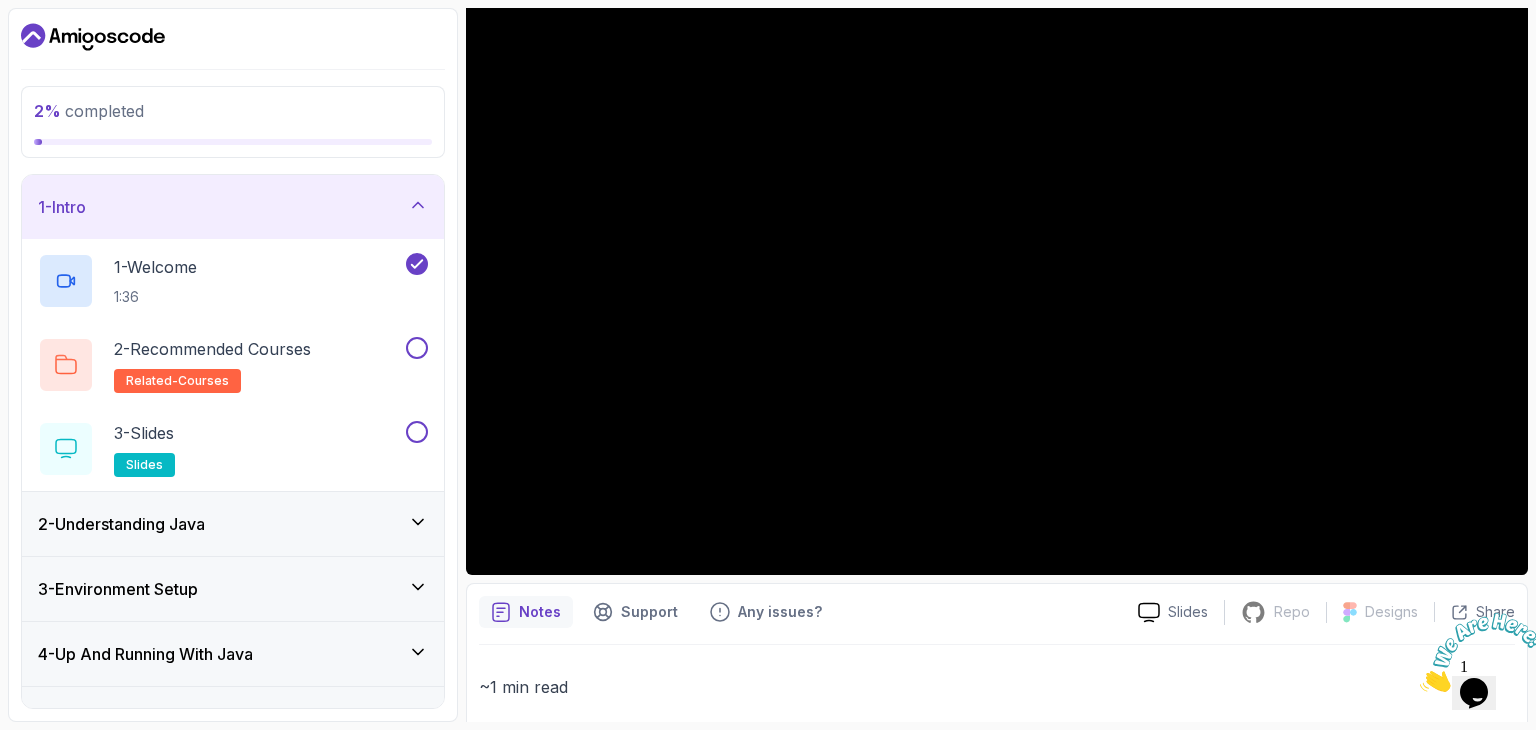 click on "2  -  Understanding Java" at bounding box center [121, 524] 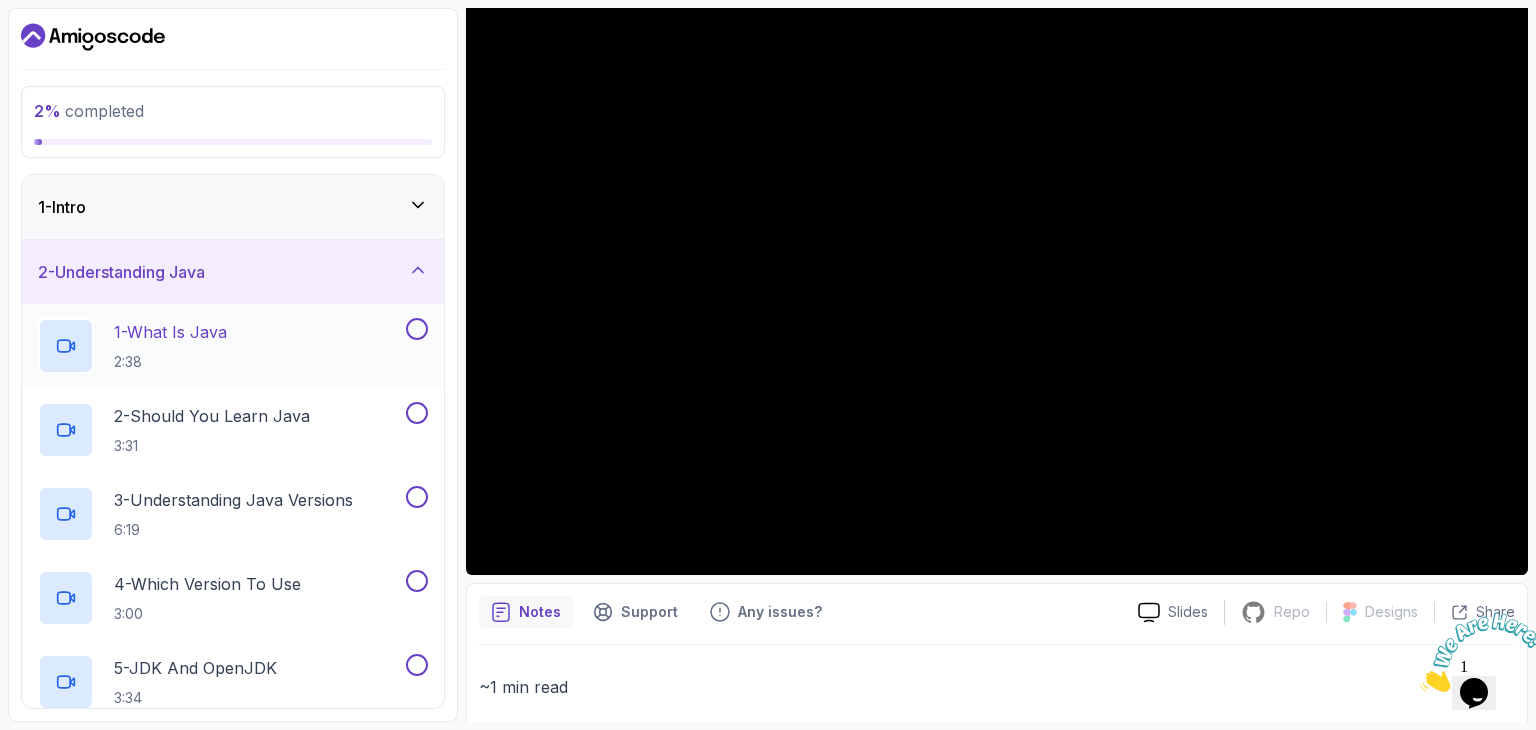 click on "1  -  What Is Java 2:38" at bounding box center [170, 346] 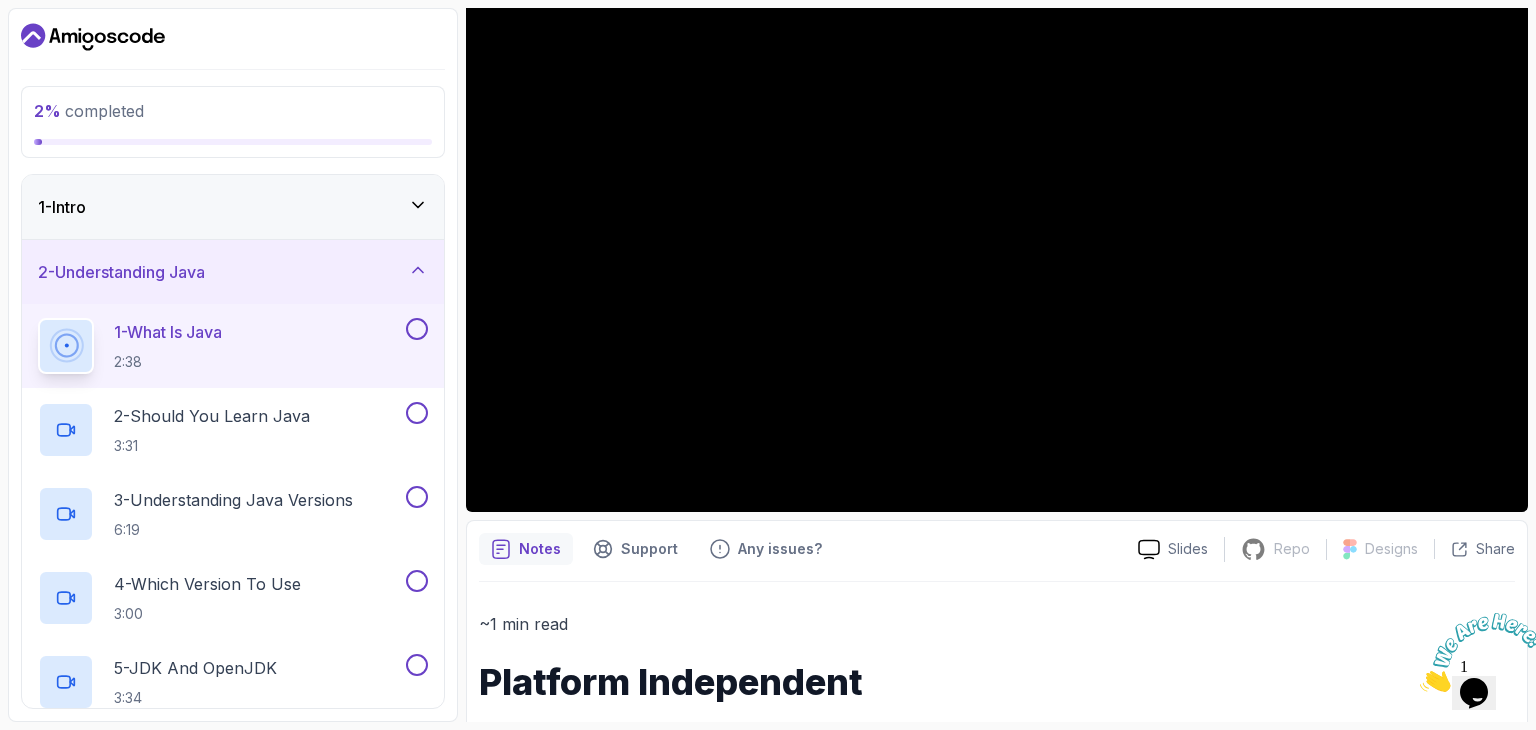 scroll, scrollTop: 200, scrollLeft: 0, axis: vertical 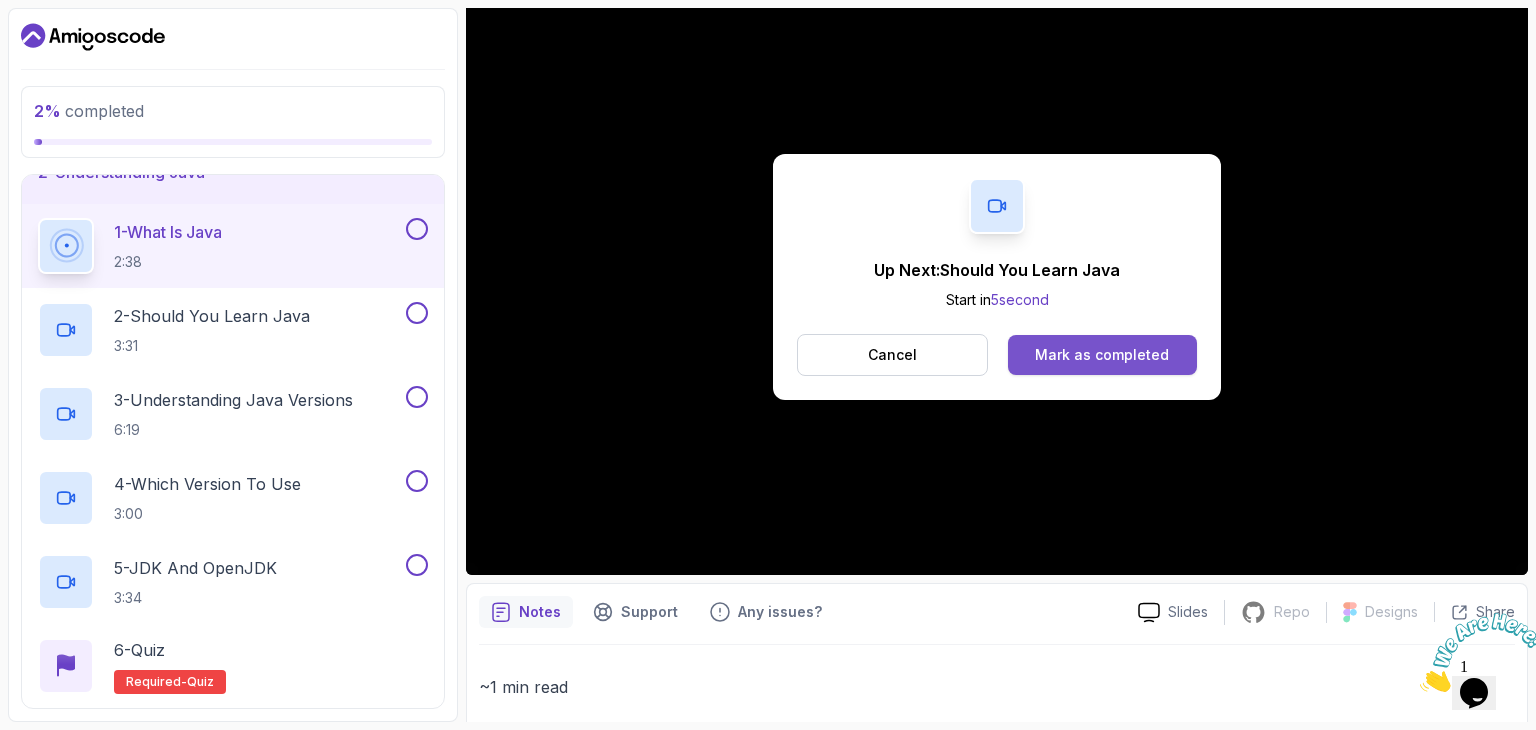 click on "Mark as completed" at bounding box center (1102, 355) 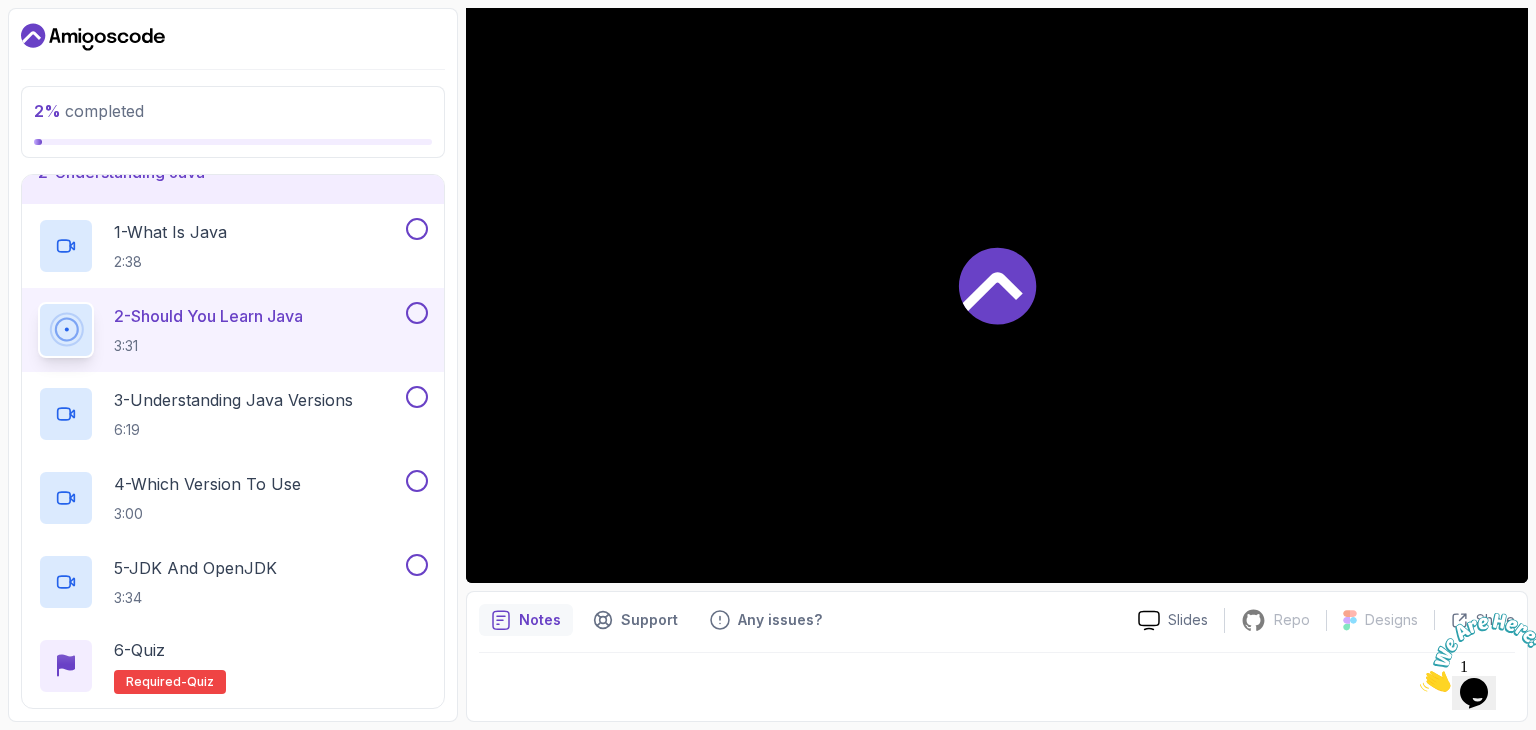 scroll, scrollTop: 192, scrollLeft: 0, axis: vertical 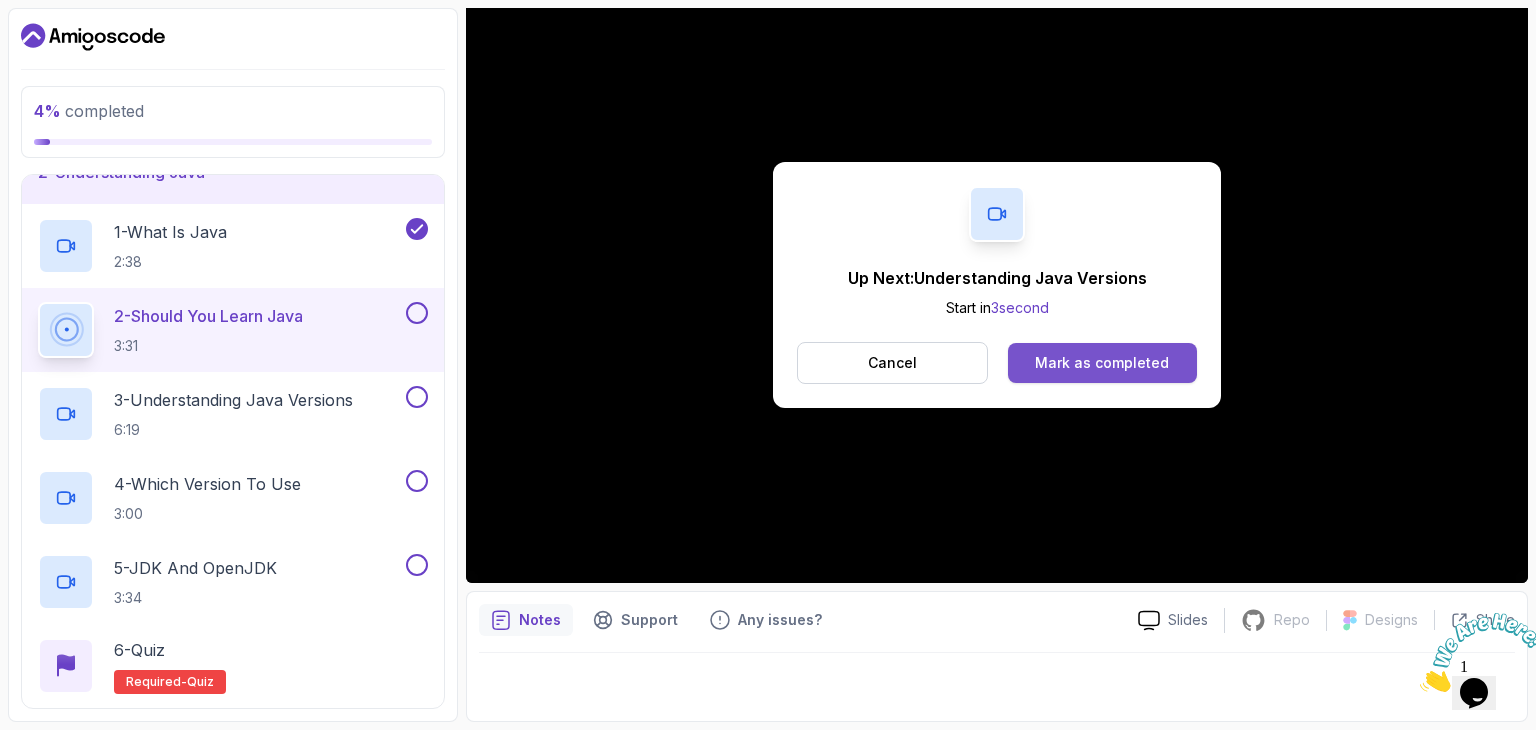 click on "Mark as completed" at bounding box center [1102, 363] 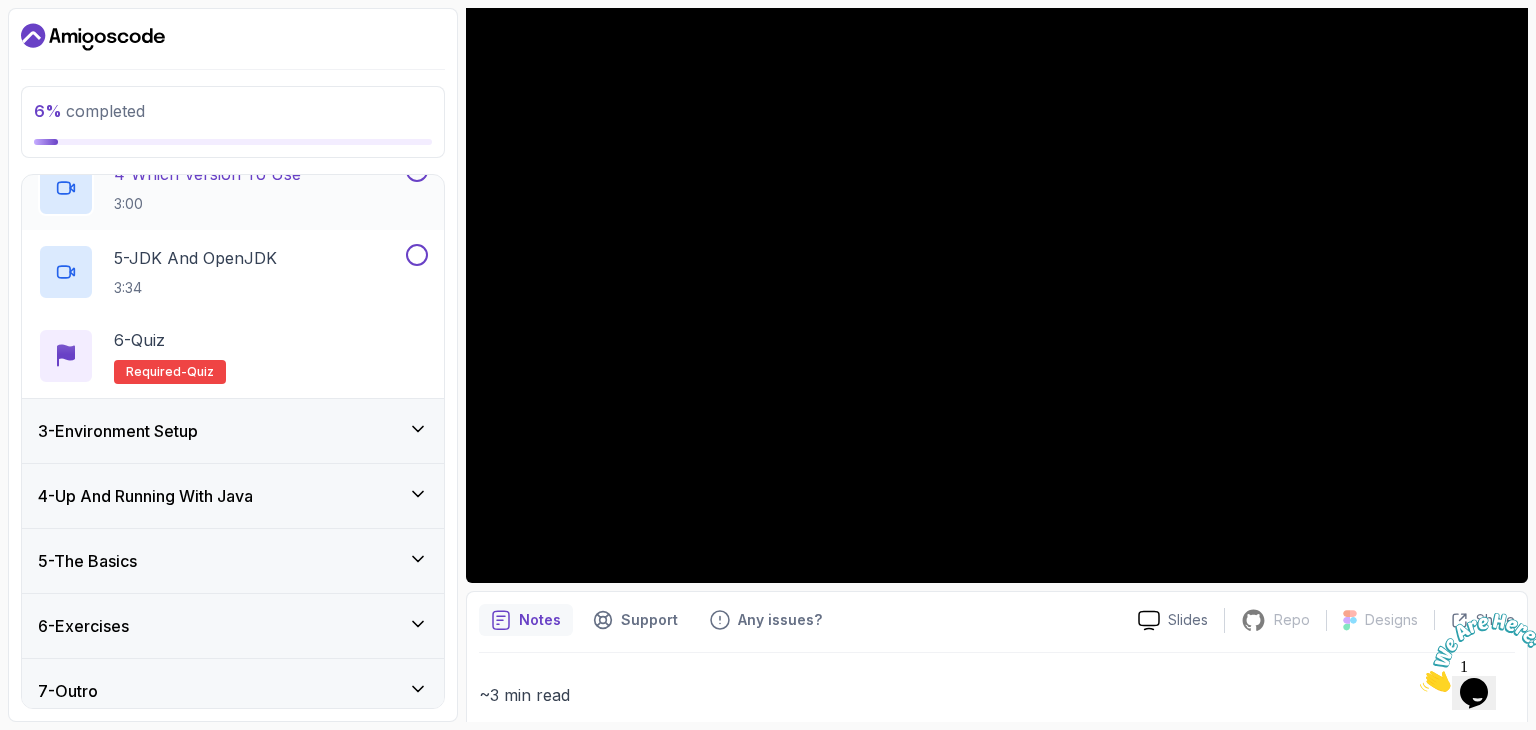 scroll, scrollTop: 422, scrollLeft: 0, axis: vertical 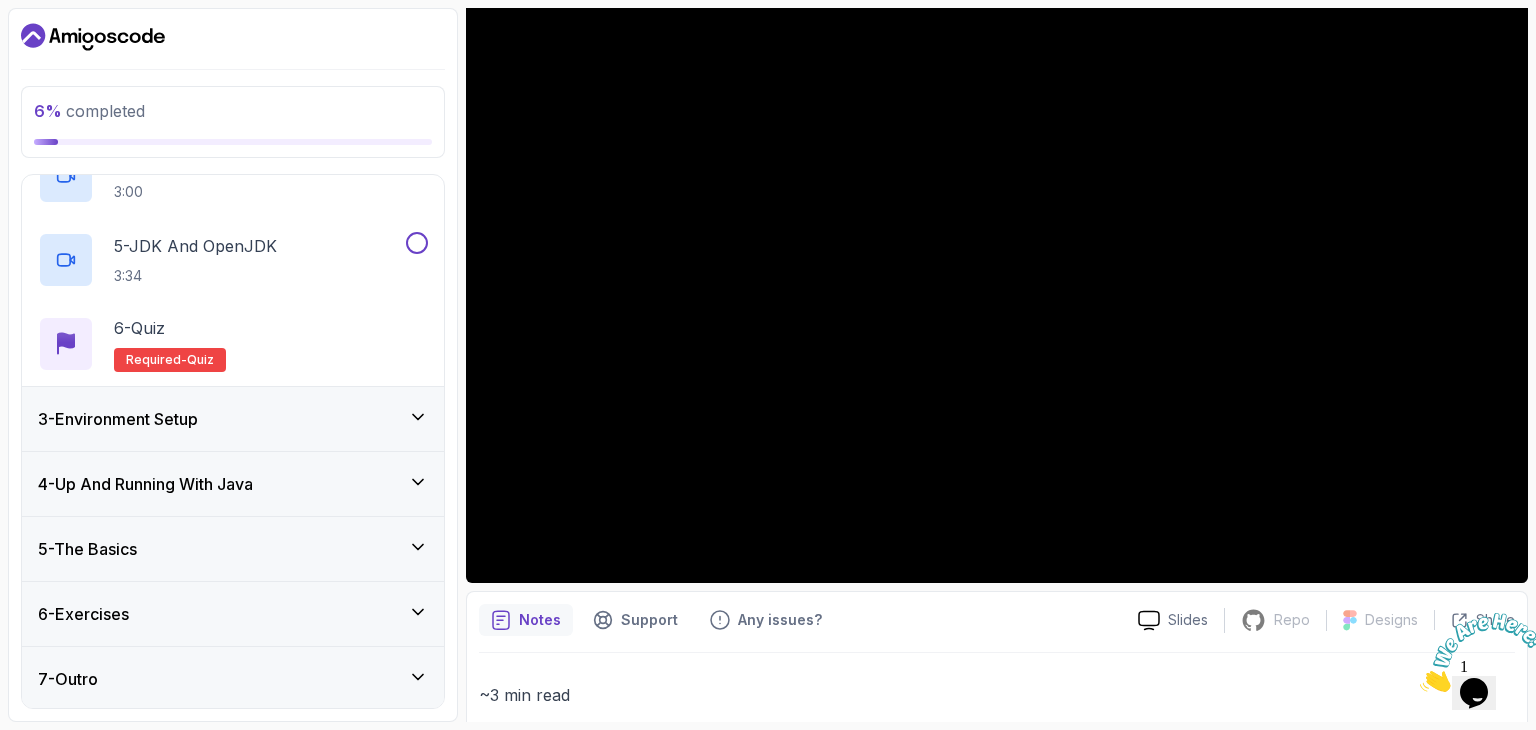 click on "3  -  Environment Setup" at bounding box center (118, 419) 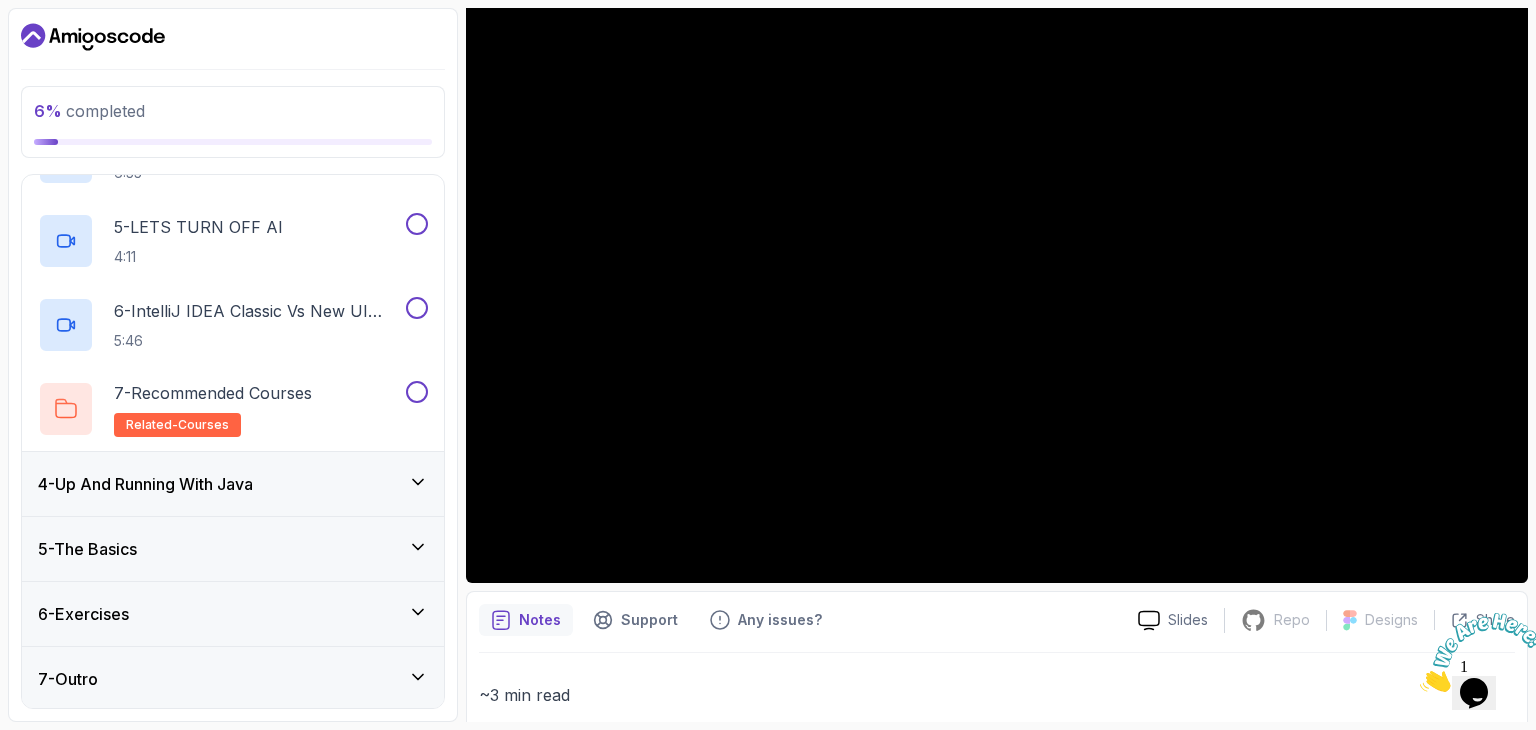 scroll, scrollTop: 505, scrollLeft: 0, axis: vertical 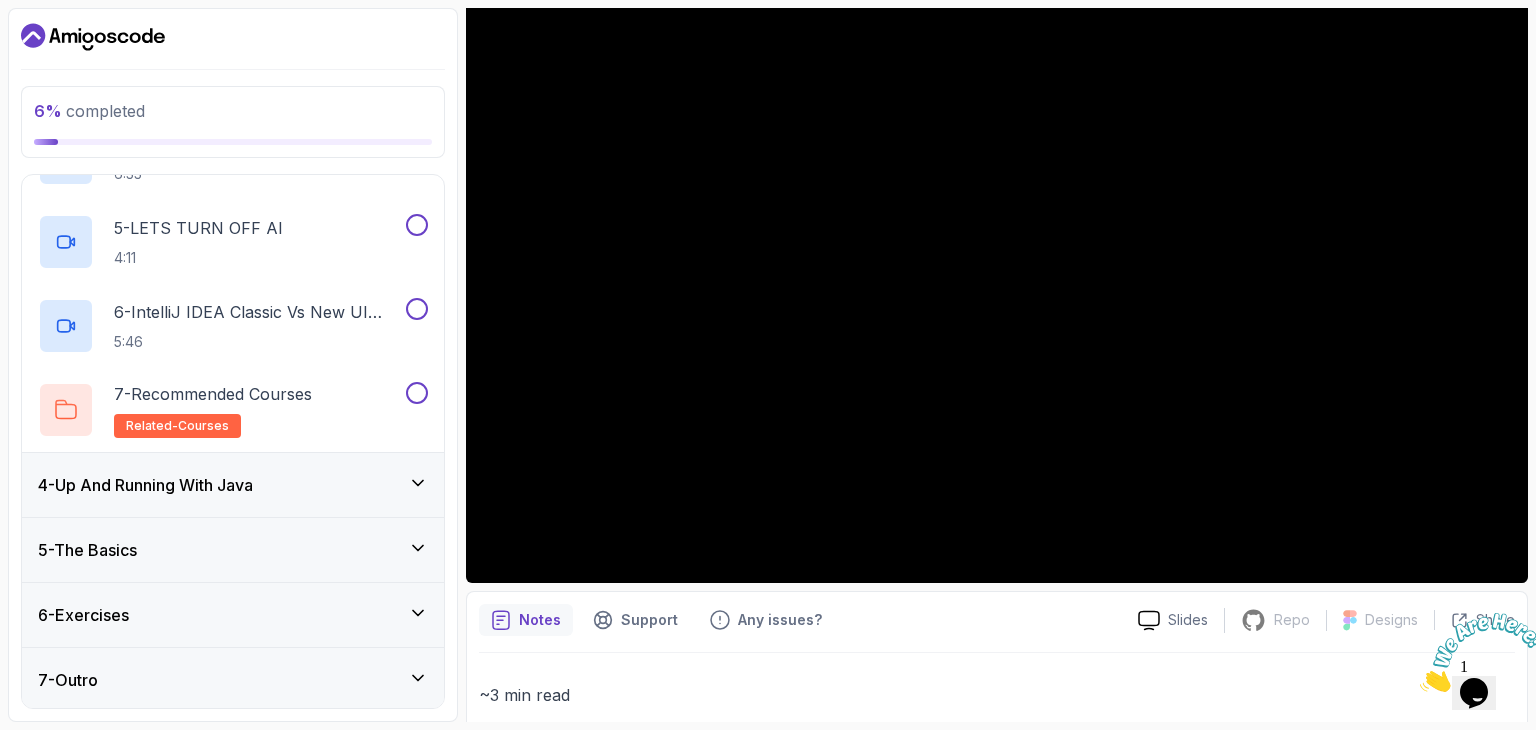 click on "4  -  Up And Running With Java" at bounding box center [145, 485] 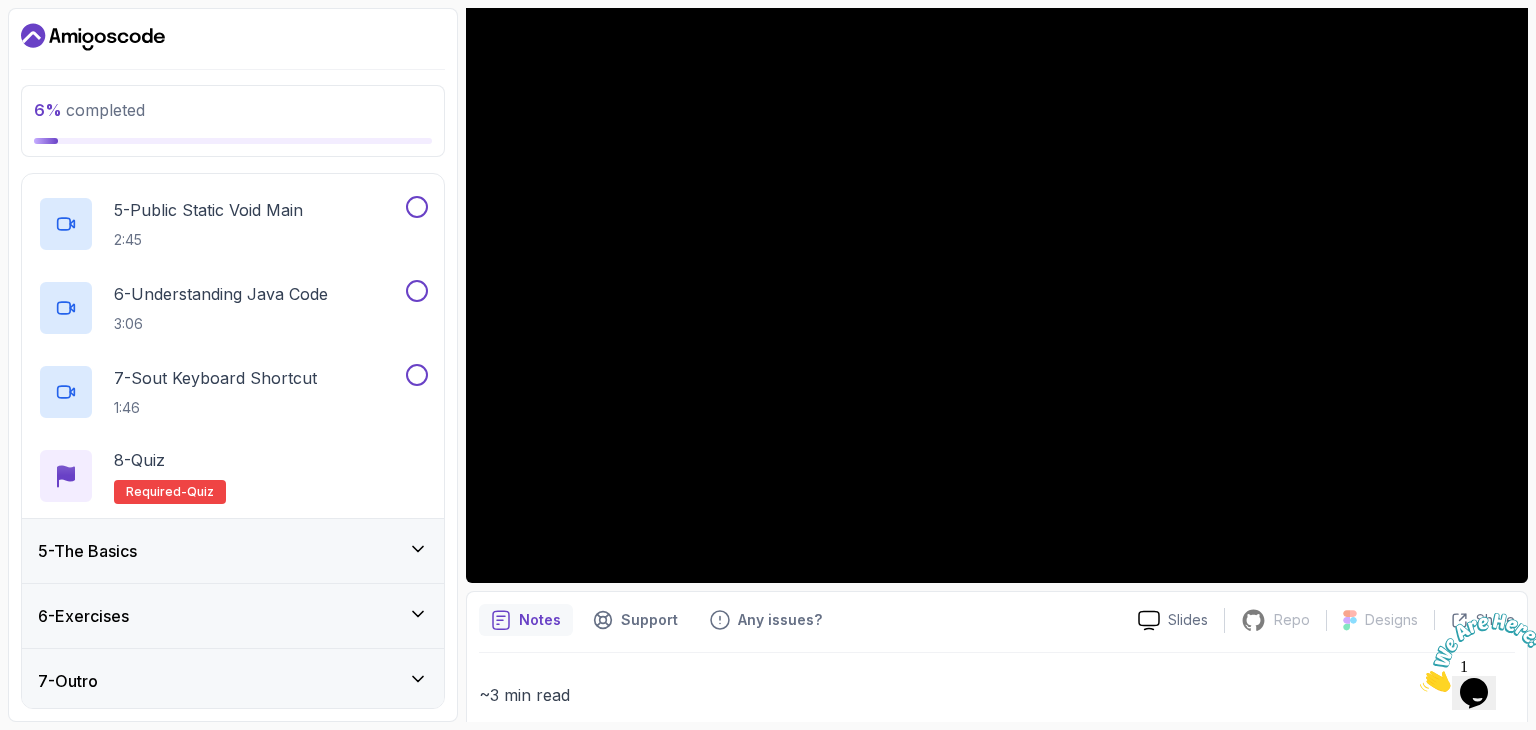 scroll, scrollTop: 590, scrollLeft: 0, axis: vertical 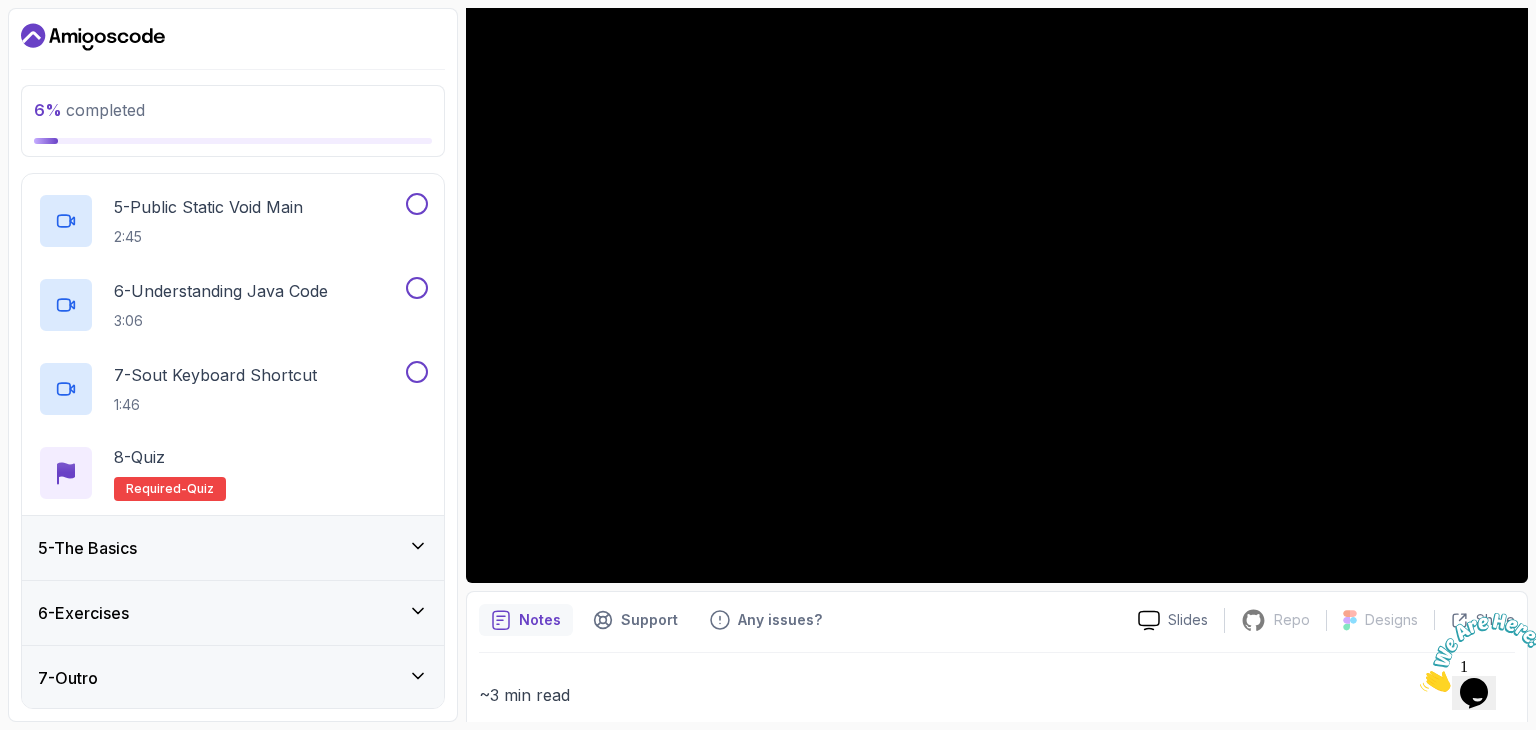 click on "5  -  The Basics" at bounding box center [233, 548] 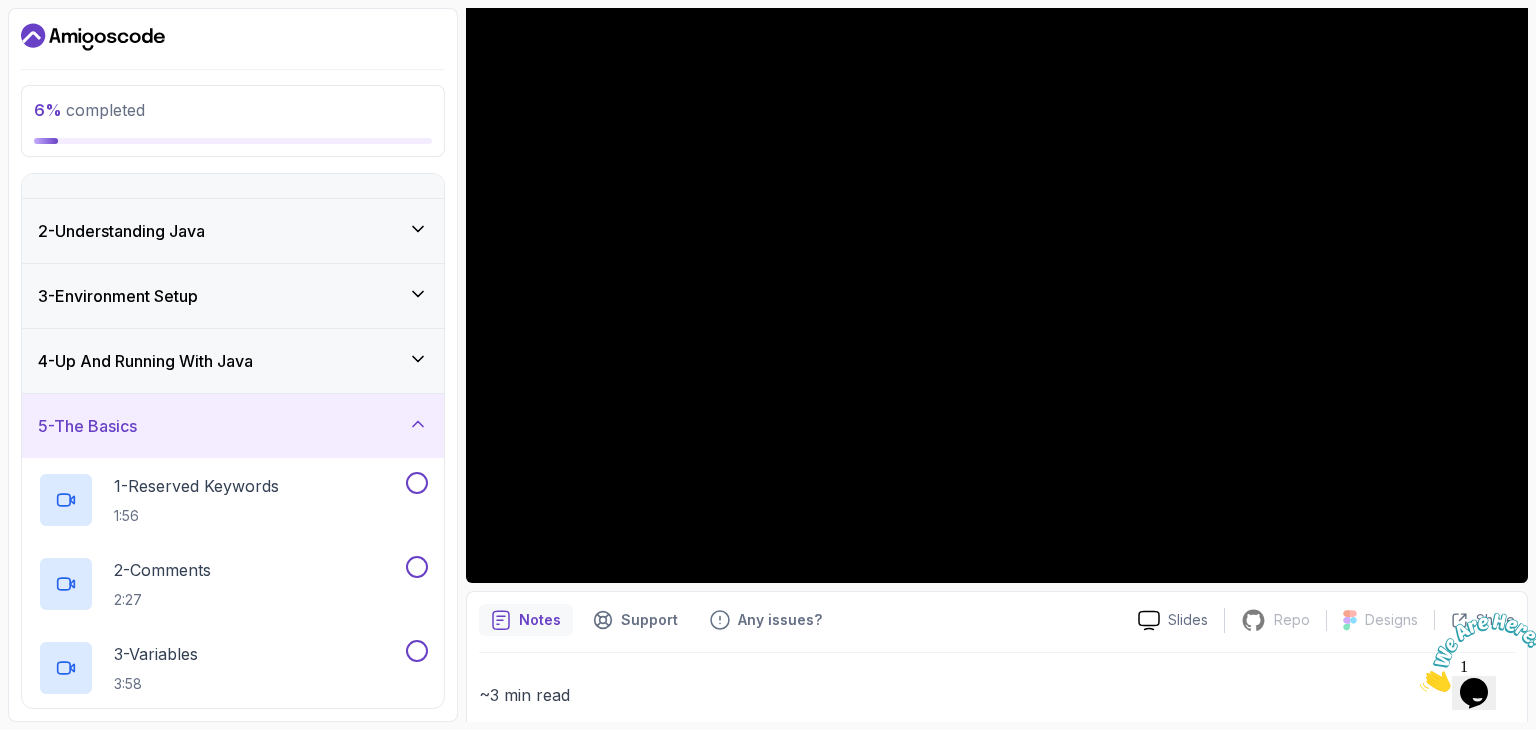 scroll, scrollTop: 0, scrollLeft: 0, axis: both 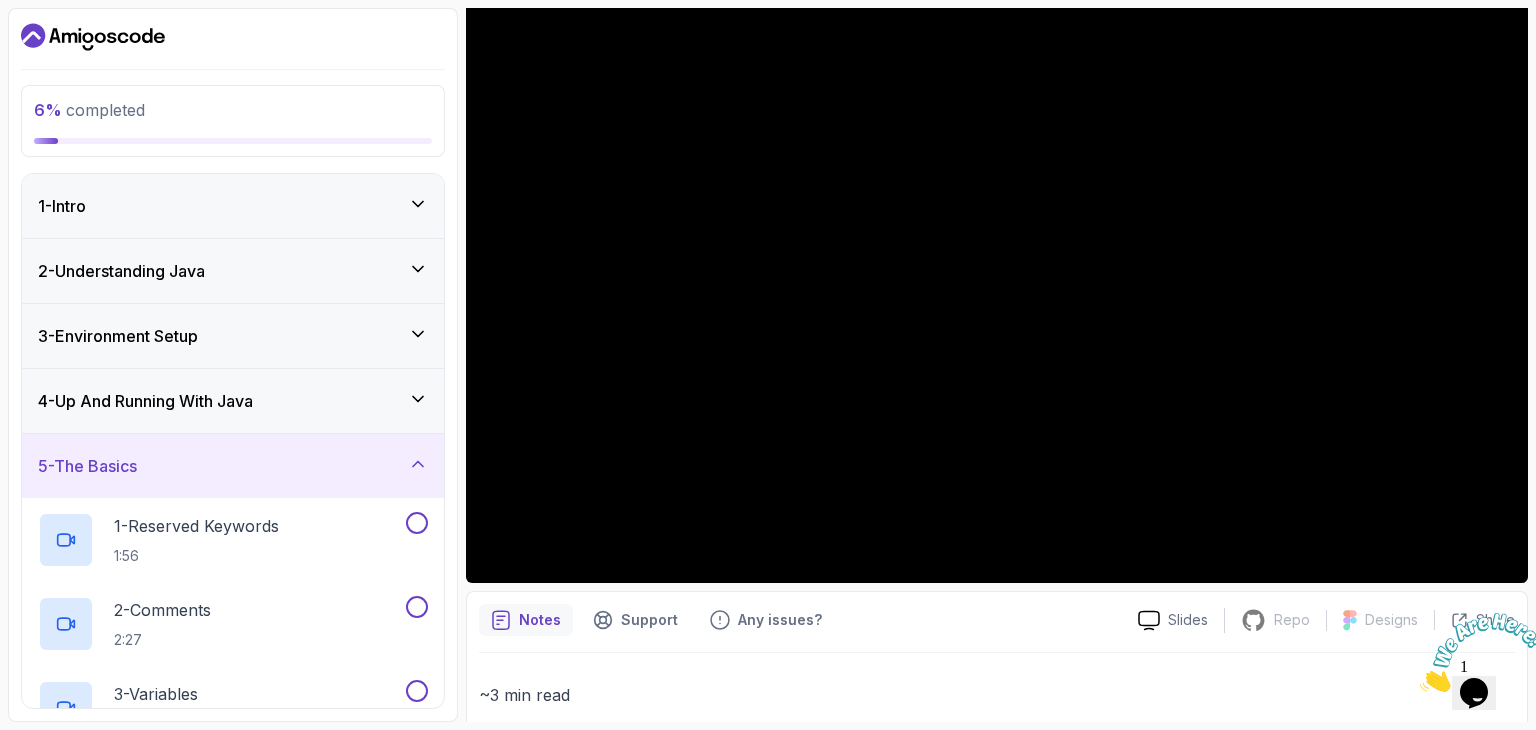 click on "5  -  The Basics" at bounding box center (233, 466) 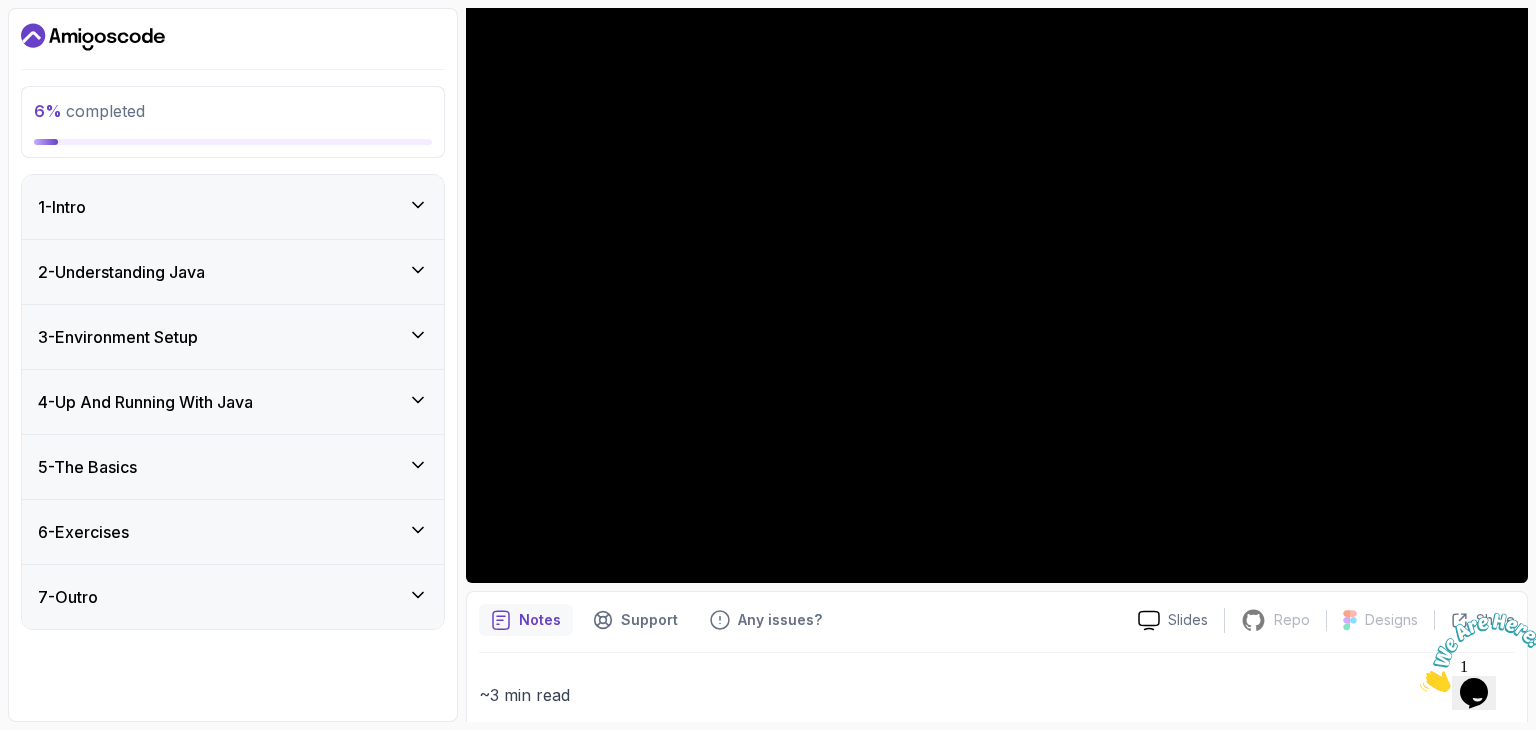 click on "2  -  Understanding Java" at bounding box center (121, 272) 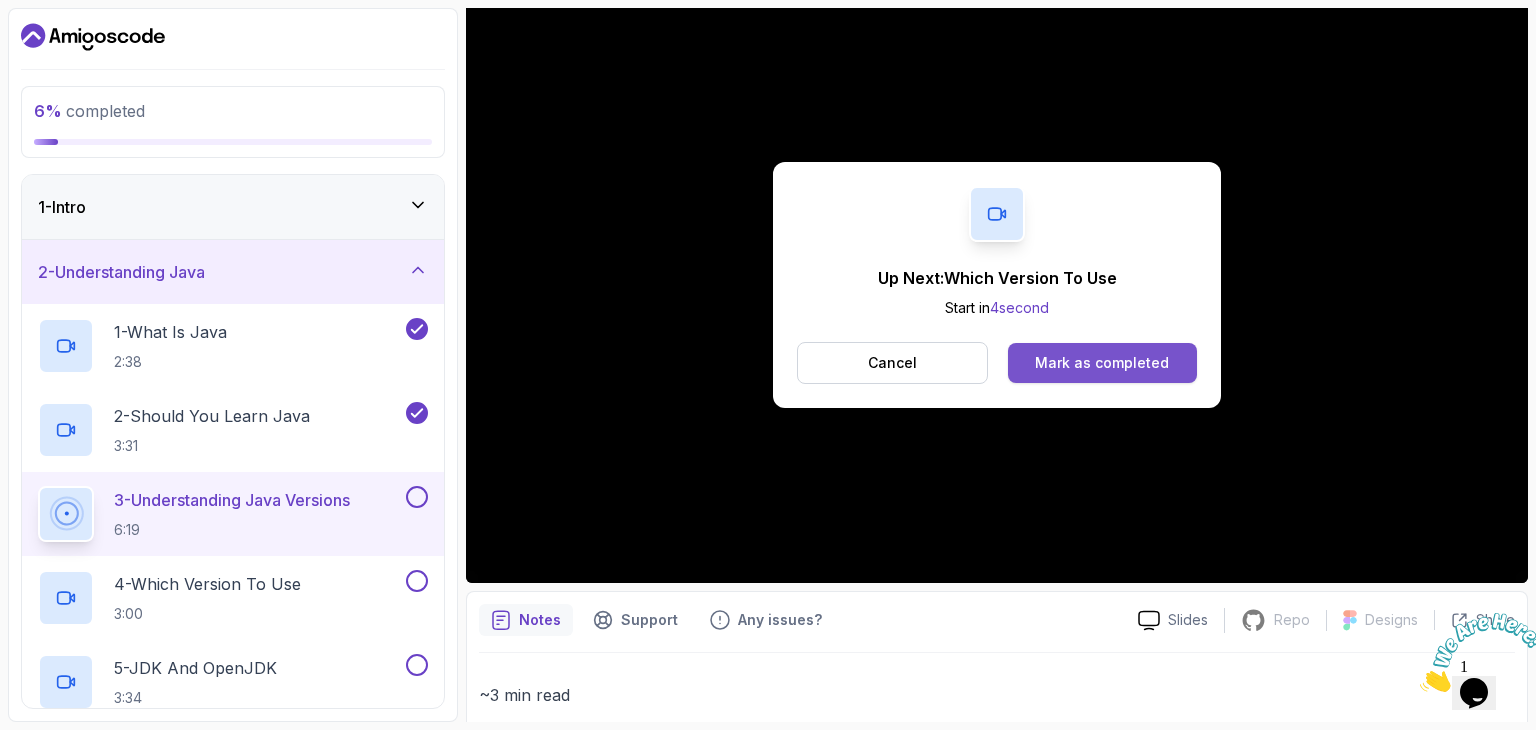 click on "Mark as completed" at bounding box center [1102, 363] 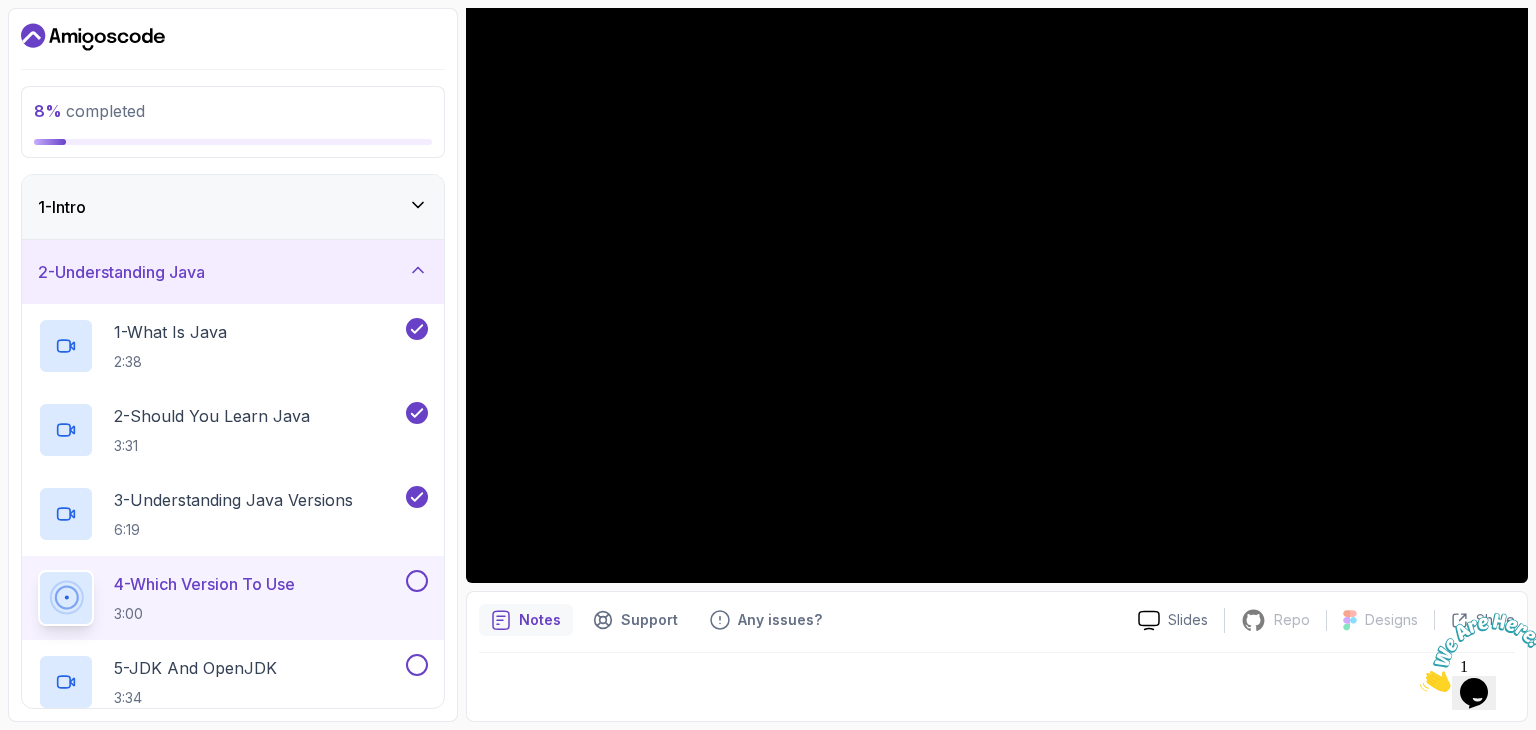 click at bounding box center [417, 581] 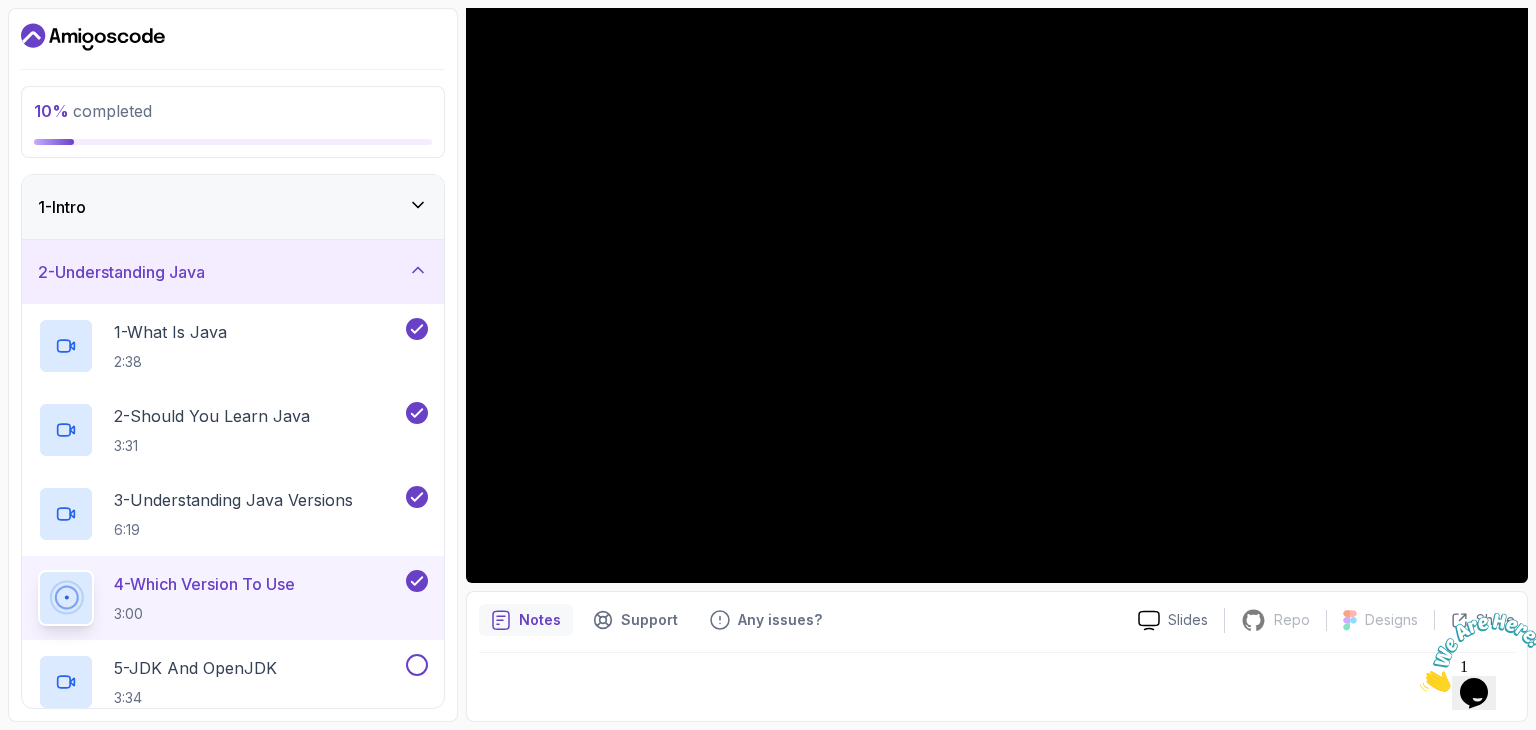 click 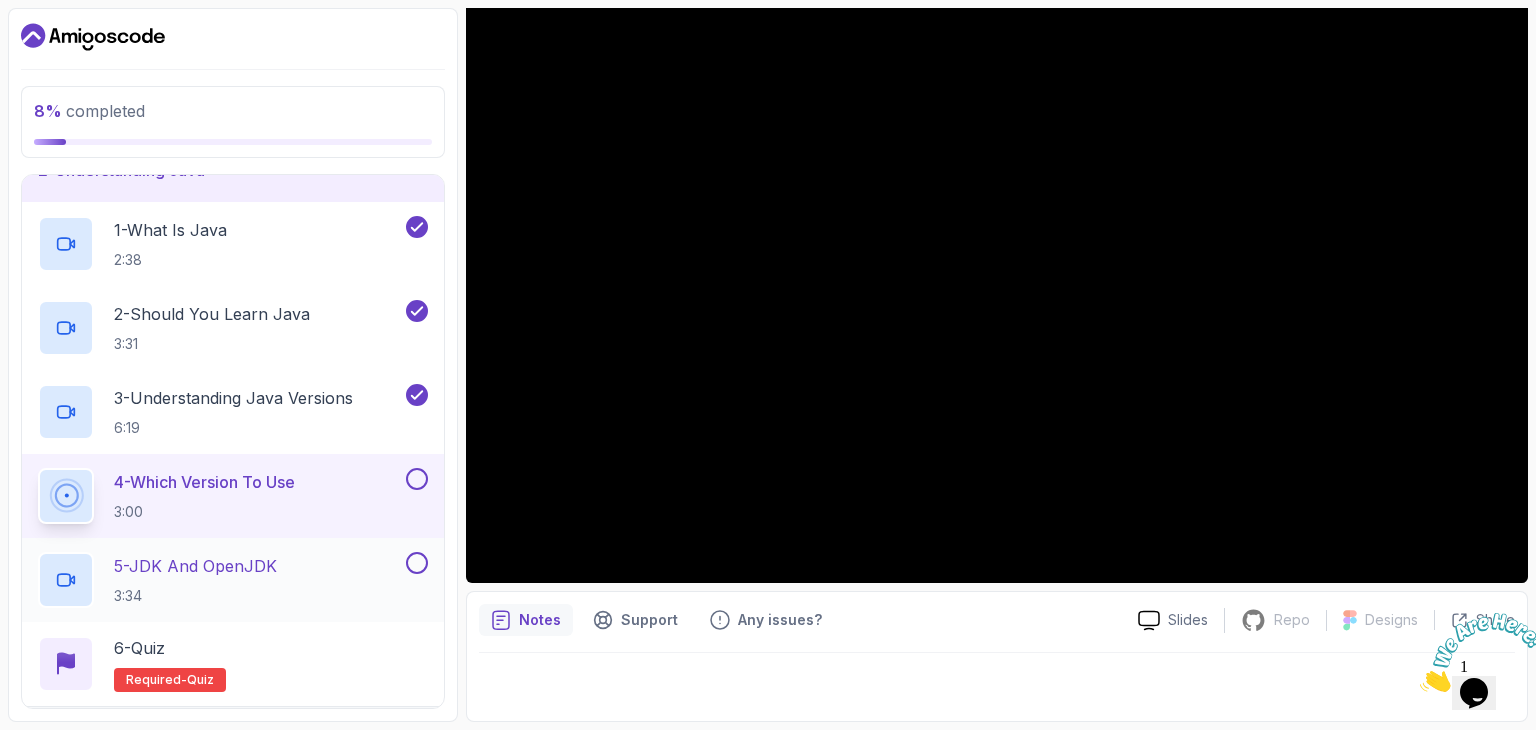 scroll, scrollTop: 200, scrollLeft: 0, axis: vertical 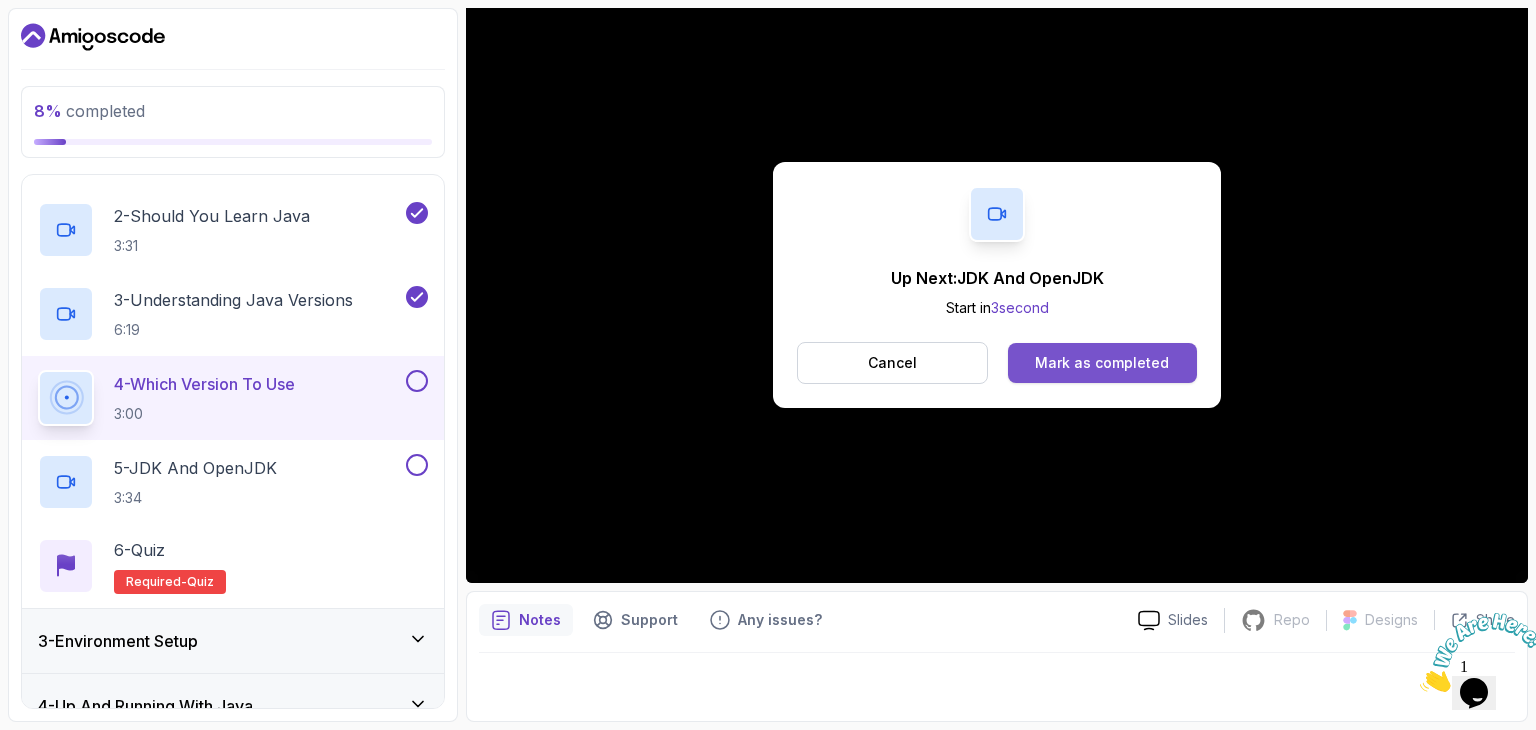 click on "Mark as completed" at bounding box center (1102, 363) 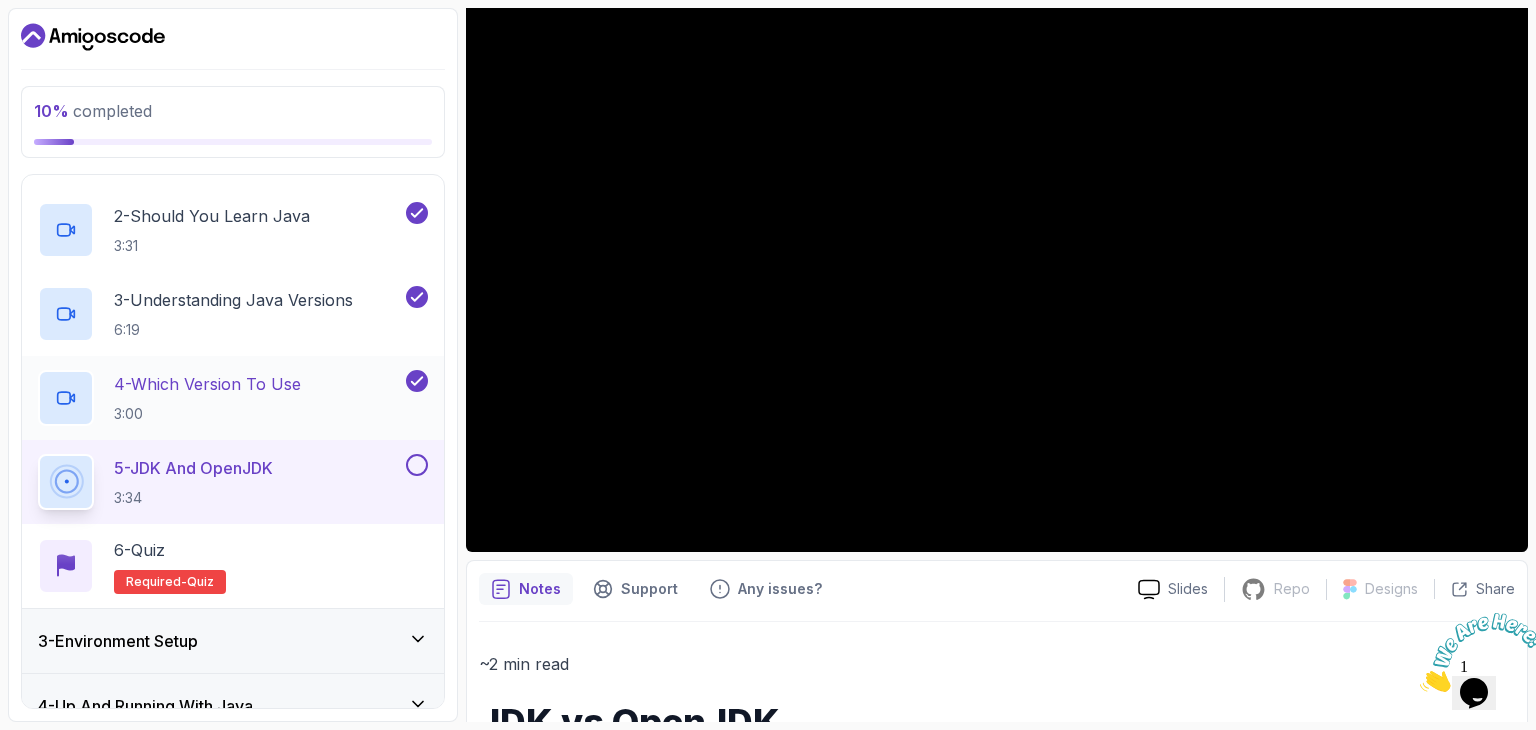 scroll, scrollTop: 192, scrollLeft: 0, axis: vertical 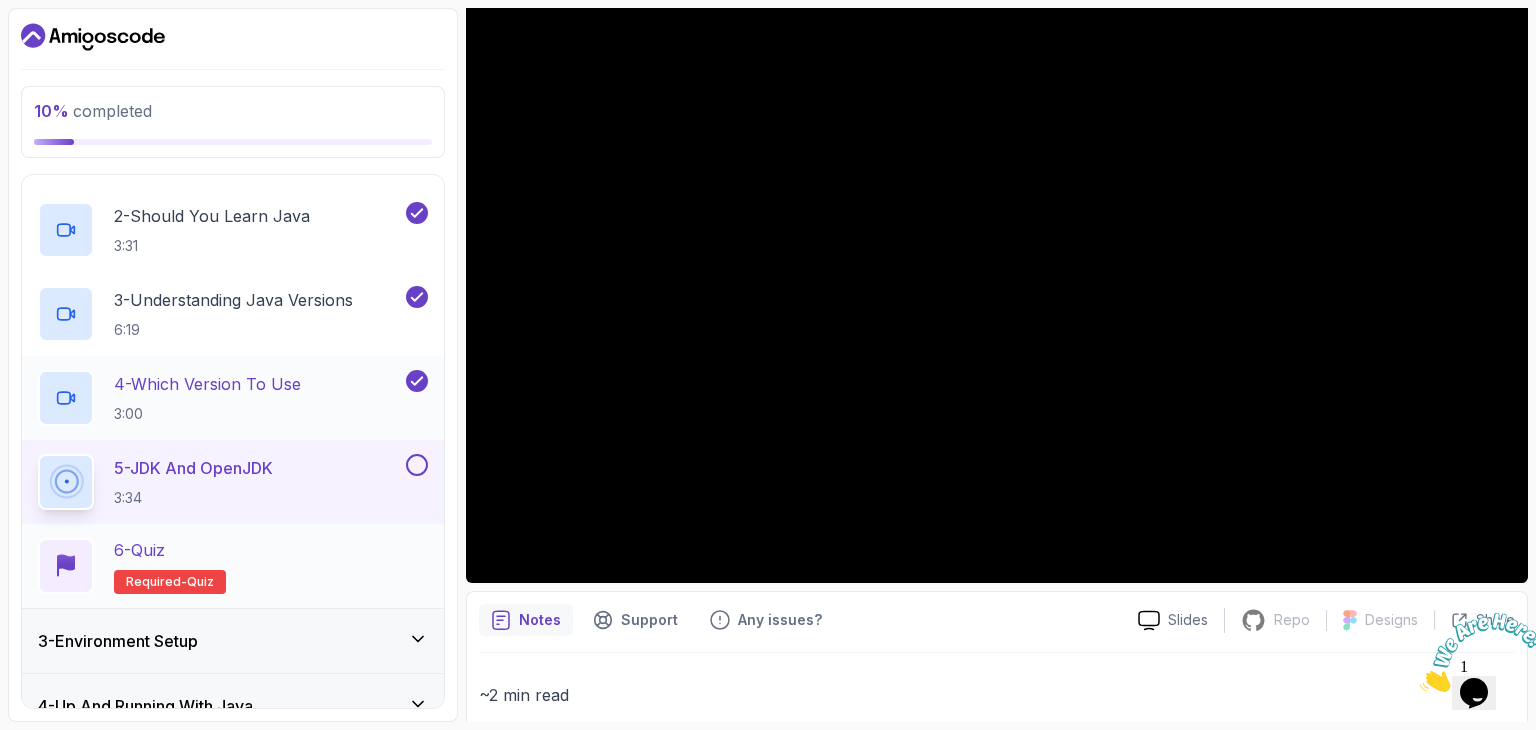 click on "6  -  Quiz Required- quiz" at bounding box center (233, 566) 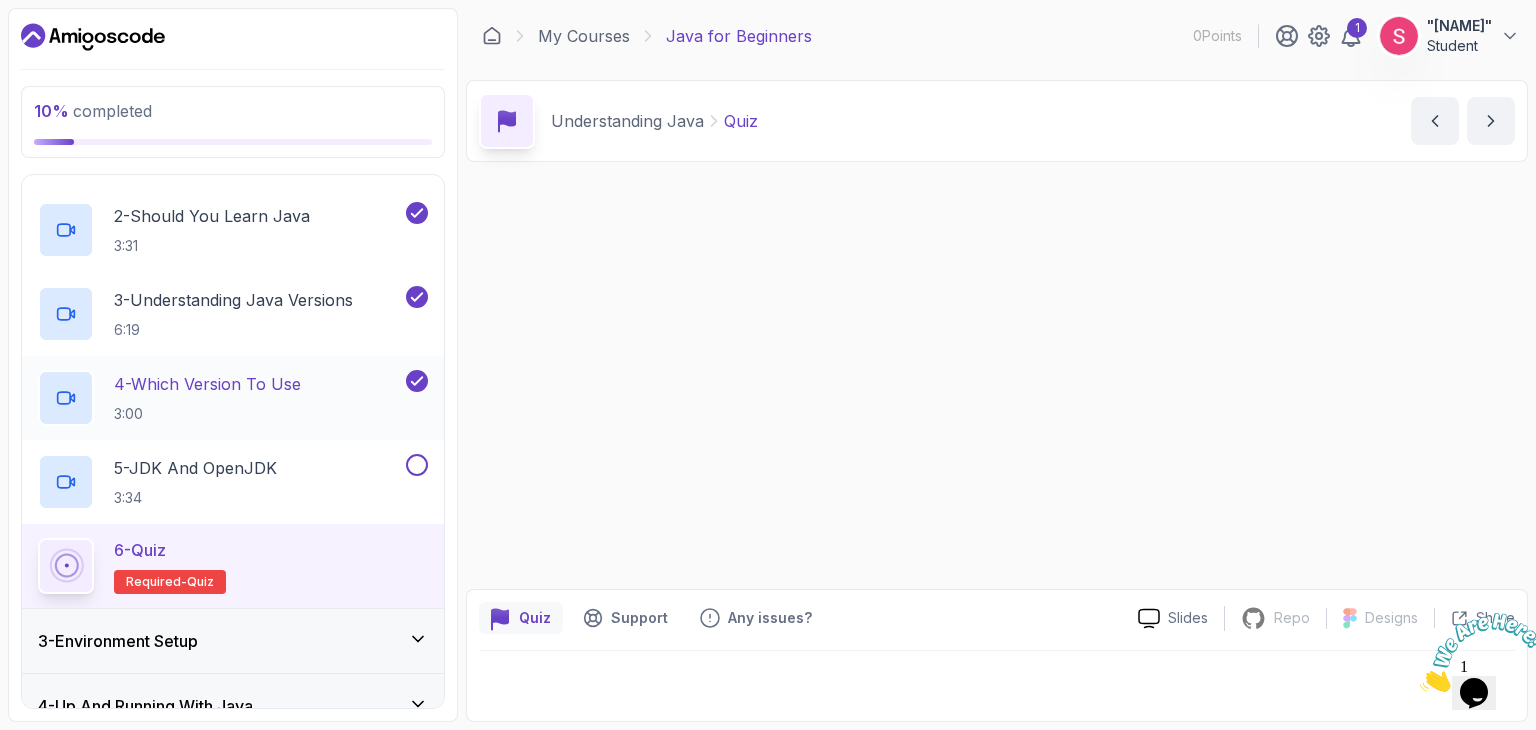 scroll, scrollTop: 0, scrollLeft: 0, axis: both 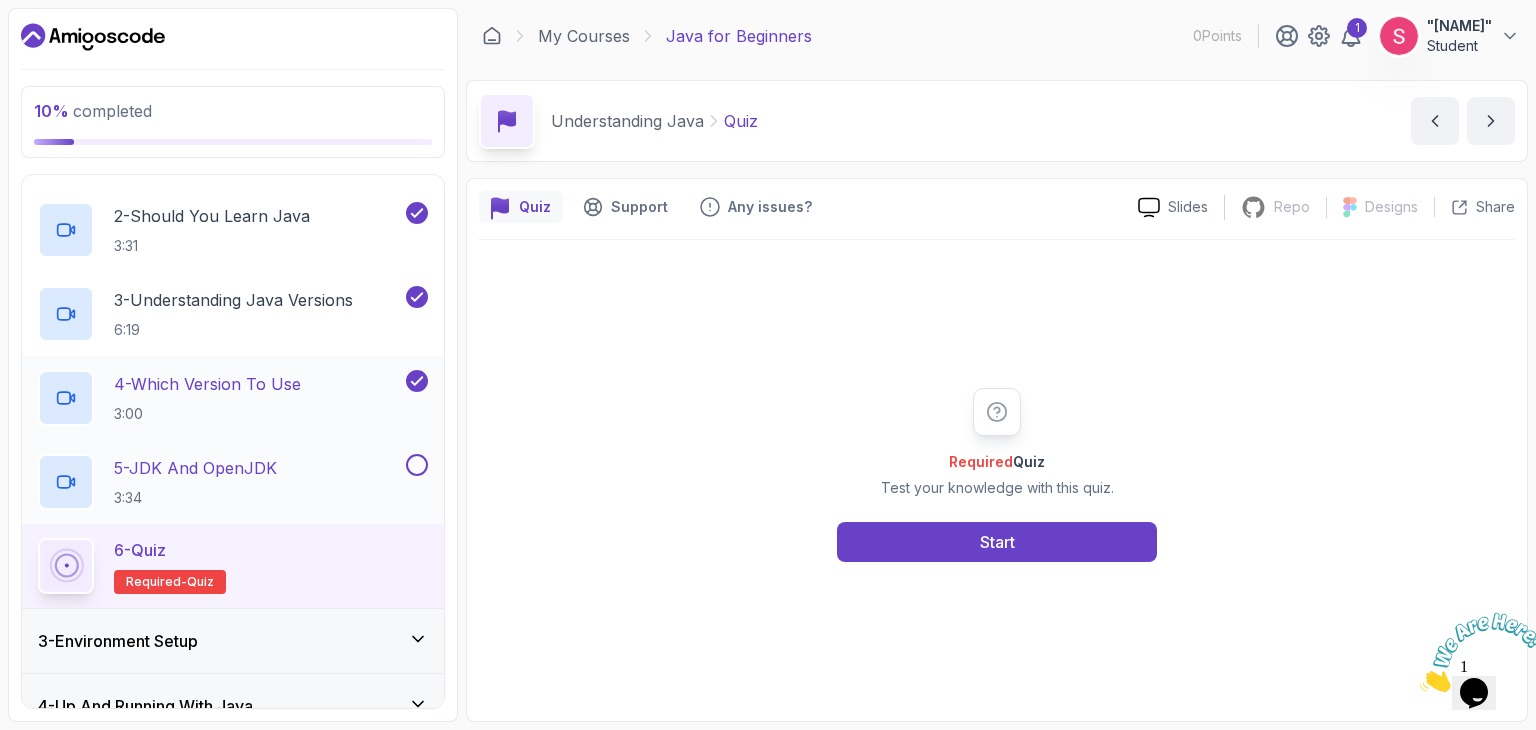 click on "5  -  JDK And OpenJDK 3:34" at bounding box center (220, 482) 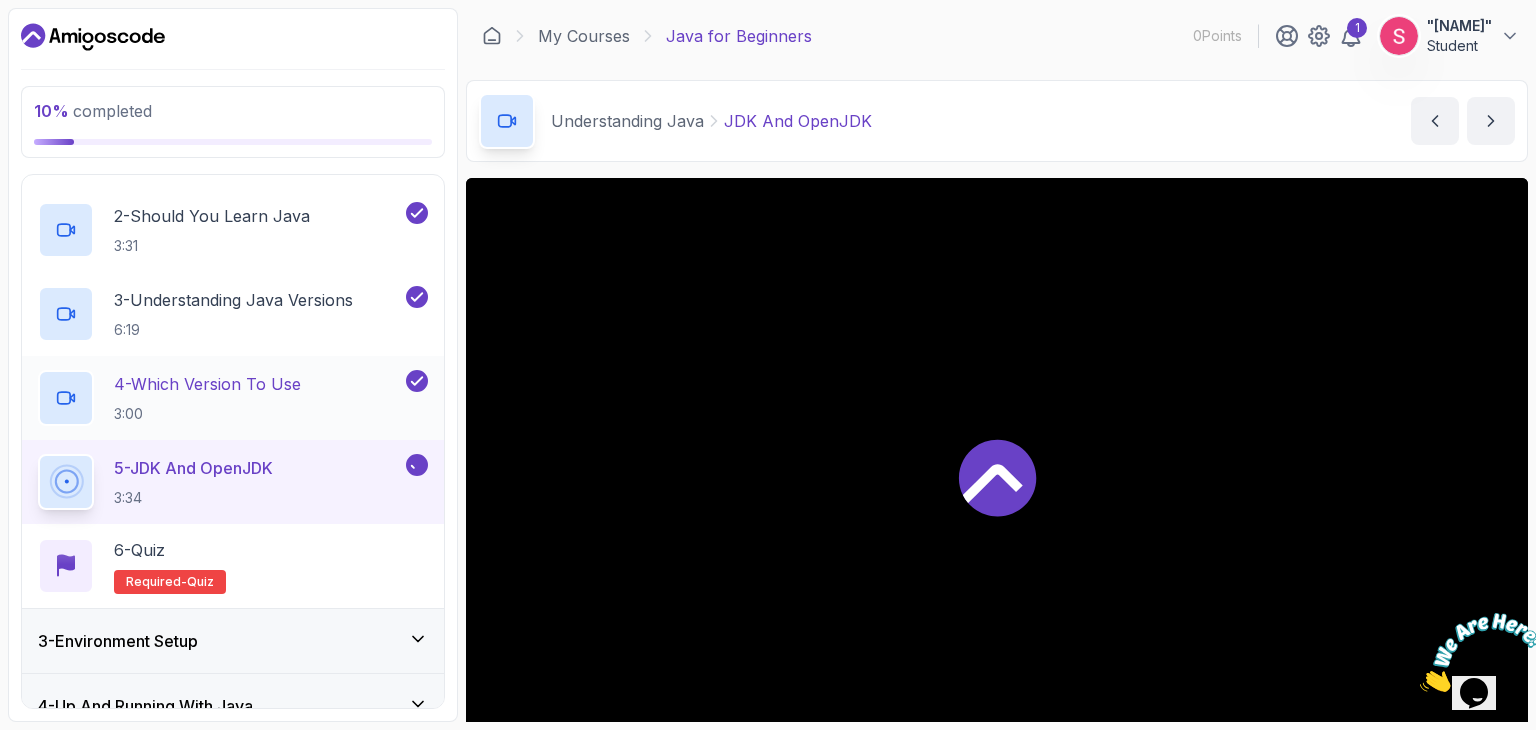 click at bounding box center [66, 481] 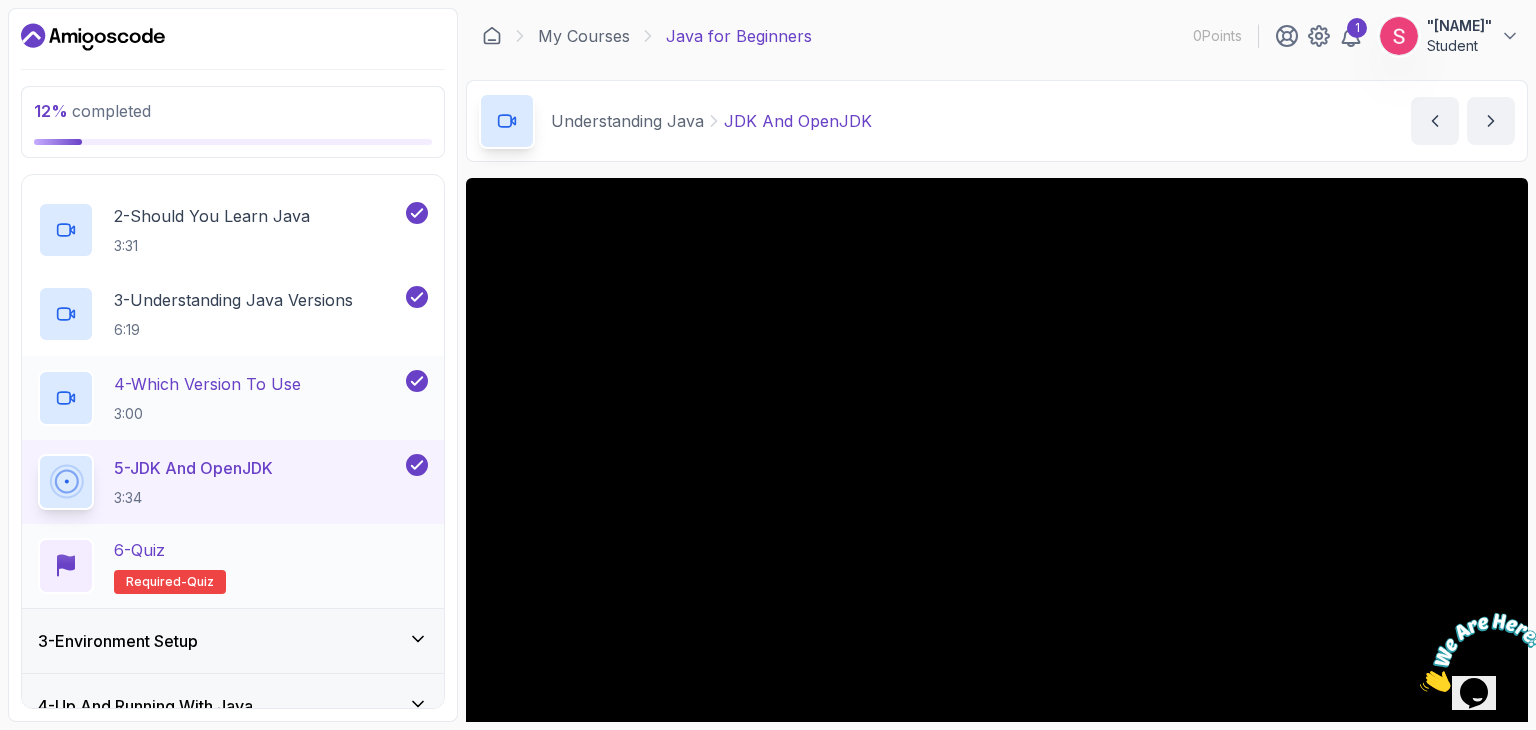 click on "6  -  Quiz Required- quiz" at bounding box center (233, 566) 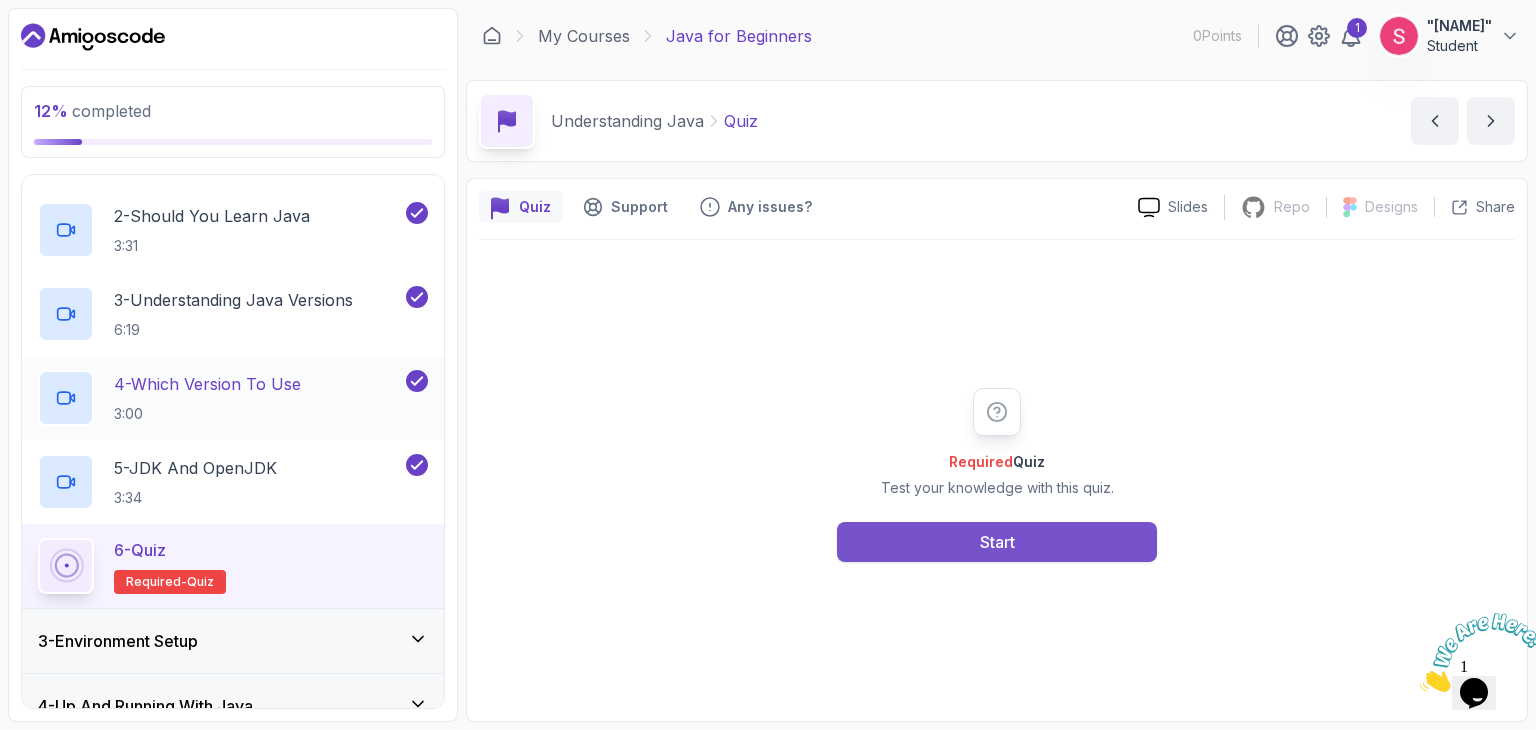 click on "Start" at bounding box center (997, 542) 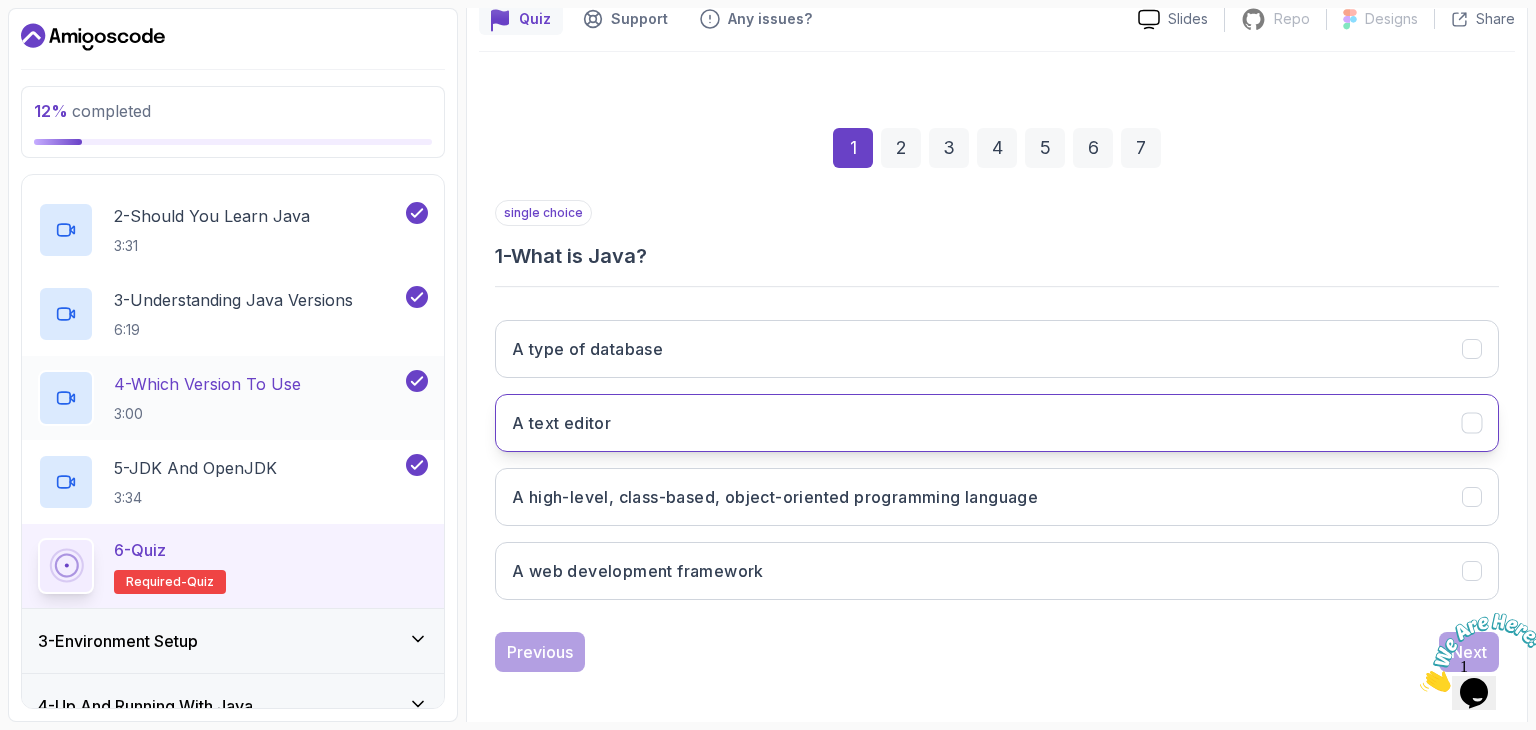 scroll, scrollTop: 192, scrollLeft: 0, axis: vertical 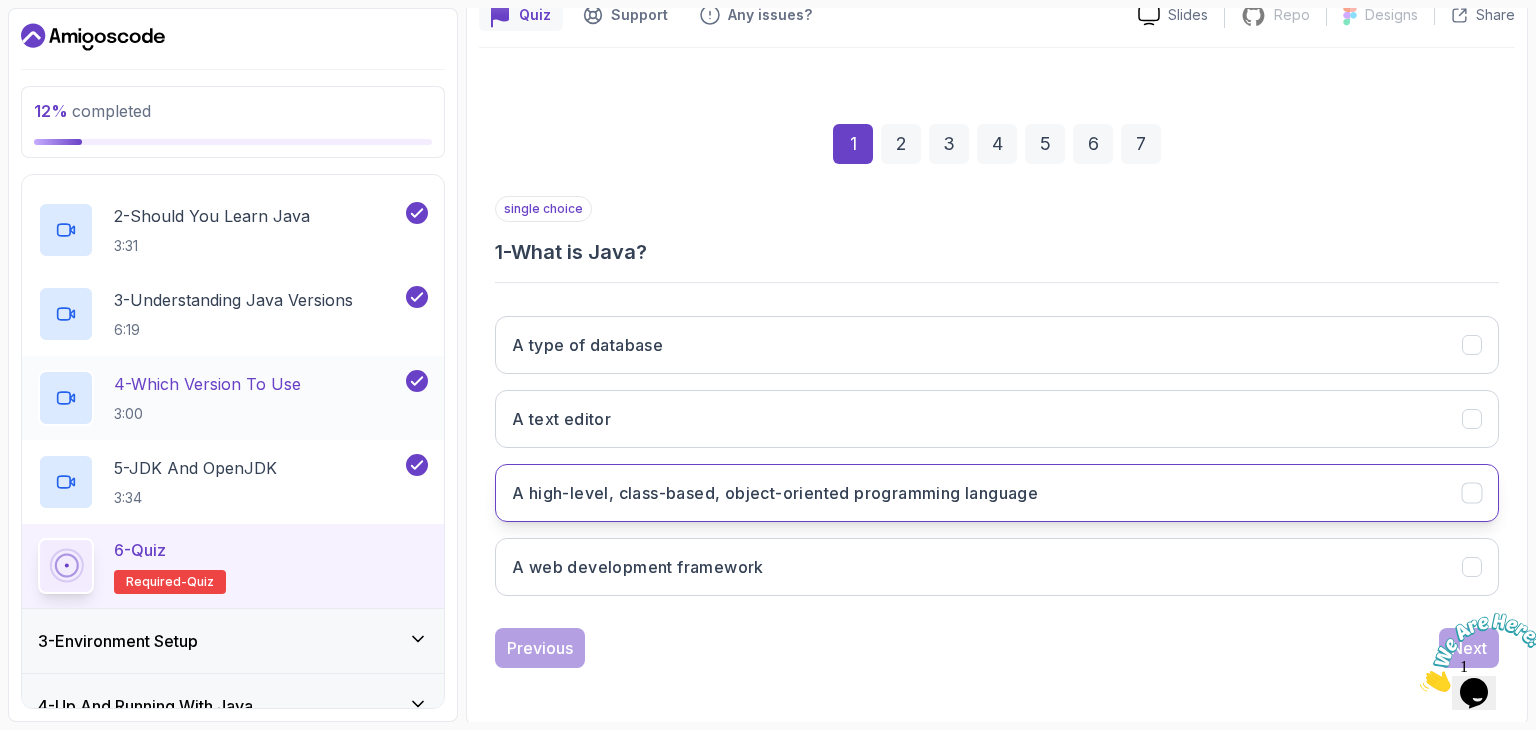 click on "A high-level, class-based, object-oriented programming language" at bounding box center (775, 493) 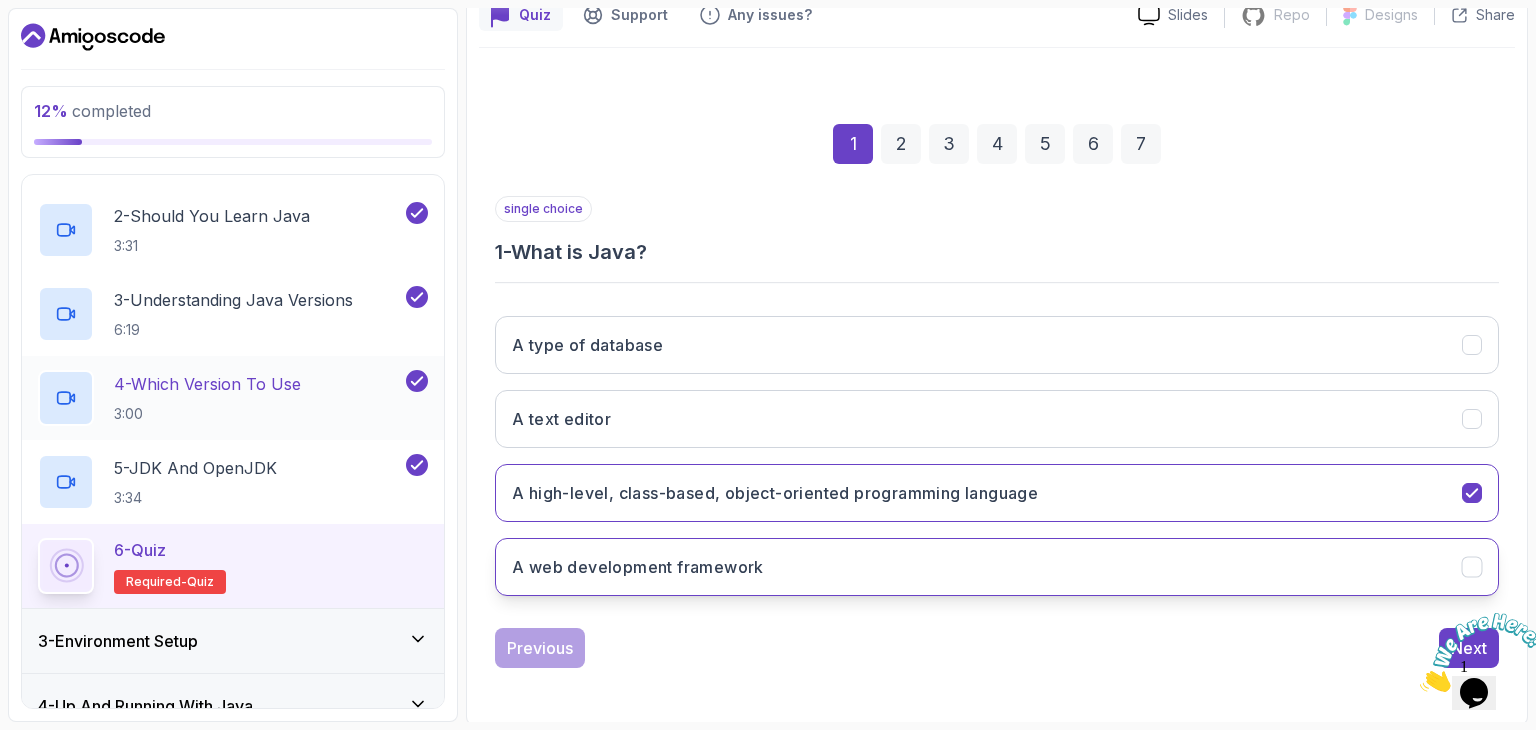 click on "A web development framework" at bounding box center (638, 567) 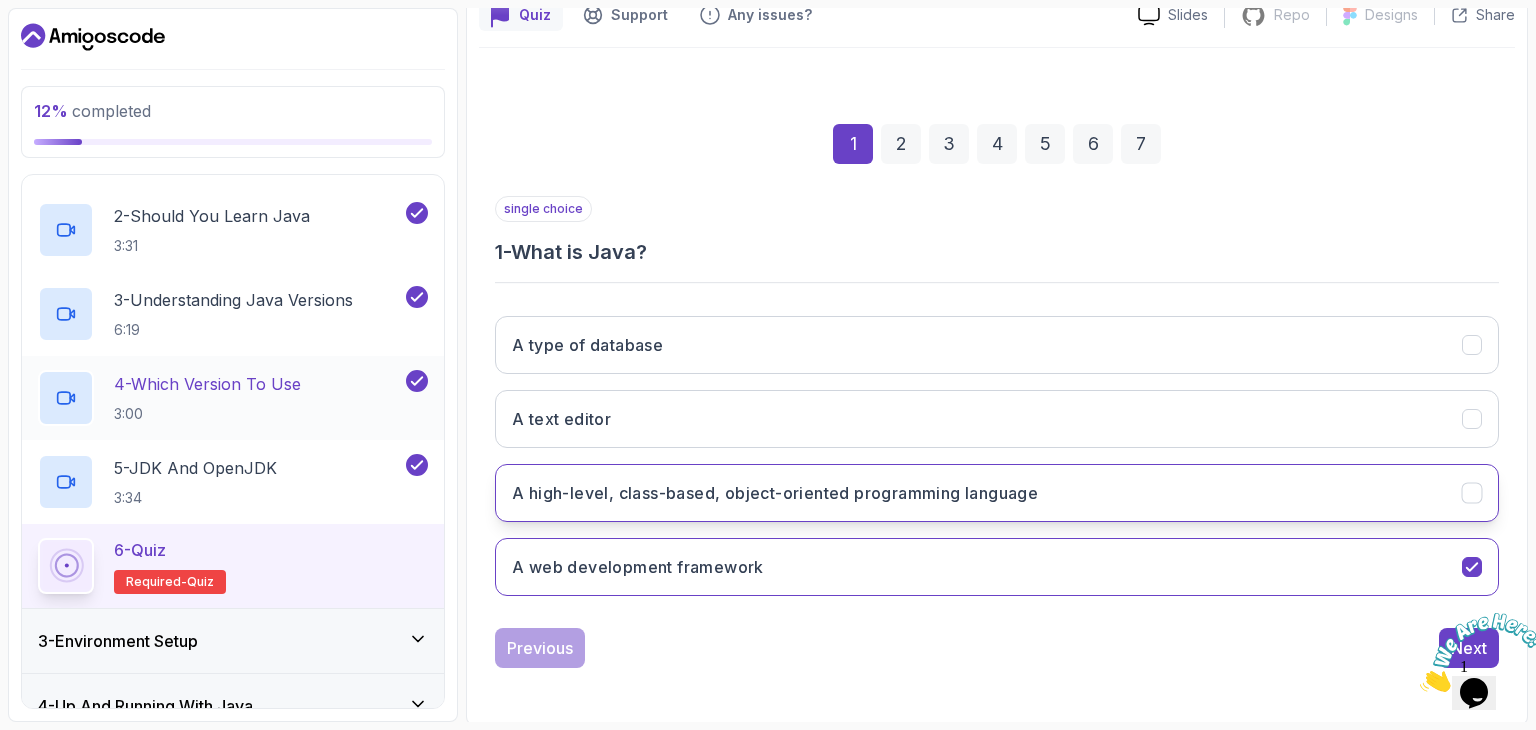 click on "A high-level, class-based, object-oriented programming language" at bounding box center (997, 493) 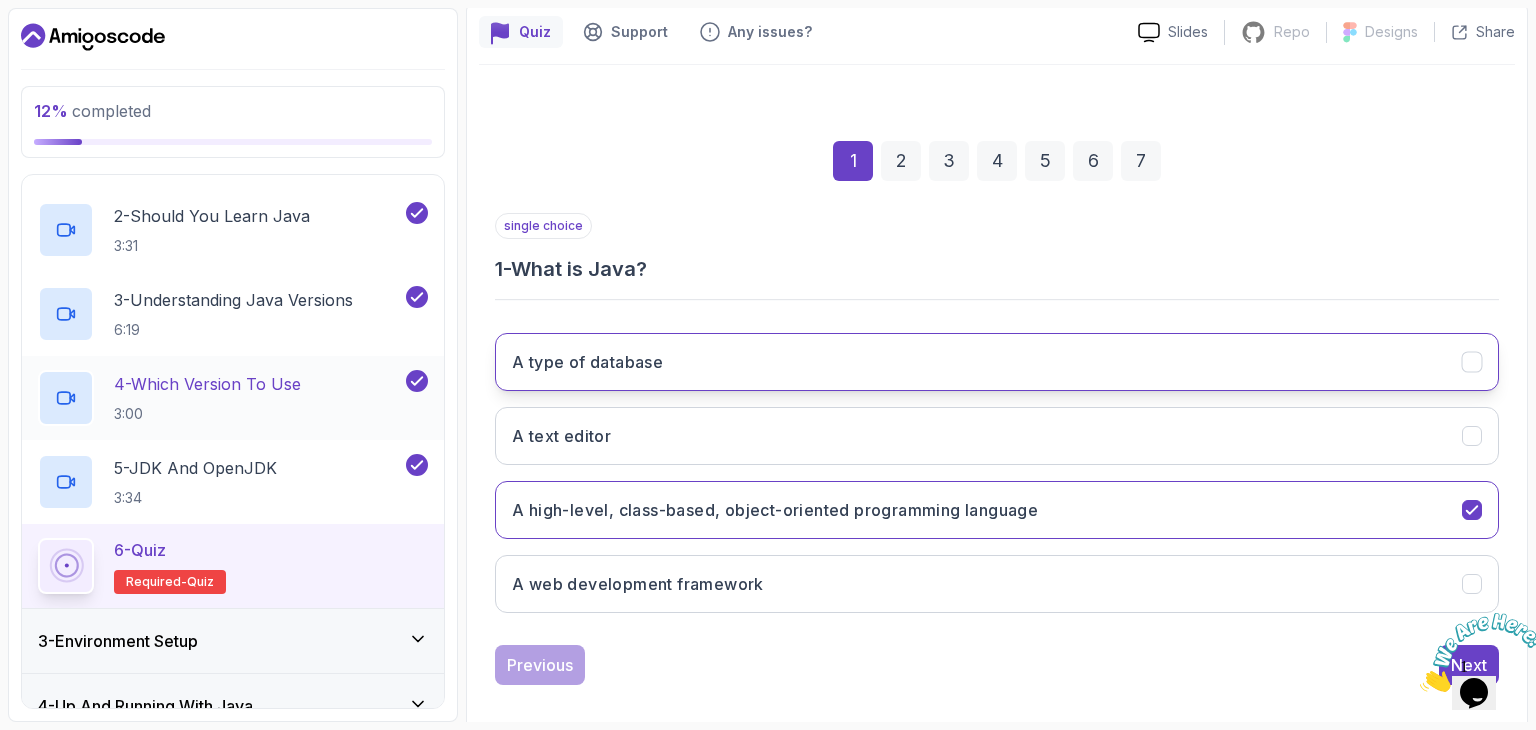scroll, scrollTop: 192, scrollLeft: 0, axis: vertical 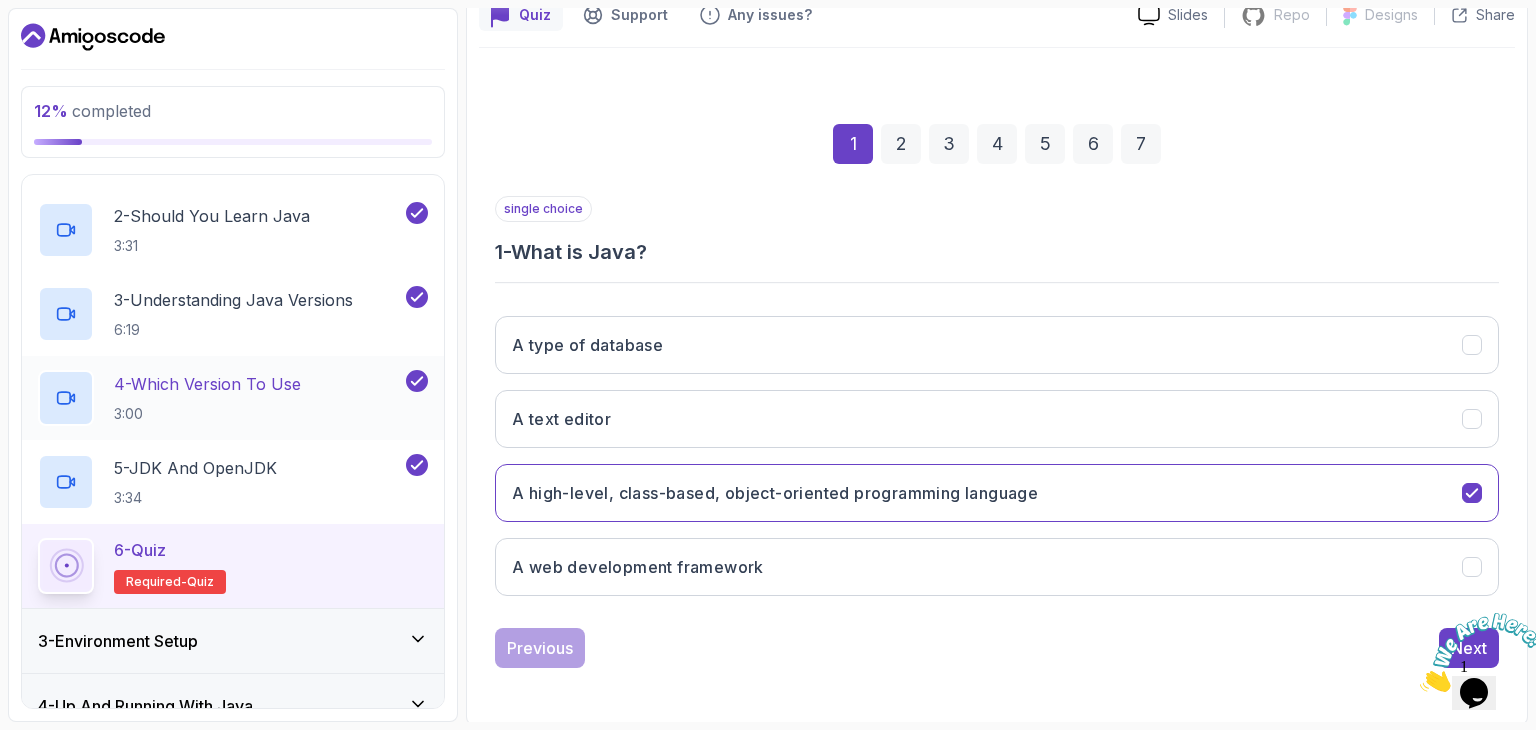 click on "2" at bounding box center (901, 144) 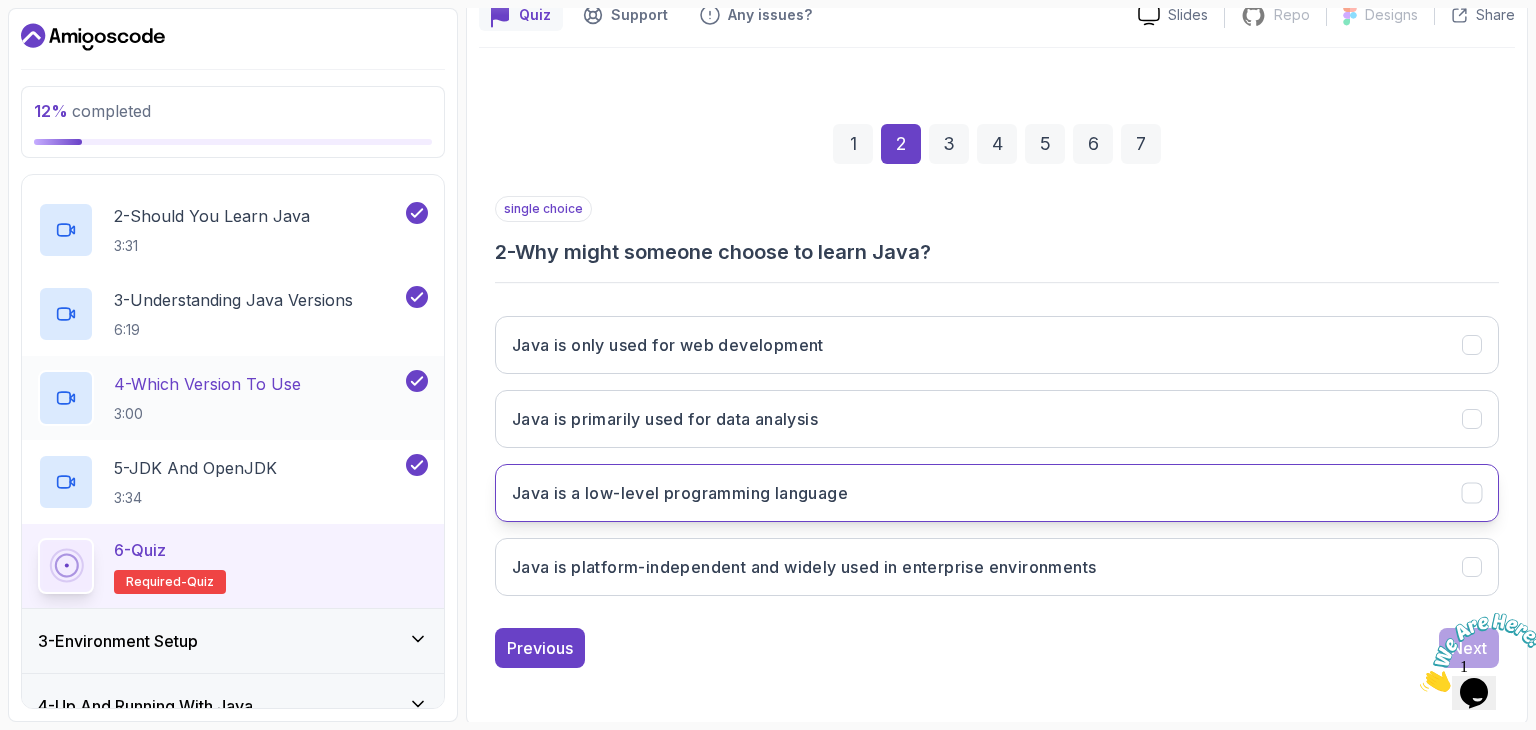 click on "Java is a low-level programming language" at bounding box center [680, 493] 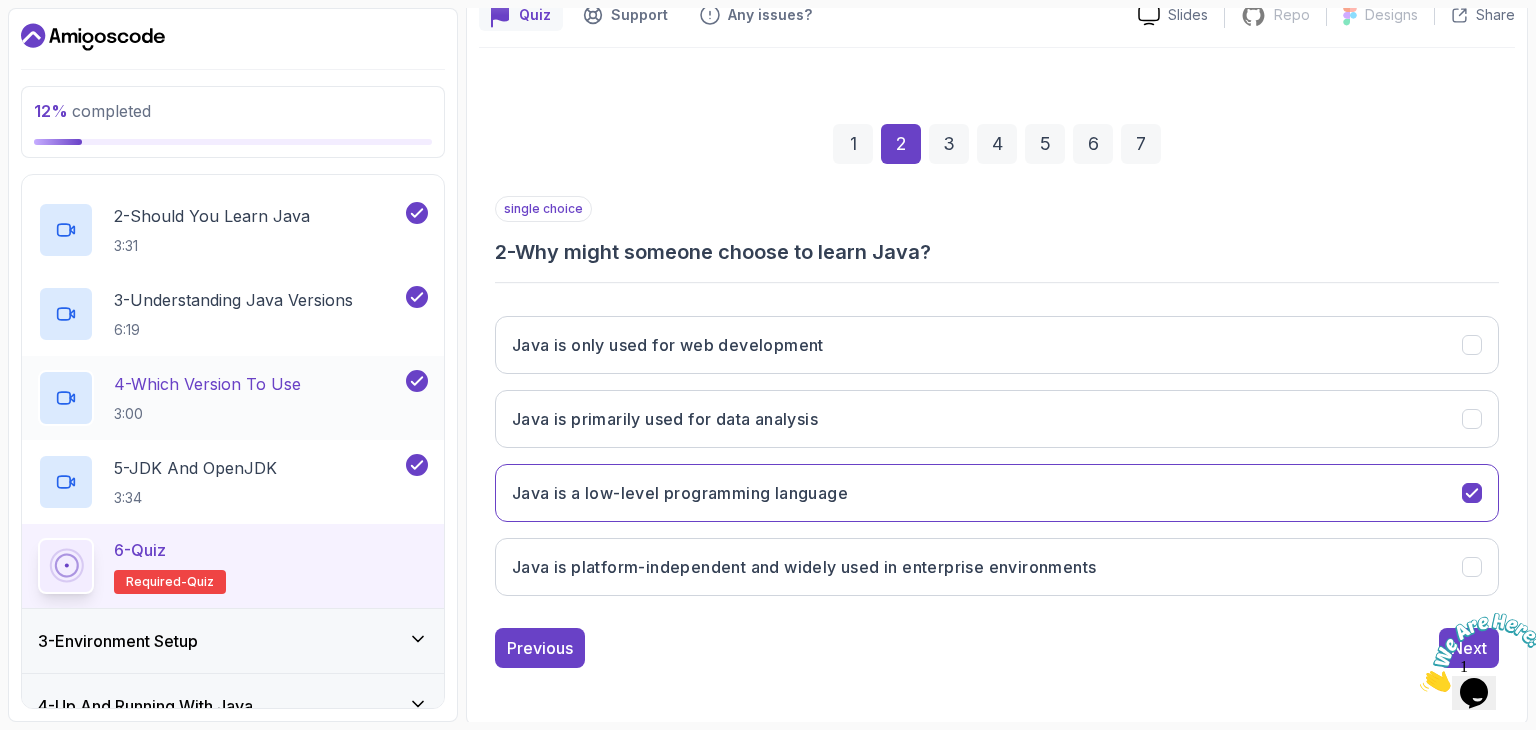 click on "3" at bounding box center [949, 144] 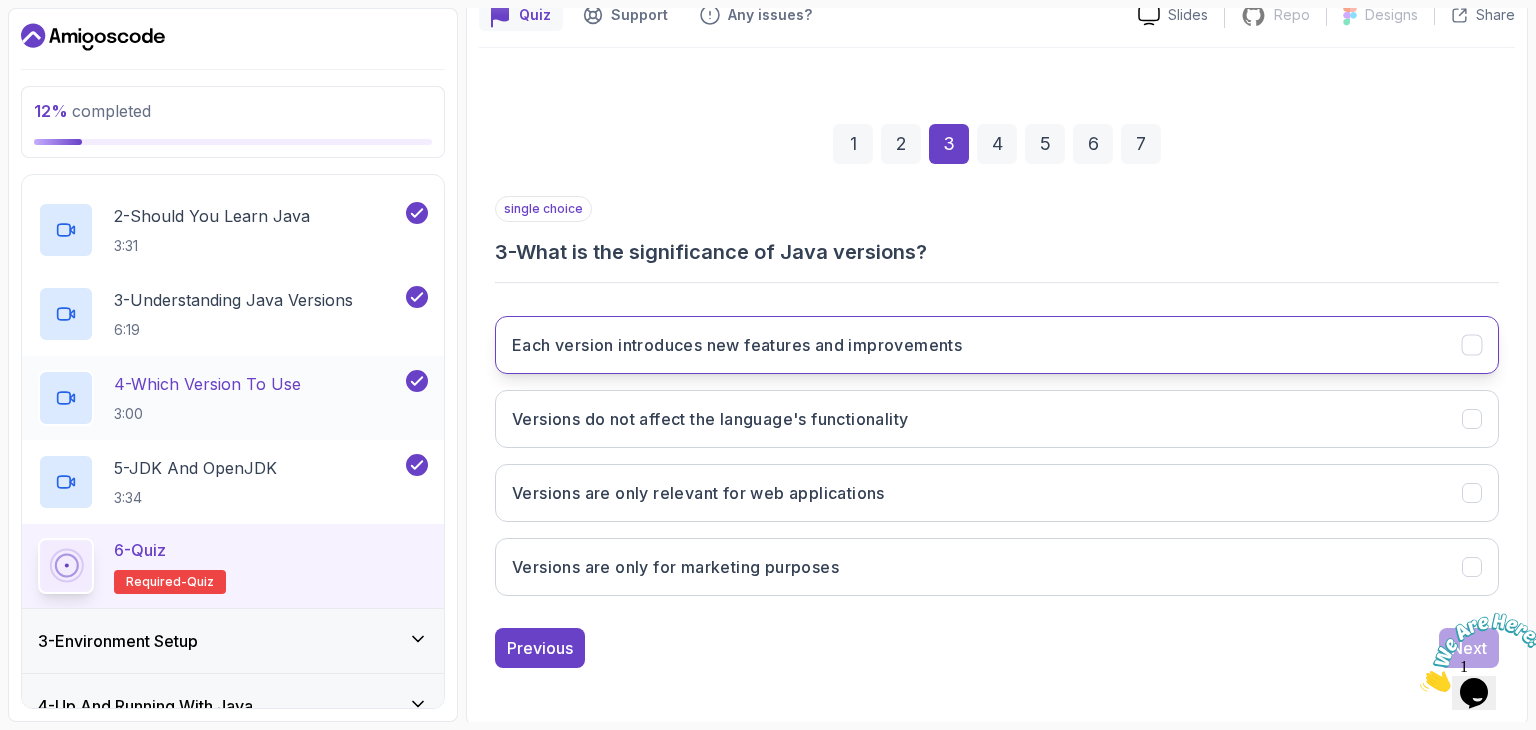 click on "Each version introduces new features and improvements" at bounding box center [997, 345] 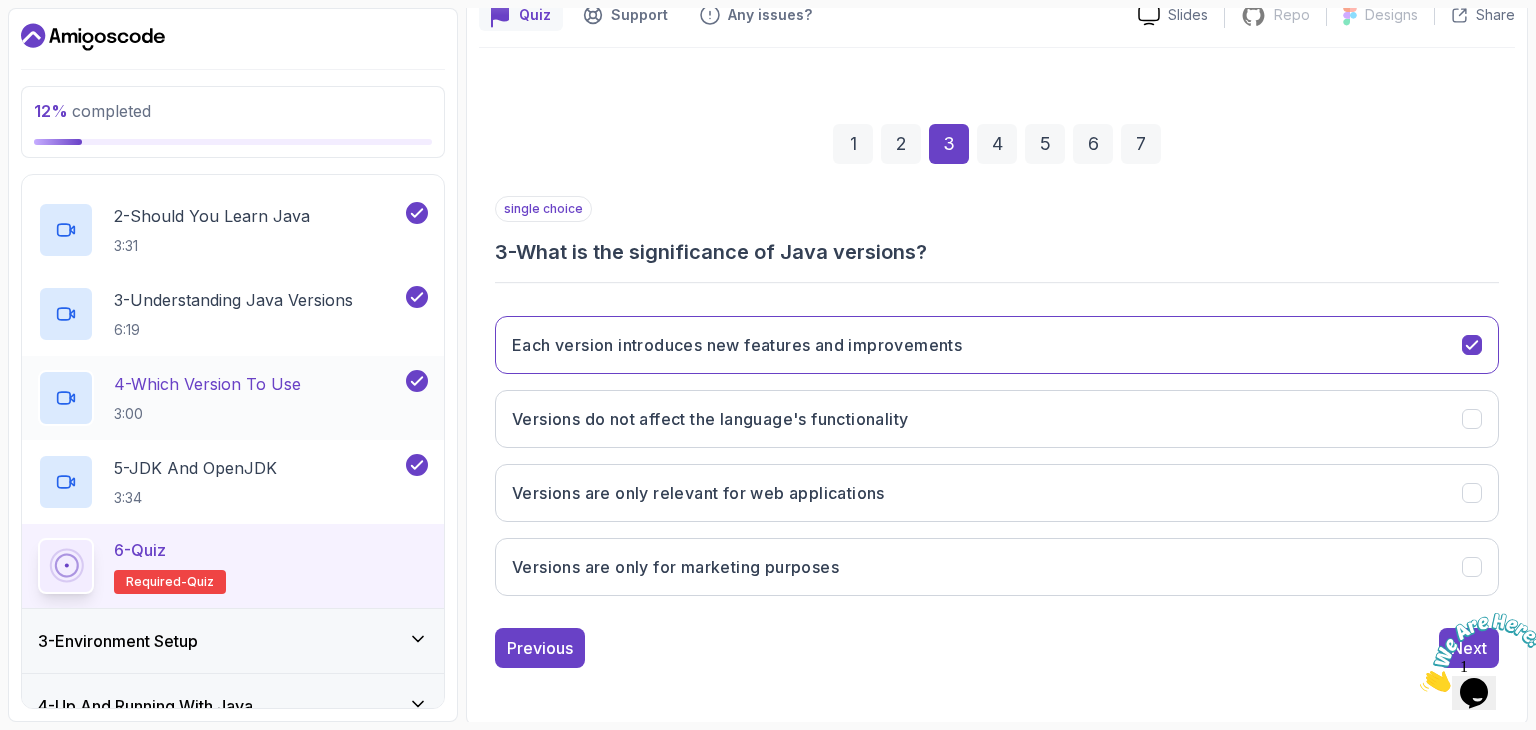 click on "4" at bounding box center [997, 144] 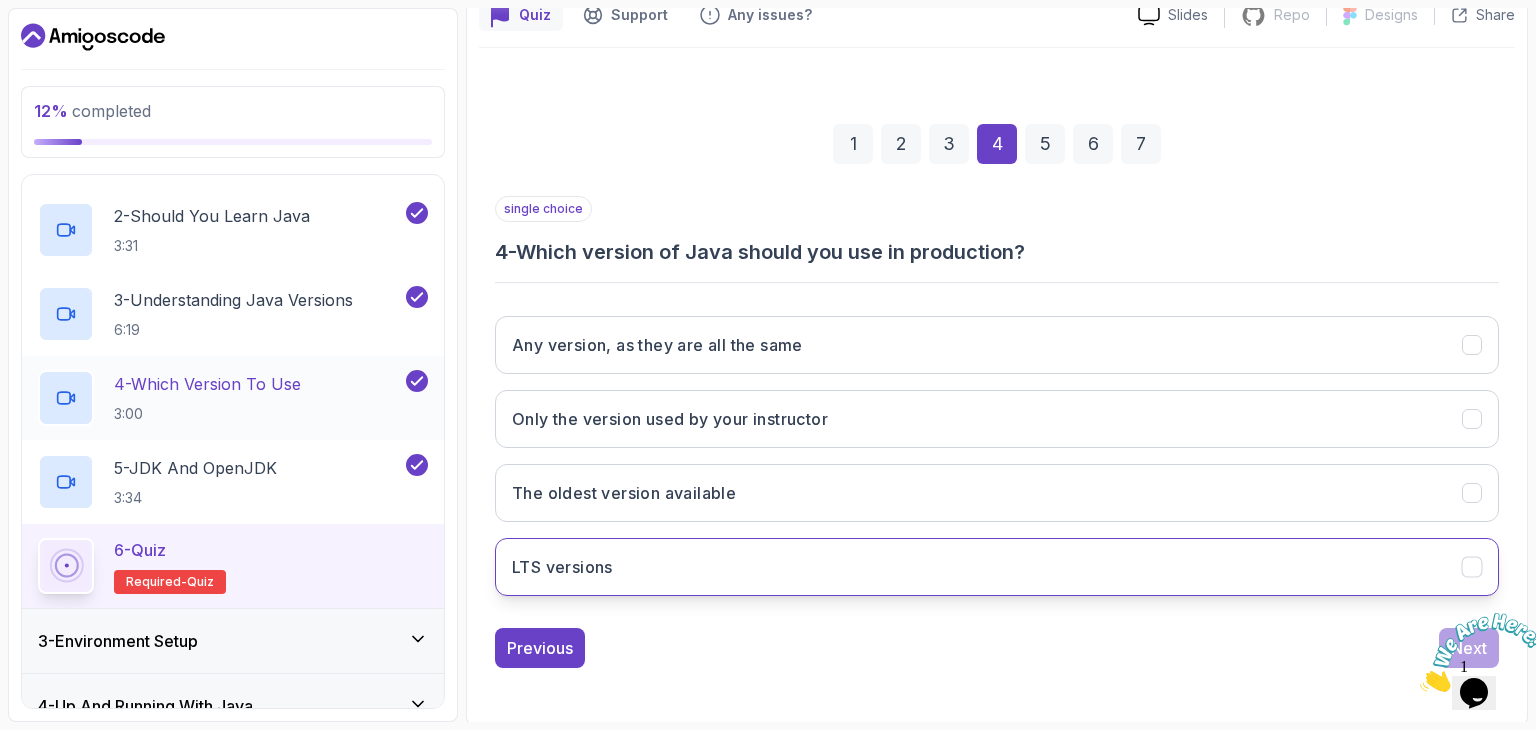 click on "LTS versions" at bounding box center (562, 567) 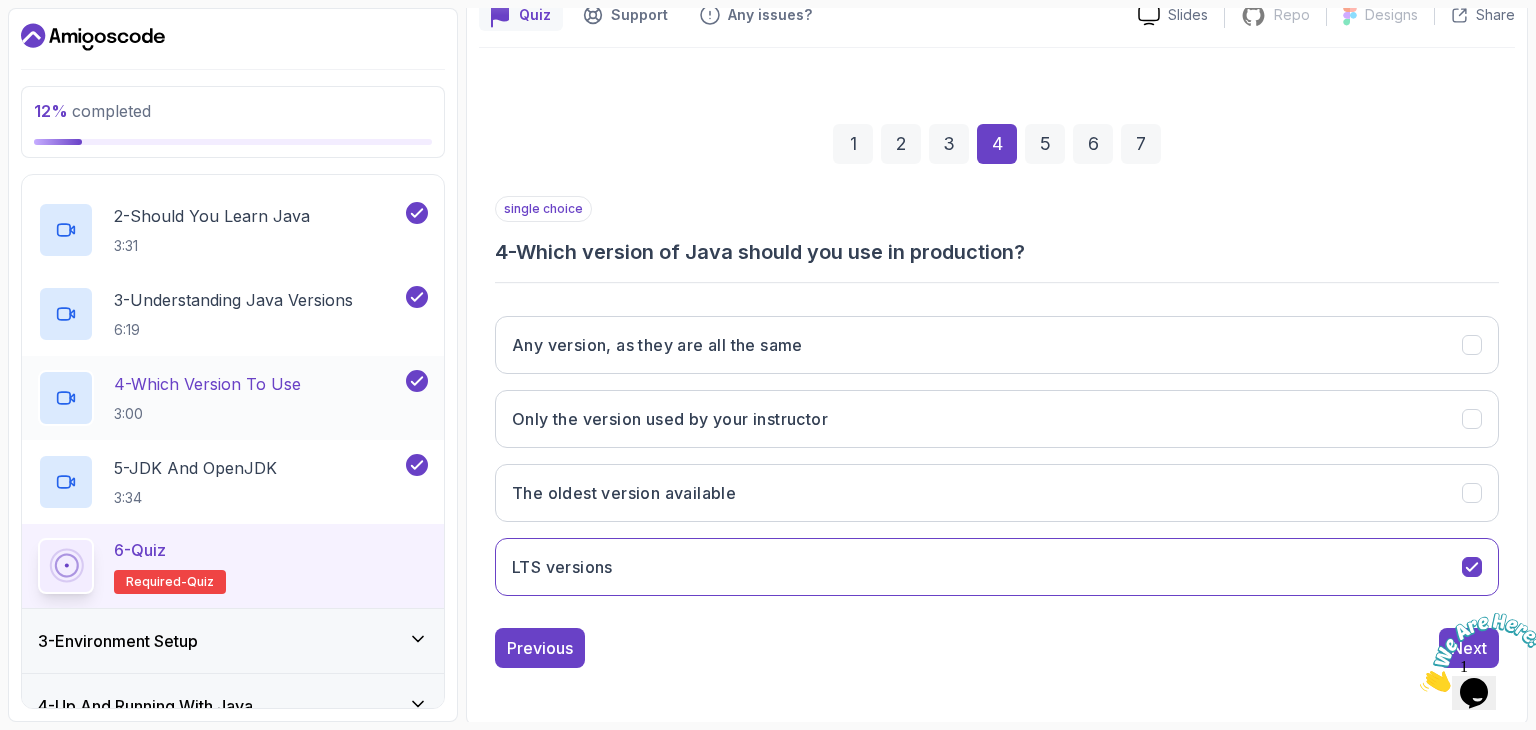 click on "5" at bounding box center (1045, 144) 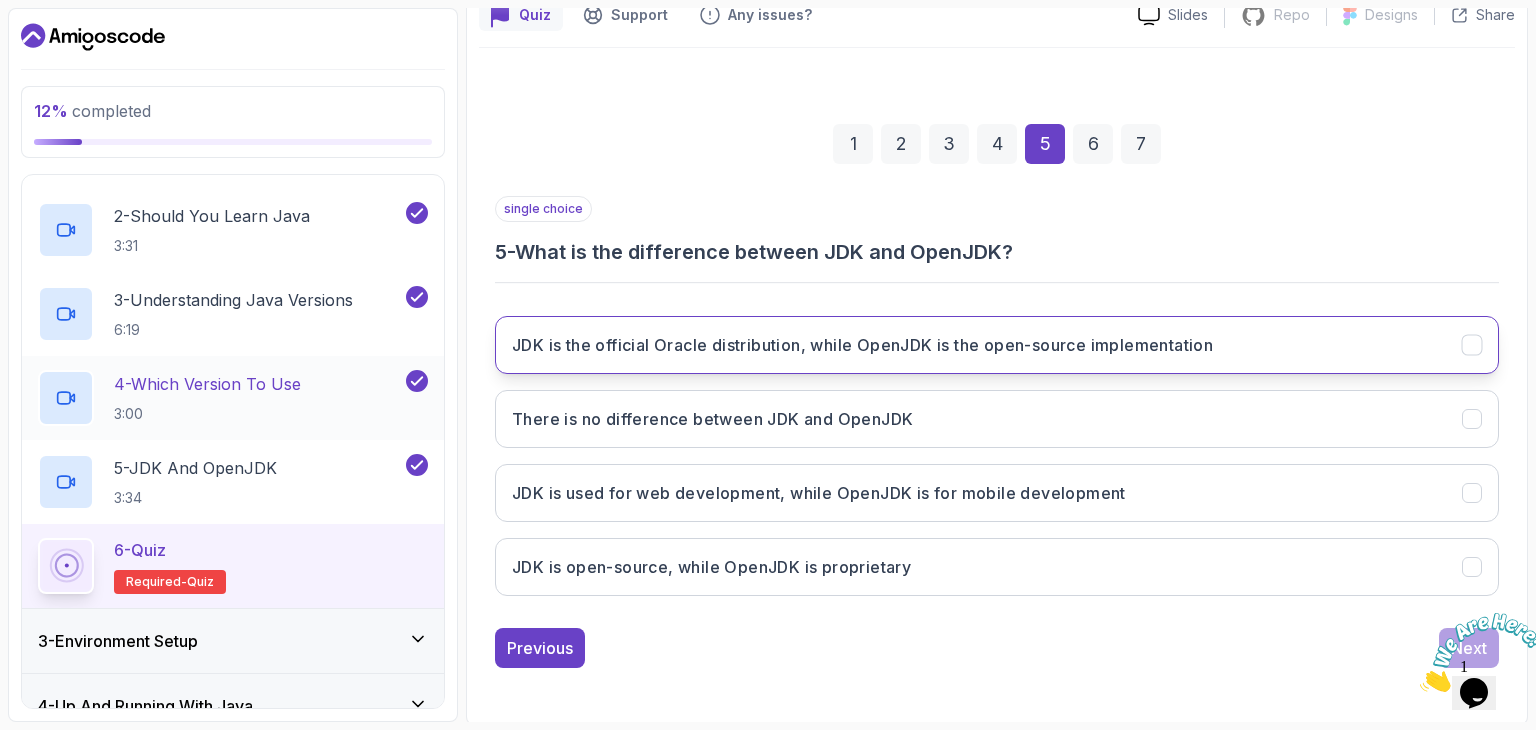 drag, startPoint x: 1256, startPoint y: 332, endPoint x: 1260, endPoint y: 317, distance: 15.524175 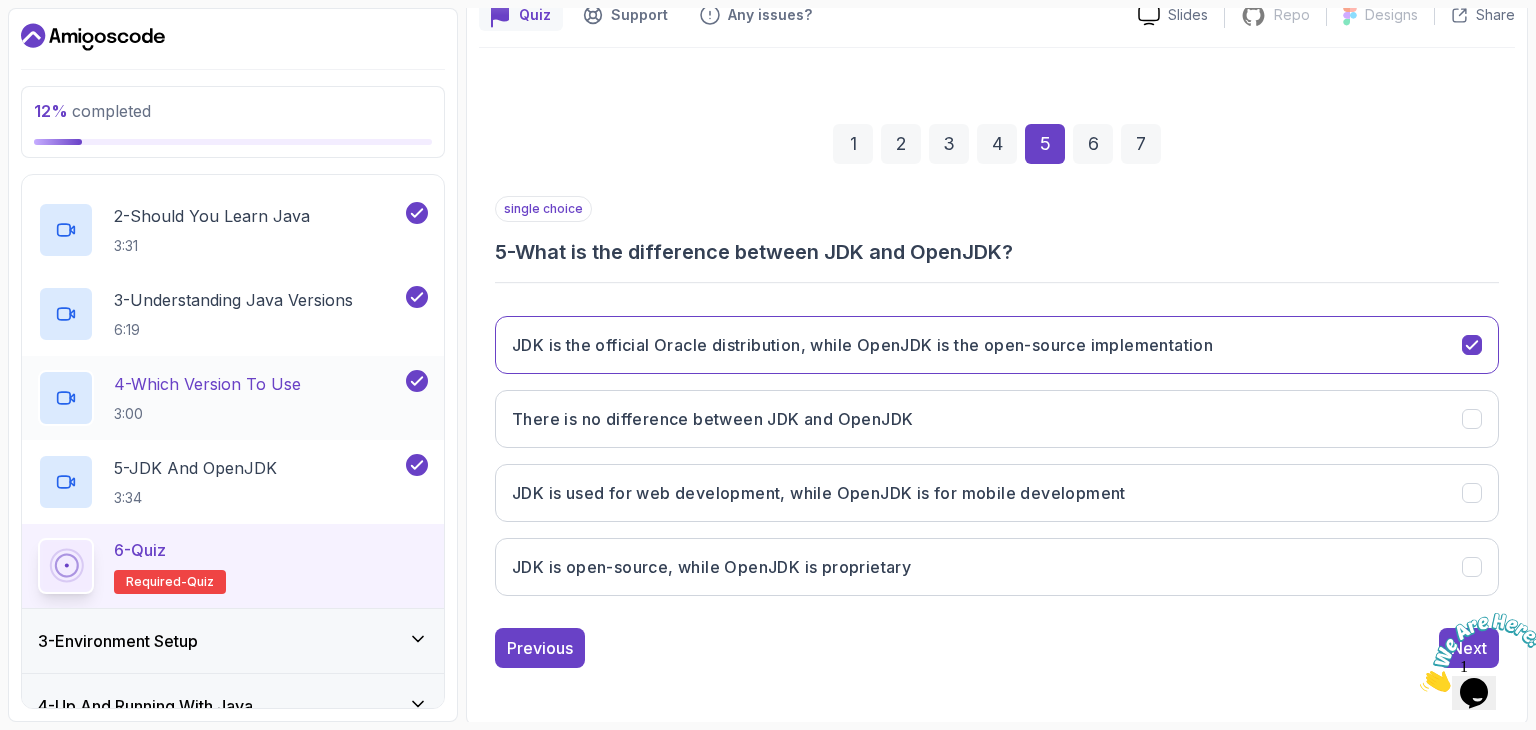 click on "6" at bounding box center [1093, 144] 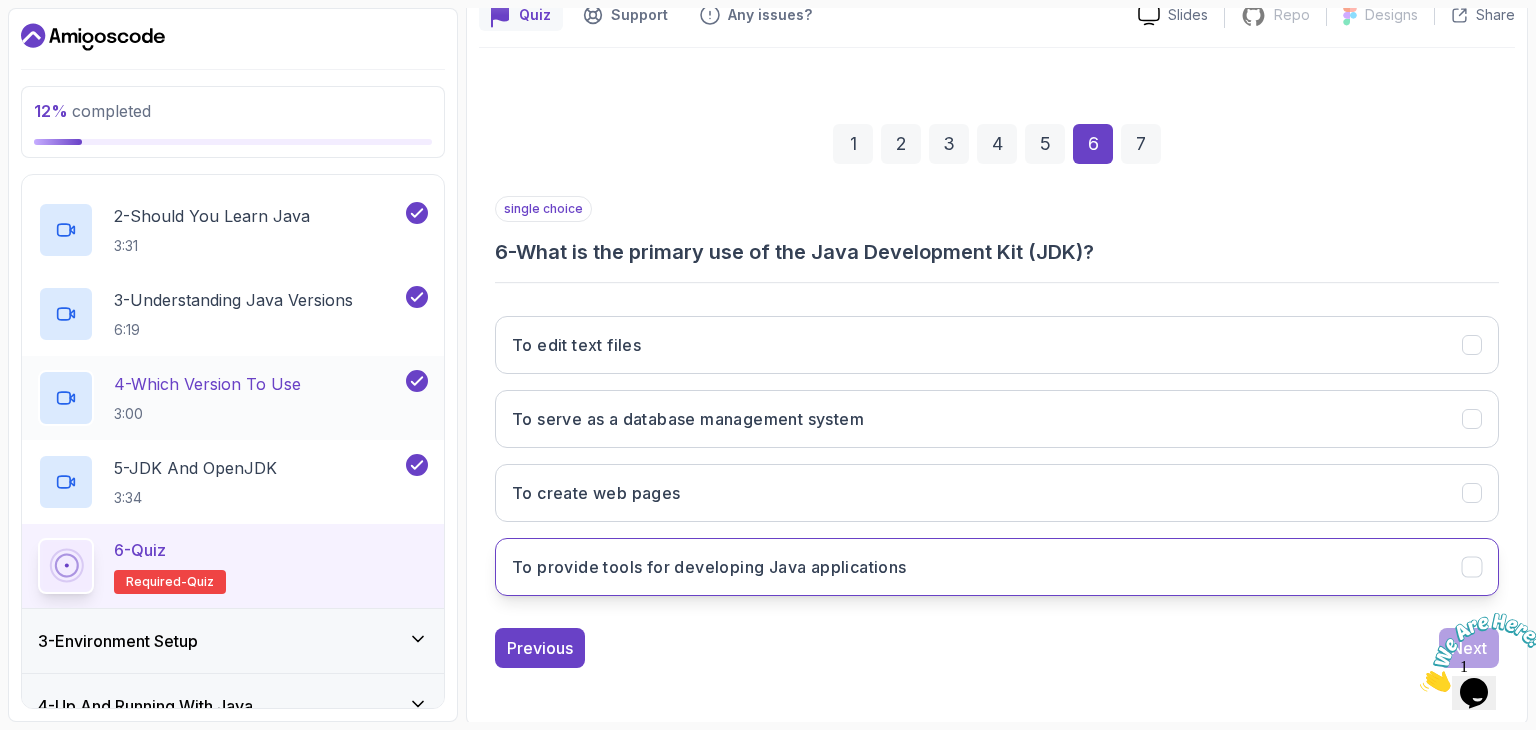 click on "To provide tools for developing Java applications" at bounding box center [709, 567] 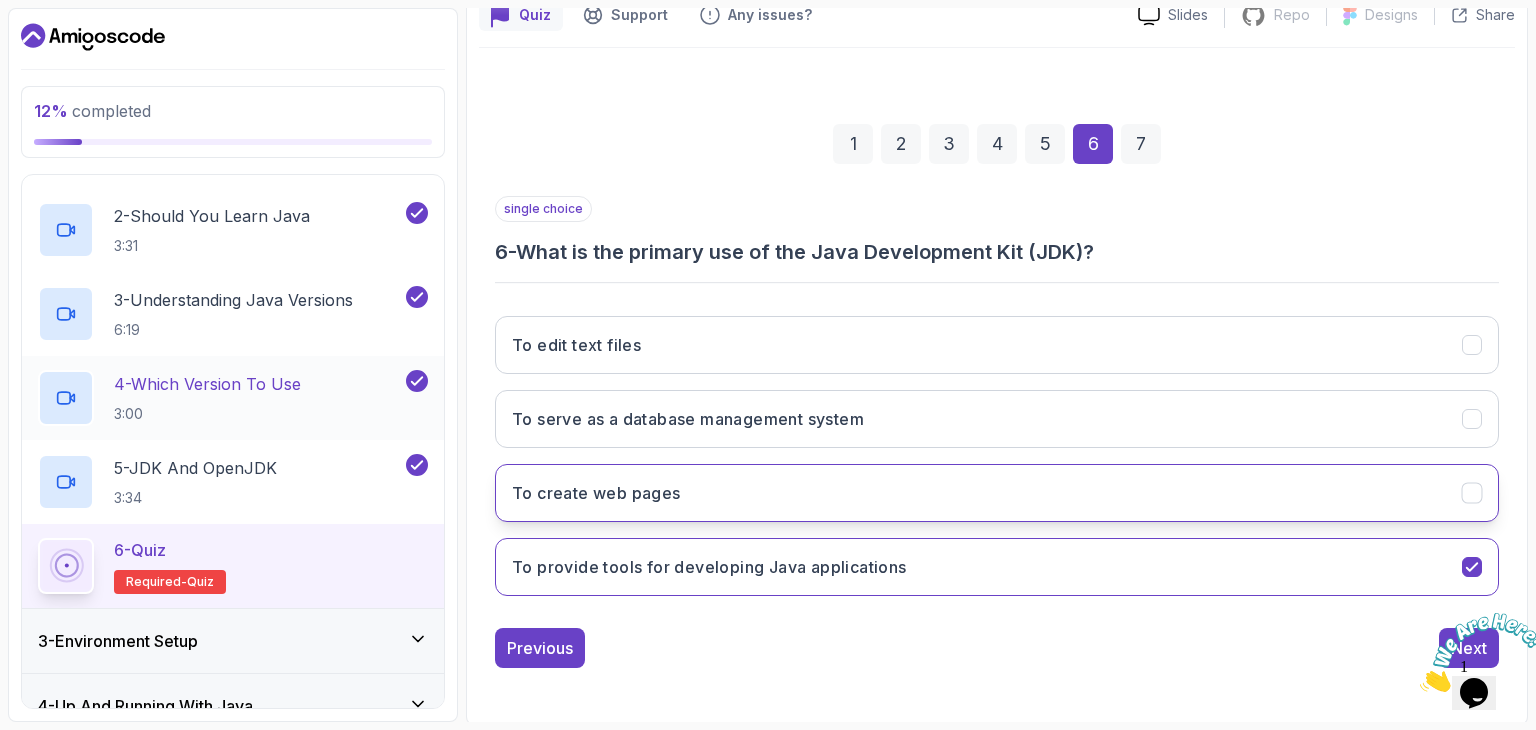 click on "To create web pages" at bounding box center (596, 493) 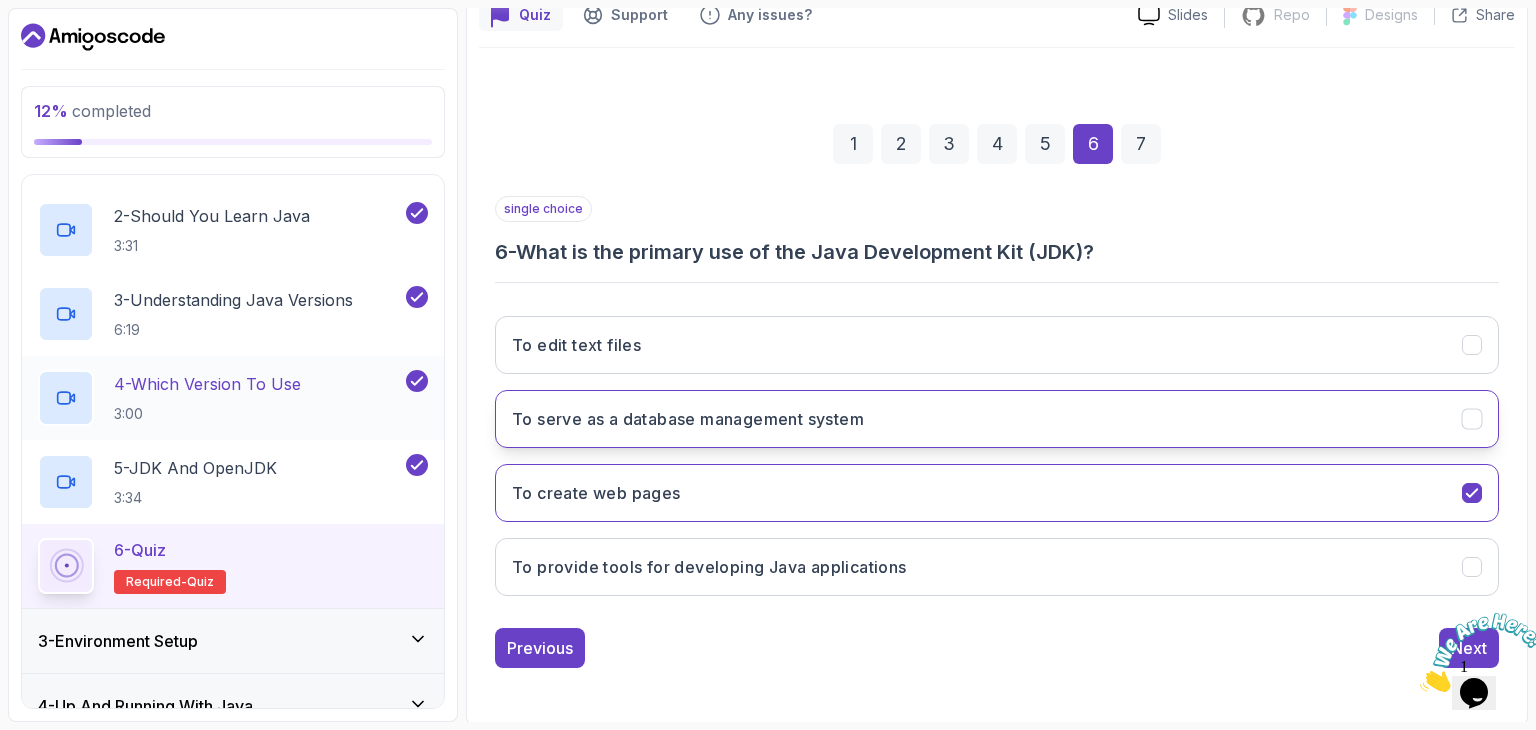 click on "To serve as a database management system" at bounding box center (688, 419) 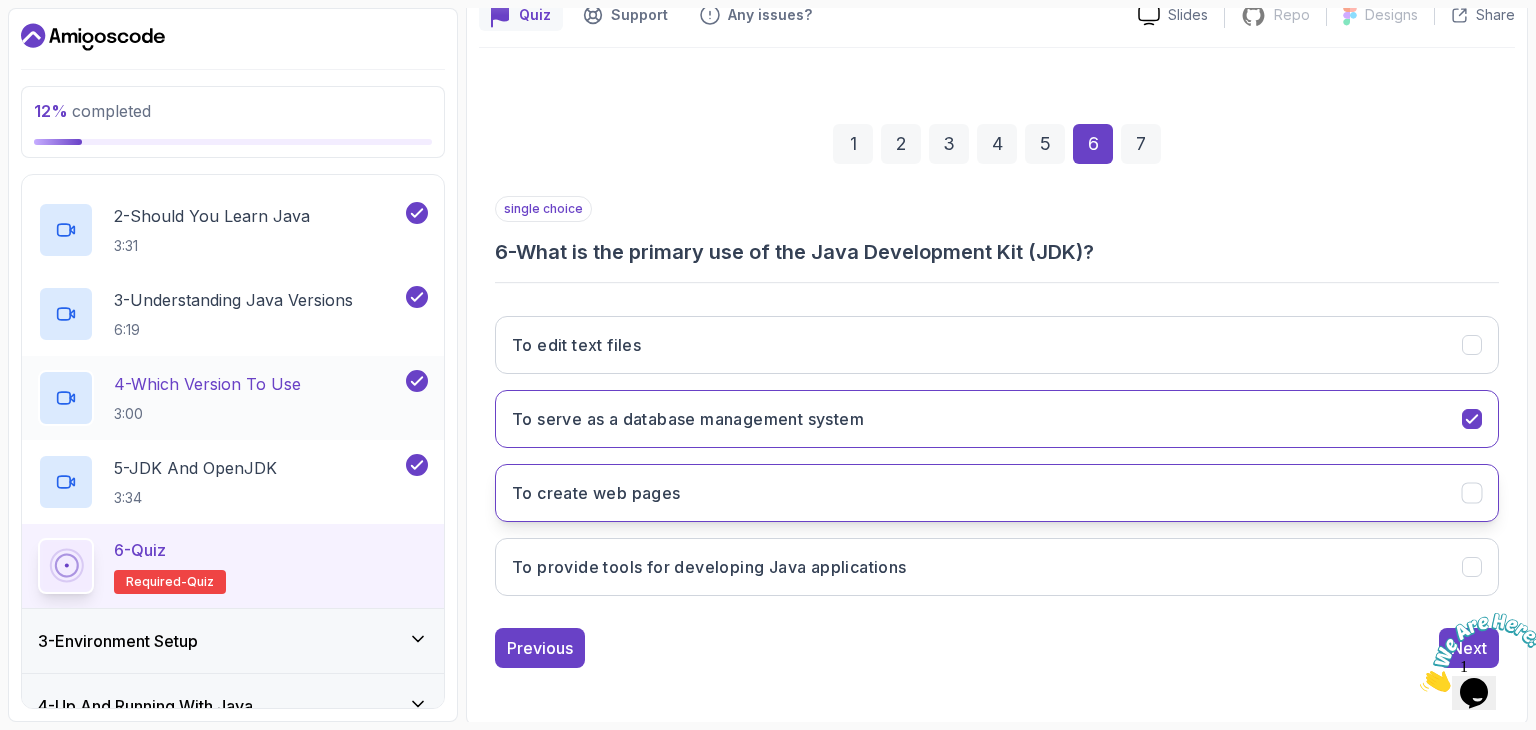 click on "To create web pages" at bounding box center (596, 493) 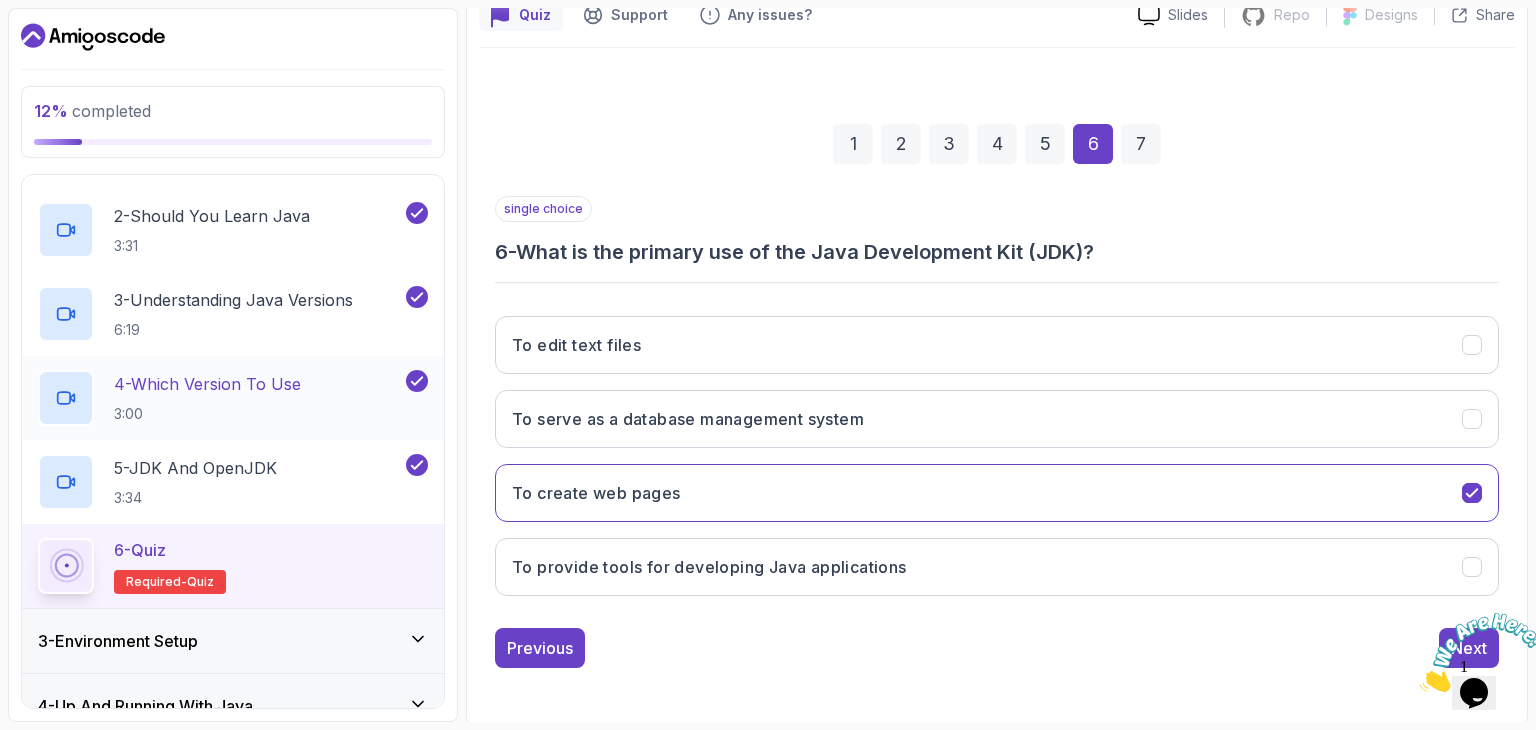 click on "7" at bounding box center [1141, 144] 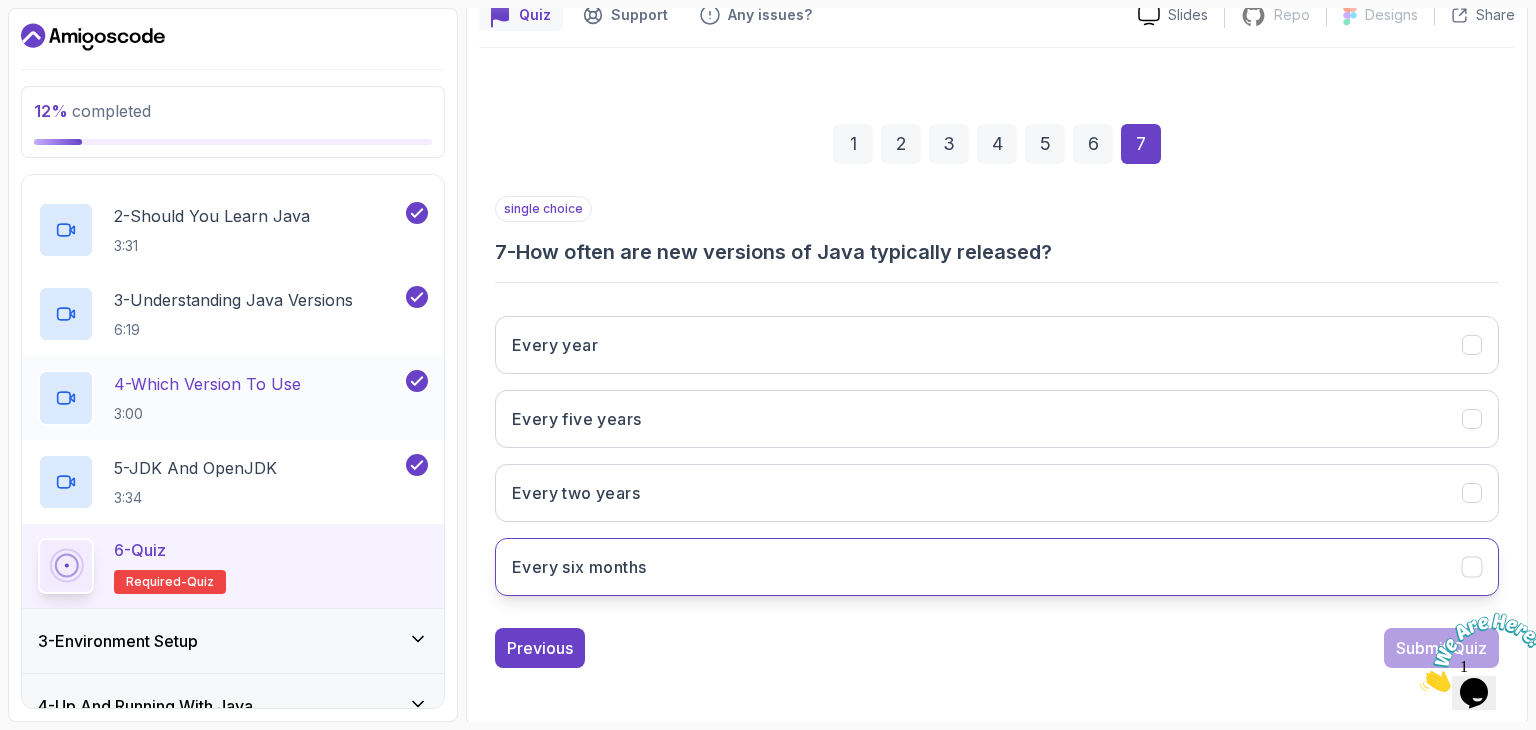 click on "Every six months" at bounding box center [997, 567] 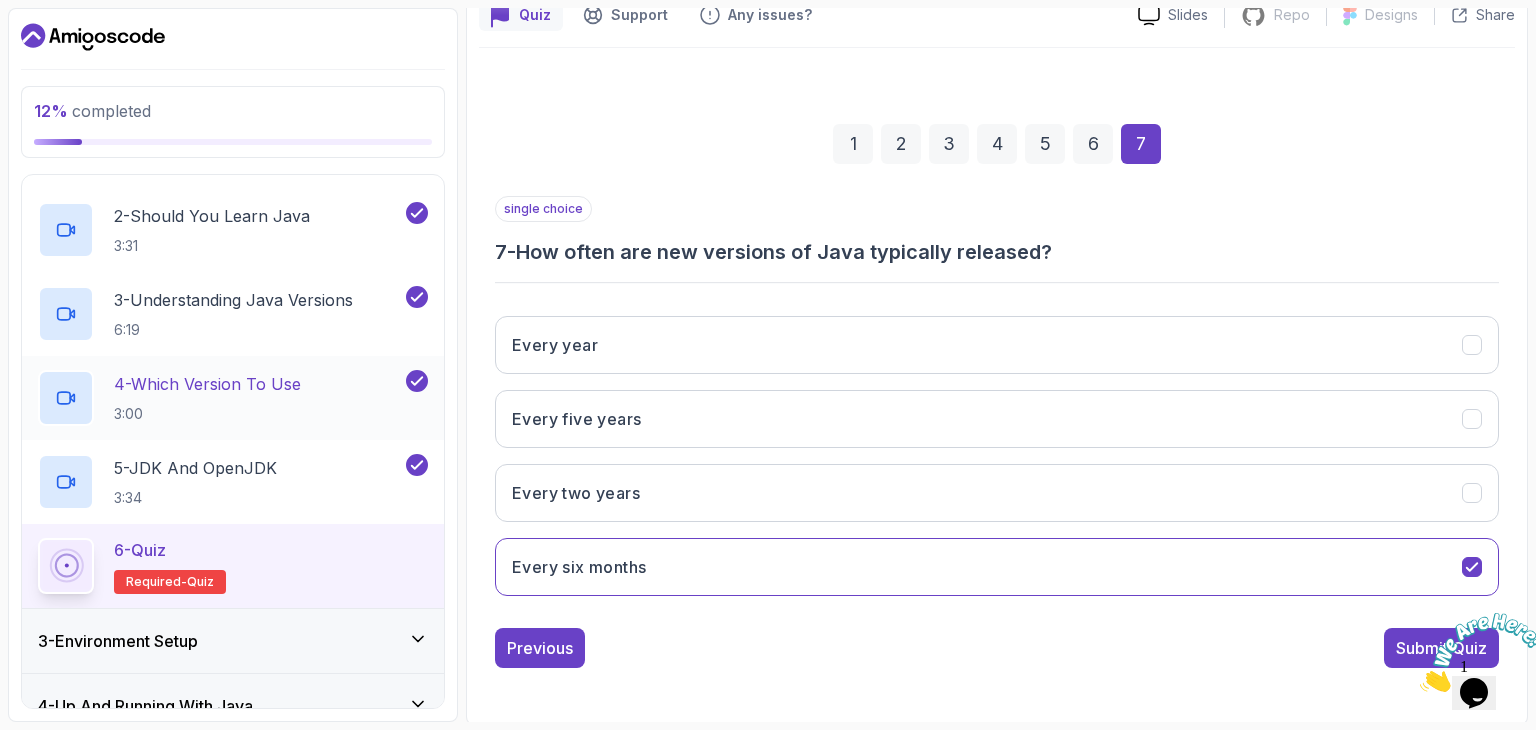 click at bounding box center (1482, 652) 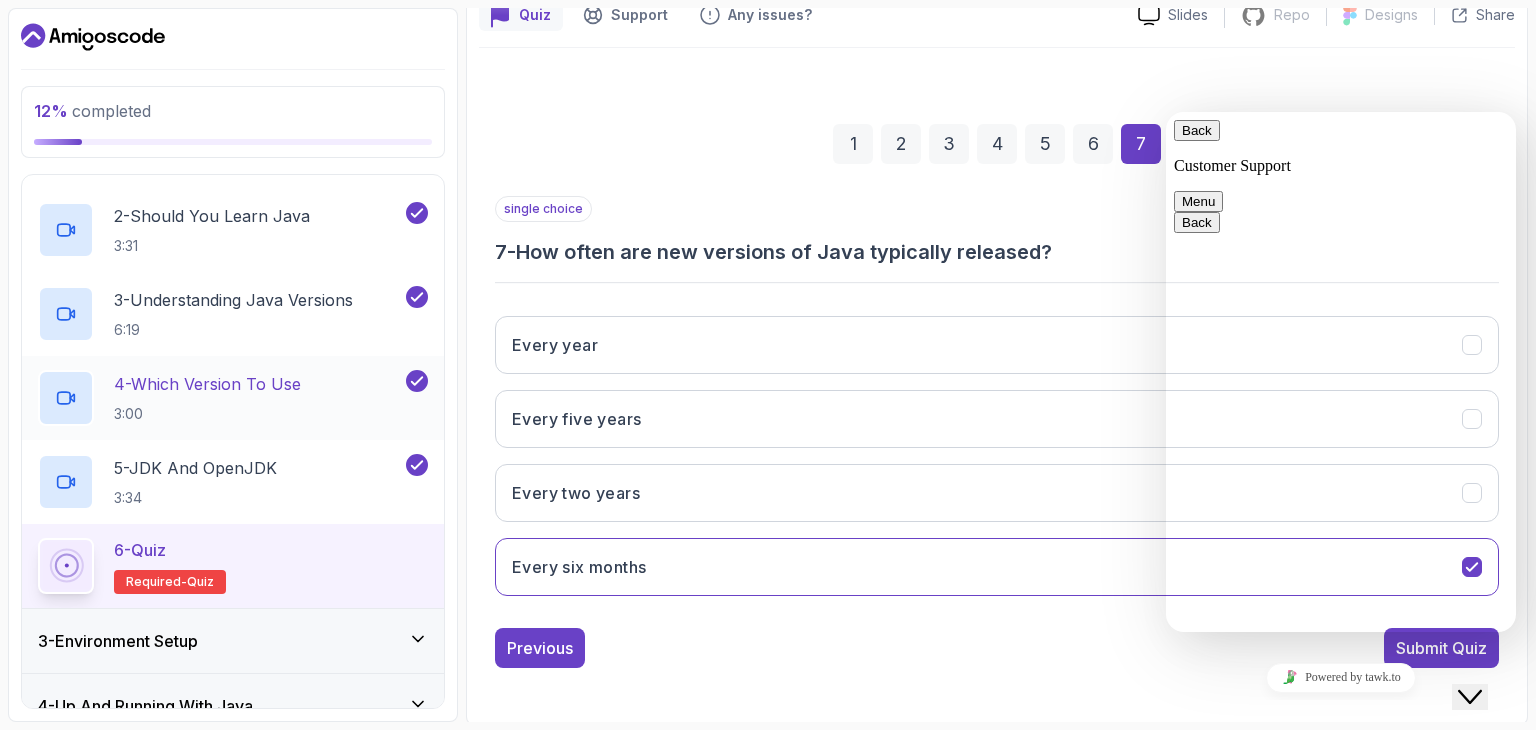 click on "1 2 3 4 5 6 7 single choice 7  -  How often are new versions of Java typically released? Every year Every five years Every two years Every six months Previous Submit Quiz" at bounding box center [997, 380] 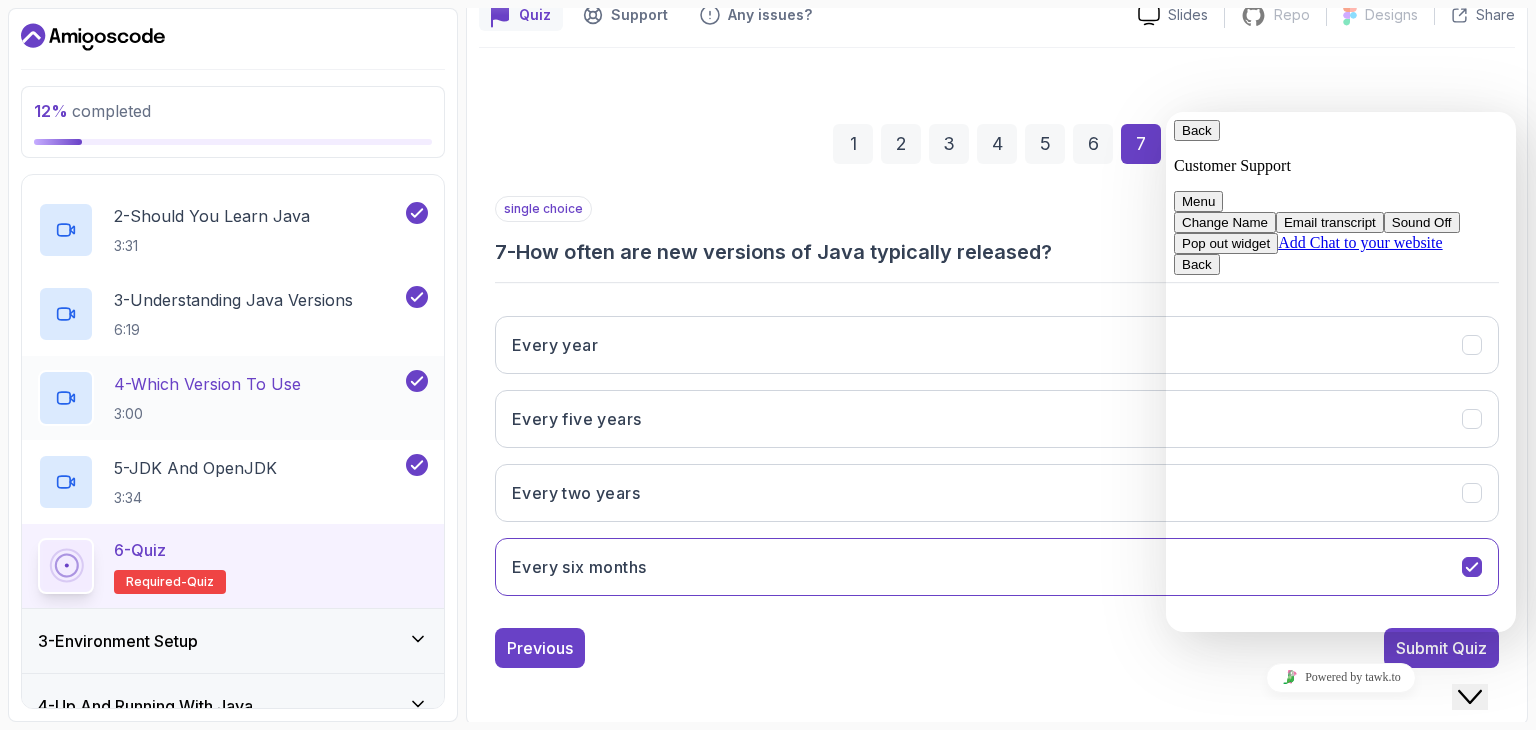 click on "Previous Submit Quiz" at bounding box center [997, 648] 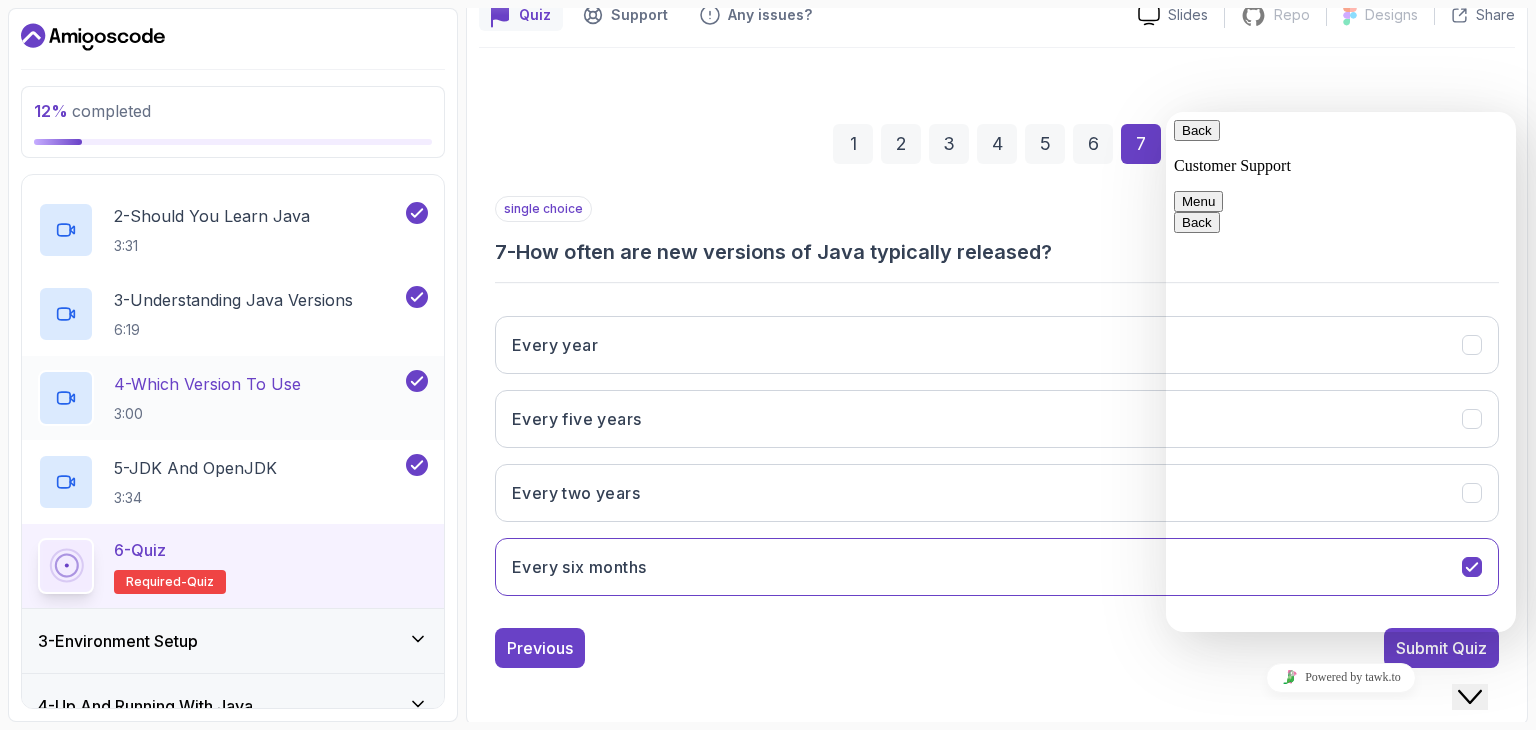 click on "Close Chat This icon closes the chat window." 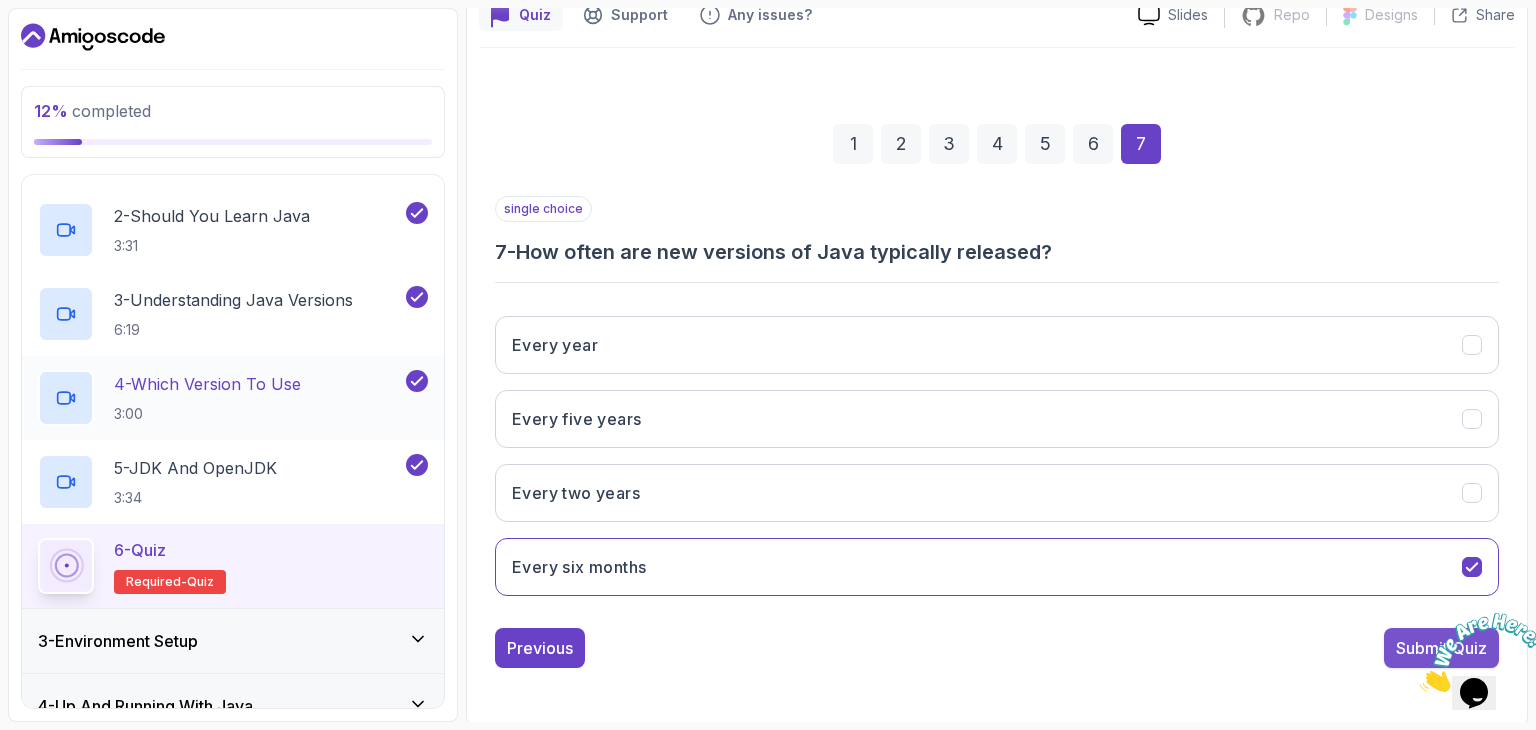 click on "Submit Quiz" at bounding box center [1441, 648] 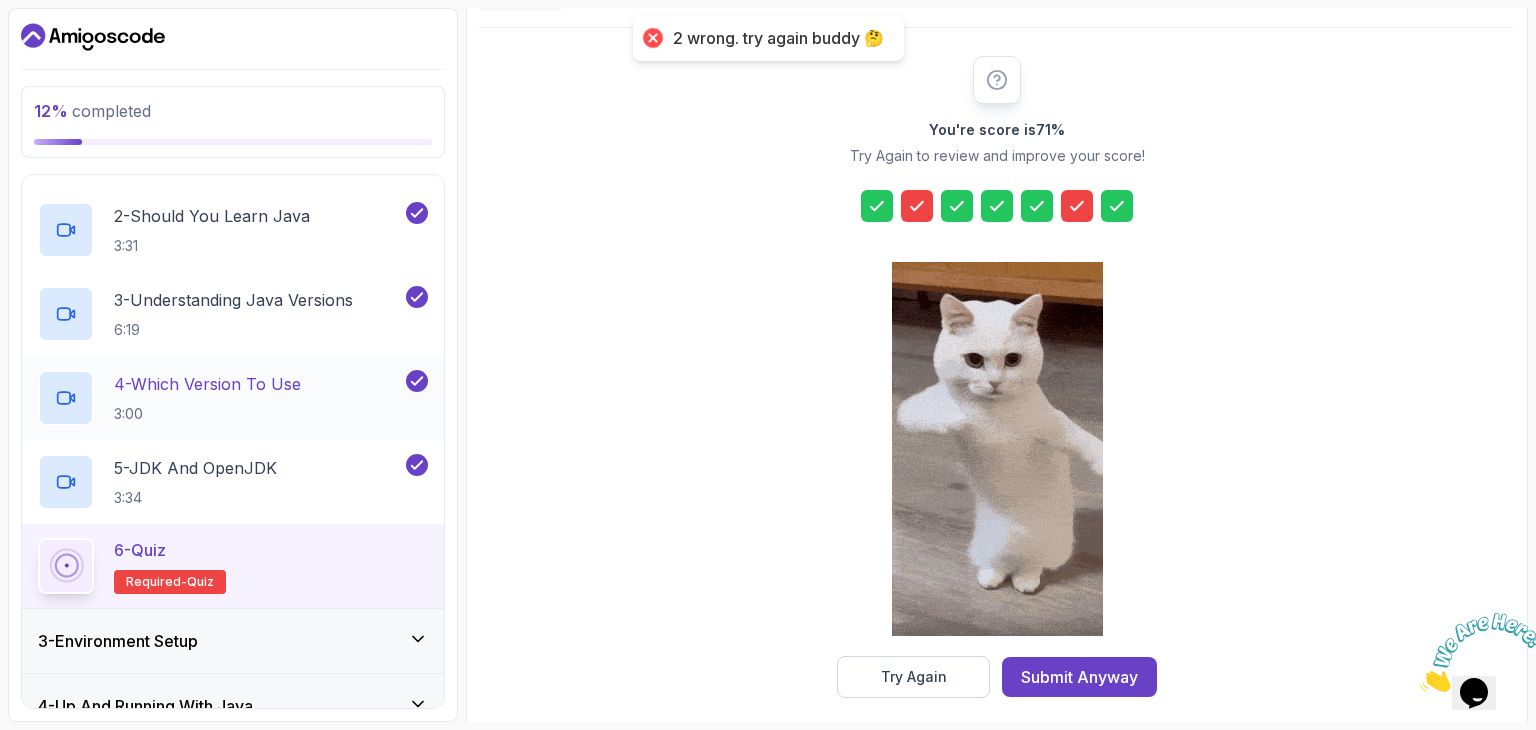 scroll, scrollTop: 228, scrollLeft: 0, axis: vertical 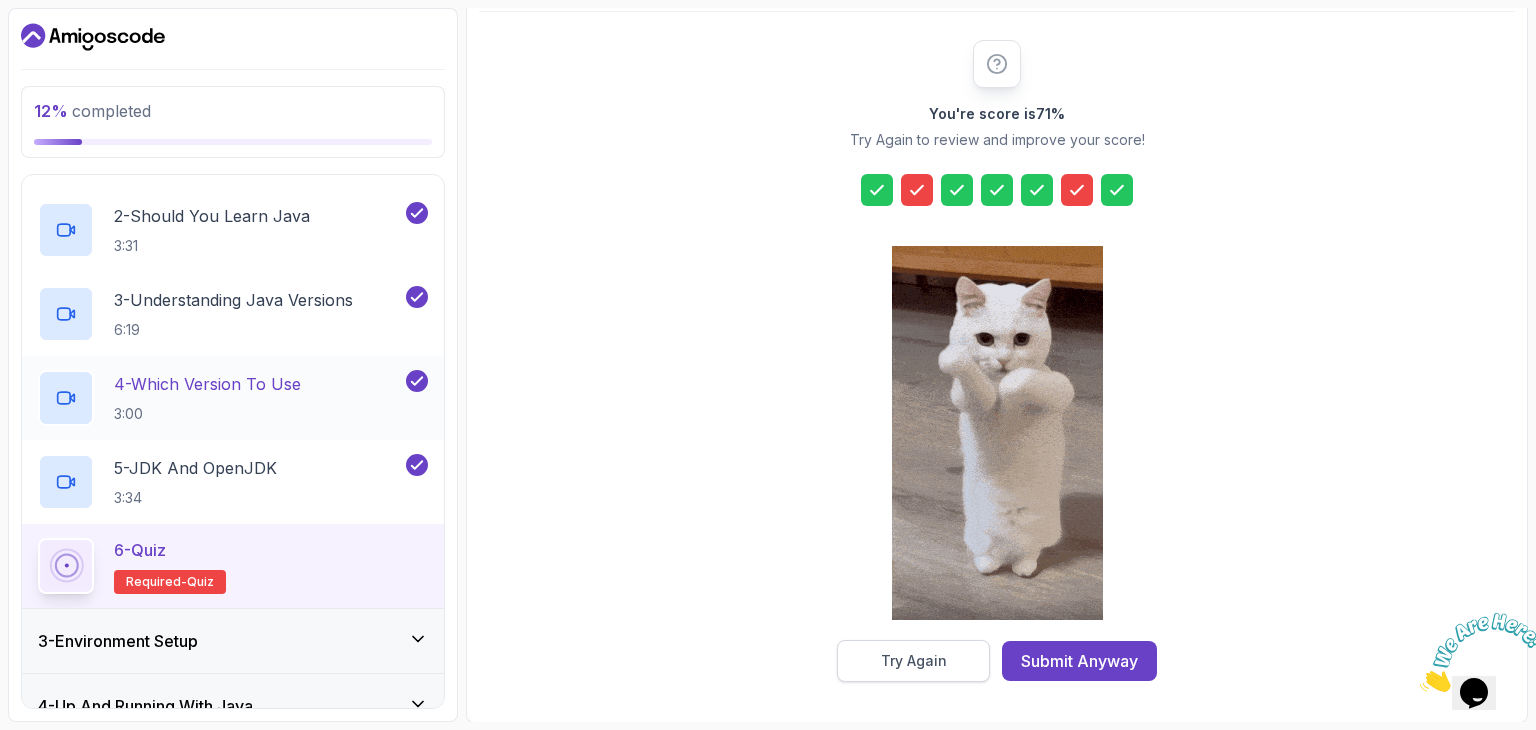 click on "Try Again" at bounding box center [914, 661] 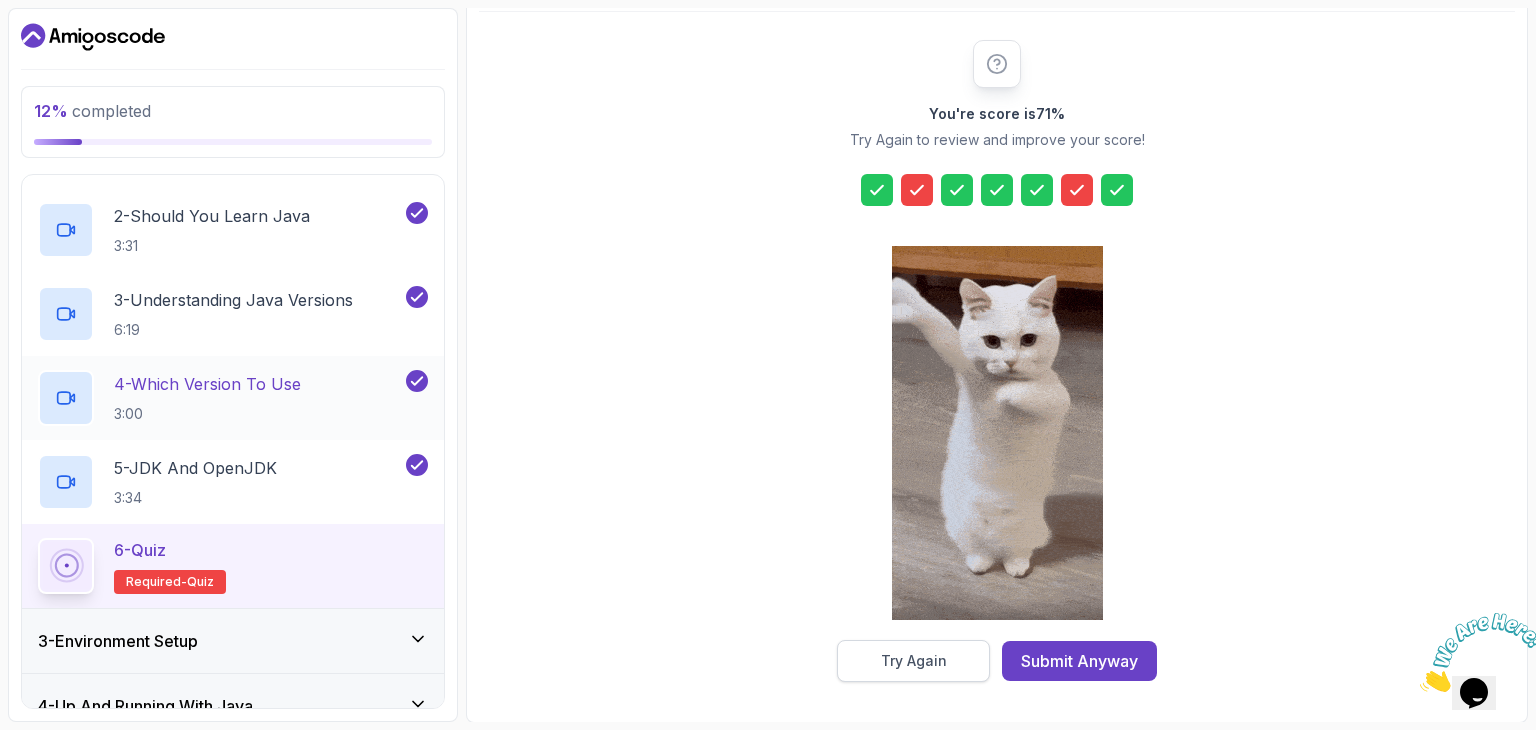 scroll, scrollTop: 192, scrollLeft: 0, axis: vertical 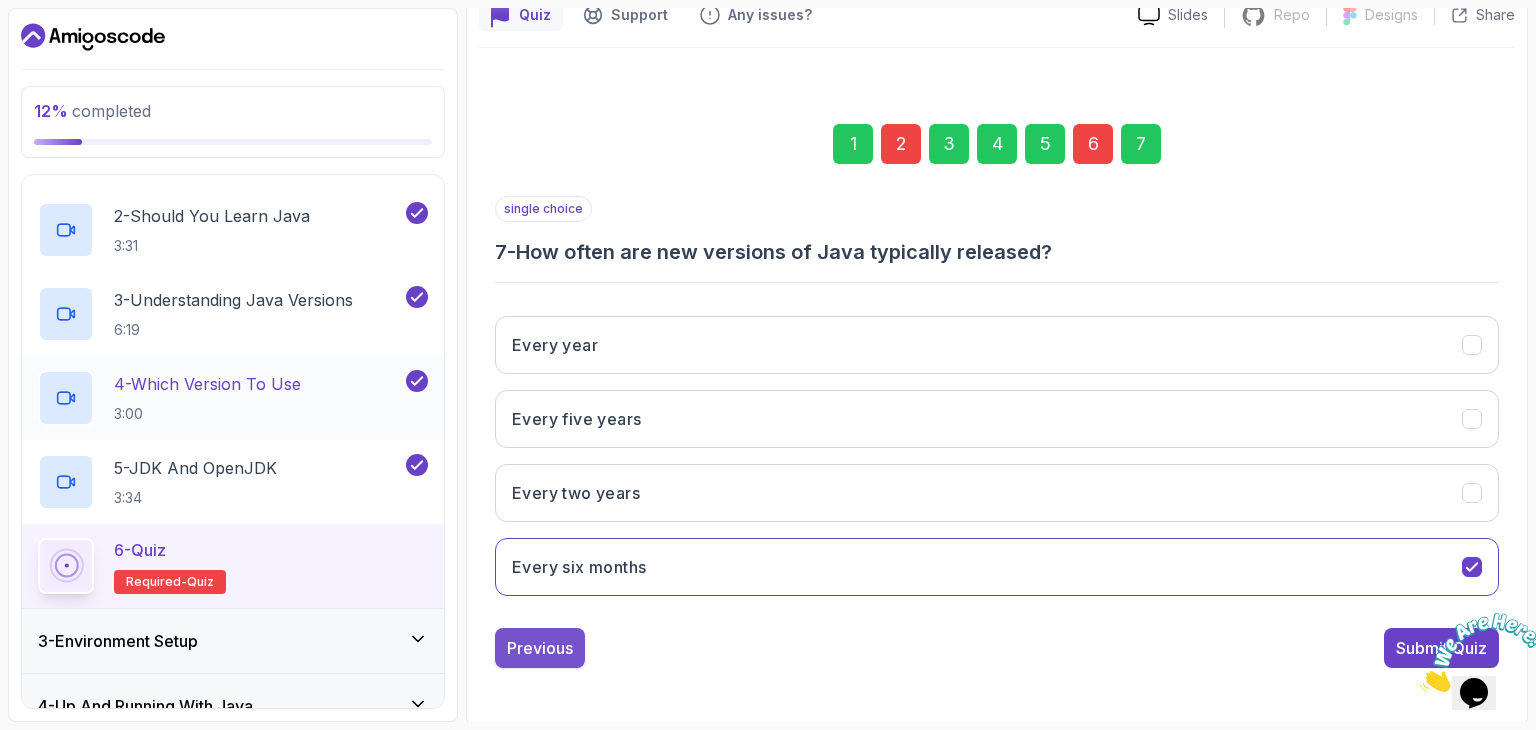 click on "Previous" at bounding box center [540, 648] 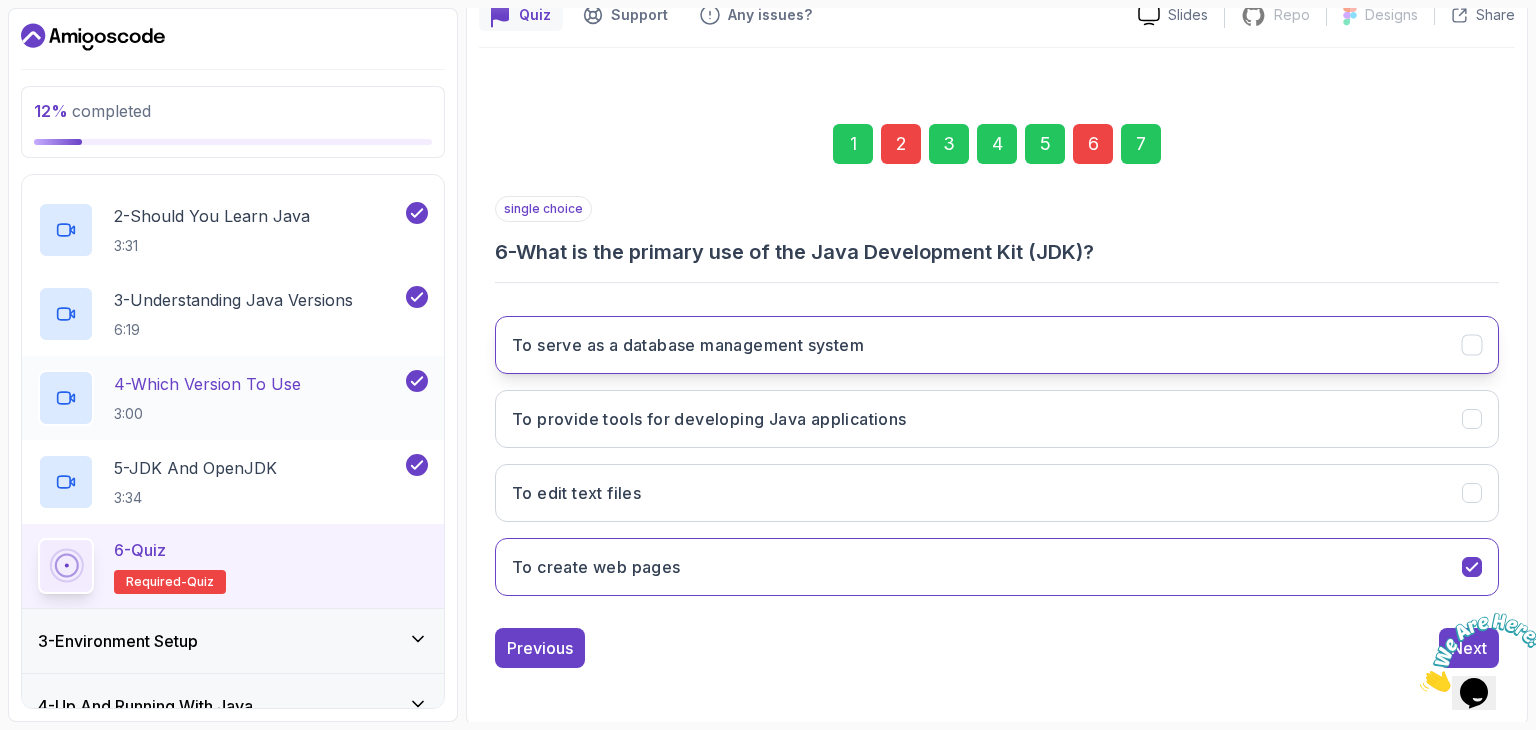 click on "To serve as a database management system" at bounding box center (688, 345) 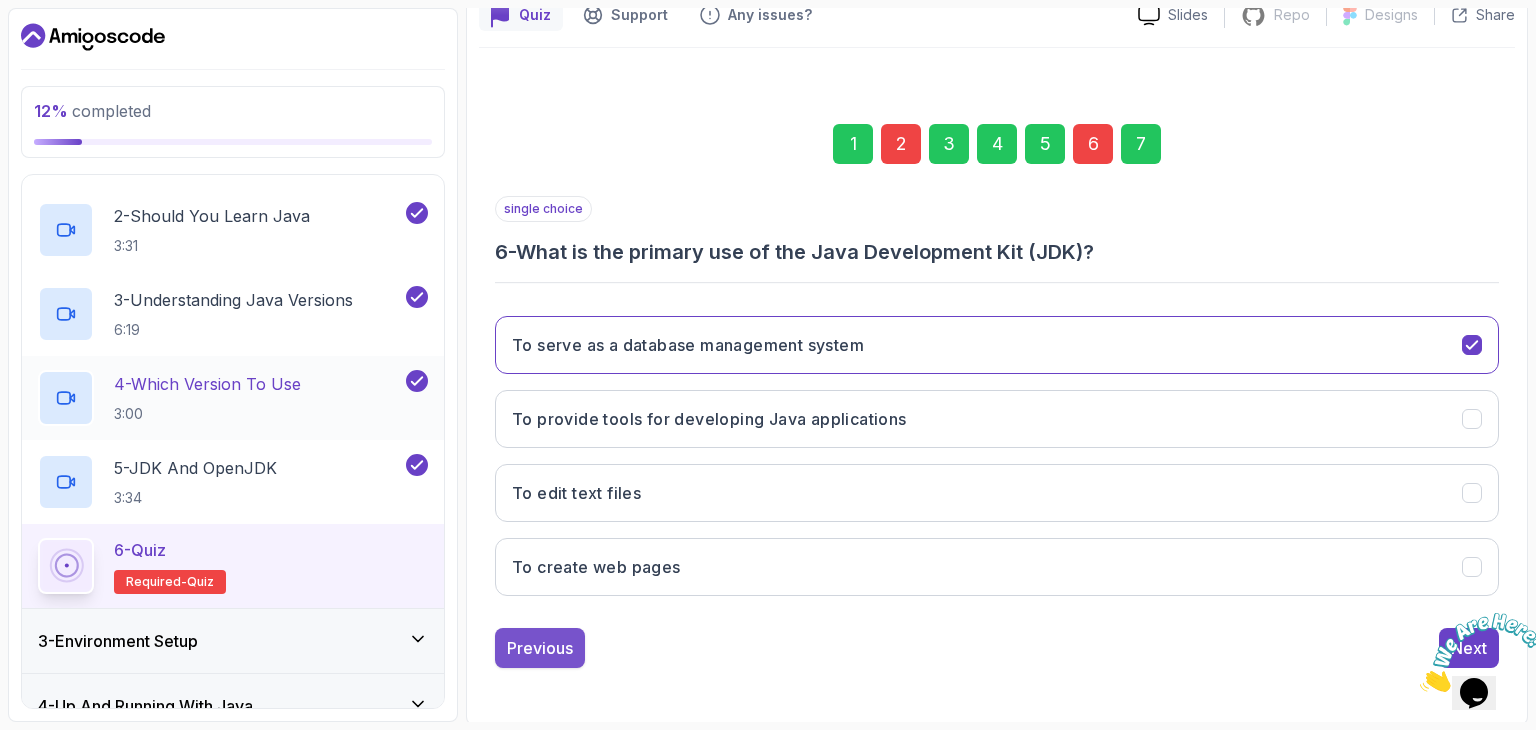 click on "Previous" at bounding box center [540, 648] 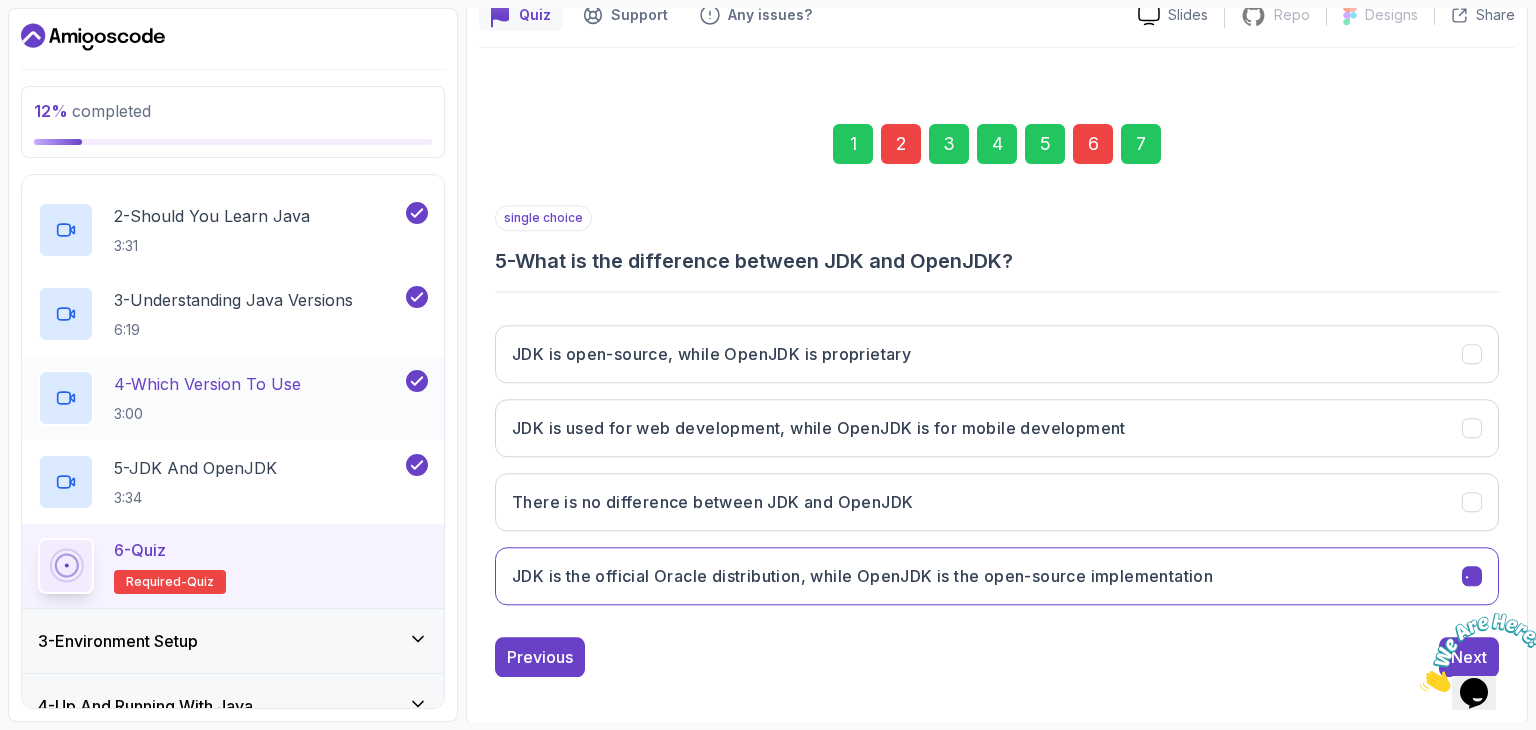 click on "Previous" at bounding box center [540, 657] 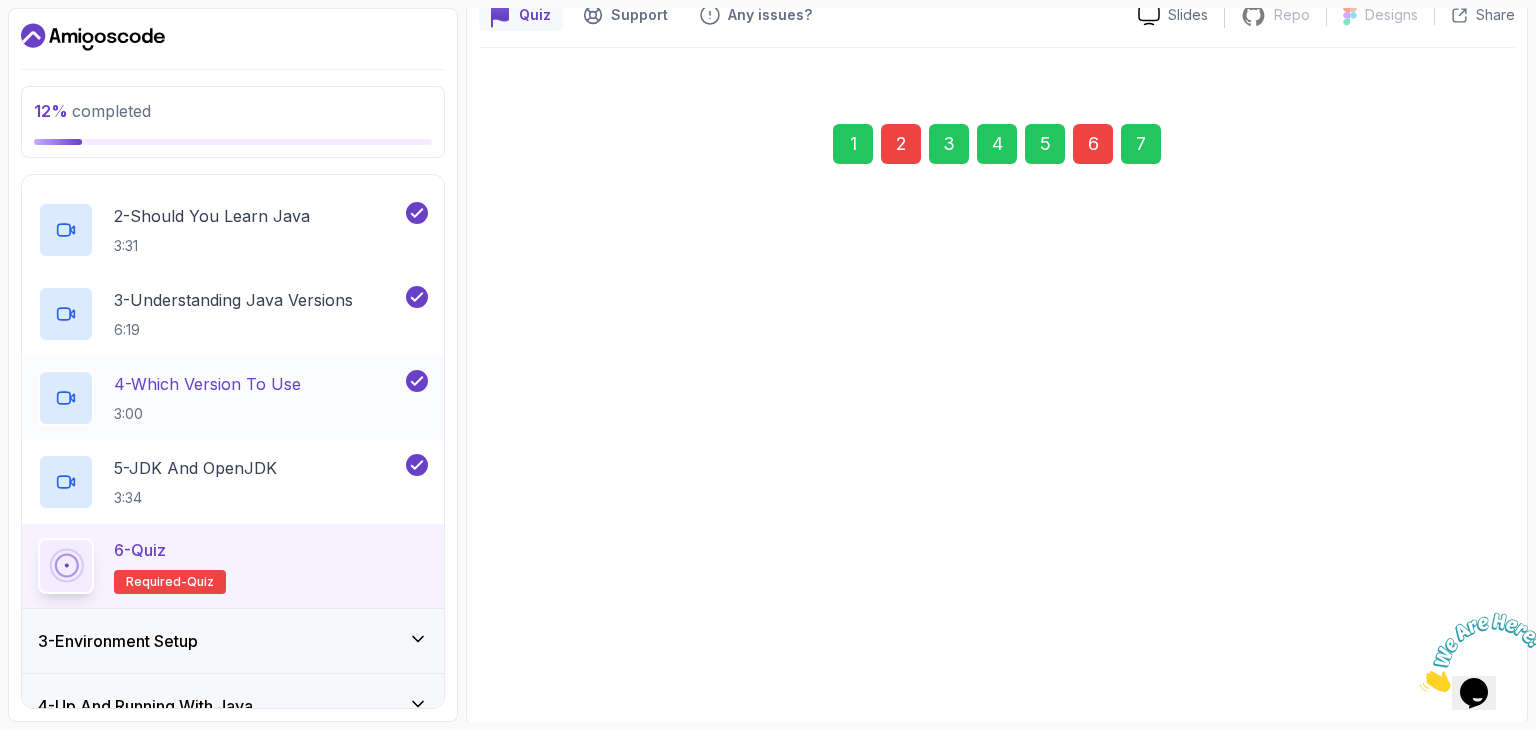click on "Previous" at bounding box center [540, 643] 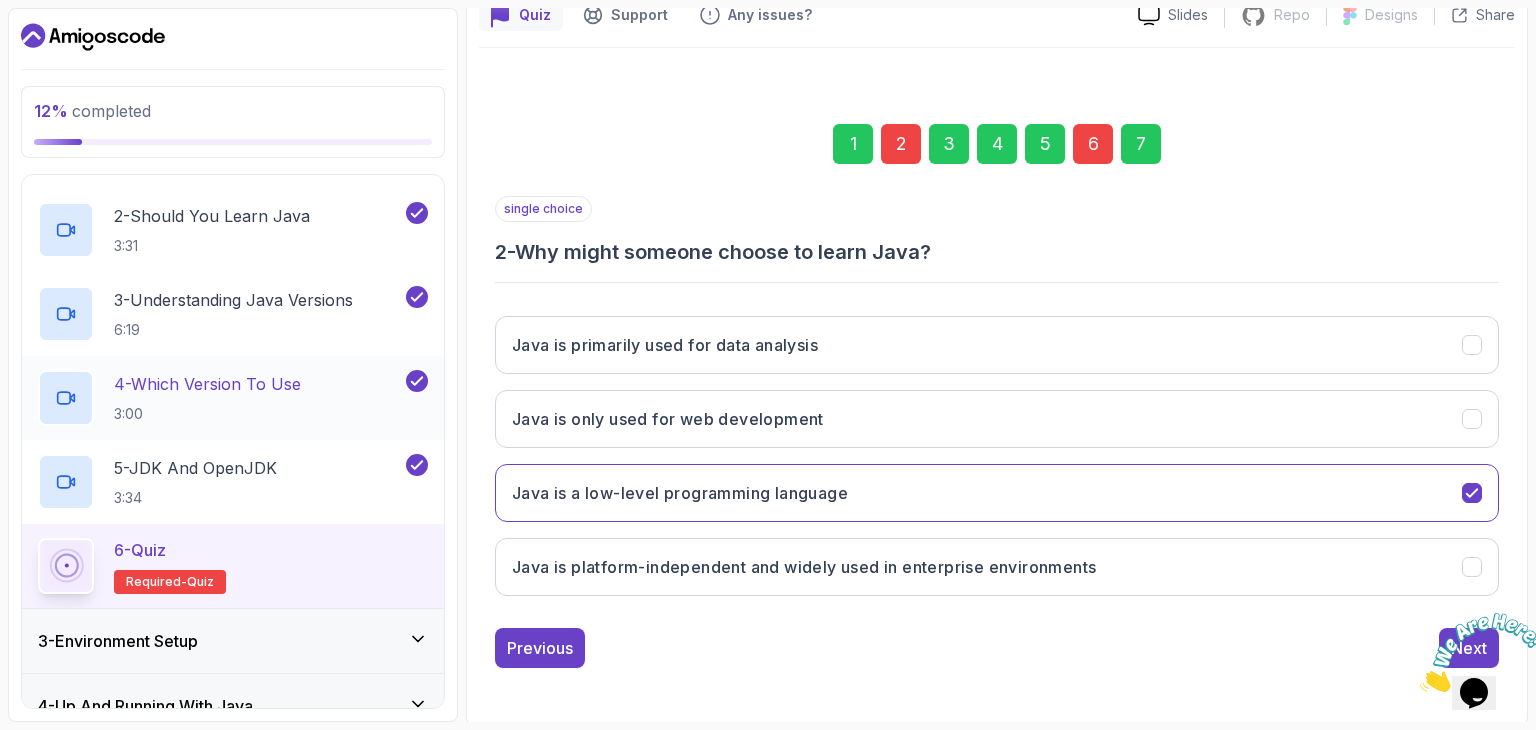 click on "Previous" at bounding box center [540, 648] 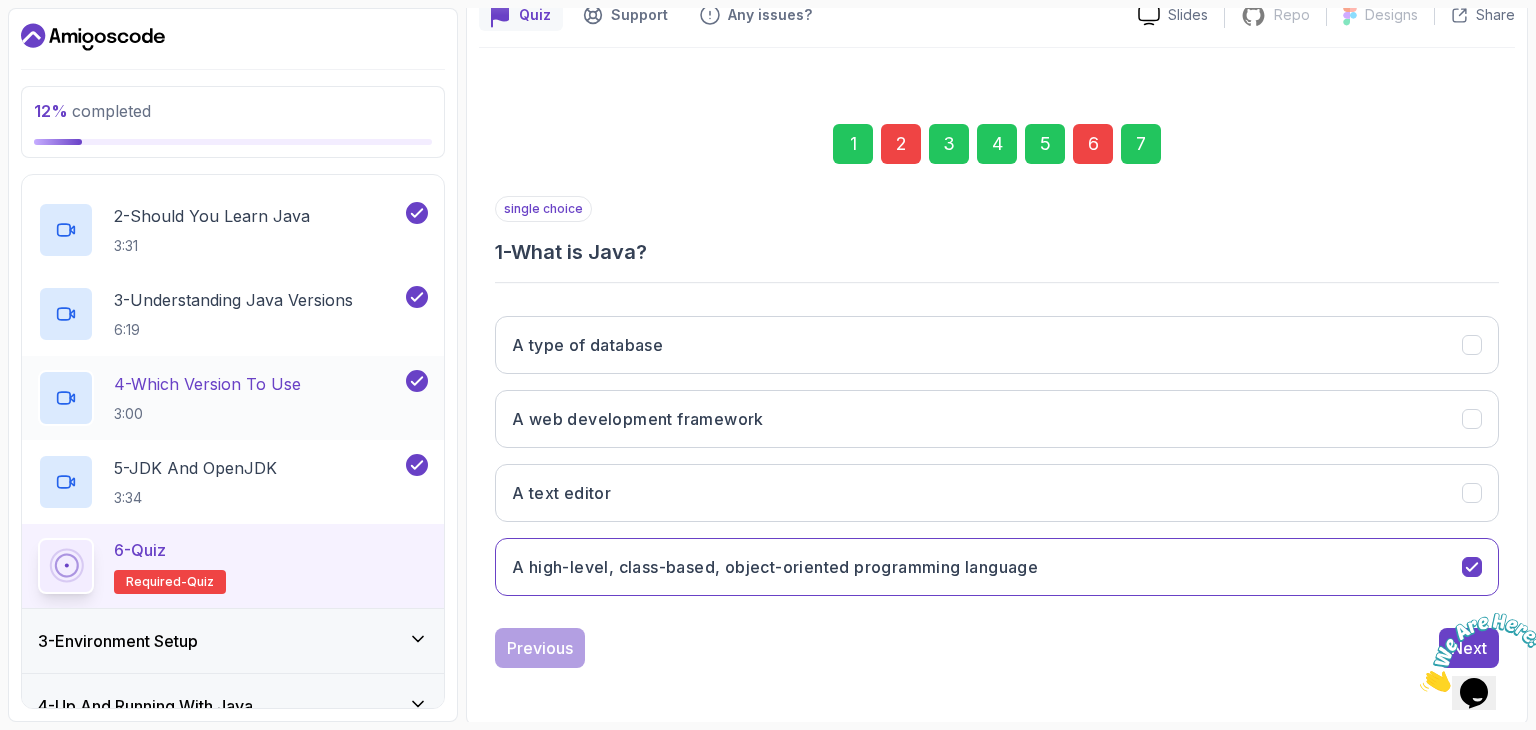 click on "2" at bounding box center (901, 144) 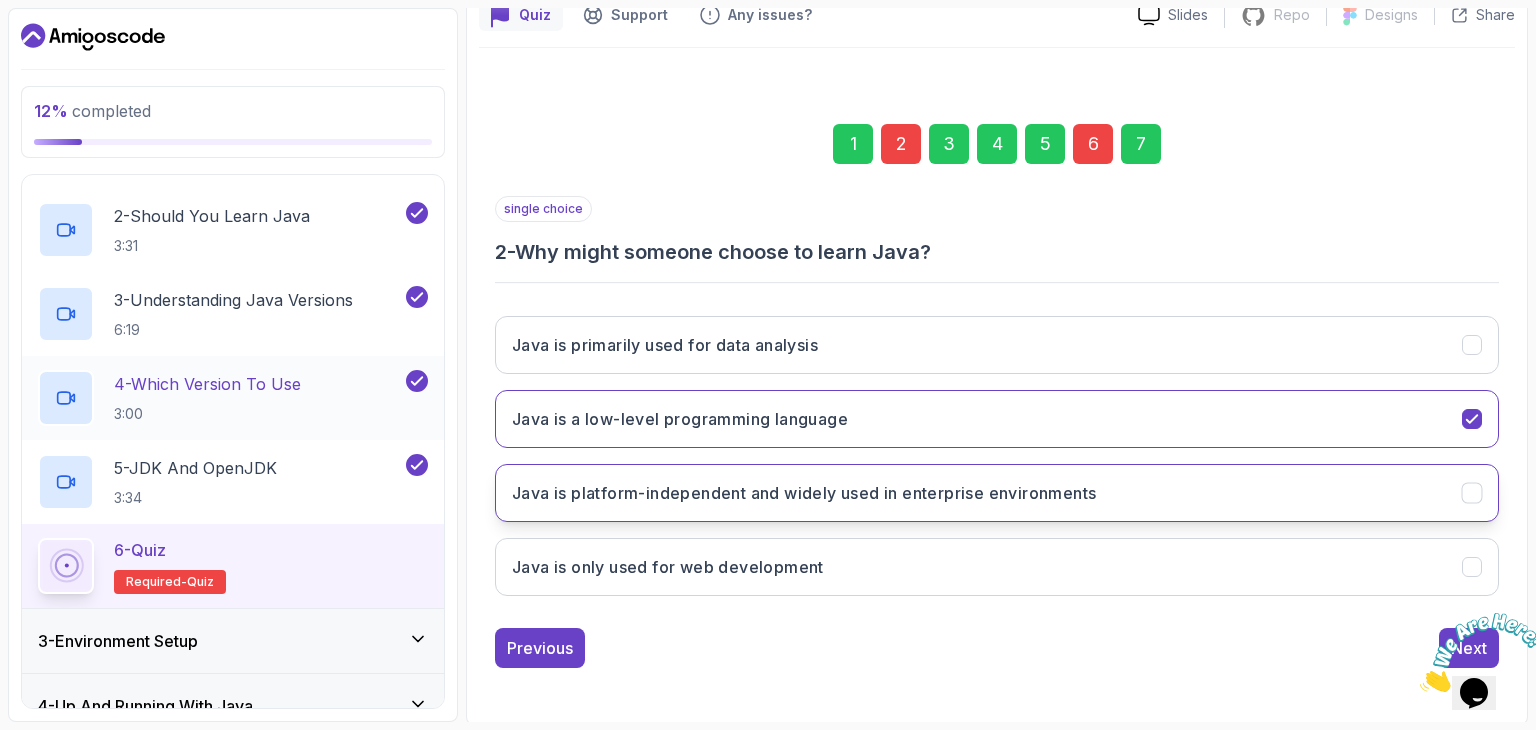 click on "Java is platform-independent and widely used in enterprise environments" at bounding box center [804, 493] 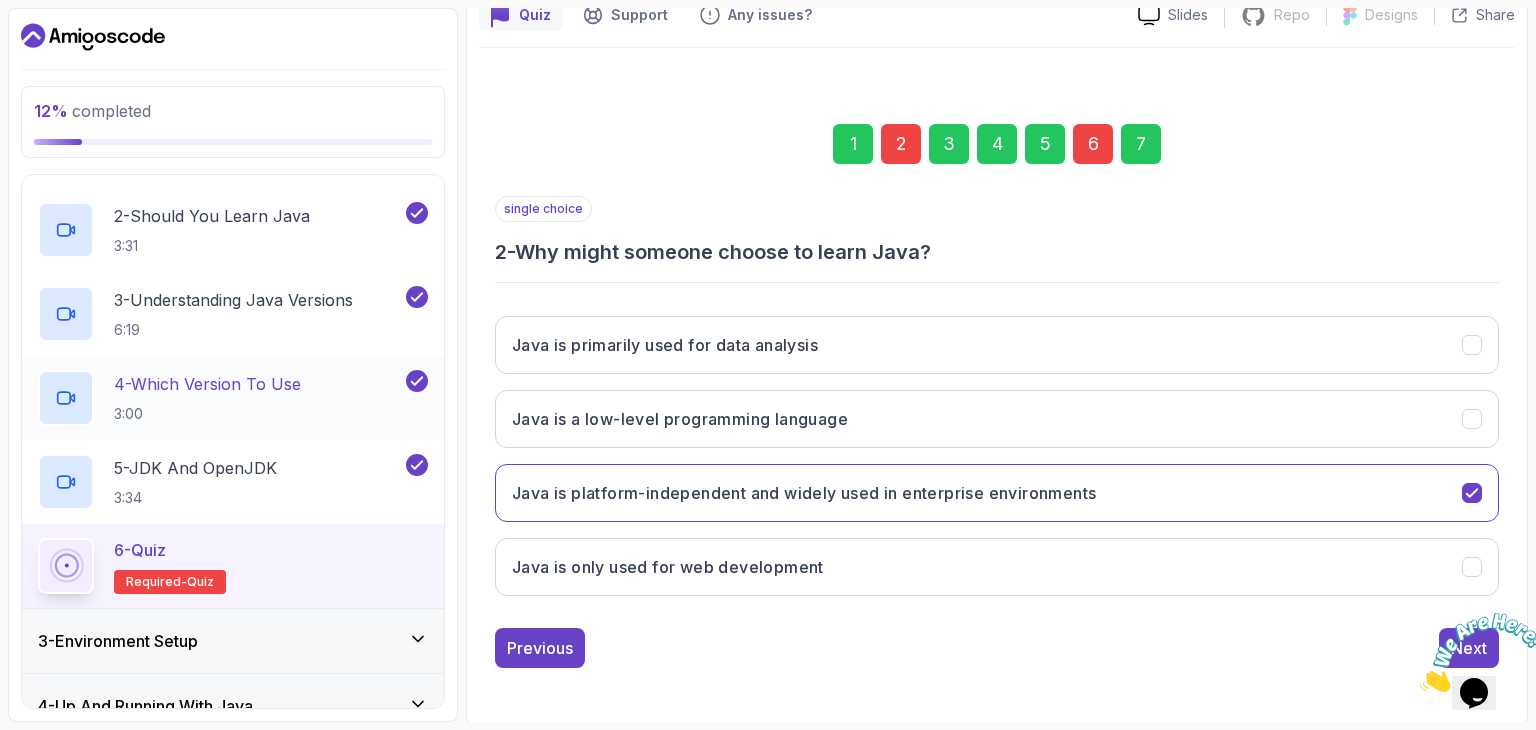 click on "7" at bounding box center (1141, 144) 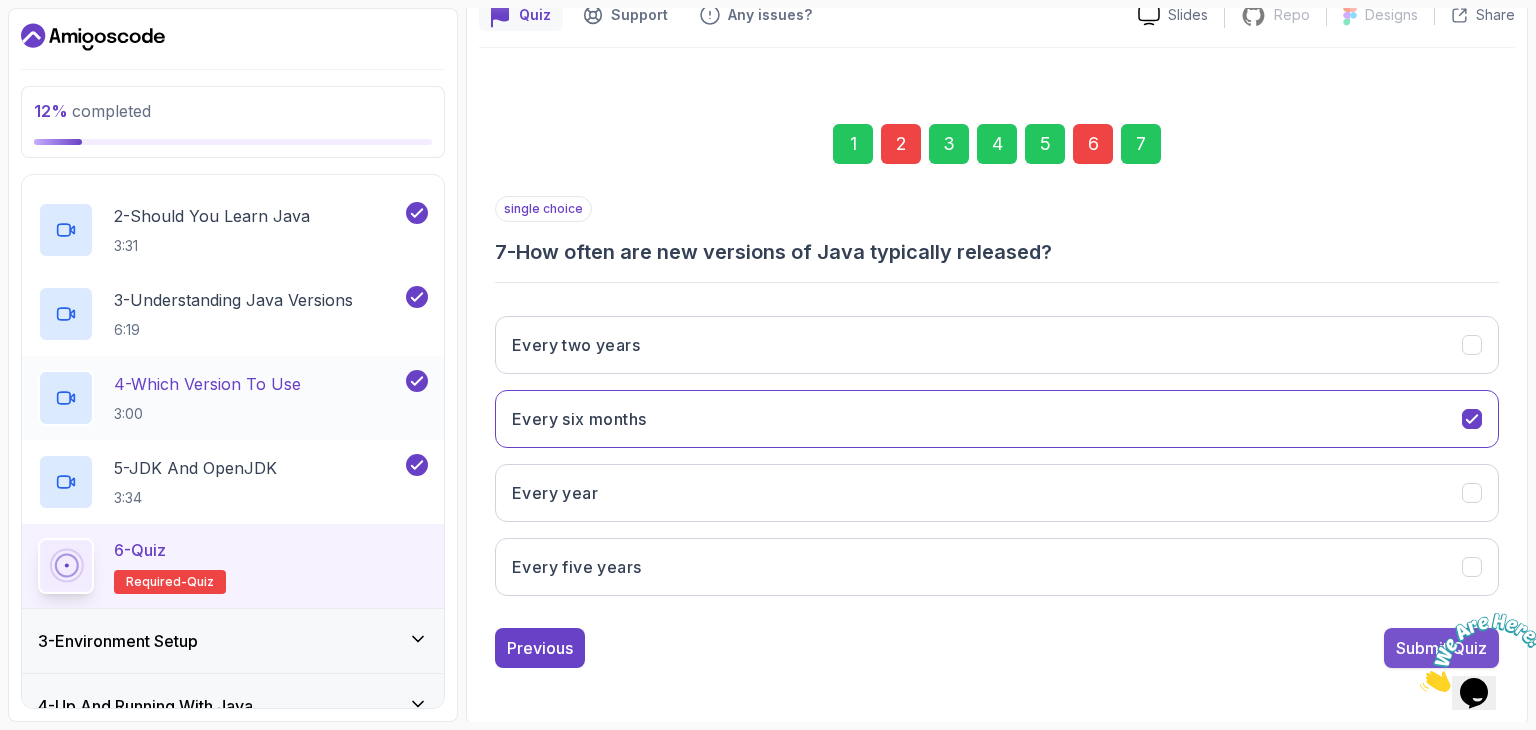 click on "Submit Quiz" at bounding box center [1441, 648] 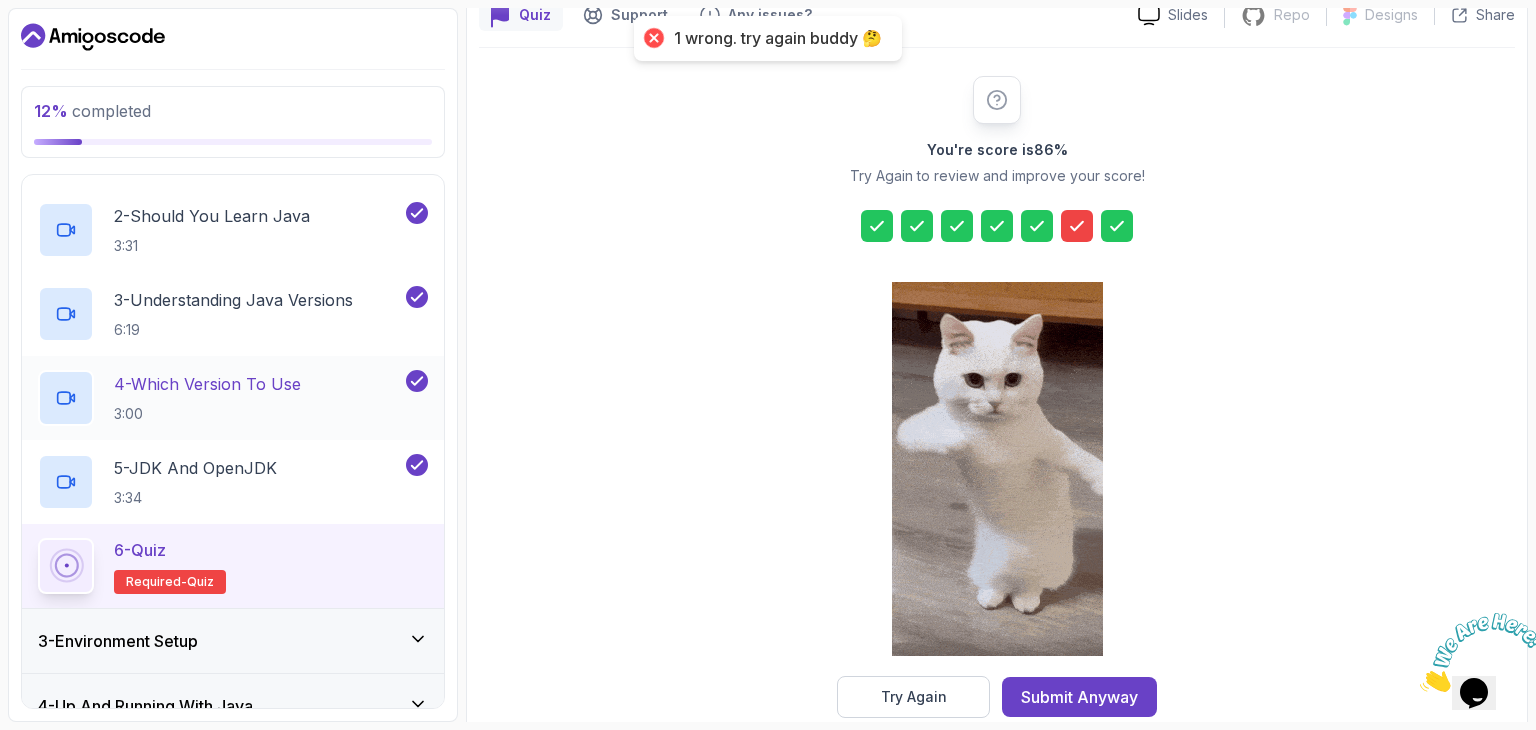 click 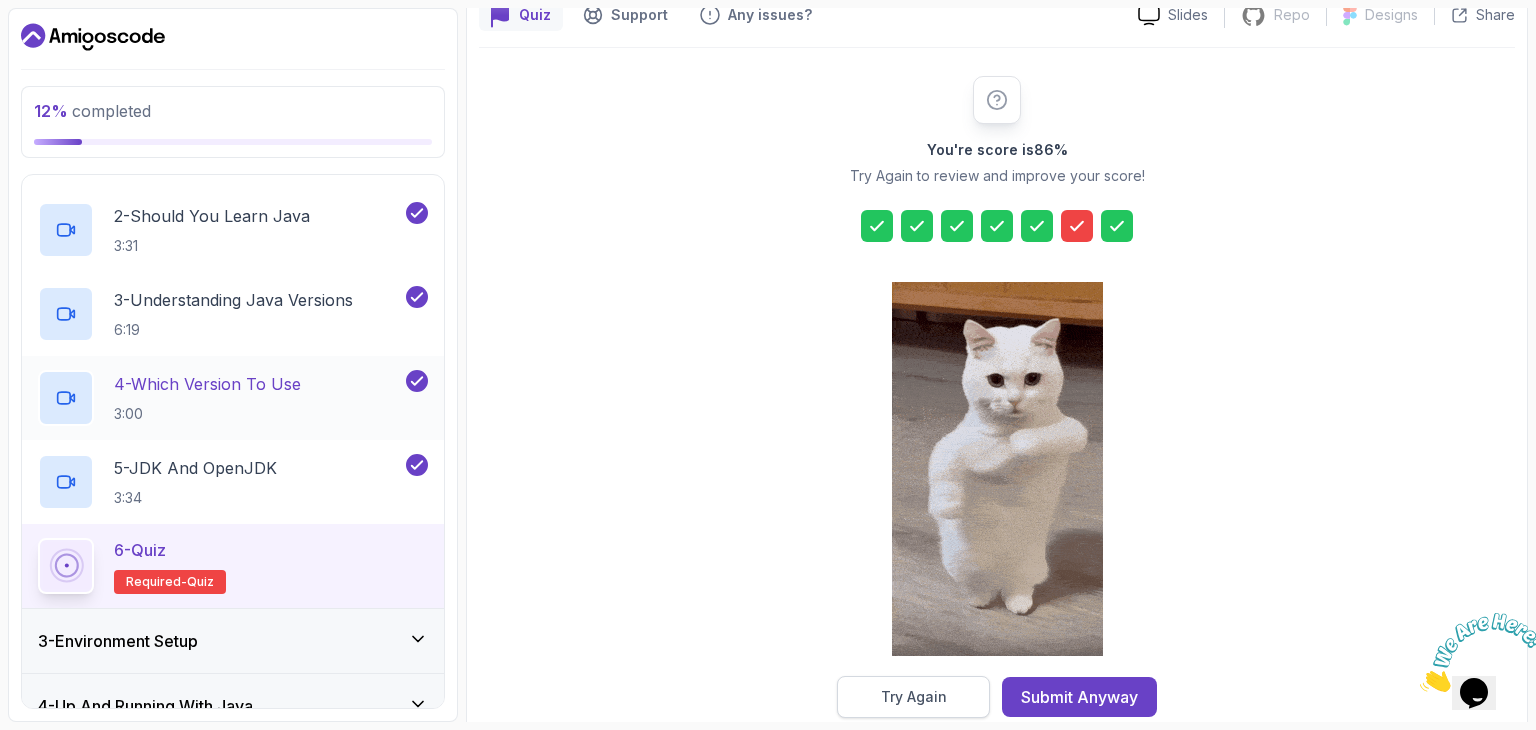 click on "Try Again" at bounding box center (913, 697) 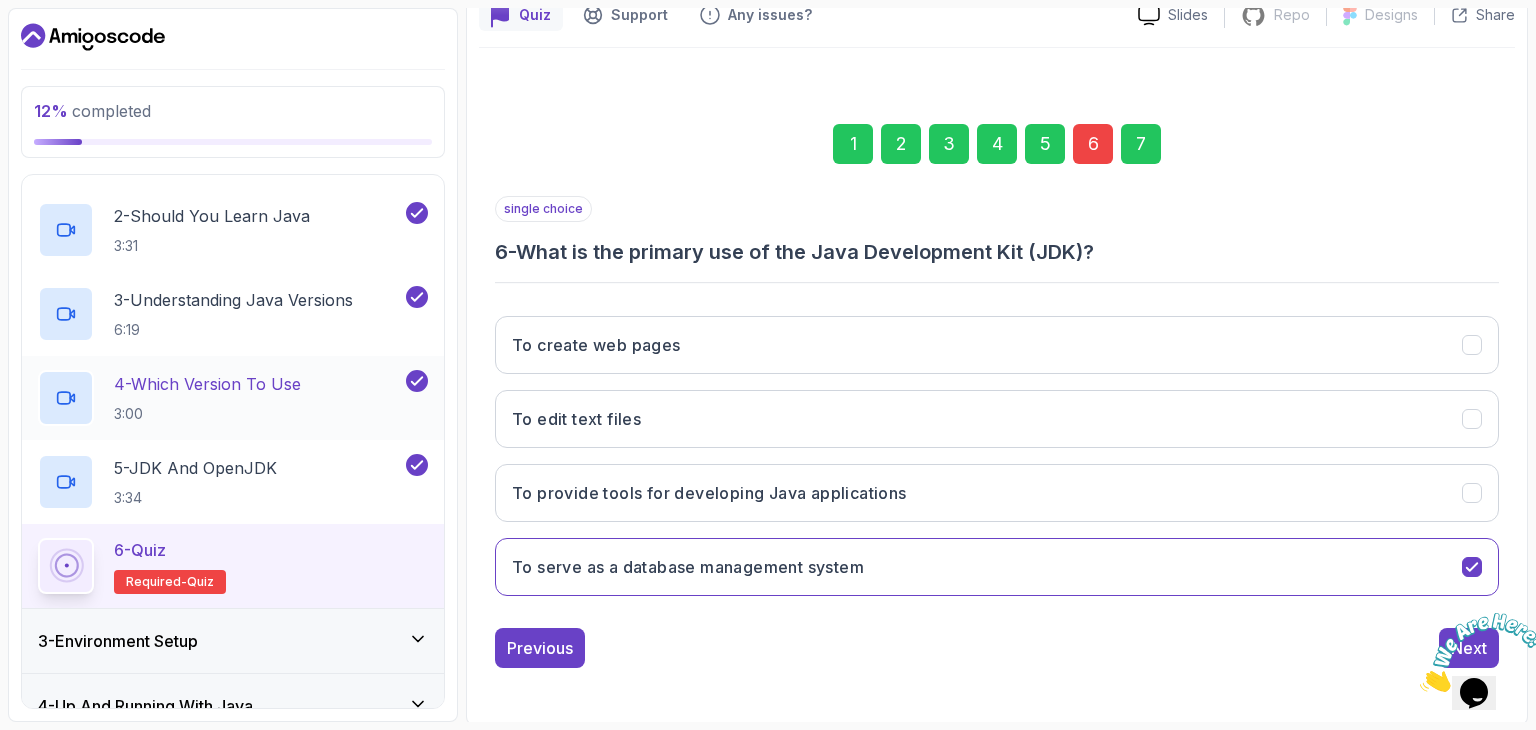 click on "6" at bounding box center [1093, 144] 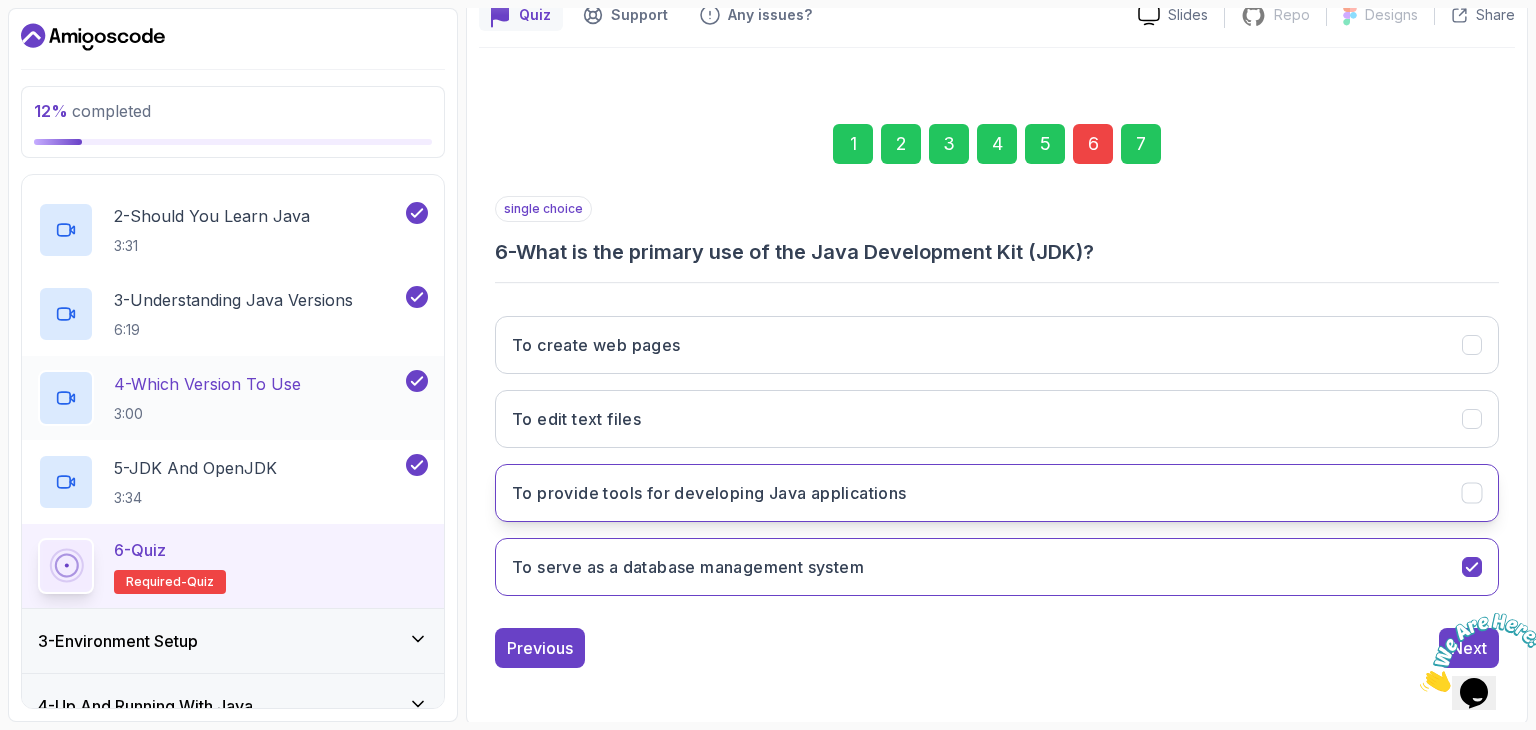 click on "To provide tools for developing Java applications" at bounding box center [709, 493] 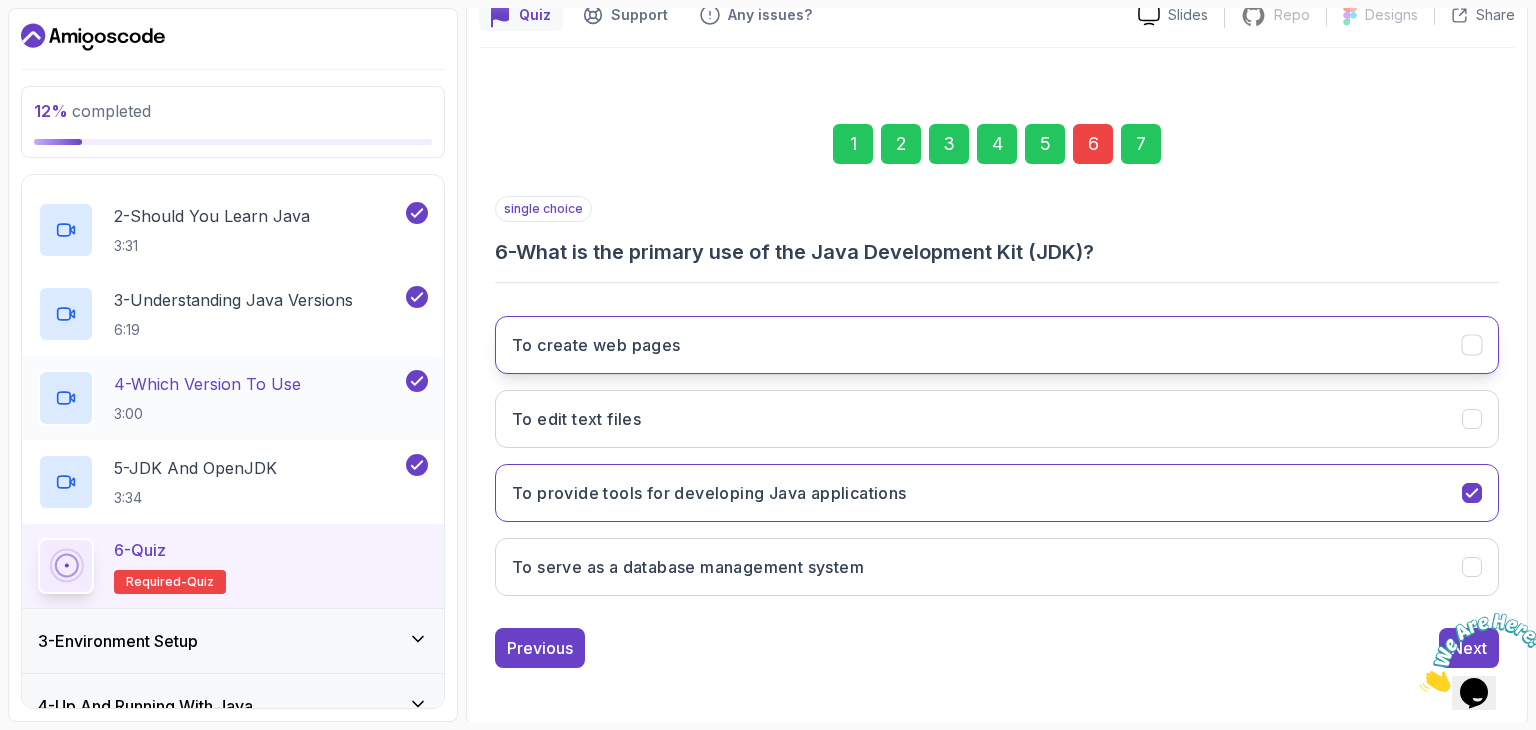 click on "To create web pages" at bounding box center [596, 345] 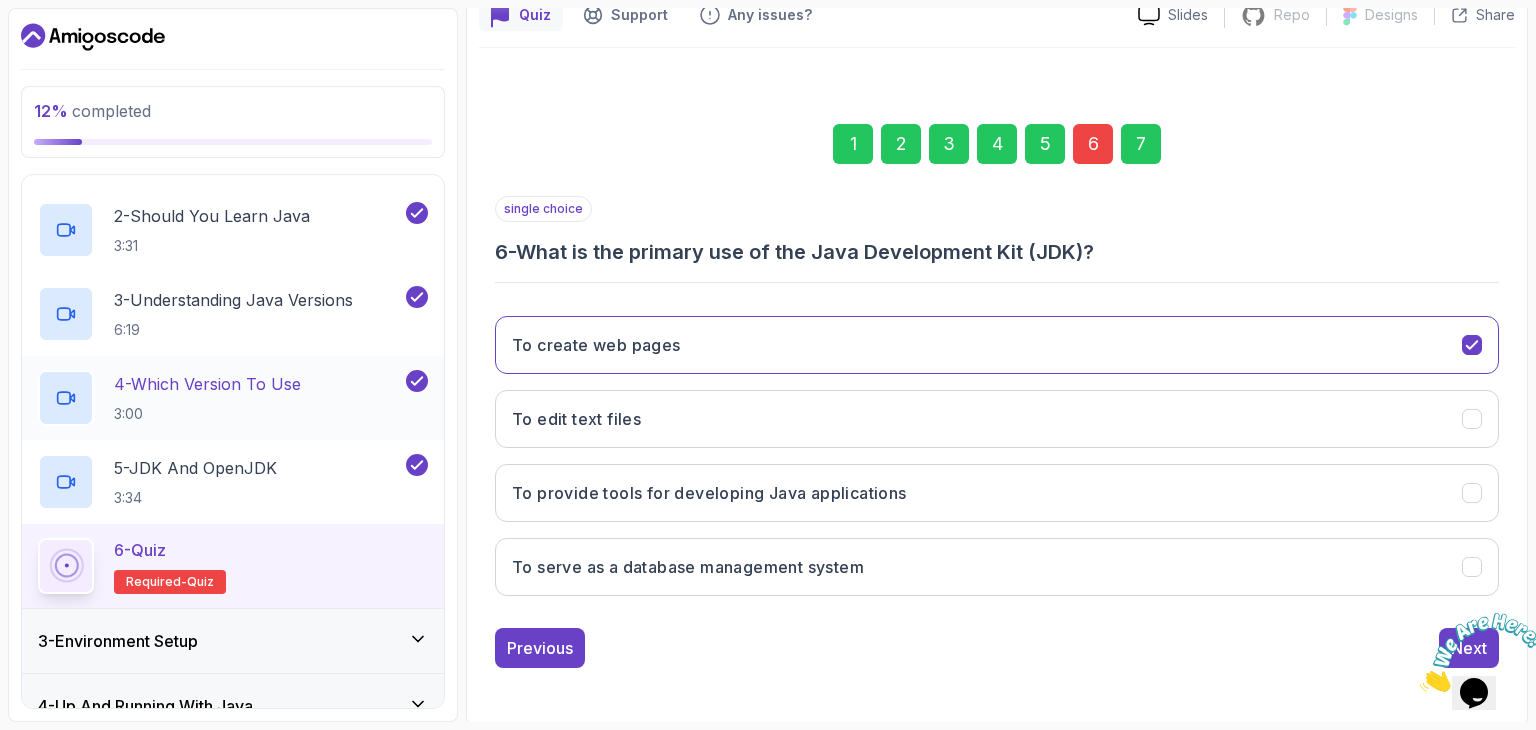 click on "7" at bounding box center [1141, 144] 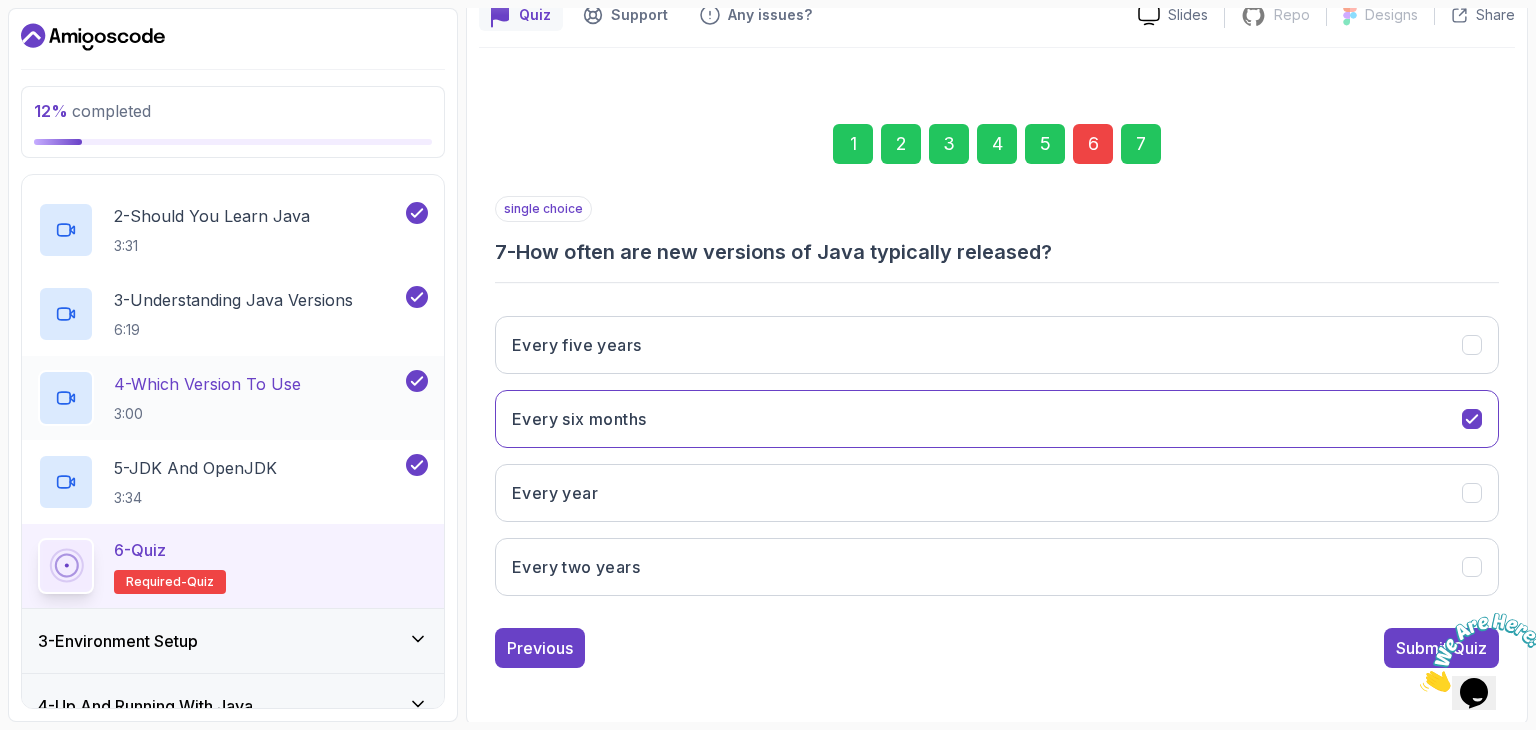 click at bounding box center (1482, 652) 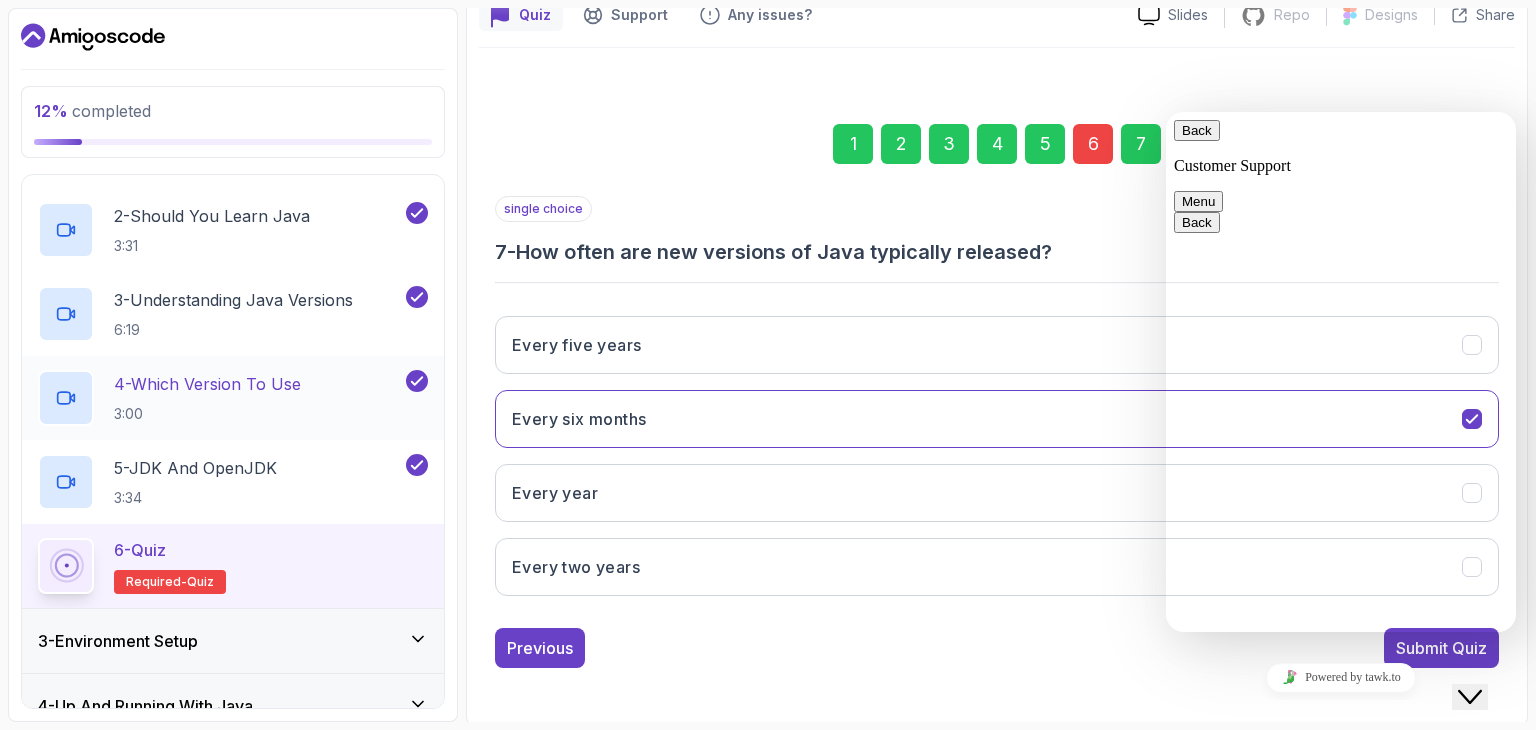 click on "1 2 3 4 5 6 7 single choice 7  -  How often are new versions of Java typically released? Every five years Every six months Every year Every two years Previous Submit Quiz" at bounding box center (997, 380) 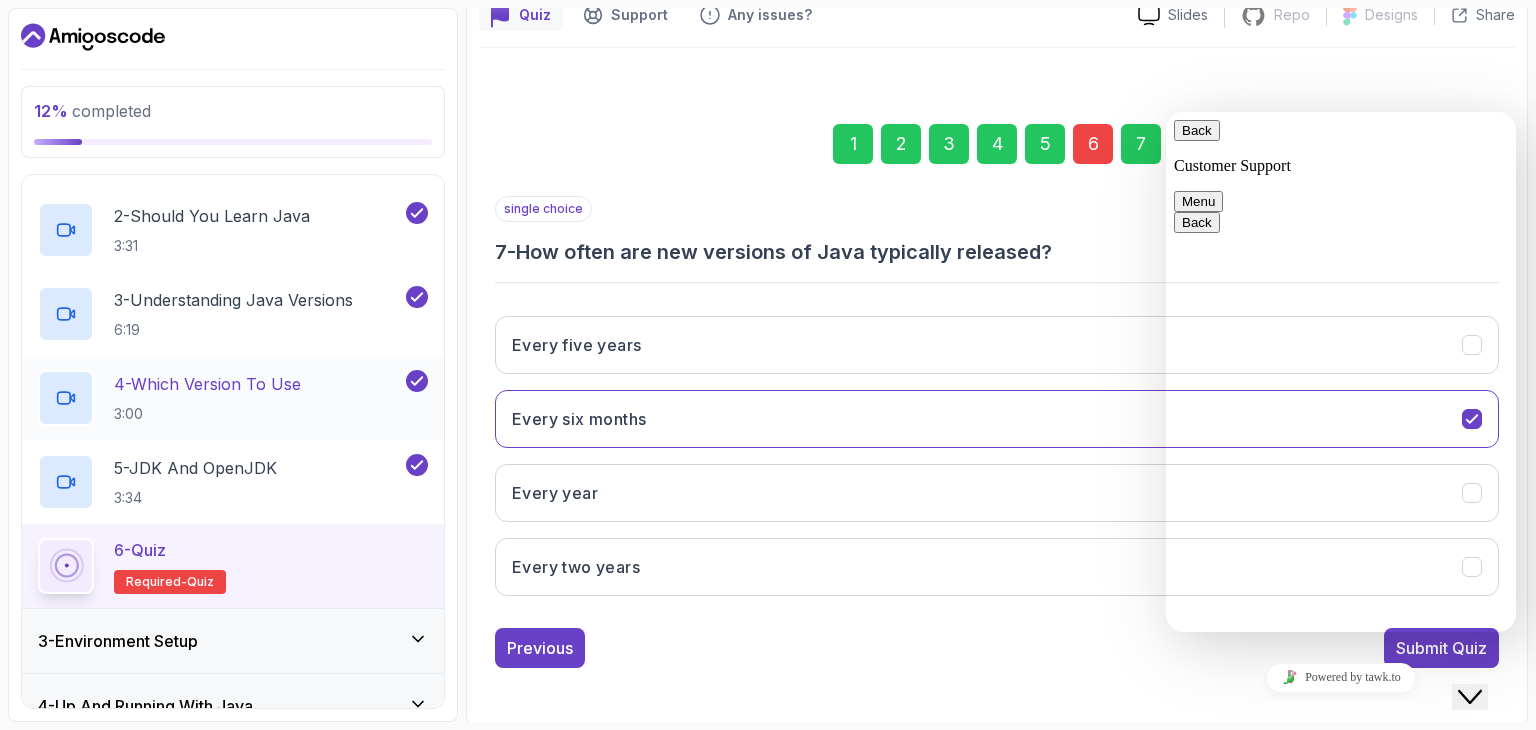 click on "Menu" at bounding box center [1198, 201] 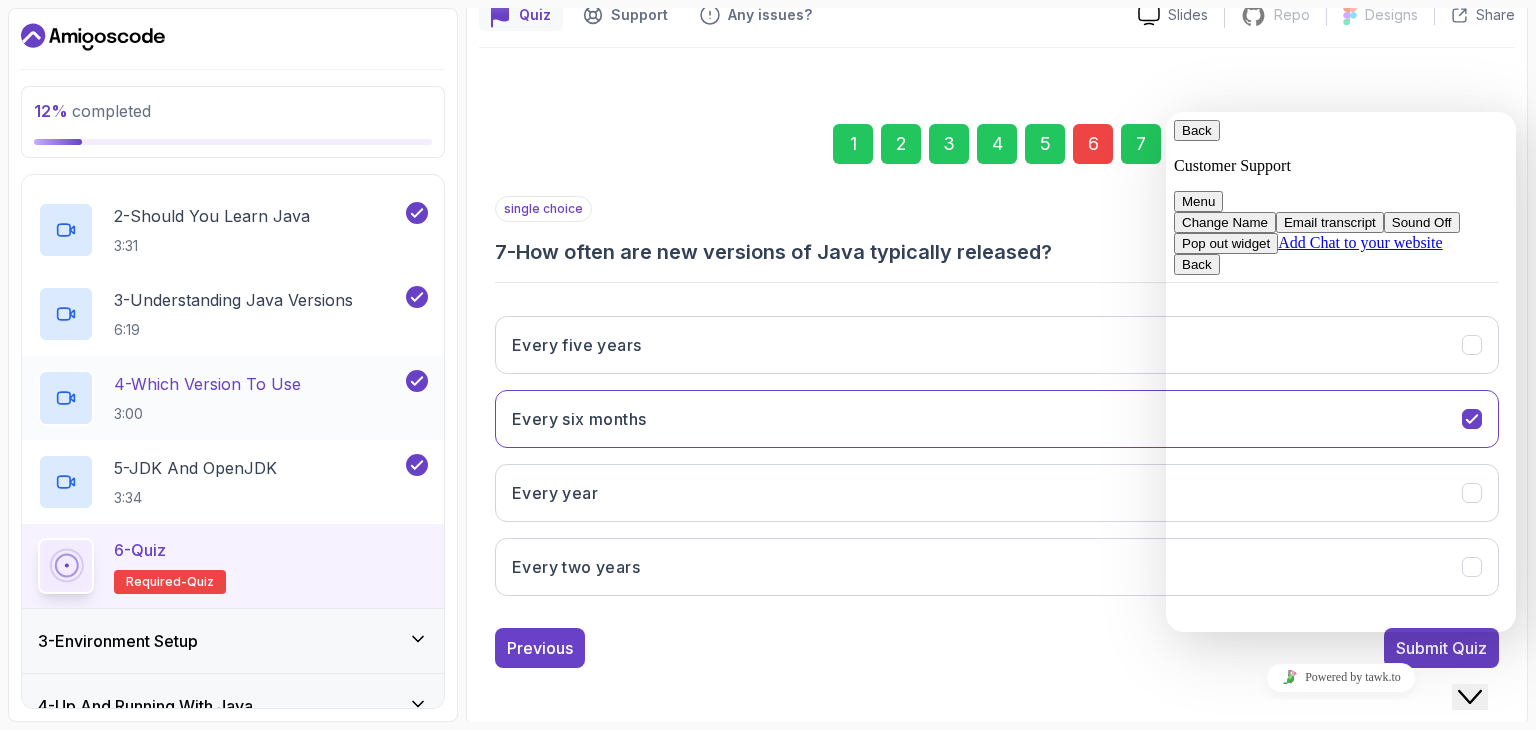 click on "1 2 3 4 5 6 7 single choice 7  -  How often are new versions of Java typically released? Every five years Every six months Every year Every two years Previous Submit Quiz" at bounding box center [997, 380] 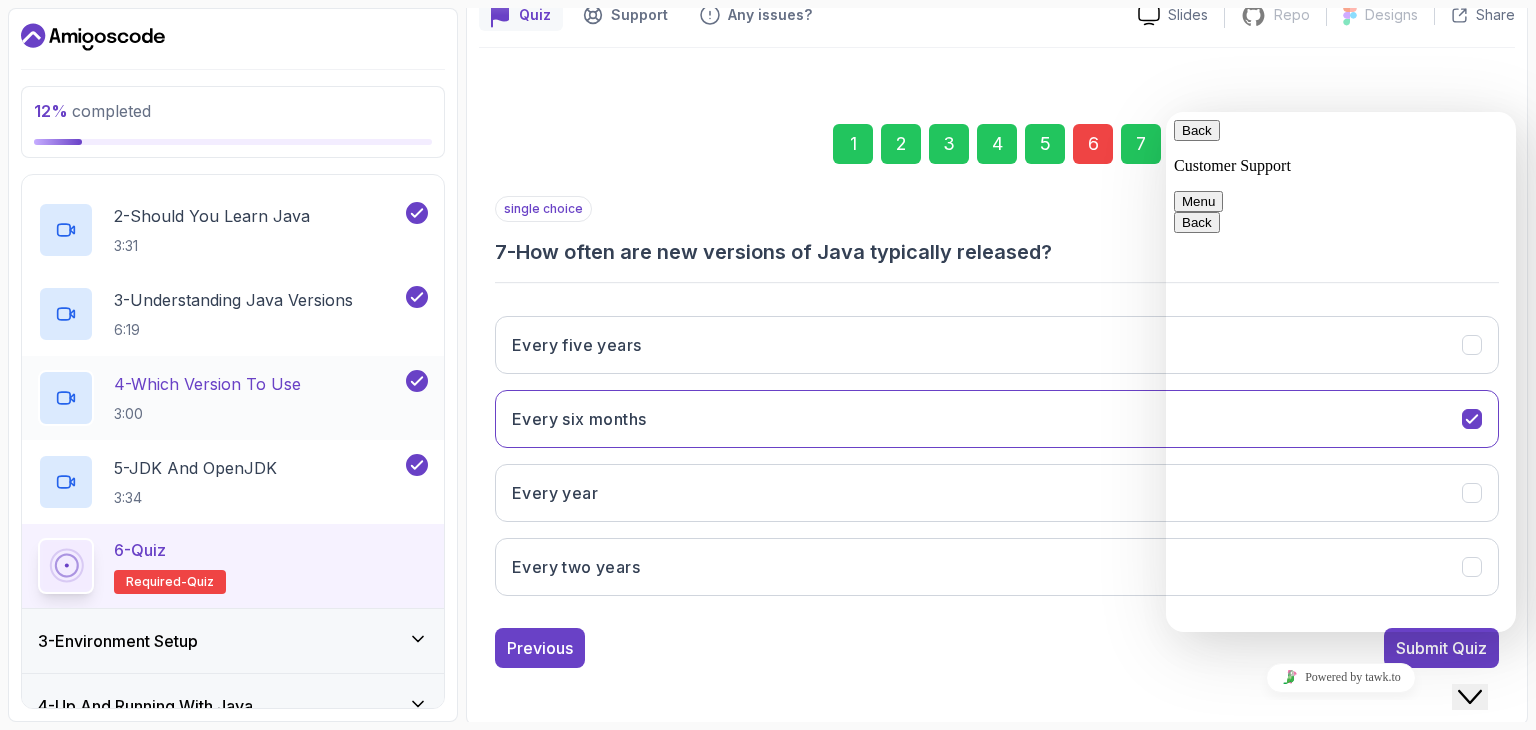 click on "Close Chat This icon closes the chat window." at bounding box center [1470, 697] 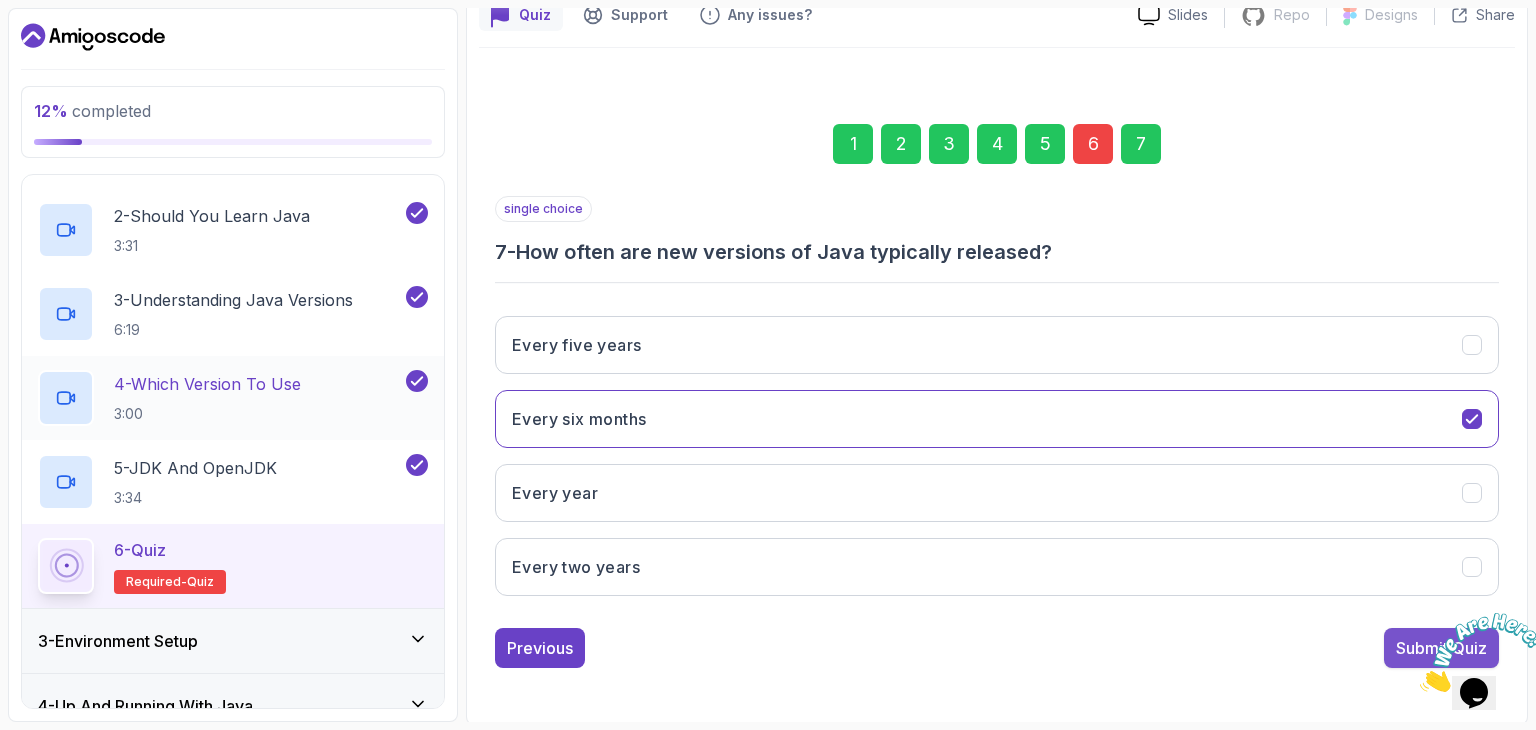 drag, startPoint x: 1407, startPoint y: 638, endPoint x: 0, endPoint y: 38, distance: 1529.5911 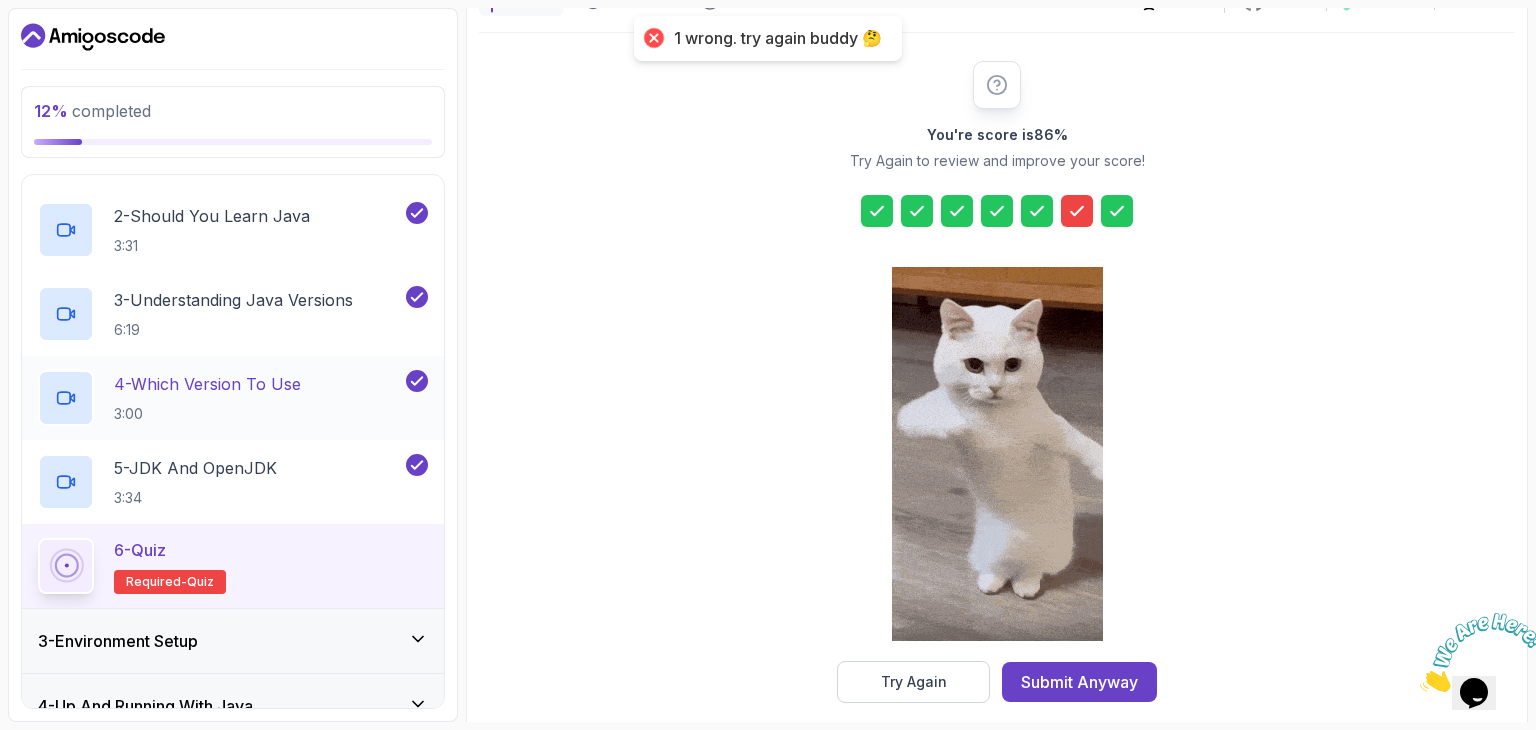 scroll, scrollTop: 228, scrollLeft: 0, axis: vertical 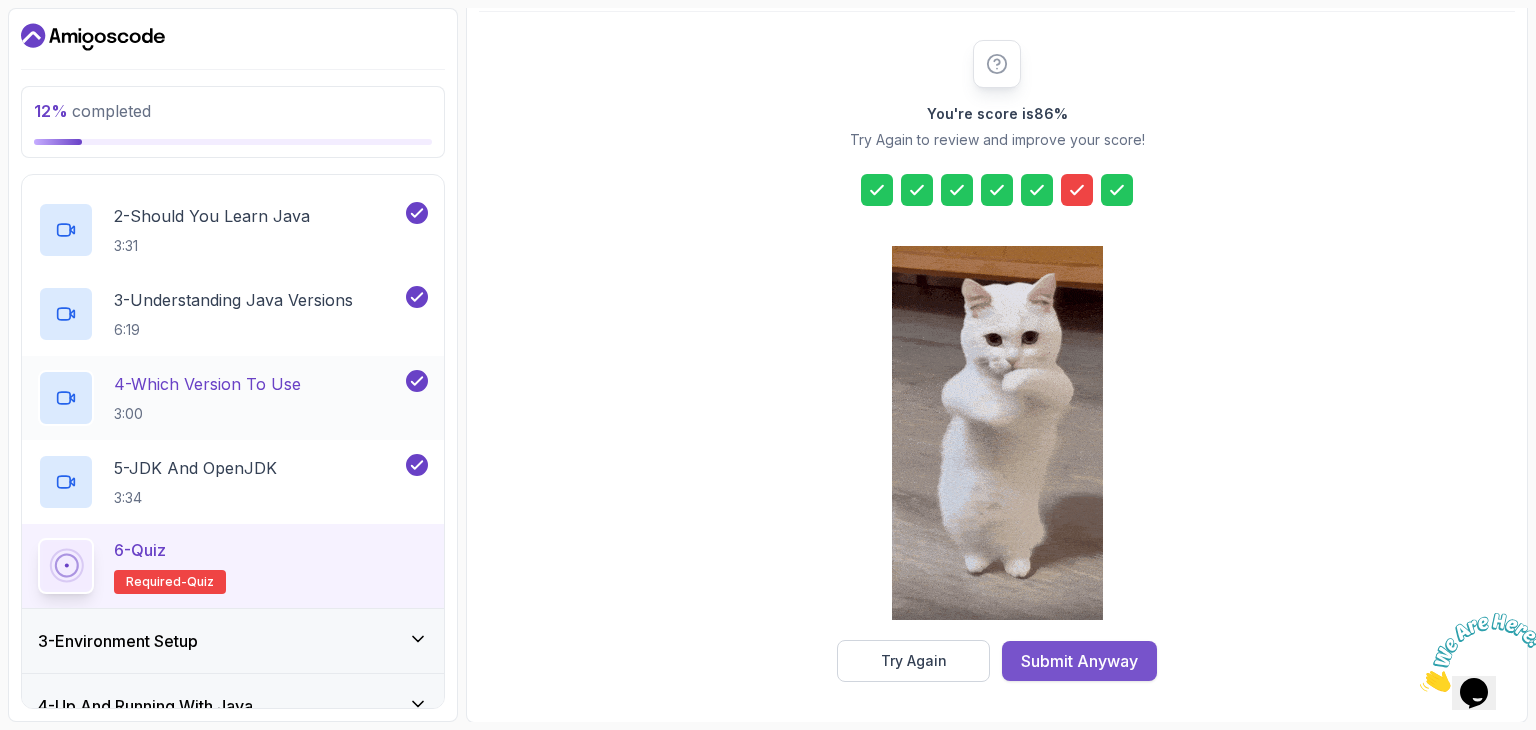 click on "Submit Anyway" at bounding box center [1079, 661] 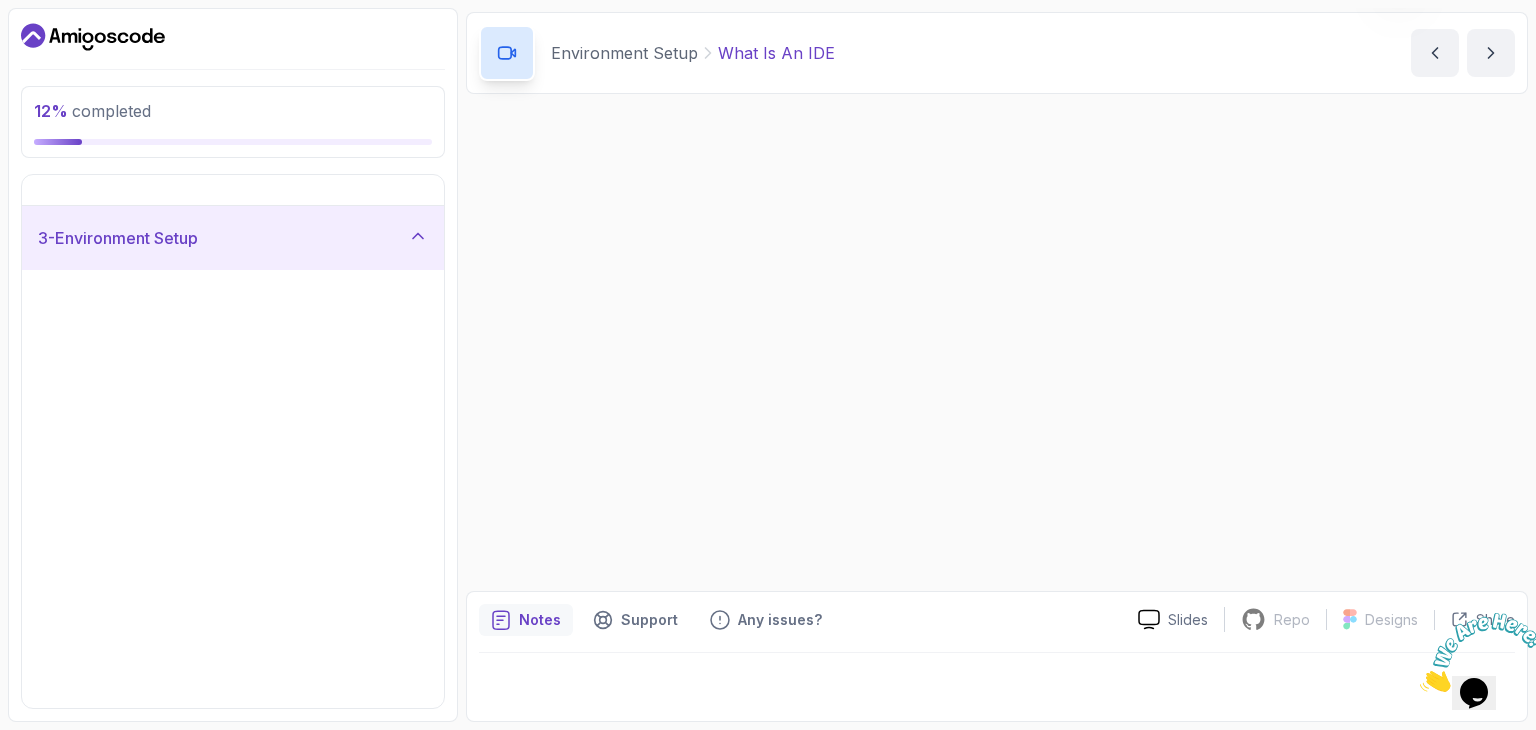 scroll, scrollTop: 0, scrollLeft: 0, axis: both 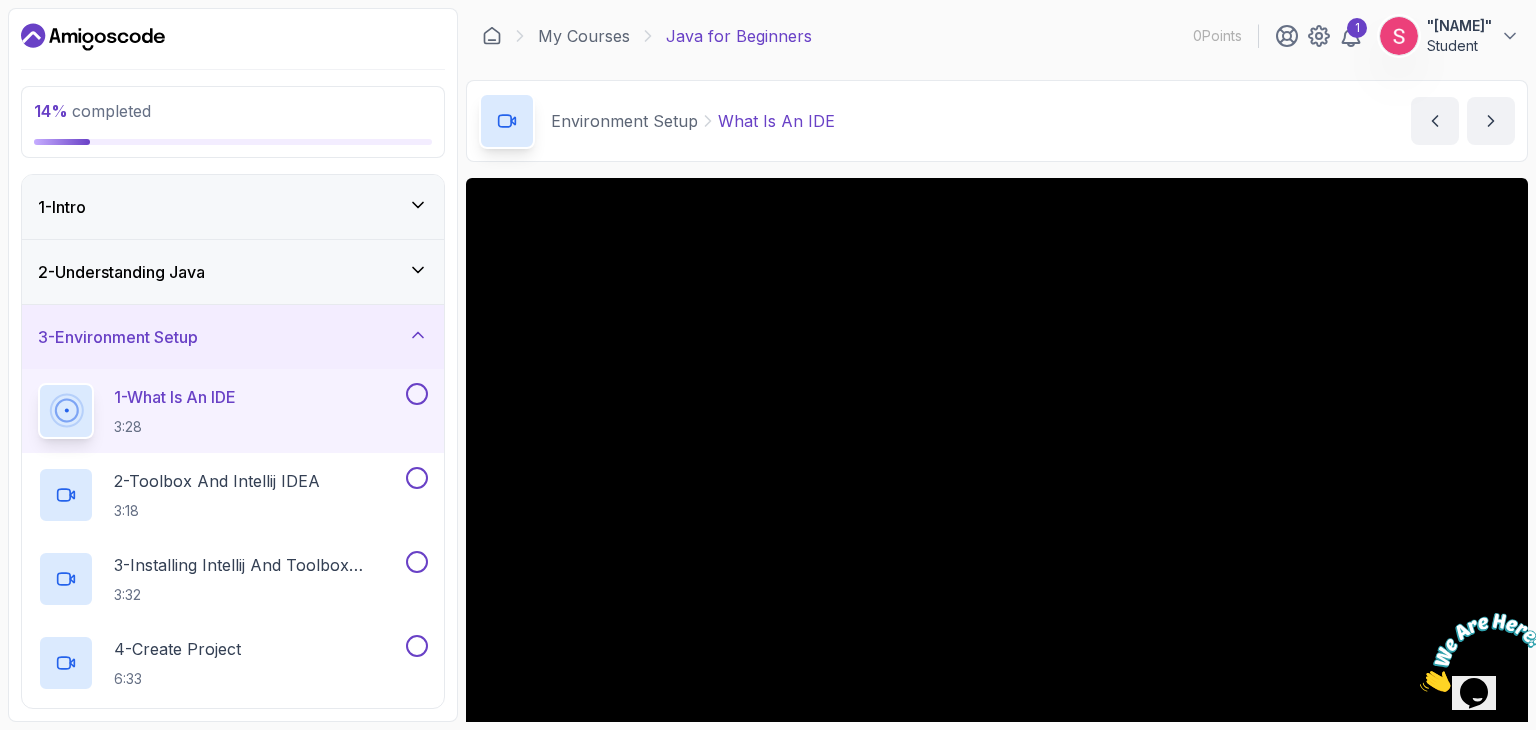 click on "2  -  Understanding Java" at bounding box center (233, 272) 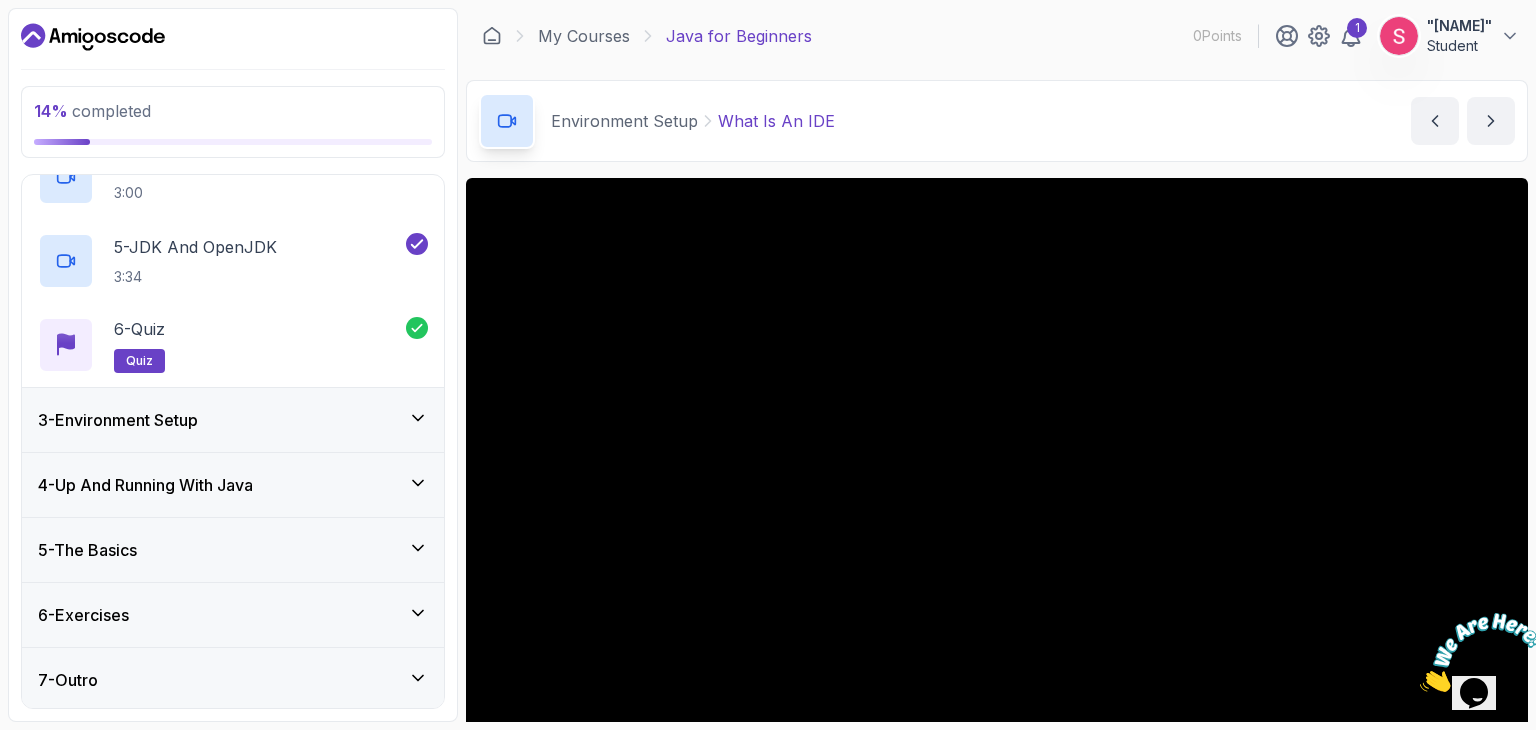 scroll, scrollTop: 422, scrollLeft: 0, axis: vertical 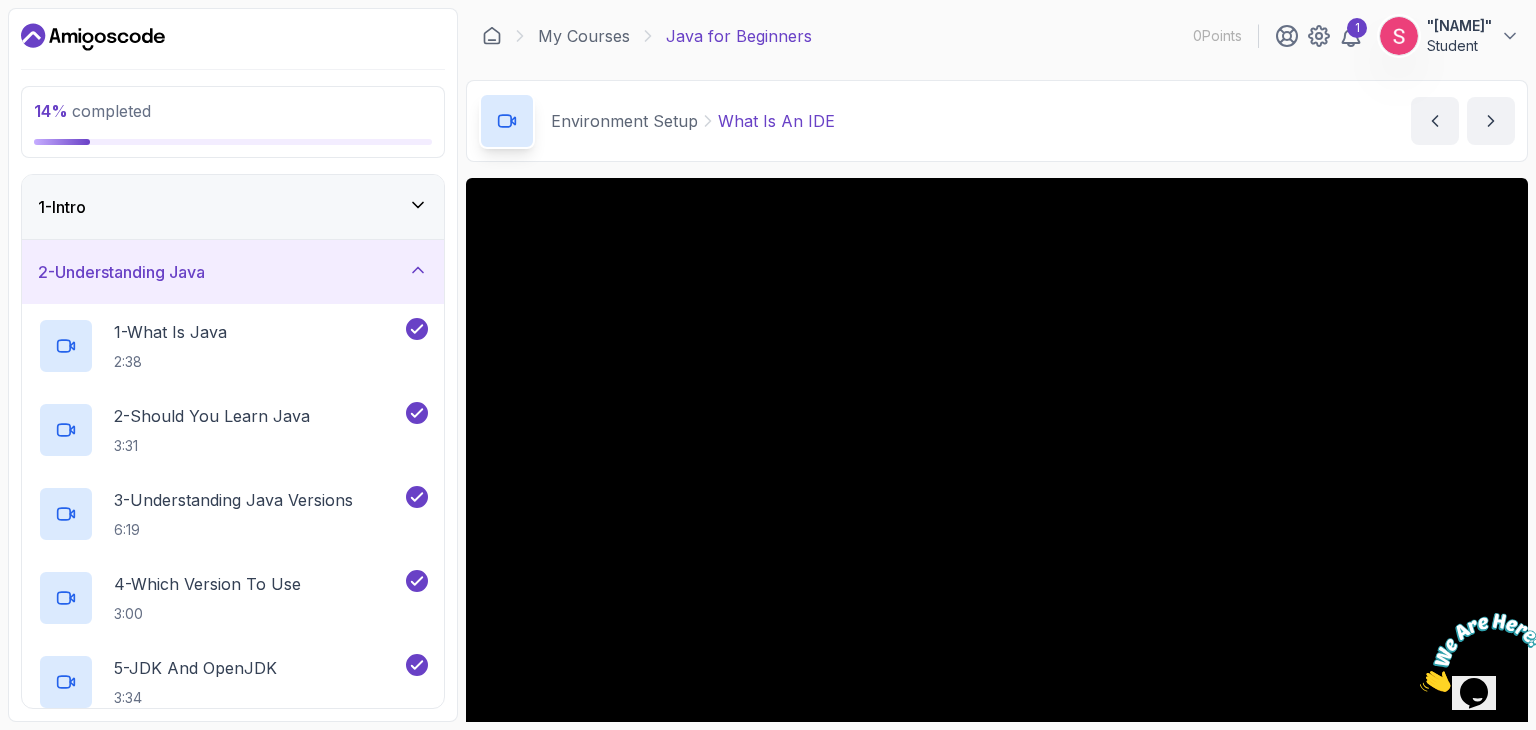 click on "2  -  Understanding Java" at bounding box center (233, 272) 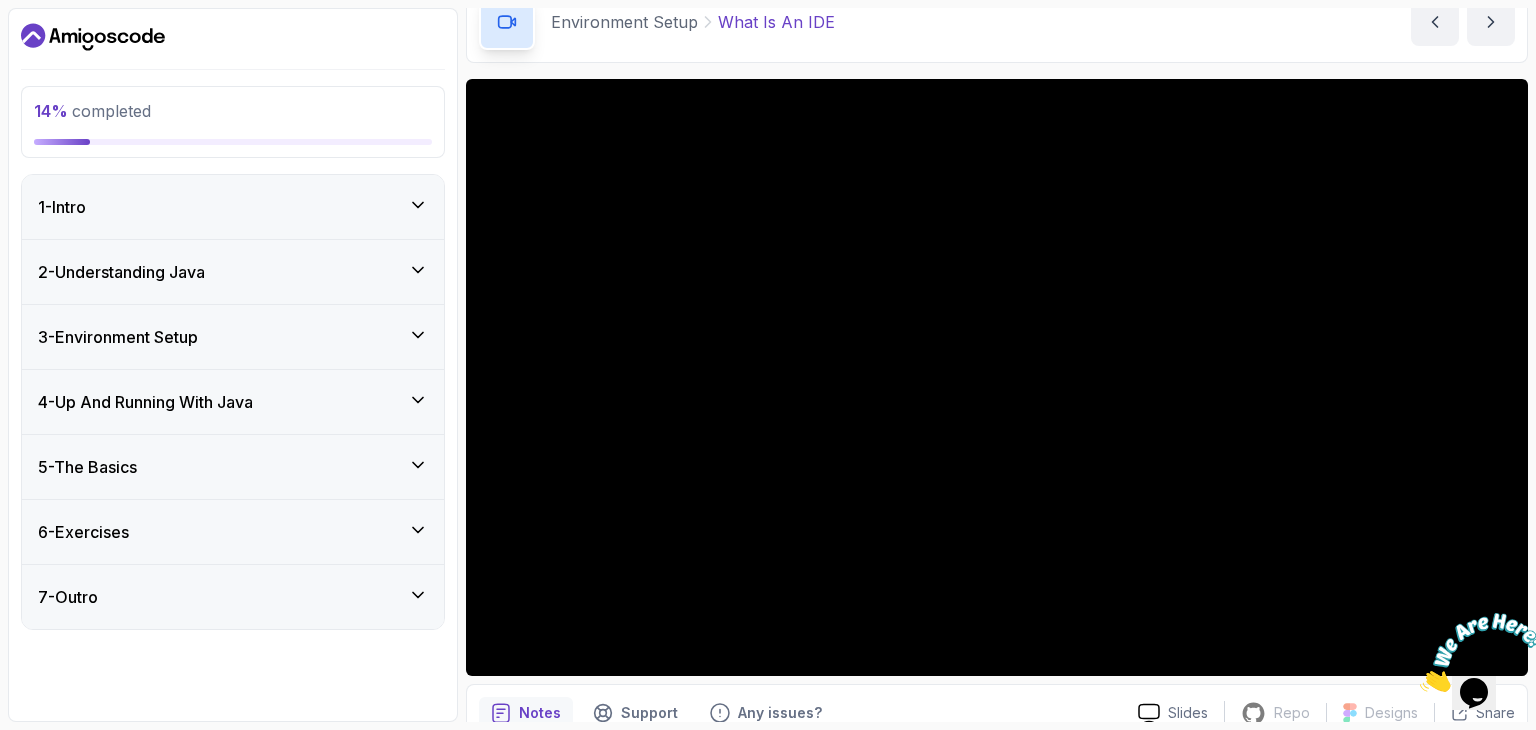 scroll, scrollTop: 100, scrollLeft: 0, axis: vertical 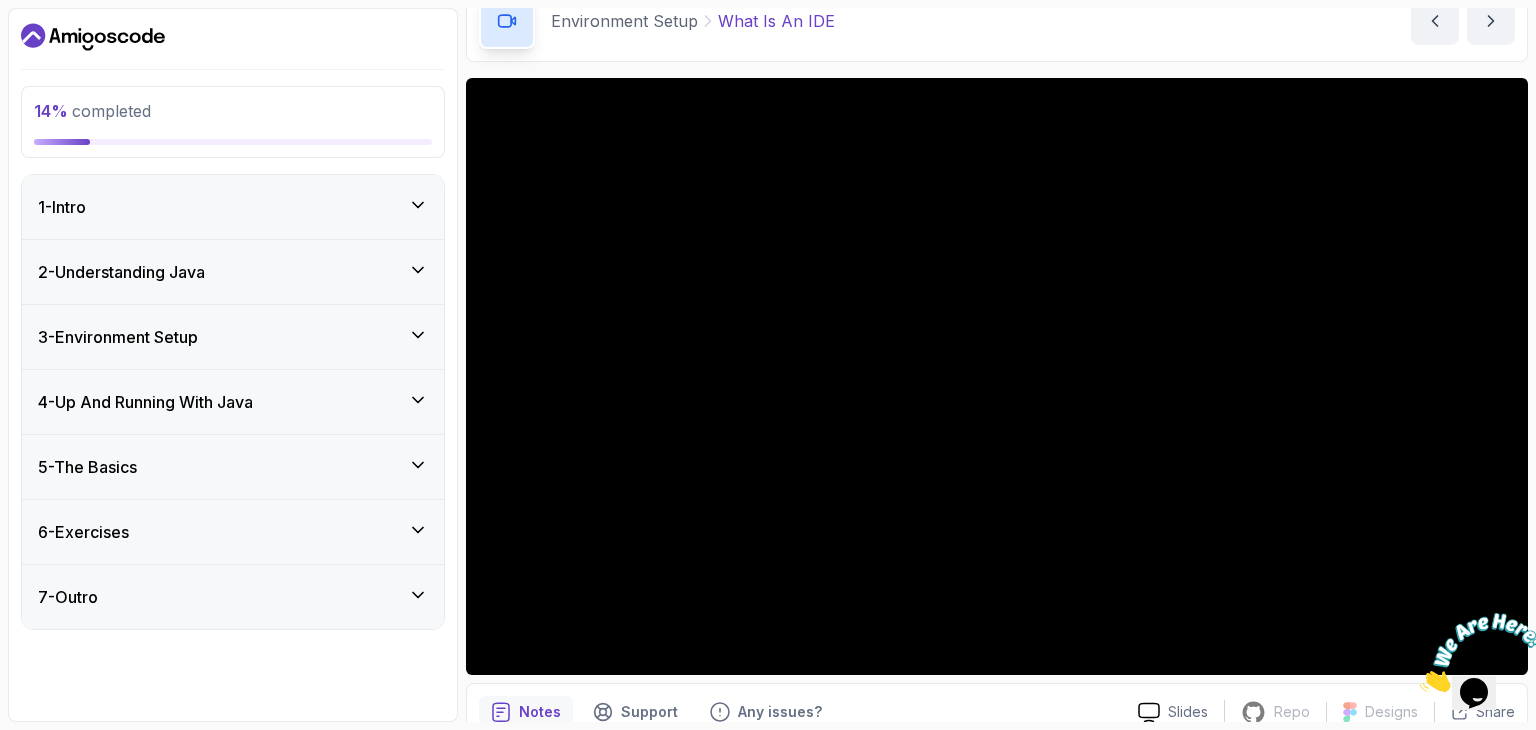 click on "2  -  Understanding Java" at bounding box center (233, 272) 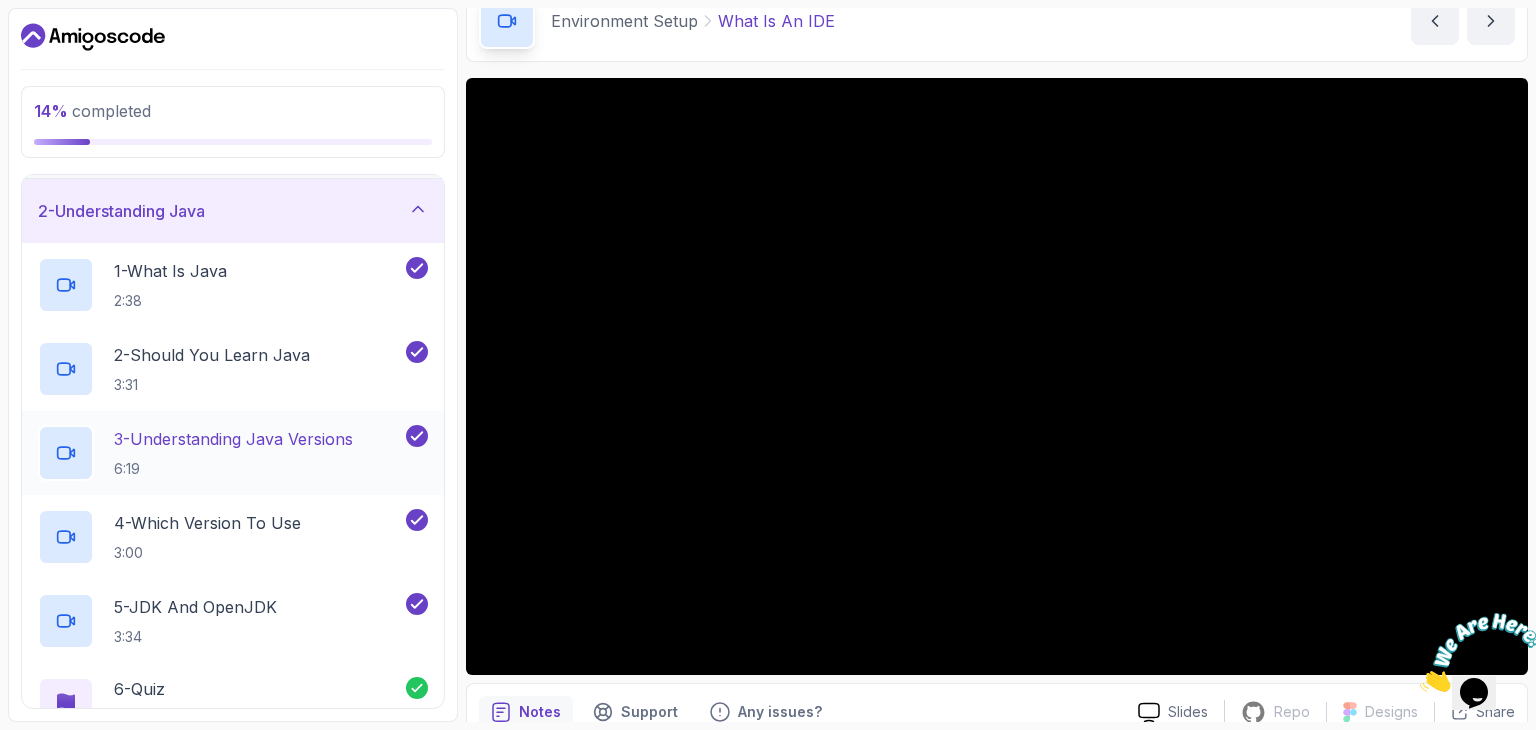 scroll, scrollTop: 0, scrollLeft: 0, axis: both 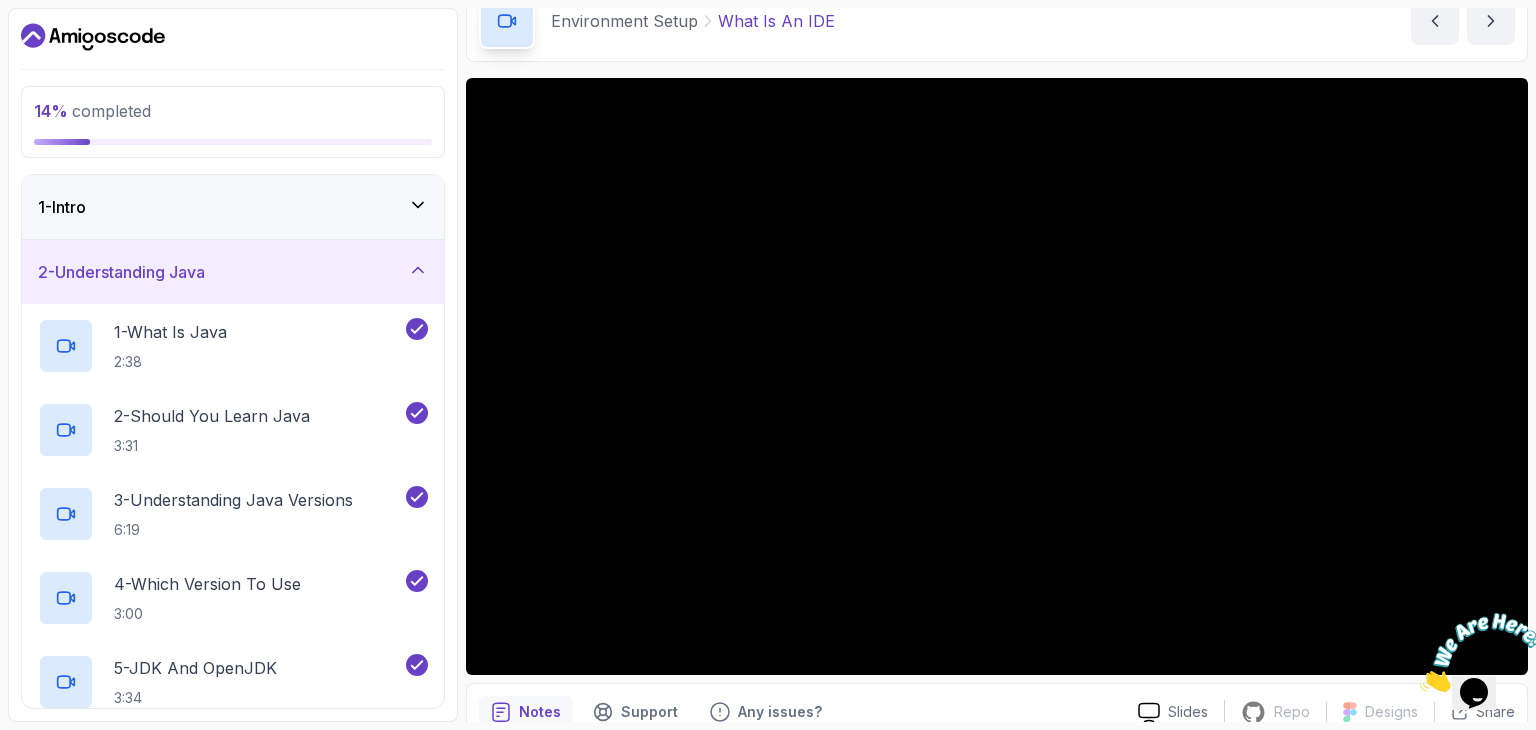 click 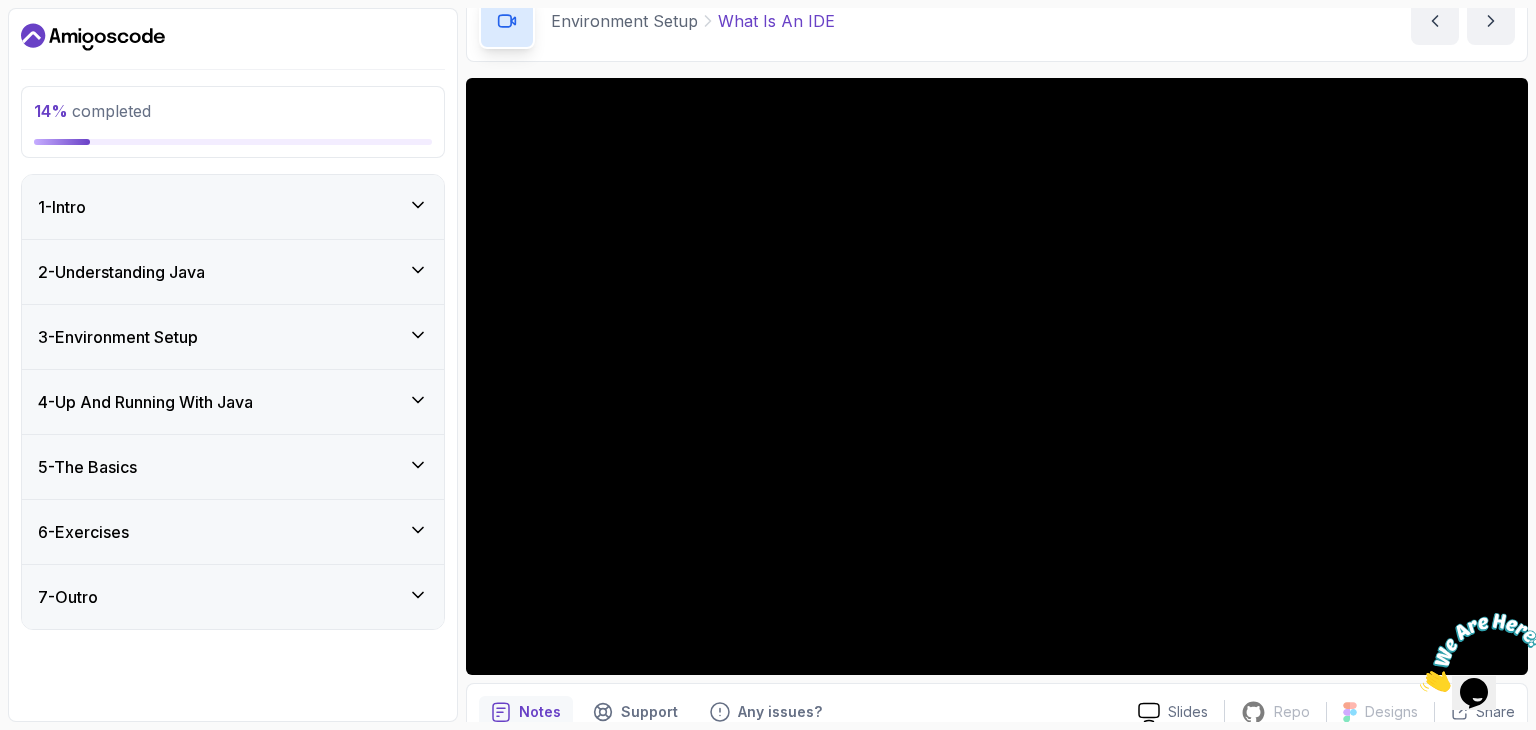 click on "3  -  Environment Setup" at bounding box center [233, 337] 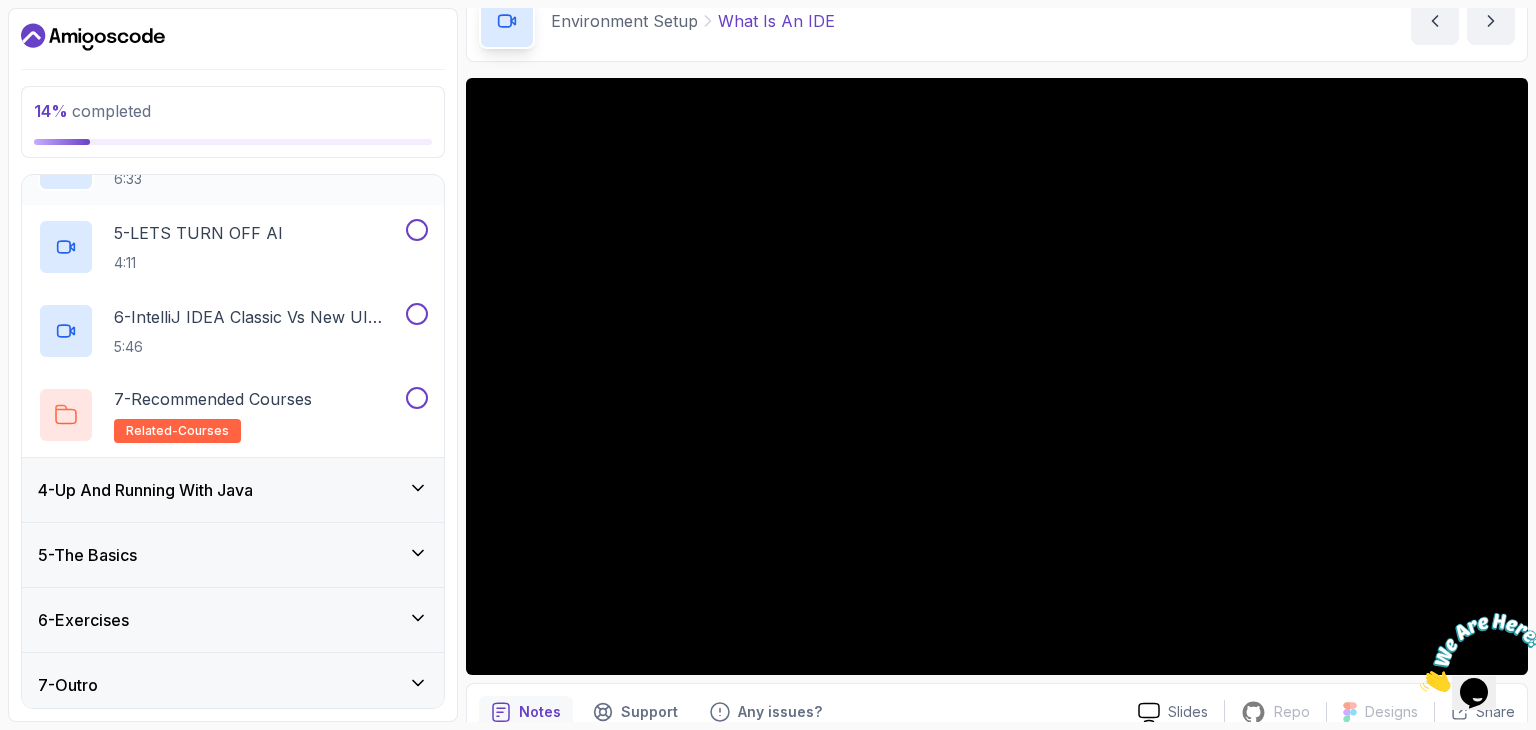 scroll, scrollTop: 506, scrollLeft: 0, axis: vertical 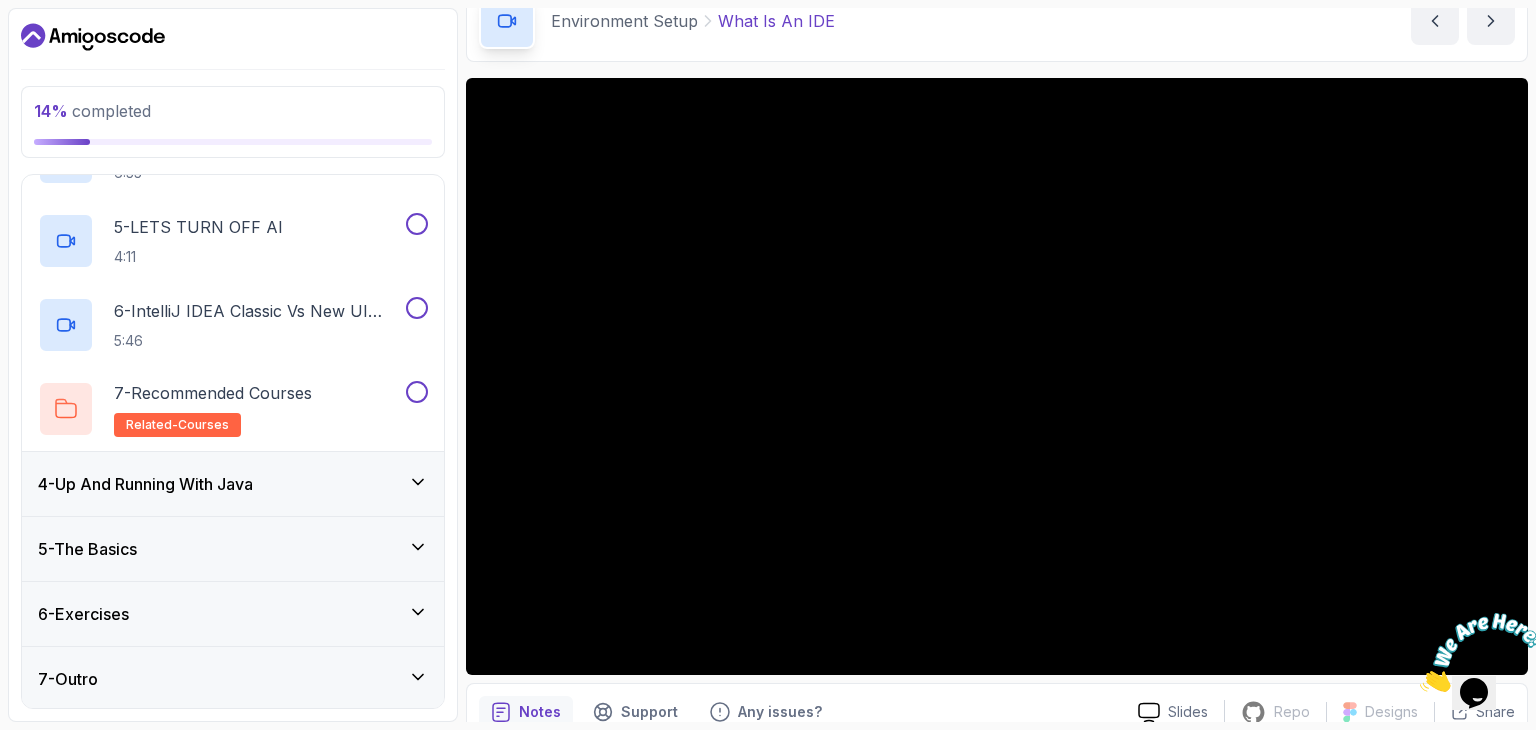 click on "4  -  Up And Running With Java" at bounding box center (233, 484) 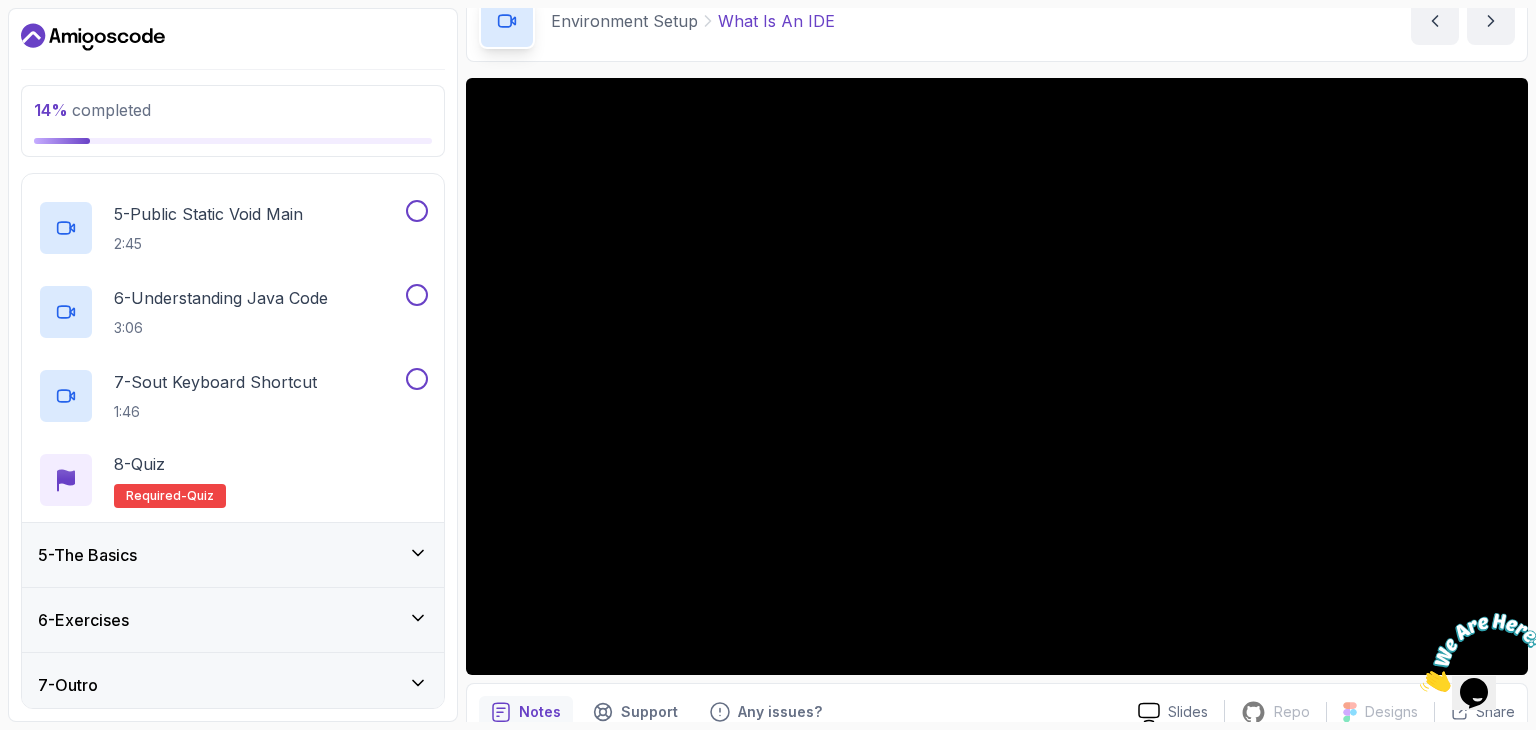 scroll, scrollTop: 590, scrollLeft: 0, axis: vertical 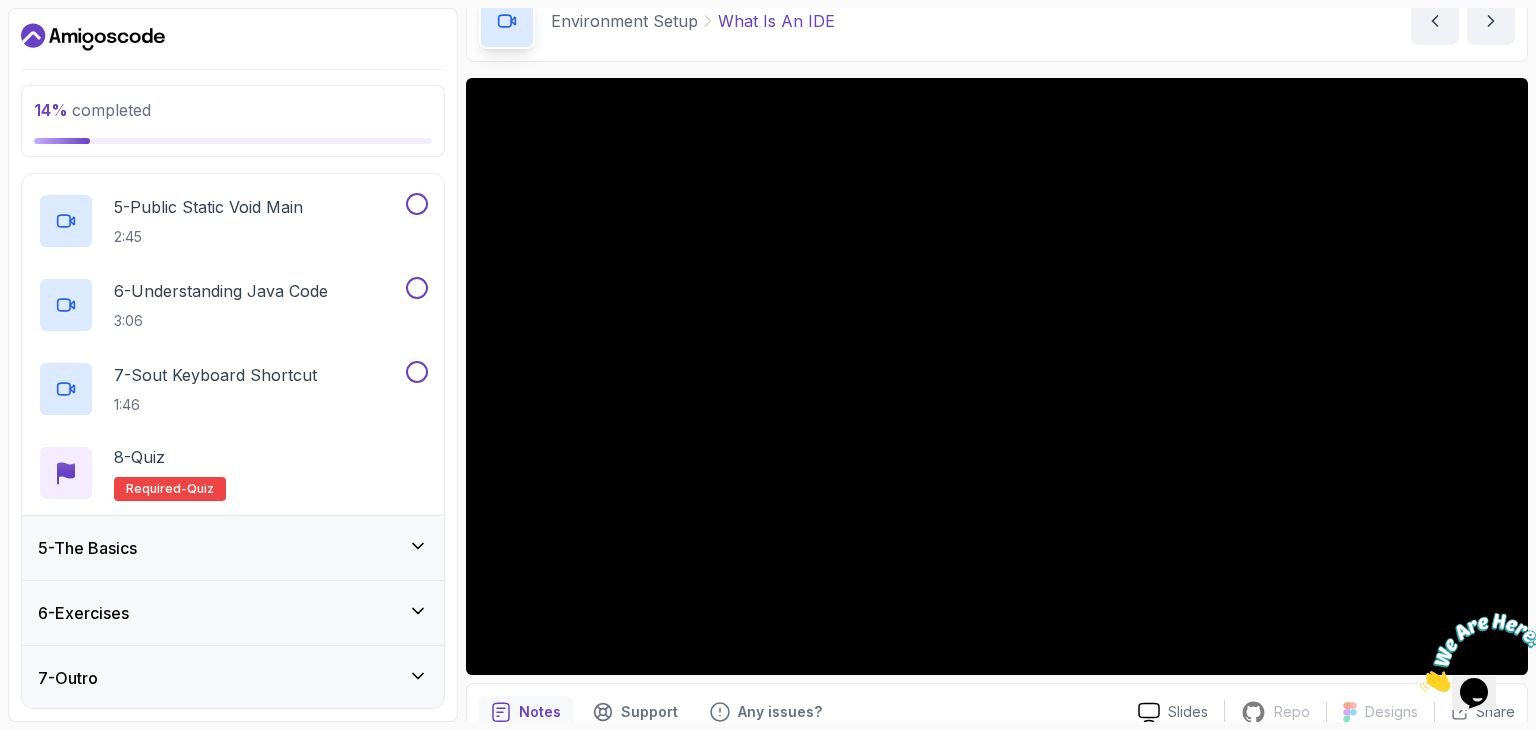 click on "5  -  The Basics" at bounding box center (233, 548) 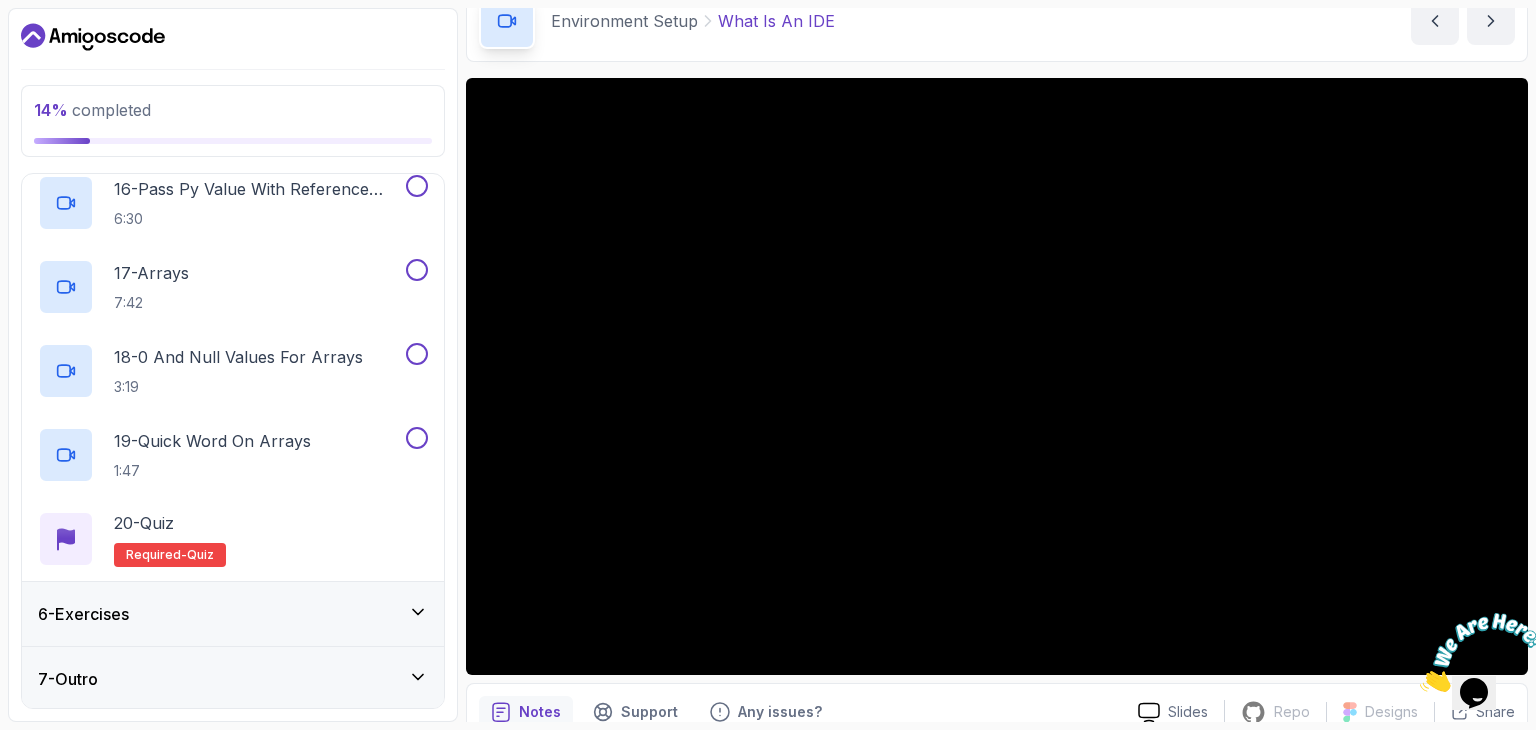 scroll, scrollTop: 1598, scrollLeft: 0, axis: vertical 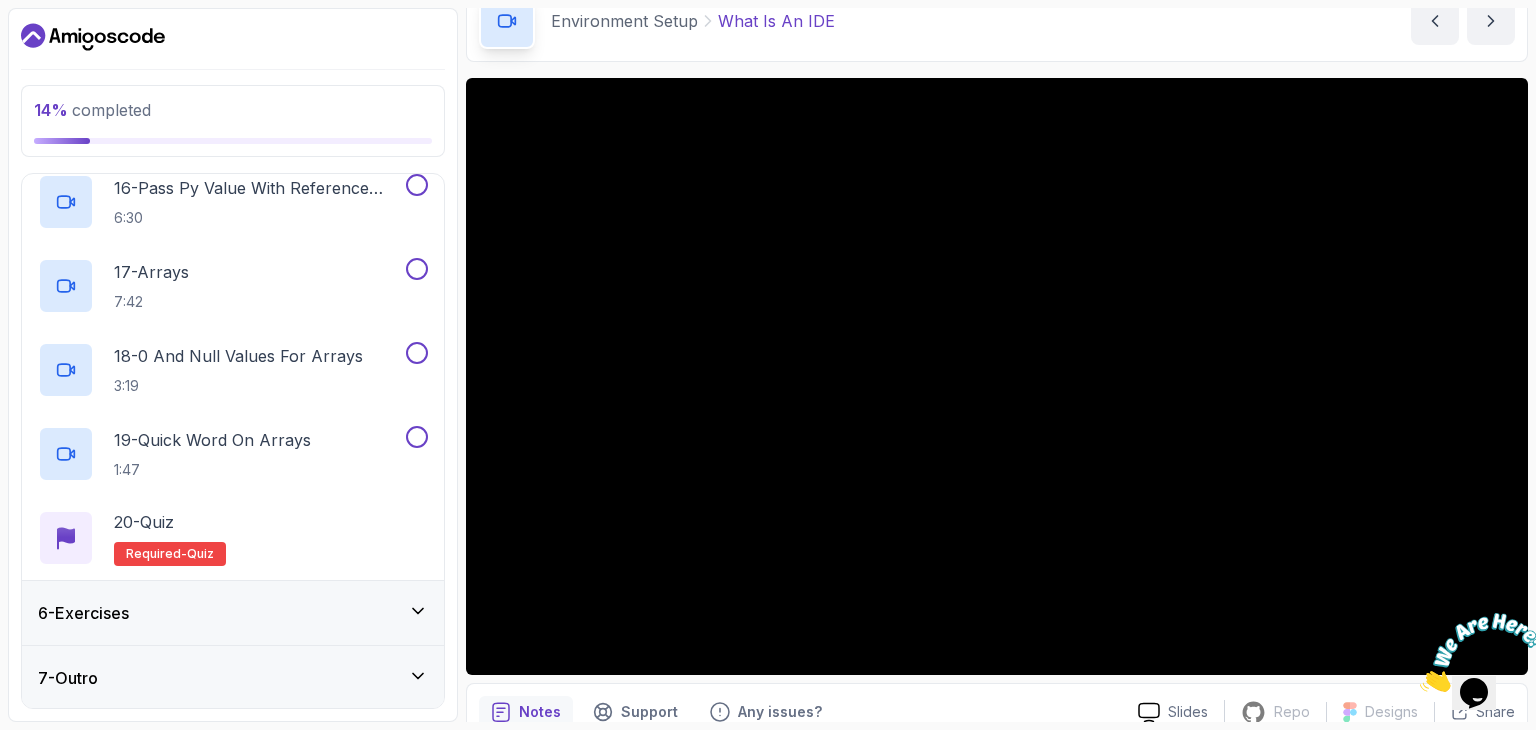 click on "6  -  Exercises" at bounding box center (233, 613) 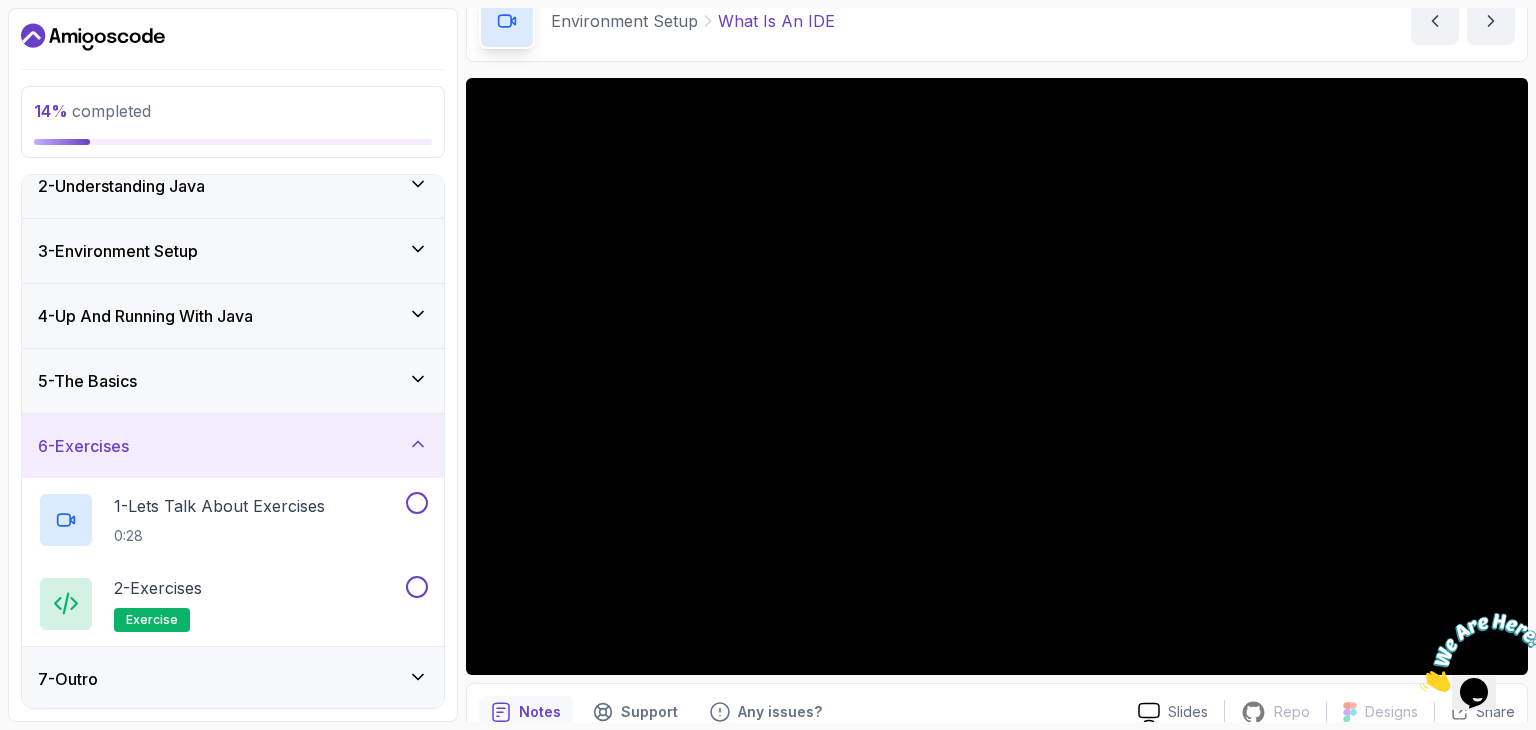scroll, scrollTop: 87, scrollLeft: 0, axis: vertical 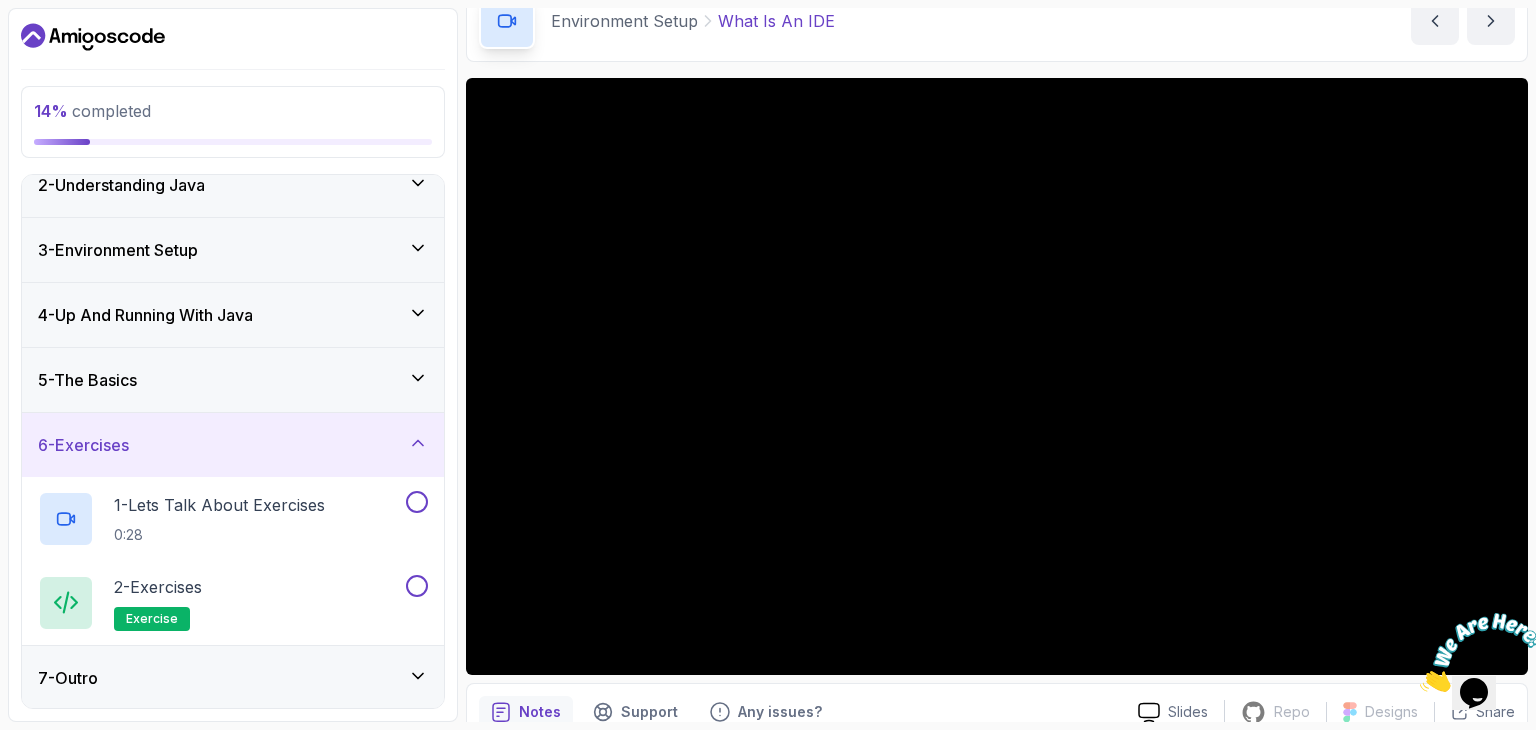 click on "7  -  Outro" at bounding box center (233, 678) 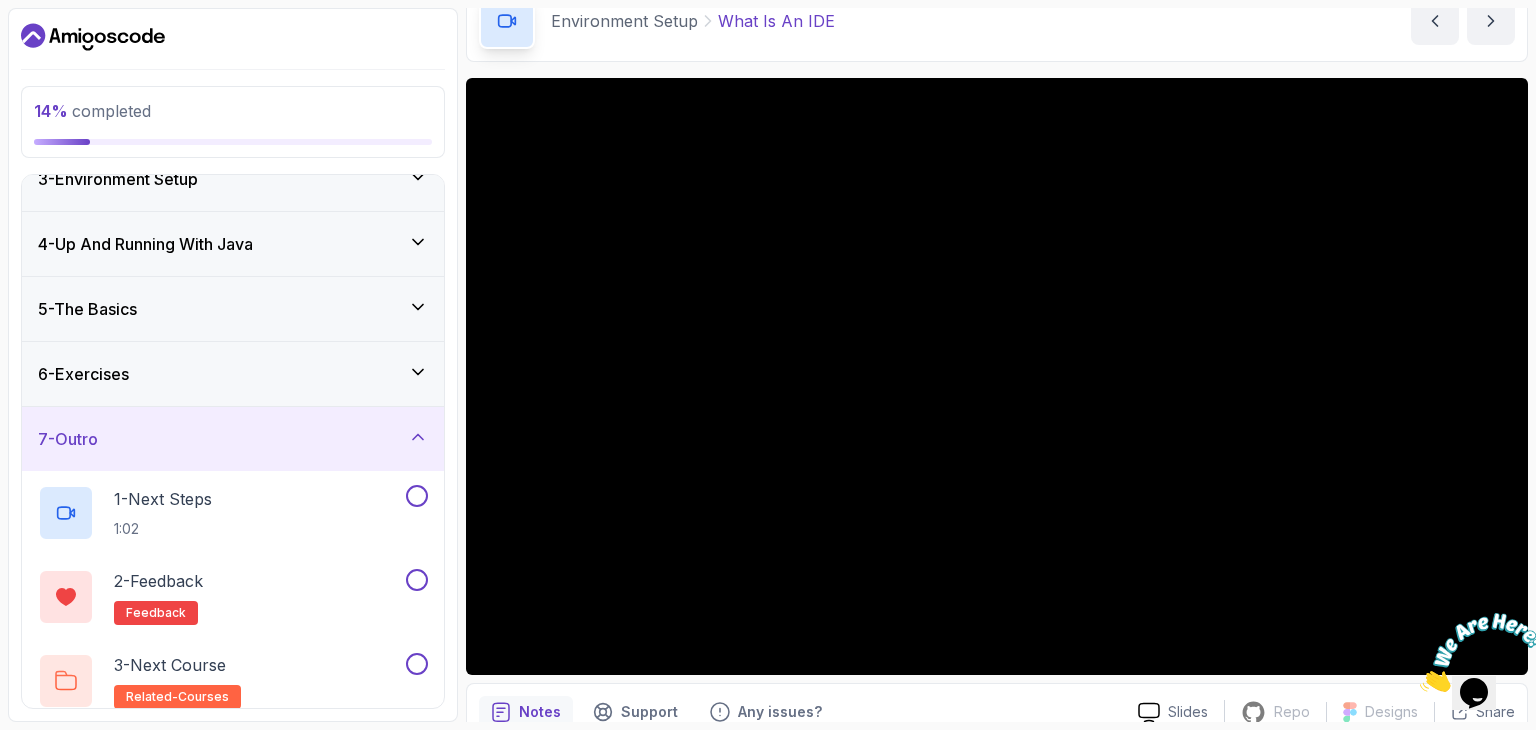 scroll, scrollTop: 170, scrollLeft: 0, axis: vertical 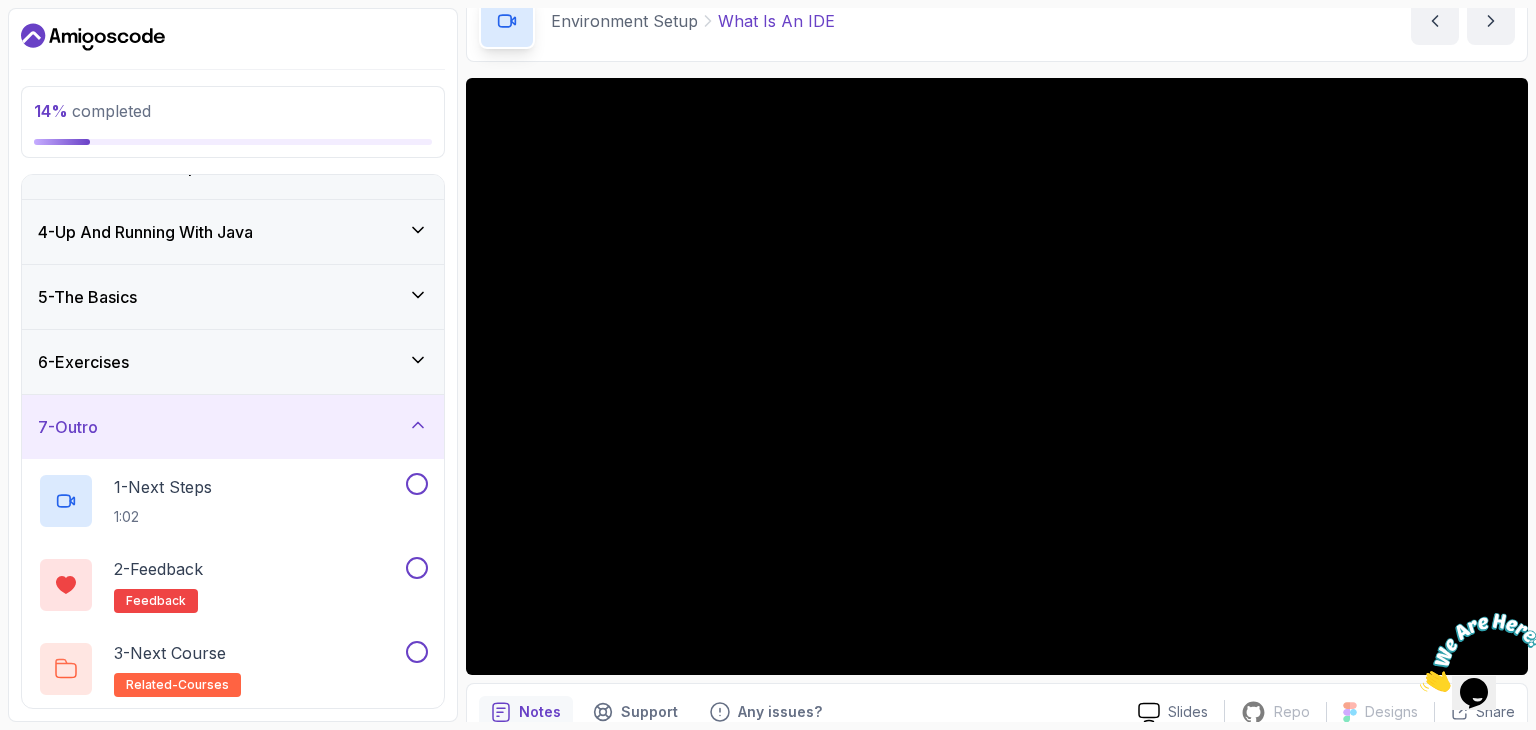 click 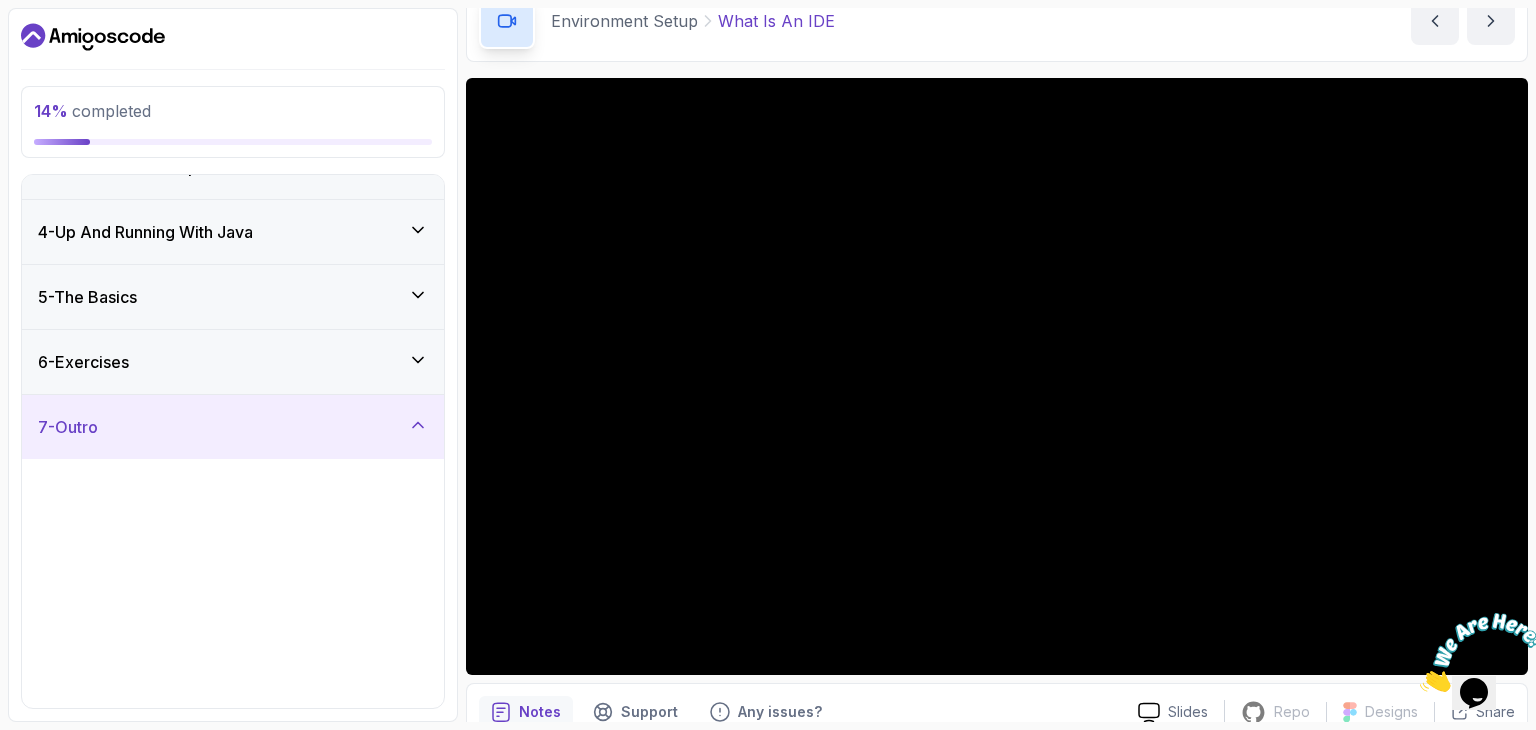 scroll, scrollTop: 0, scrollLeft: 0, axis: both 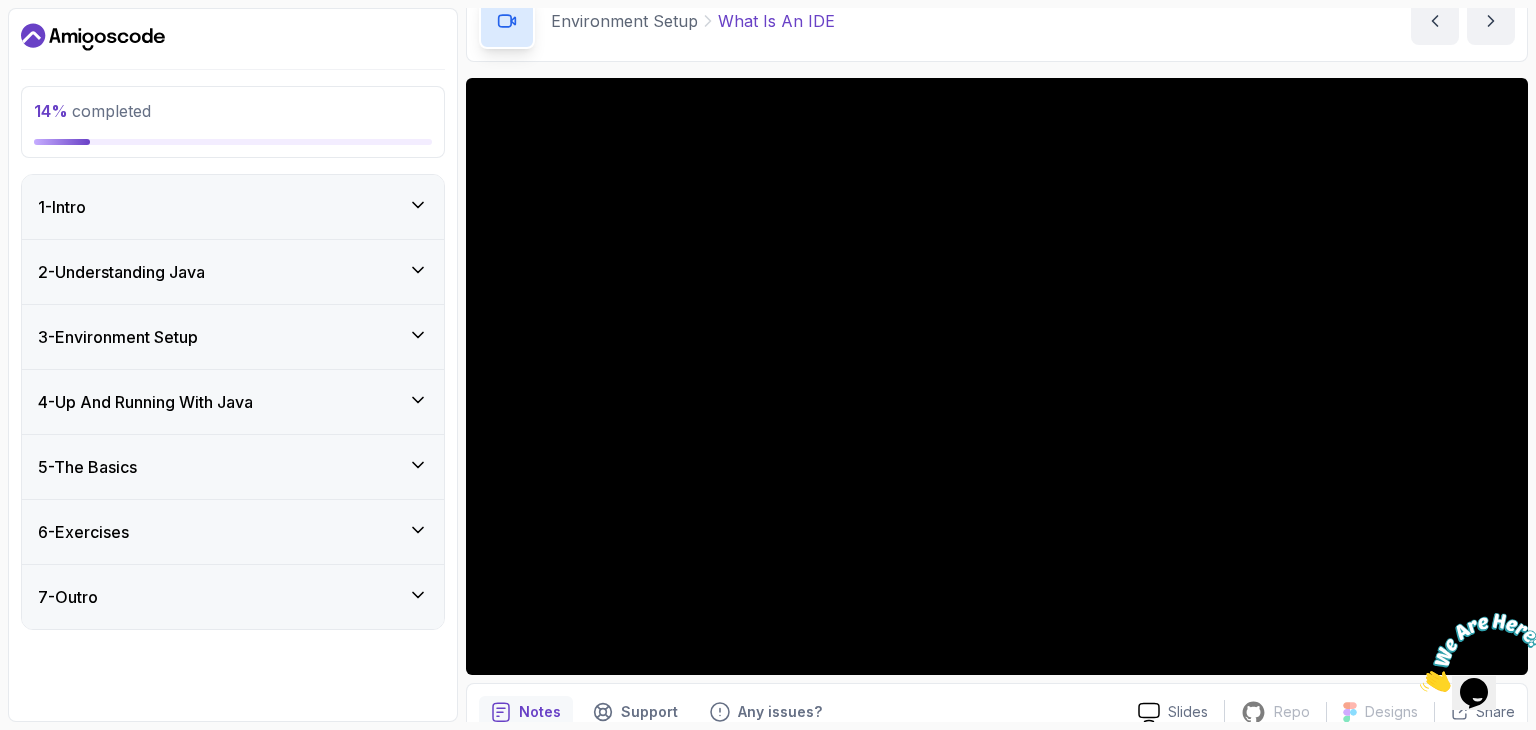 click on "6  -  Exercises" at bounding box center (233, 532) 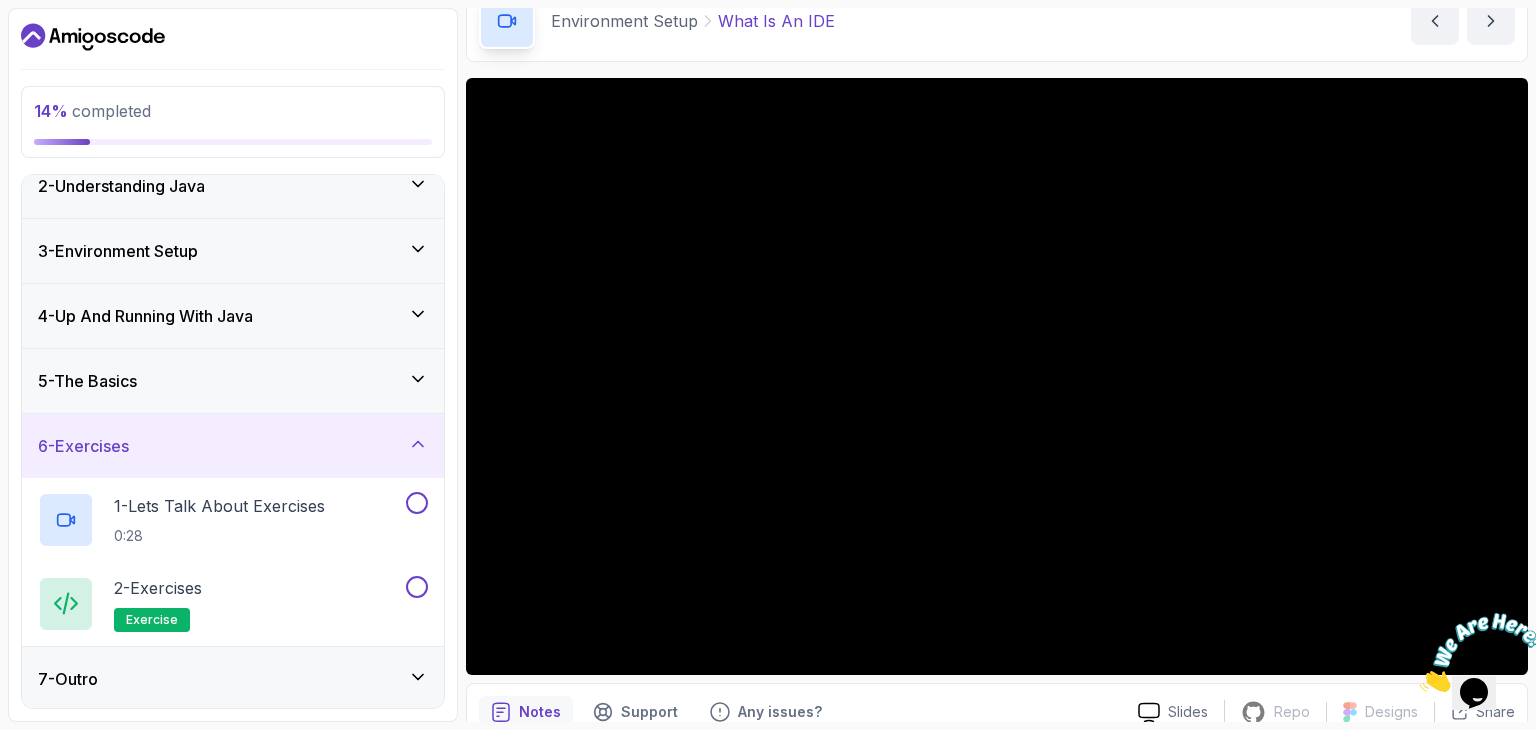 scroll, scrollTop: 87, scrollLeft: 0, axis: vertical 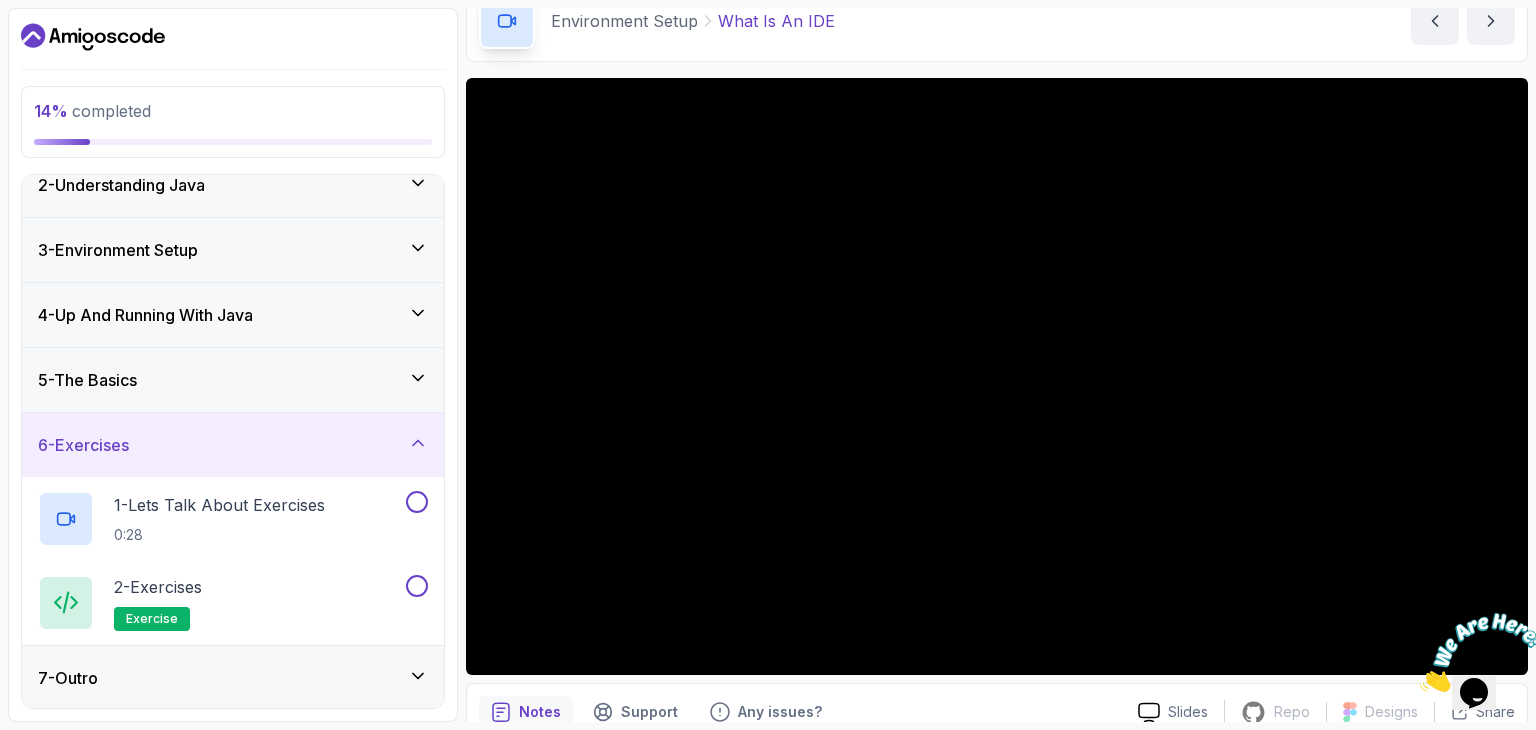 click on "6  -  Exercises" at bounding box center (233, 445) 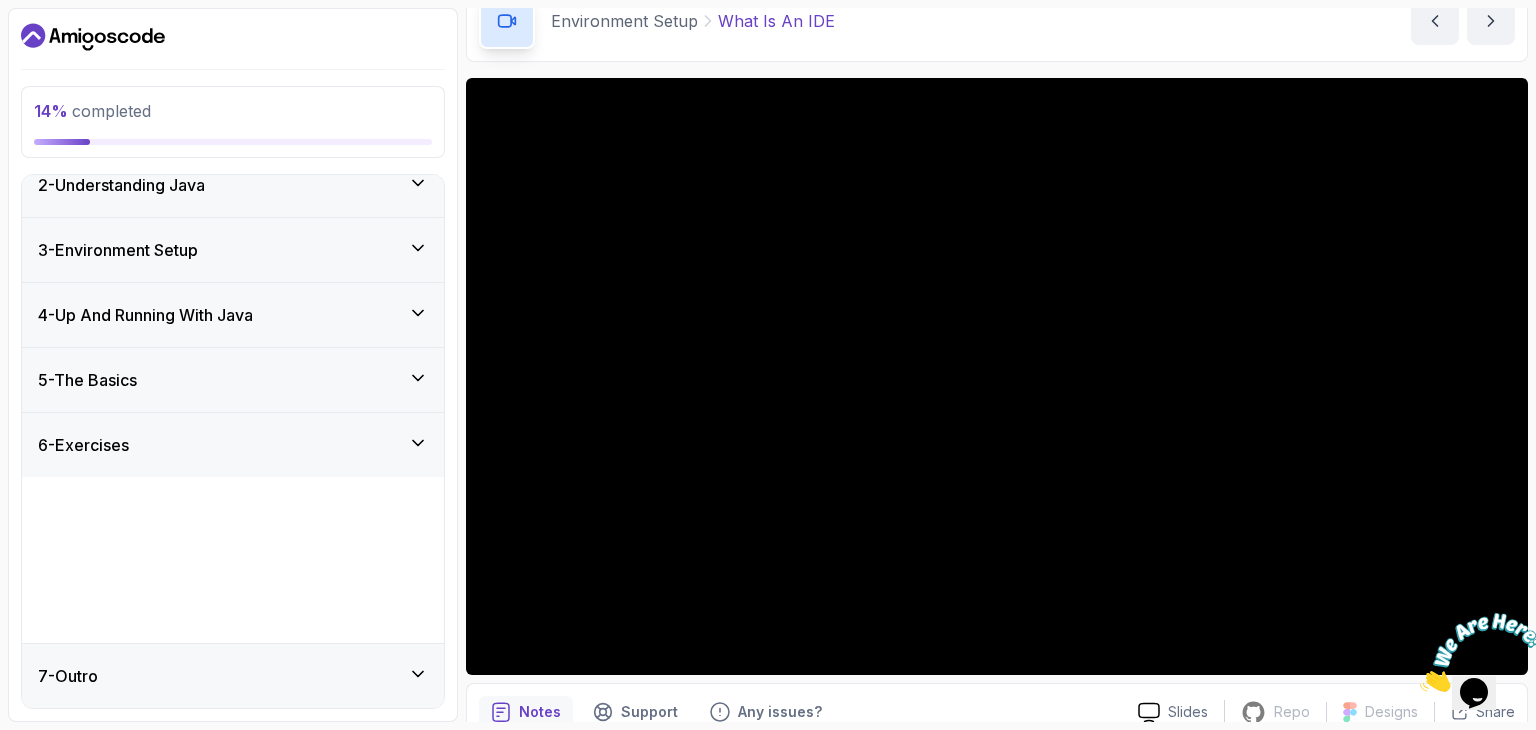 scroll, scrollTop: 0, scrollLeft: 0, axis: both 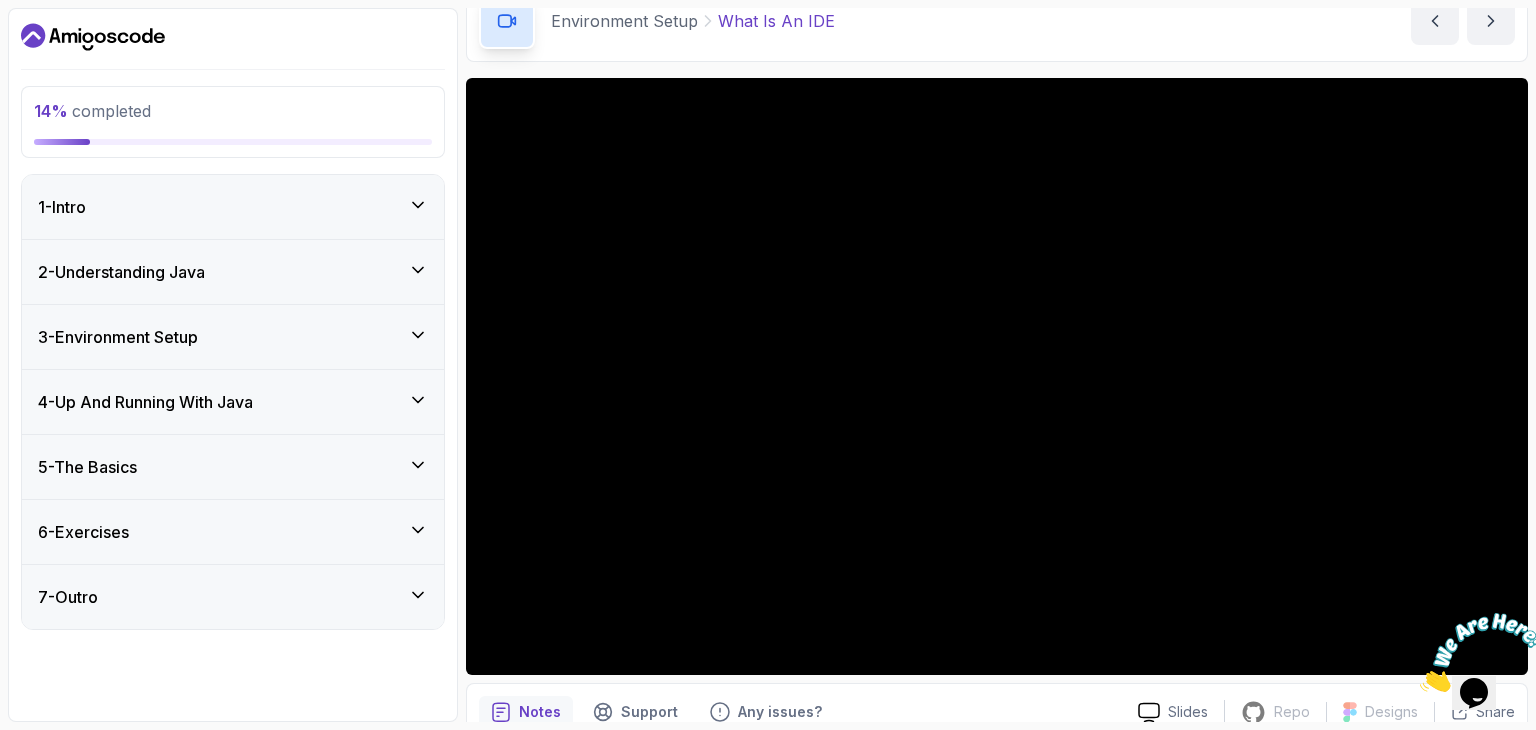 click on "7  -  Outro" at bounding box center (233, 597) 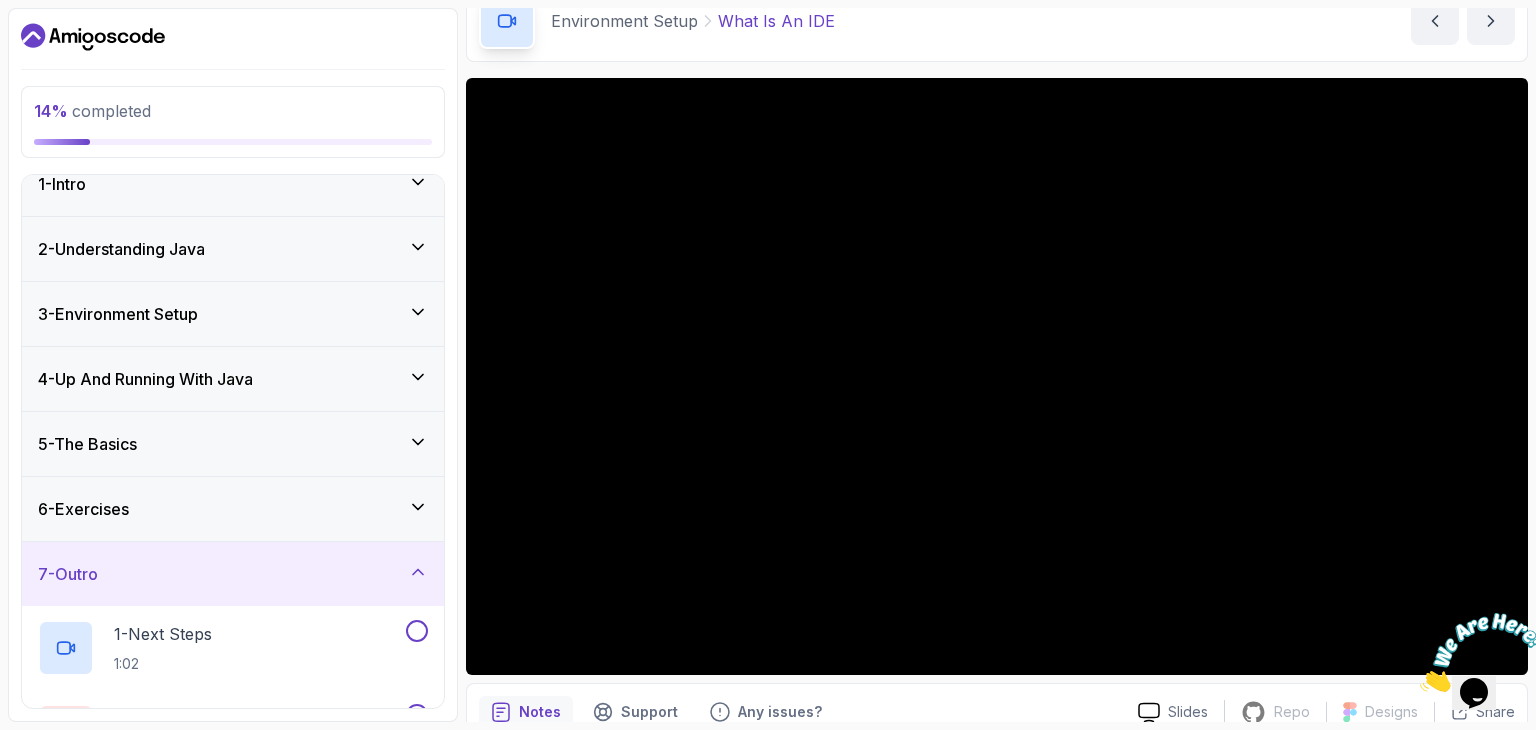 scroll, scrollTop: 0, scrollLeft: 0, axis: both 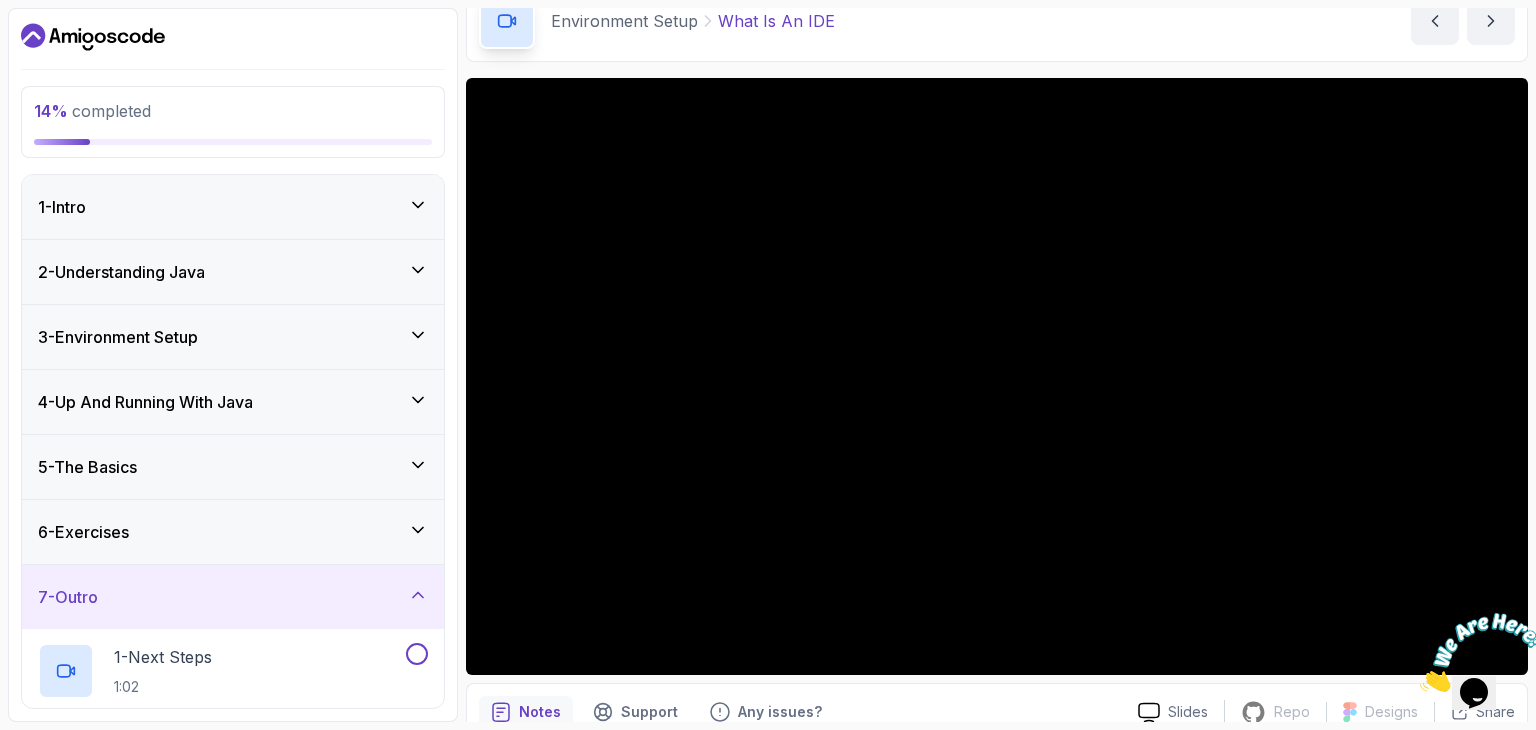 click on "6  -  Exercises" at bounding box center (233, 532) 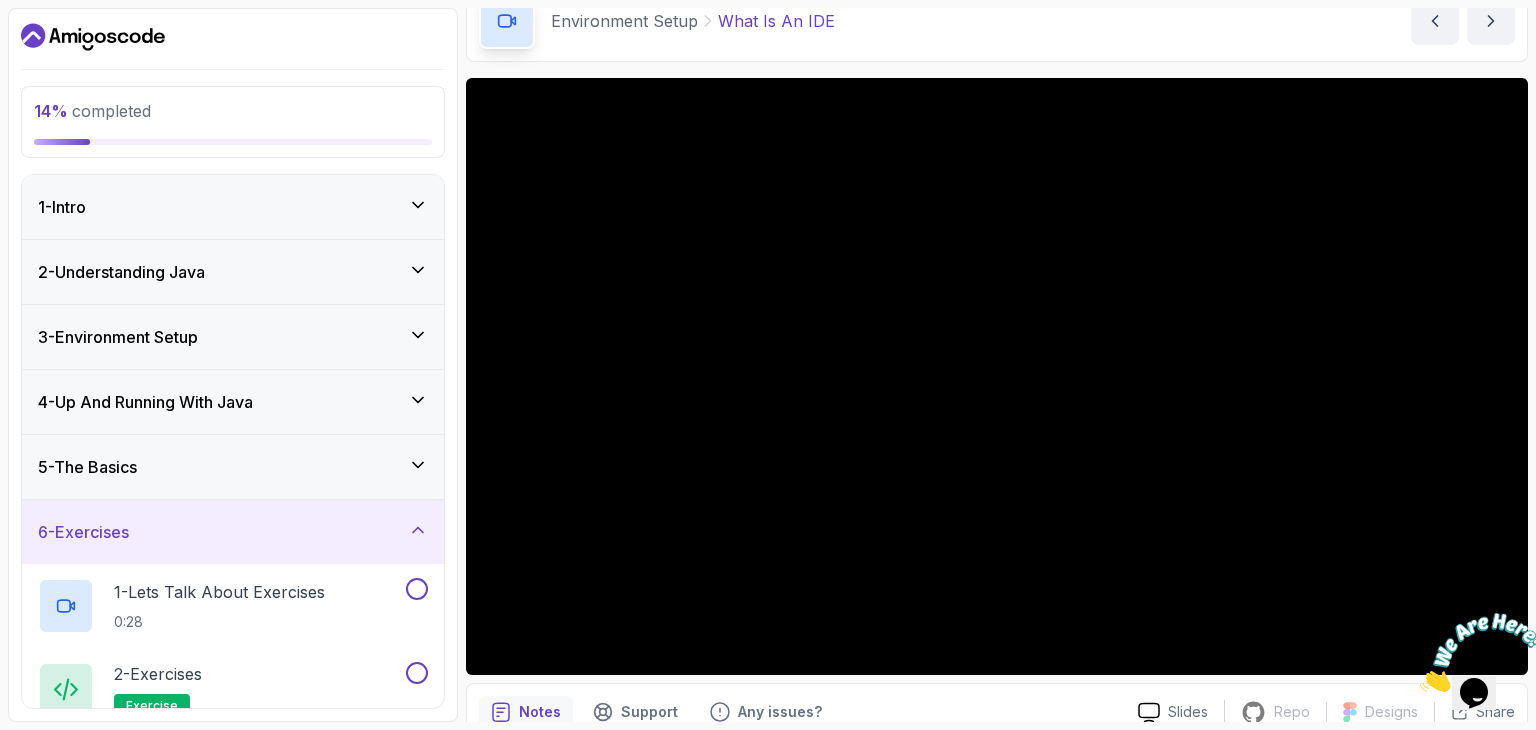 click on "6  -  Exercises" at bounding box center (233, 532) 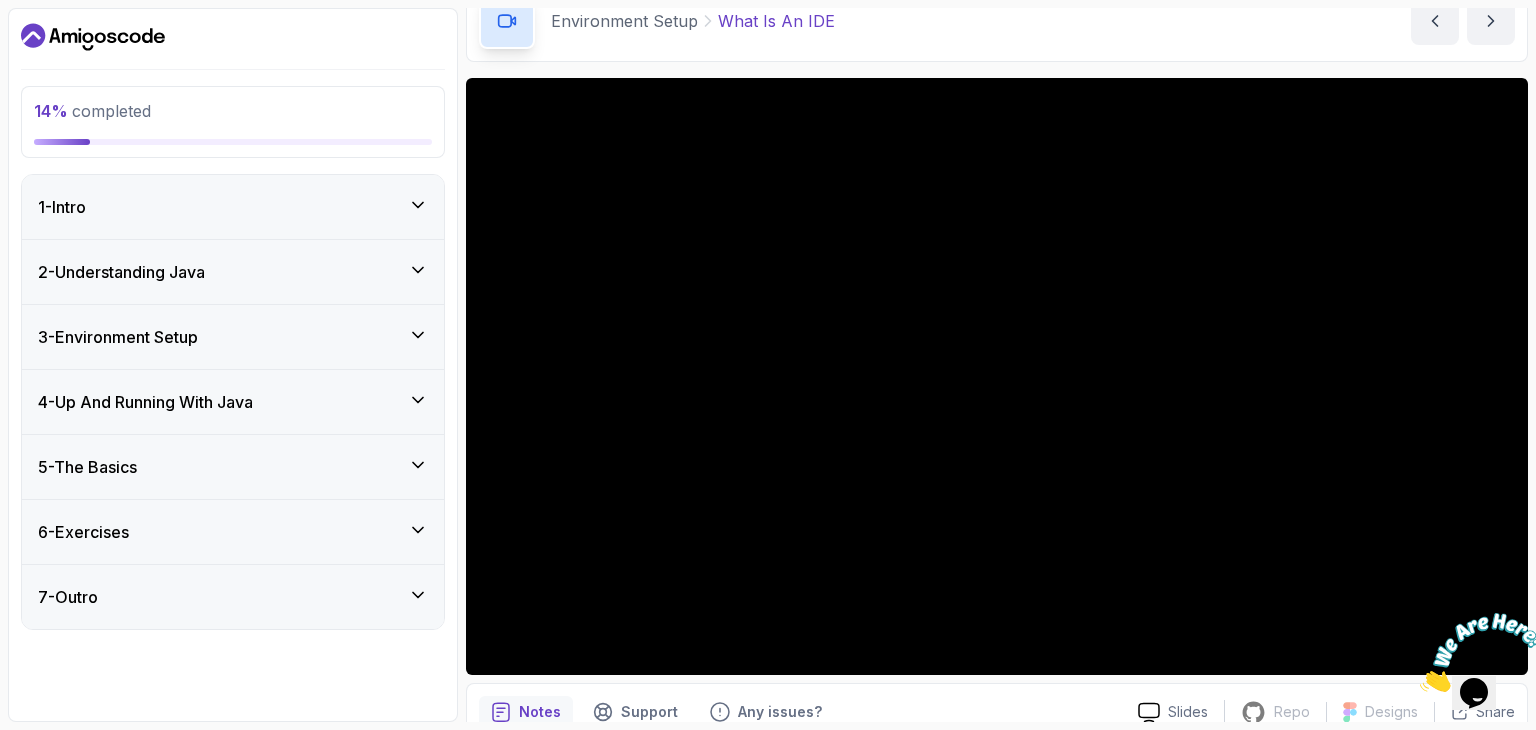 click on "3  -  Environment Setup" at bounding box center (233, 337) 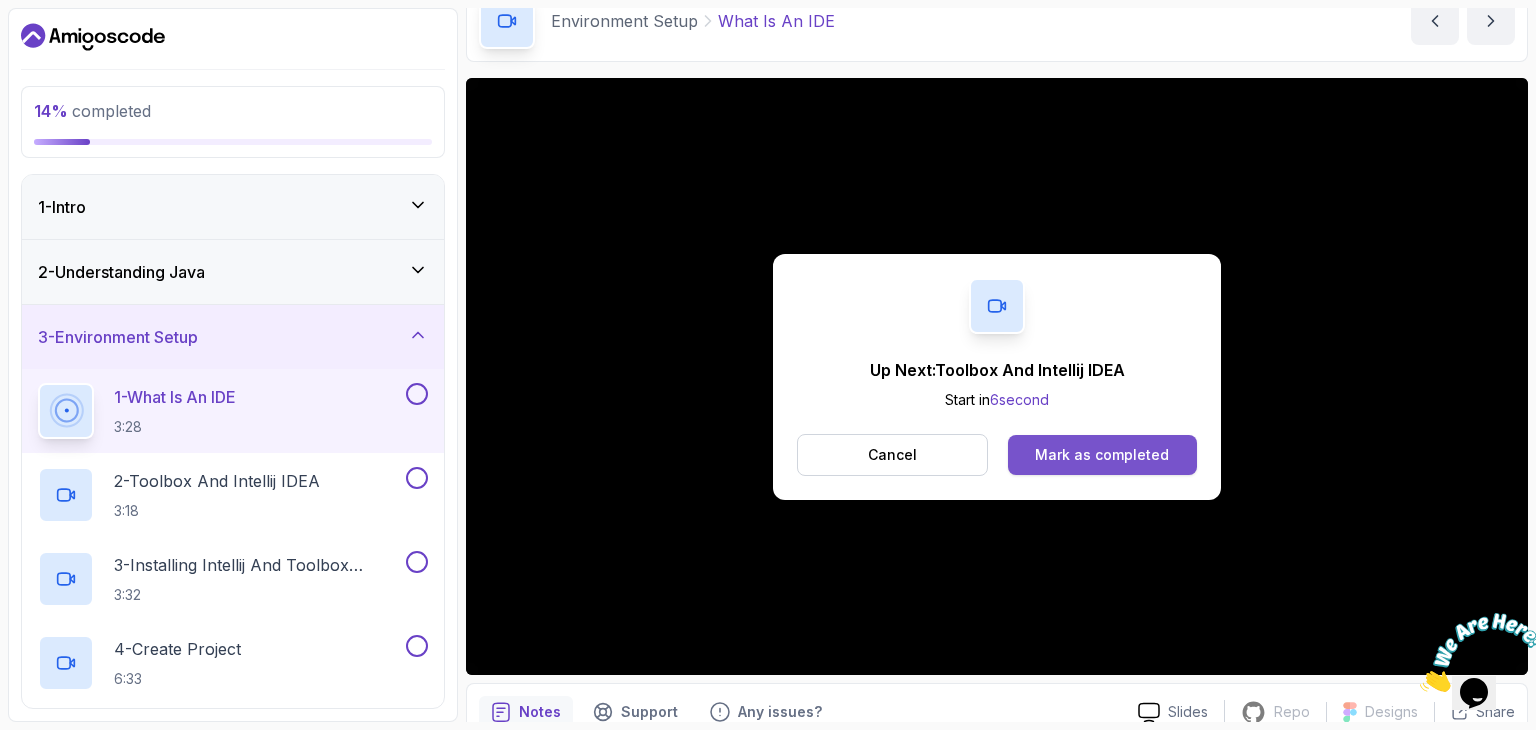 click on "Mark as completed" at bounding box center (1102, 455) 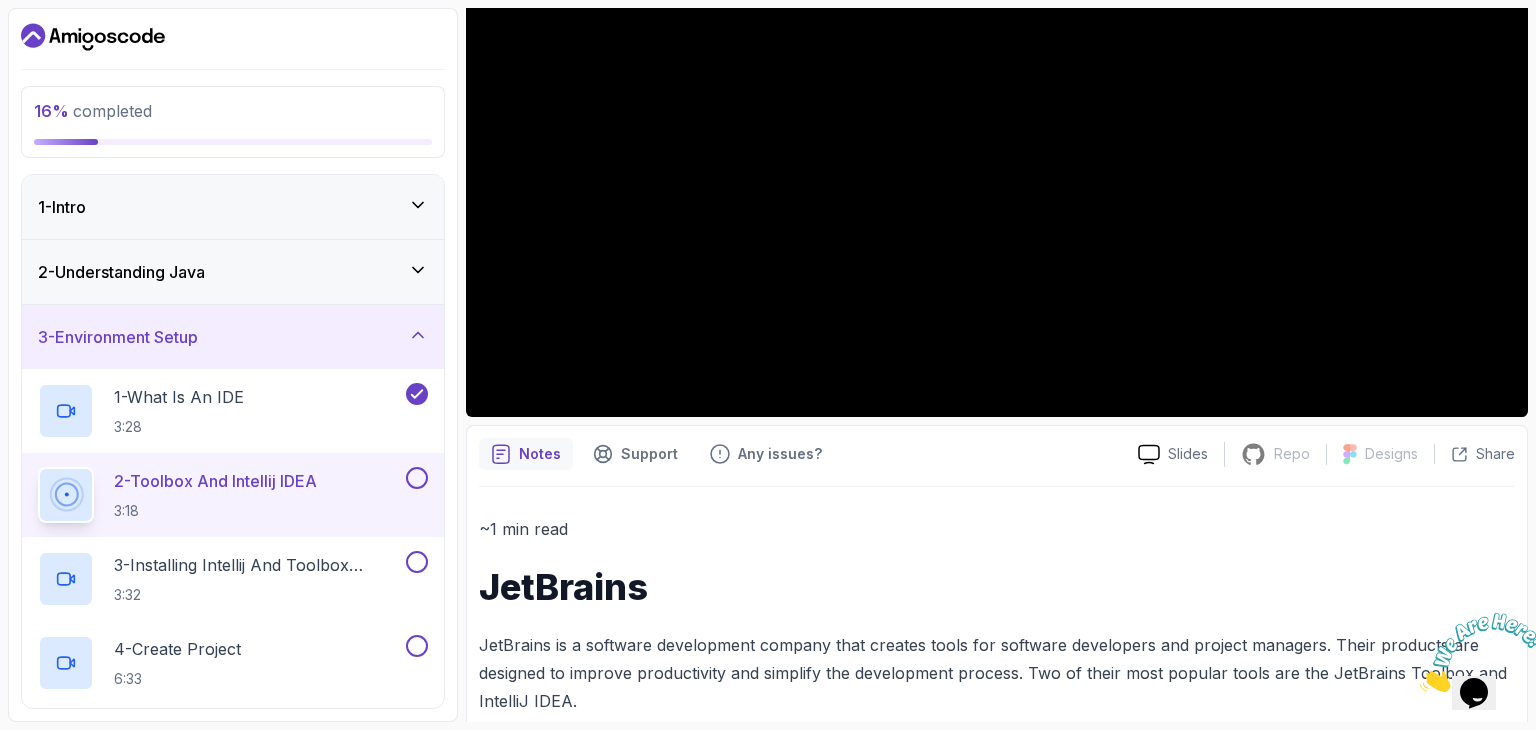 scroll, scrollTop: 360, scrollLeft: 0, axis: vertical 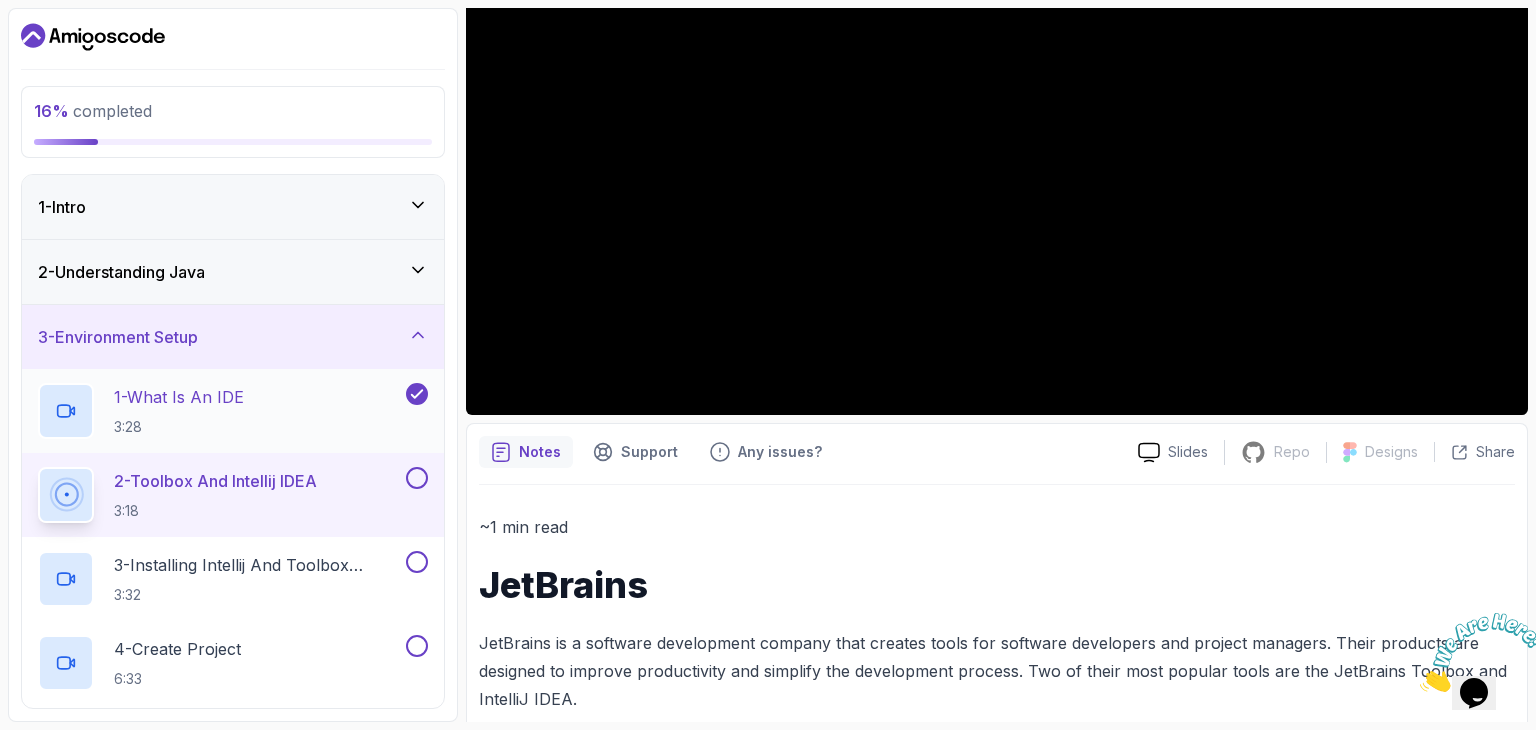click on "3:28" at bounding box center (179, 427) 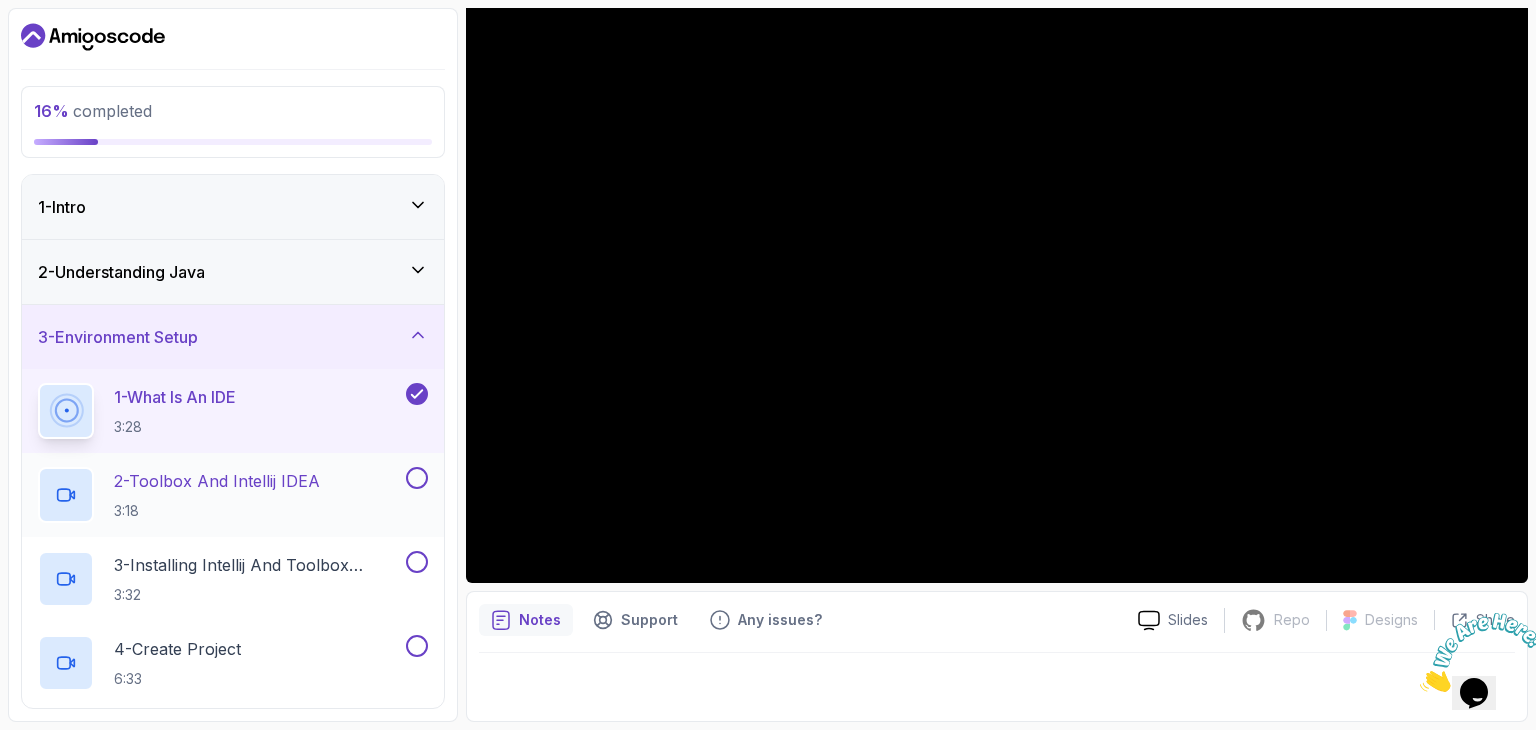 click on "3:18" at bounding box center [217, 511] 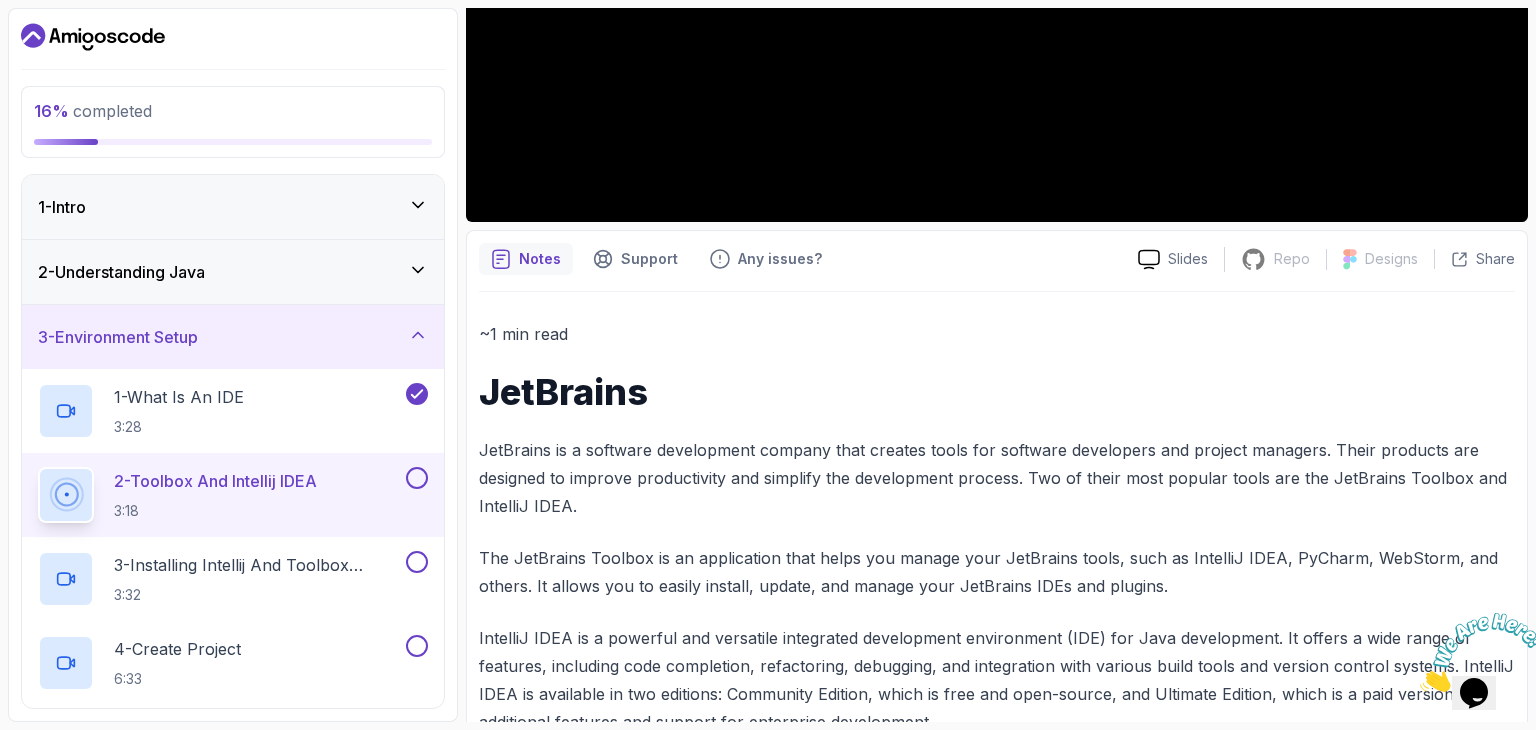 scroll, scrollTop: 660, scrollLeft: 0, axis: vertical 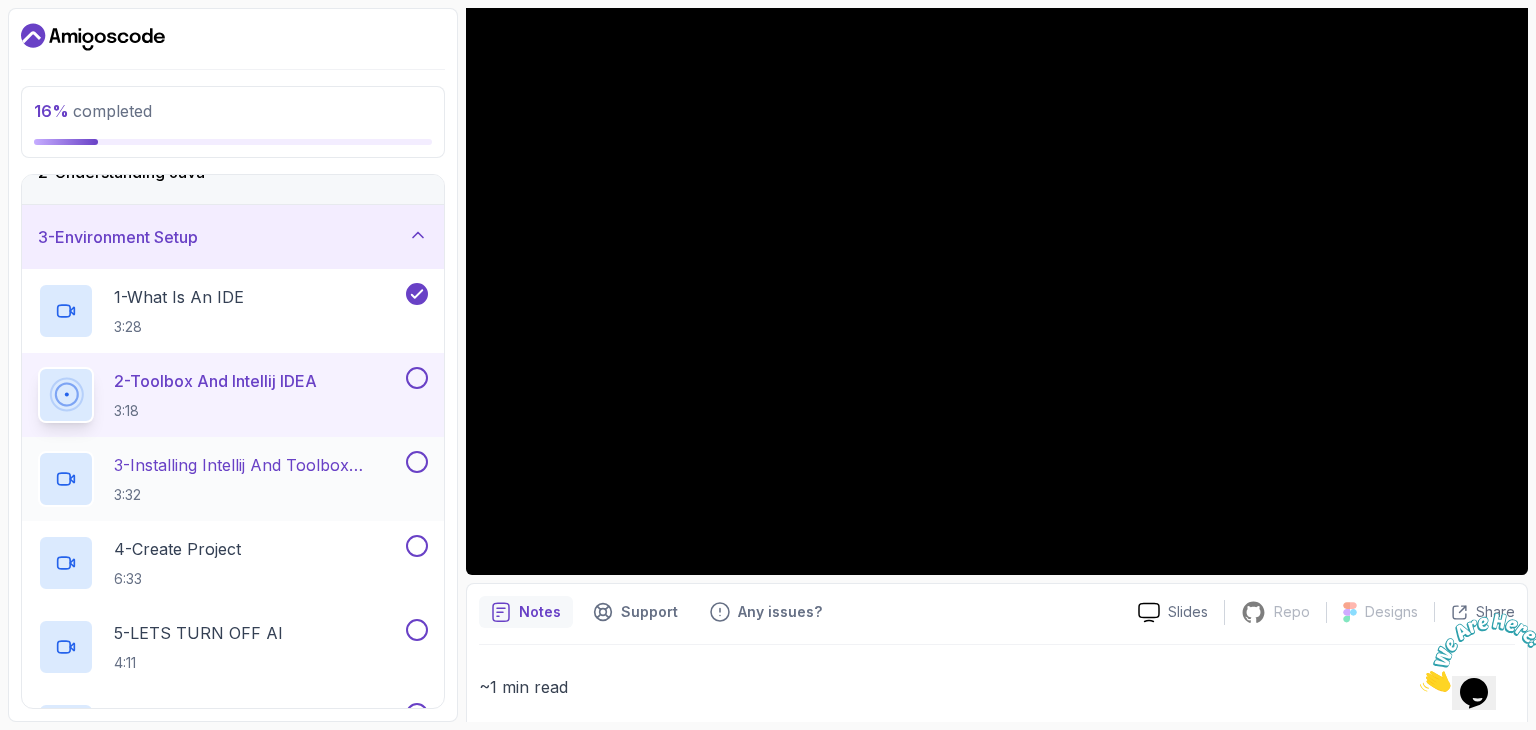 click on "3:32" at bounding box center (258, 495) 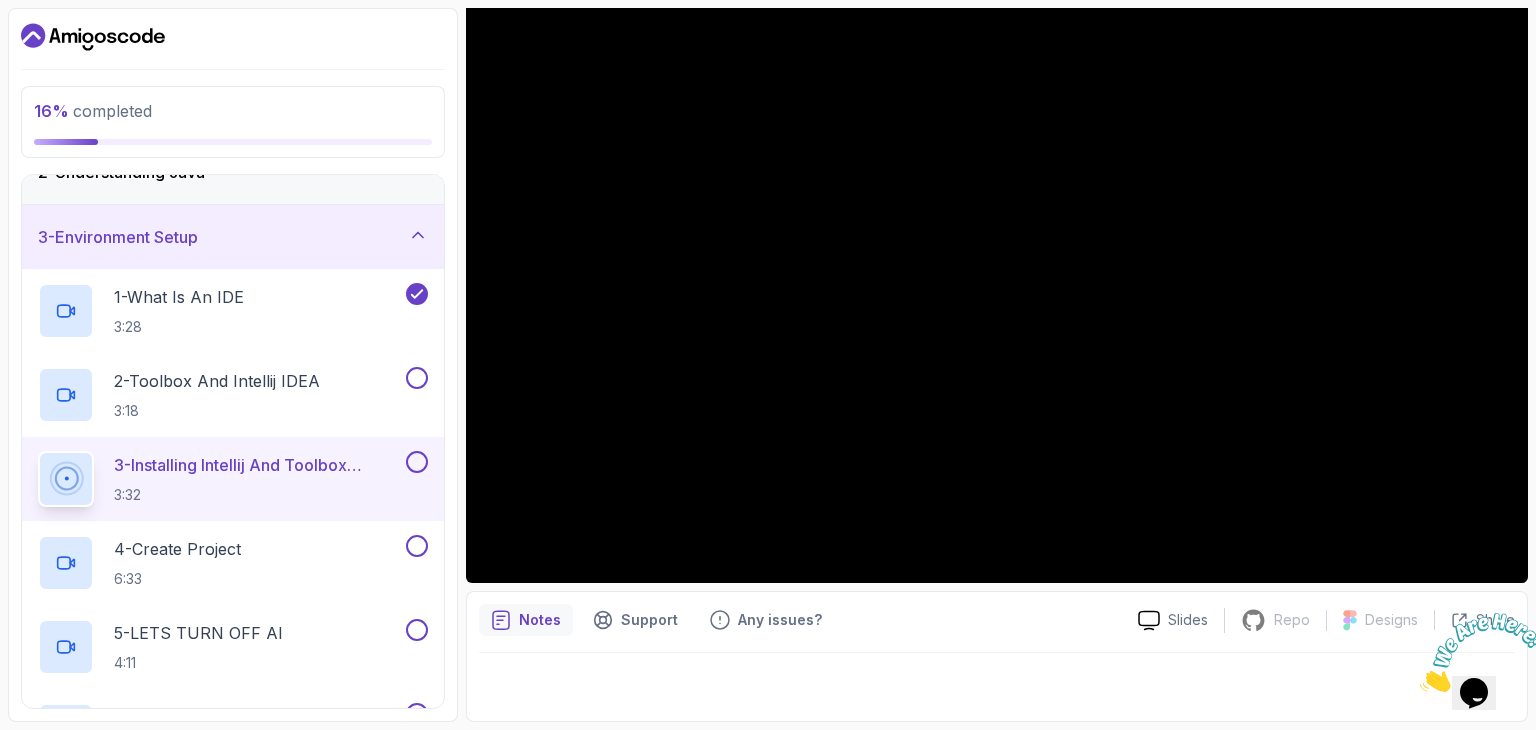 click at bounding box center [417, 462] 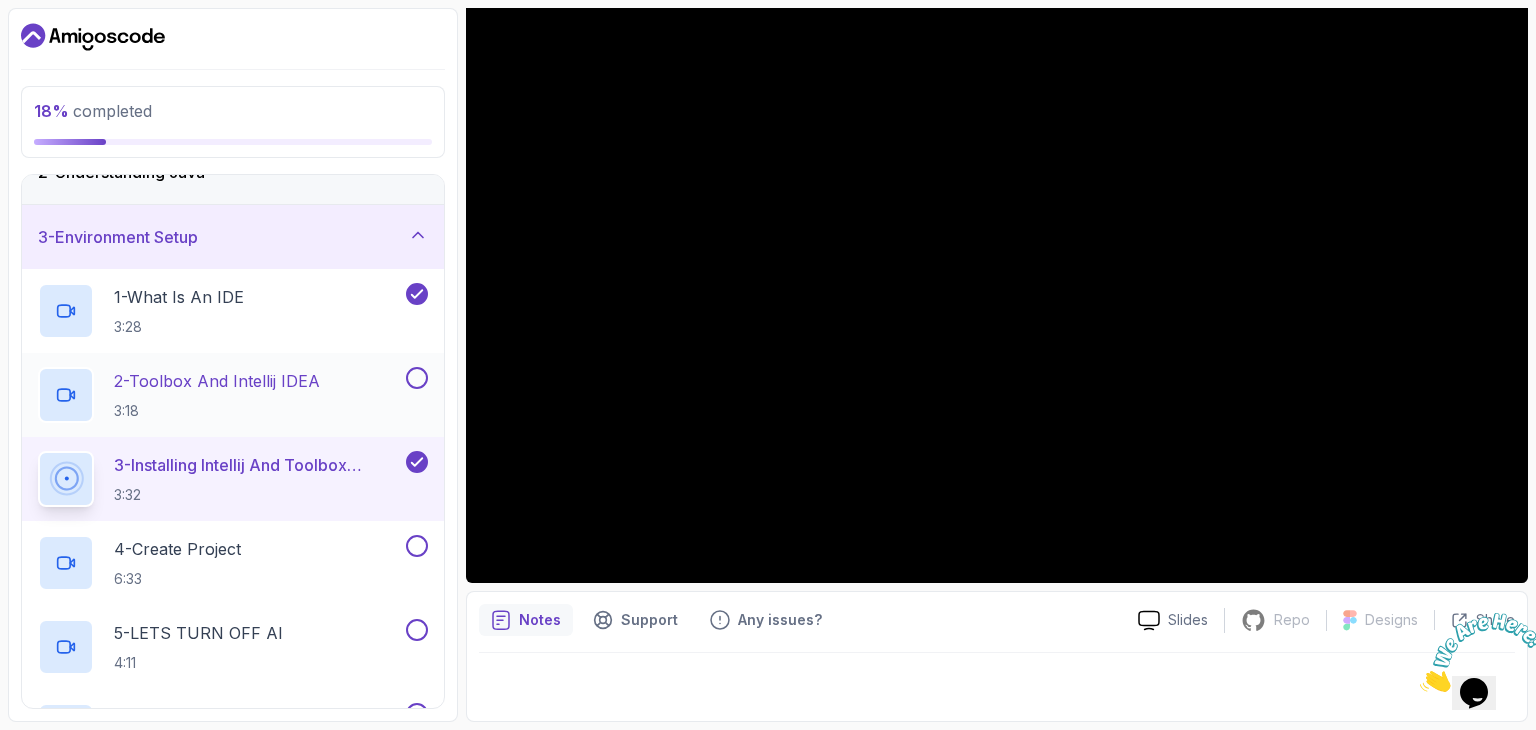 click at bounding box center (417, 378) 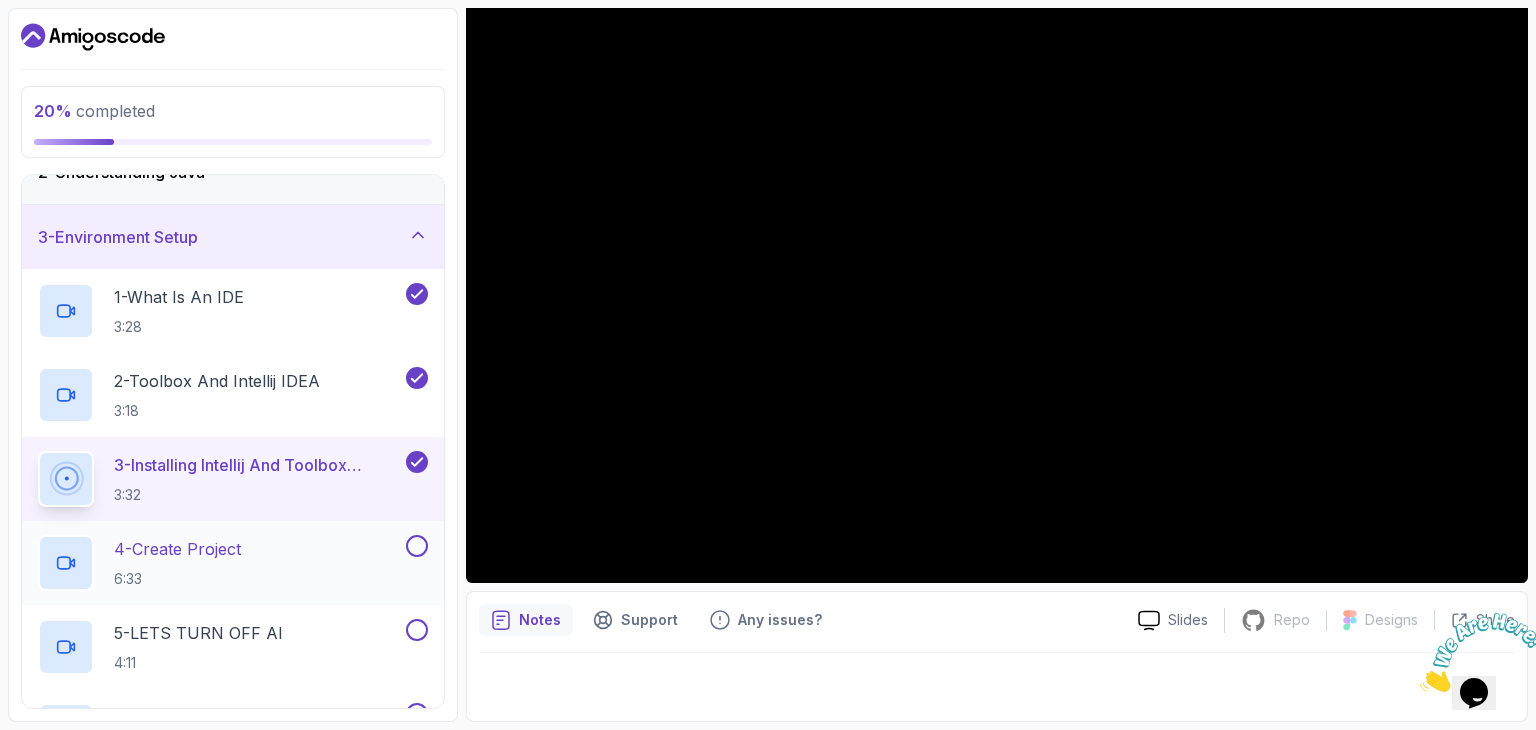 click at bounding box center [417, 546] 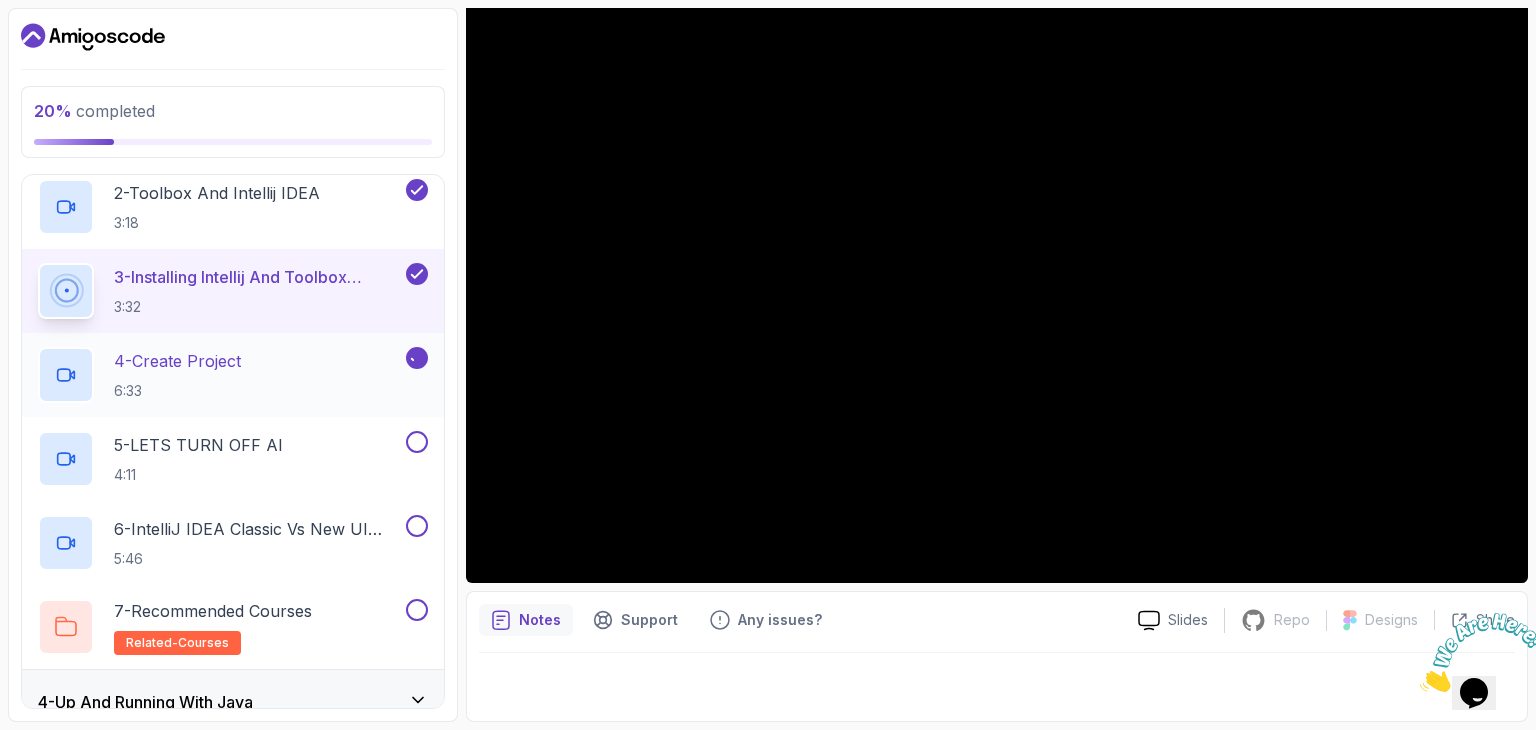 scroll, scrollTop: 300, scrollLeft: 0, axis: vertical 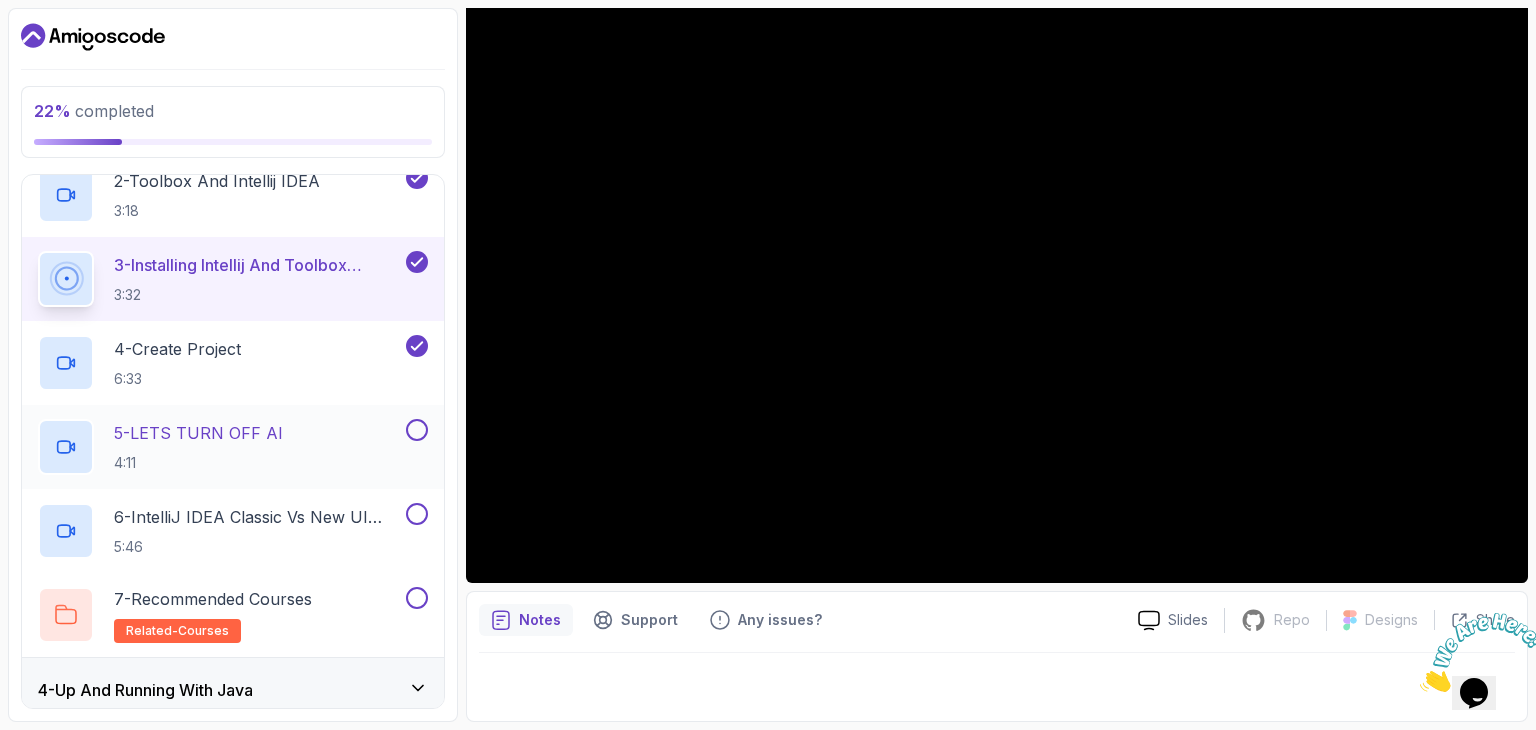 click at bounding box center (417, 430) 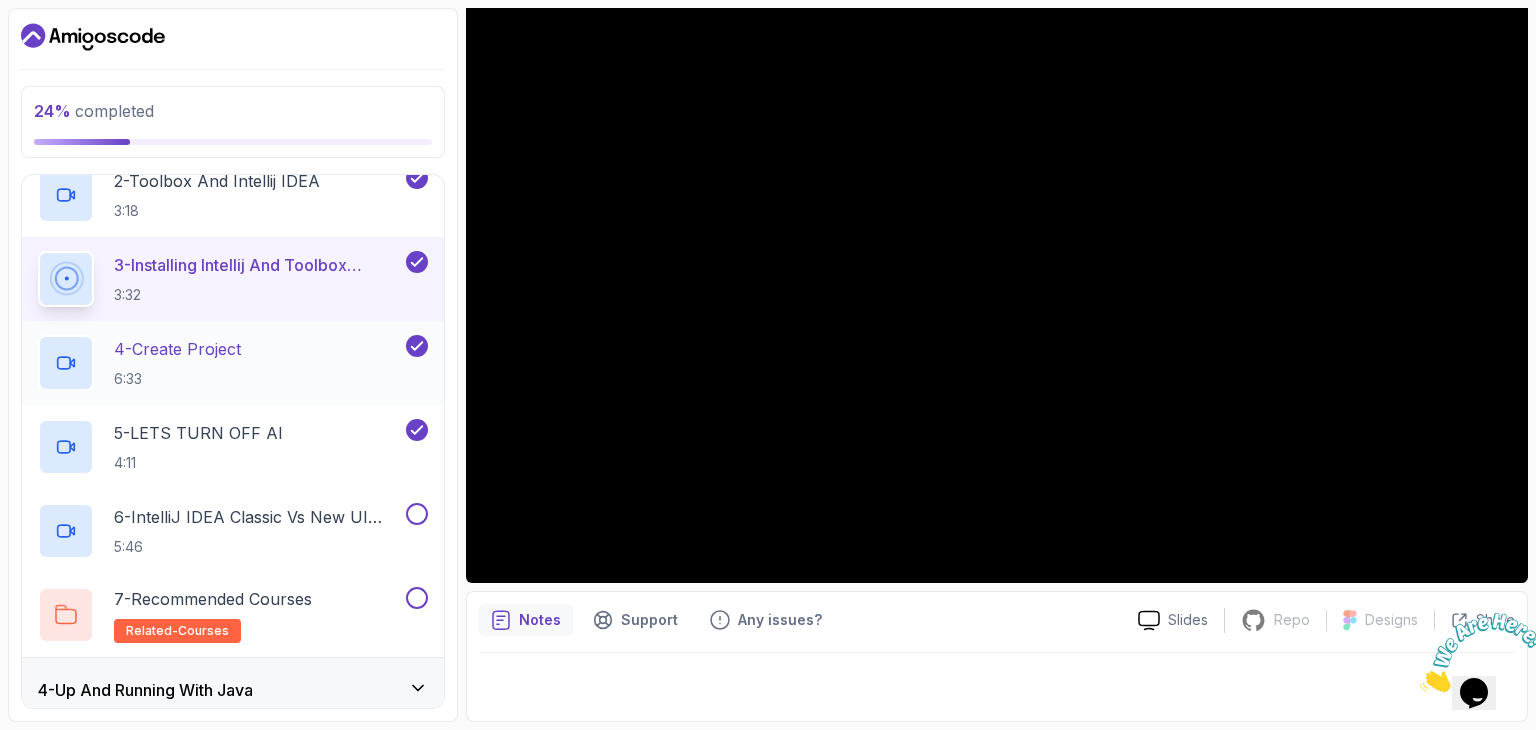 click on "4  -  Create Project" at bounding box center (177, 349) 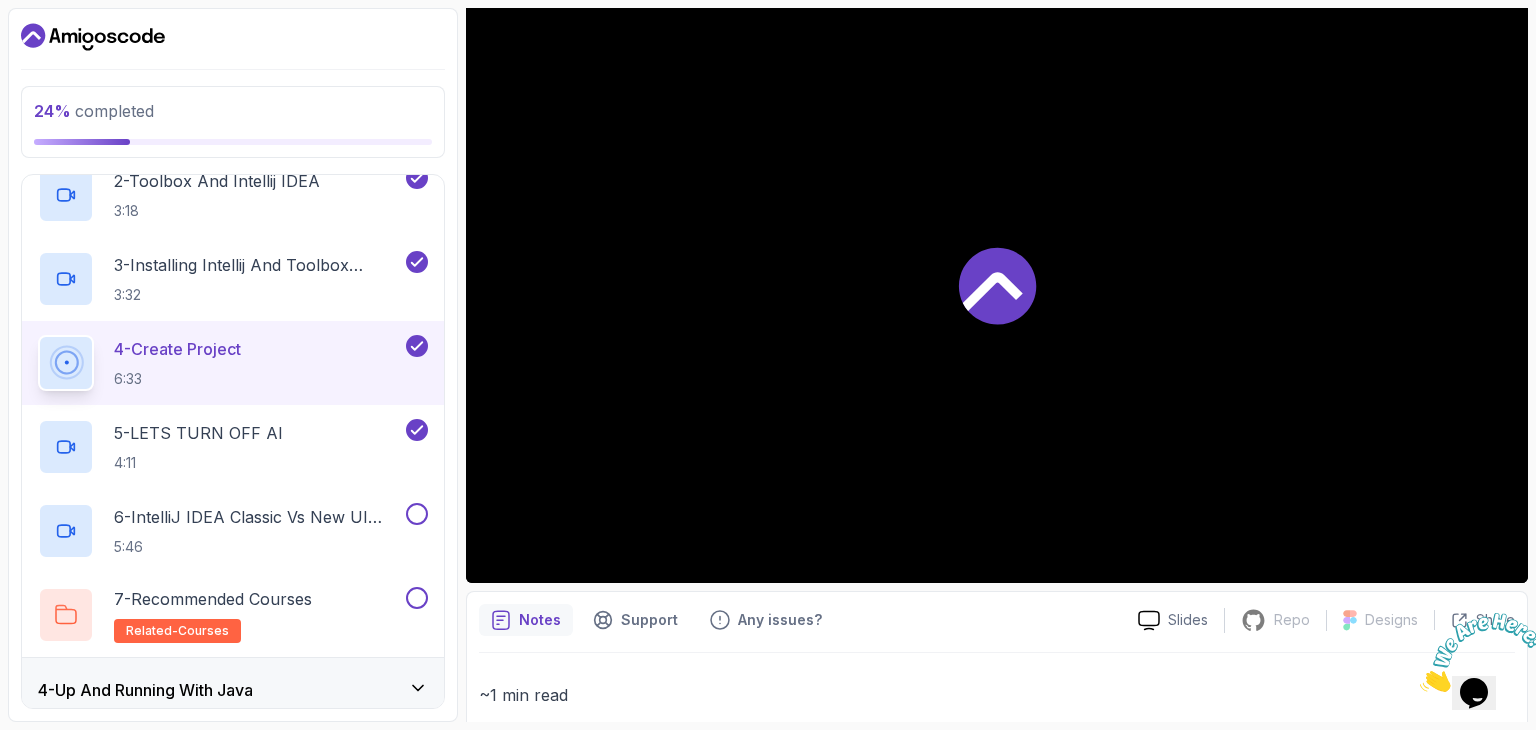 scroll, scrollTop: 200, scrollLeft: 0, axis: vertical 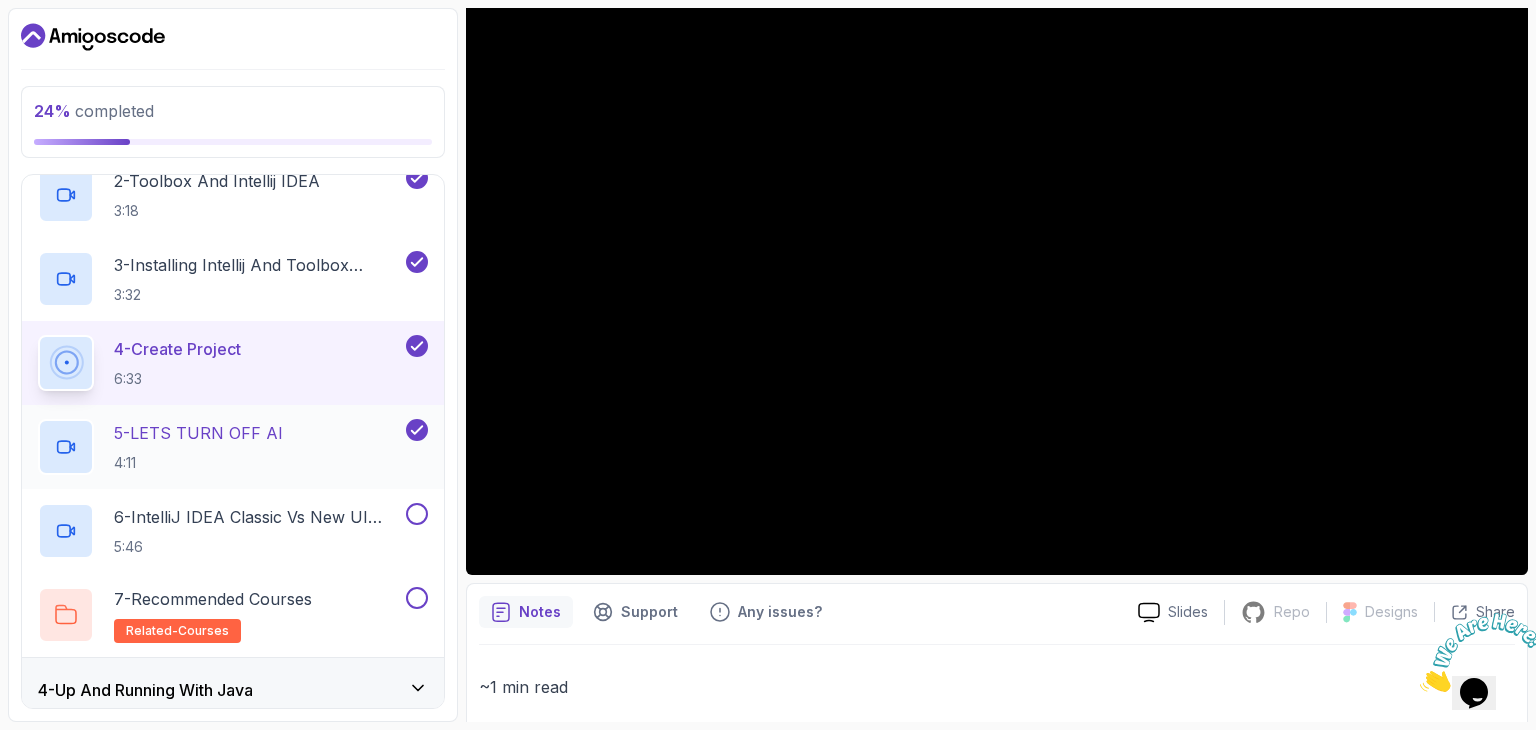 click on "5  -  LETS TURN OFF AI 4:11" at bounding box center [220, 447] 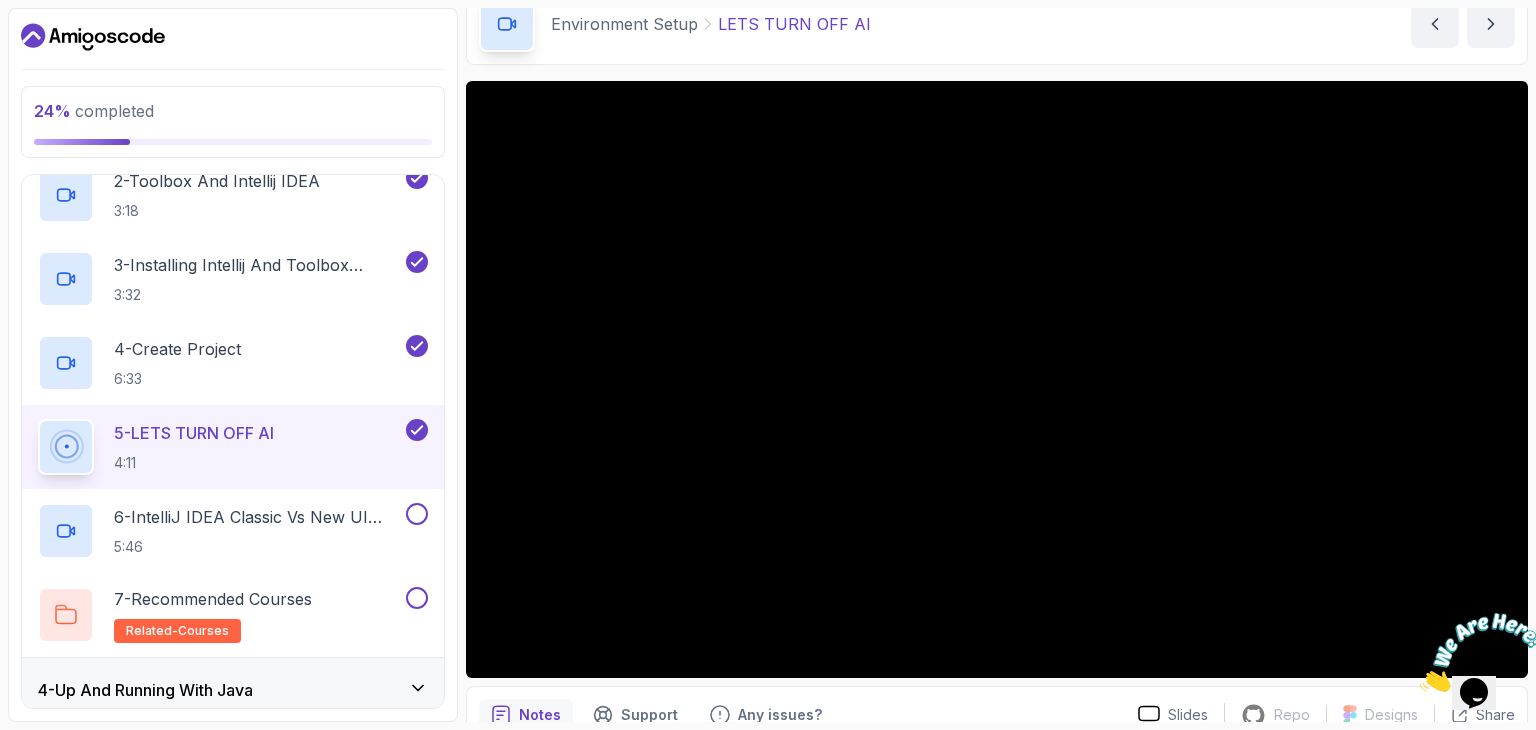 scroll, scrollTop: 100, scrollLeft: 0, axis: vertical 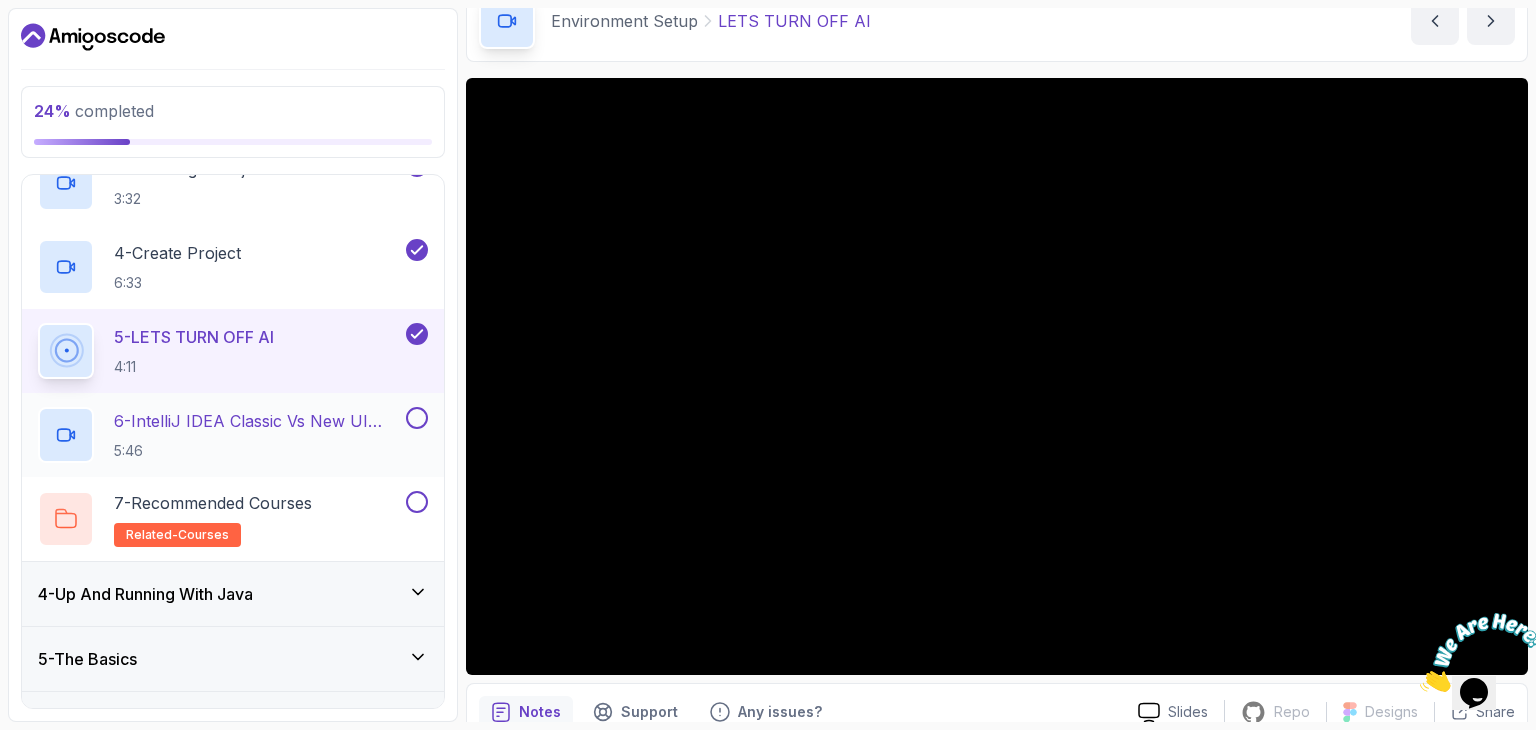 click on "6  -  IntelliJ IDEA Classic Vs New UI (User Interface) 5:46" at bounding box center [220, 435] 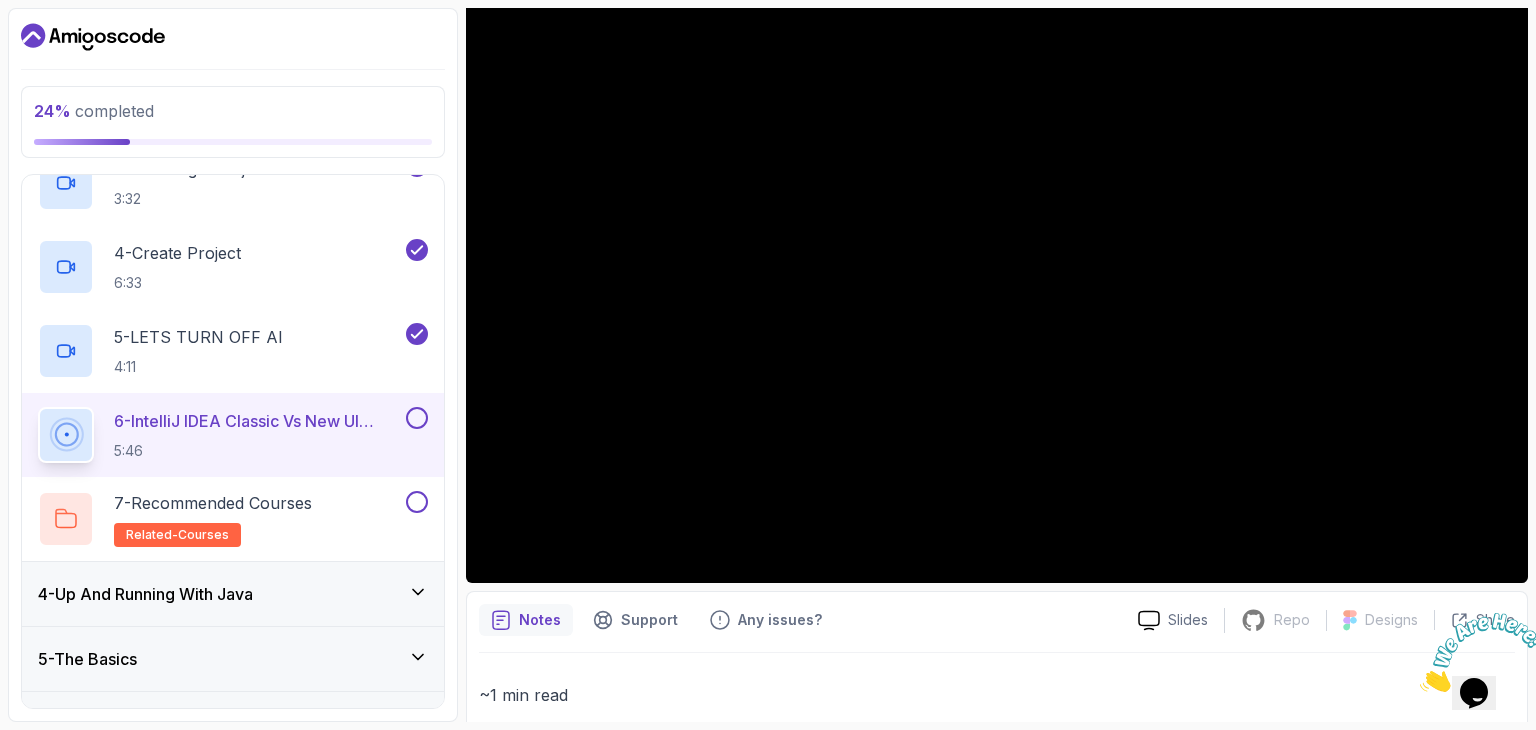 scroll, scrollTop: 208, scrollLeft: 0, axis: vertical 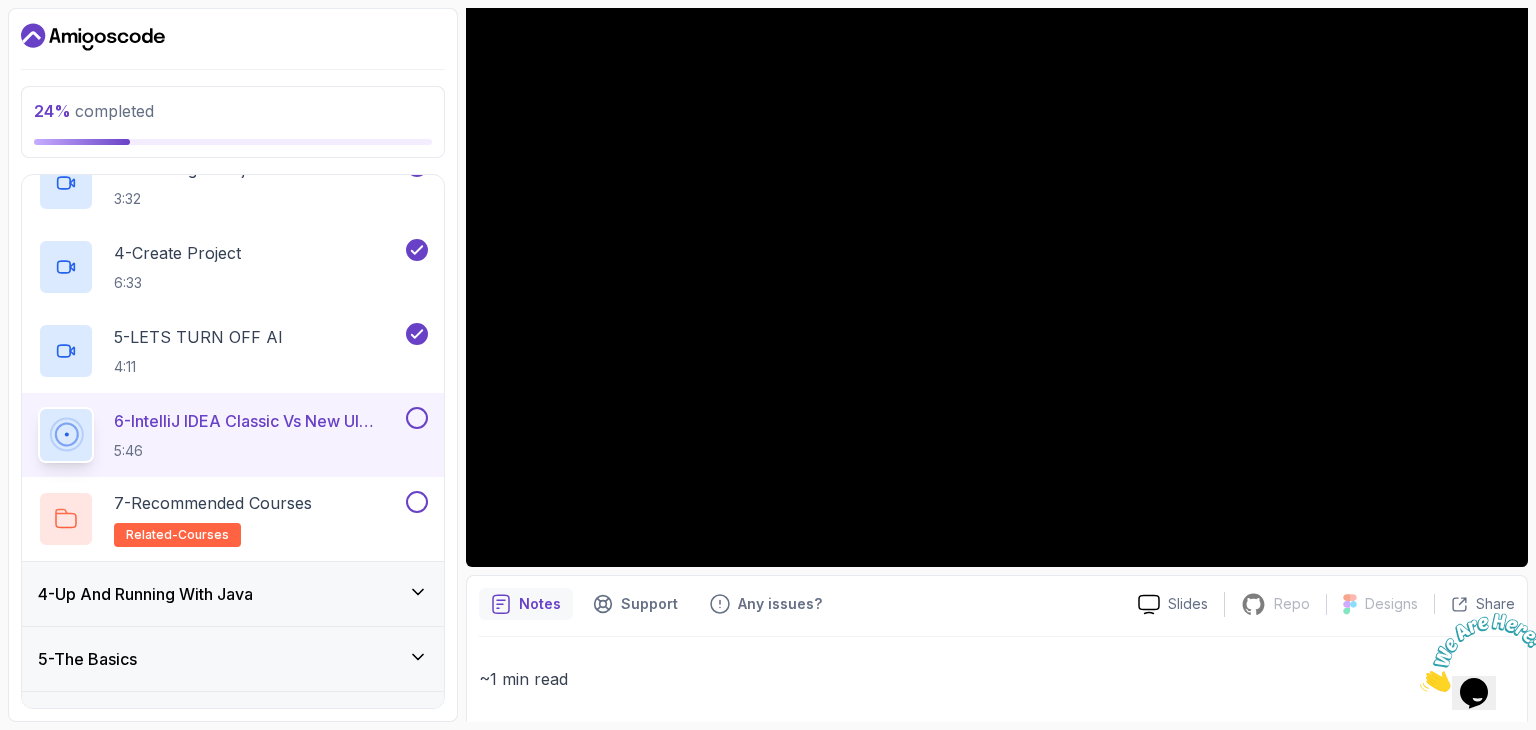 click on "4  -  Up And Running With Java" at bounding box center (233, 594) 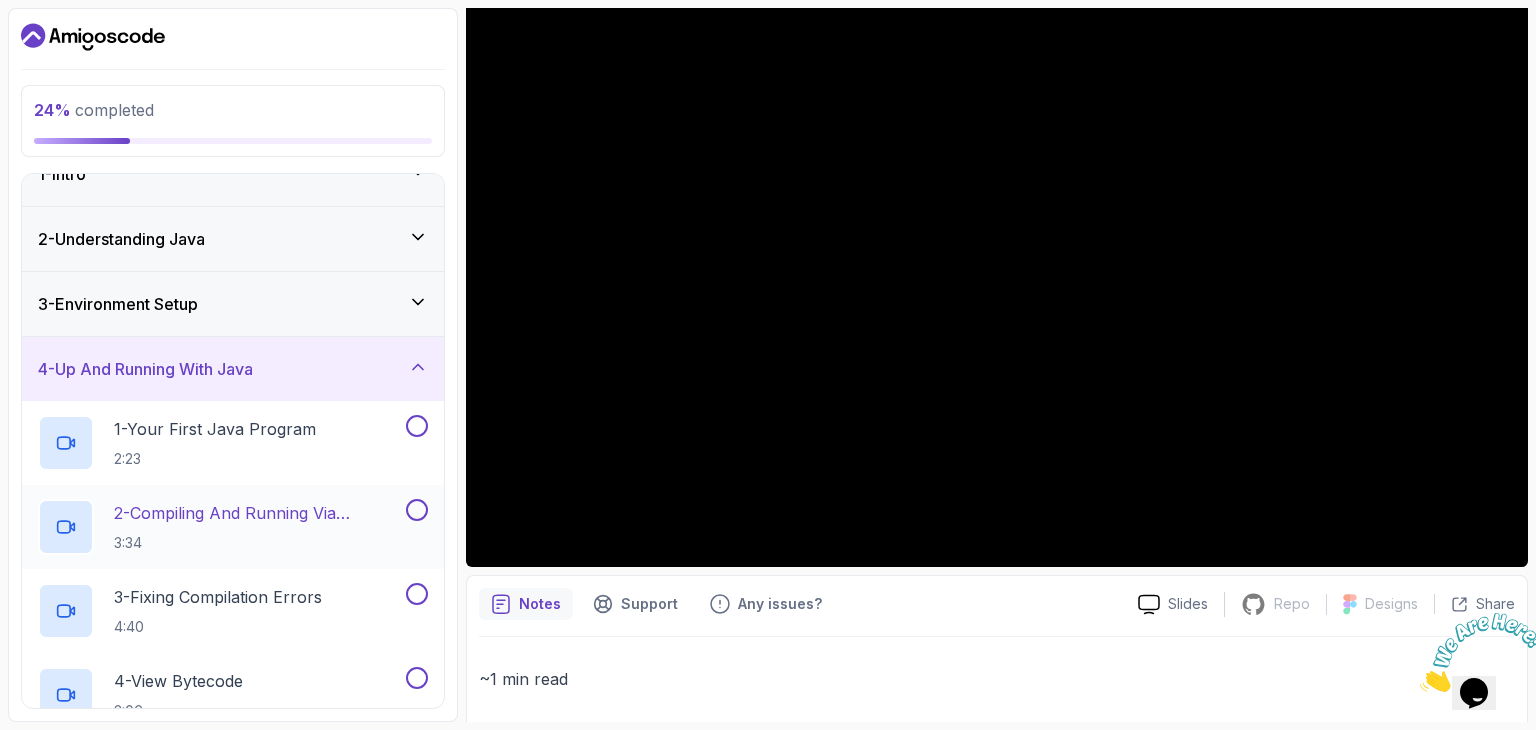 scroll, scrollTop: 0, scrollLeft: 0, axis: both 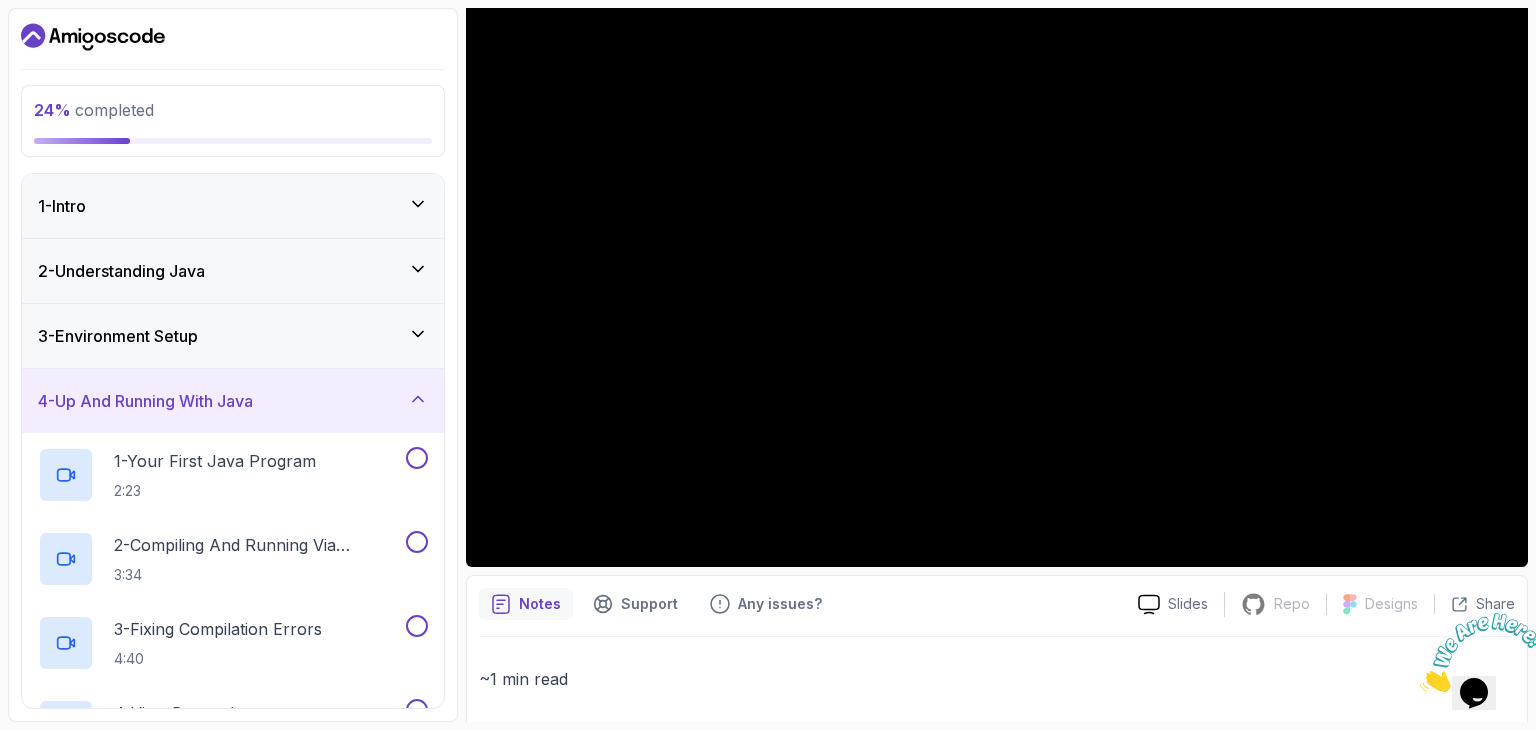 click on "3  -  Environment Setup" at bounding box center [233, 336] 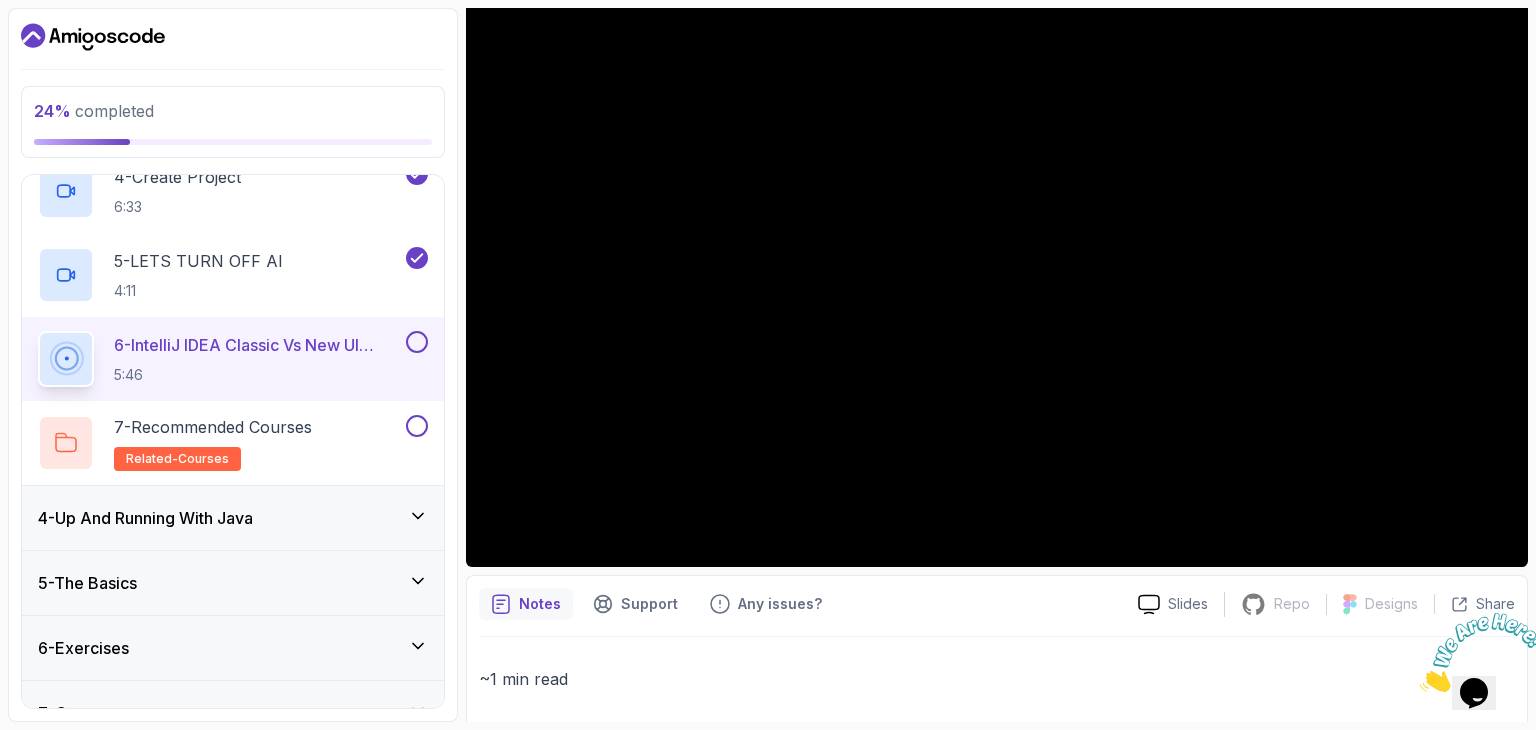 scroll, scrollTop: 496, scrollLeft: 0, axis: vertical 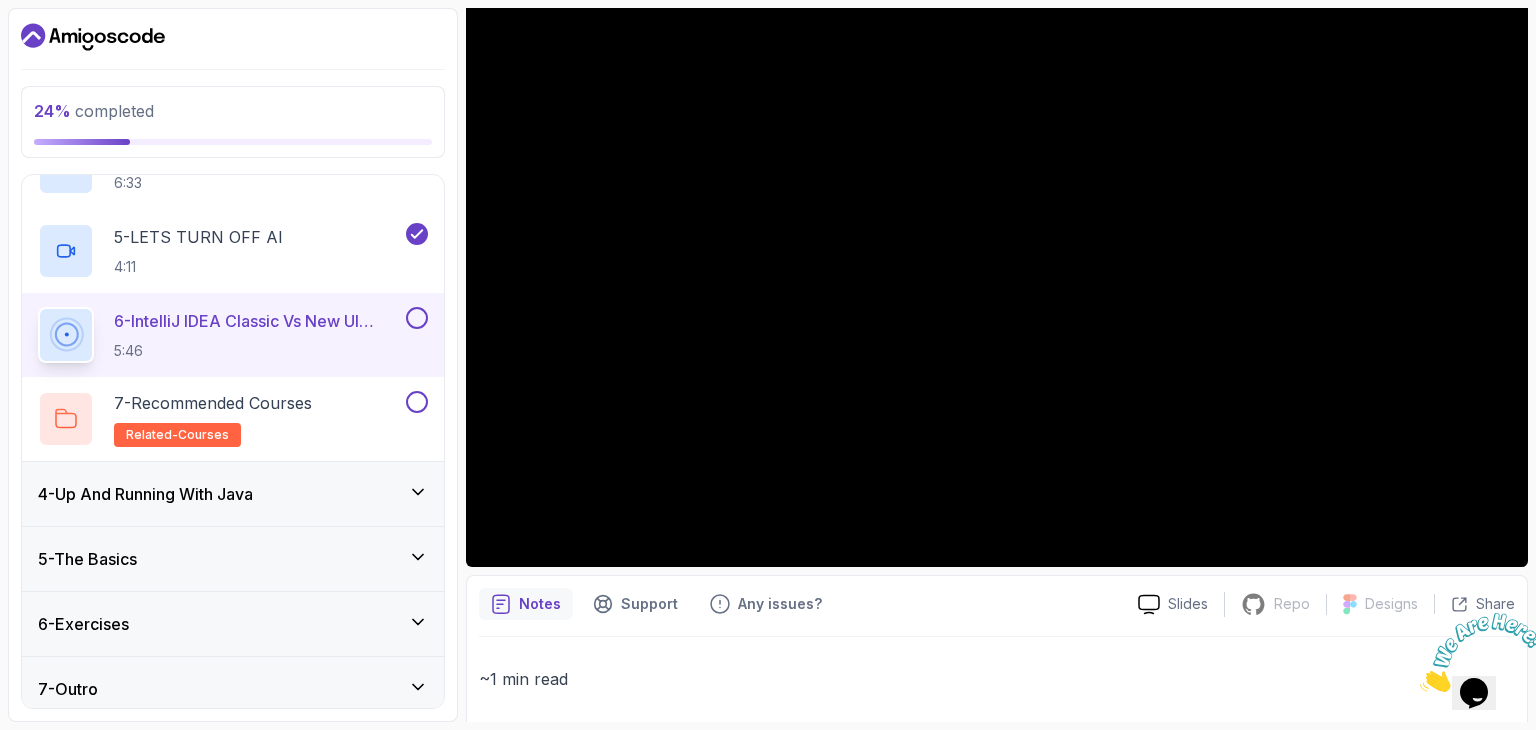 click at bounding box center [417, 318] 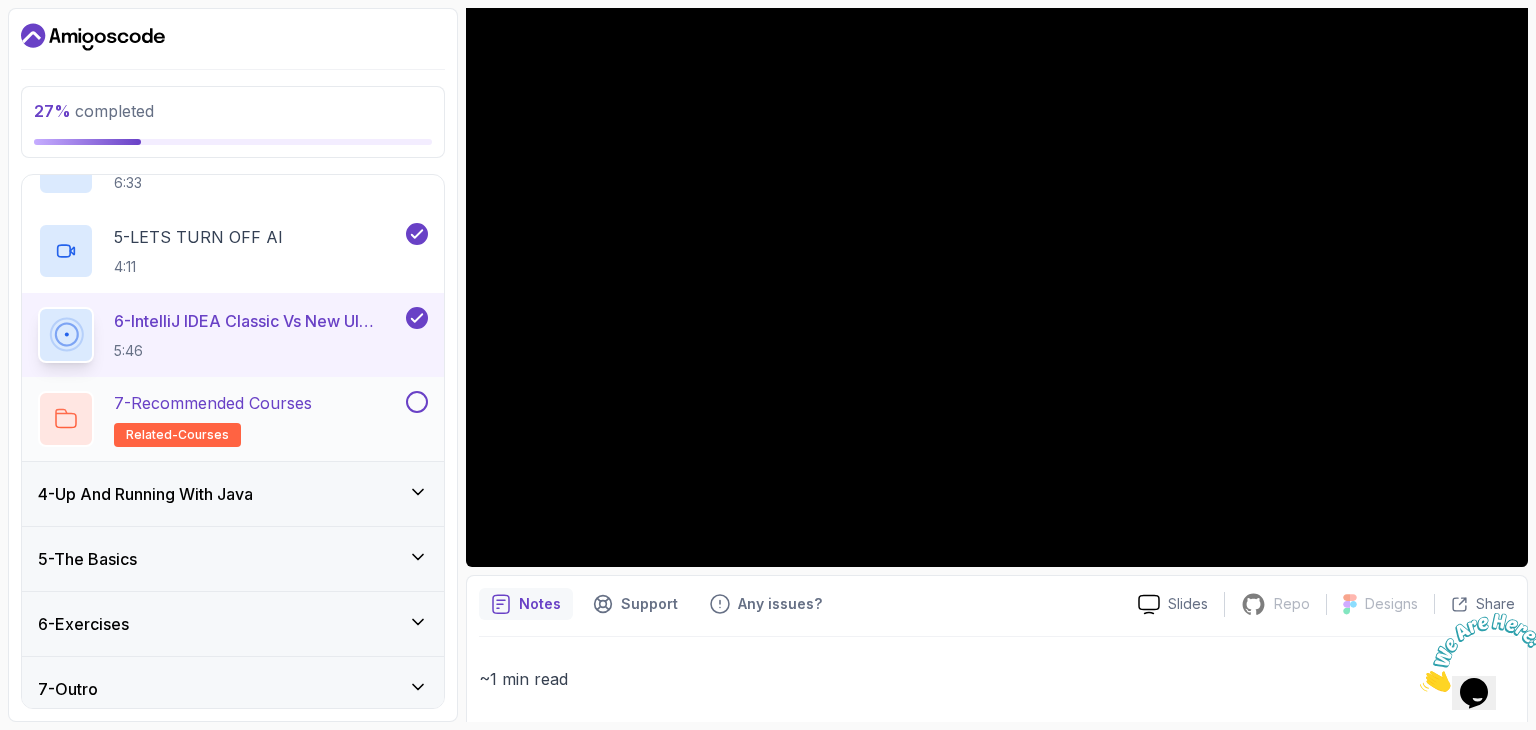 scroll, scrollTop: 506, scrollLeft: 0, axis: vertical 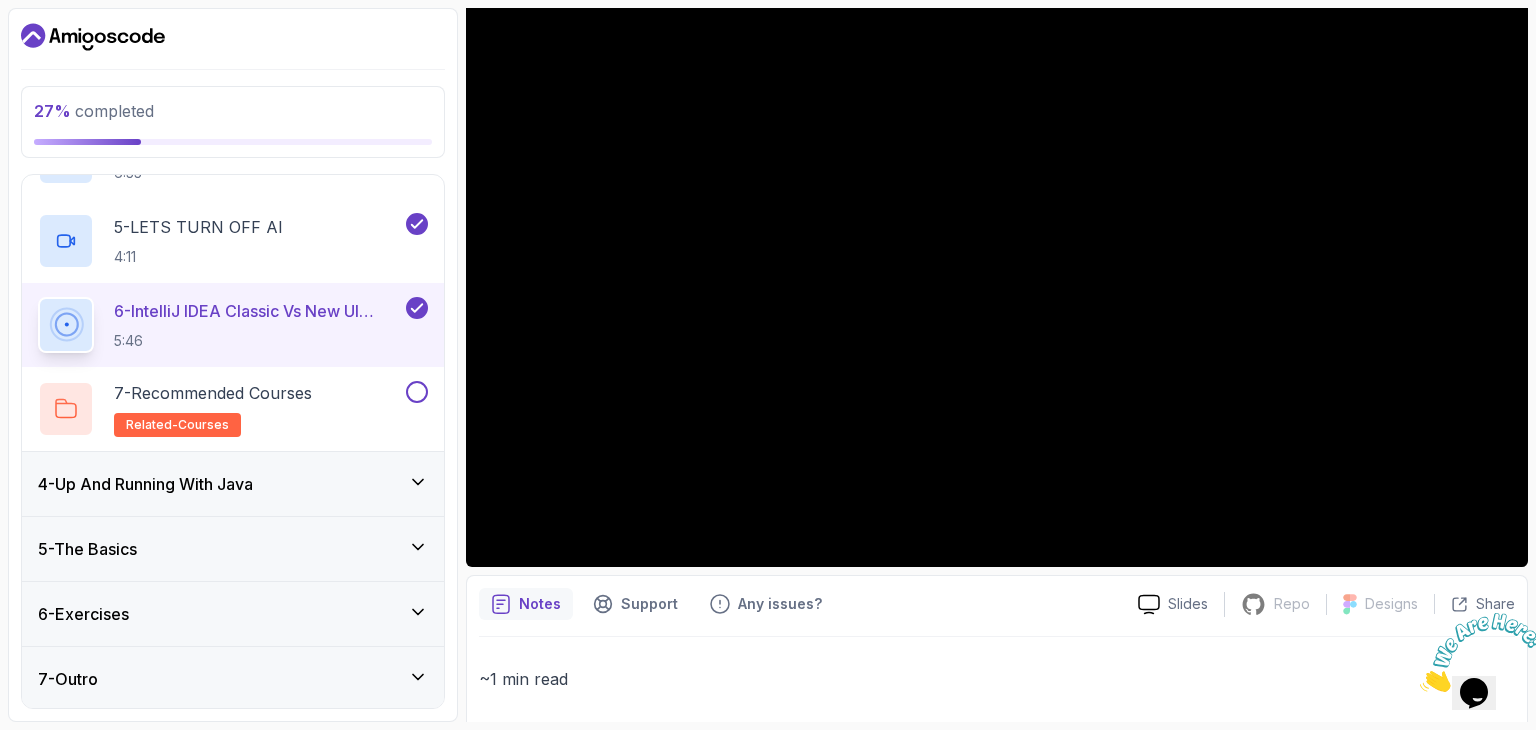 click on "4  -  Up And Running With Java" at bounding box center [233, 484] 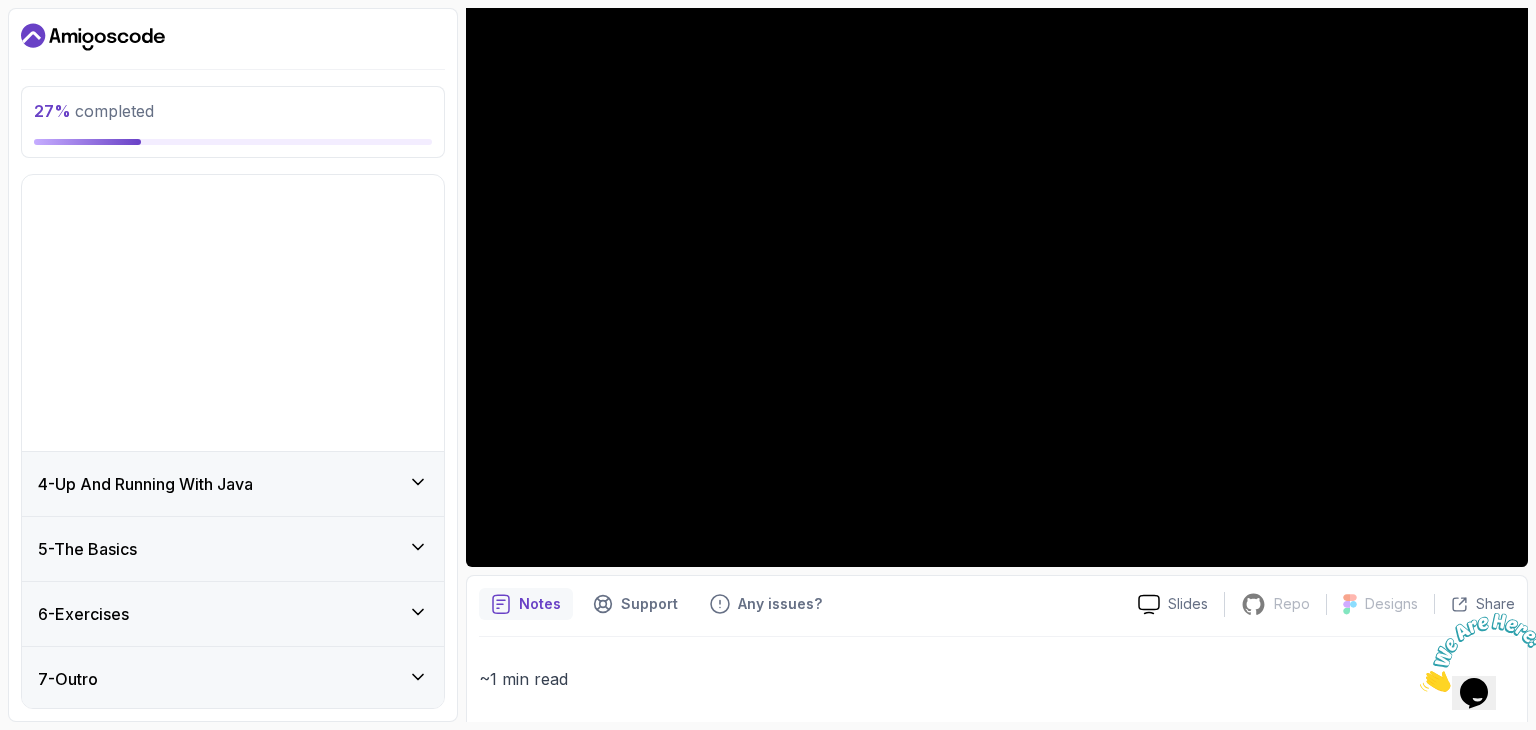 scroll, scrollTop: 0, scrollLeft: 0, axis: both 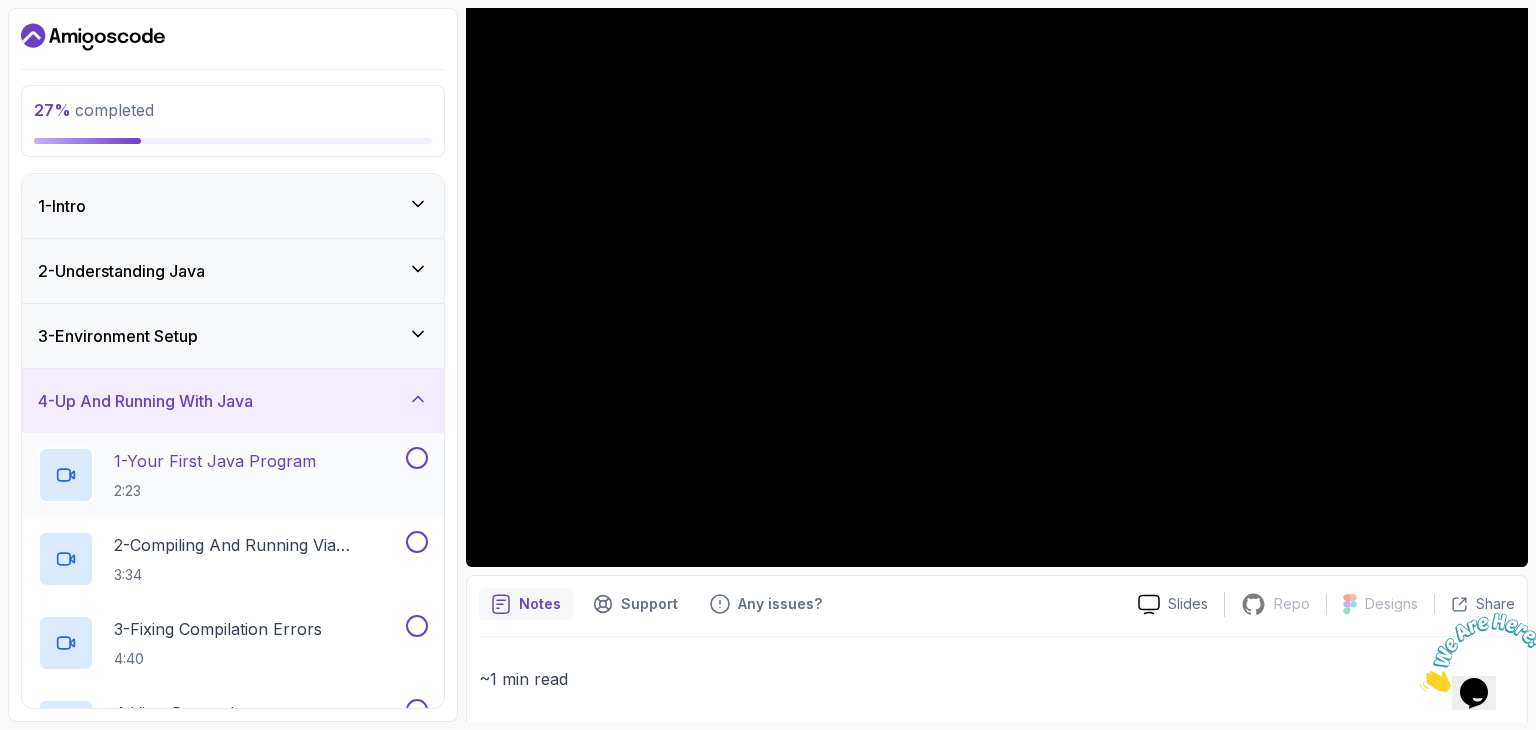 click on "1  -  Your First Java Program 2:23" at bounding box center [220, 475] 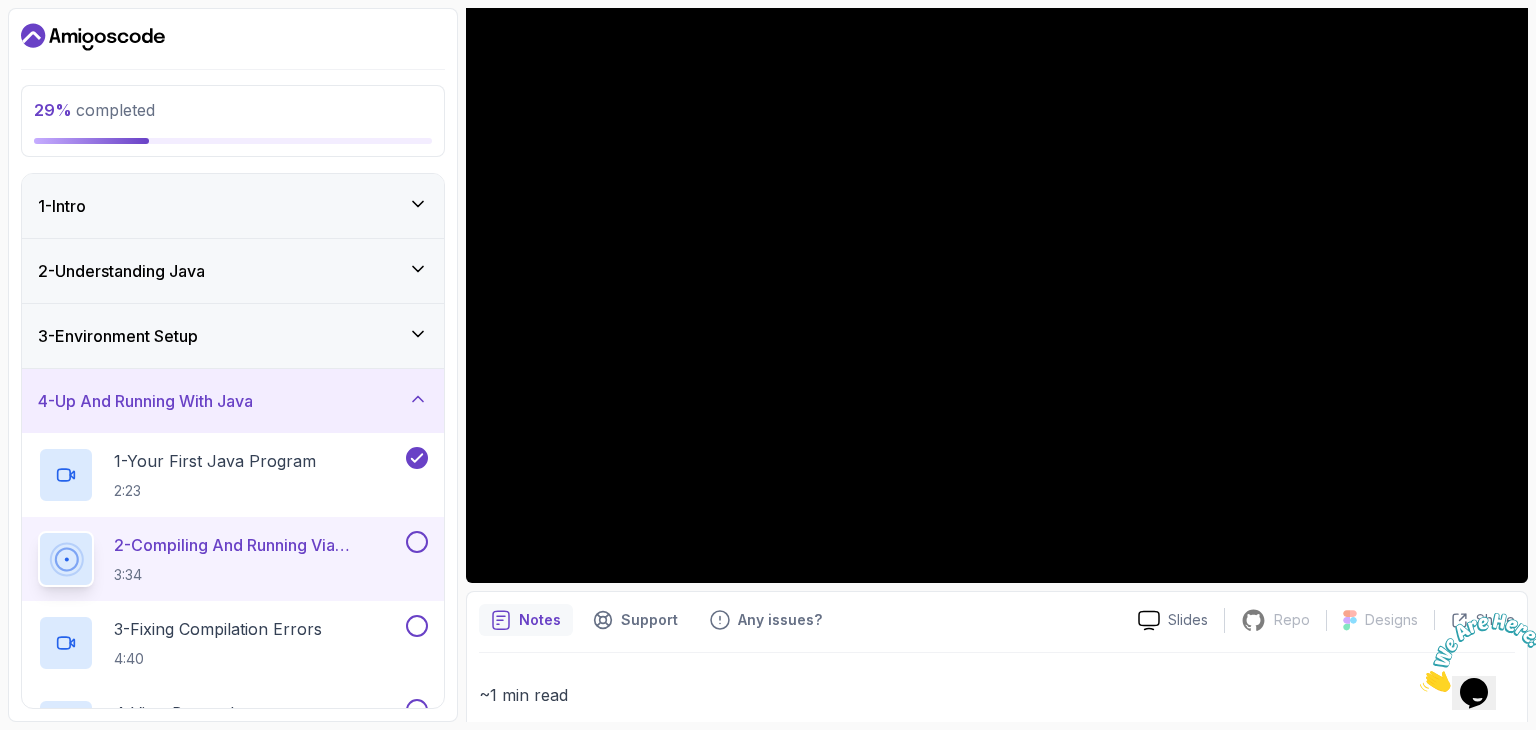 scroll, scrollTop: 208, scrollLeft: 0, axis: vertical 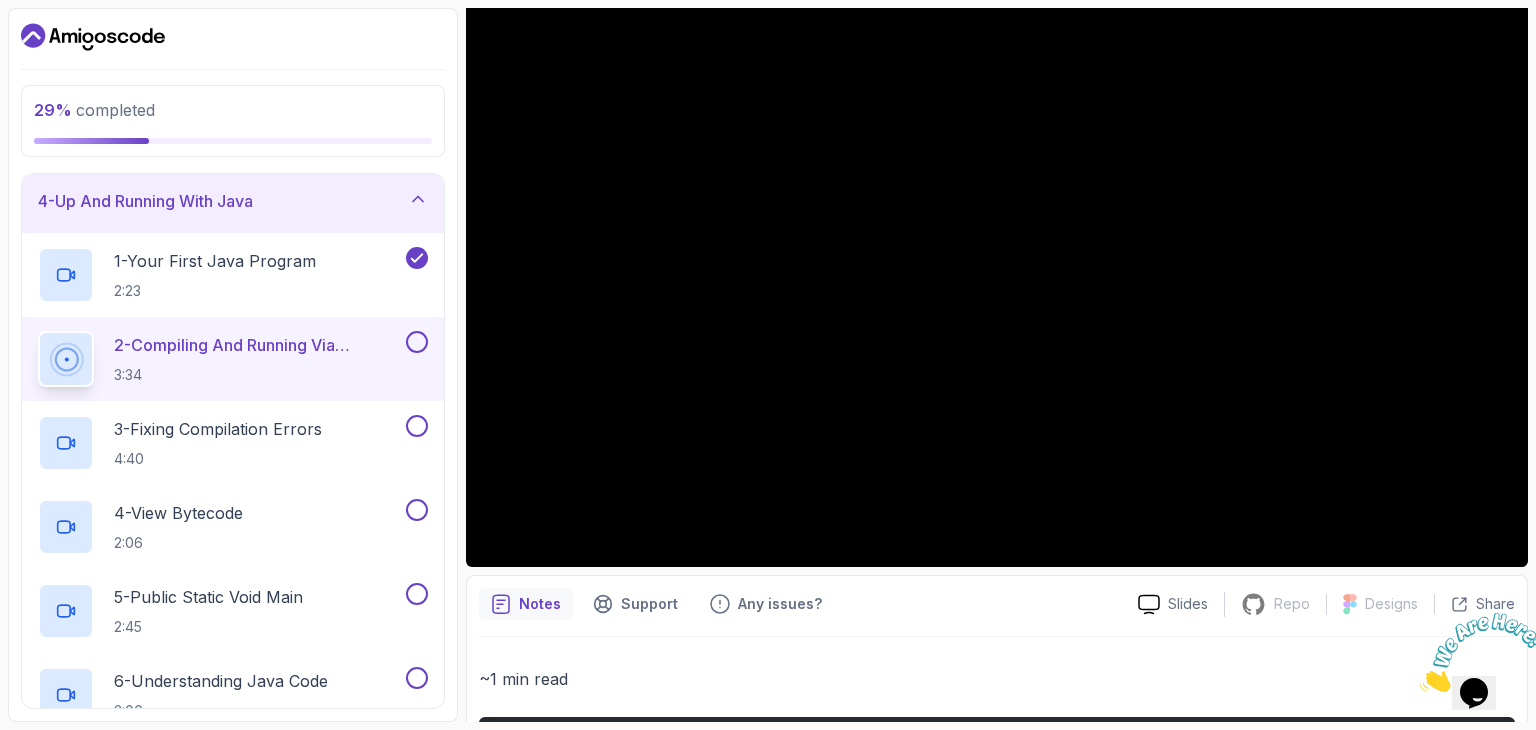 click at bounding box center [417, 342] 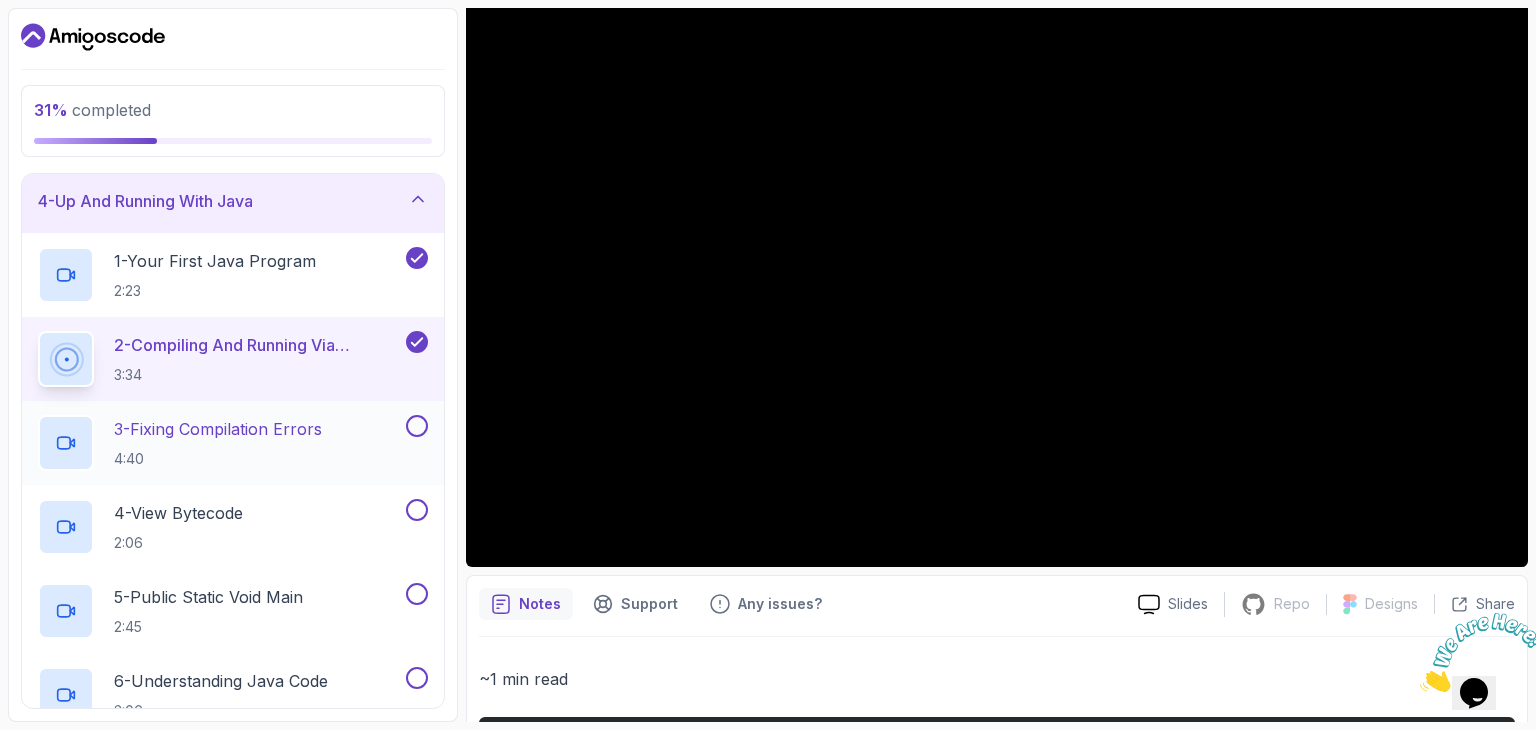 click on "3  -  Fixing Compilation Errors" at bounding box center (218, 429) 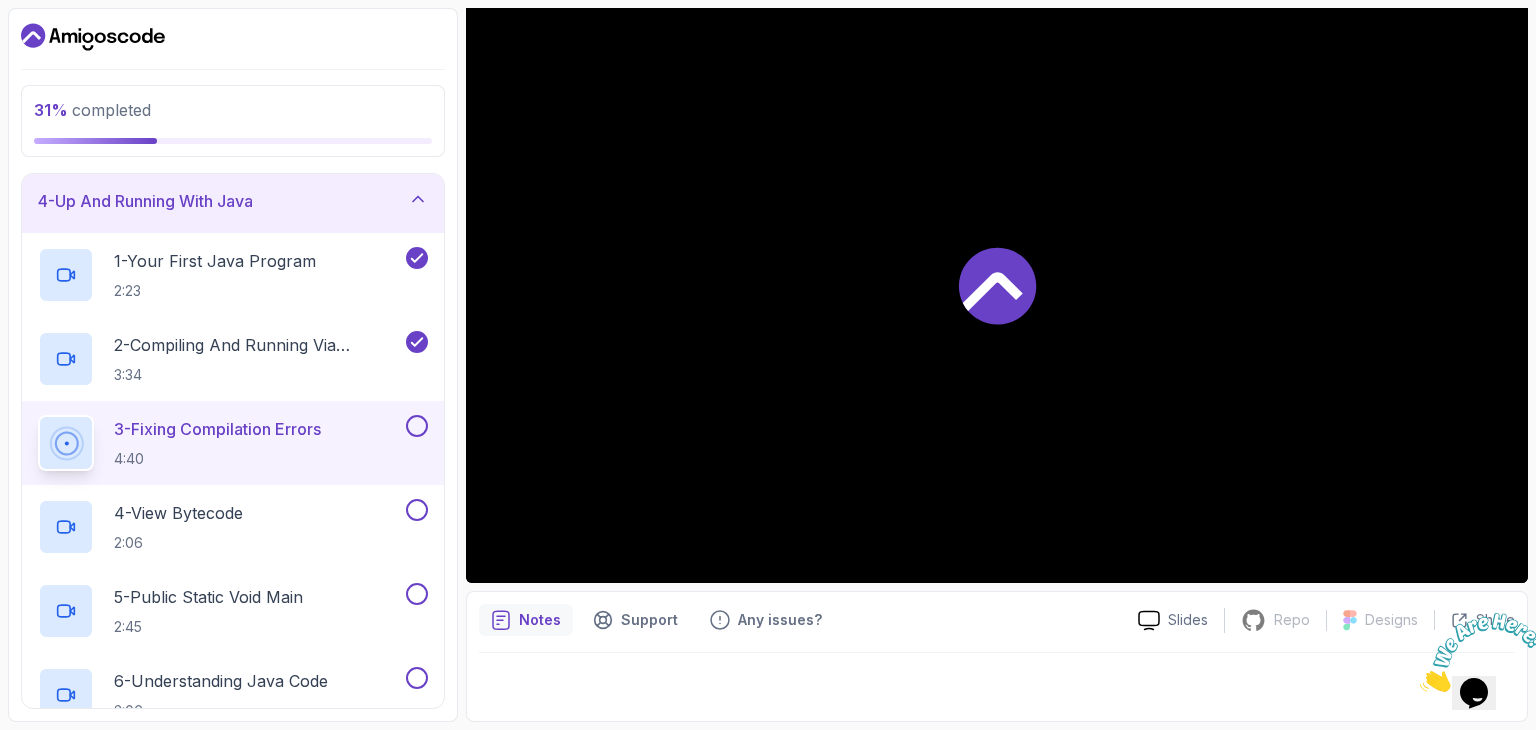 scroll, scrollTop: 192, scrollLeft: 0, axis: vertical 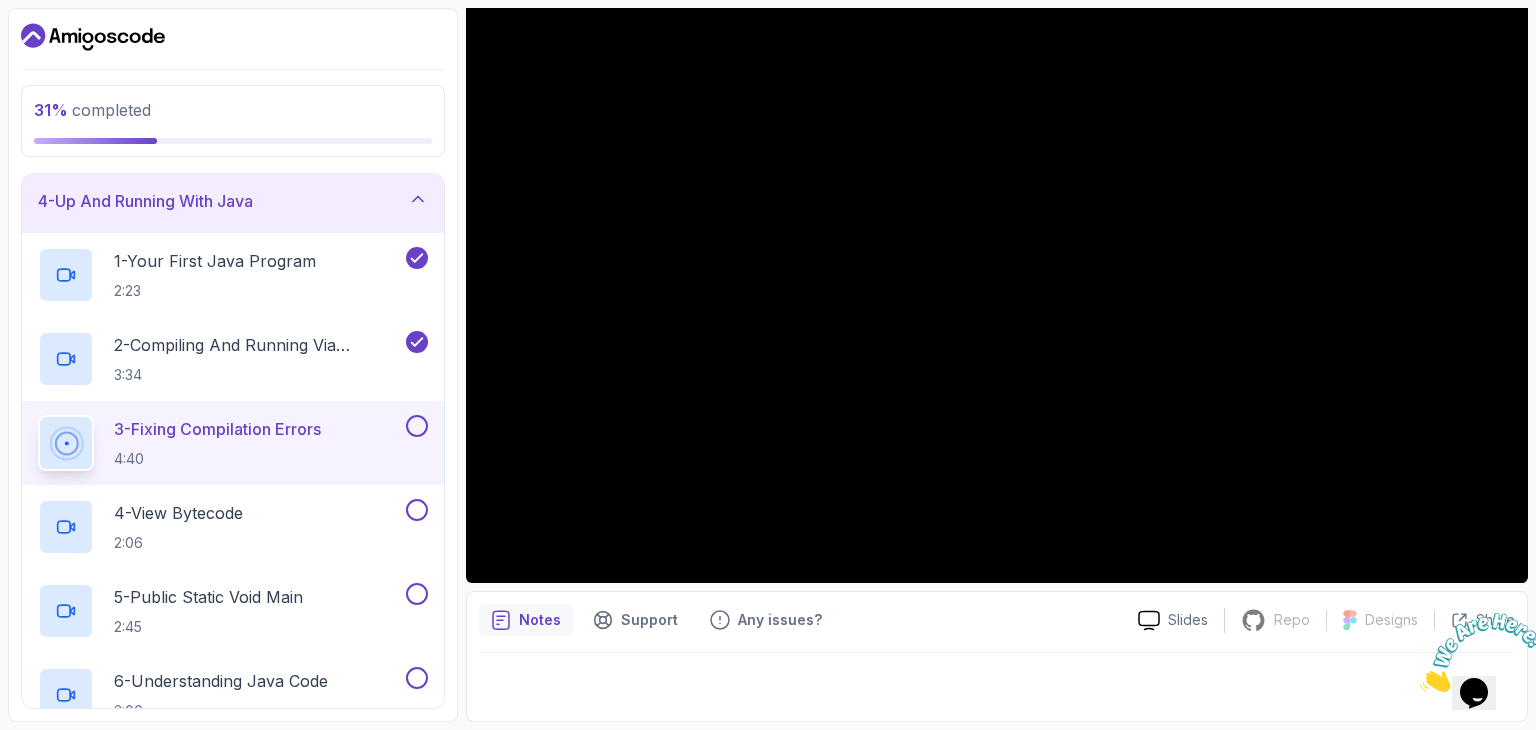 click at bounding box center [417, 426] 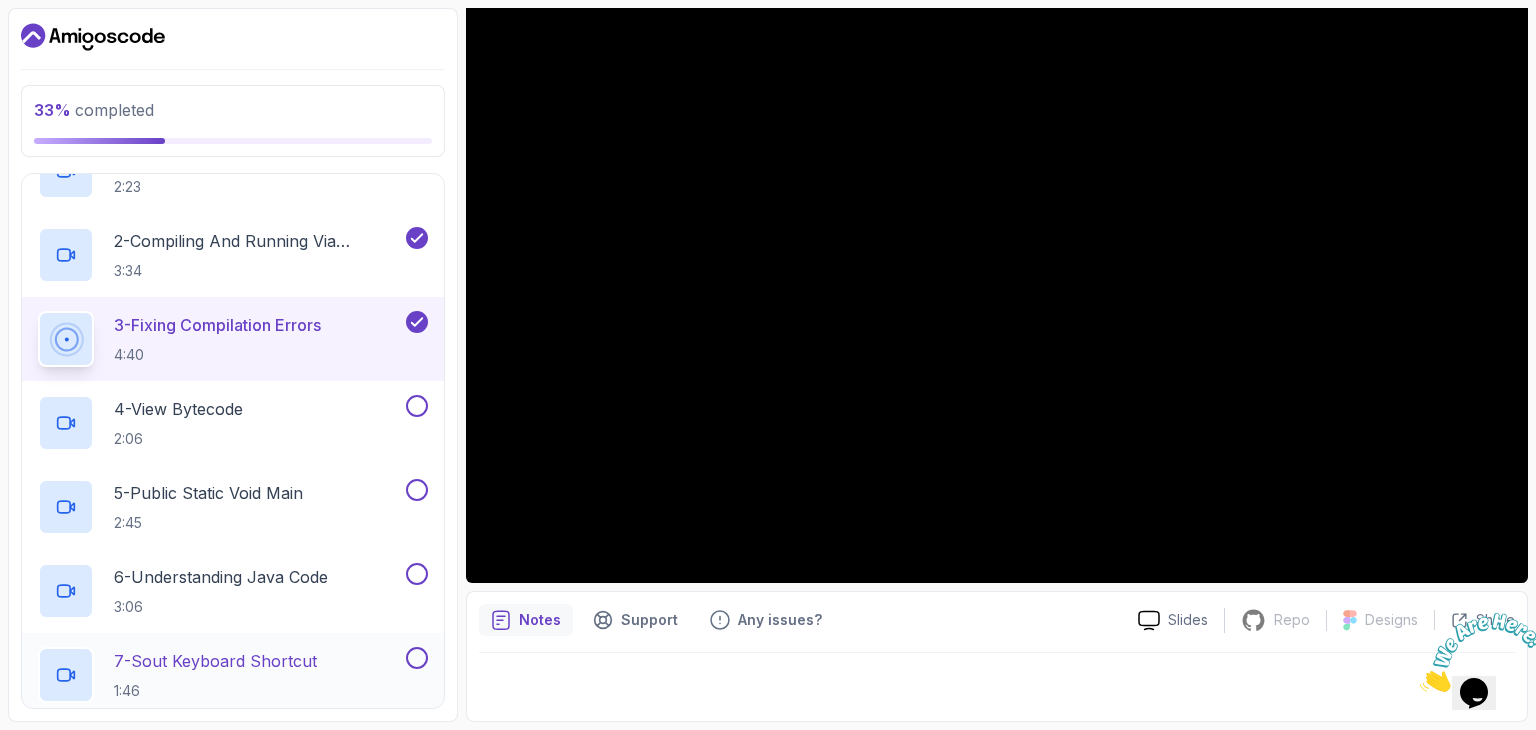 scroll, scrollTop: 300, scrollLeft: 0, axis: vertical 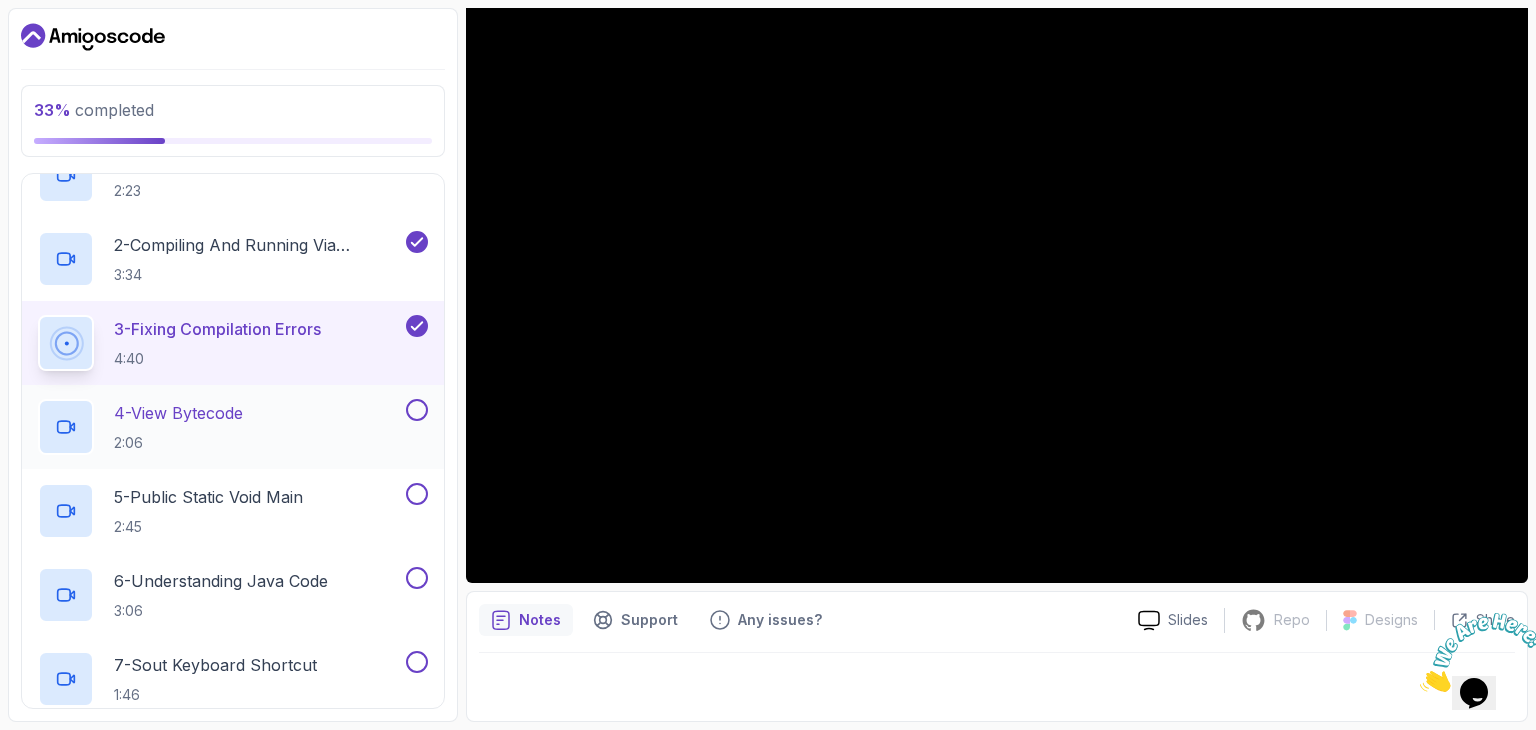 click on "4  -  View Bytecode 2:06" at bounding box center [220, 427] 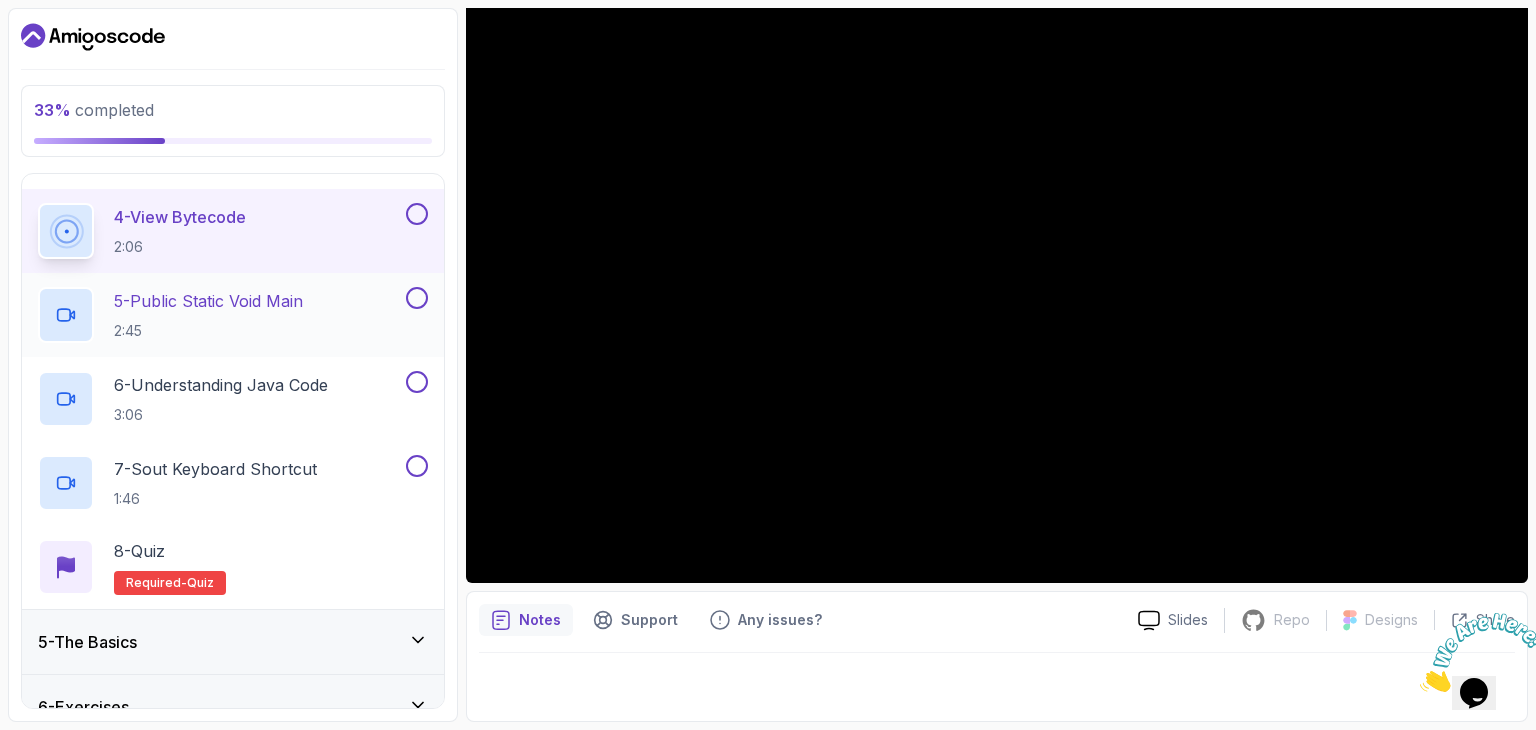 scroll, scrollTop: 500, scrollLeft: 0, axis: vertical 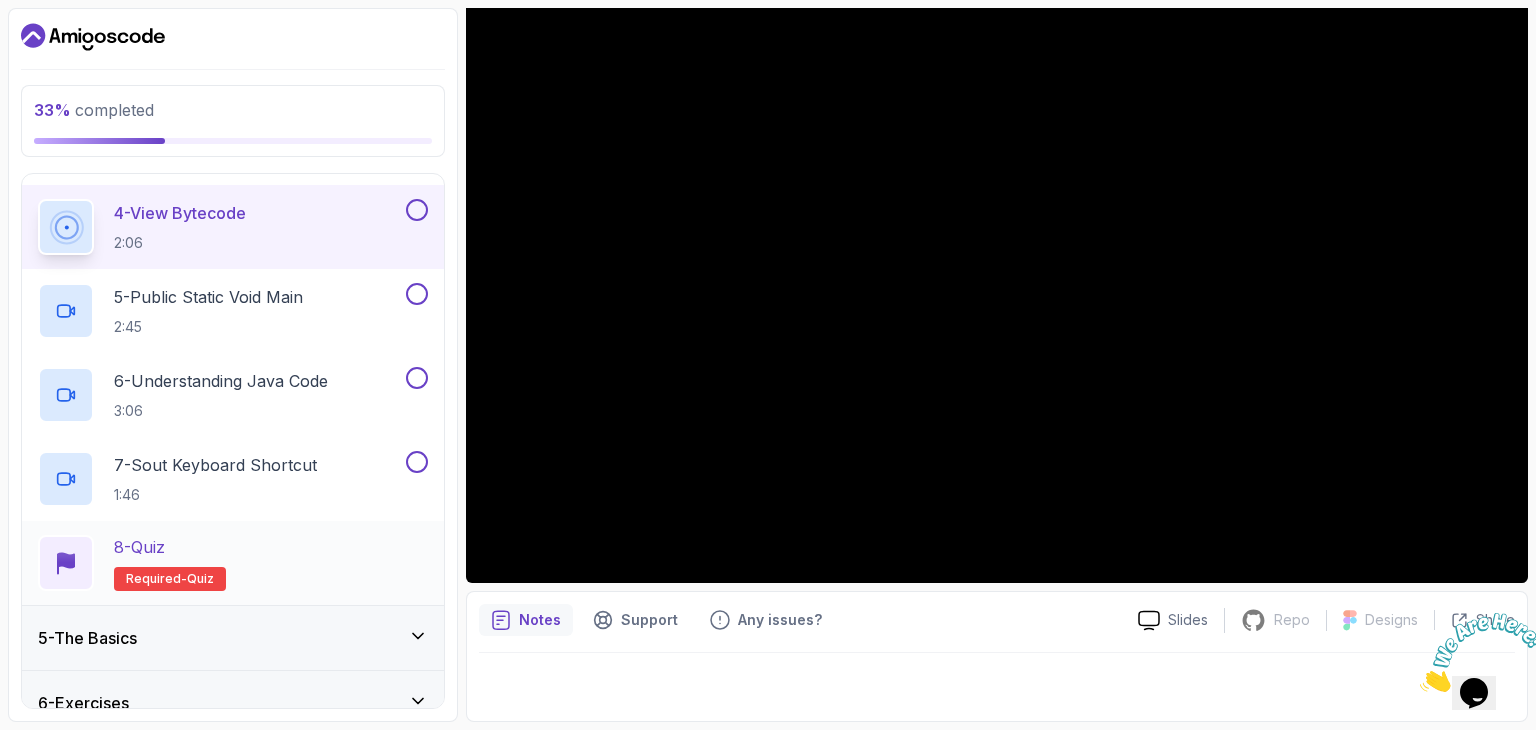 click on "8  -  Quiz Required- quiz" at bounding box center [170, 563] 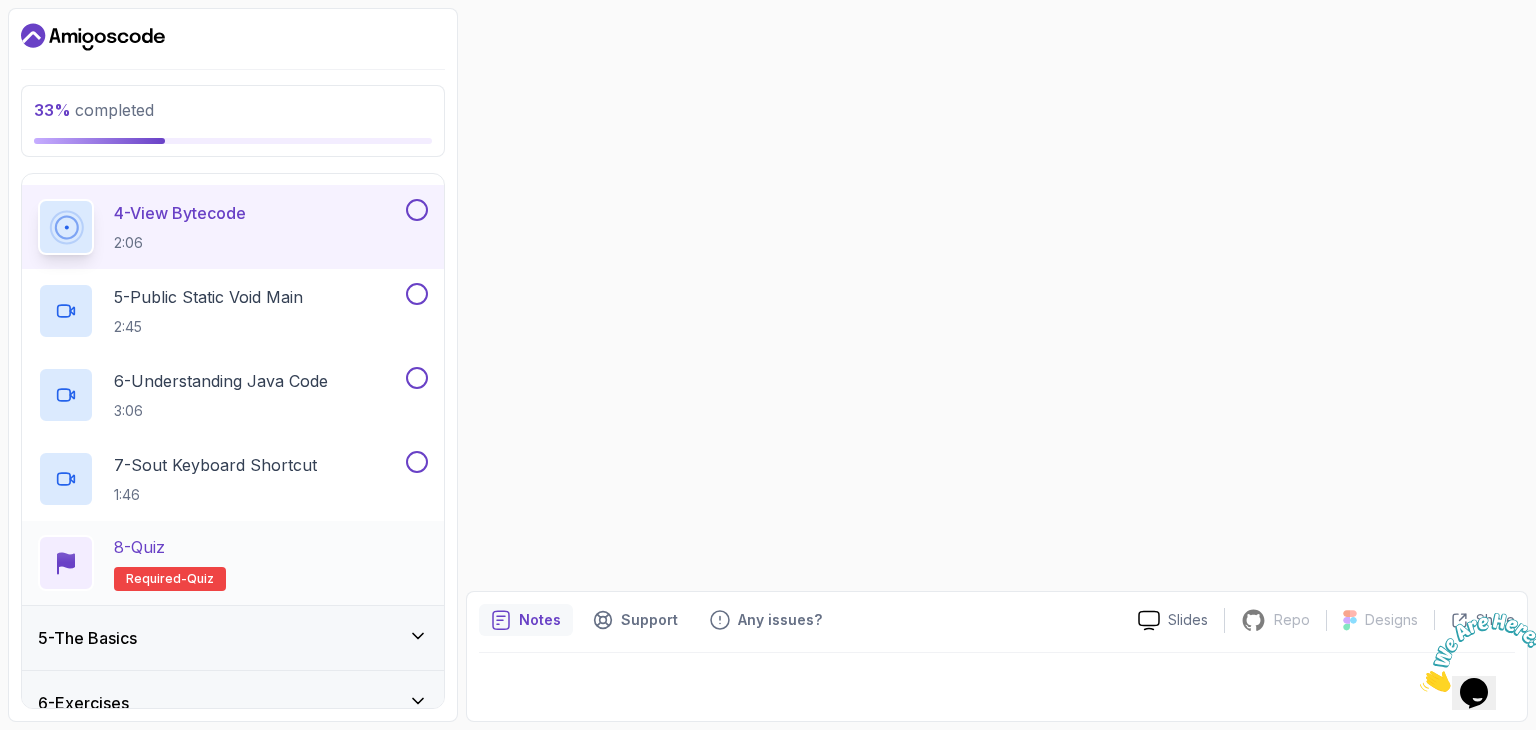 scroll, scrollTop: 0, scrollLeft: 0, axis: both 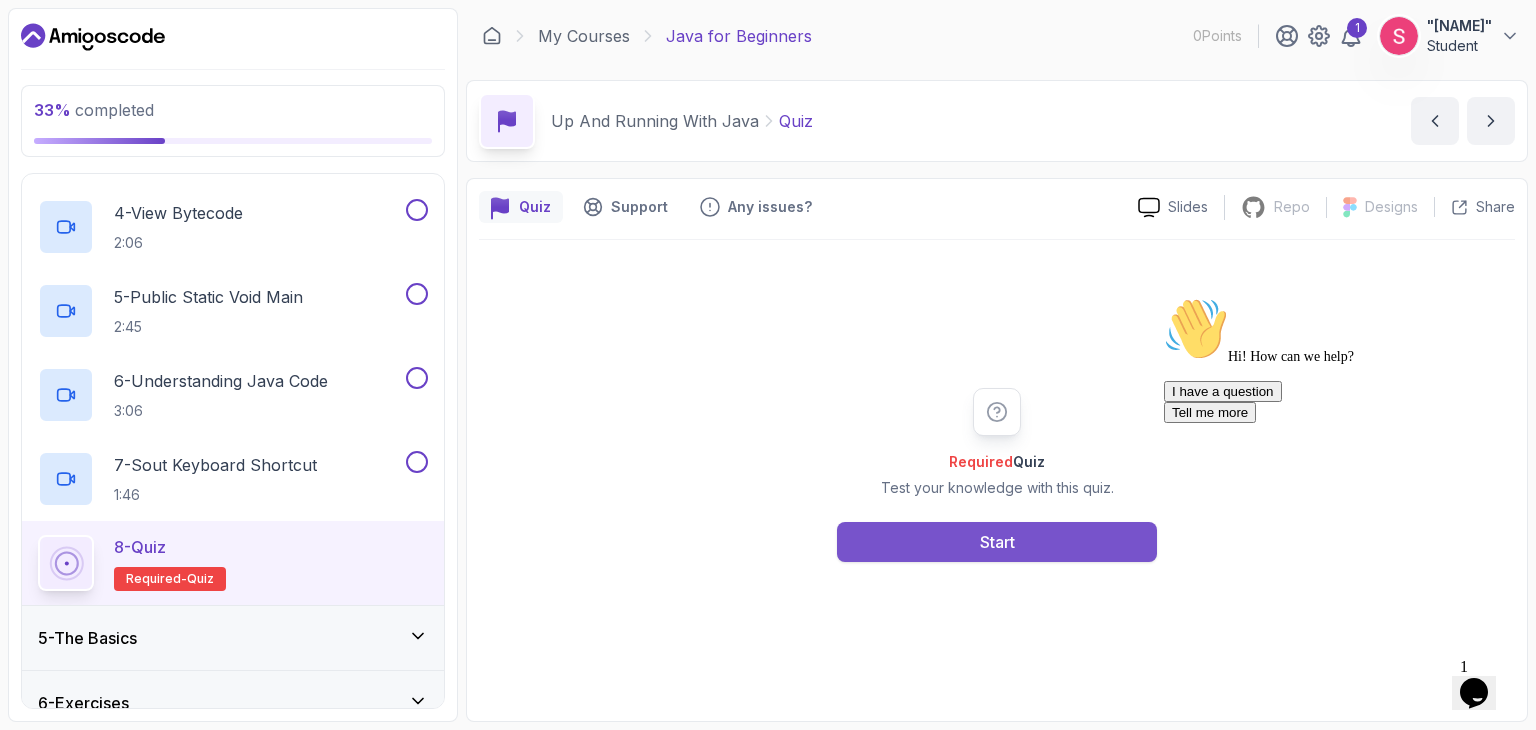 click on "Start" at bounding box center [997, 542] 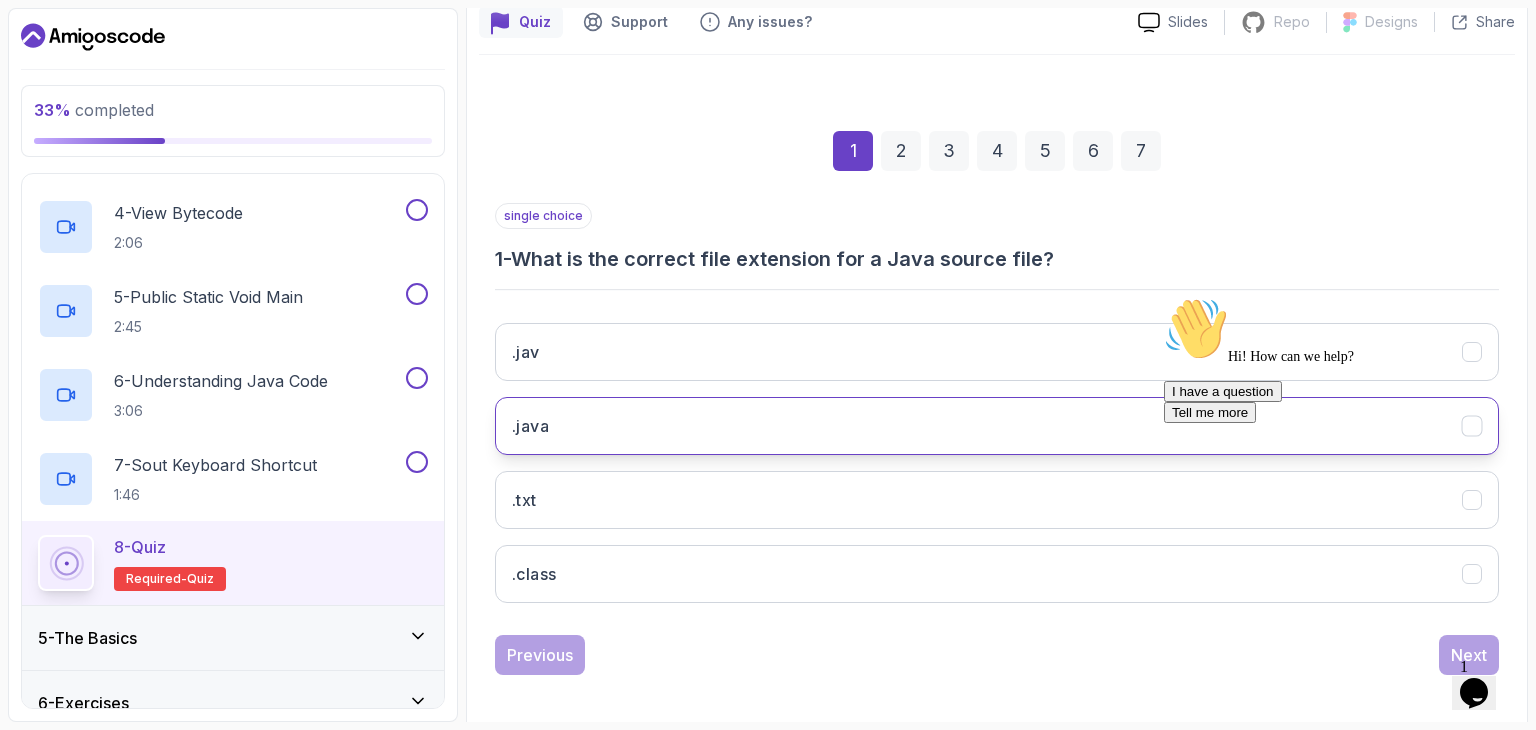 scroll, scrollTop: 192, scrollLeft: 0, axis: vertical 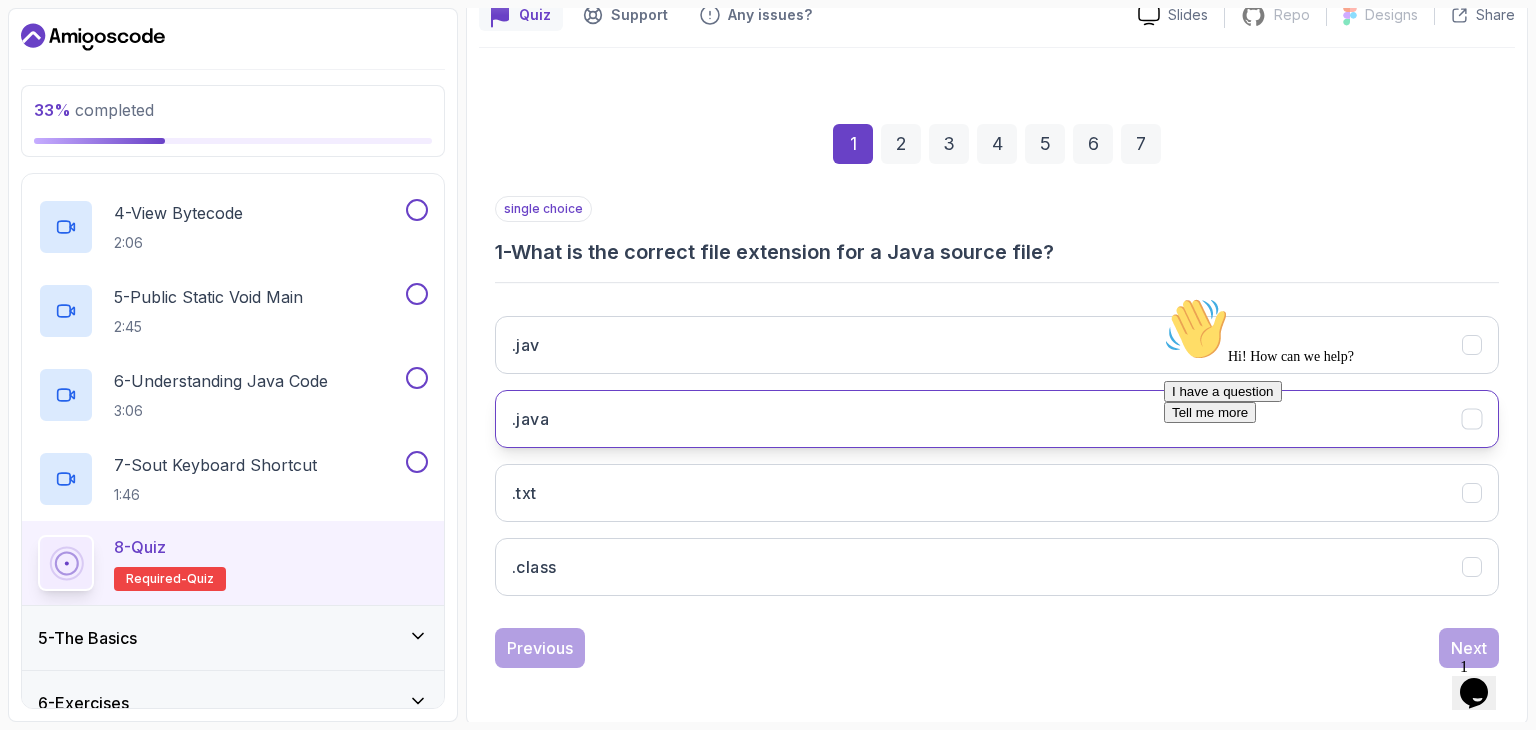 click on ".java" at bounding box center [997, 419] 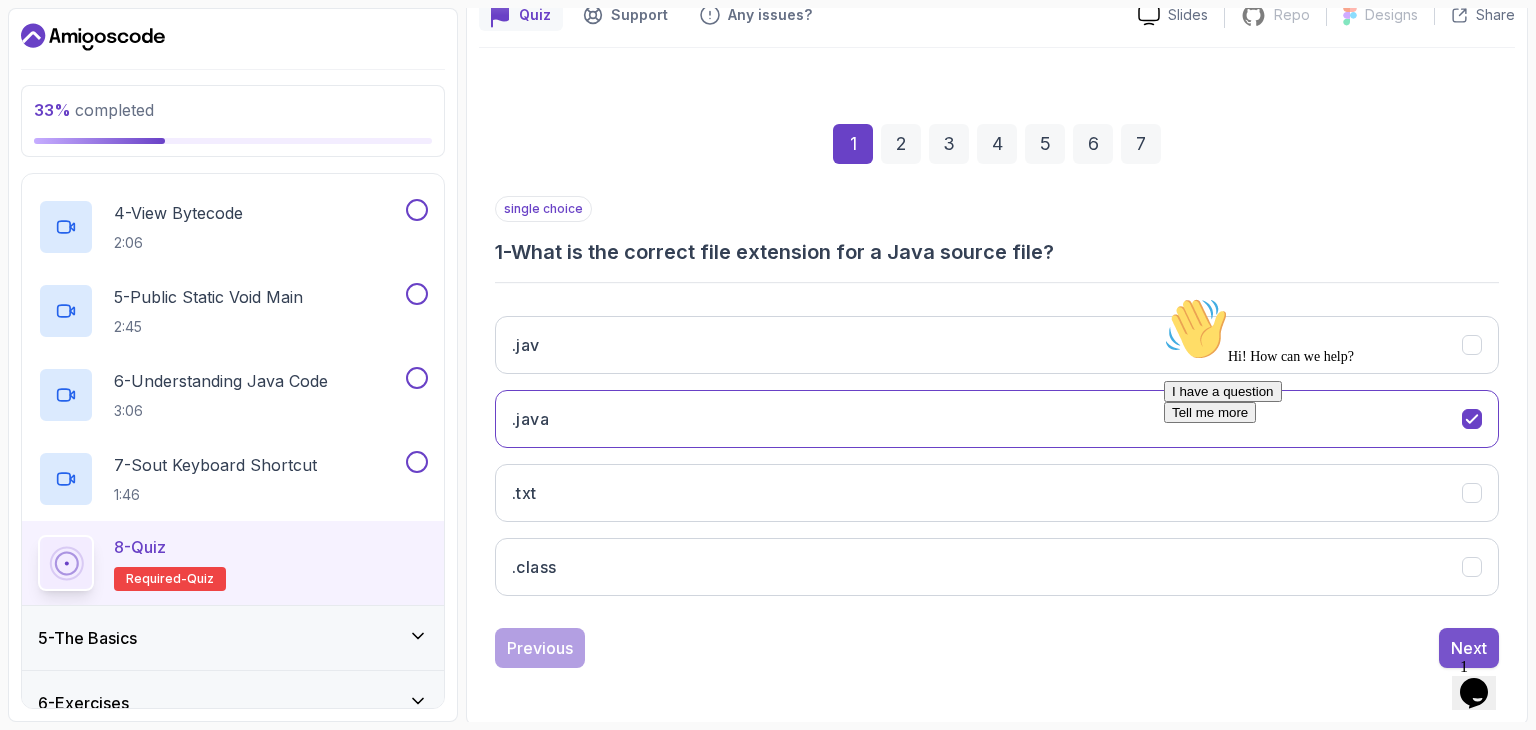 click on "Next" at bounding box center [1469, 648] 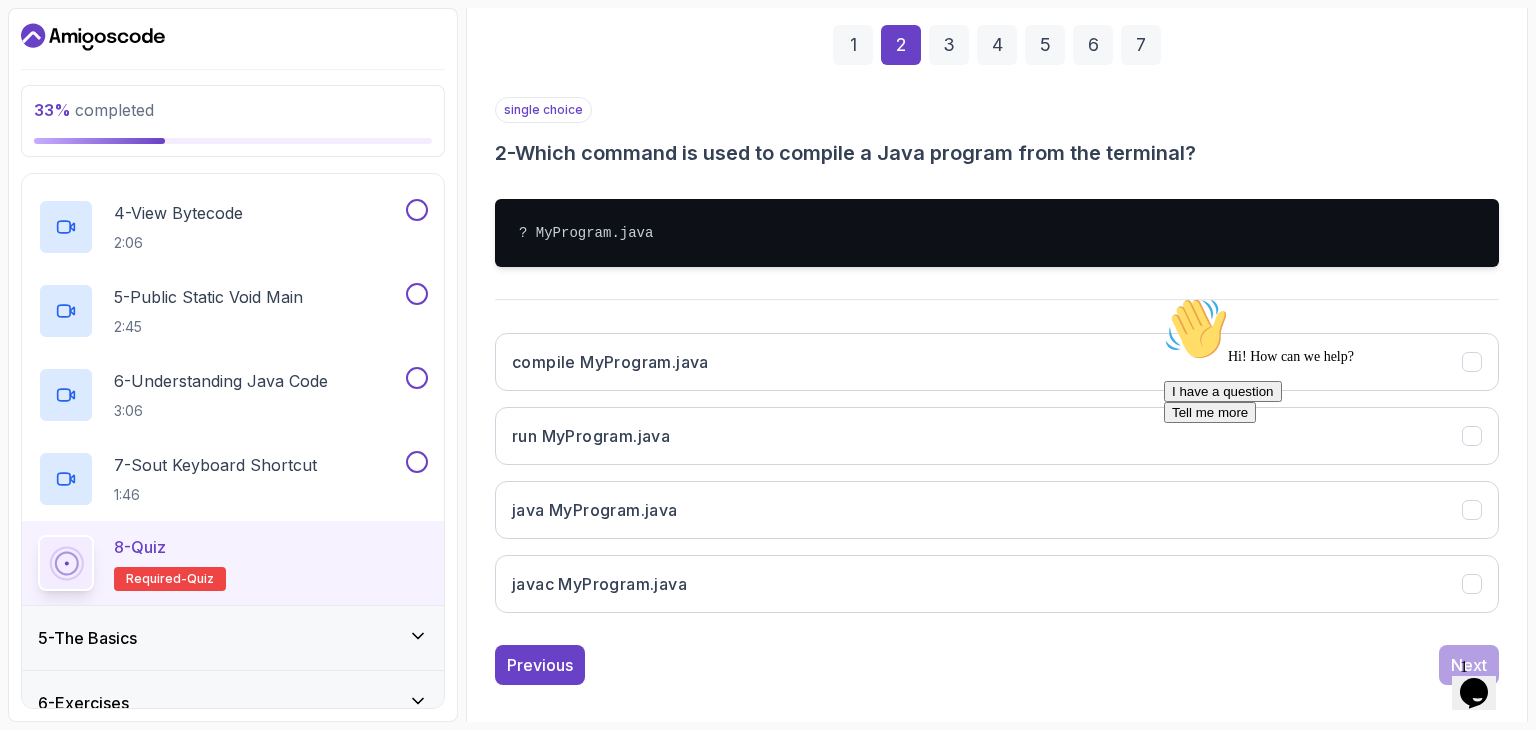 scroll, scrollTop: 292, scrollLeft: 0, axis: vertical 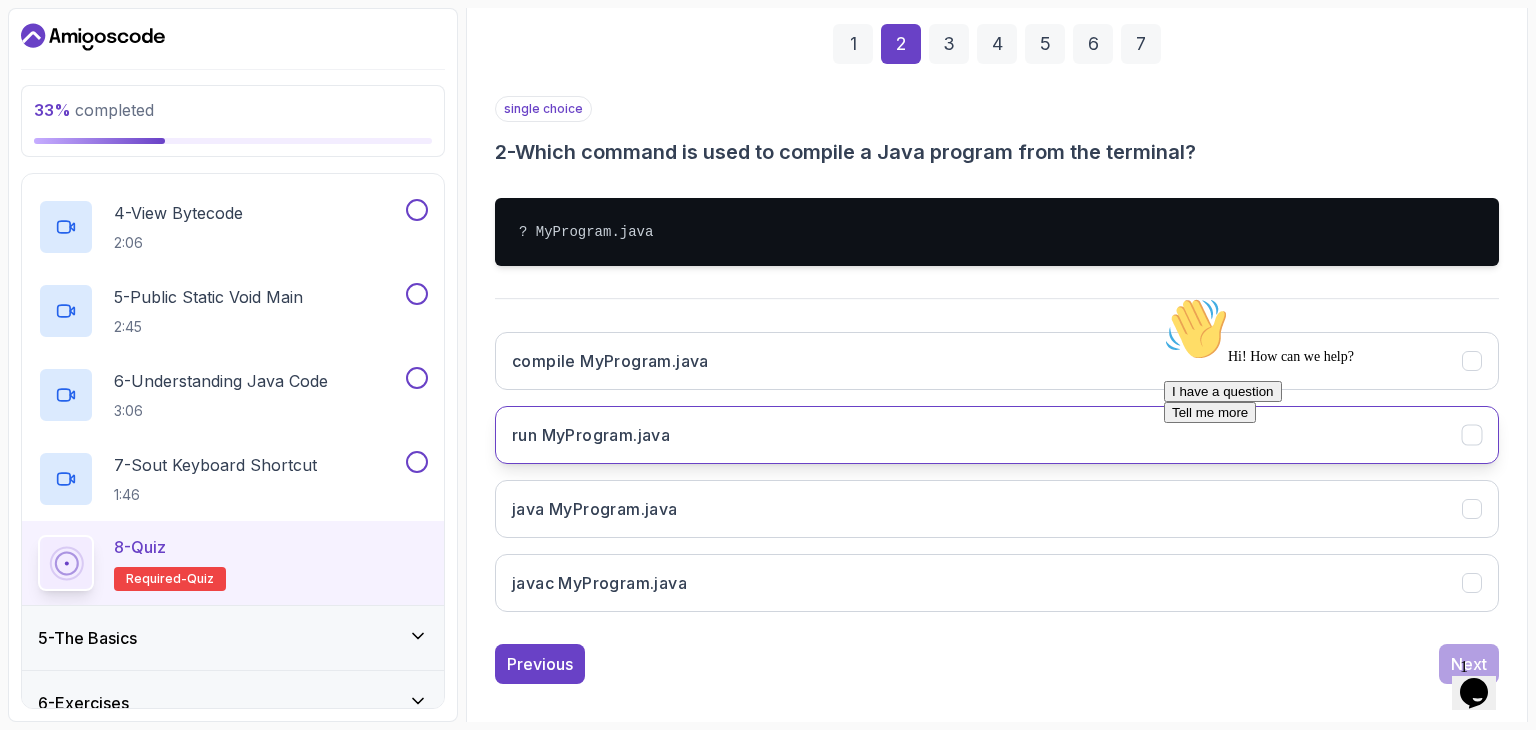 click on "run MyProgram.java" at bounding box center [997, 435] 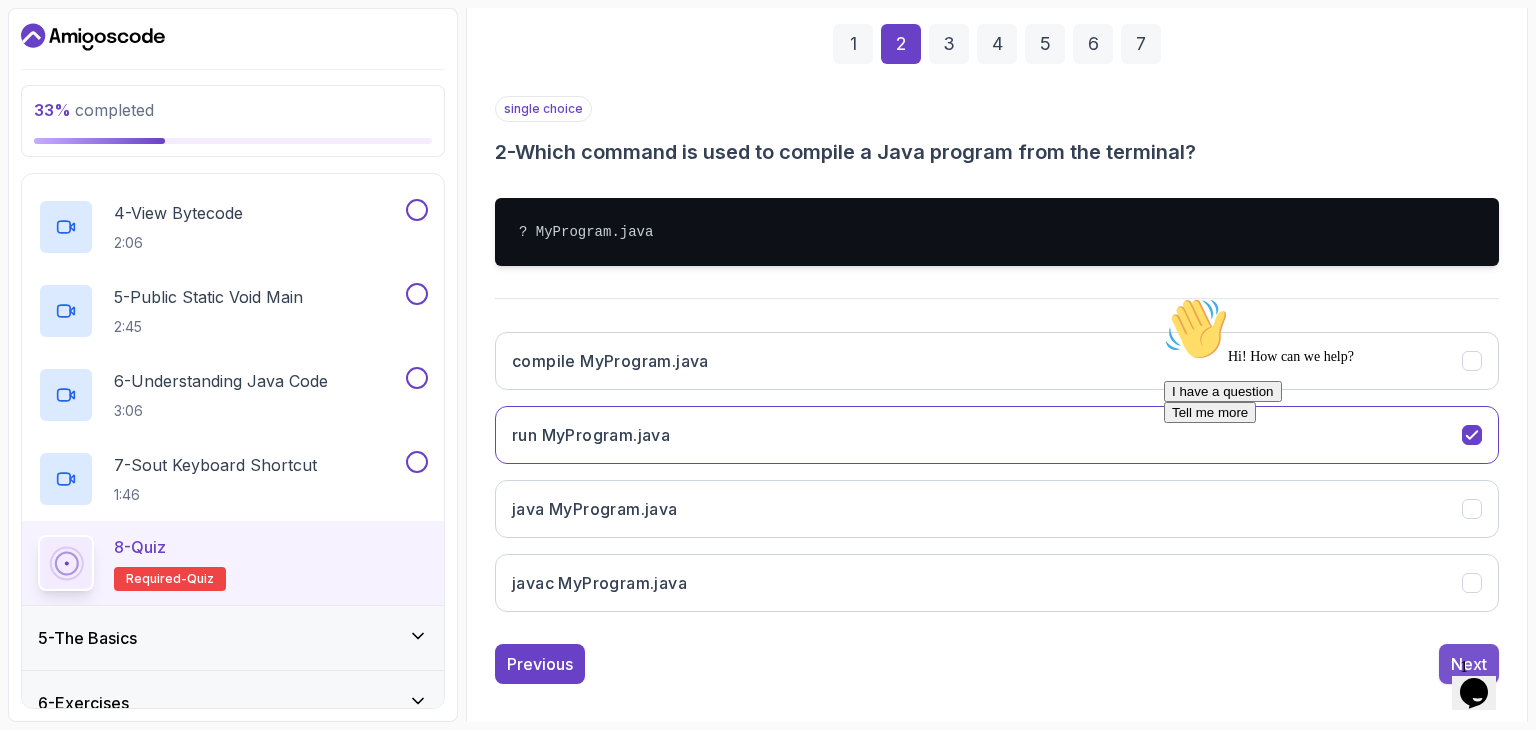 click on "Next" at bounding box center [1469, 664] 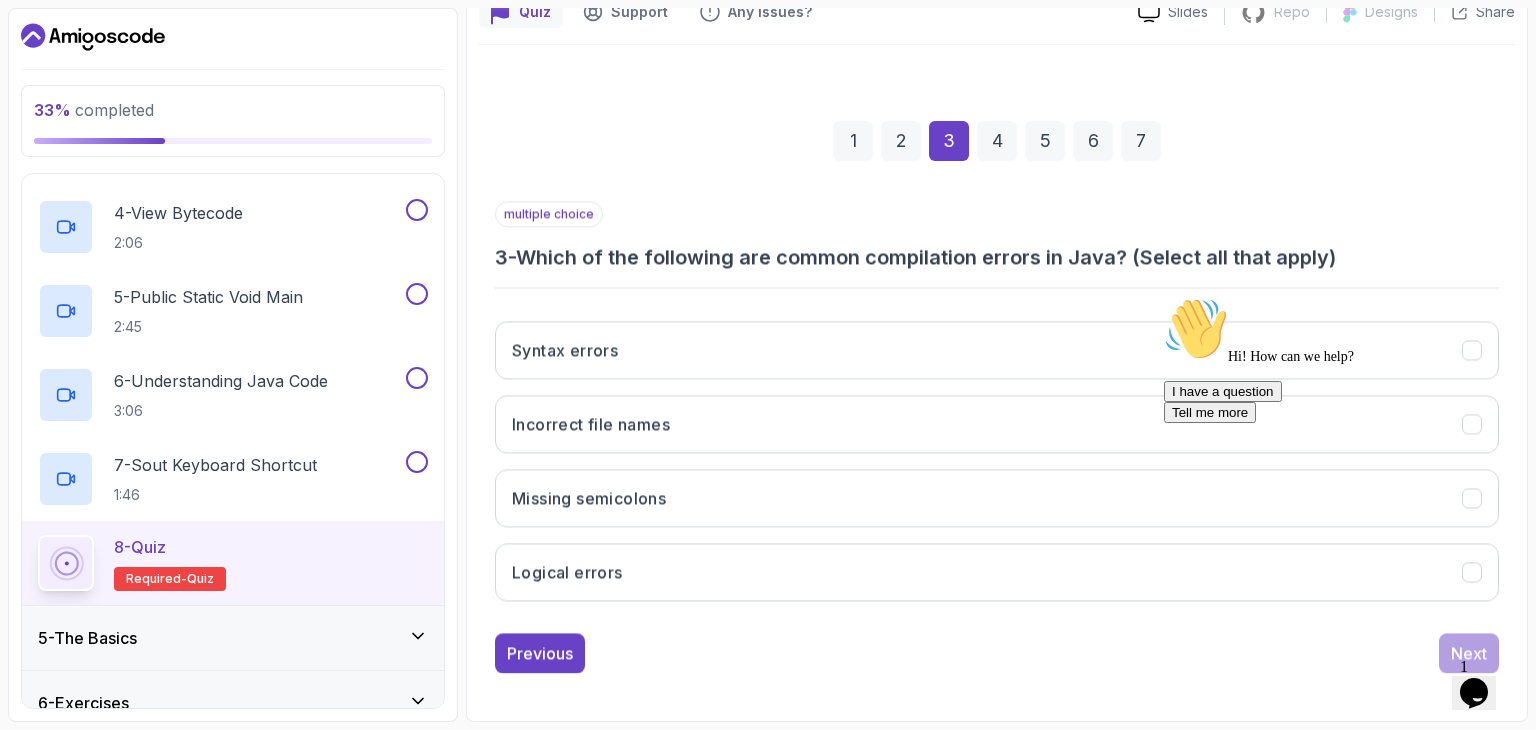 scroll, scrollTop: 192, scrollLeft: 0, axis: vertical 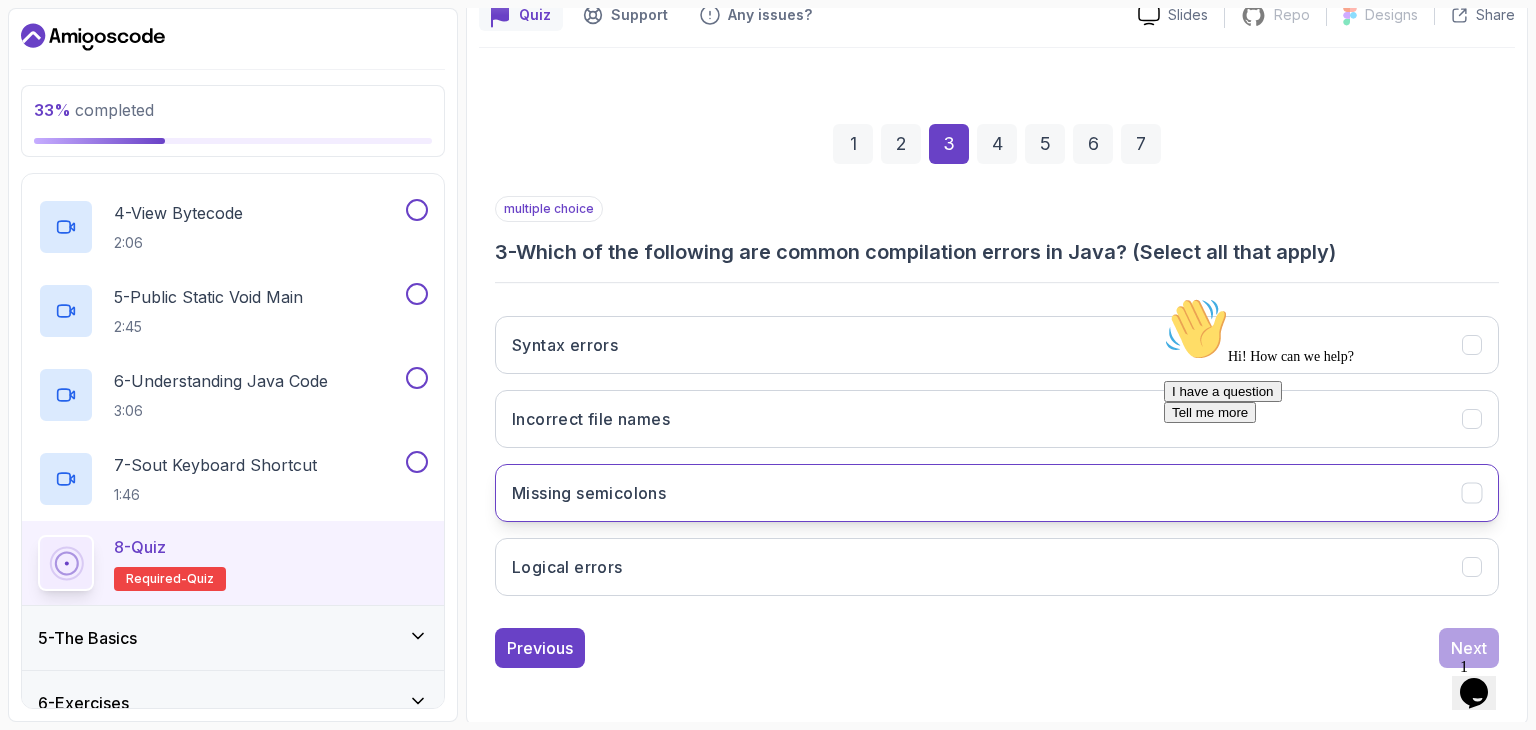 click on "Missing semicolons" at bounding box center (589, 493) 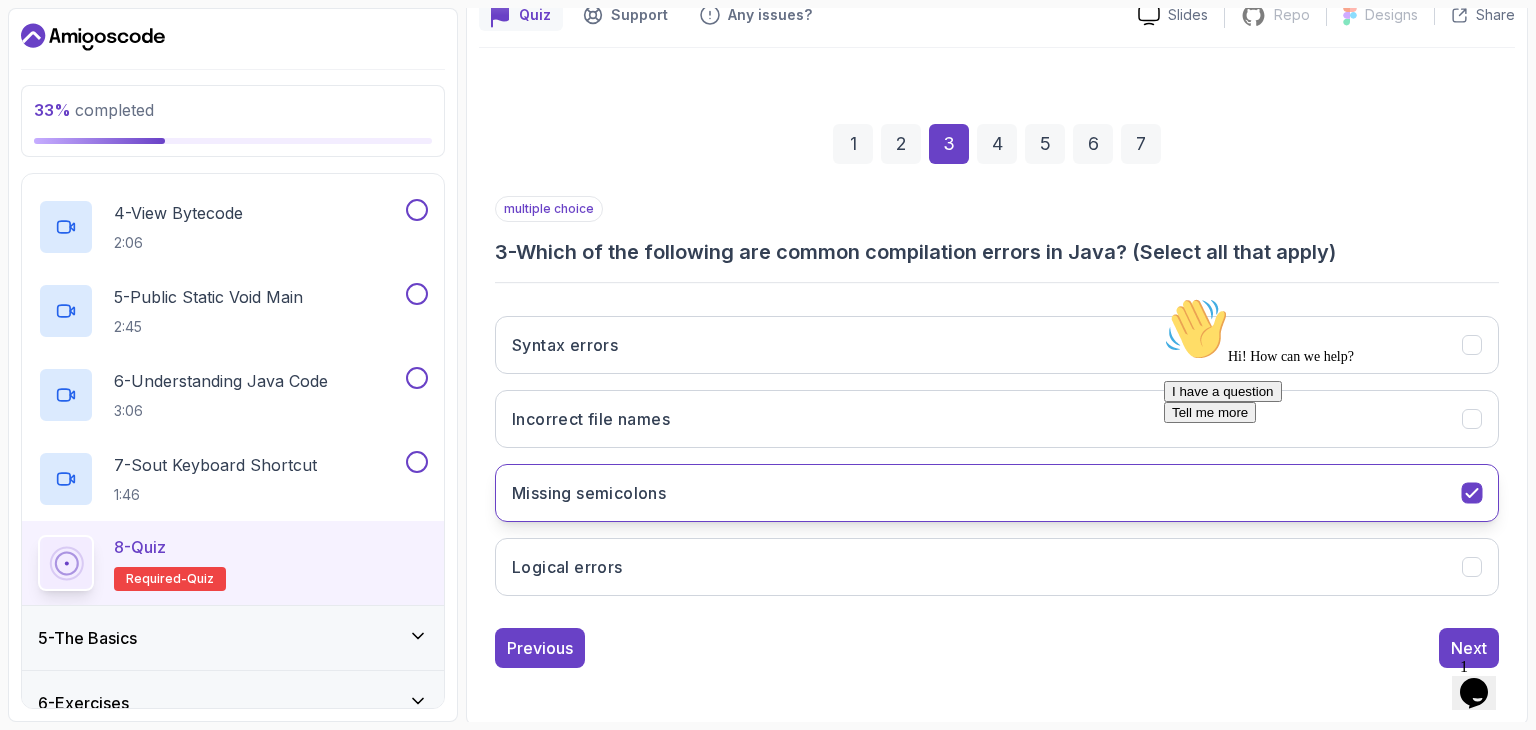 click on "Missing semicolons" at bounding box center (589, 493) 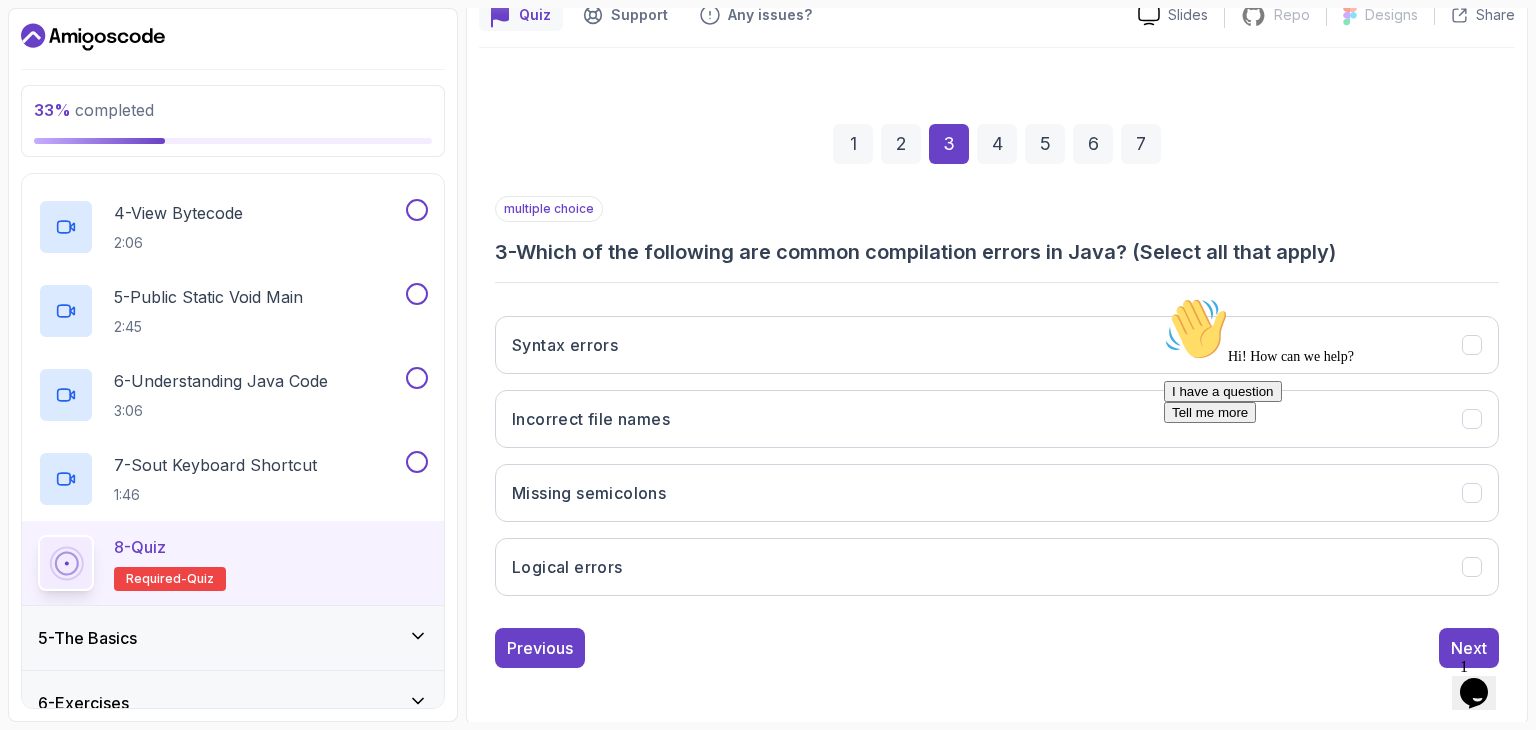click at bounding box center (1164, 297) 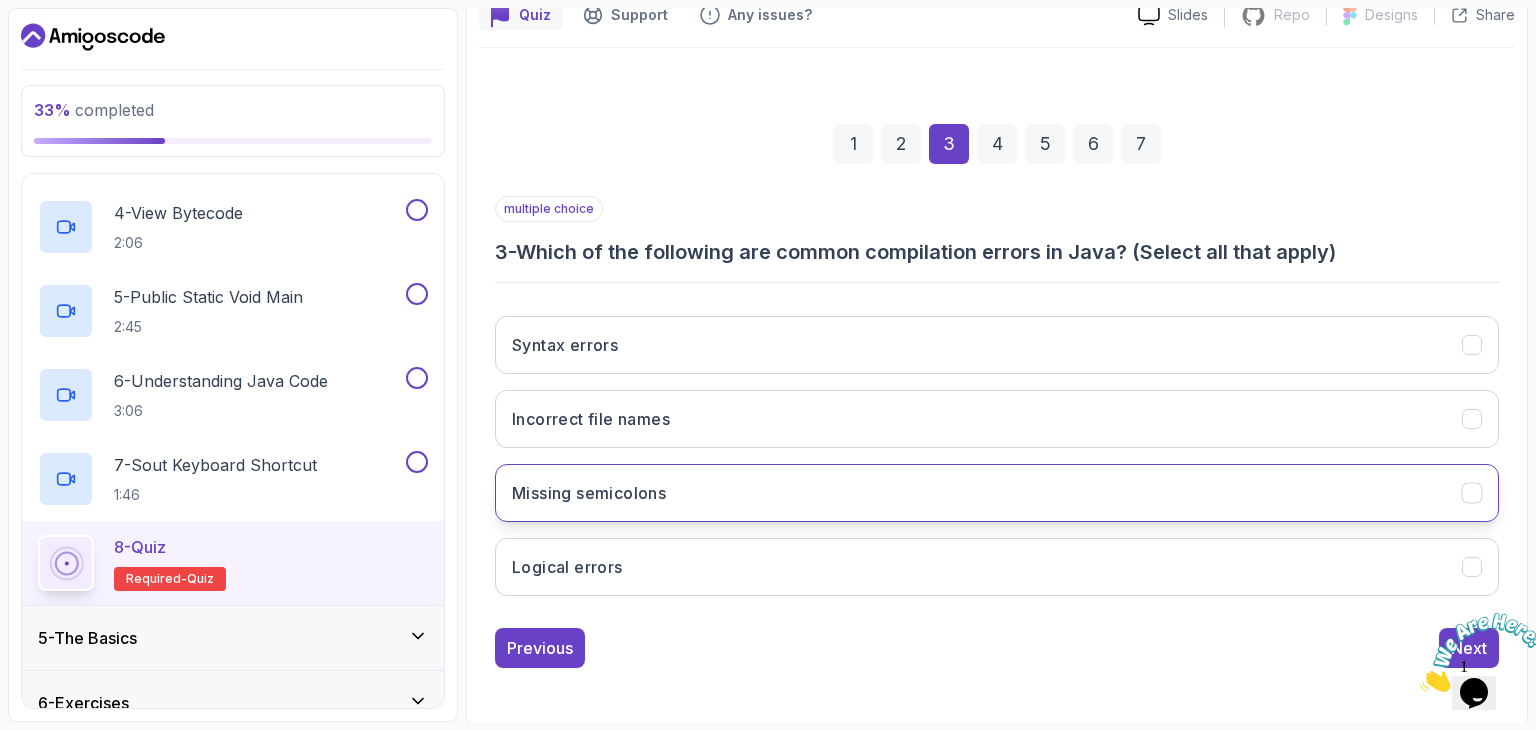 click 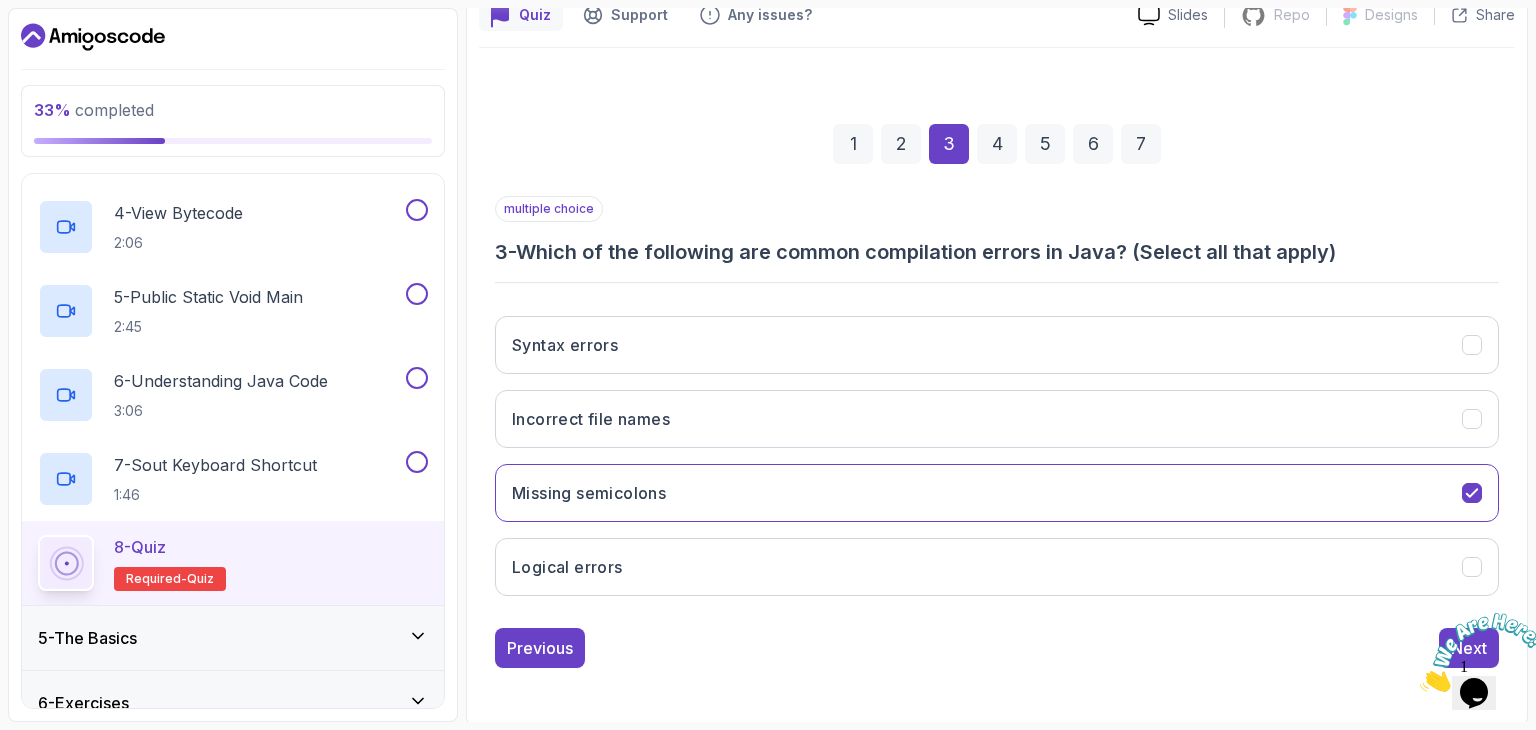 click at bounding box center [1482, 652] 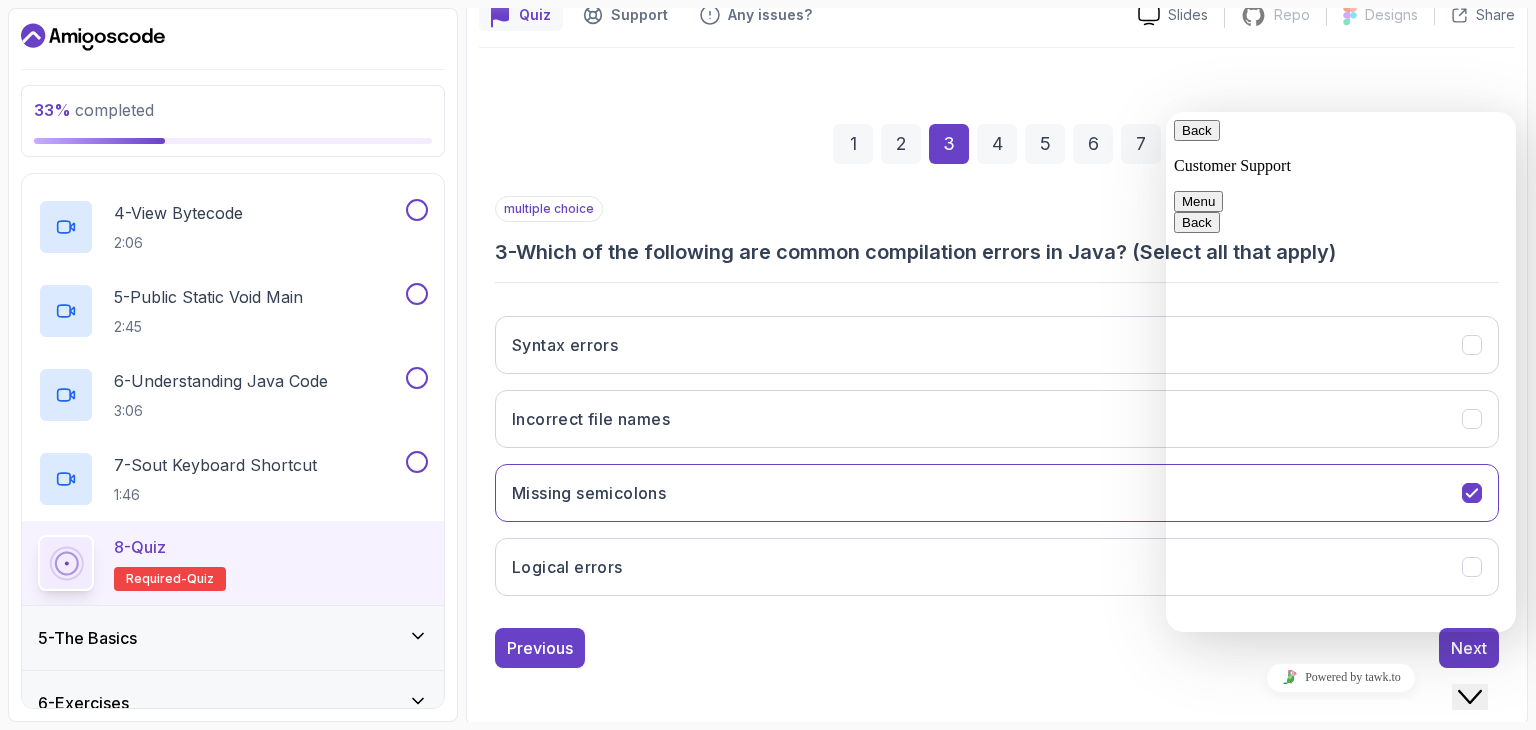 click on "1 2 3 4 5 6 7 multiple choice 3  -  Which of the following are common compilation errors in Java? (Select all that apply) Syntax errors Incorrect file names Missing semicolons Logical errors Previous Next" at bounding box center [997, 380] 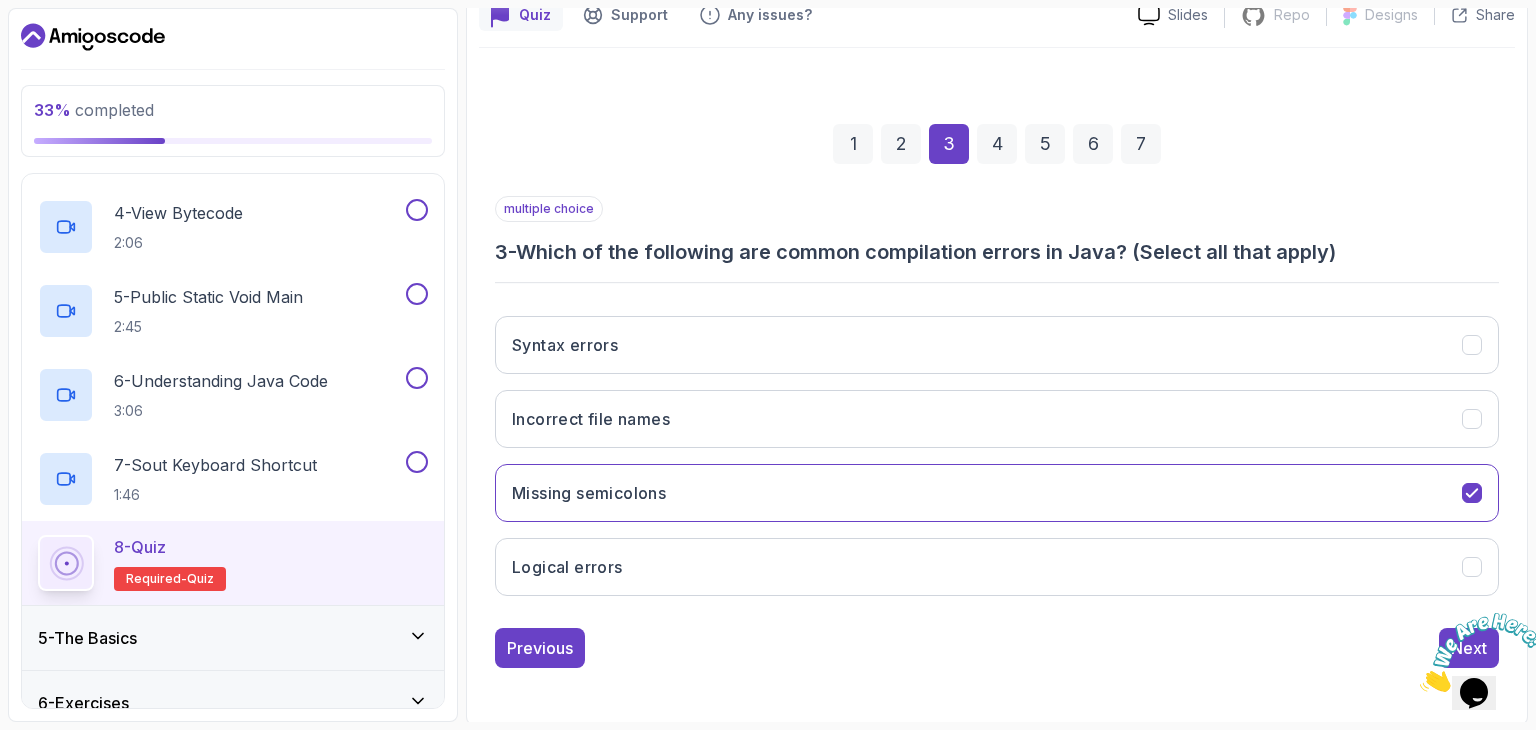 click on "4" at bounding box center [997, 144] 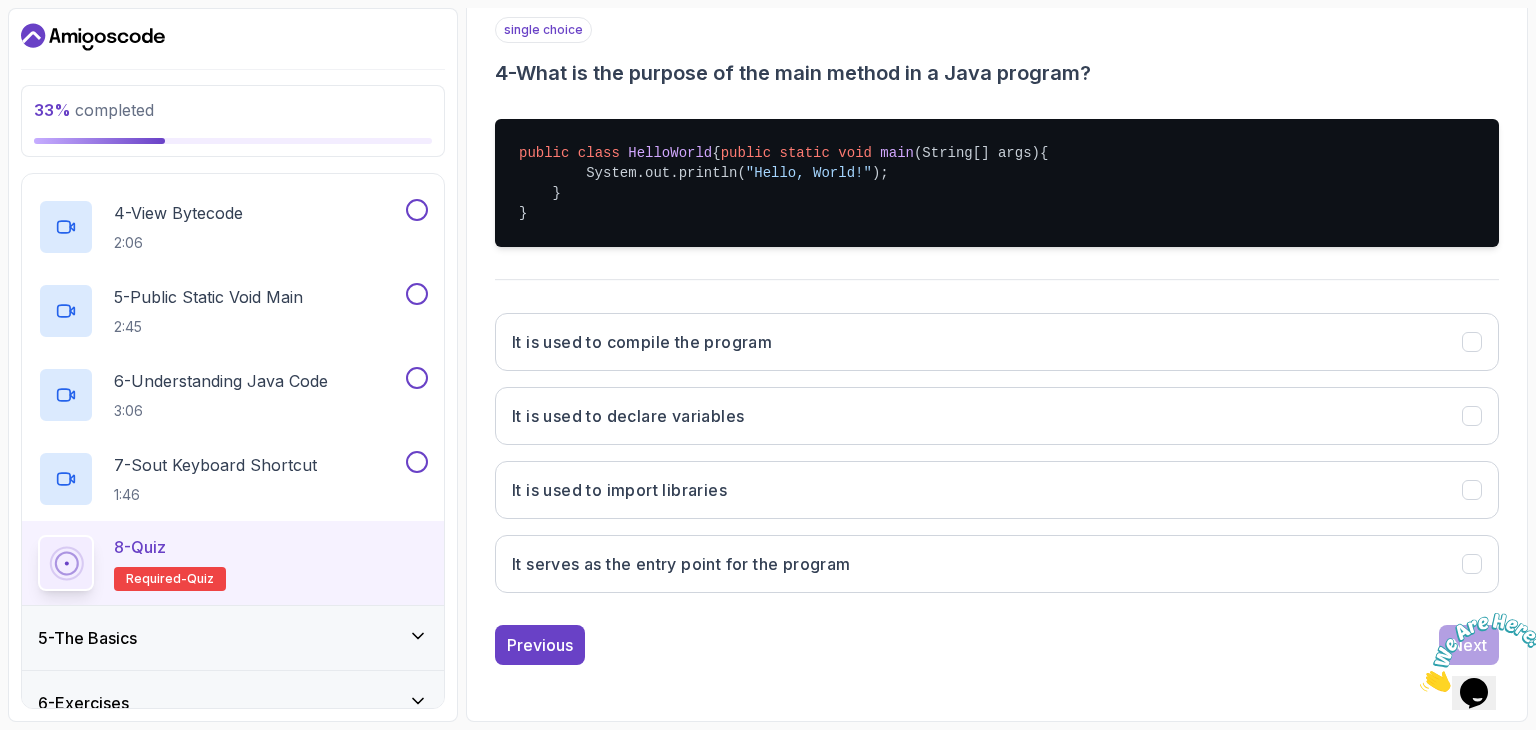 scroll, scrollTop: 388, scrollLeft: 0, axis: vertical 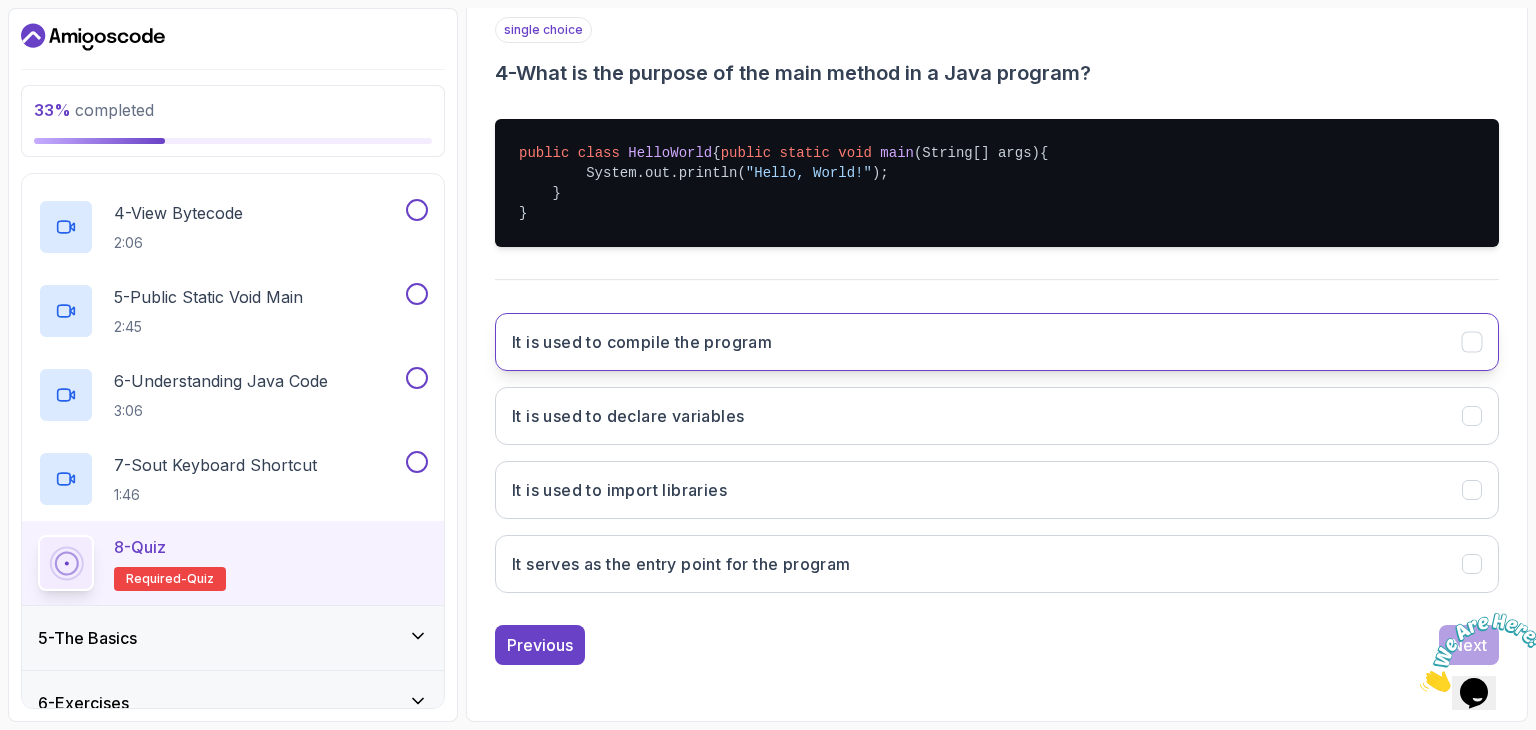 click on "It is used to compile the program" at bounding box center (642, 342) 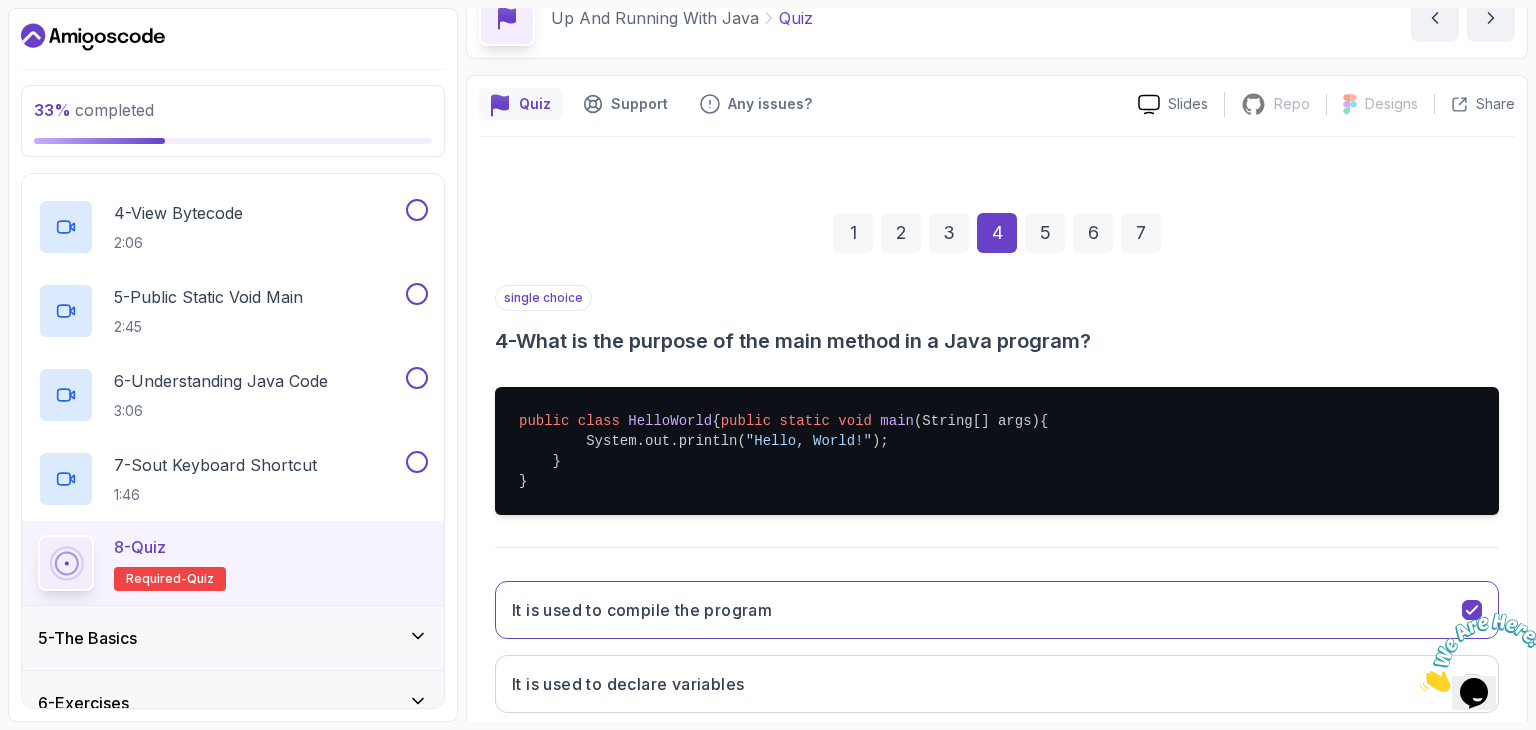 scroll, scrollTop: 88, scrollLeft: 0, axis: vertical 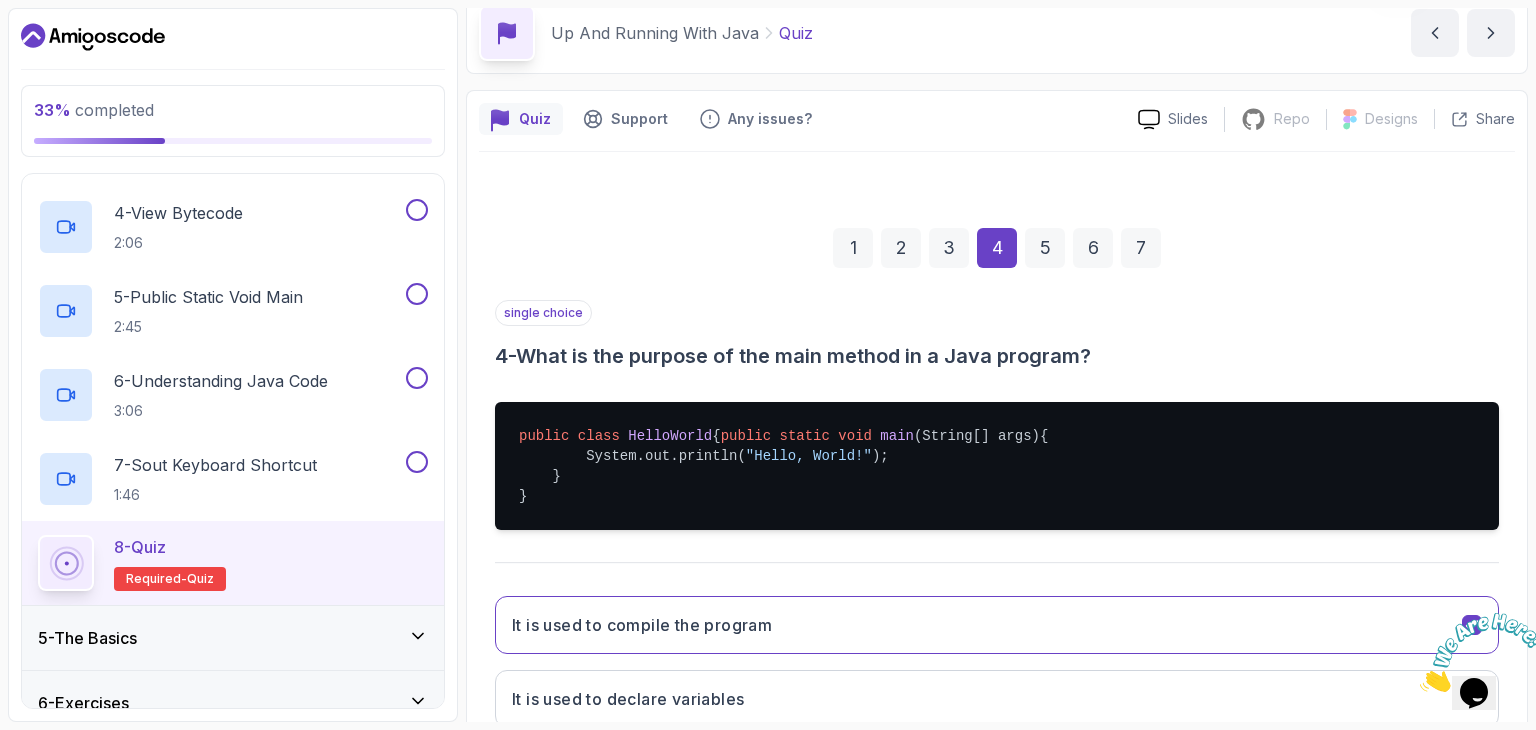 click on "5" at bounding box center (1045, 248) 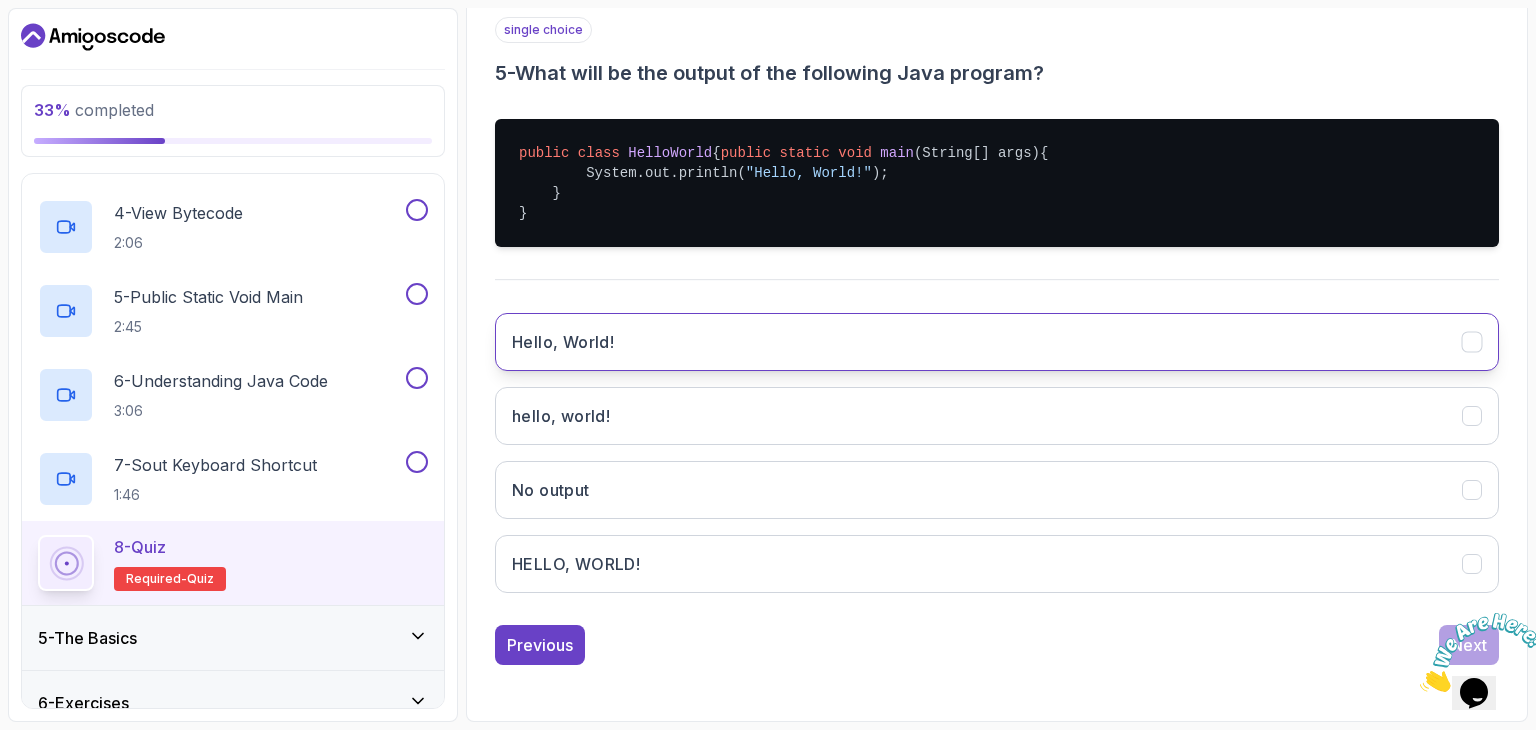 scroll, scrollTop: 388, scrollLeft: 0, axis: vertical 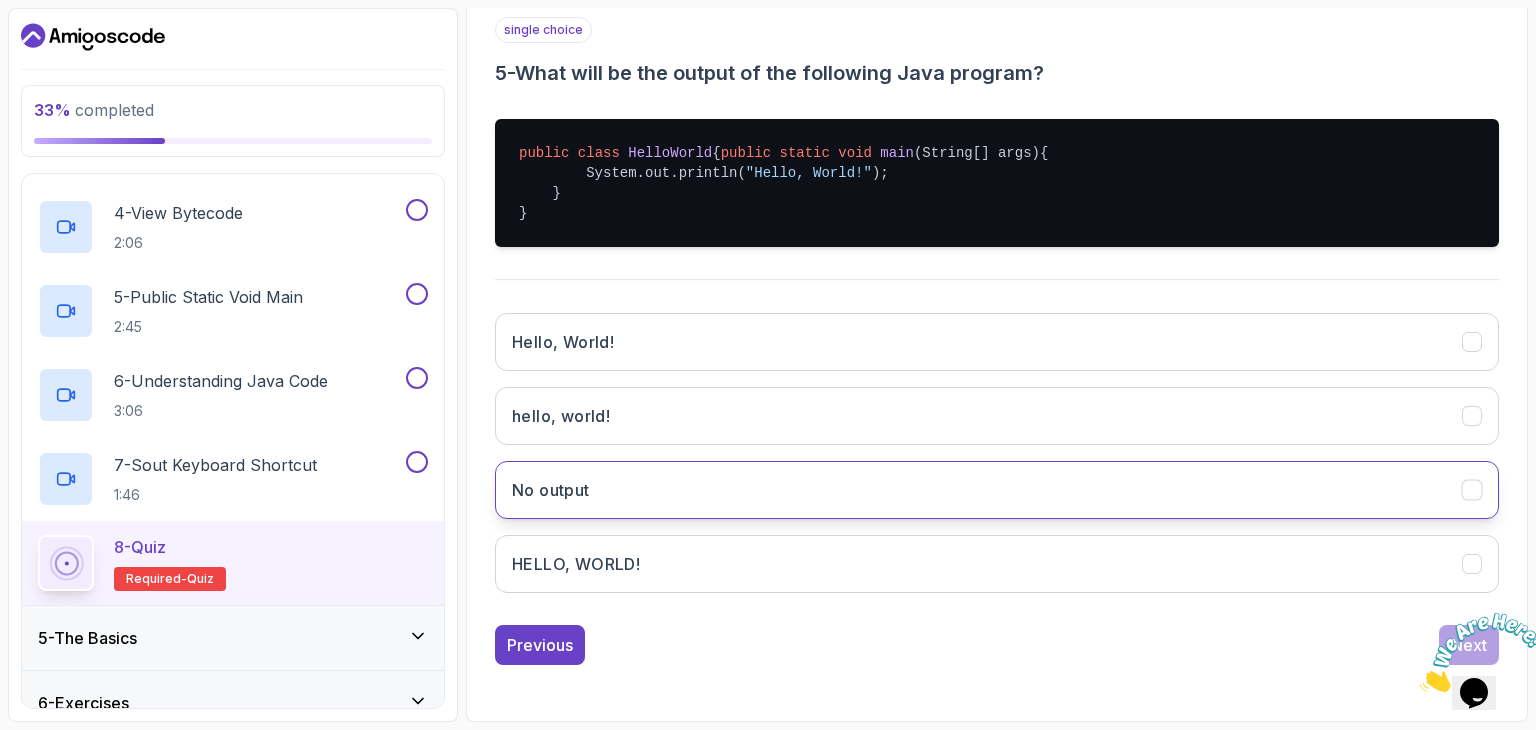 click on "No output" at bounding box center [997, 490] 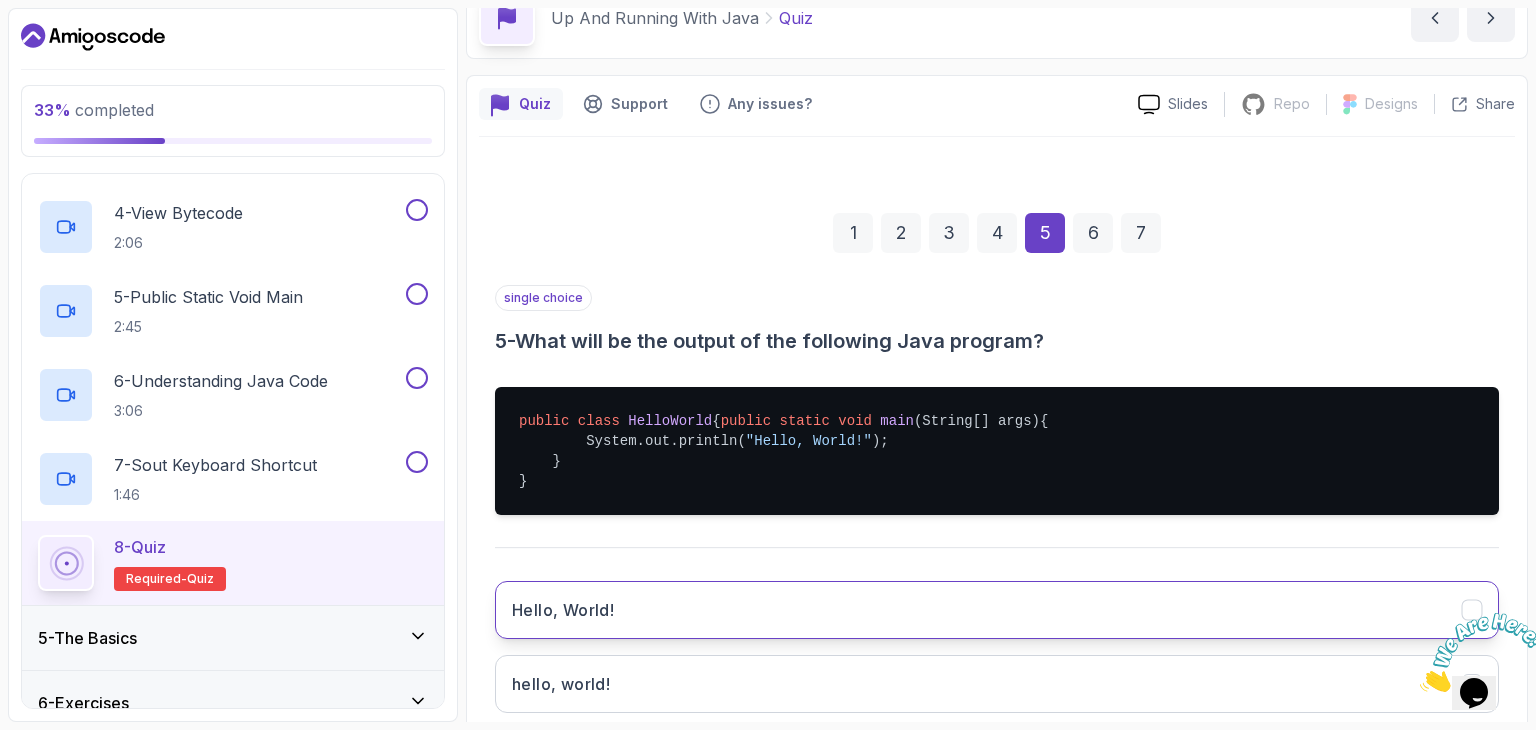 scroll, scrollTop: 88, scrollLeft: 0, axis: vertical 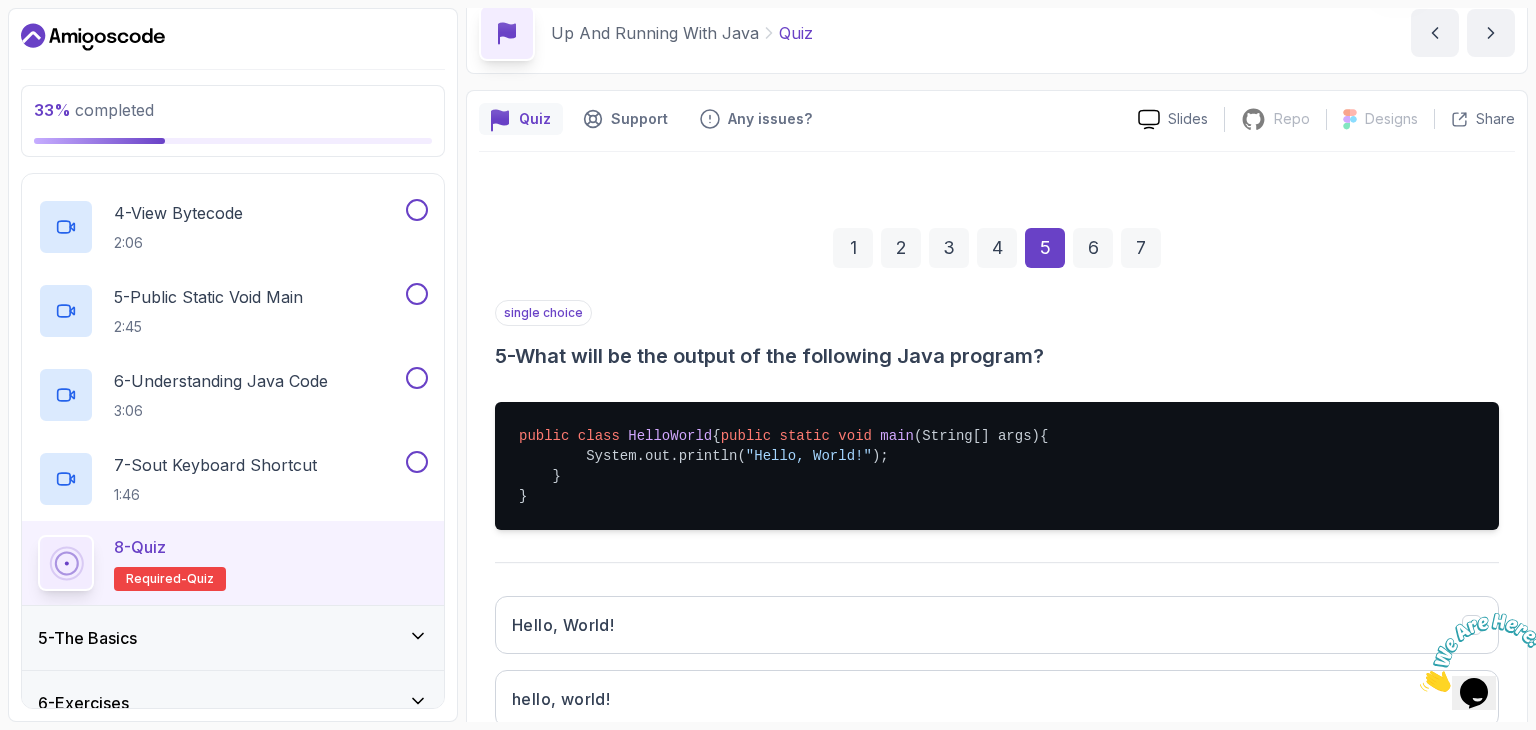 click on "6" at bounding box center [1093, 248] 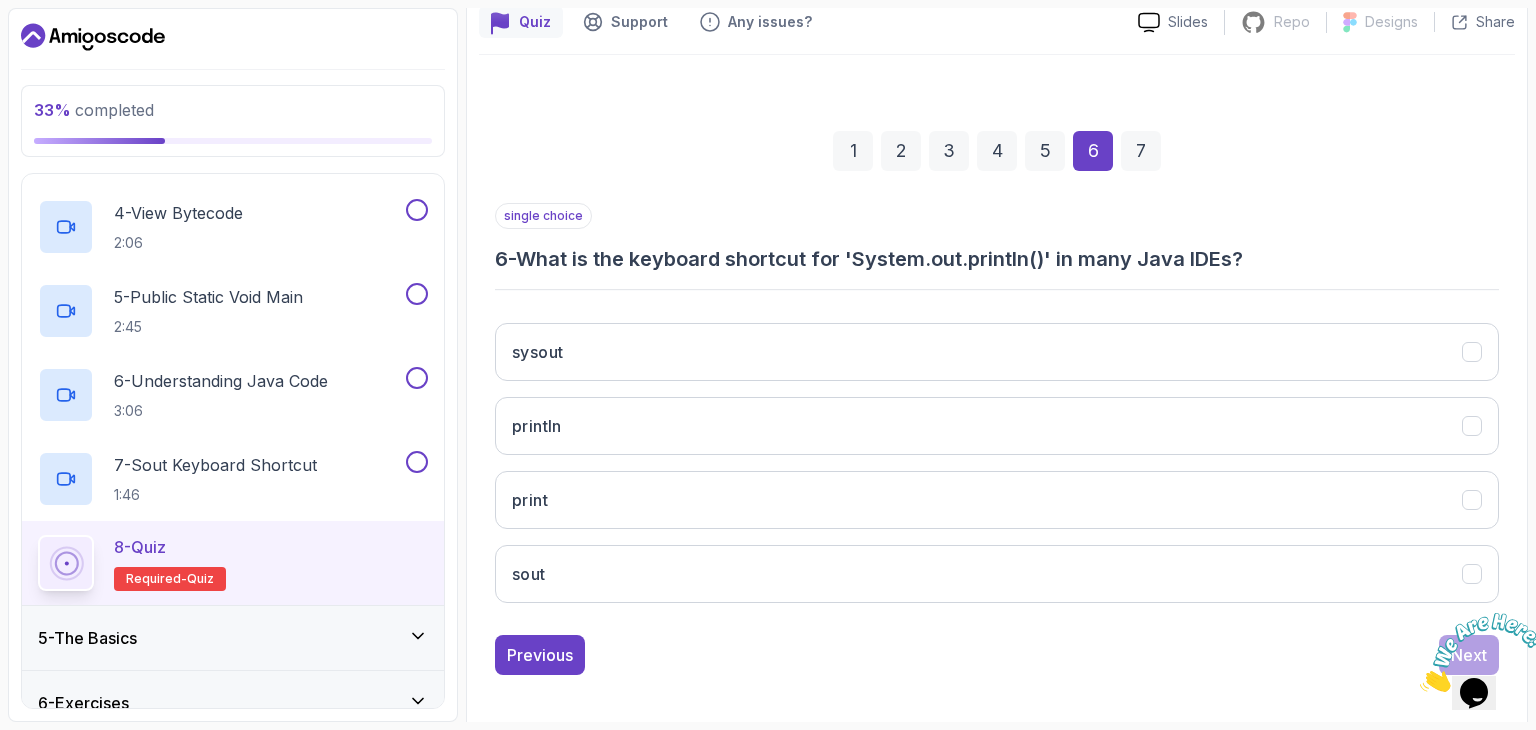 scroll, scrollTop: 188, scrollLeft: 0, axis: vertical 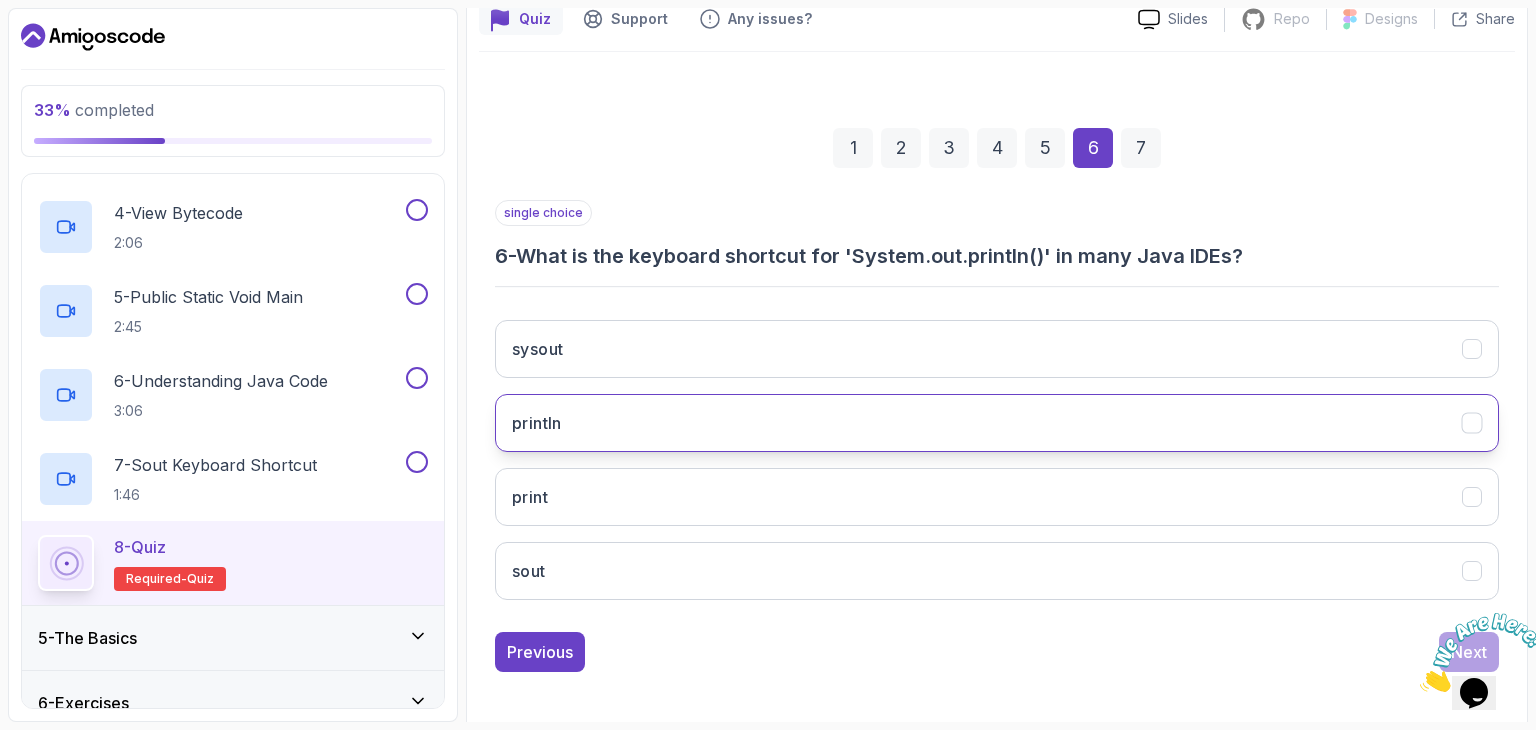 click on "println" at bounding box center (997, 423) 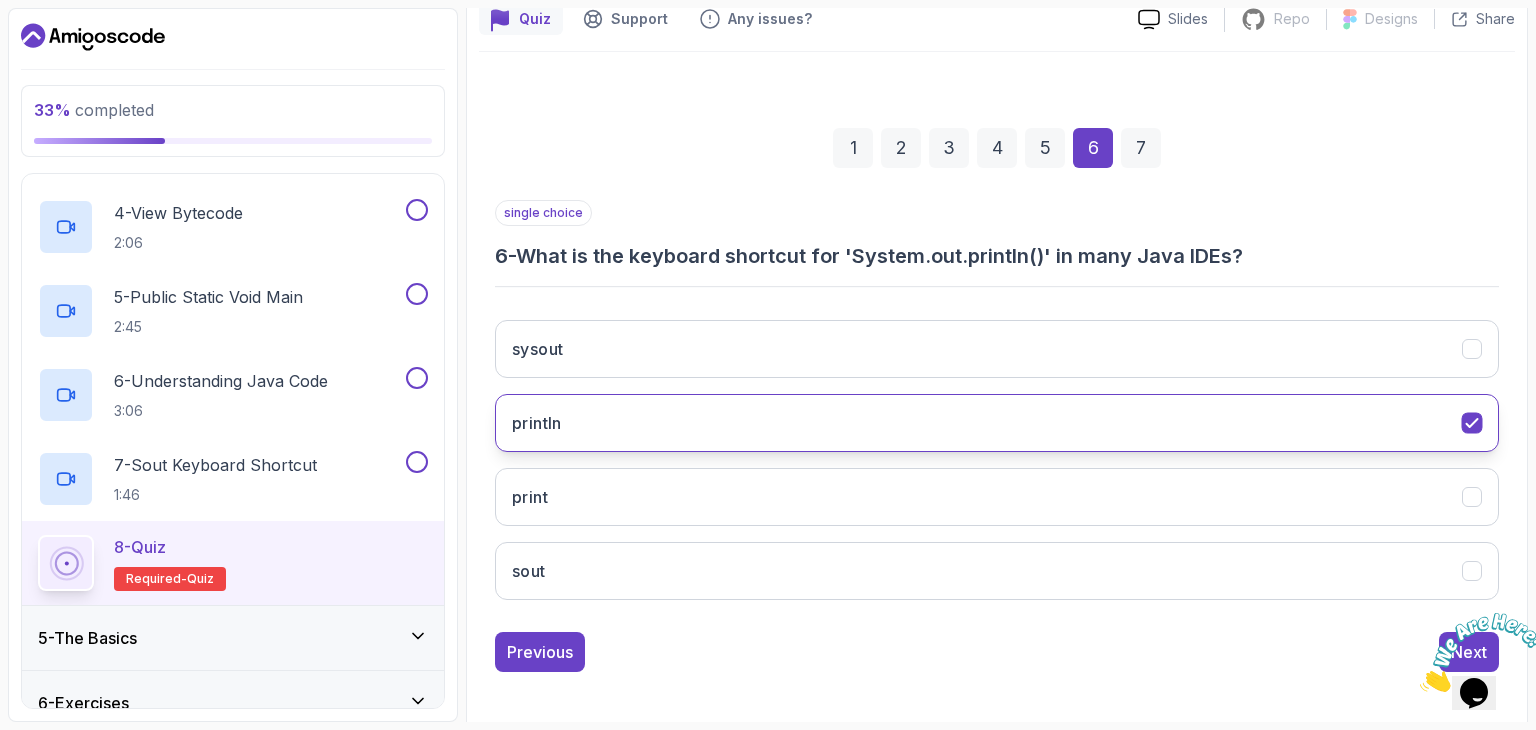 scroll, scrollTop: 192, scrollLeft: 0, axis: vertical 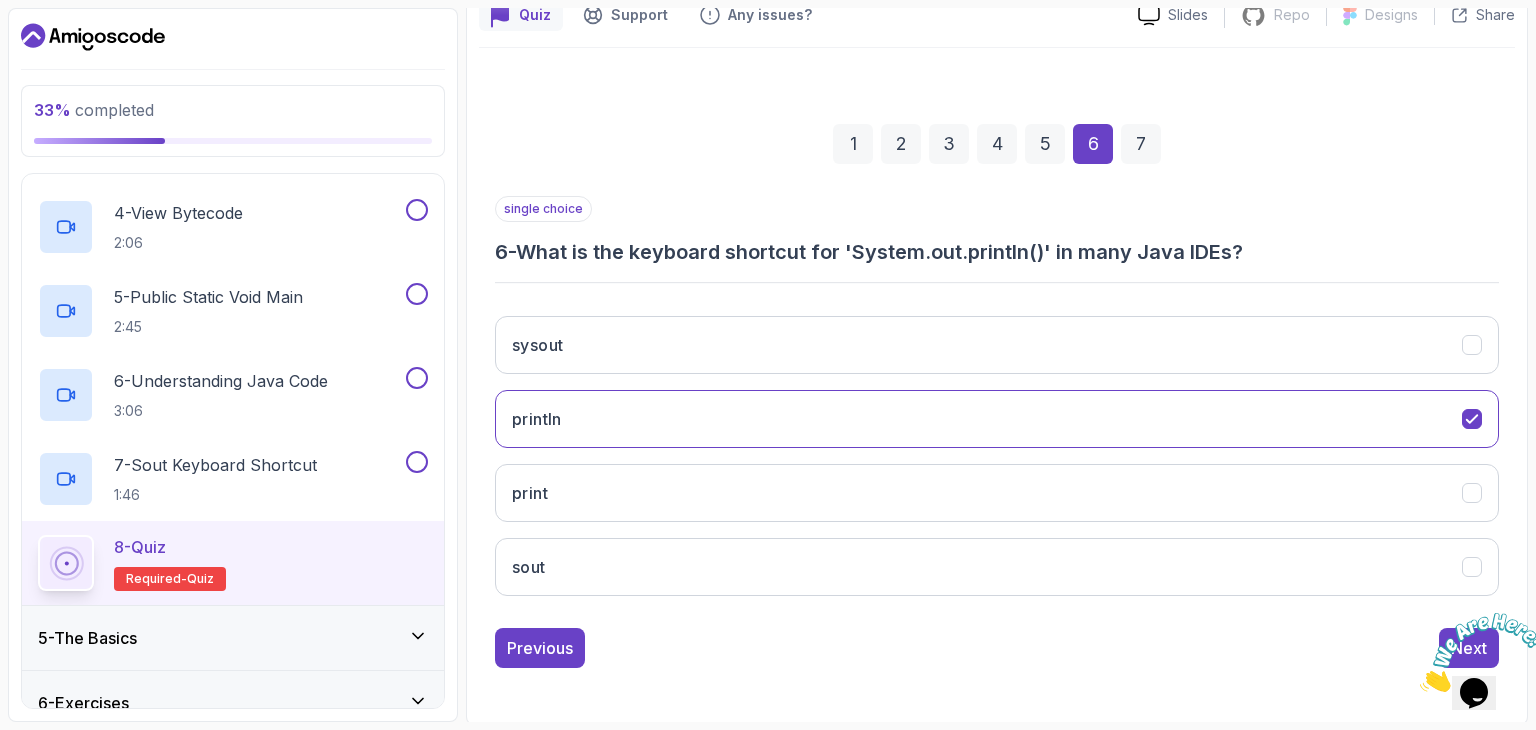 click on "7" at bounding box center [1141, 144] 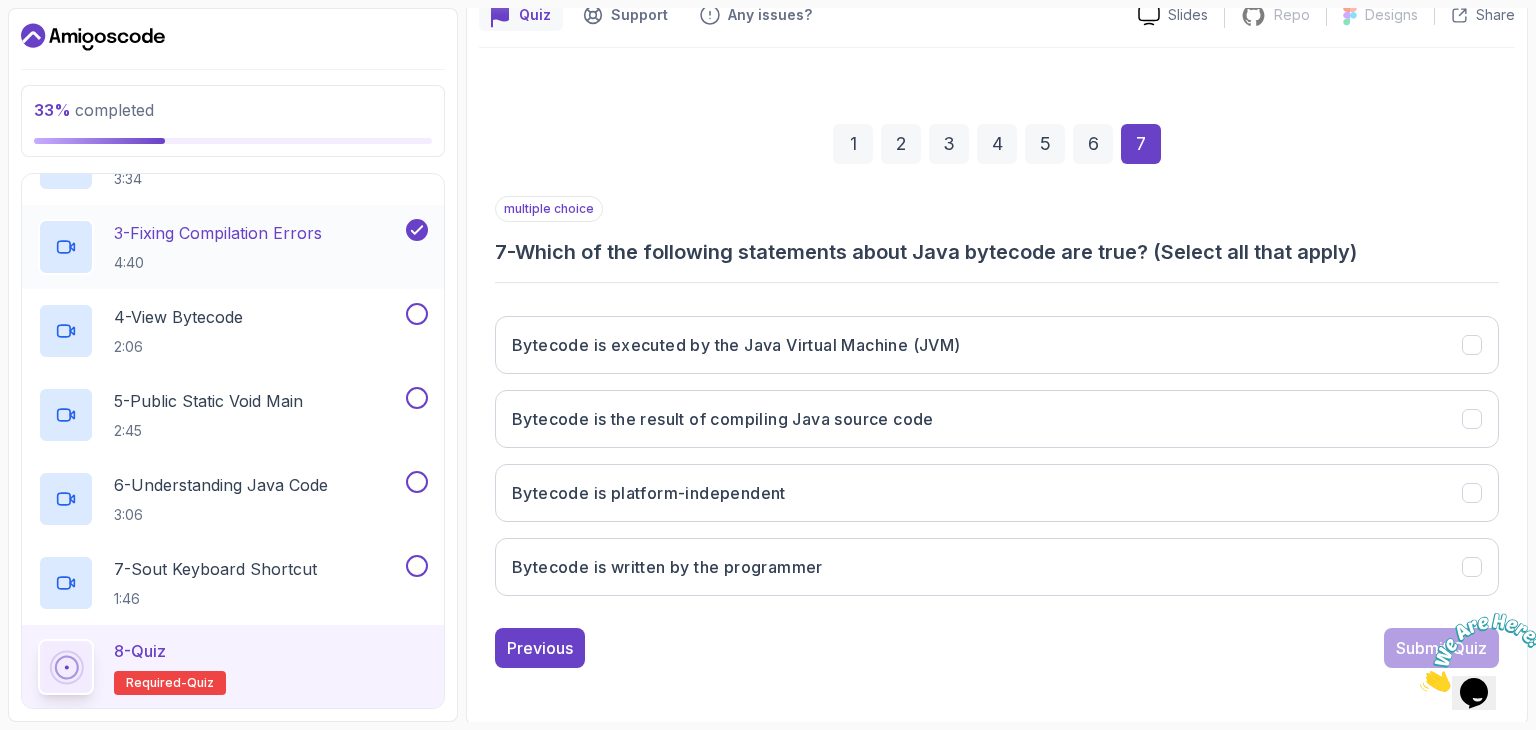 scroll, scrollTop: 400, scrollLeft: 0, axis: vertical 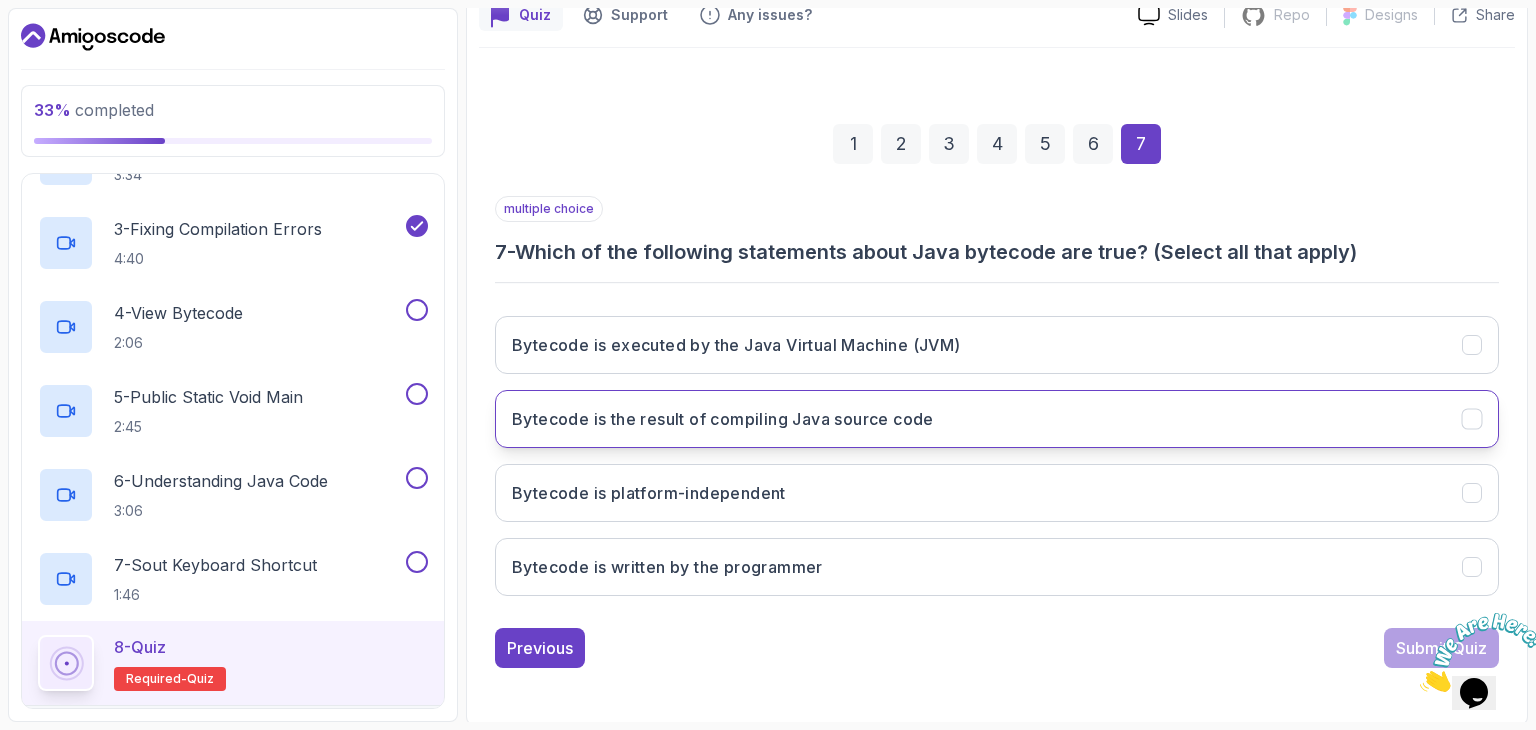 click on "Bytecode is the result of compiling Java source code" at bounding box center (723, 419) 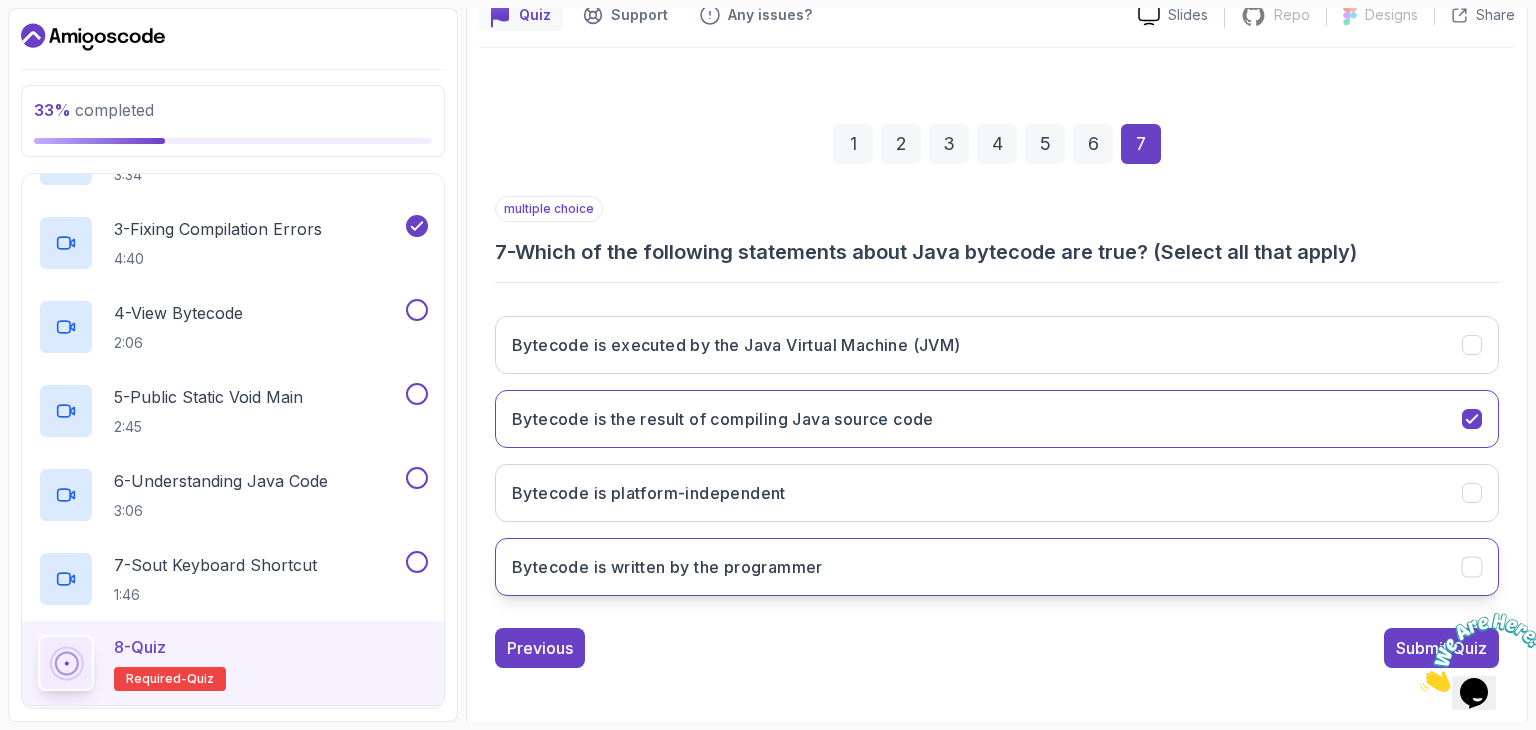 click on "Bytecode is written by the programmer" at bounding box center [667, 567] 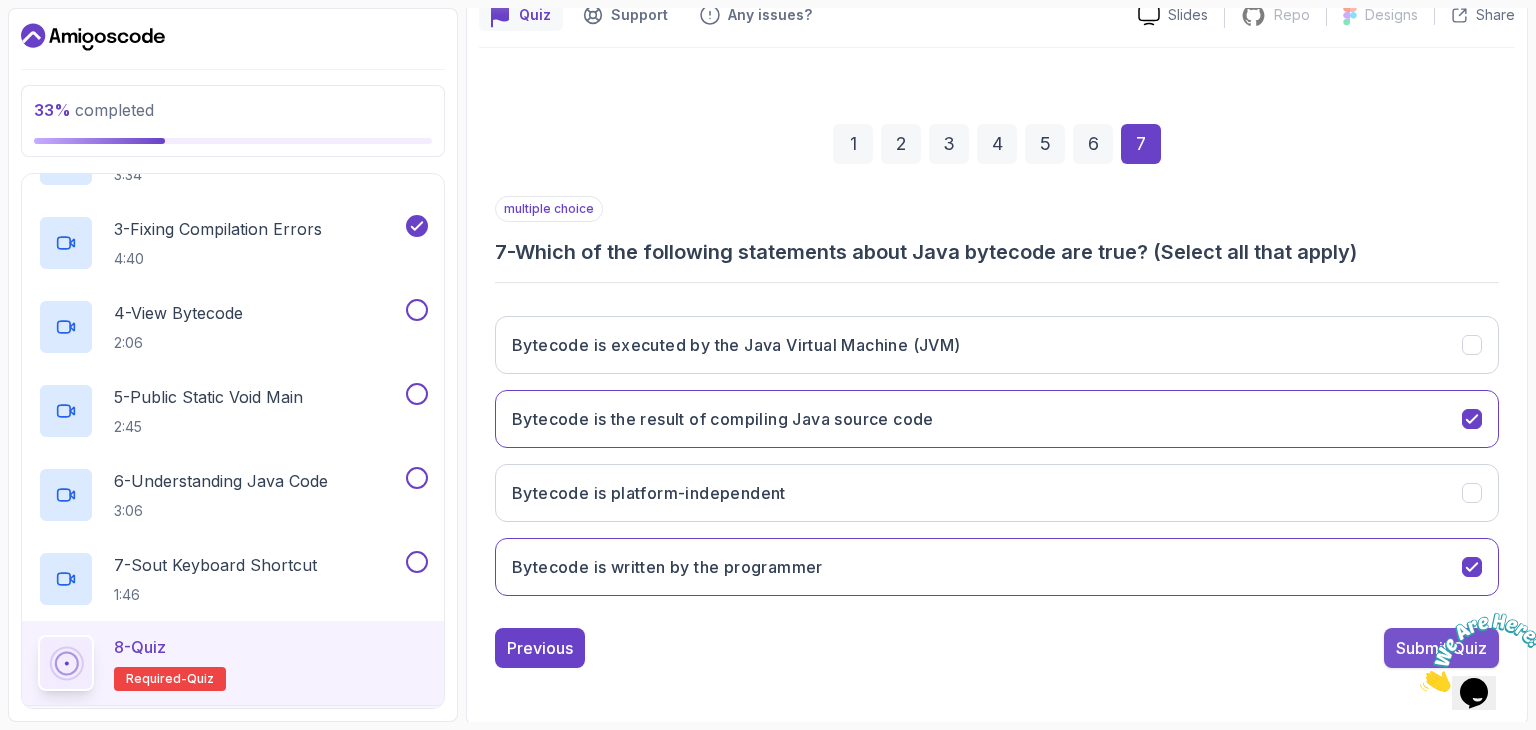 drag, startPoint x: 1409, startPoint y: 644, endPoint x: 1396, endPoint y: 645, distance: 13.038404 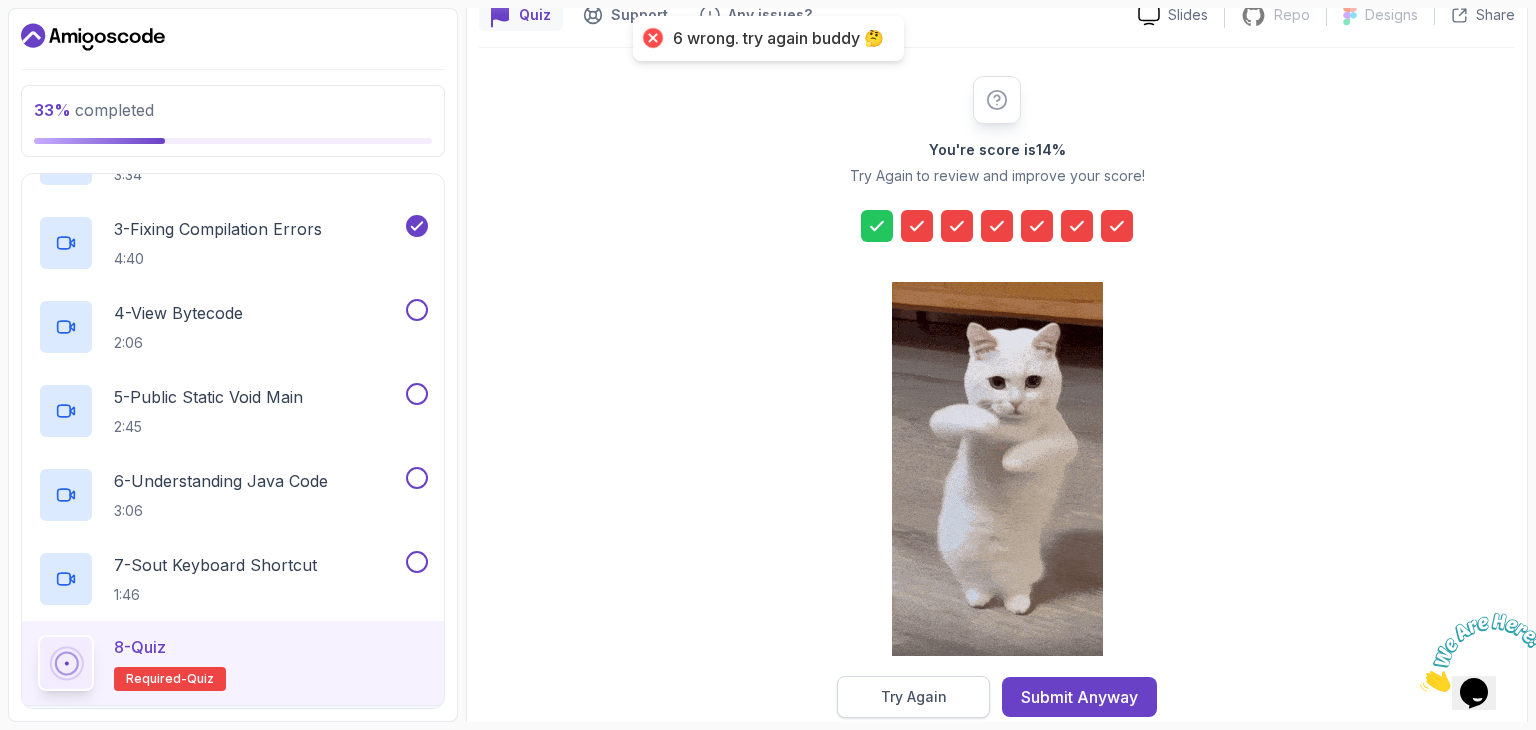 click on "Try Again" at bounding box center [913, 697] 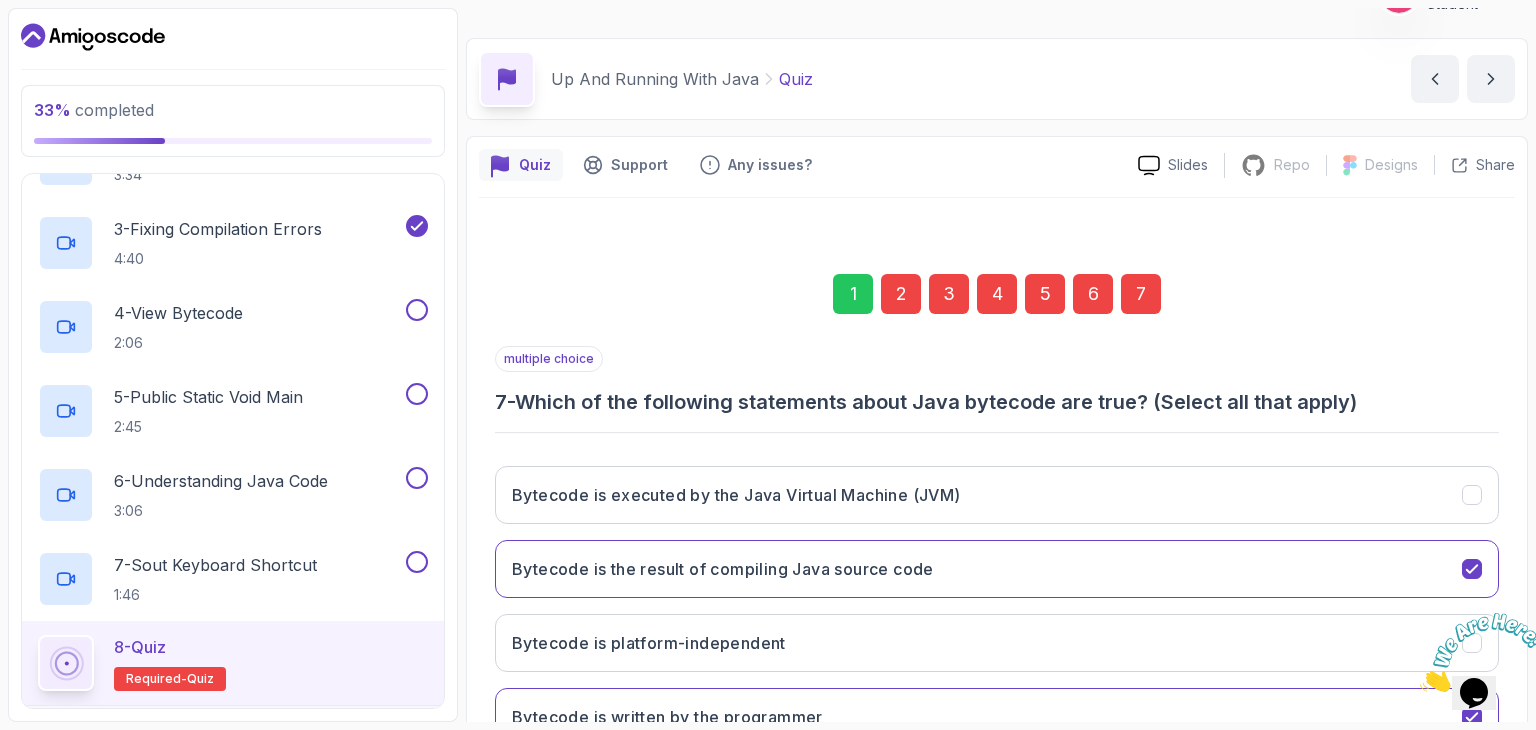 scroll, scrollTop: 0, scrollLeft: 0, axis: both 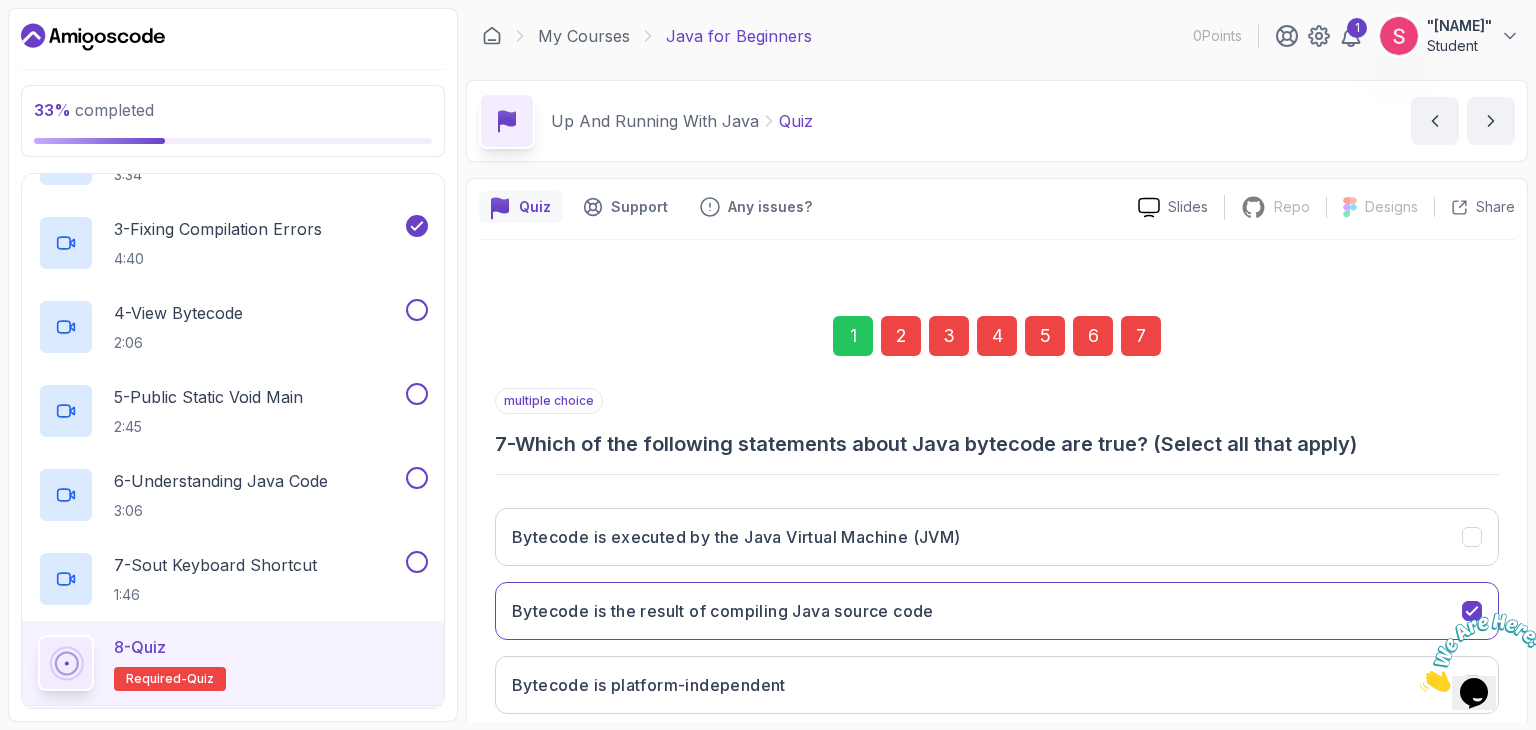 click on "2" at bounding box center [901, 336] 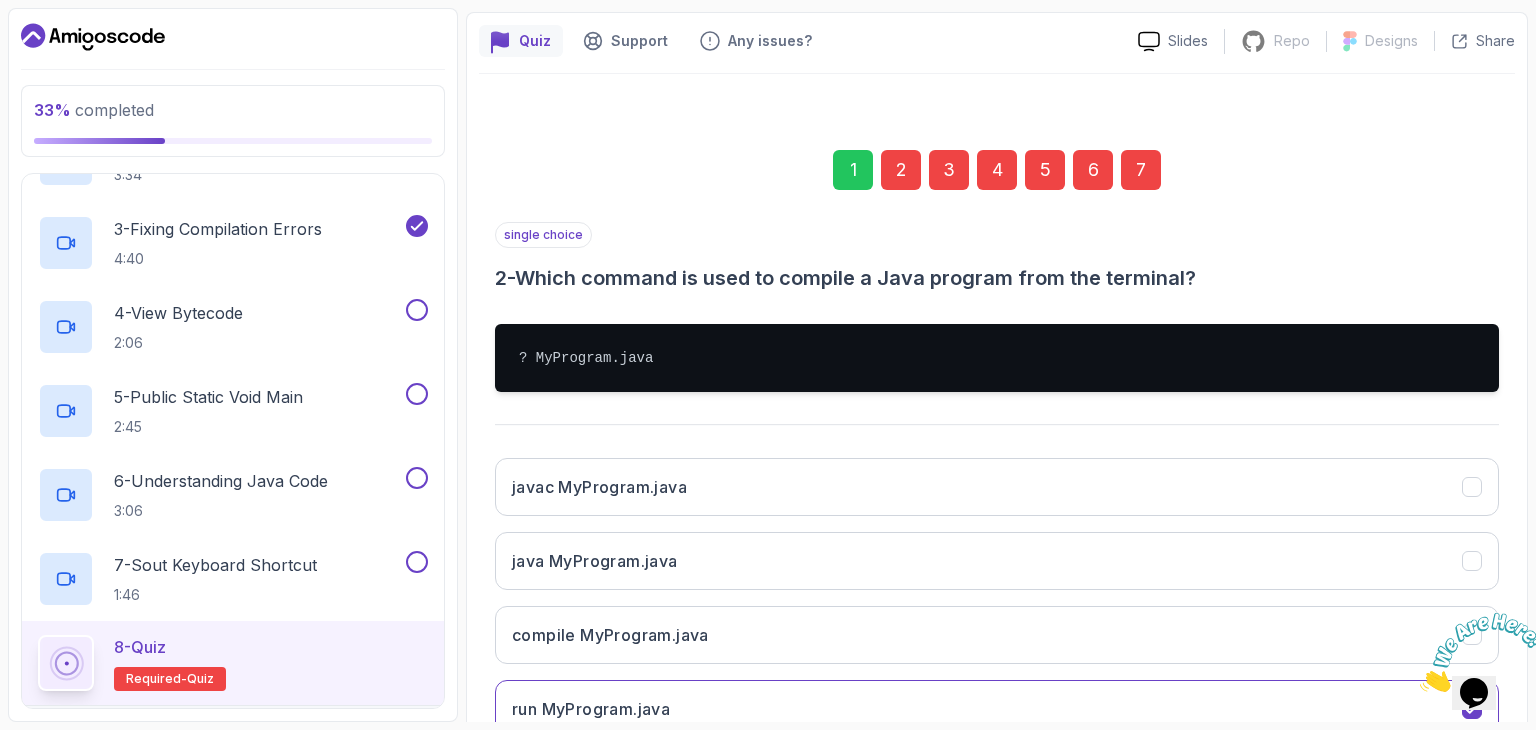 scroll, scrollTop: 308, scrollLeft: 0, axis: vertical 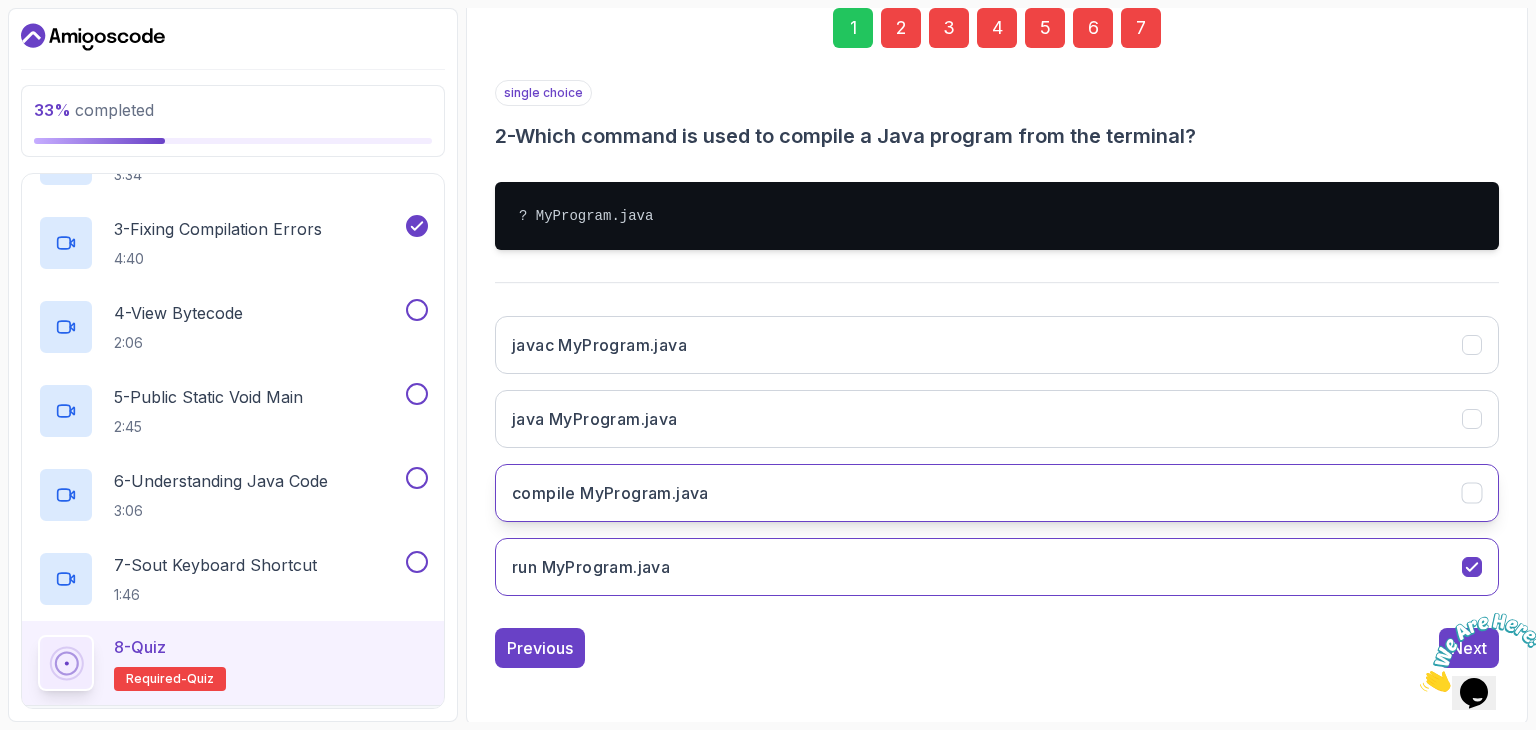 click on "compile MyProgram.java" at bounding box center [610, 493] 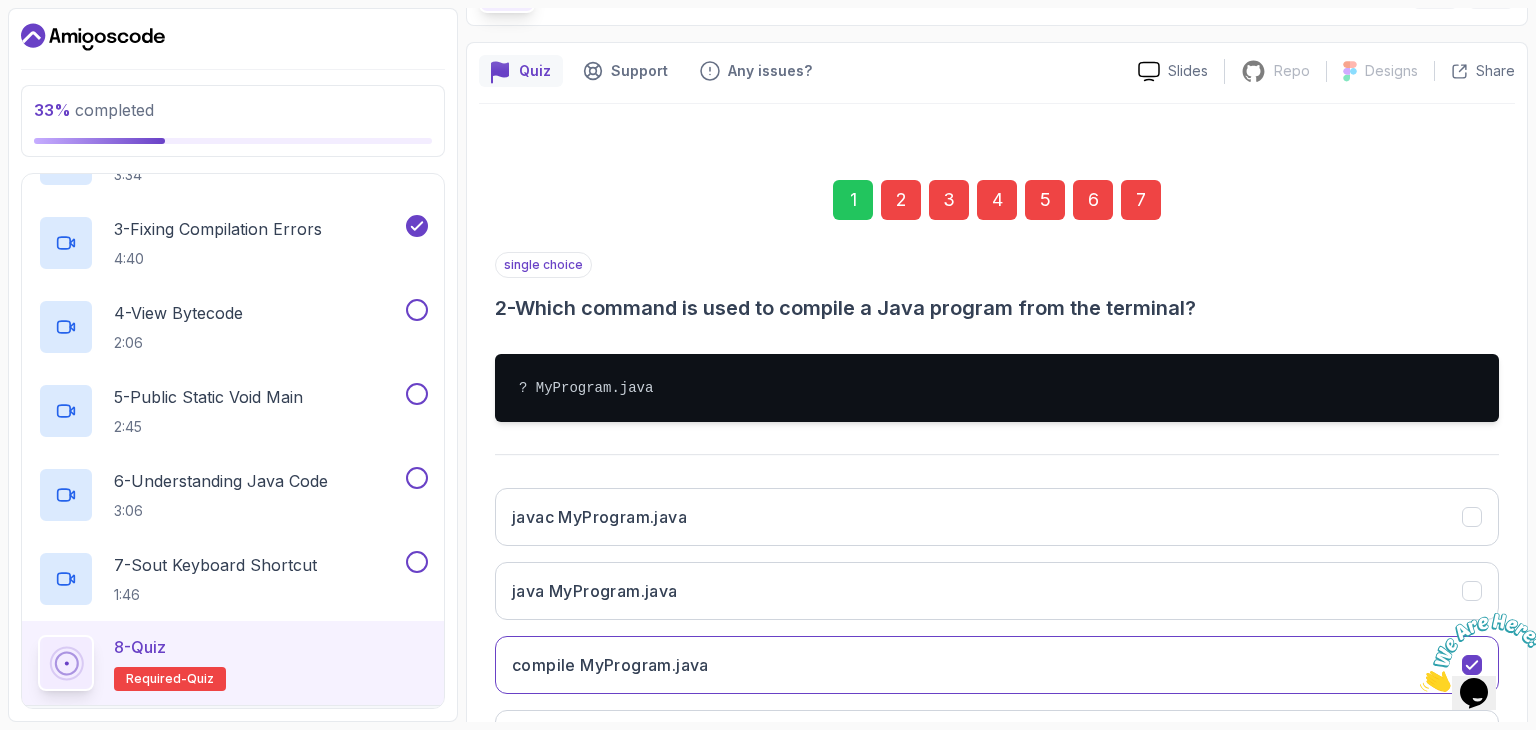 scroll, scrollTop: 108, scrollLeft: 0, axis: vertical 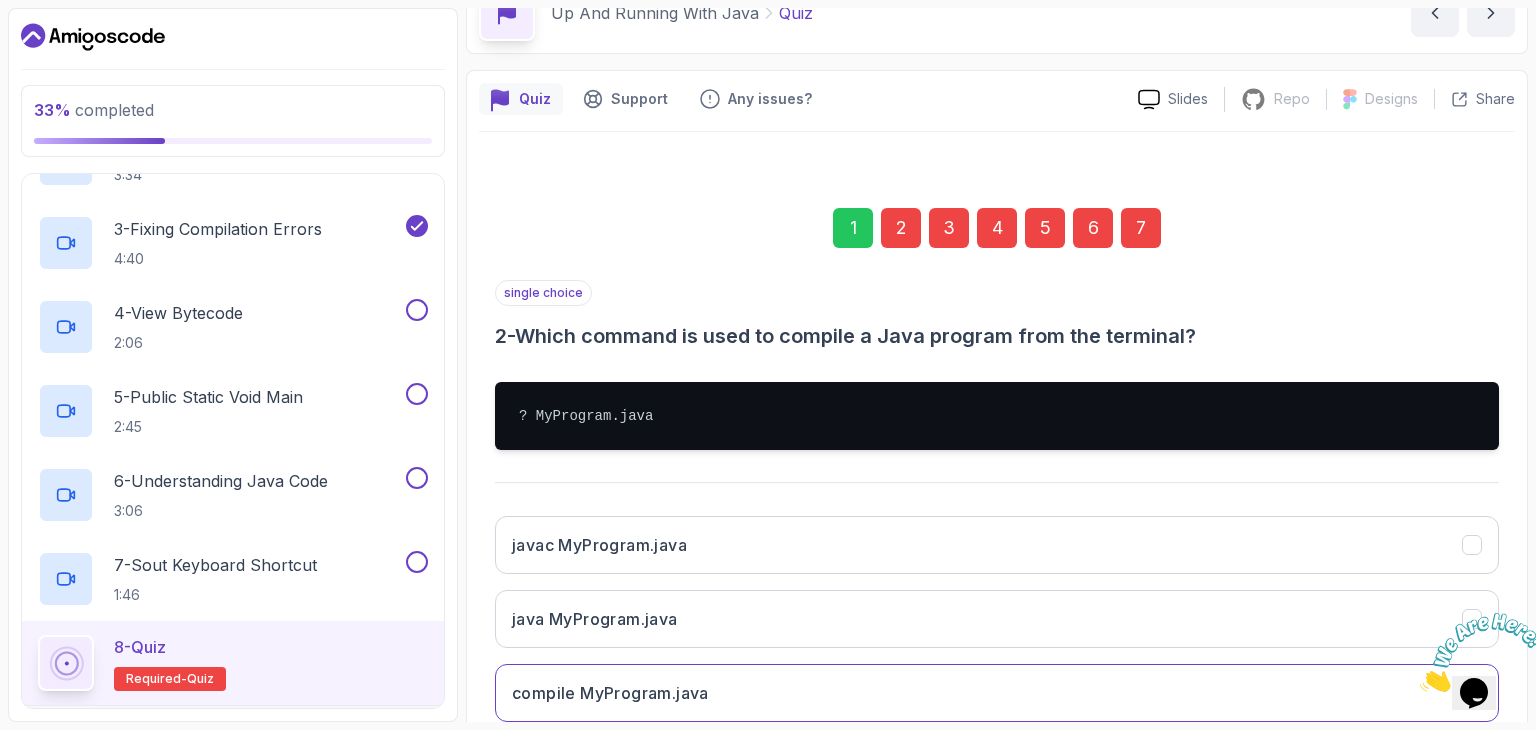 click on "3" at bounding box center [949, 228] 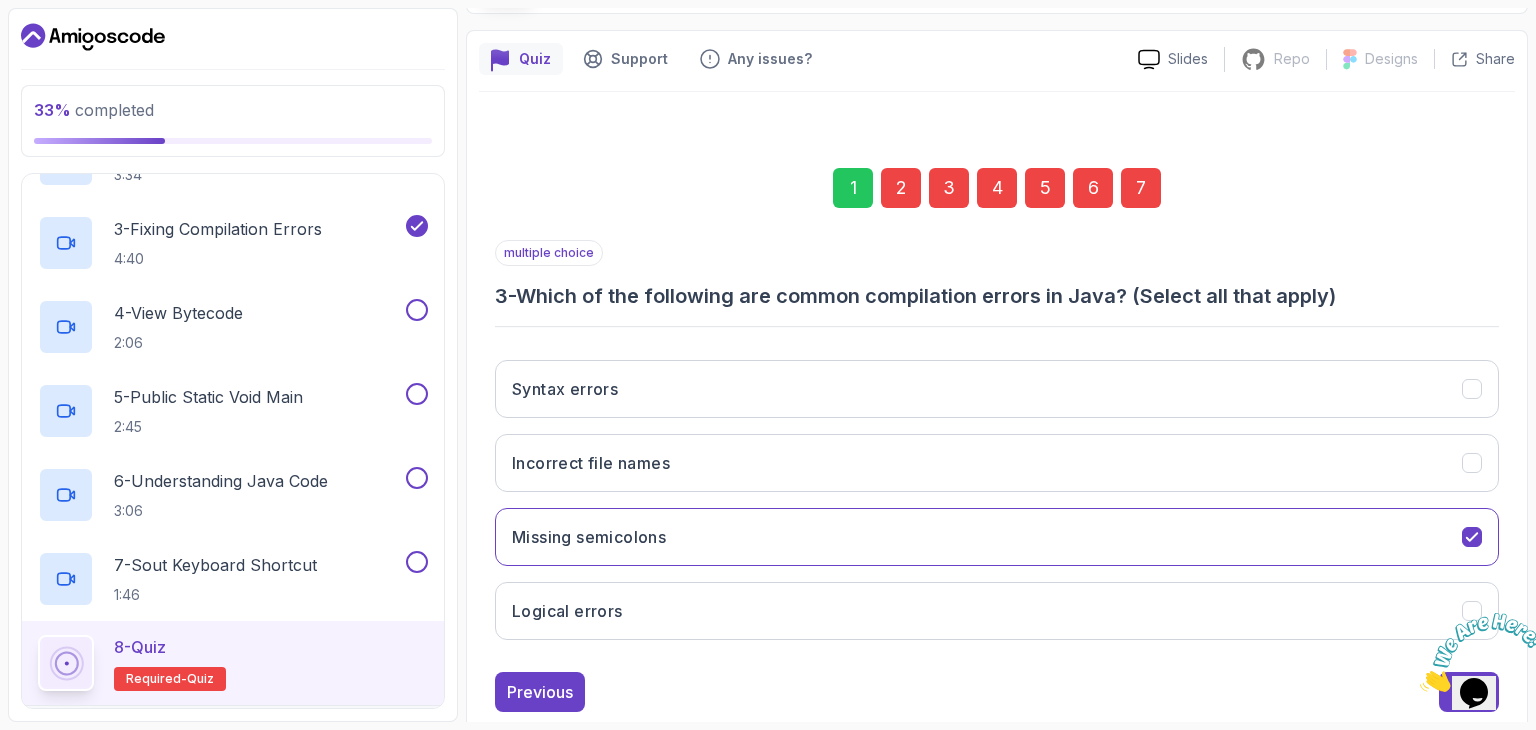 scroll, scrollTop: 192, scrollLeft: 0, axis: vertical 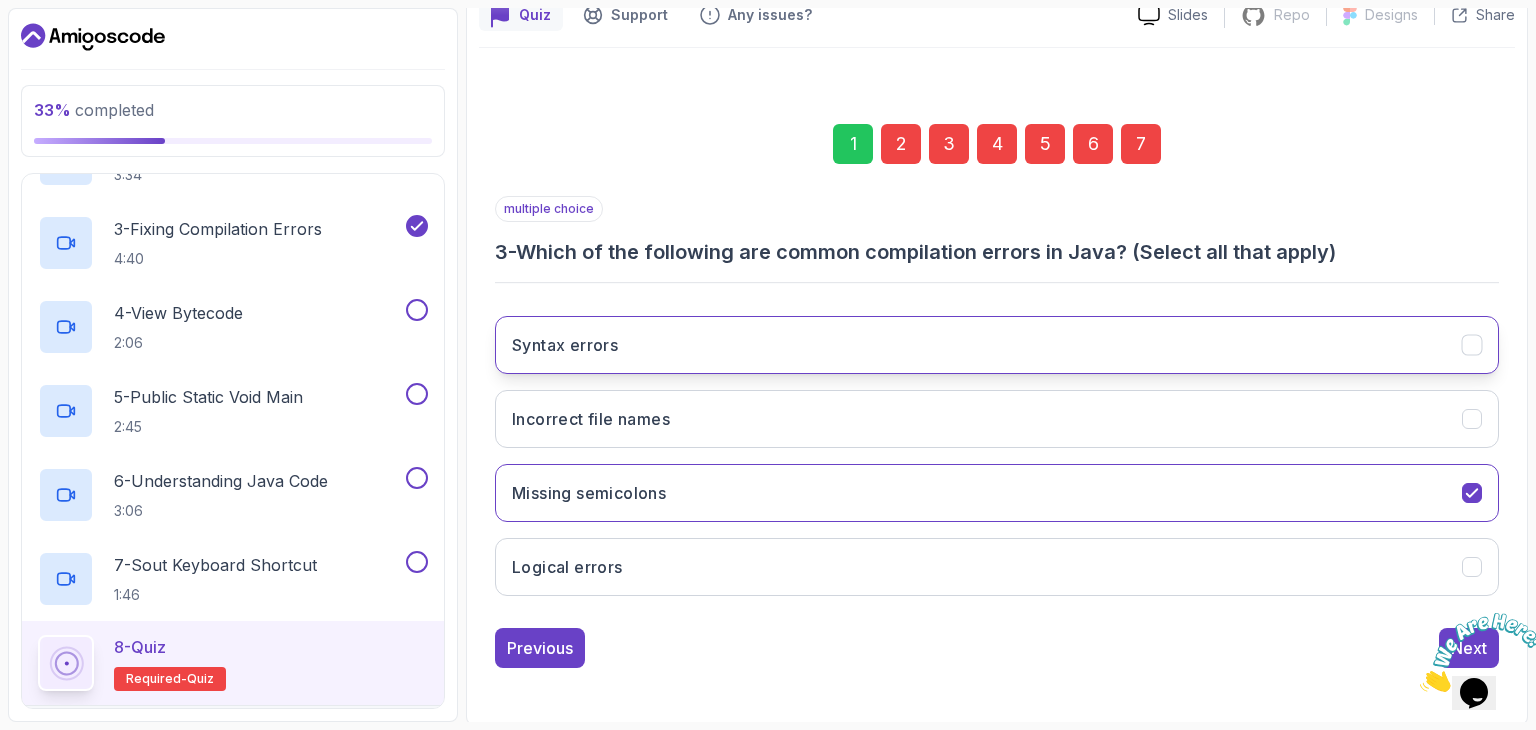 click on "Syntax errors" at bounding box center [565, 345] 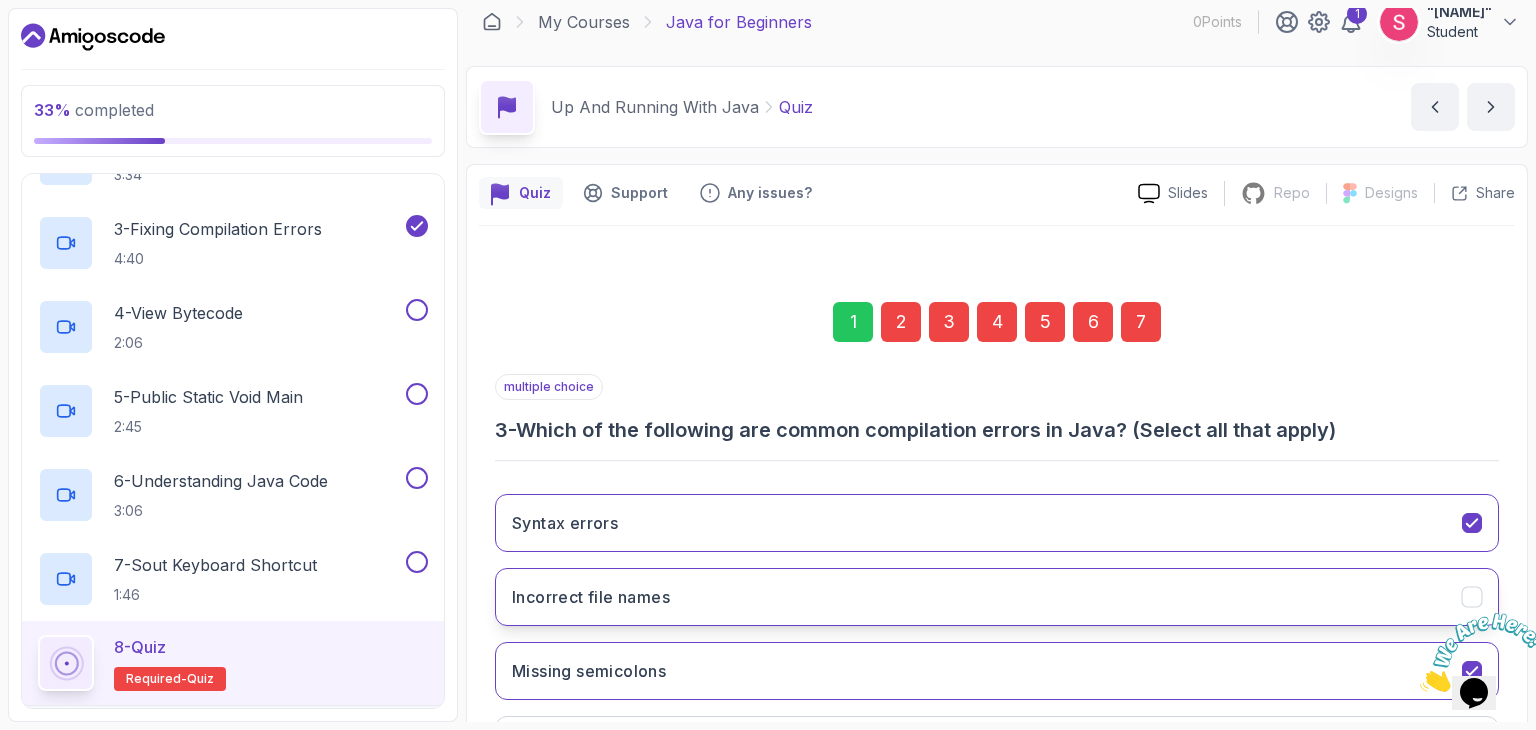 scroll, scrollTop: 0, scrollLeft: 0, axis: both 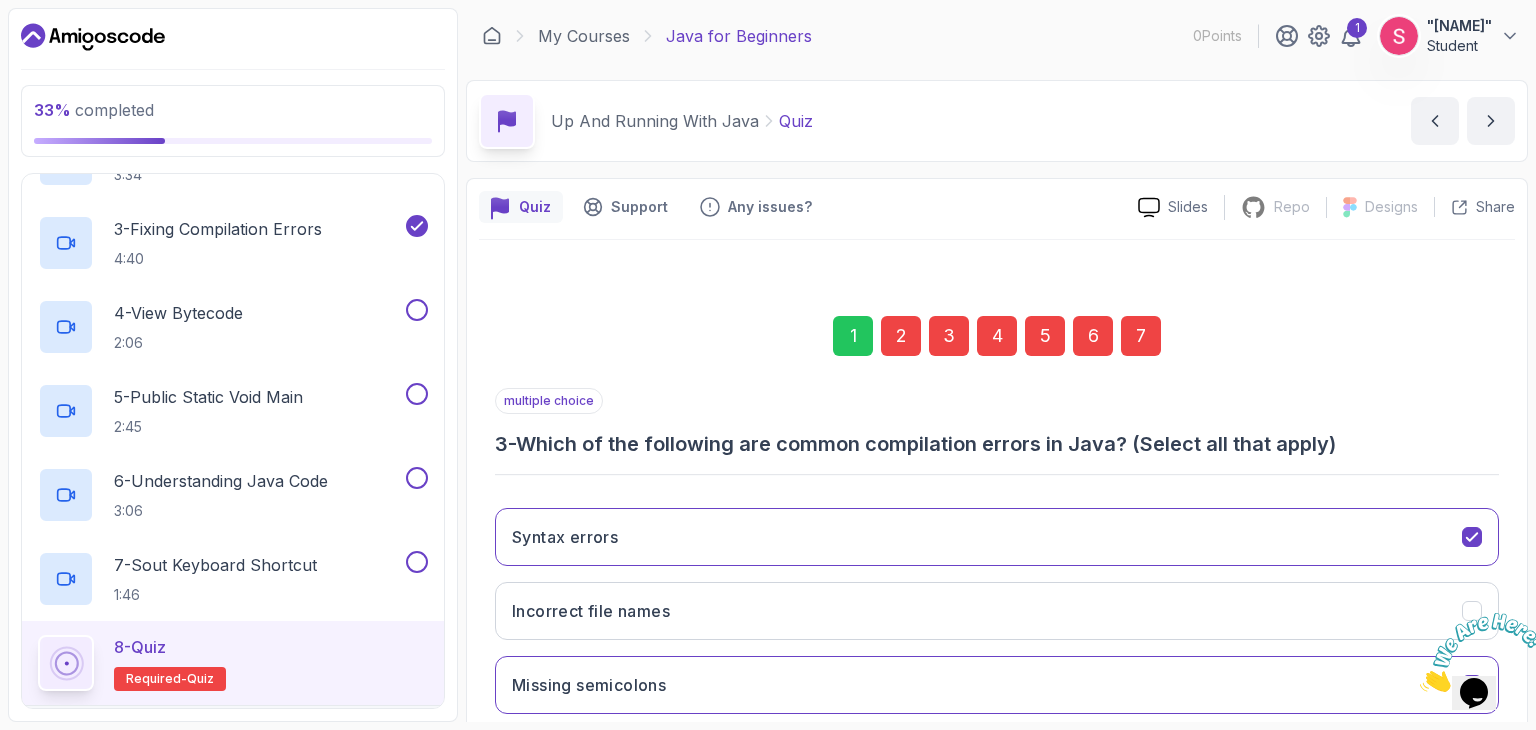 click on "3" at bounding box center (949, 336) 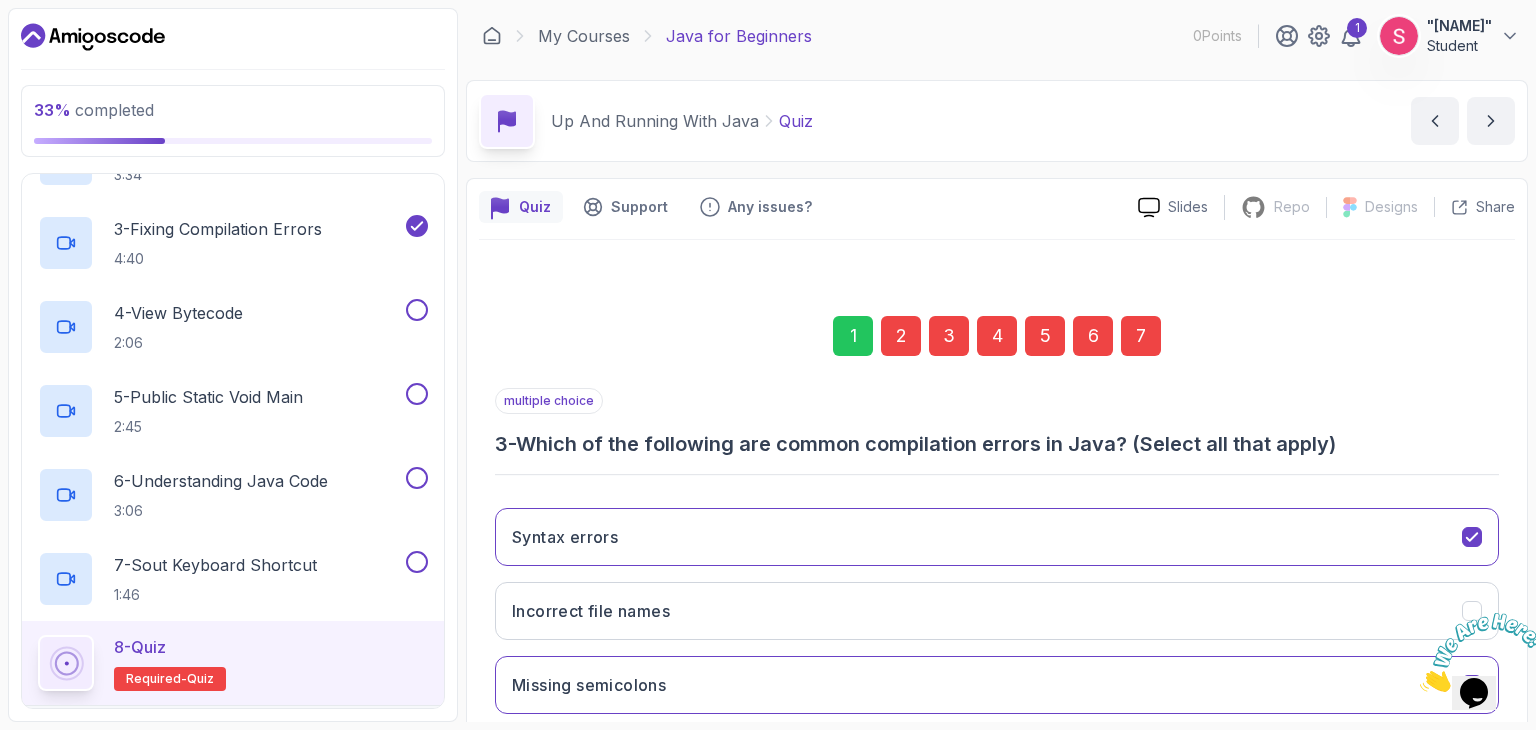 click on "1" at bounding box center [853, 336] 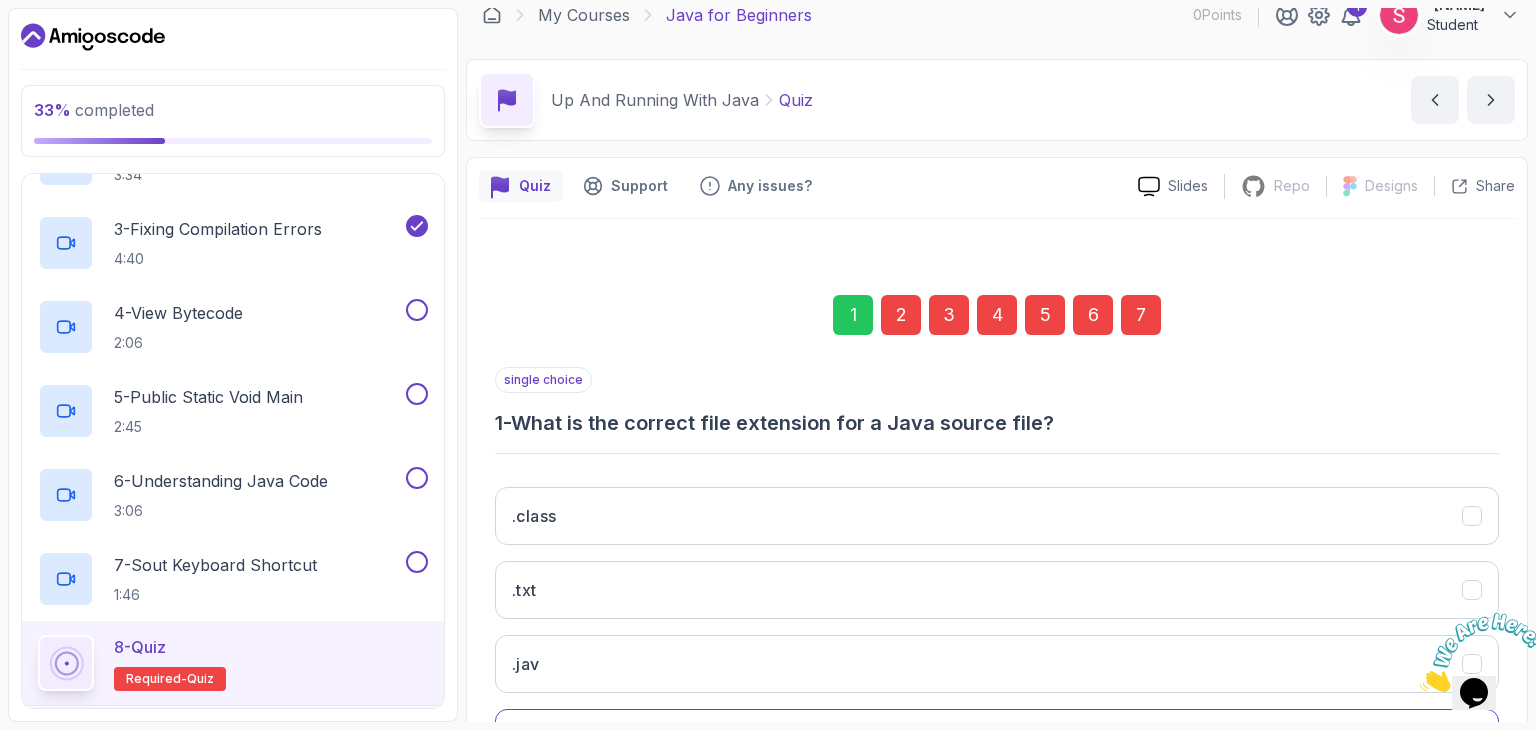 scroll, scrollTop: 0, scrollLeft: 0, axis: both 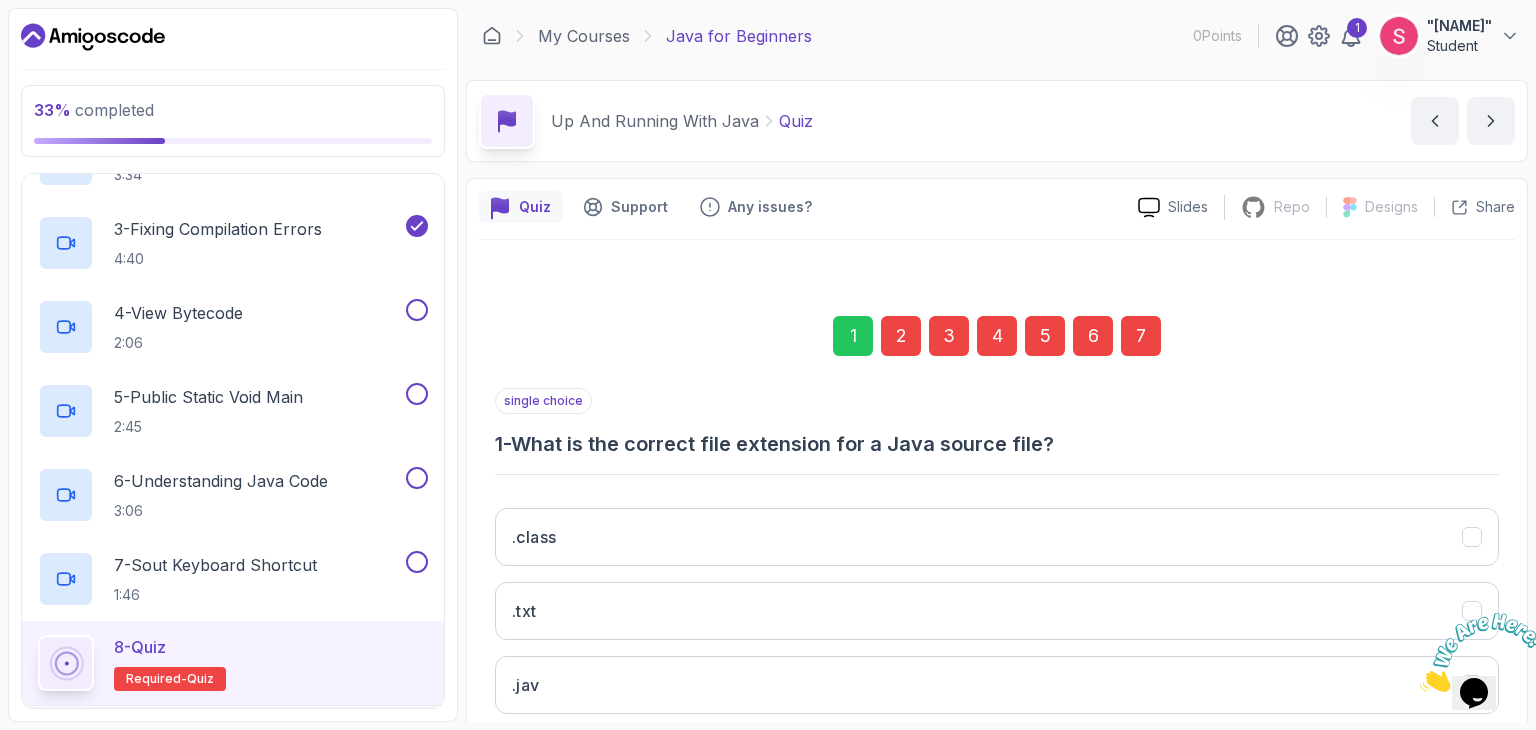 click on "3" at bounding box center [949, 336] 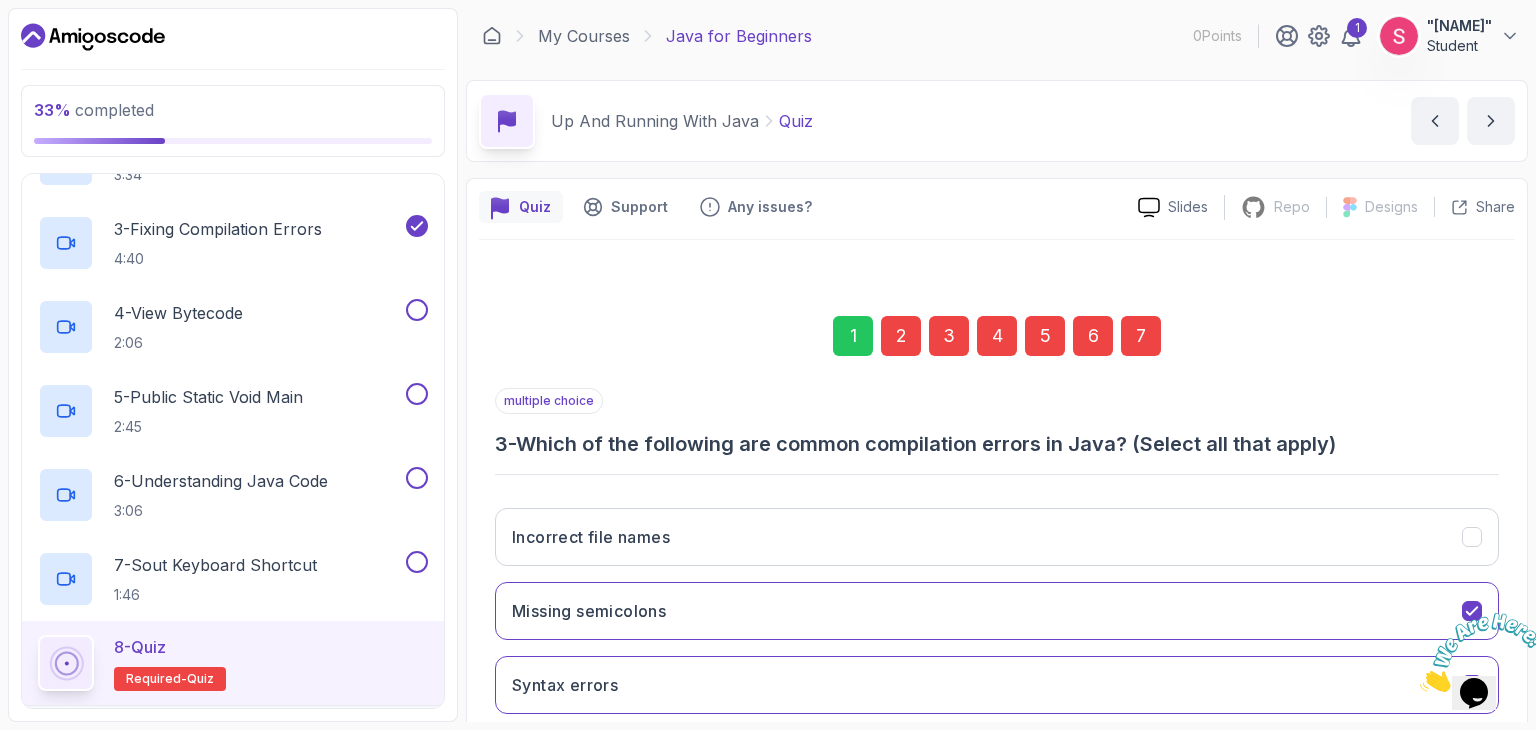 click on "4" at bounding box center (997, 336) 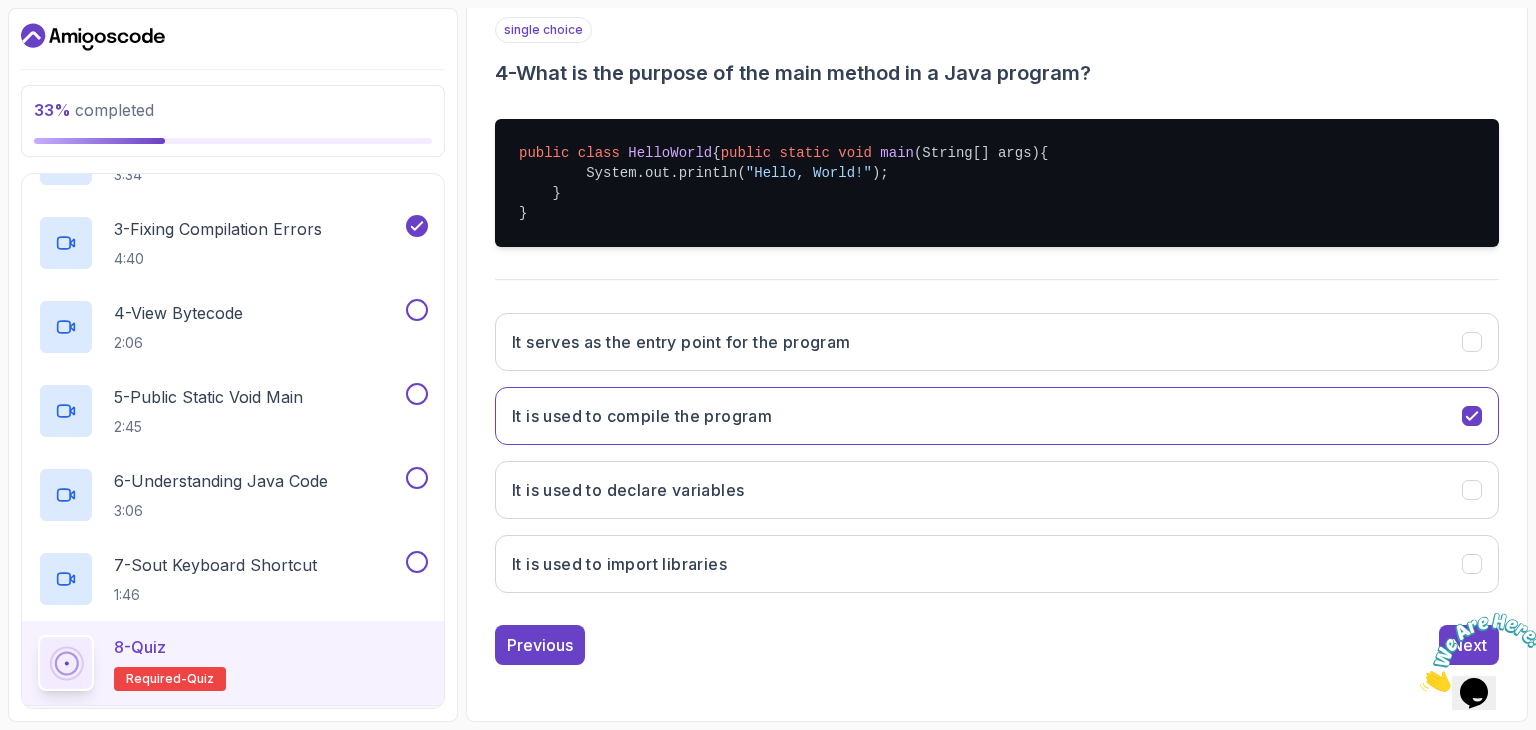 scroll, scrollTop: 388, scrollLeft: 0, axis: vertical 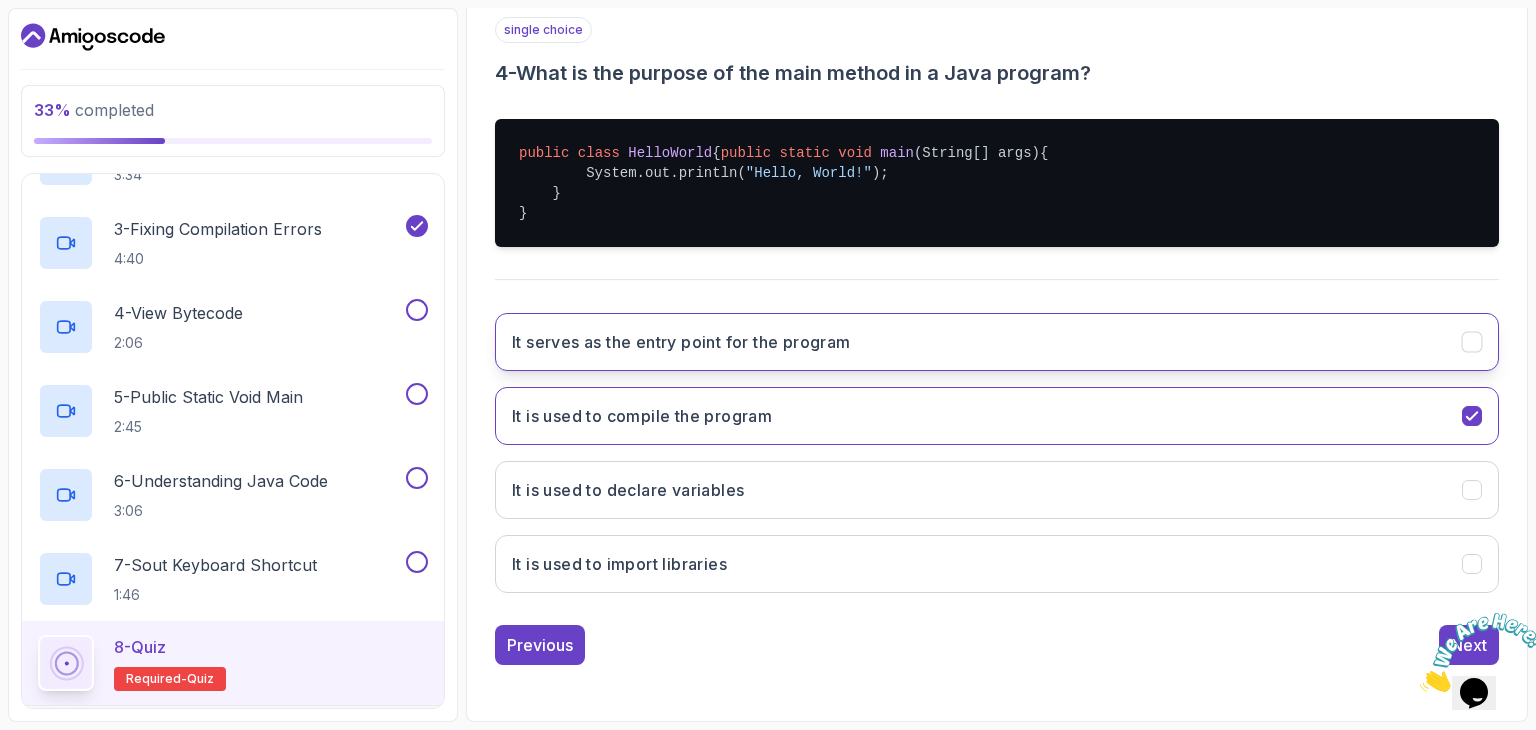 click on "It serves as the entry point for the program" at bounding box center [681, 342] 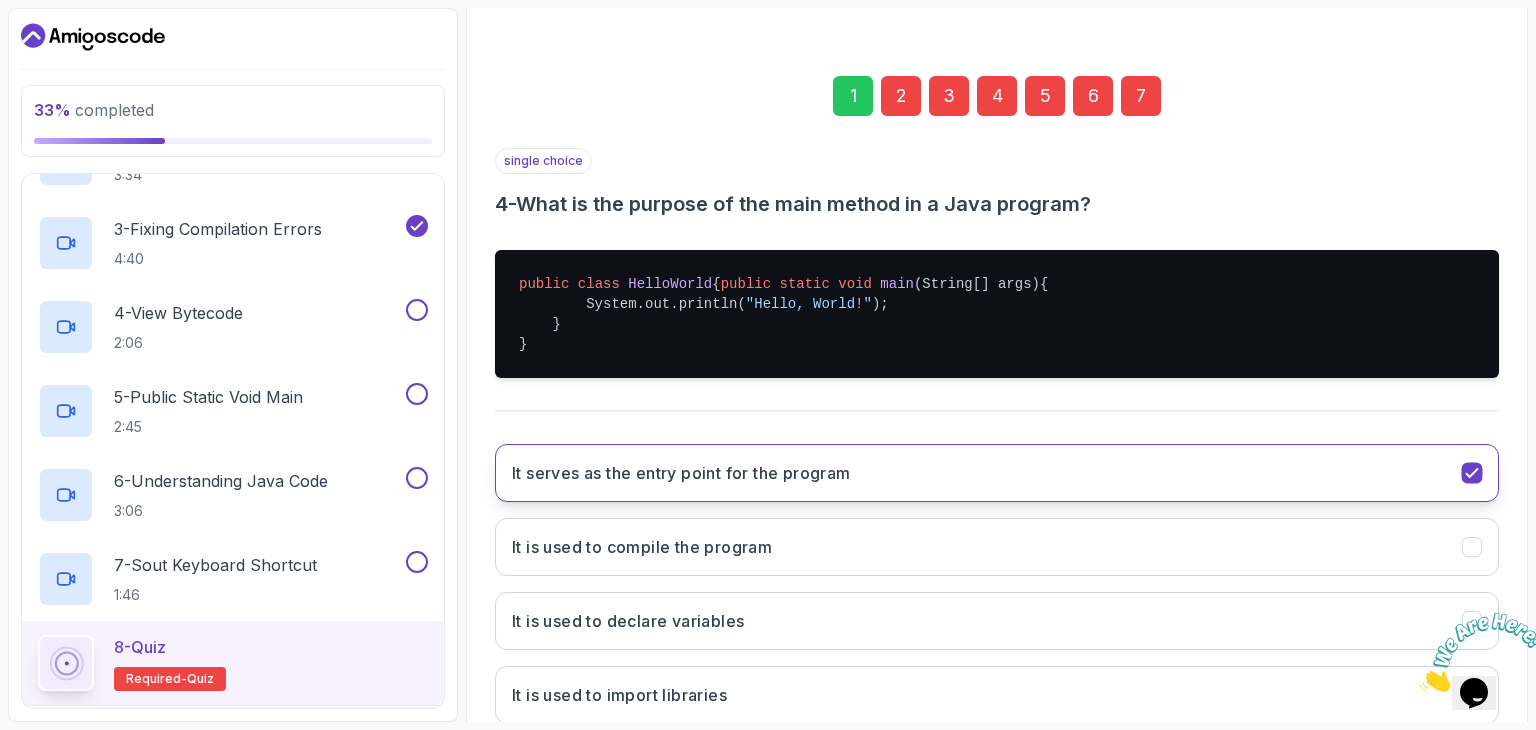 scroll, scrollTop: 188, scrollLeft: 0, axis: vertical 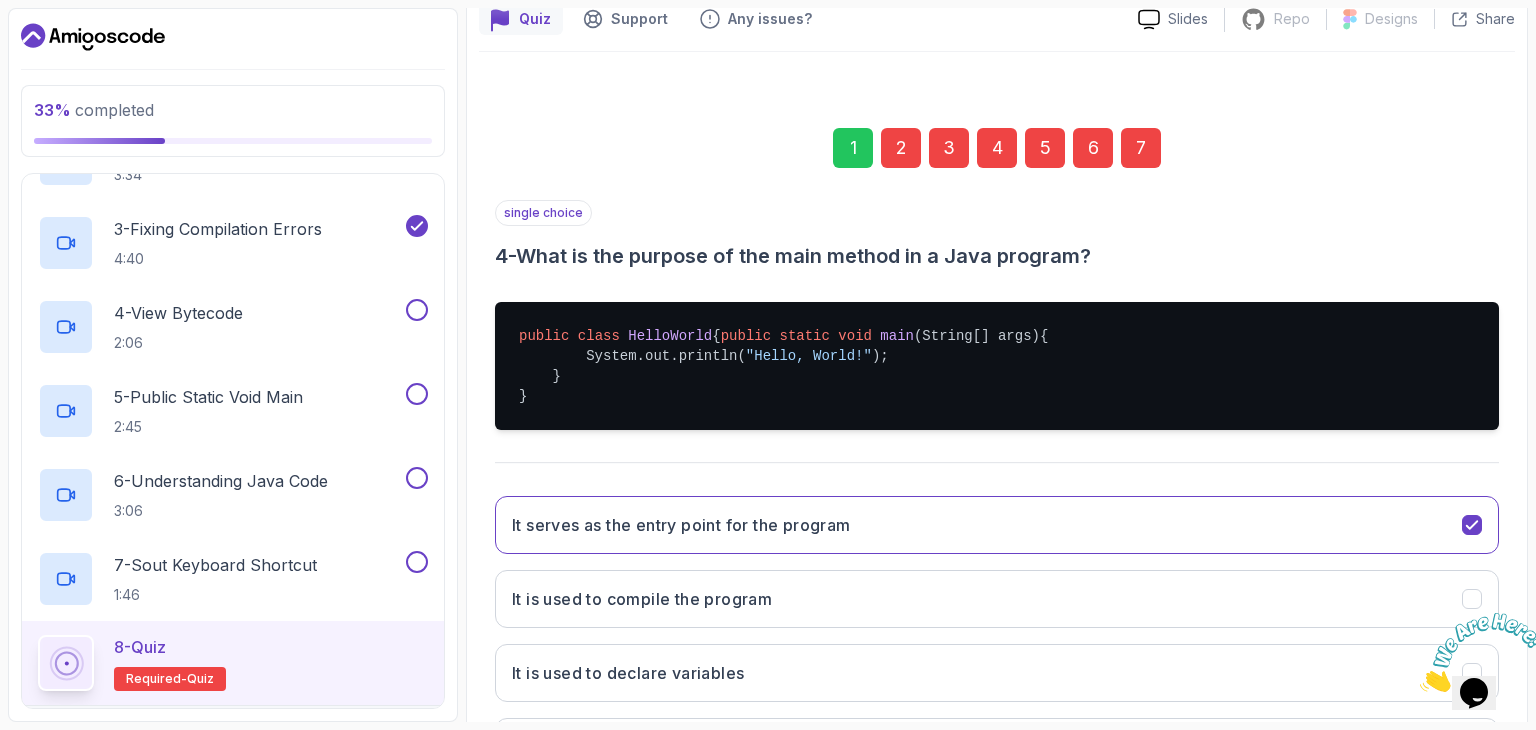 click on "5" at bounding box center (1045, 148) 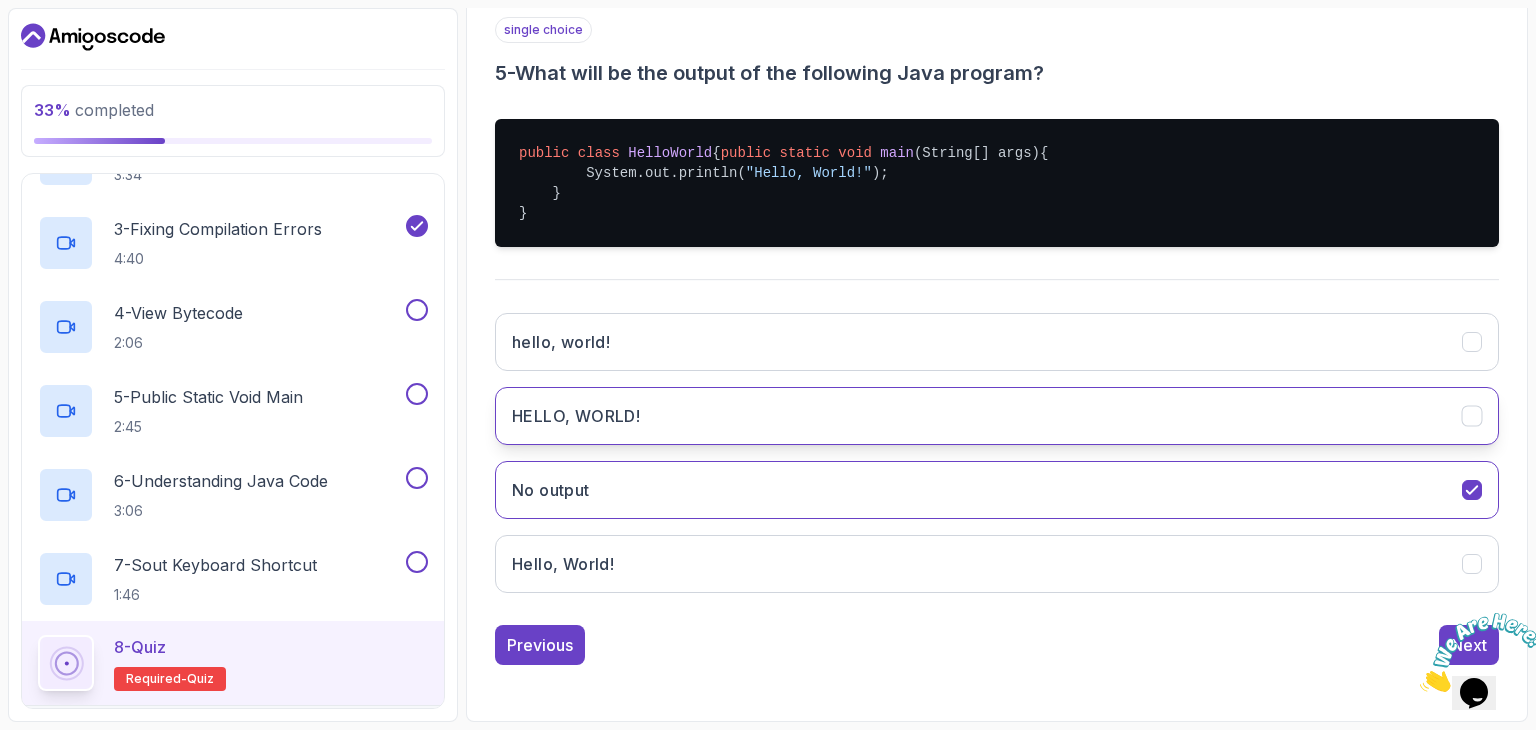 scroll, scrollTop: 388, scrollLeft: 0, axis: vertical 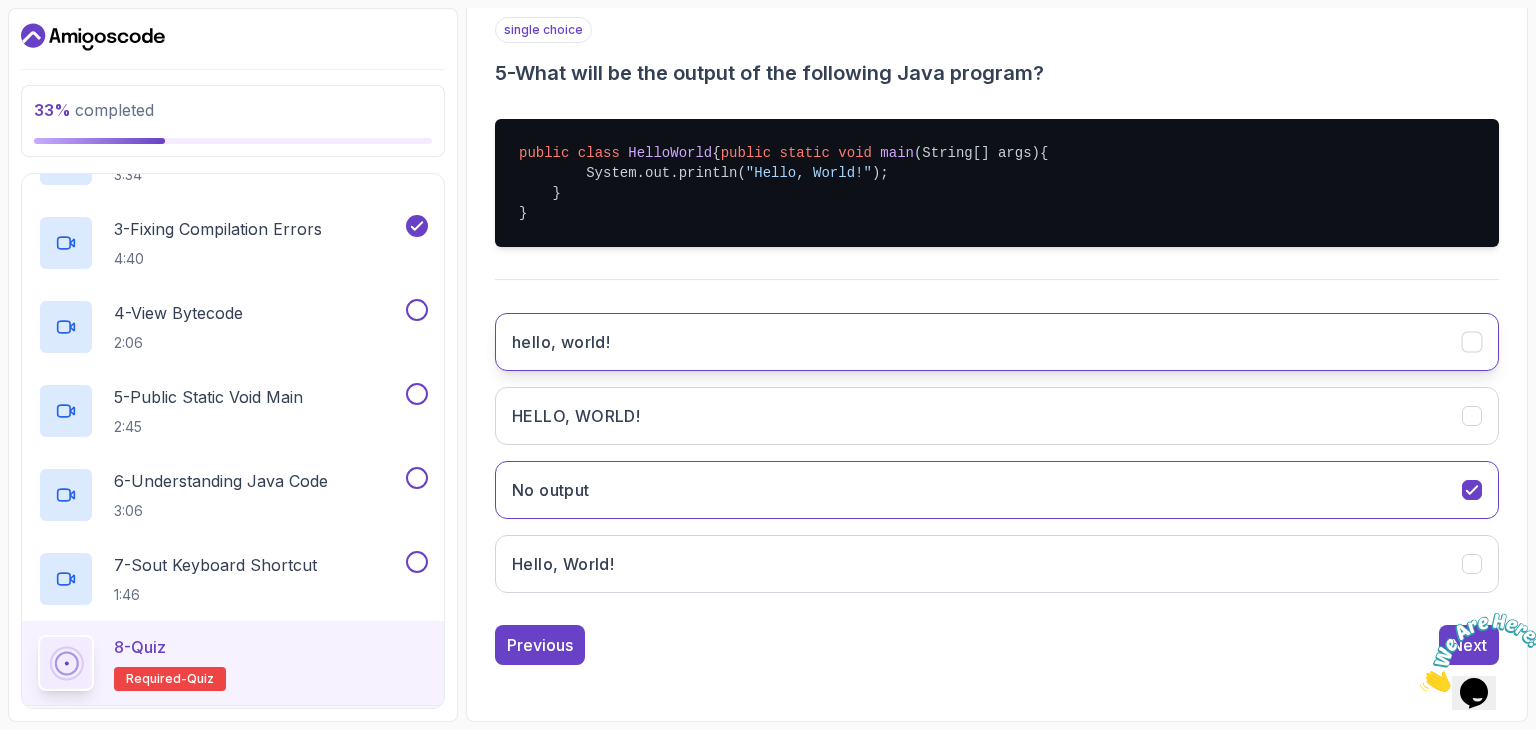 click on "hello, world!" at bounding box center (561, 342) 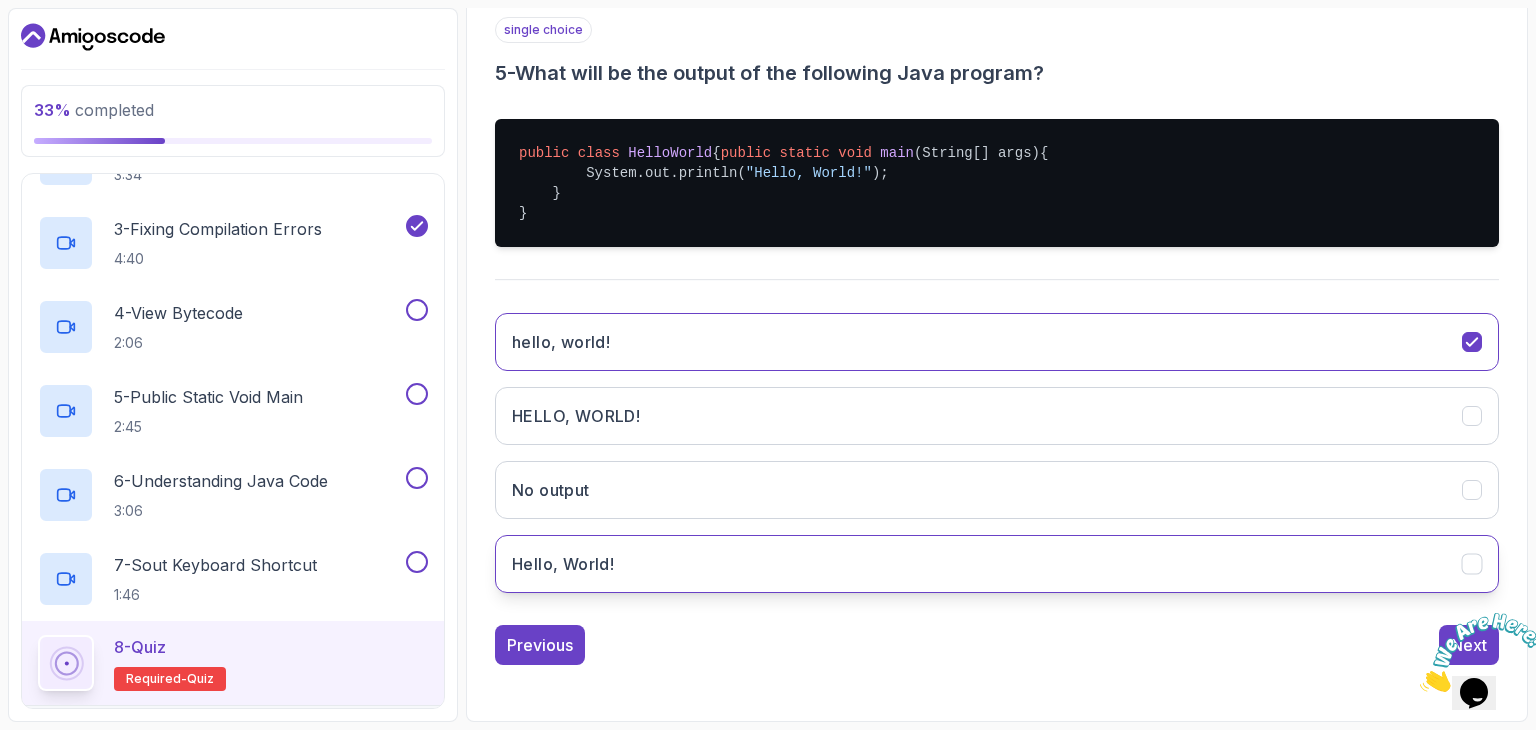 click on "Hello, World!" at bounding box center [997, 564] 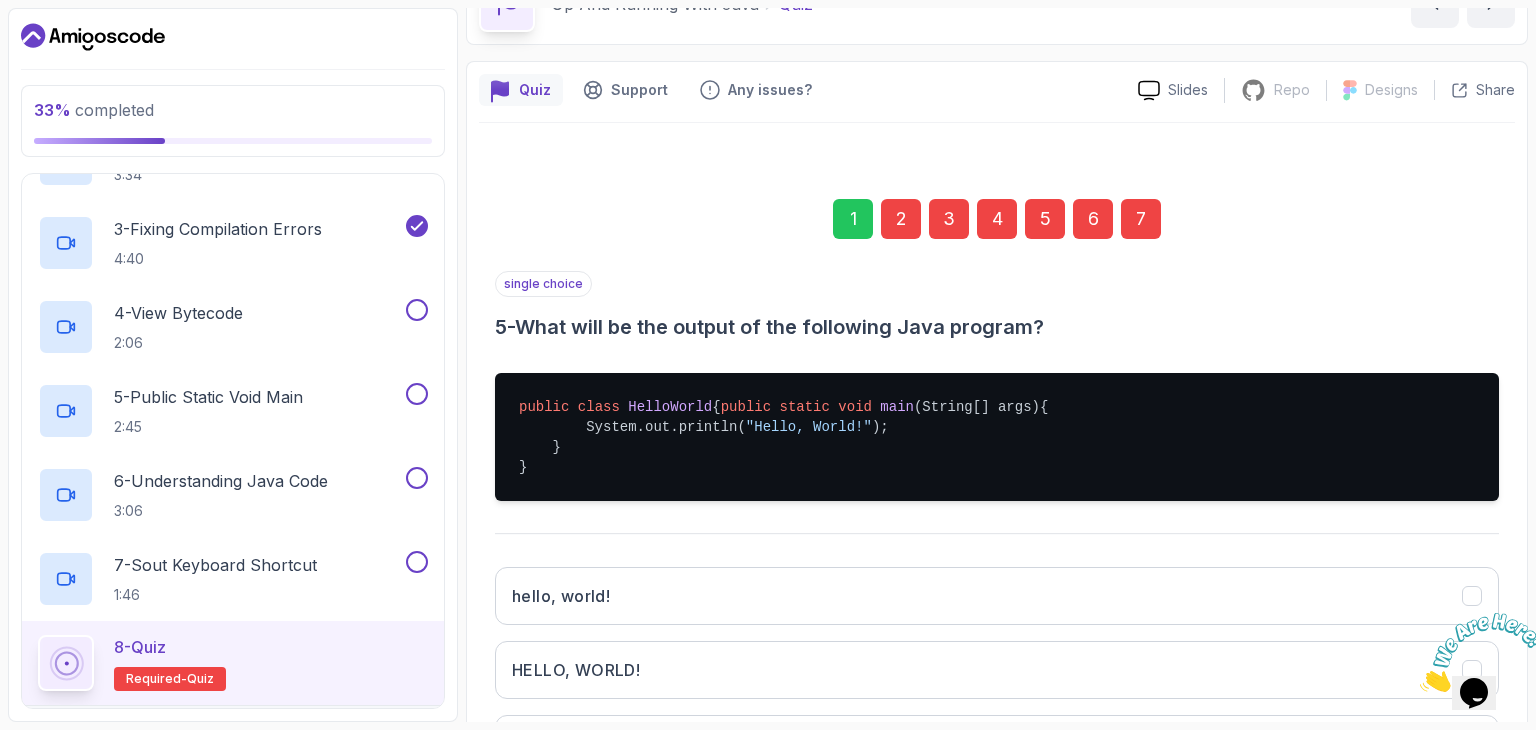 scroll, scrollTop: 88, scrollLeft: 0, axis: vertical 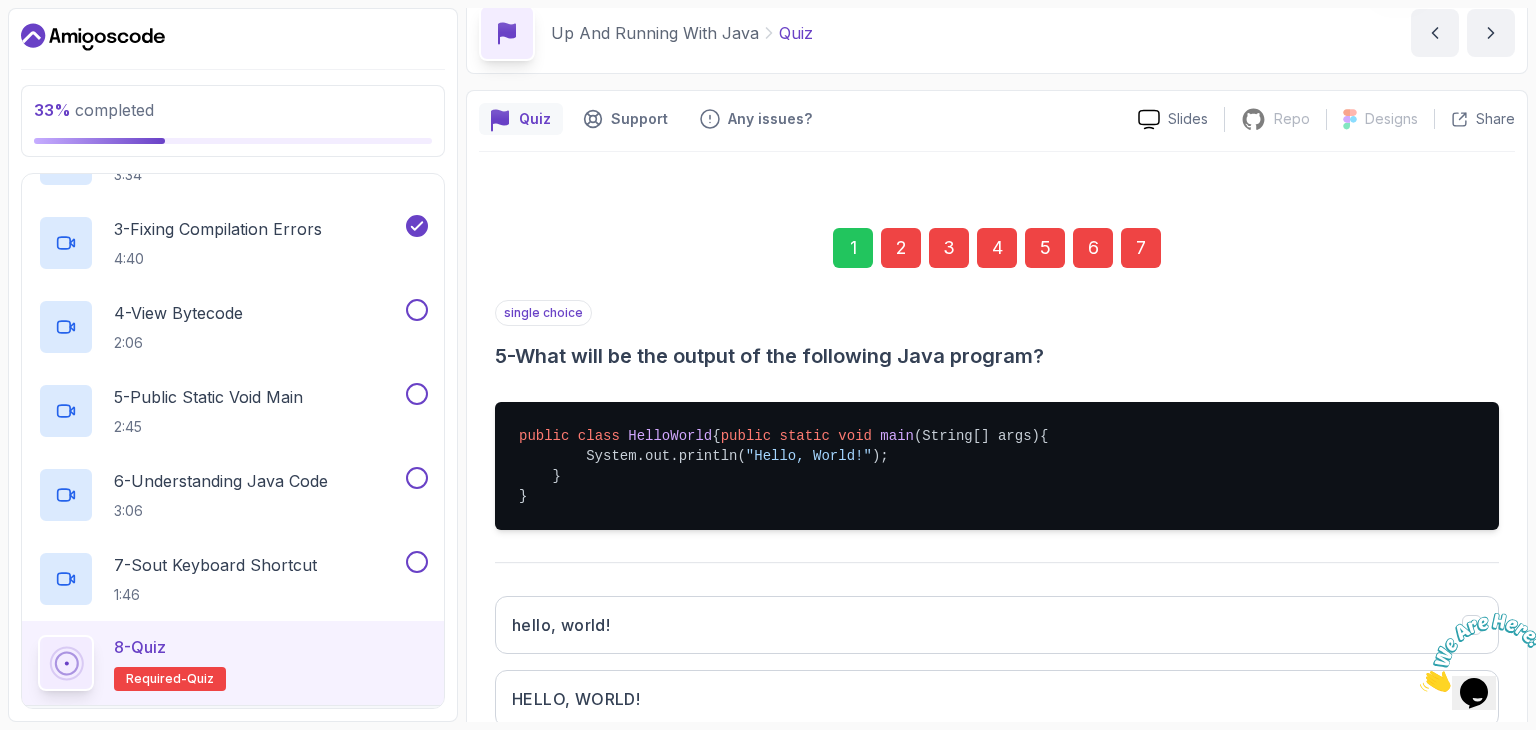 click on "7" at bounding box center (1141, 248) 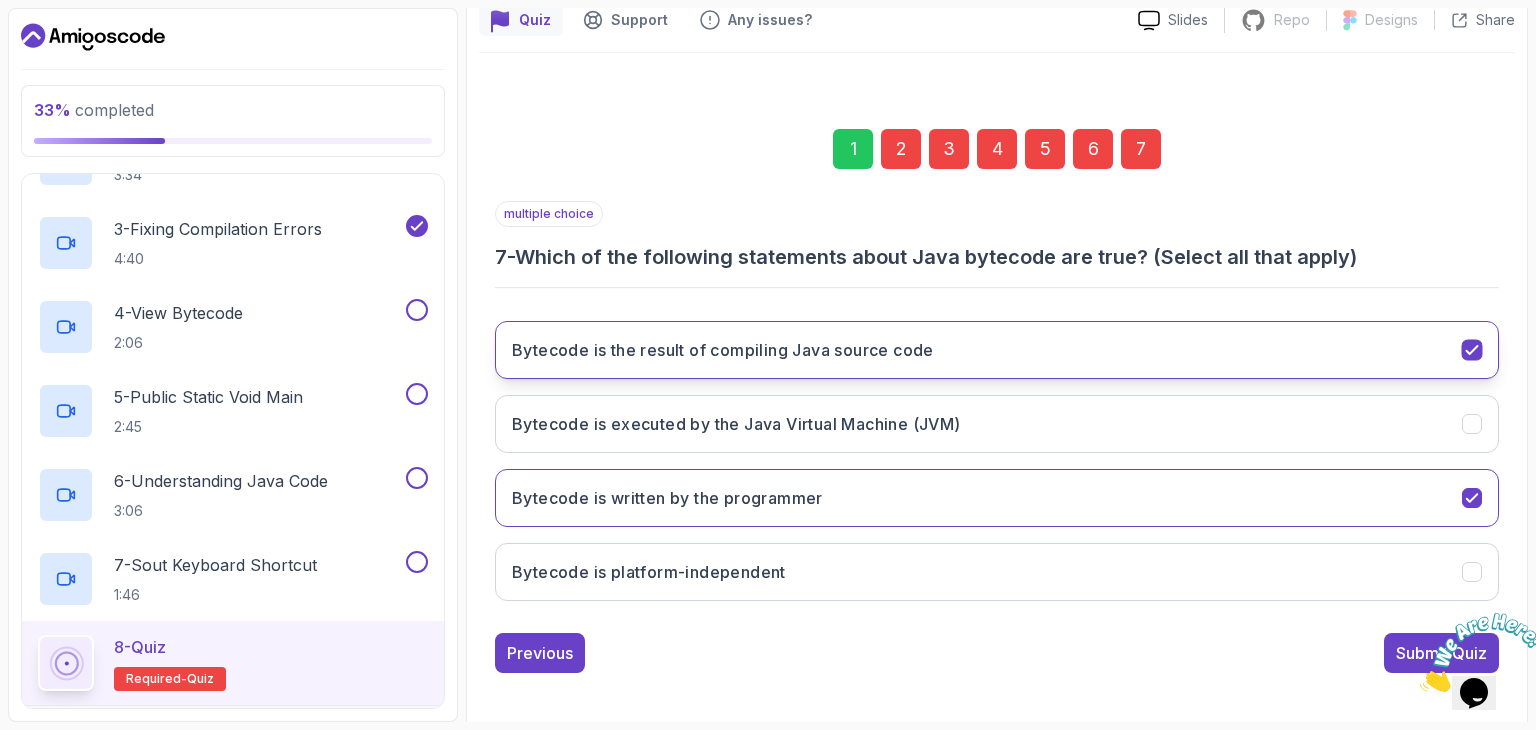 scroll, scrollTop: 192, scrollLeft: 0, axis: vertical 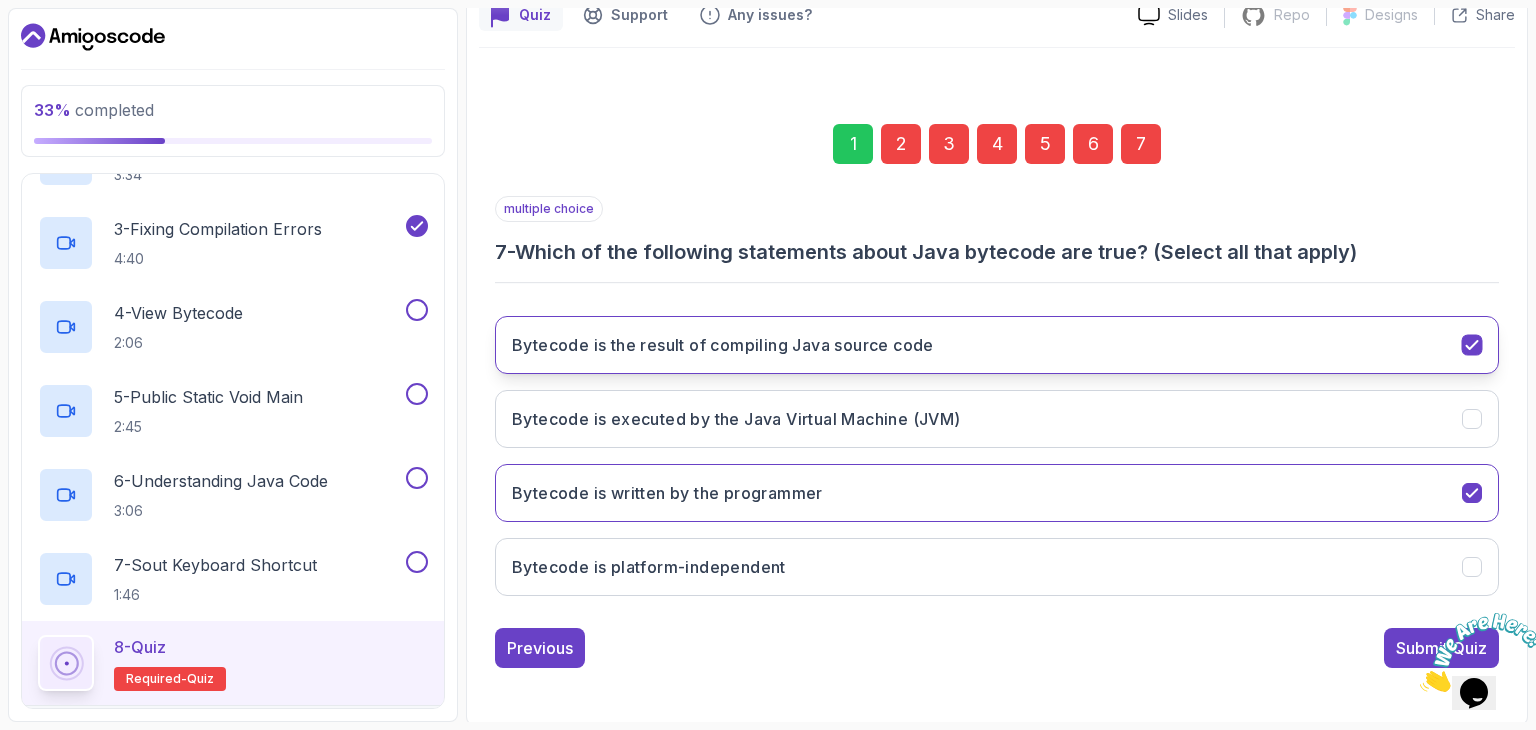 click 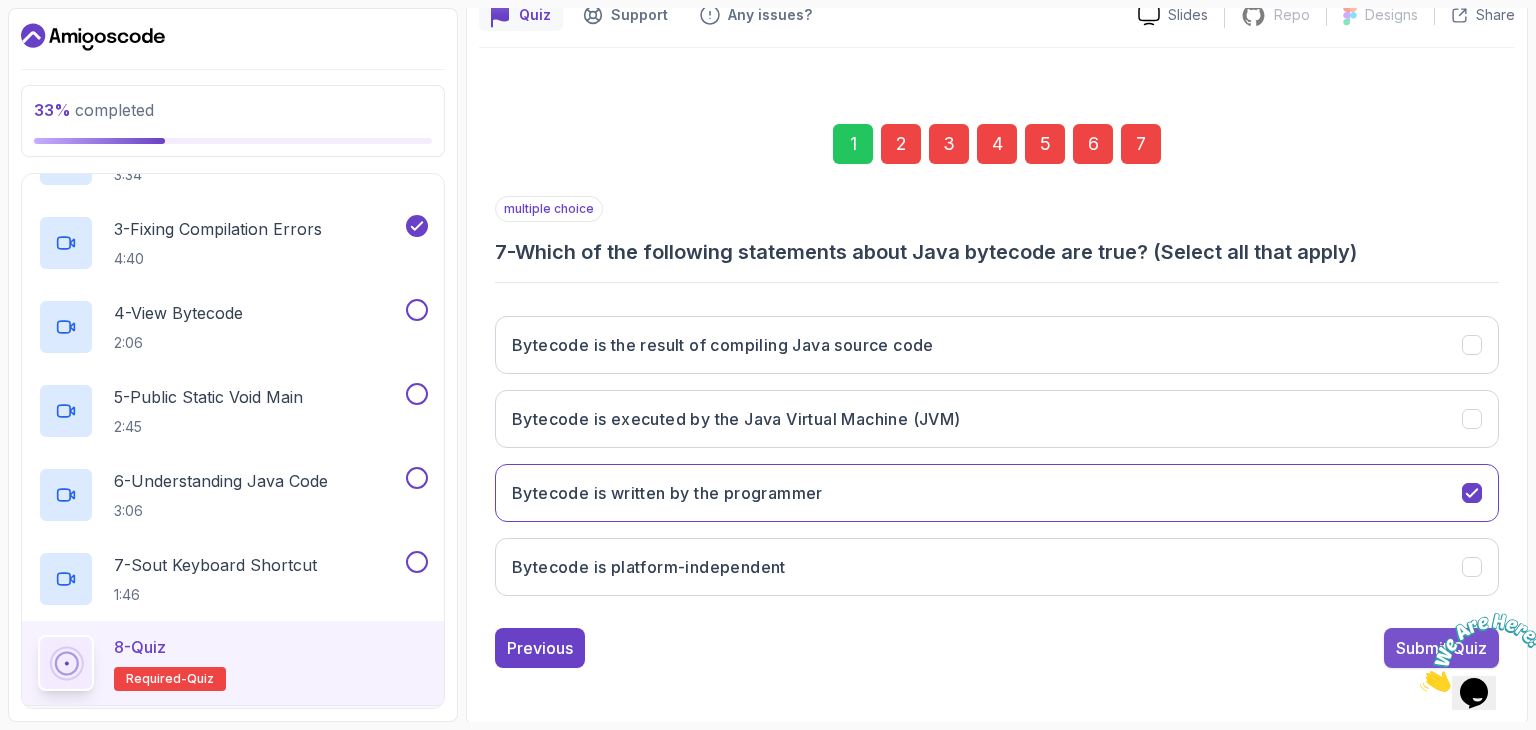 click on "Submit Quiz" at bounding box center (1441, 648) 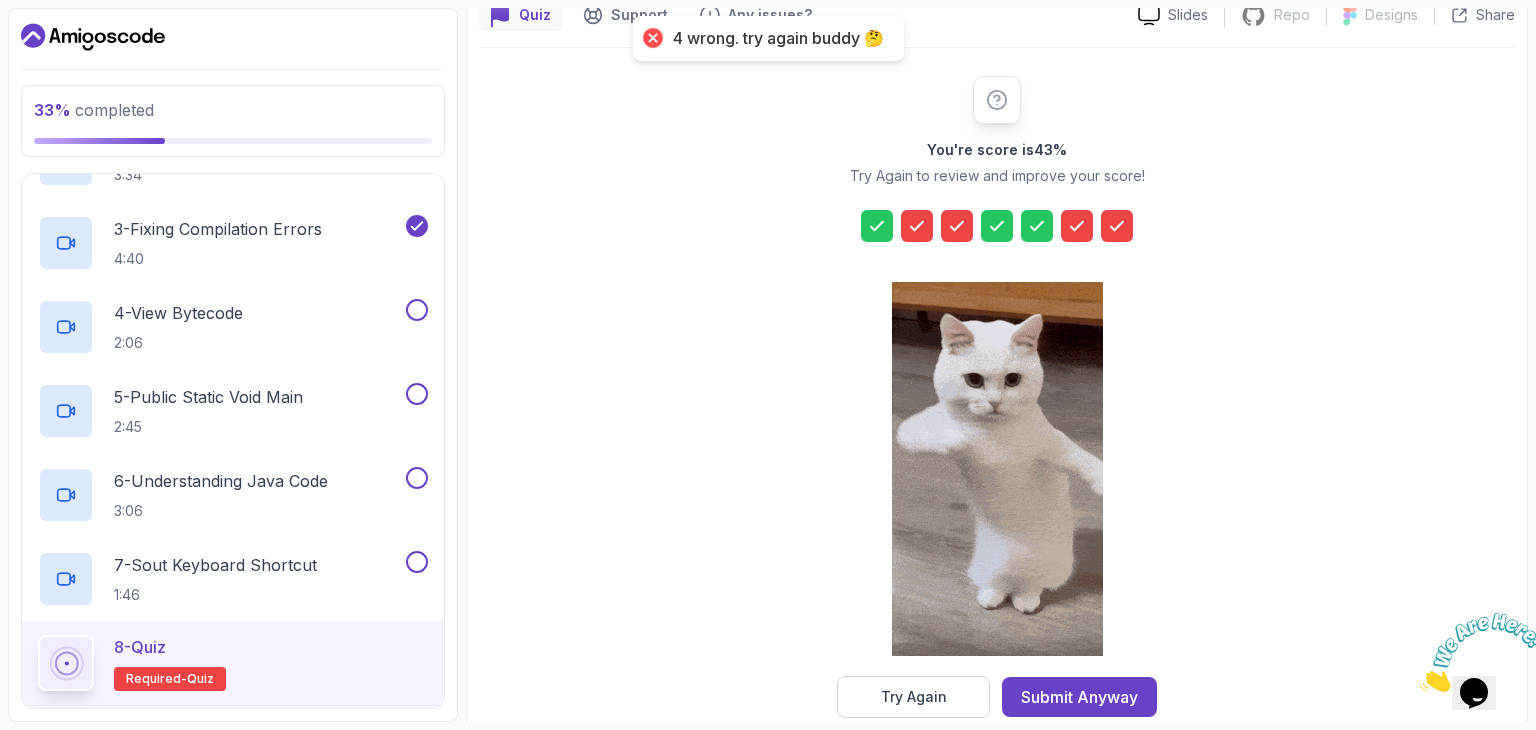 click at bounding box center [997, 226] 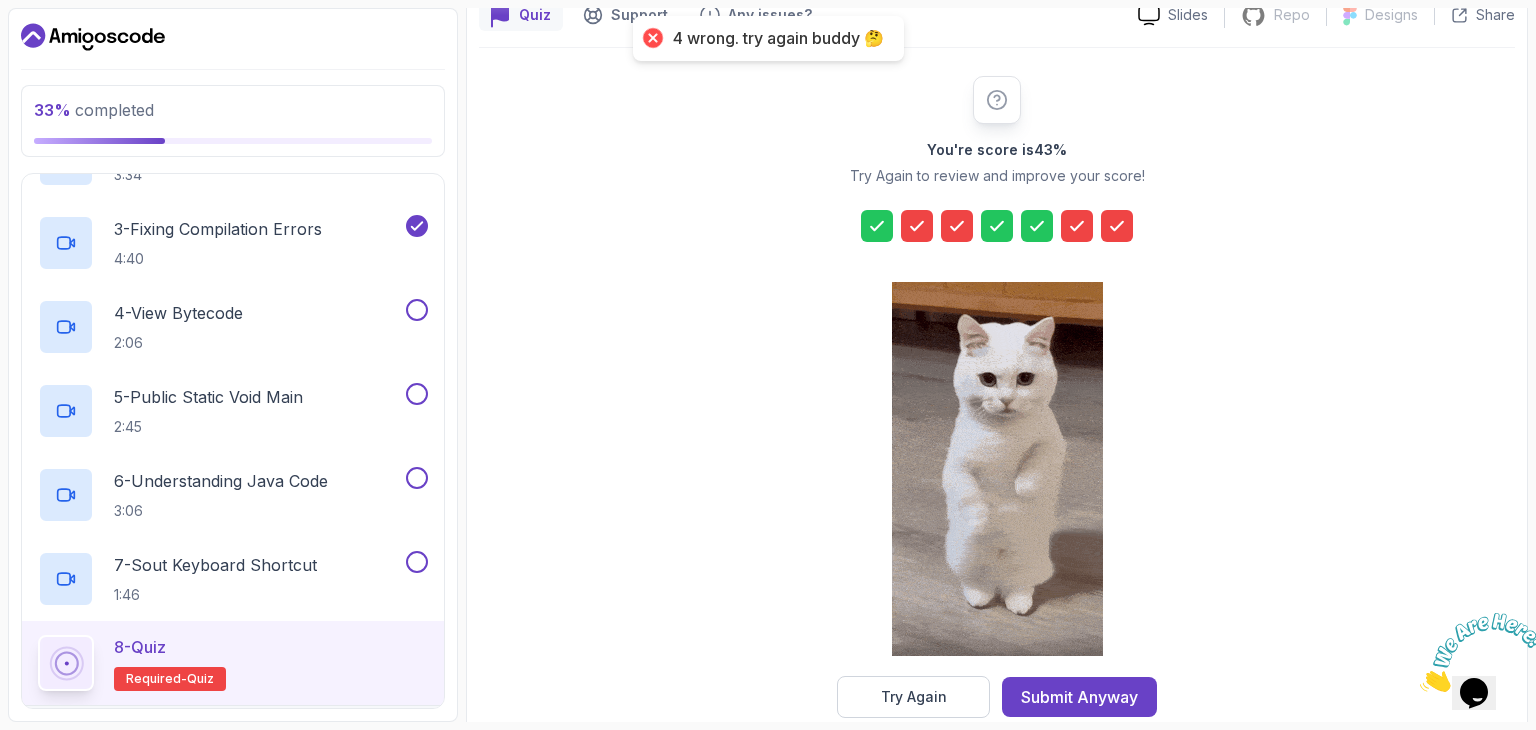 click 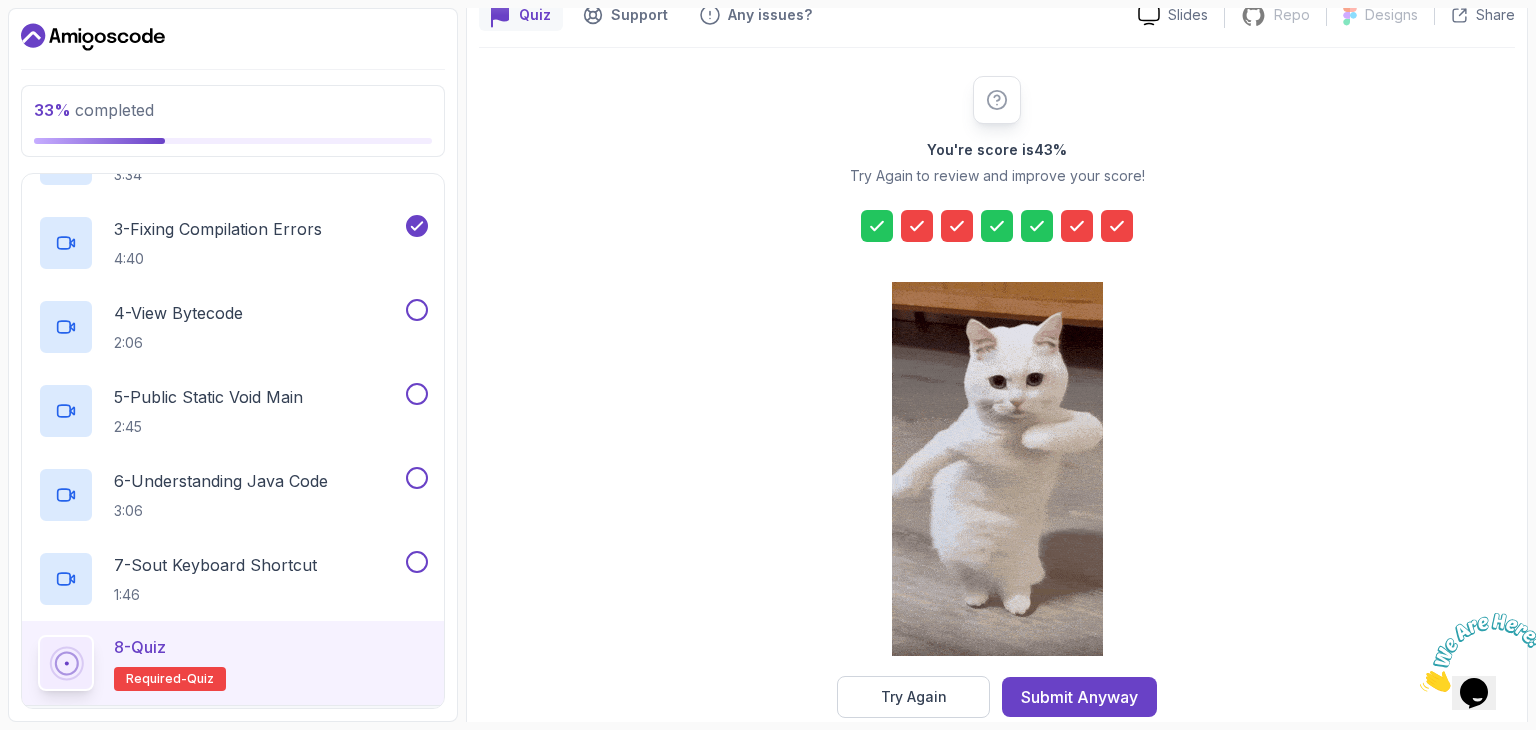 click 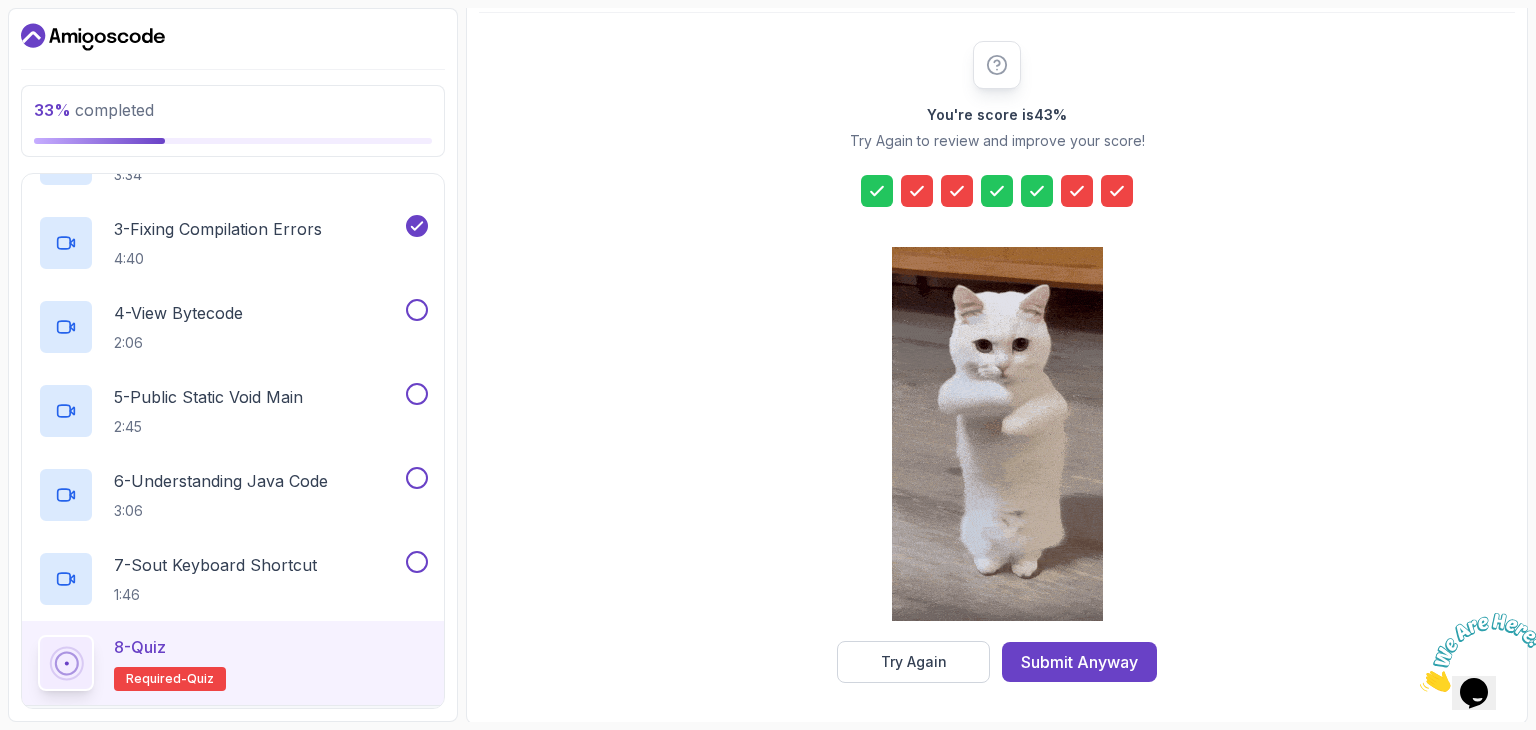 scroll, scrollTop: 228, scrollLeft: 0, axis: vertical 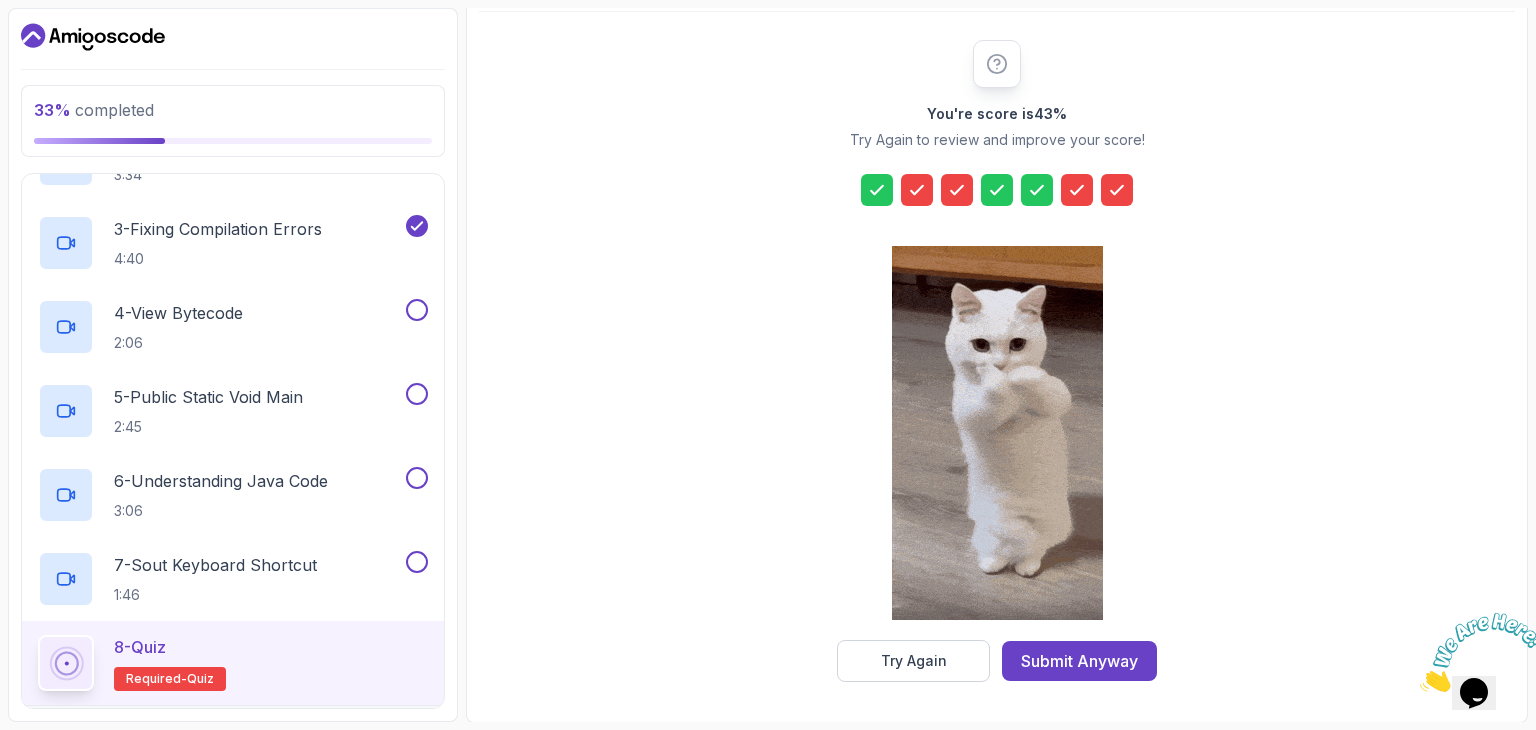 click 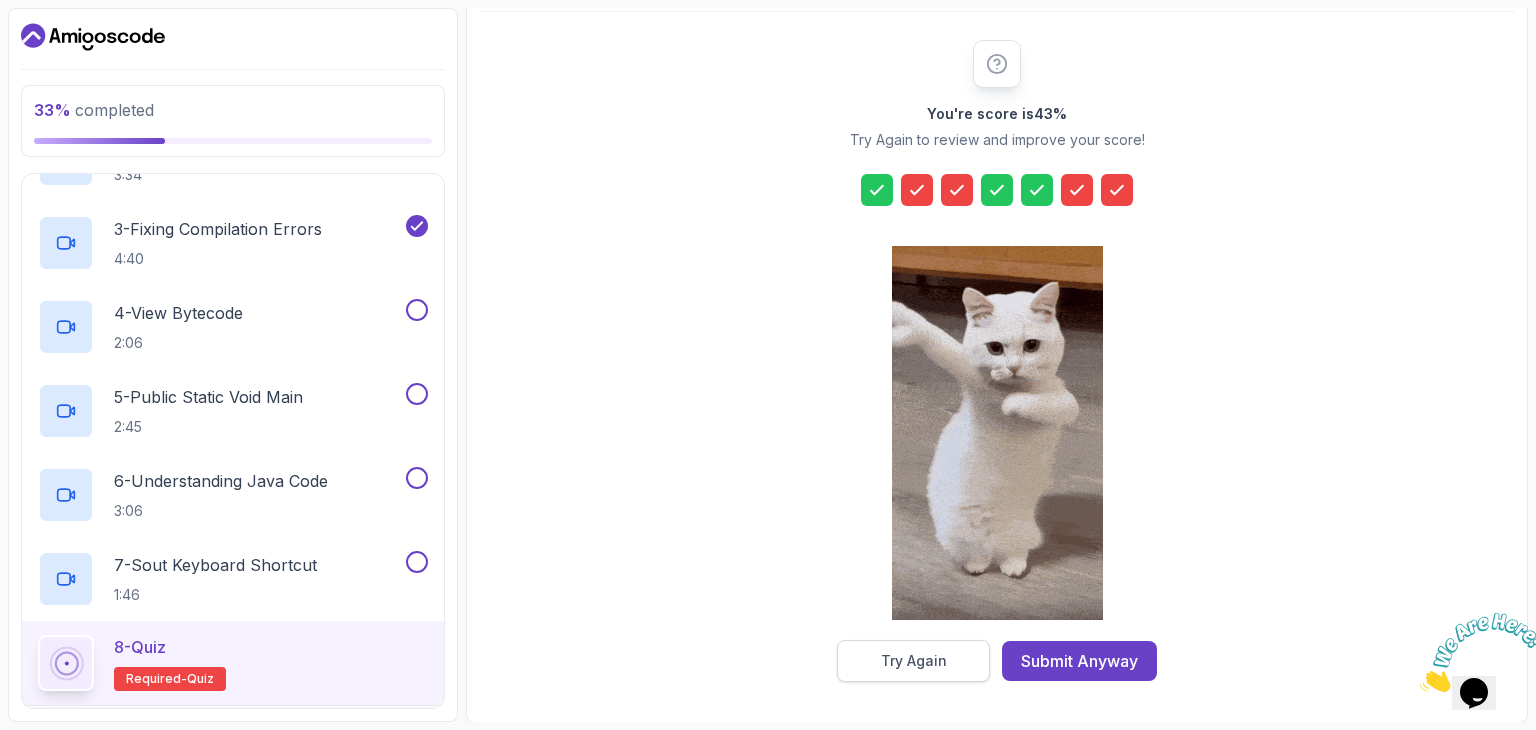 click on "Try Again" at bounding box center (914, 661) 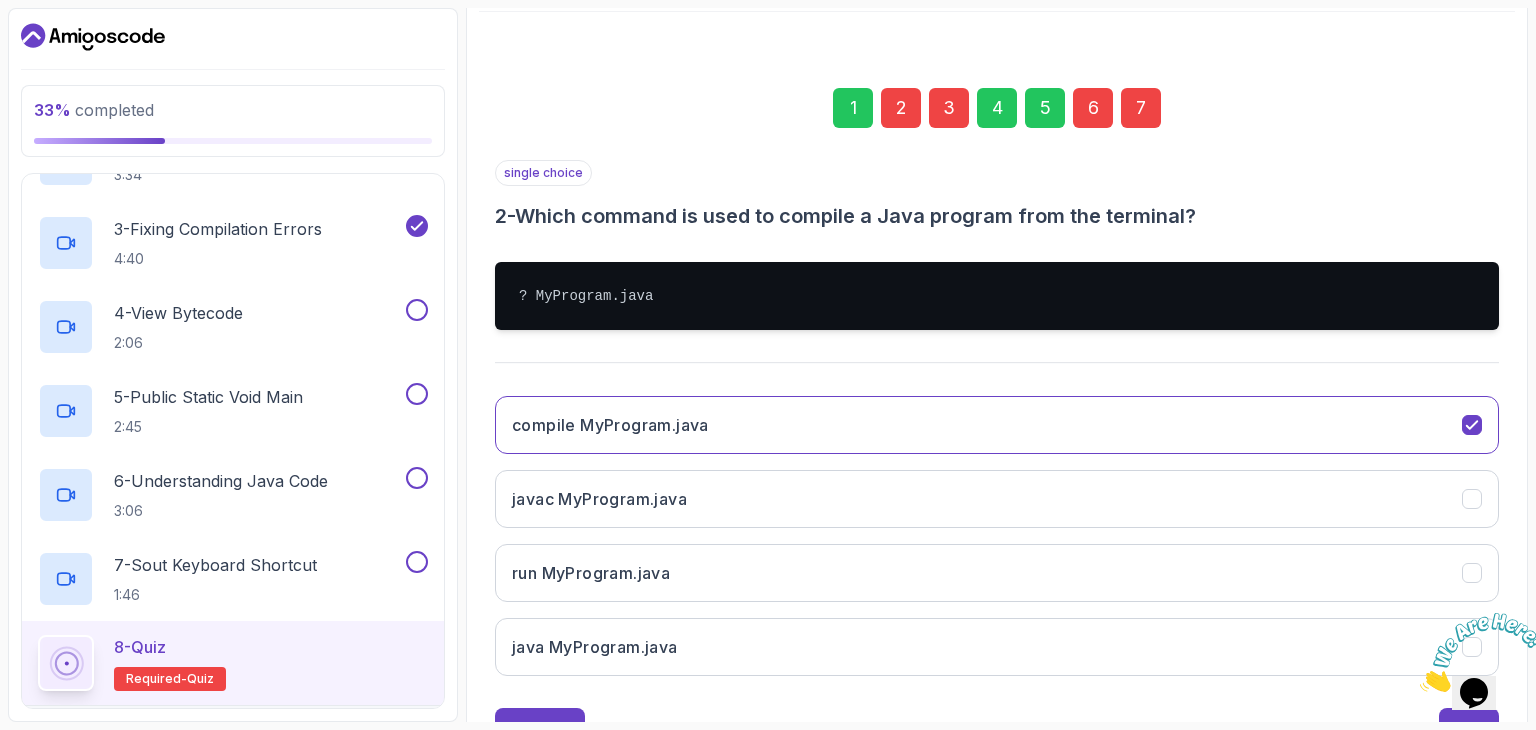 click on "2" at bounding box center [901, 108] 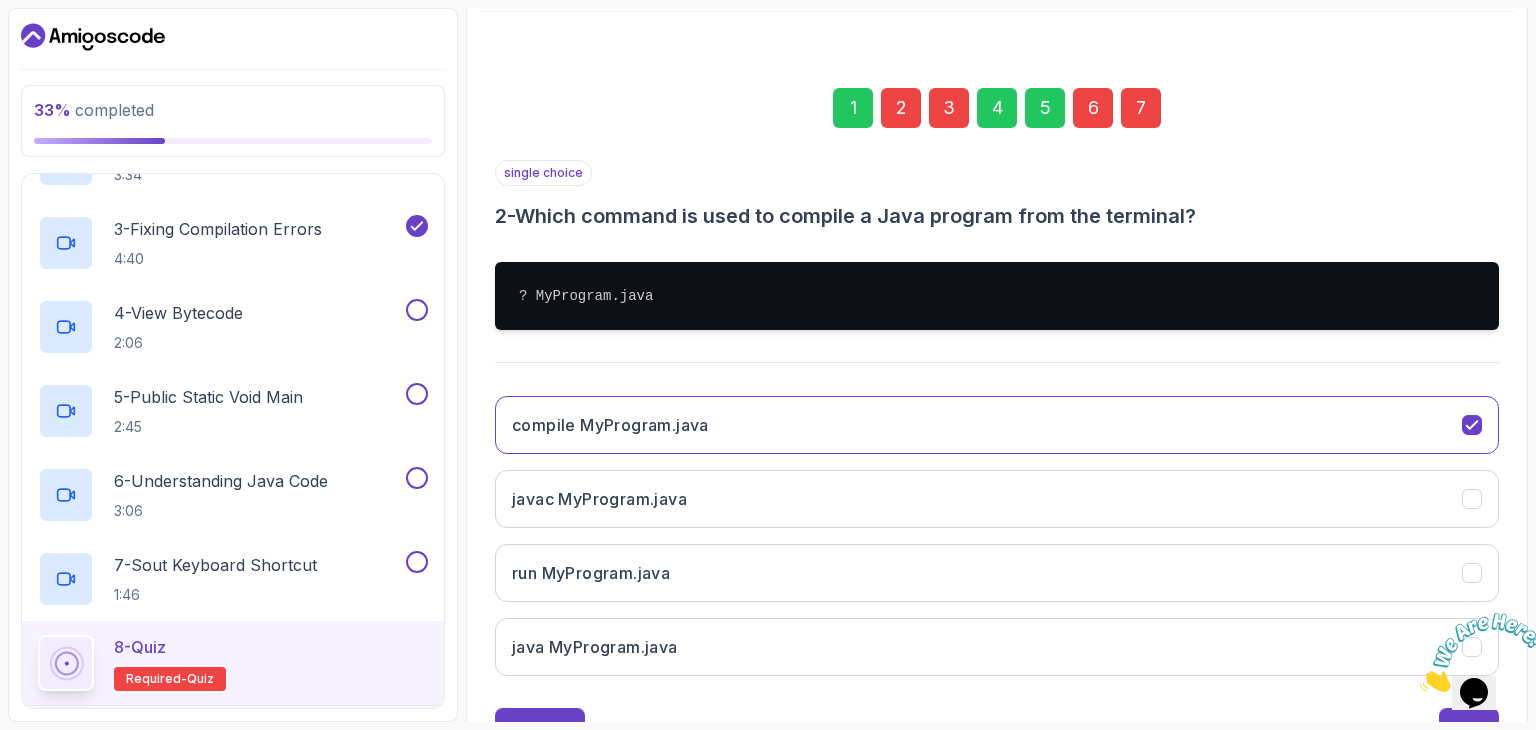 click on "2" at bounding box center [901, 108] 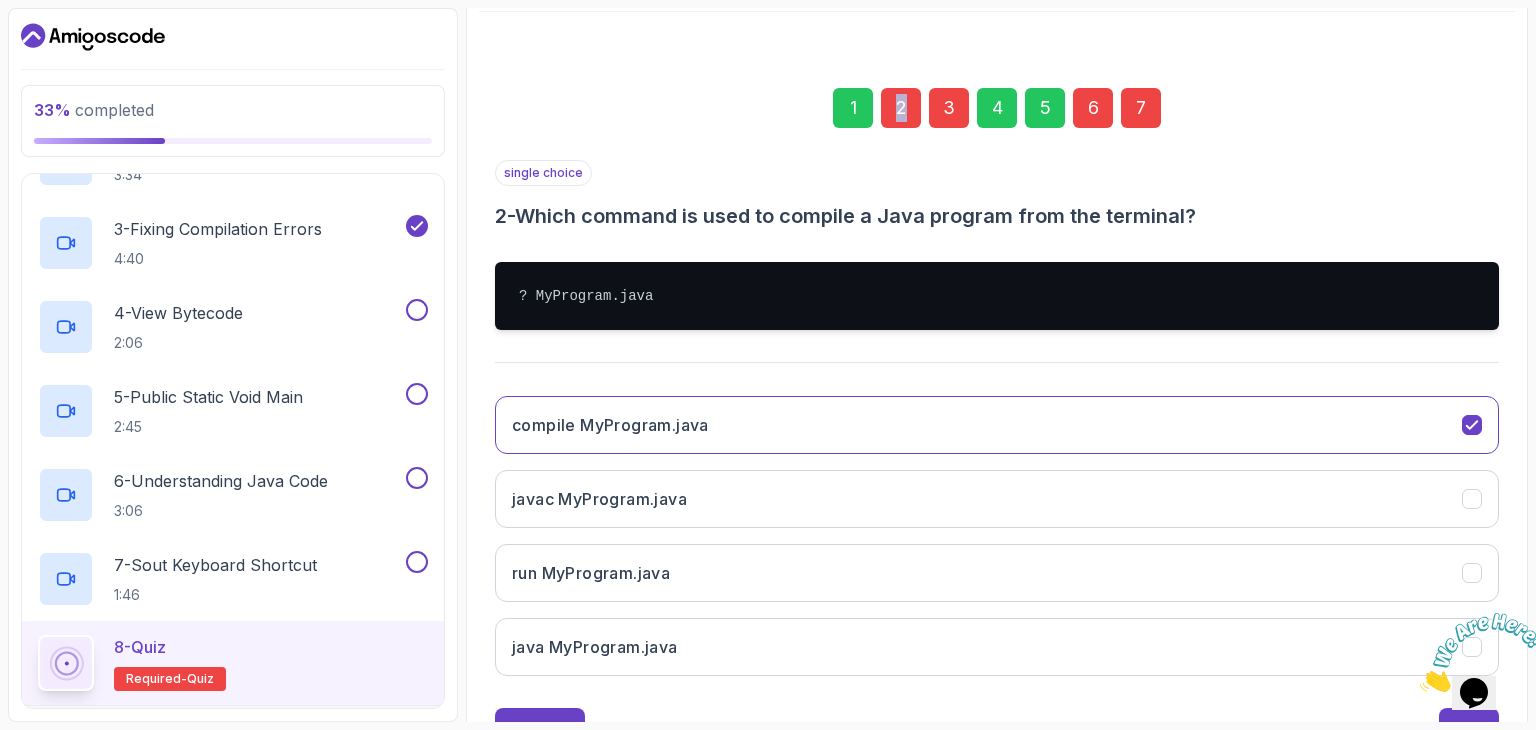 click on "2" at bounding box center [901, 108] 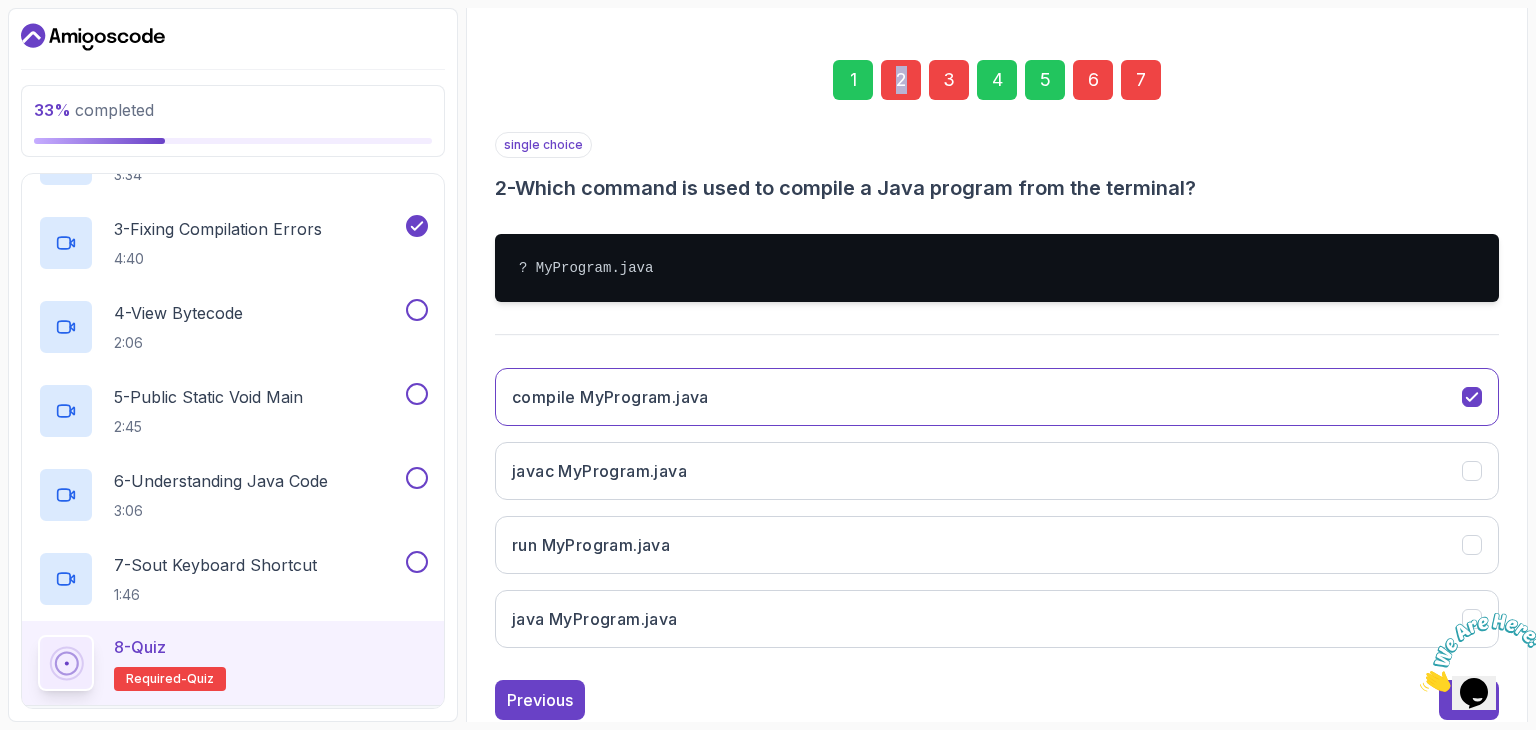 scroll, scrollTop: 308, scrollLeft: 0, axis: vertical 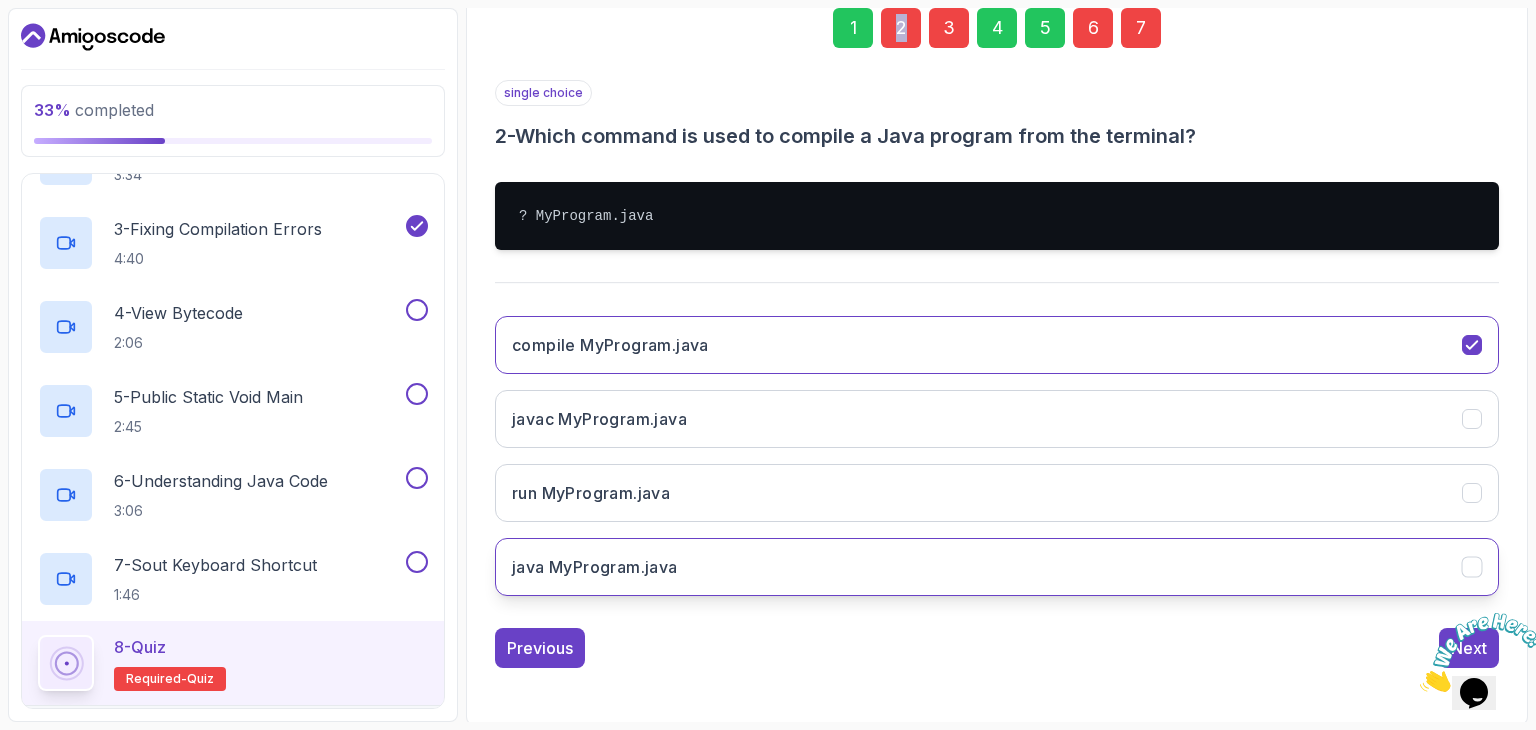 click on "java MyProgram.java" at bounding box center [997, 567] 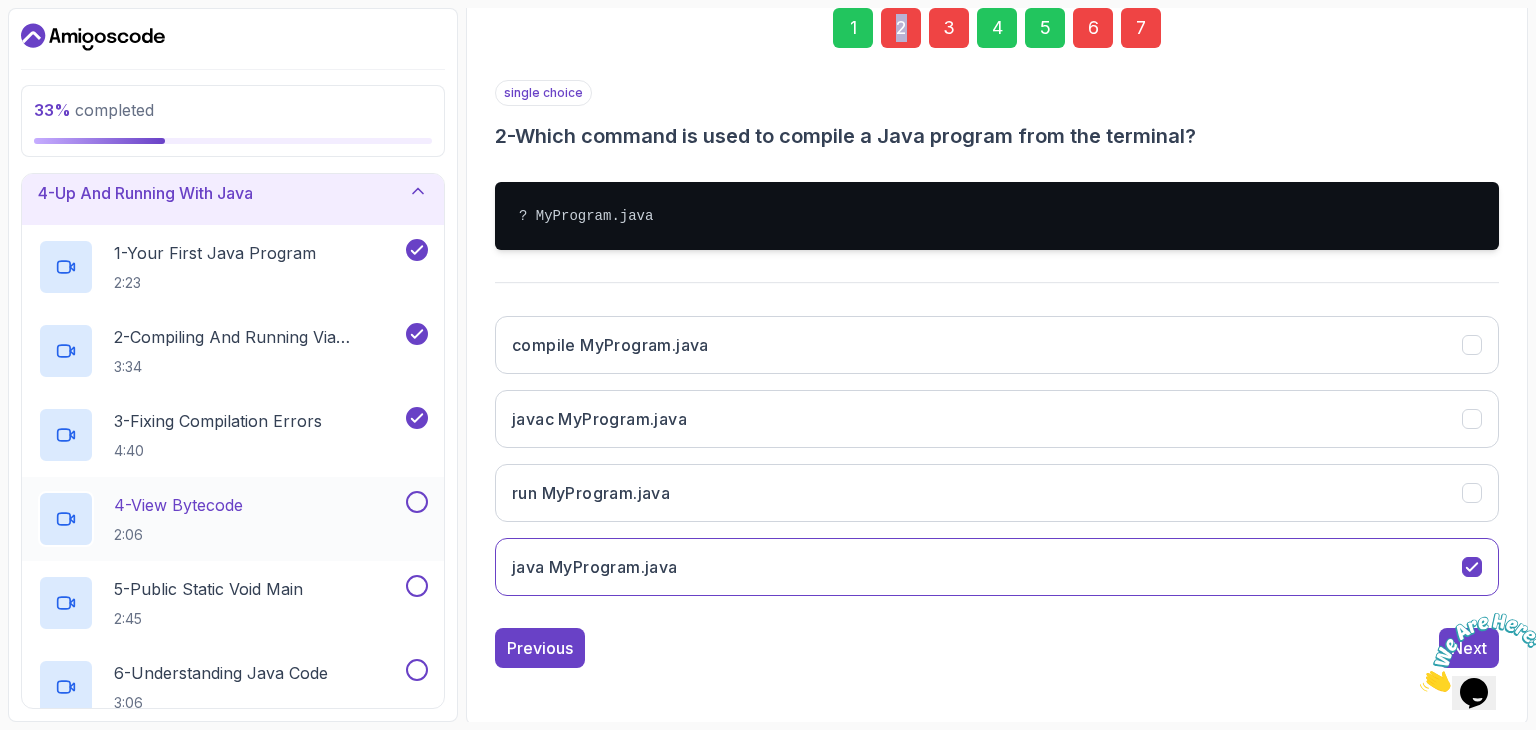 scroll, scrollTop: 200, scrollLeft: 0, axis: vertical 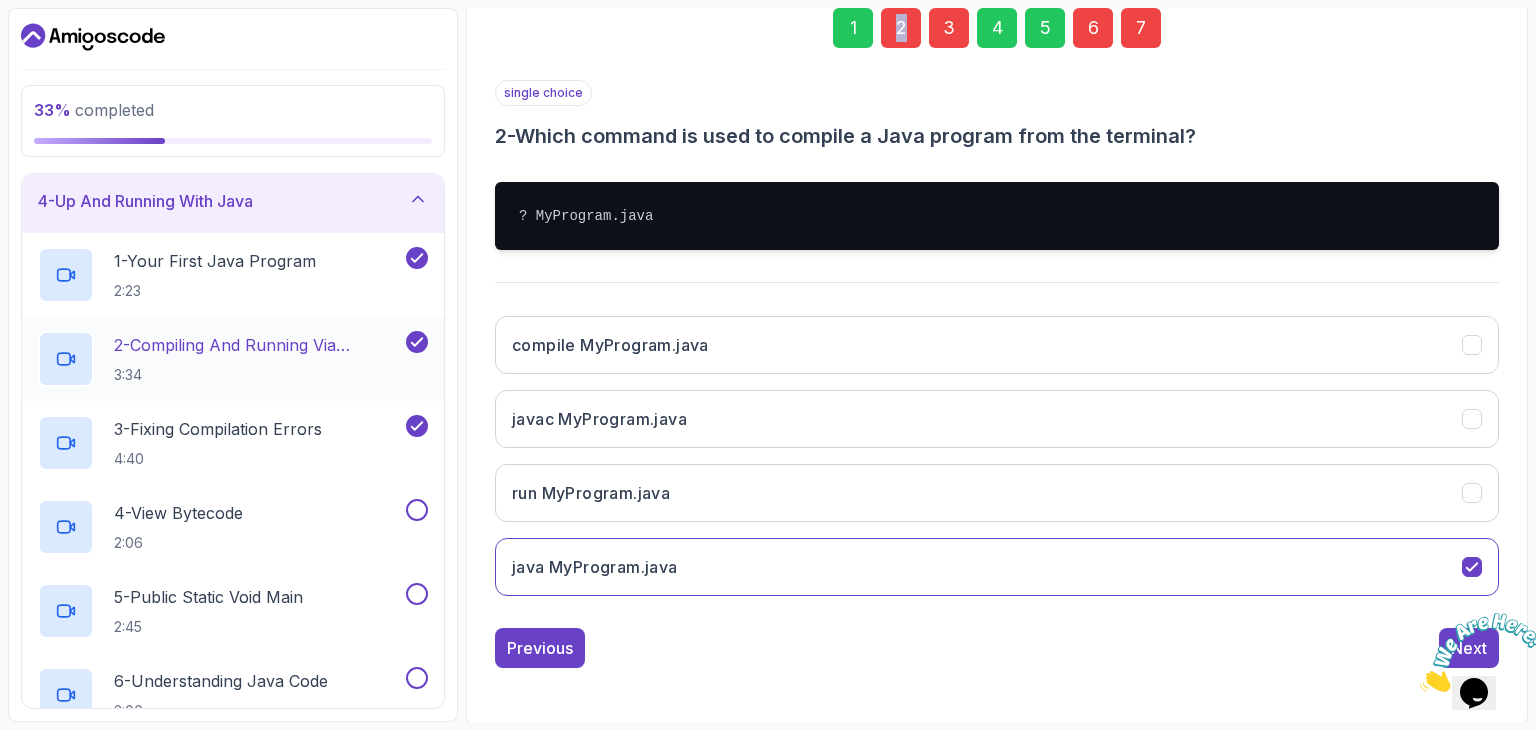 click on "2  -  Compiling And Running Via Terminal" at bounding box center (258, 345) 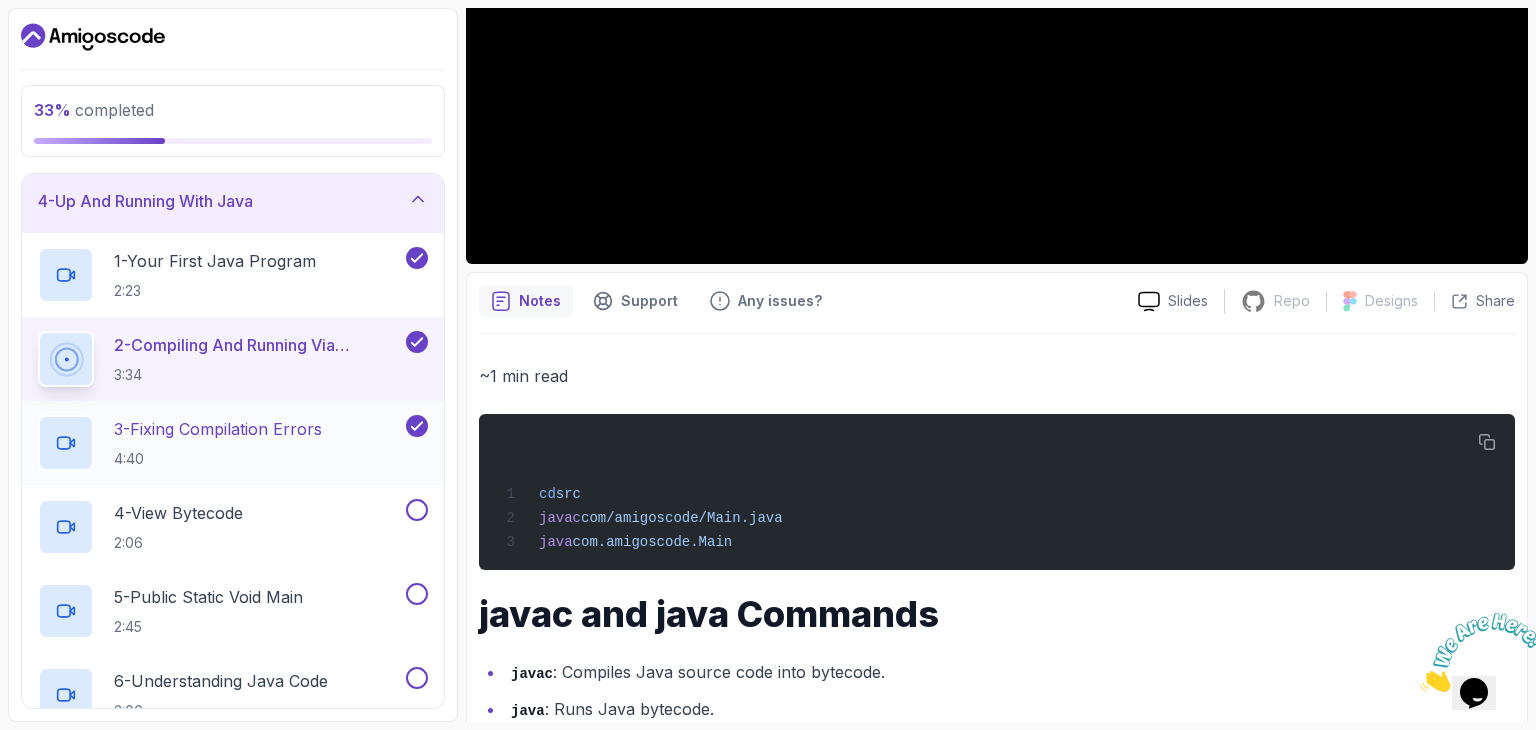 scroll, scrollTop: 600, scrollLeft: 0, axis: vertical 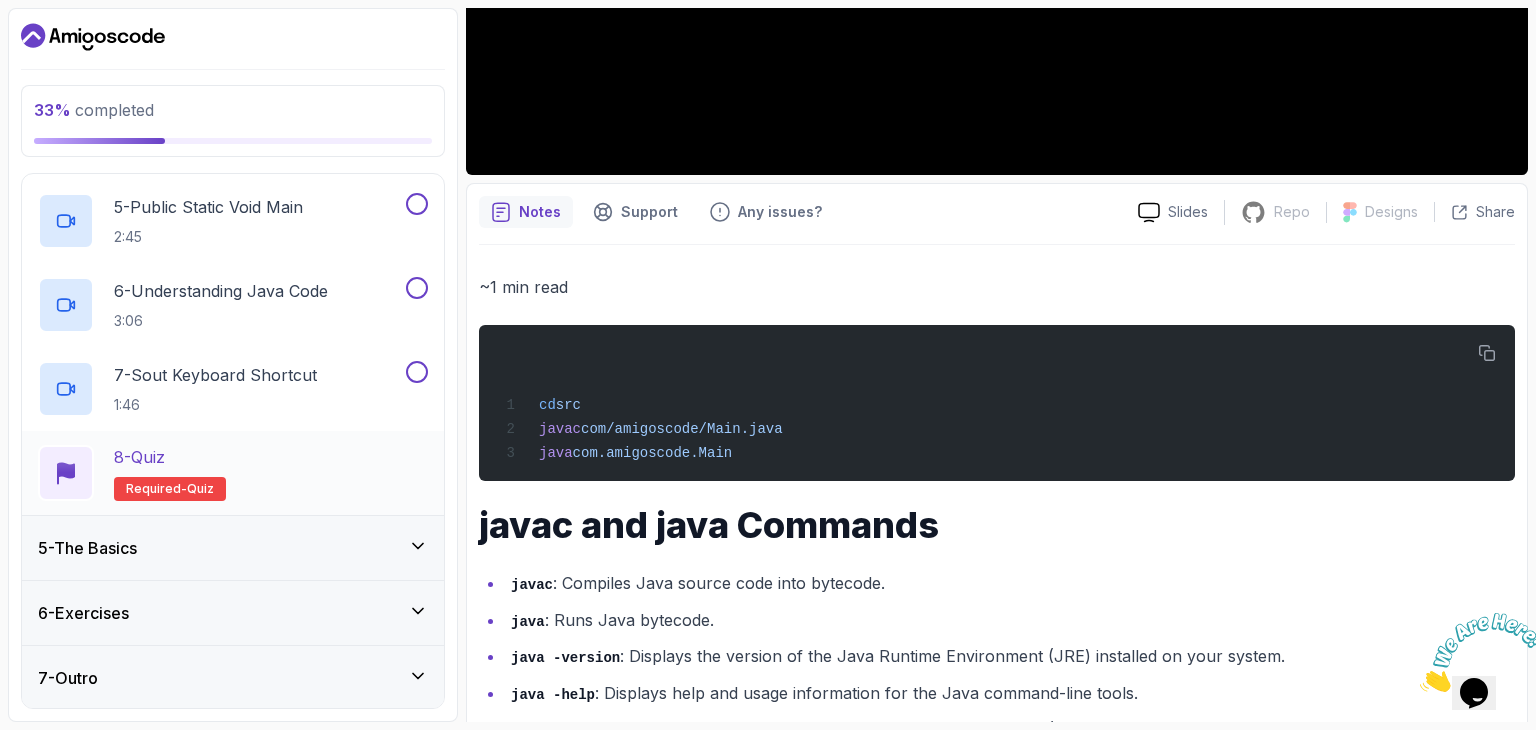 click on "8  -  Quiz Required- quiz" at bounding box center (233, 473) 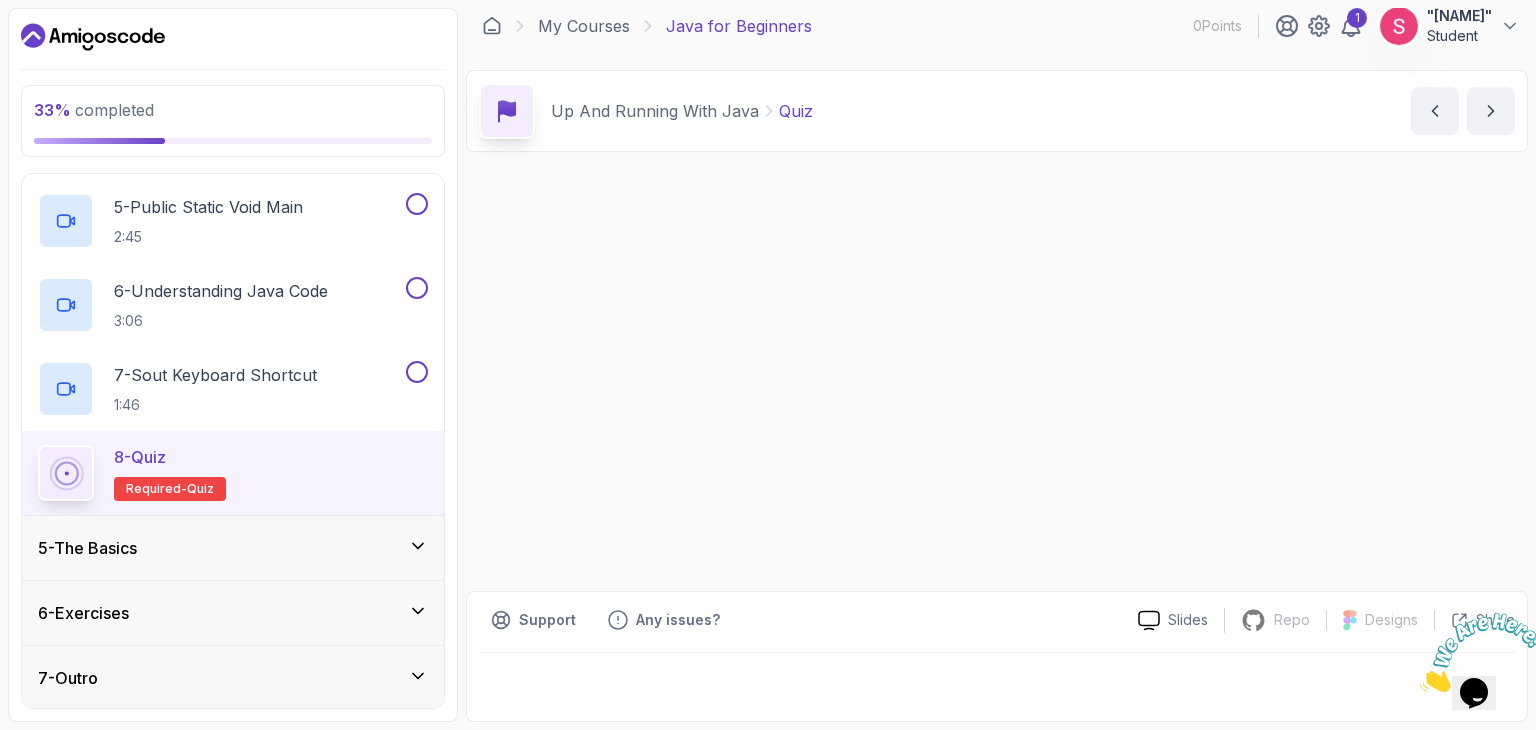 scroll, scrollTop: 0, scrollLeft: 0, axis: both 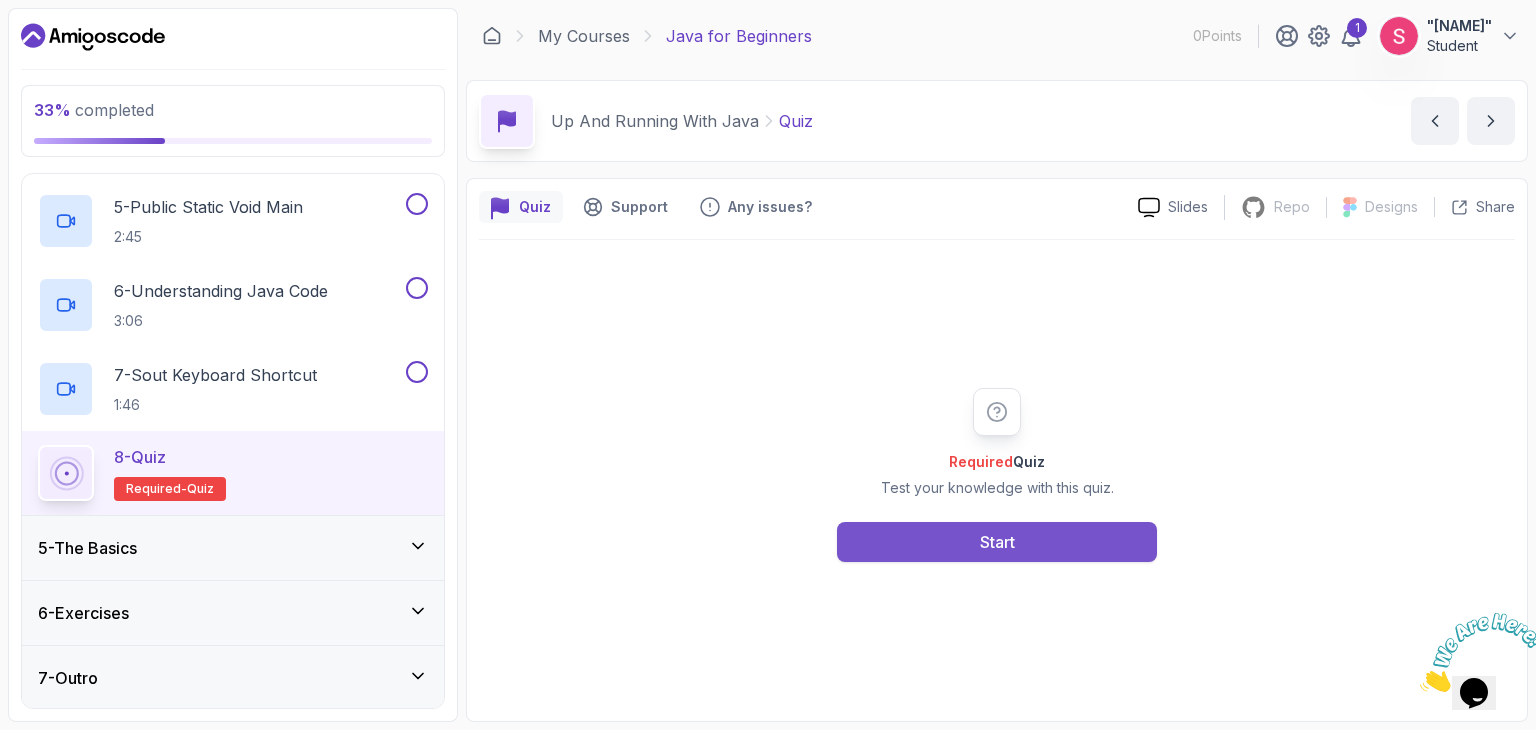 click on "Start" at bounding box center (997, 542) 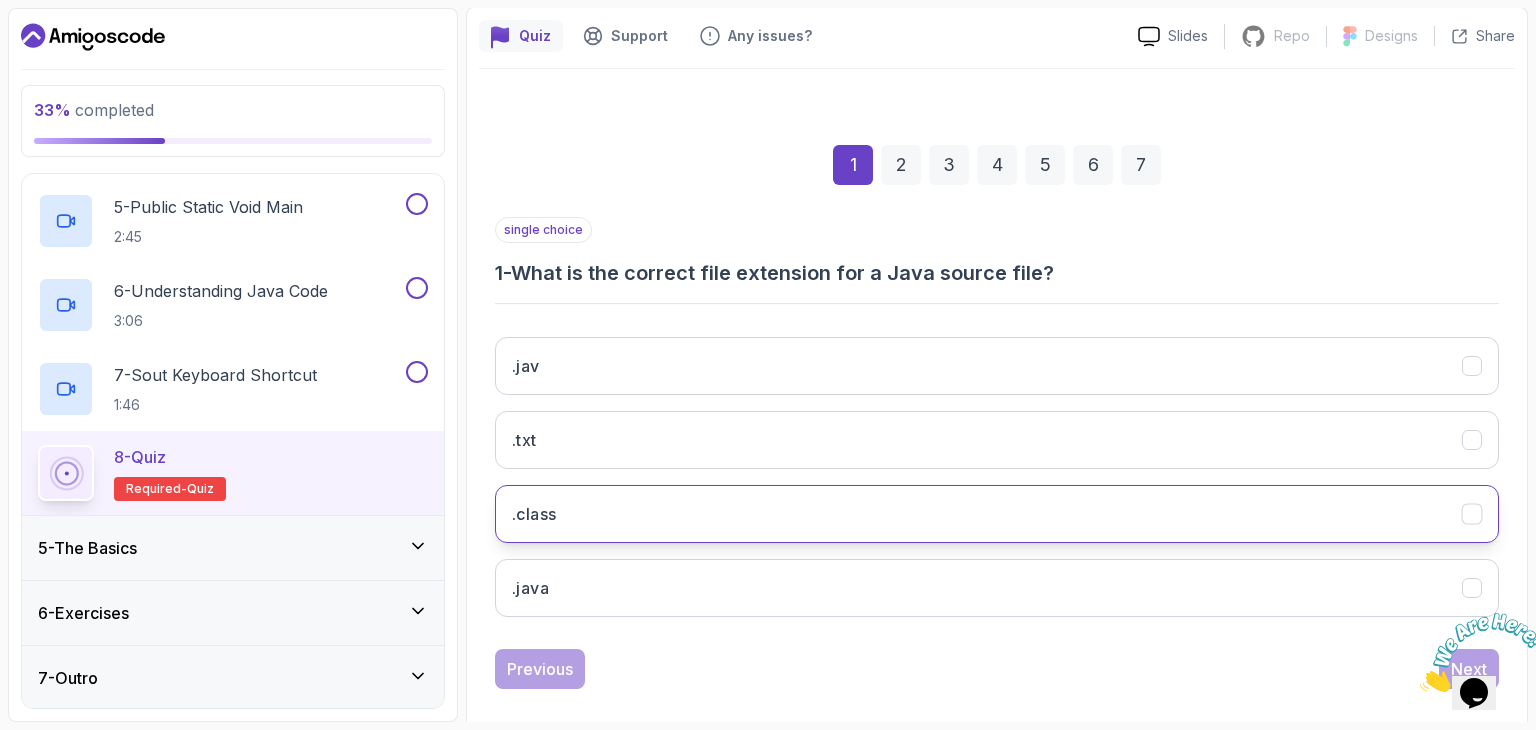 scroll, scrollTop: 192, scrollLeft: 0, axis: vertical 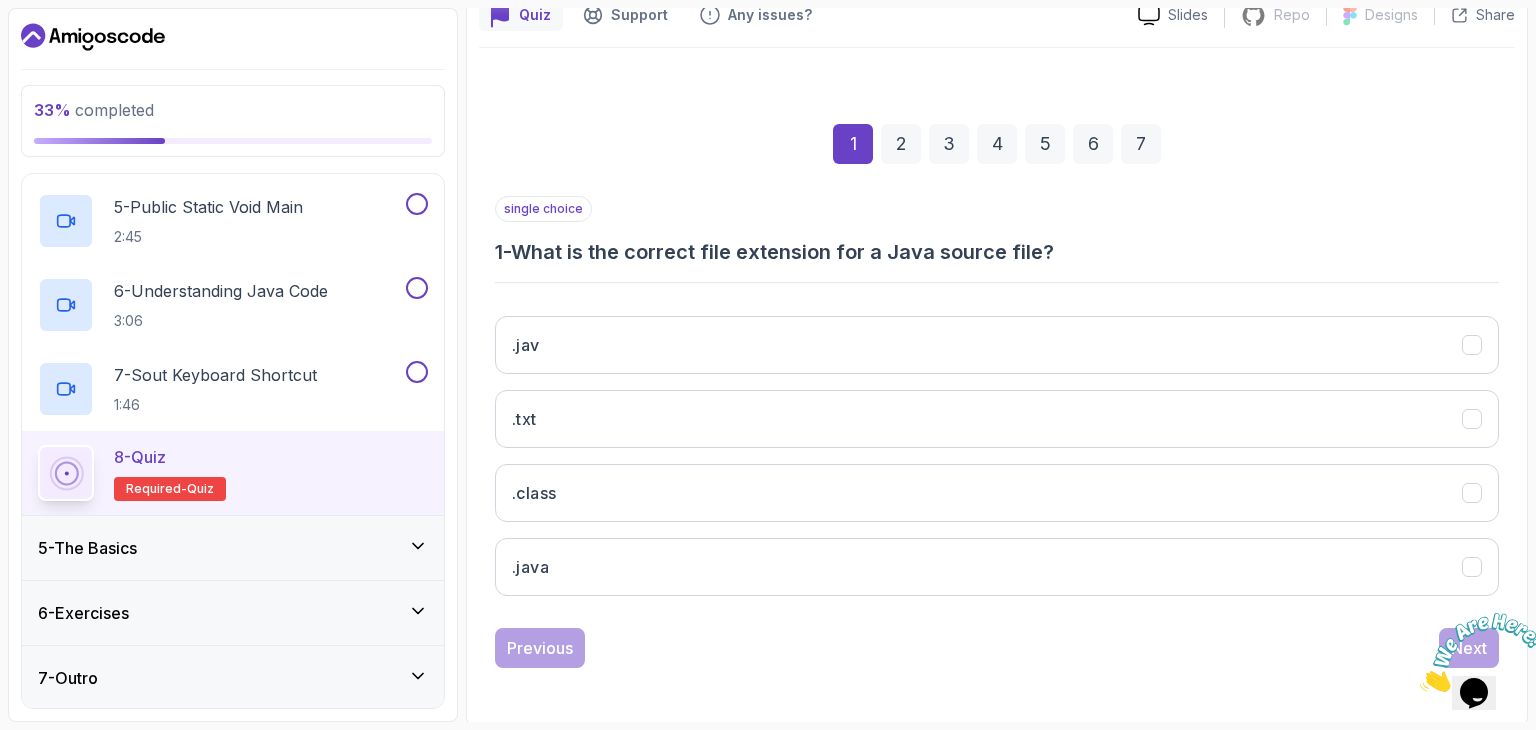 click on ".jav .txt .class .java" at bounding box center [997, 456] 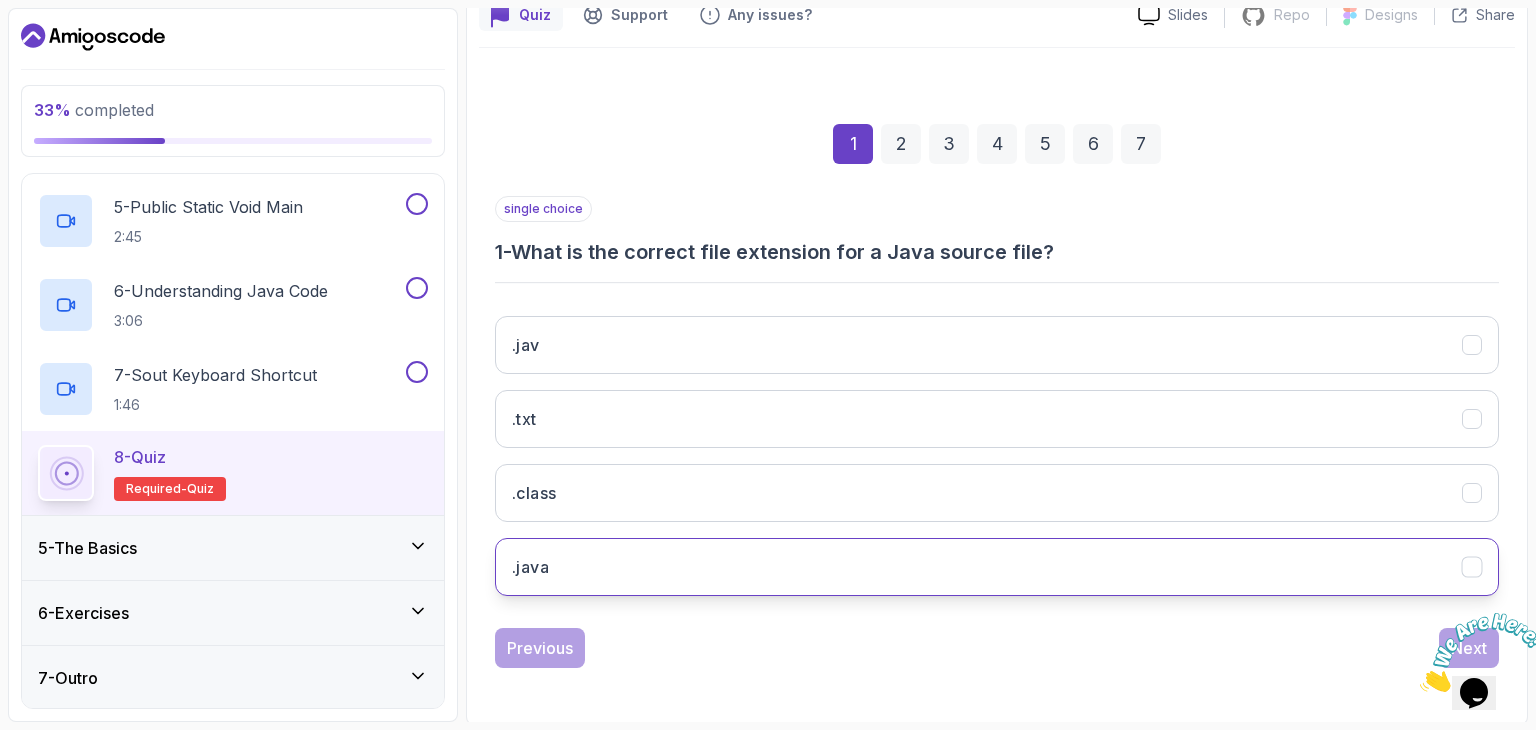 click on ".java" at bounding box center (997, 567) 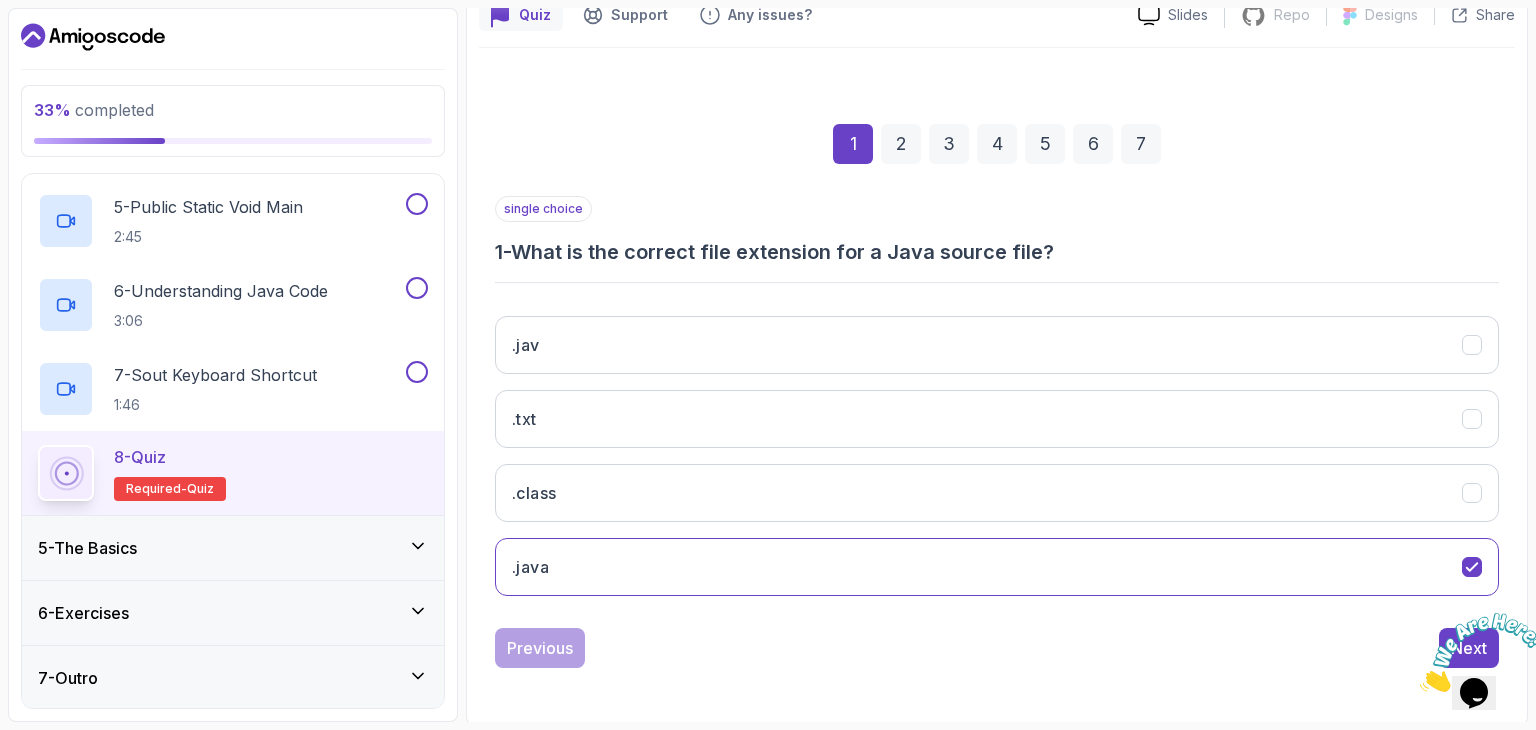 click on "2" at bounding box center (901, 144) 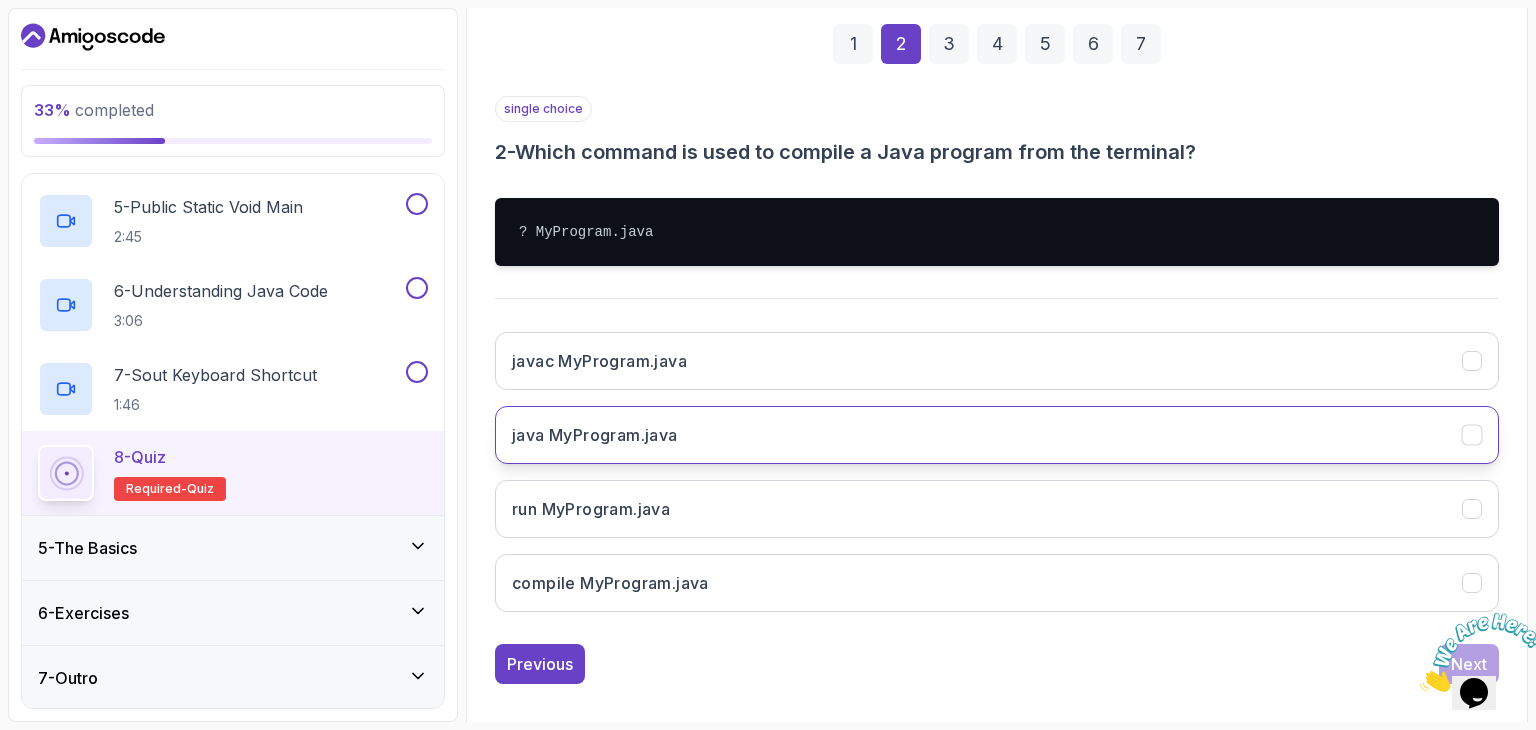 scroll, scrollTop: 308, scrollLeft: 0, axis: vertical 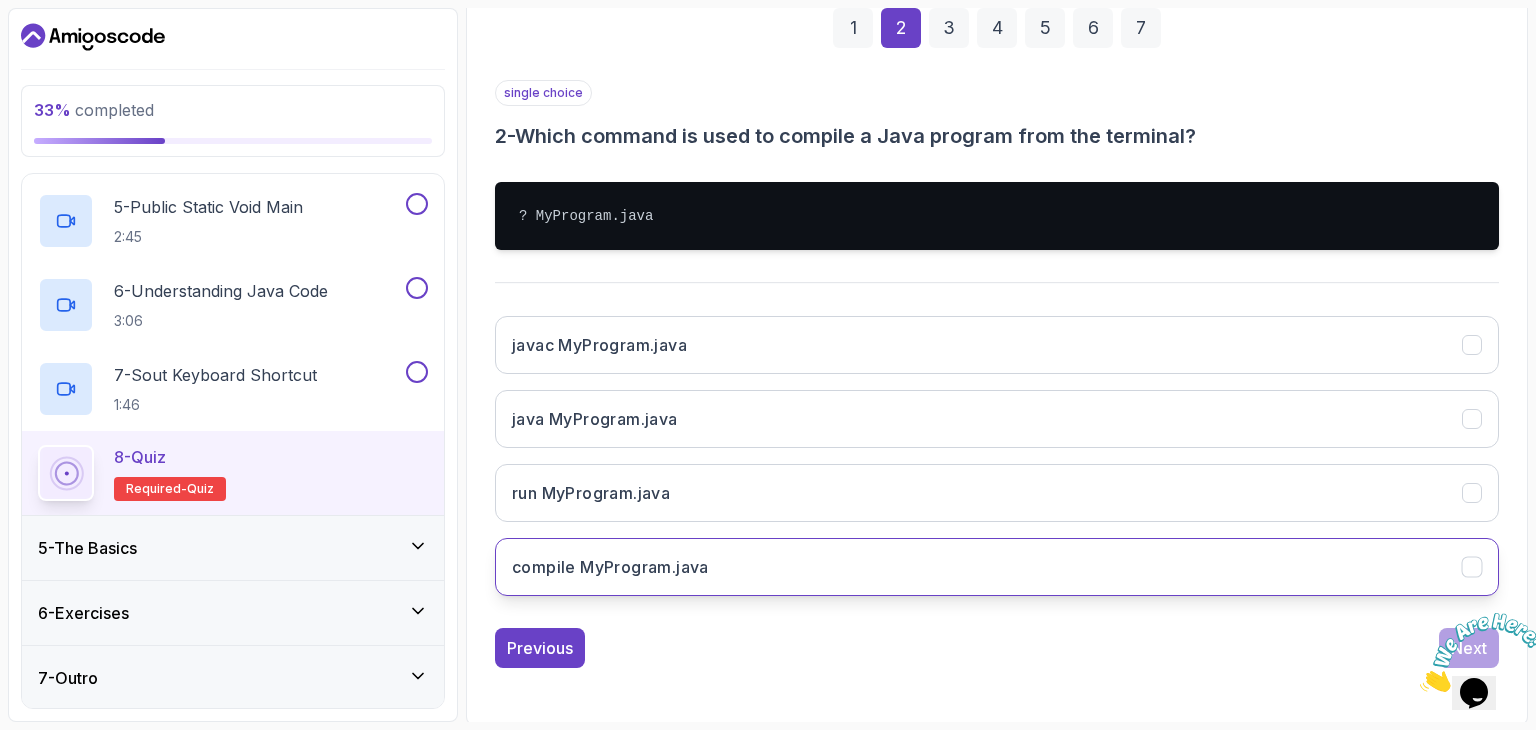 click on "compile MyProgram.java" at bounding box center [610, 567] 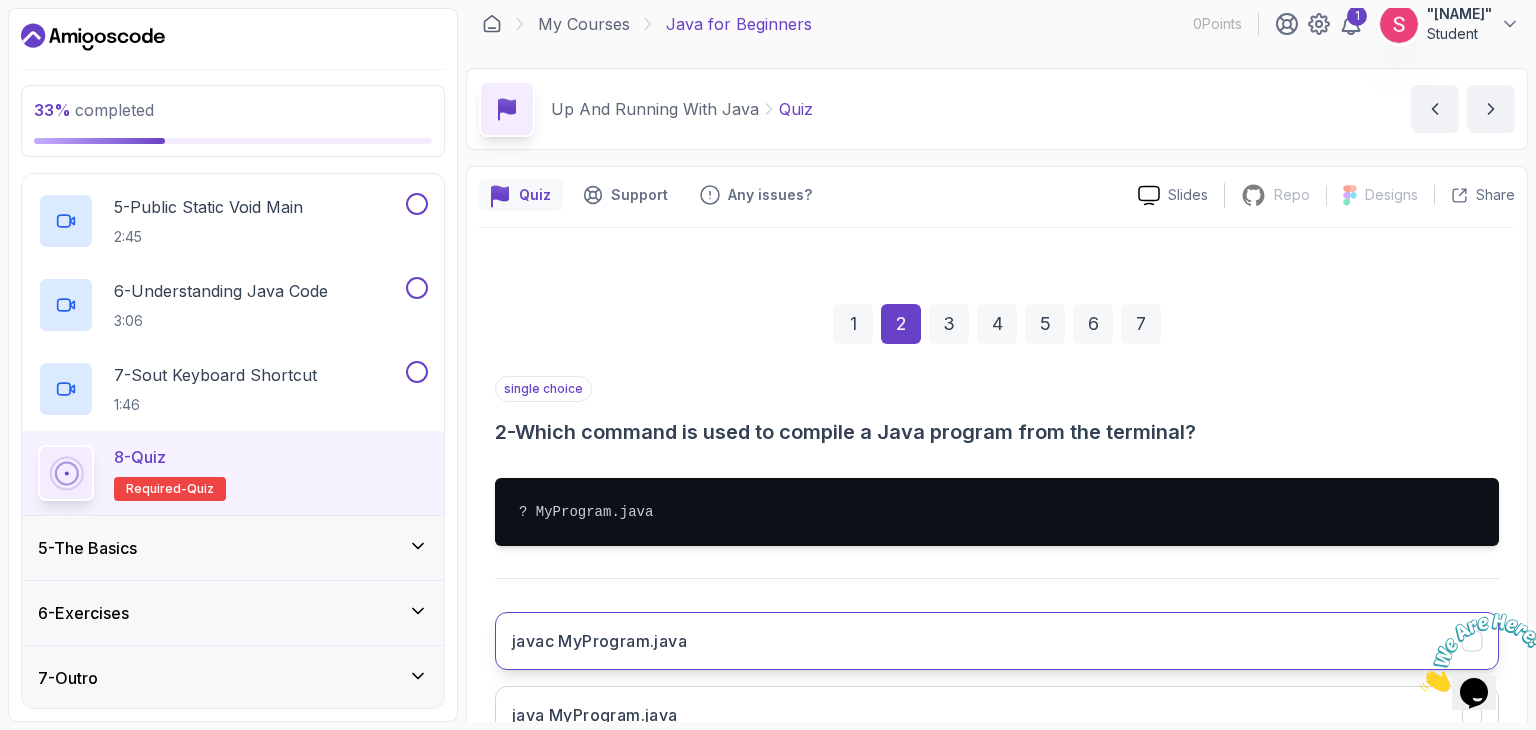 scroll, scrollTop: 8, scrollLeft: 0, axis: vertical 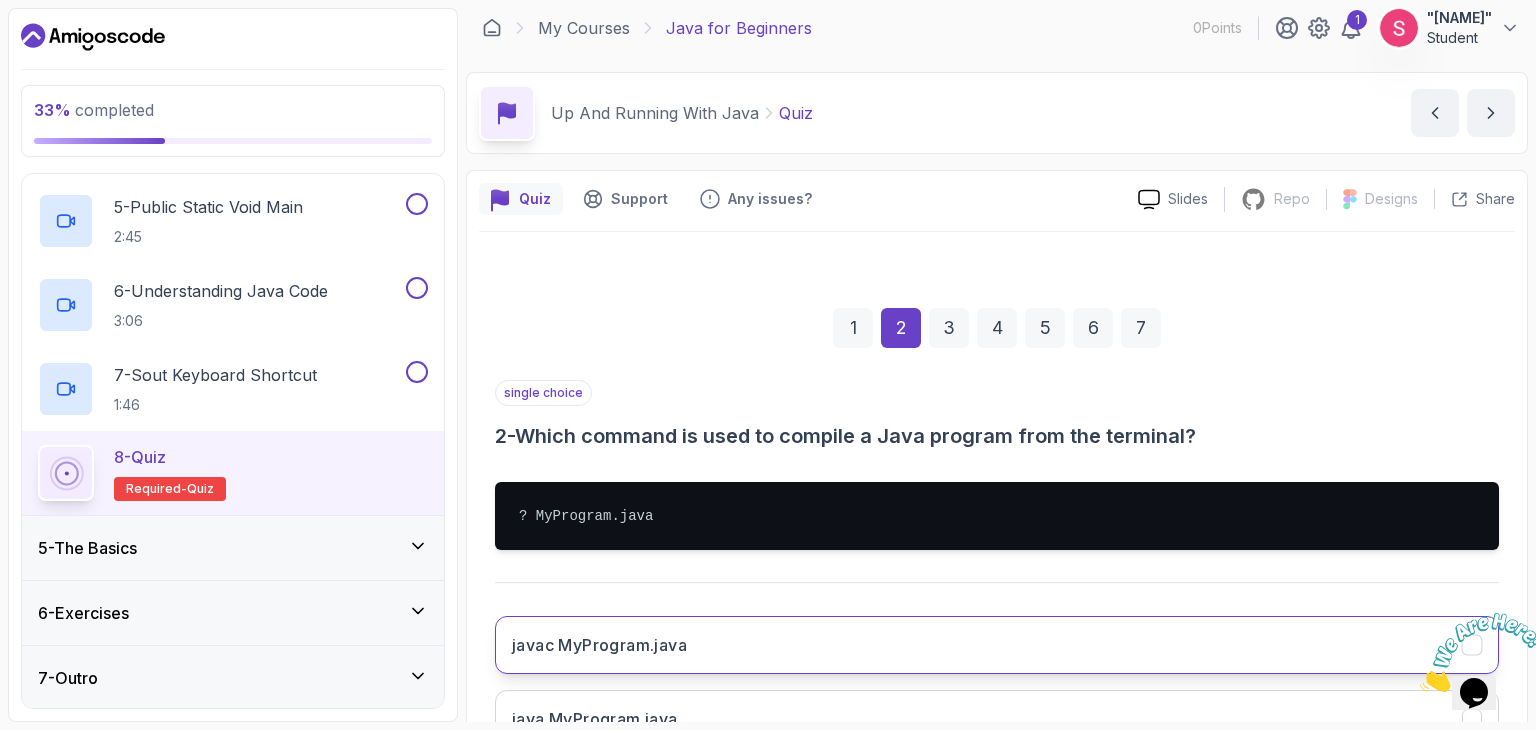 click on "javac MyProgram.java" at bounding box center [997, 645] 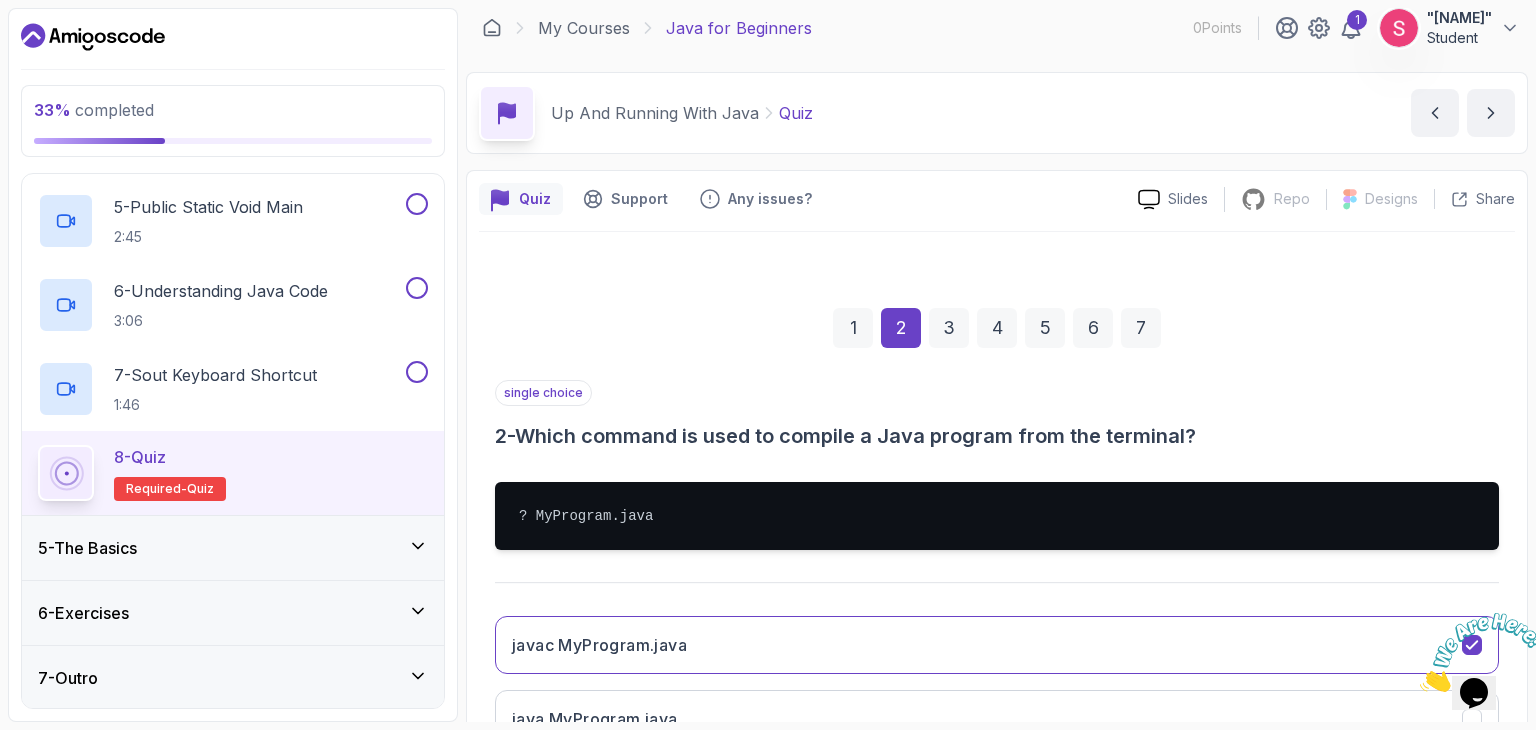 click on "3" at bounding box center (949, 328) 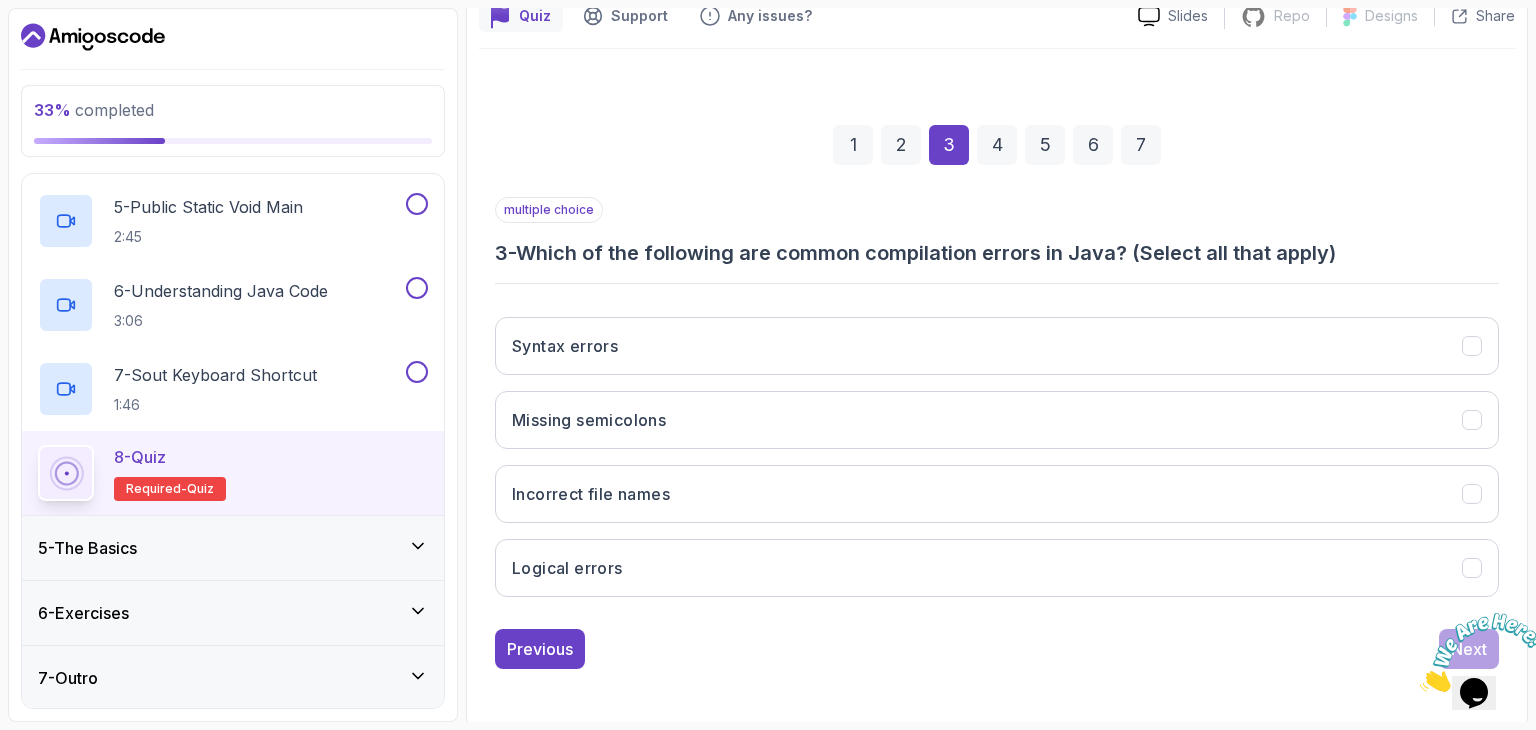 scroll, scrollTop: 192, scrollLeft: 0, axis: vertical 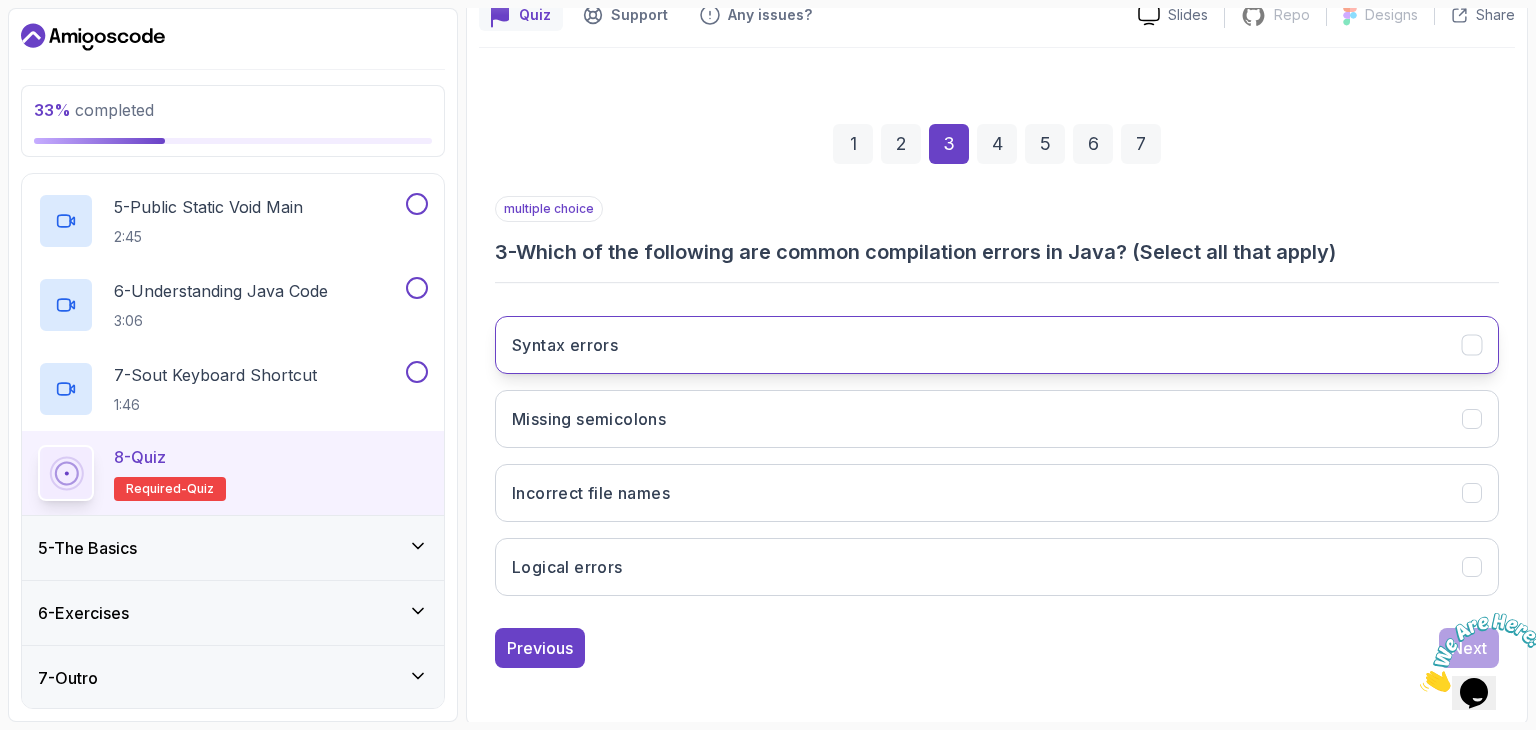 drag, startPoint x: 628, startPoint y: 347, endPoint x: 622, endPoint y: 357, distance: 11.661903 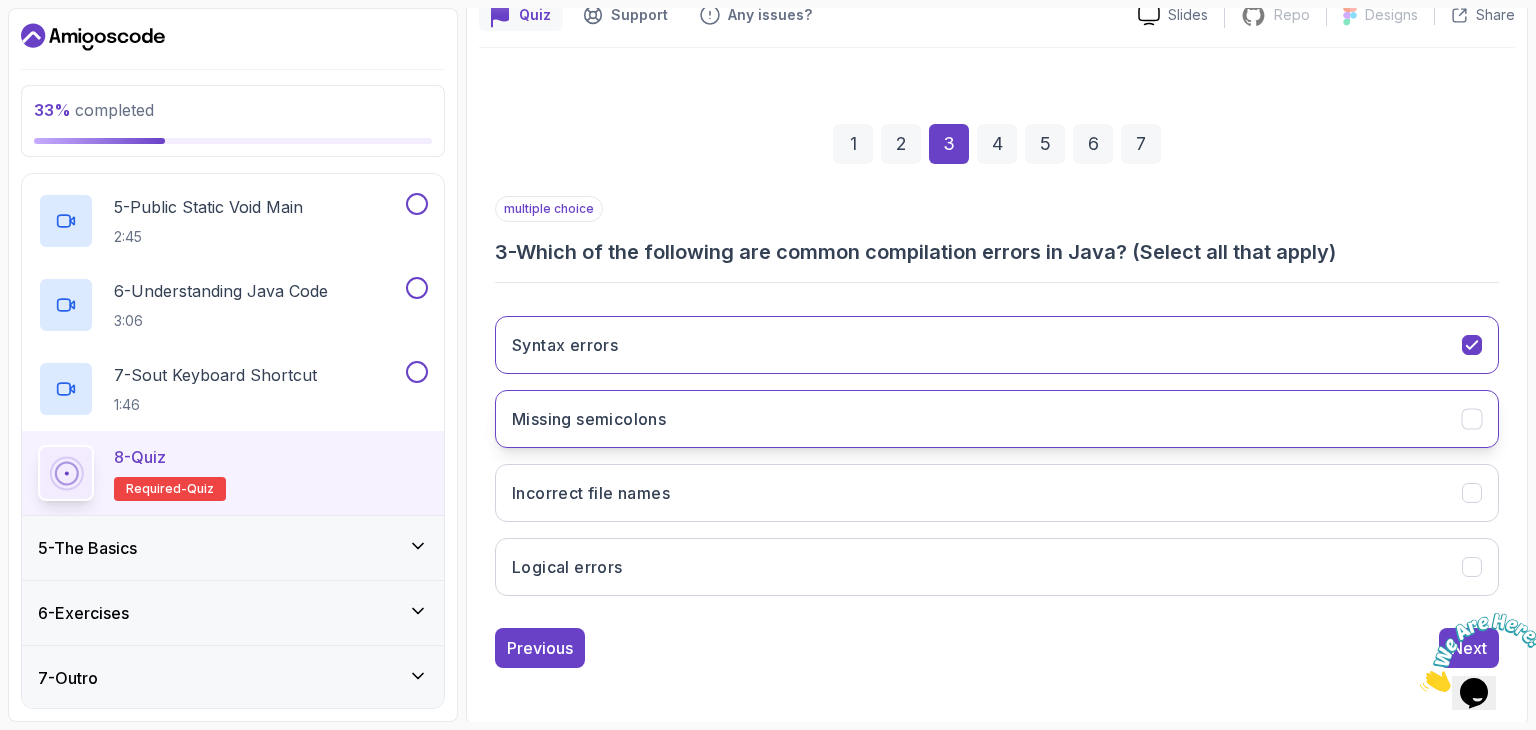 click on "Missing semicolons" at bounding box center [997, 419] 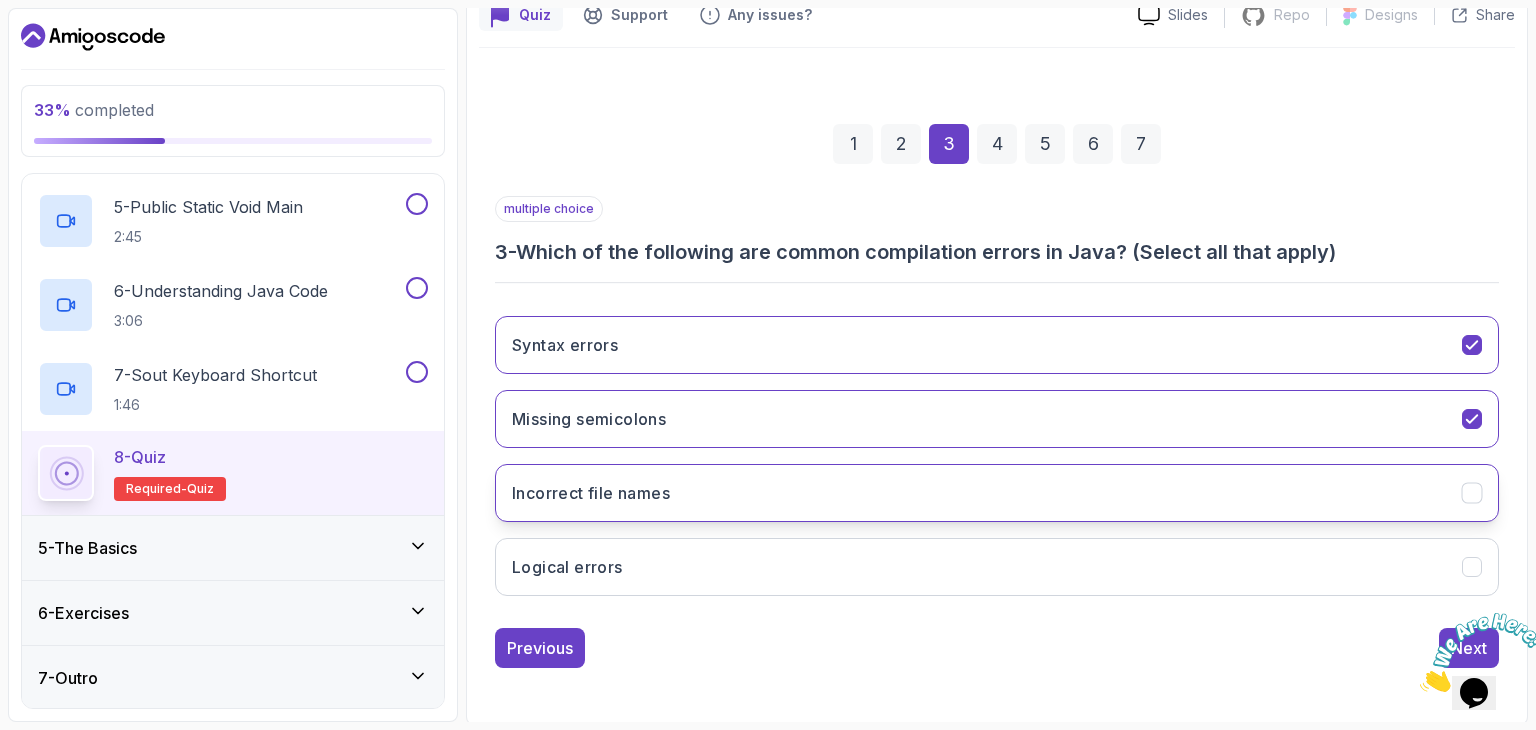 click on "Incorrect file names" at bounding box center [591, 493] 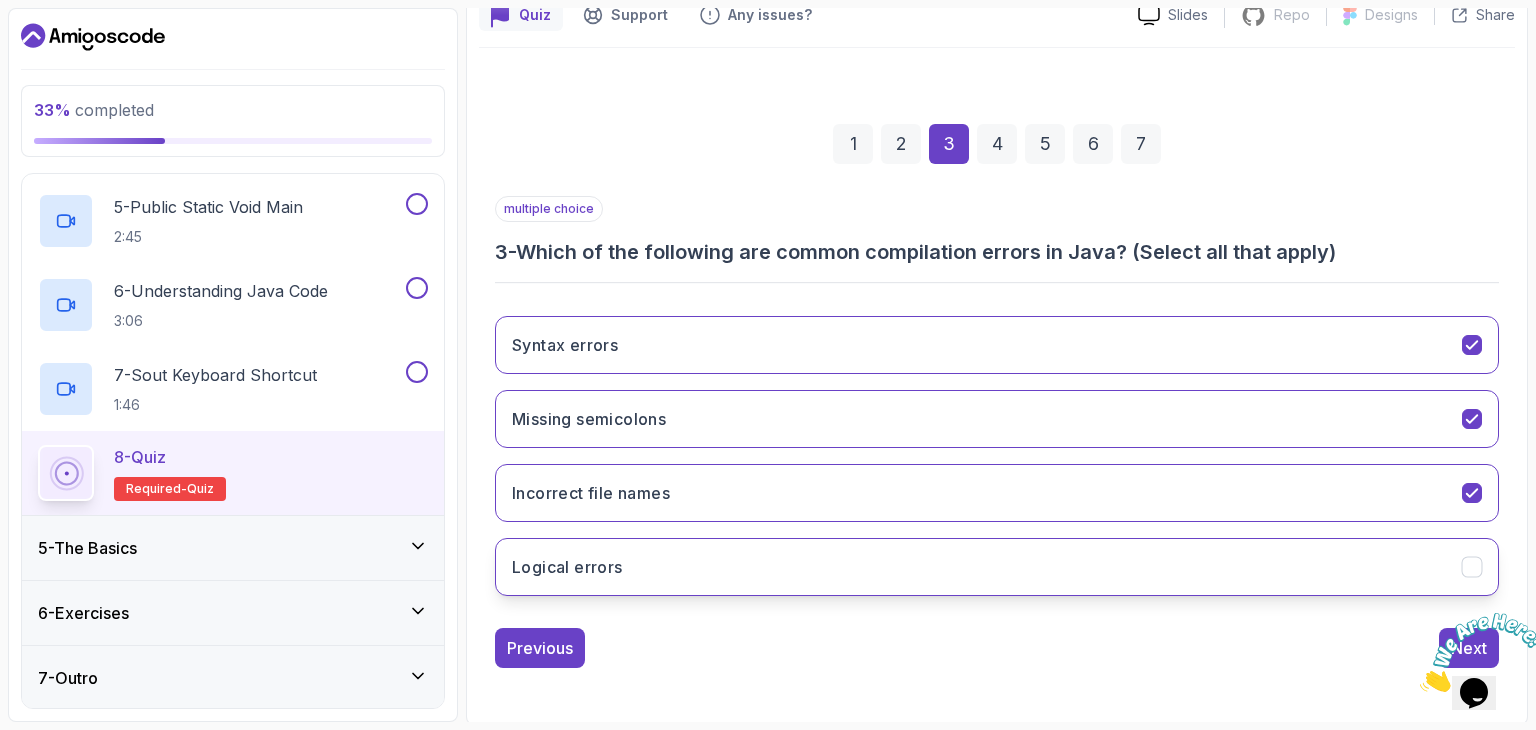 click on "Logical errors" at bounding box center (997, 567) 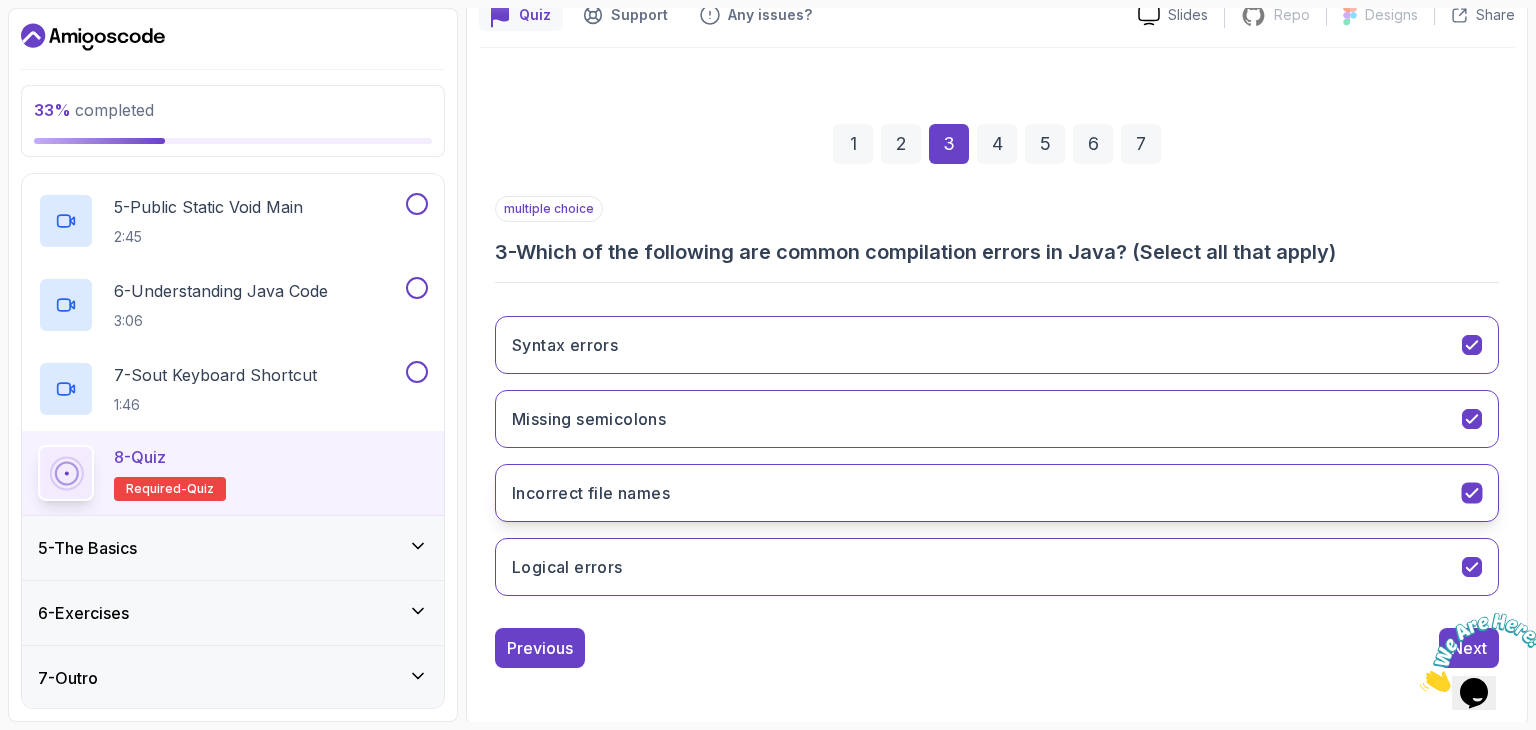 click on "Incorrect file names" at bounding box center (997, 493) 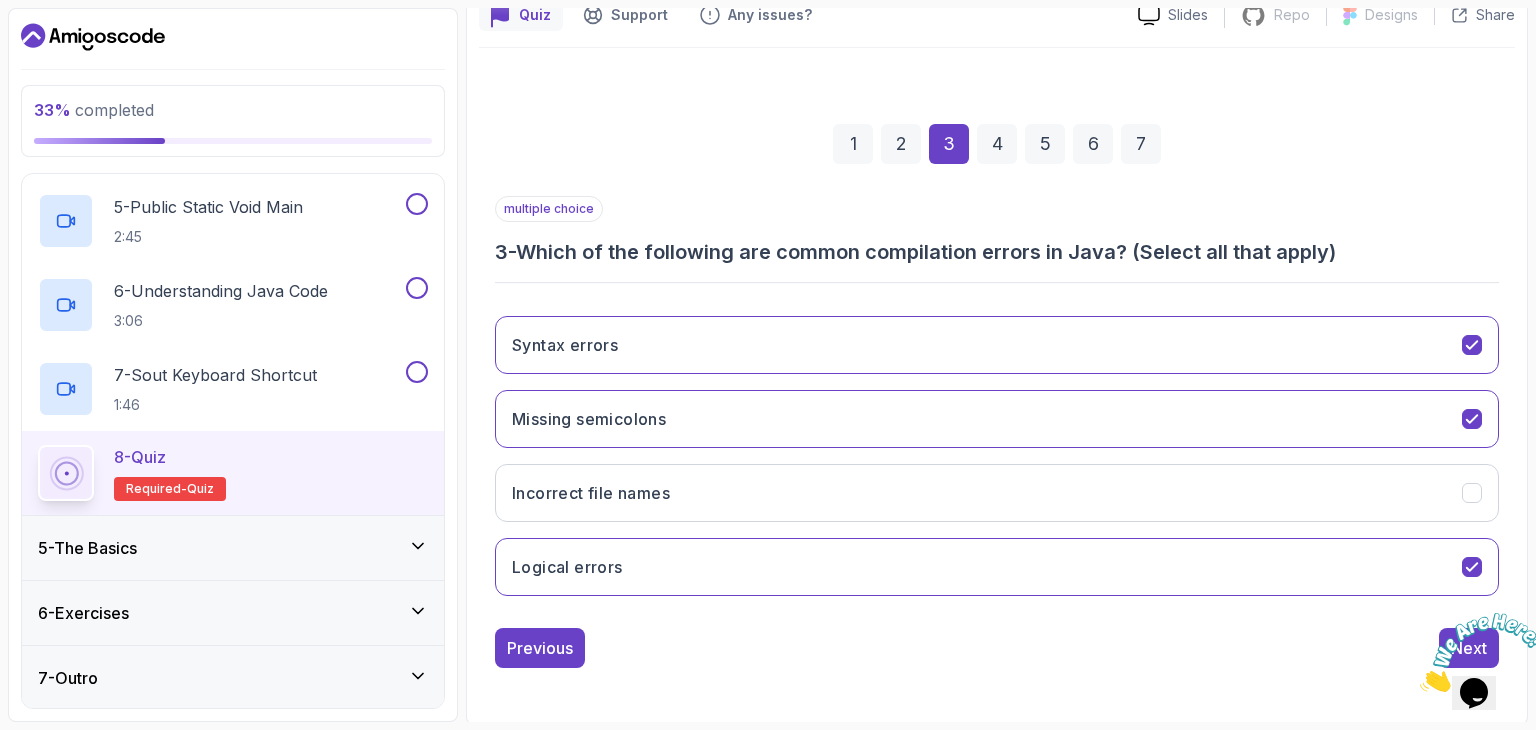 click on "4" at bounding box center [997, 144] 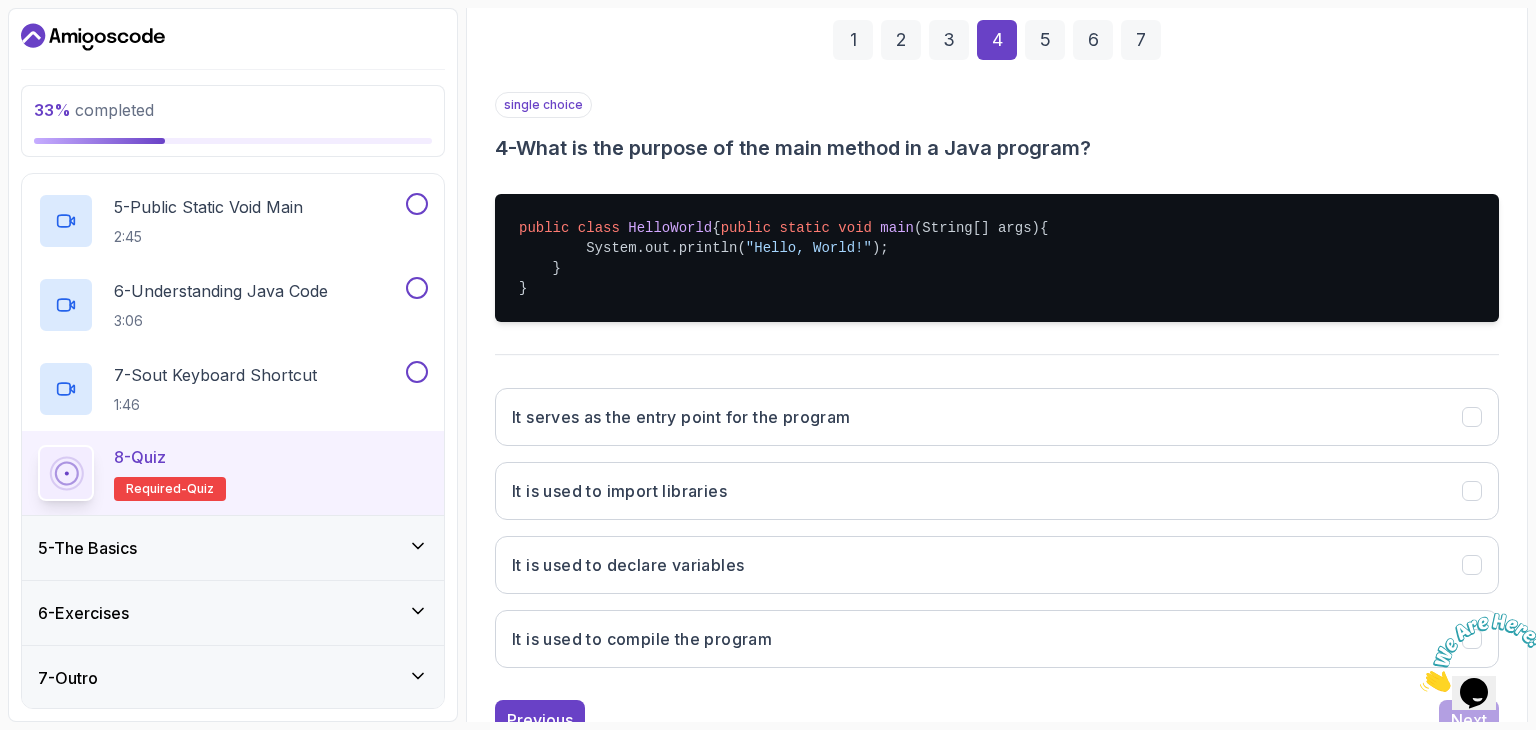 scroll, scrollTop: 288, scrollLeft: 0, axis: vertical 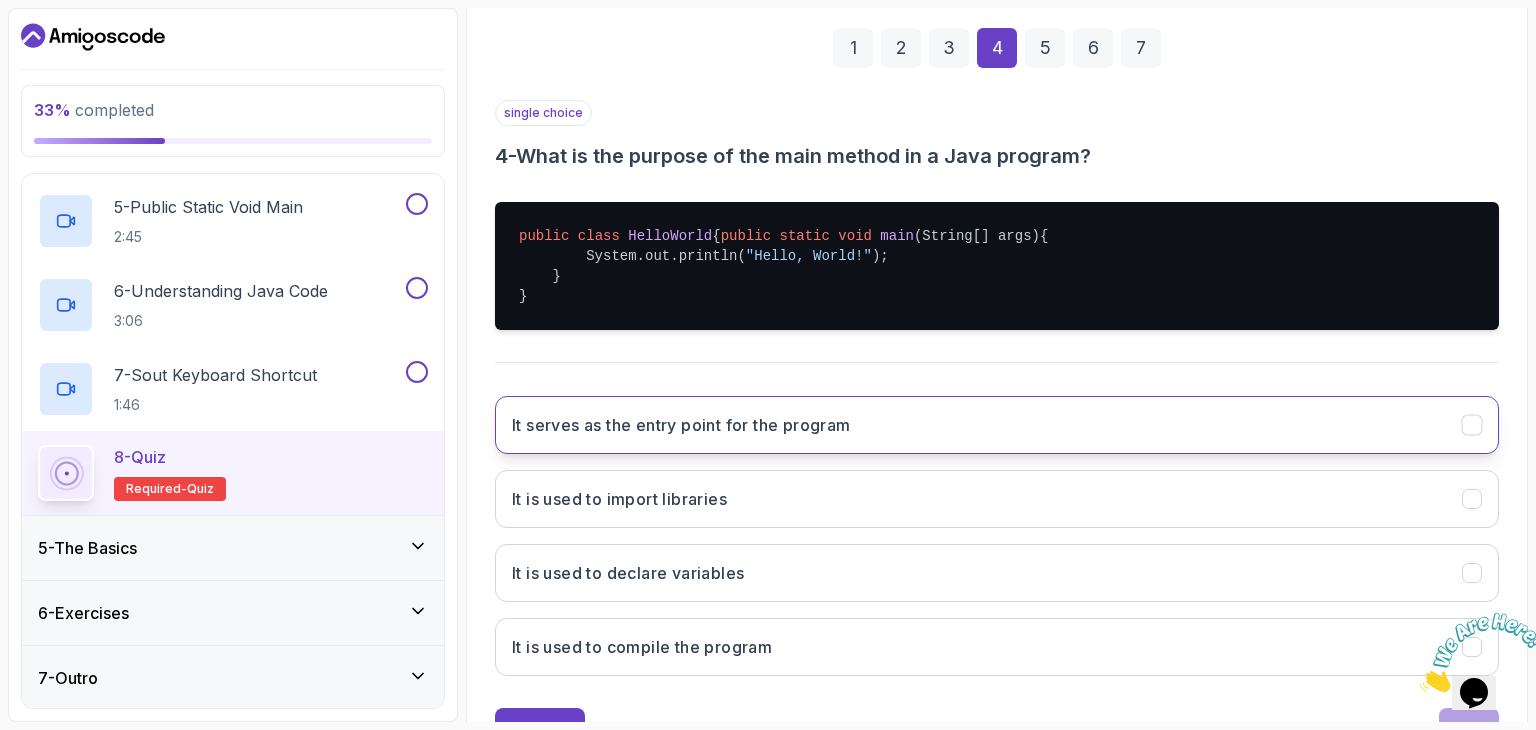 click on "It serves as the entry point for the program" at bounding box center (997, 425) 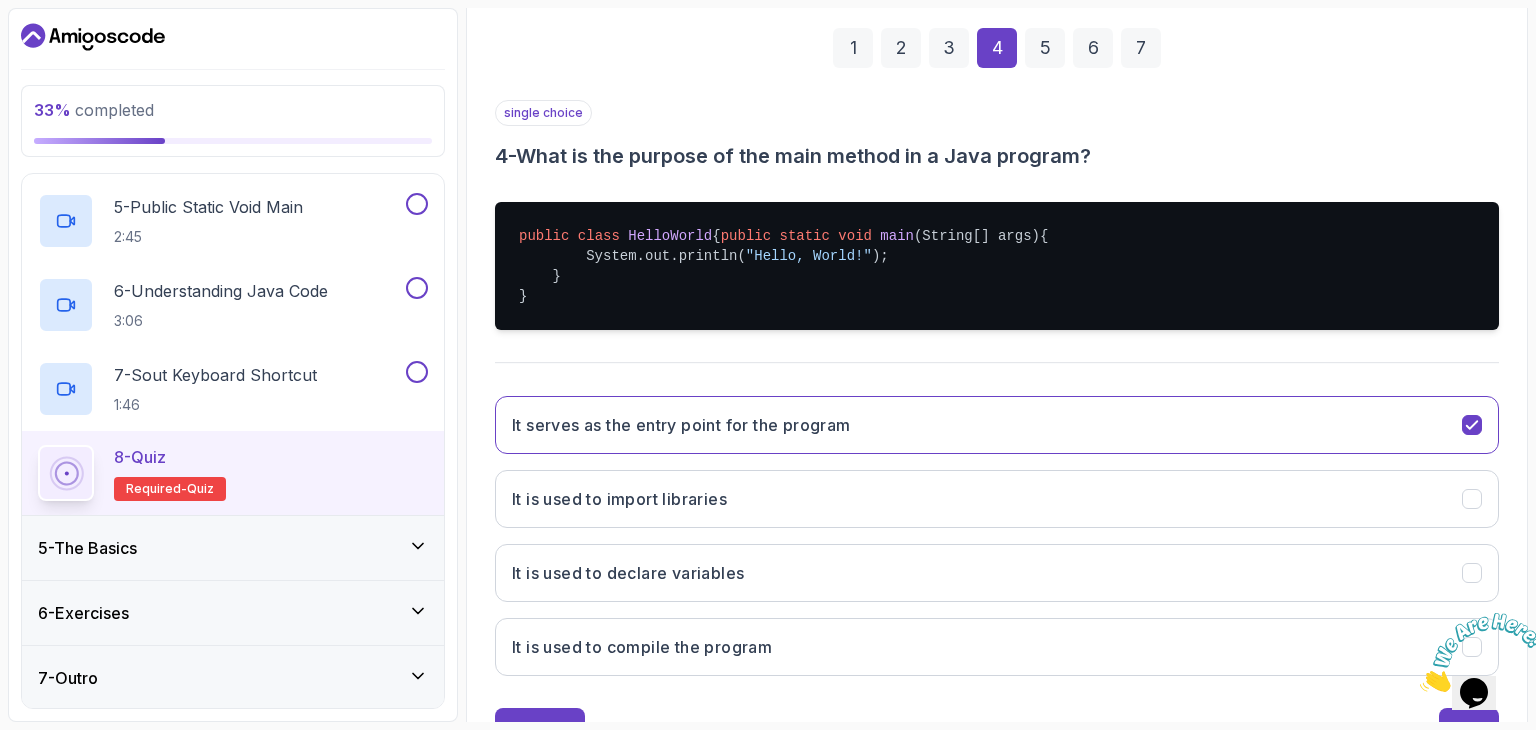 click on "5" at bounding box center [1045, 48] 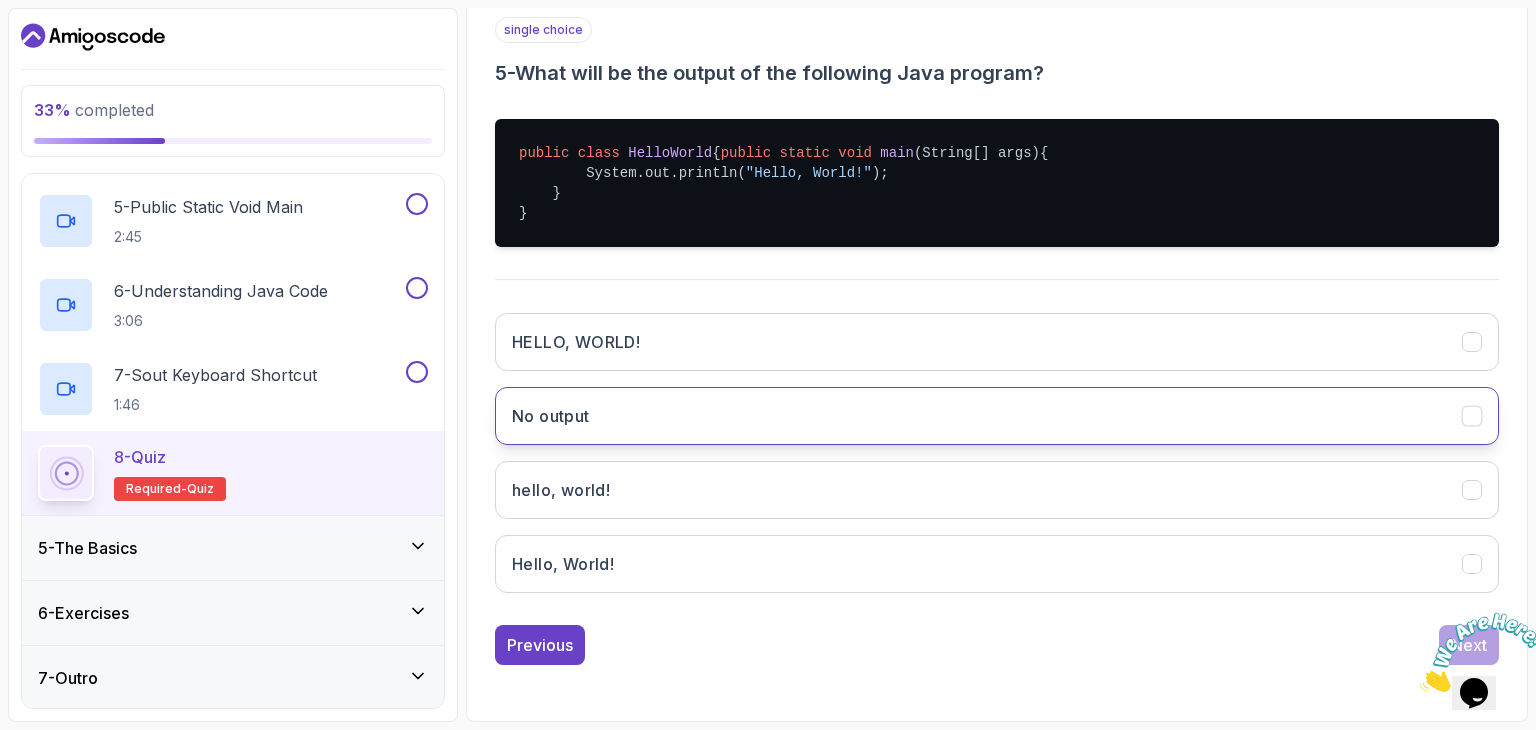 scroll, scrollTop: 388, scrollLeft: 0, axis: vertical 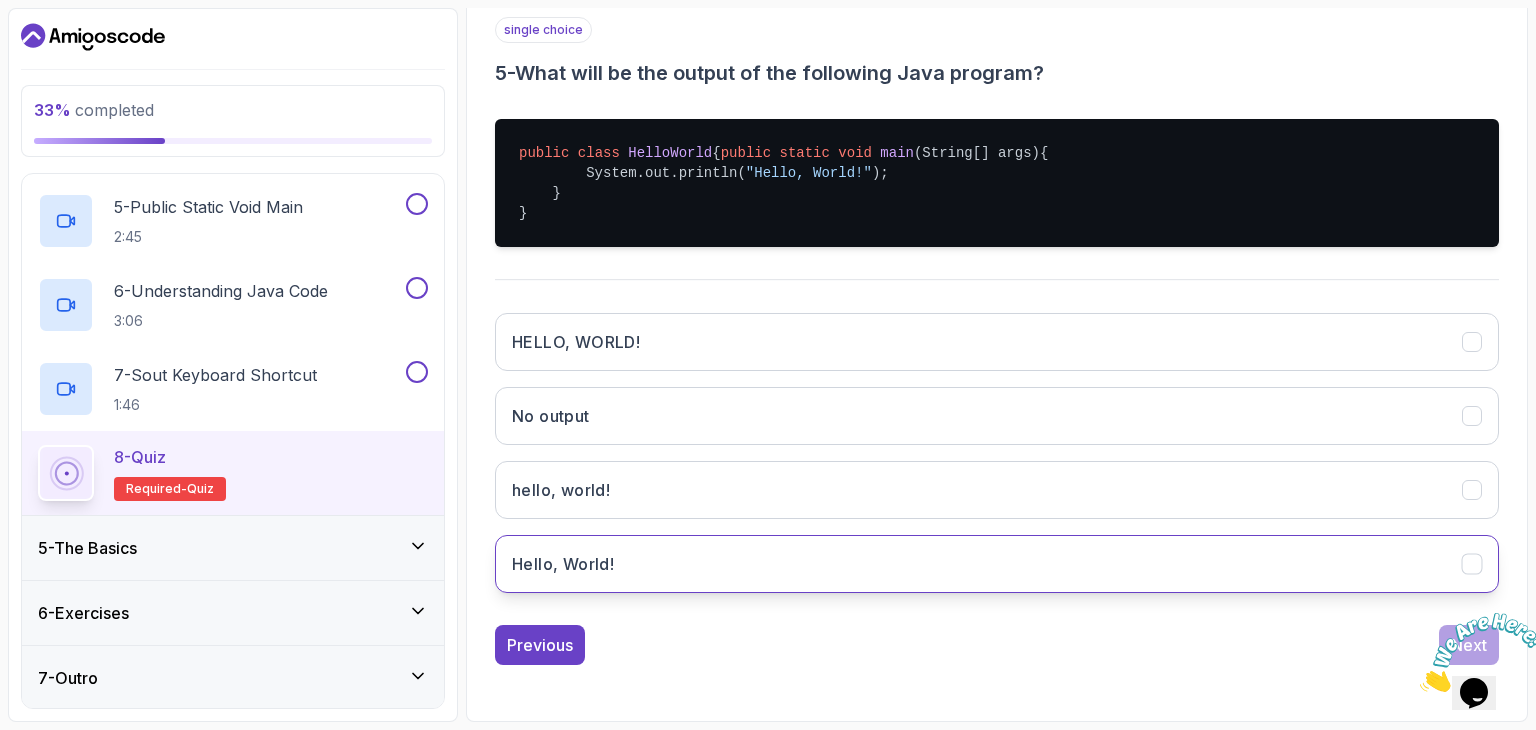 click on "Hello, World!" at bounding box center (997, 564) 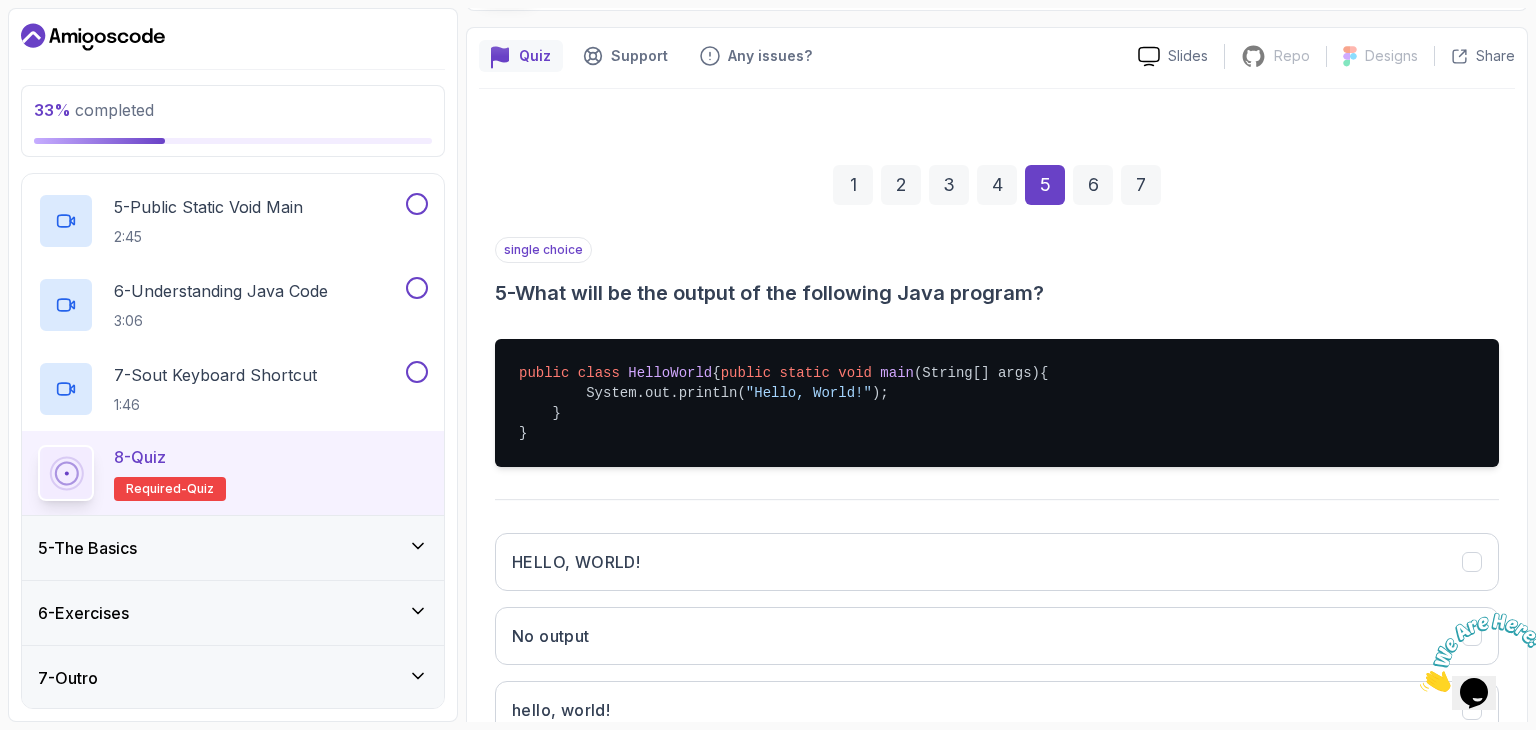 scroll, scrollTop: 88, scrollLeft: 0, axis: vertical 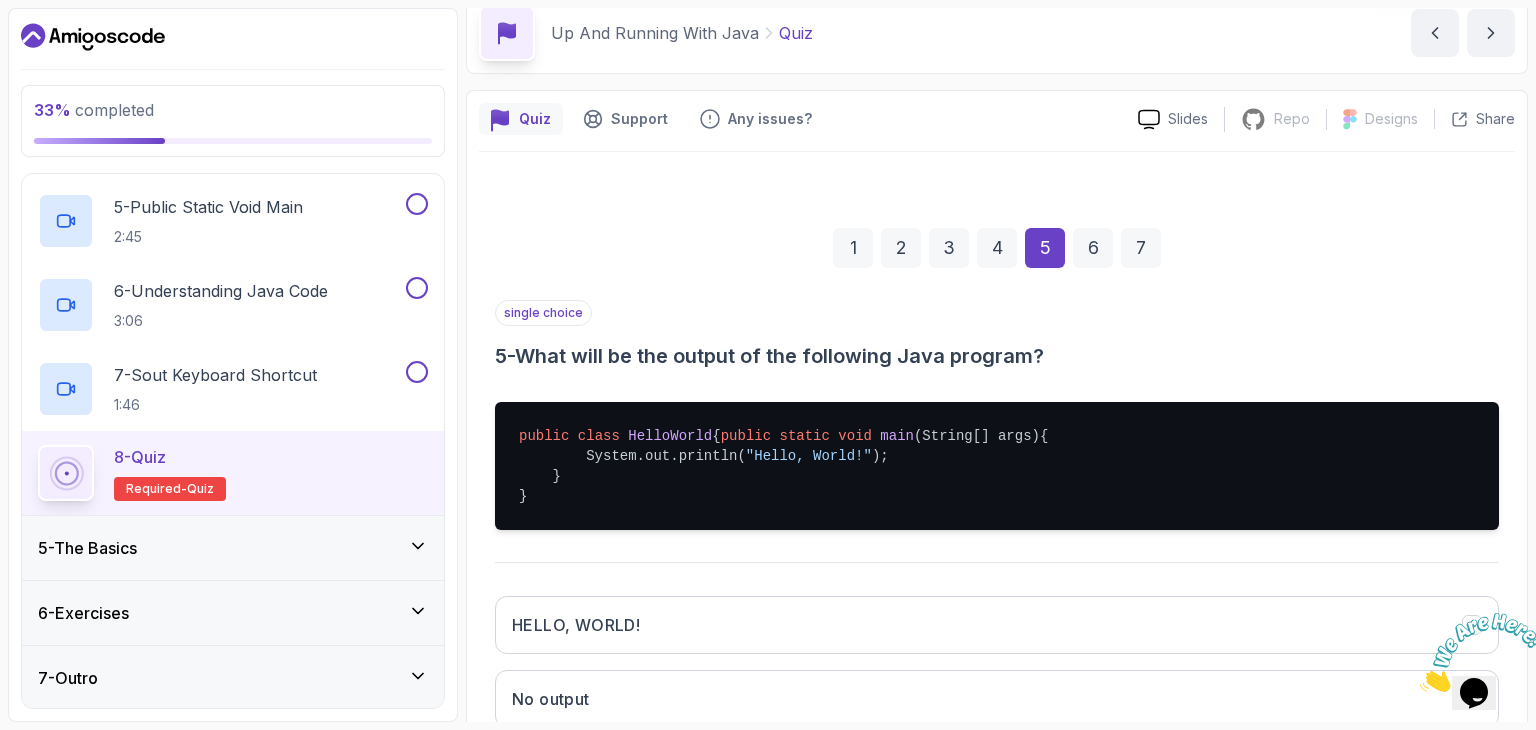 click on "6" at bounding box center [1093, 248] 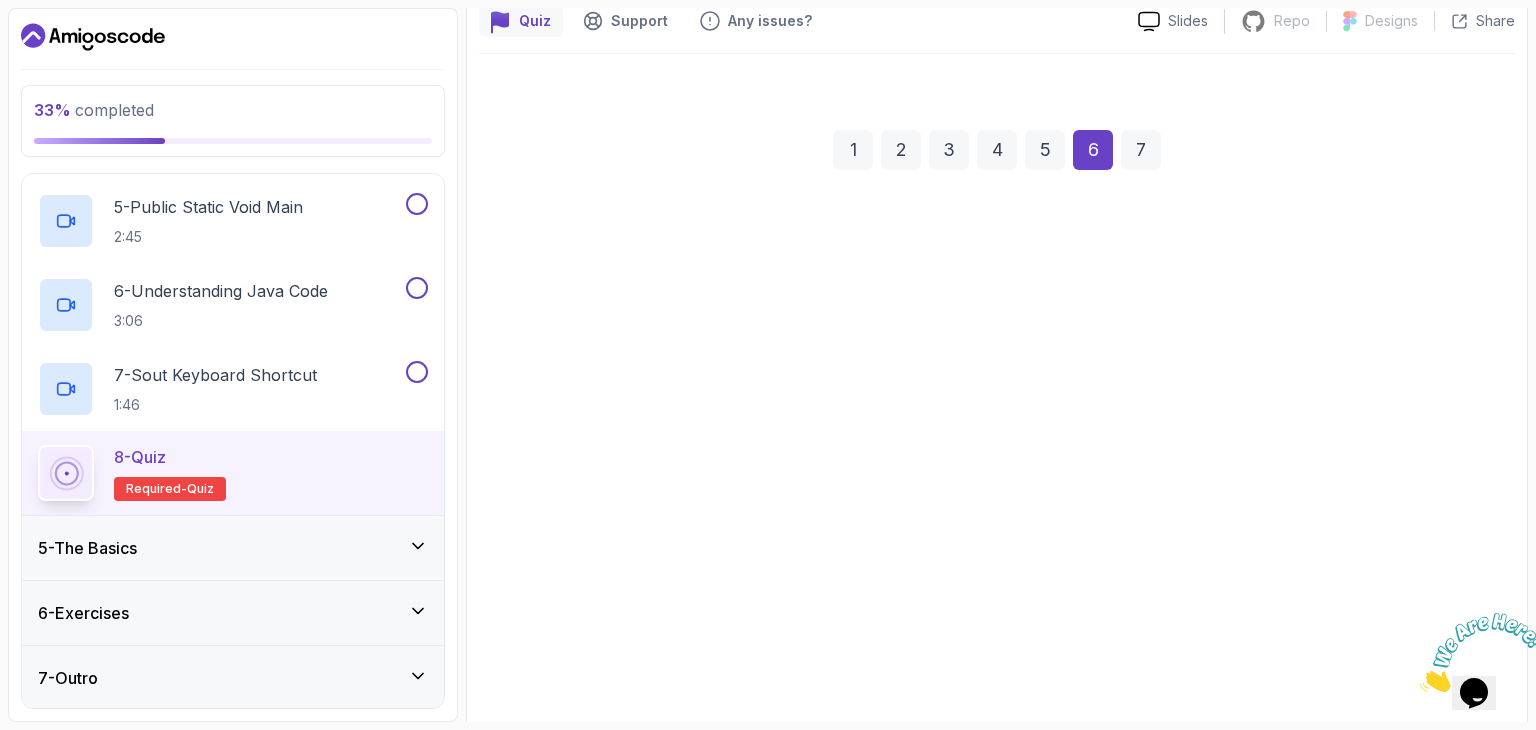 scroll, scrollTop: 192, scrollLeft: 0, axis: vertical 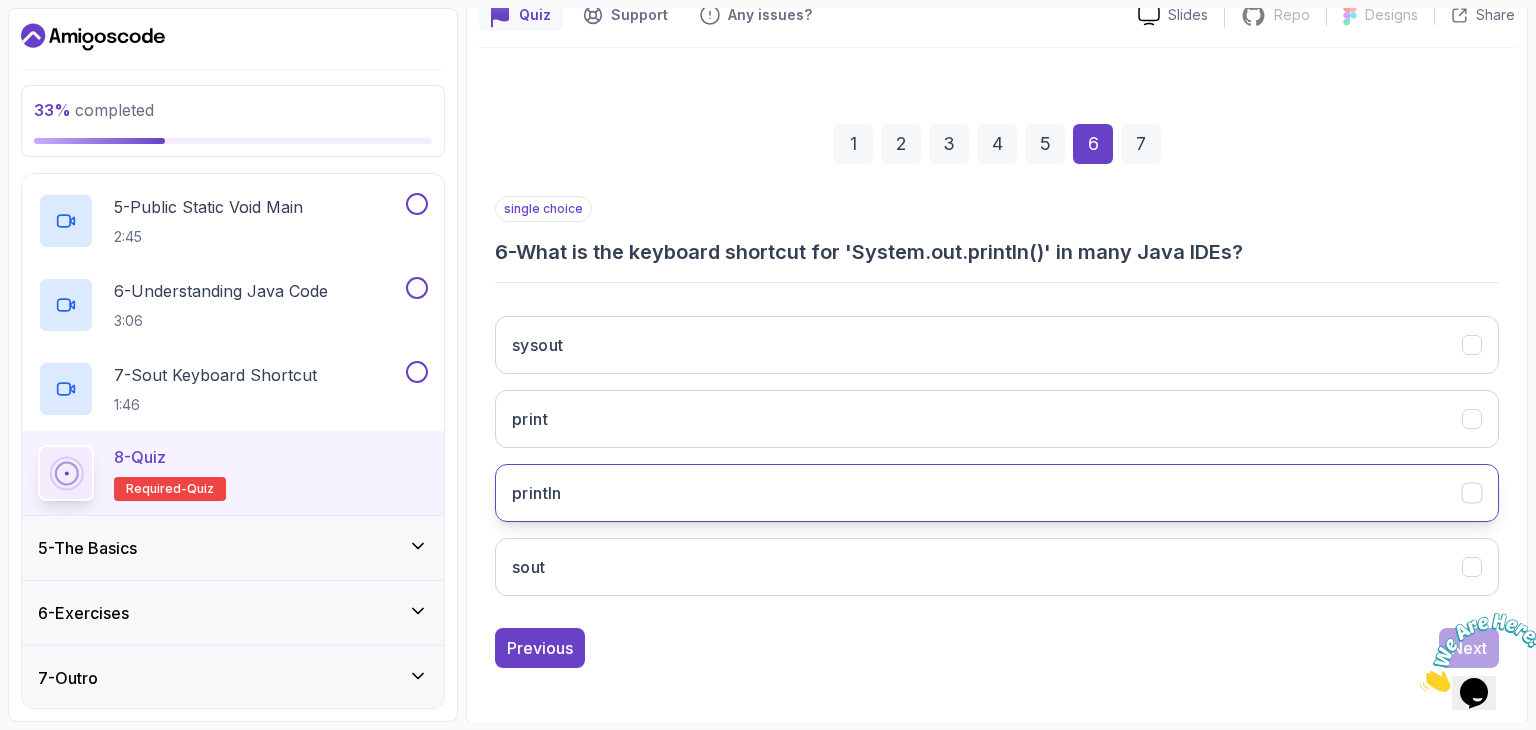 click on "println" at bounding box center (997, 493) 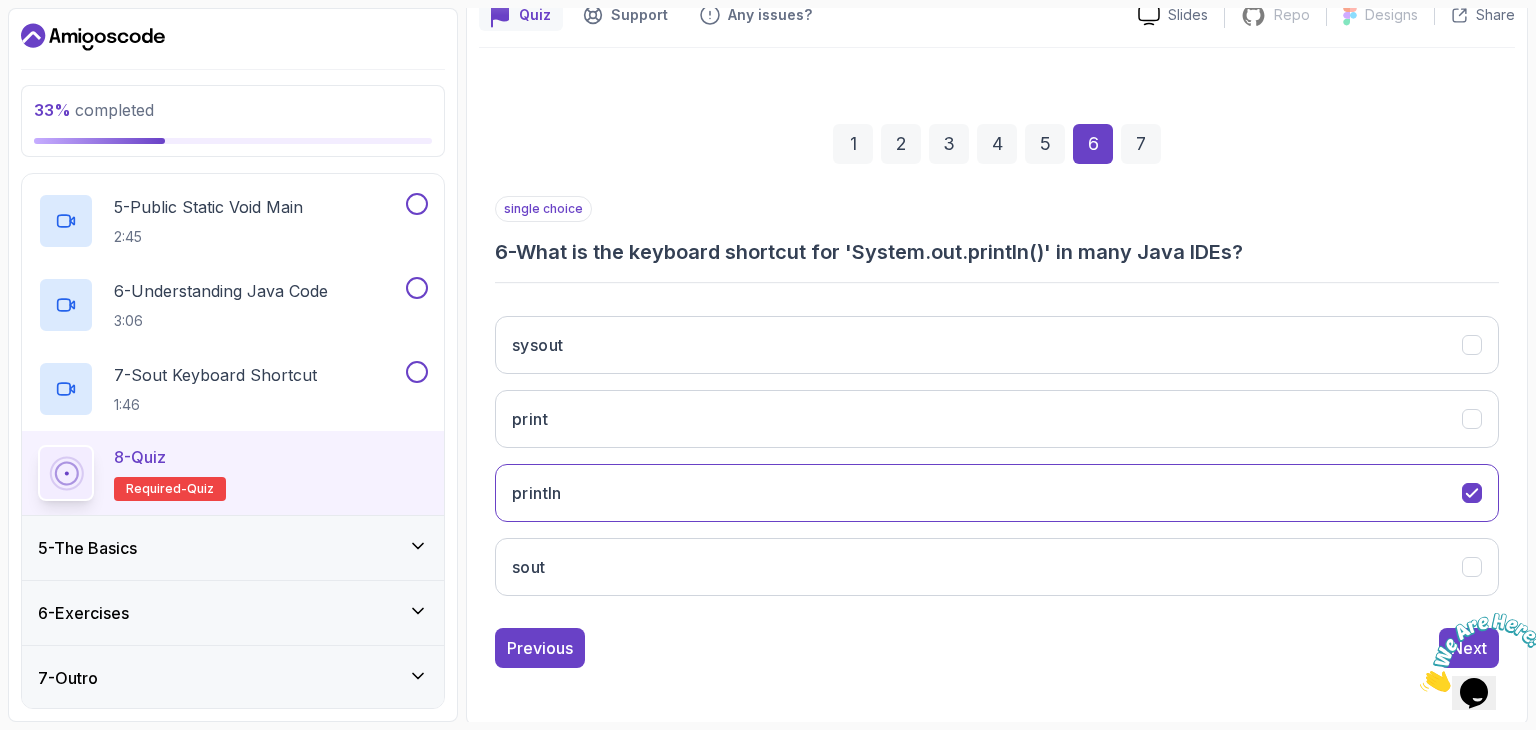 click on "7" at bounding box center (1141, 144) 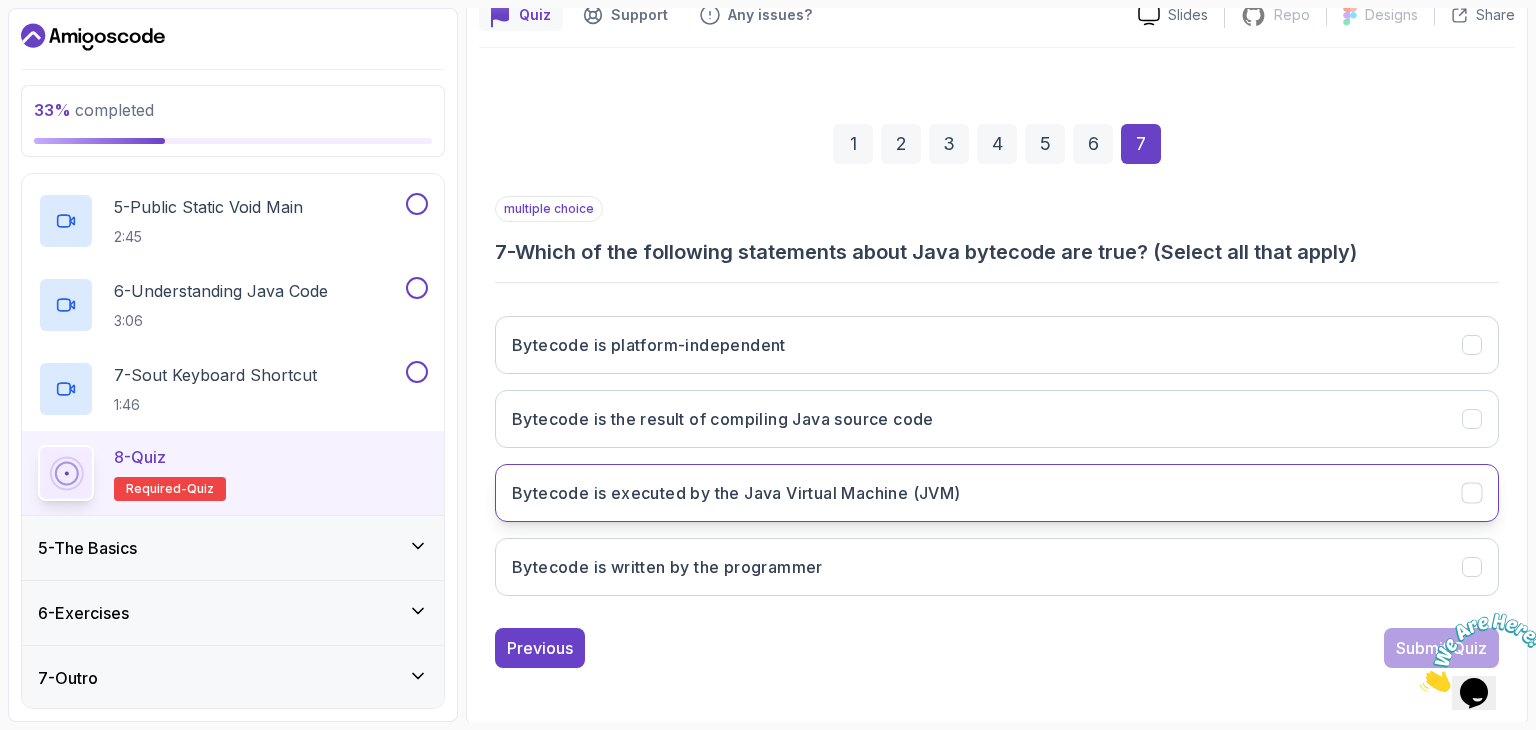 click on "Bytecode is executed by the Java Virtual Machine (JVM)" at bounding box center (736, 493) 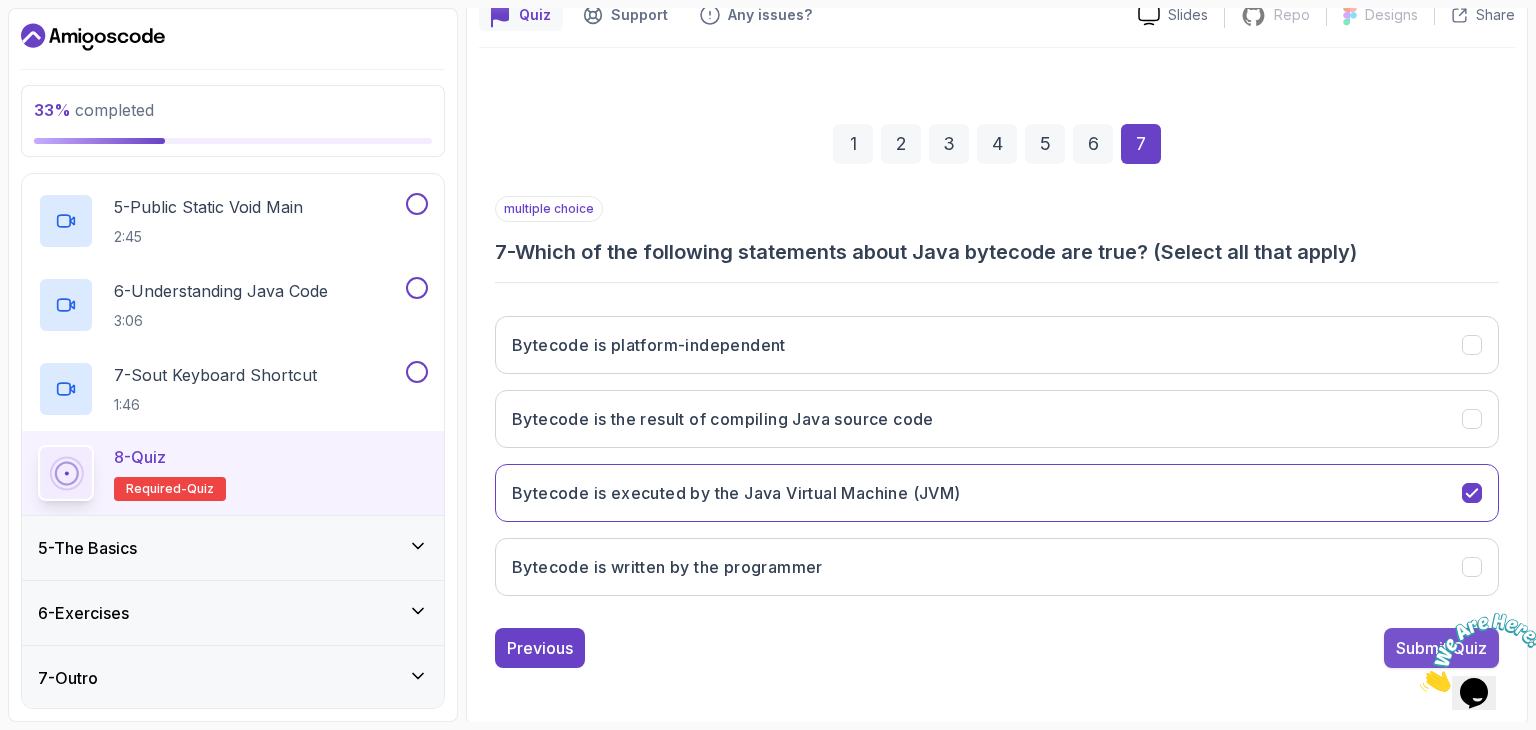click on "Submit Quiz" at bounding box center (1441, 648) 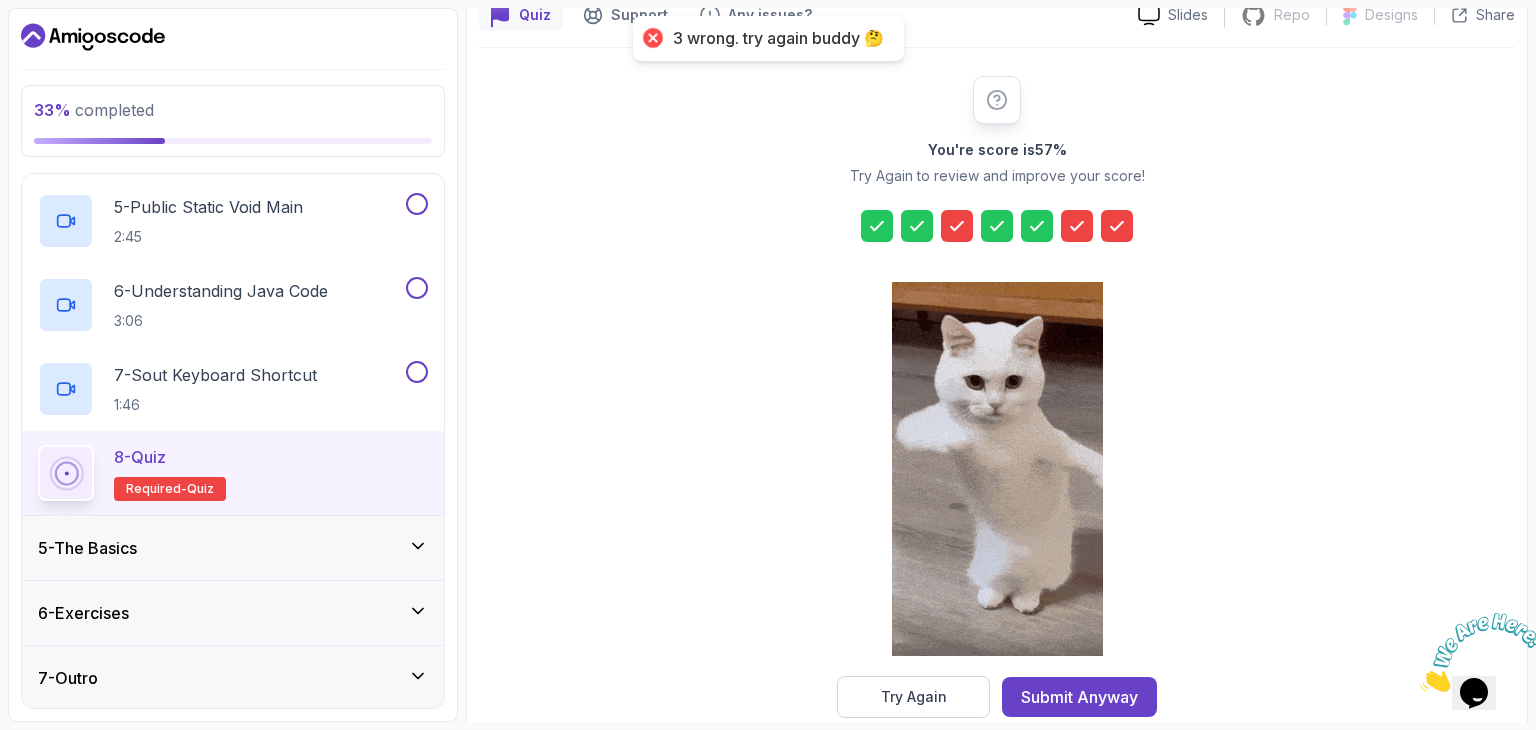 click at bounding box center (1117, 226) 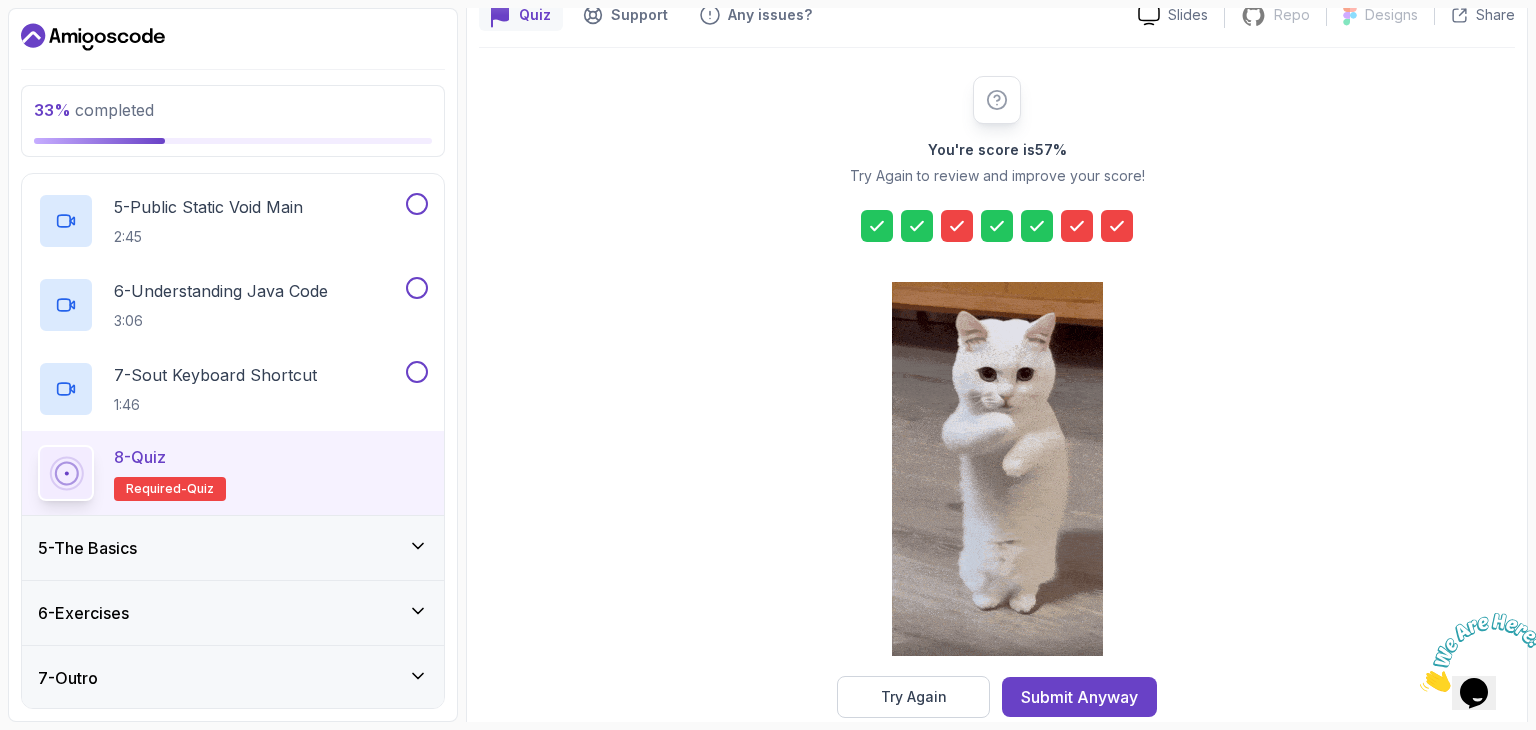 drag, startPoint x: 932, startPoint y: 705, endPoint x: 943, endPoint y: 697, distance: 13.601471 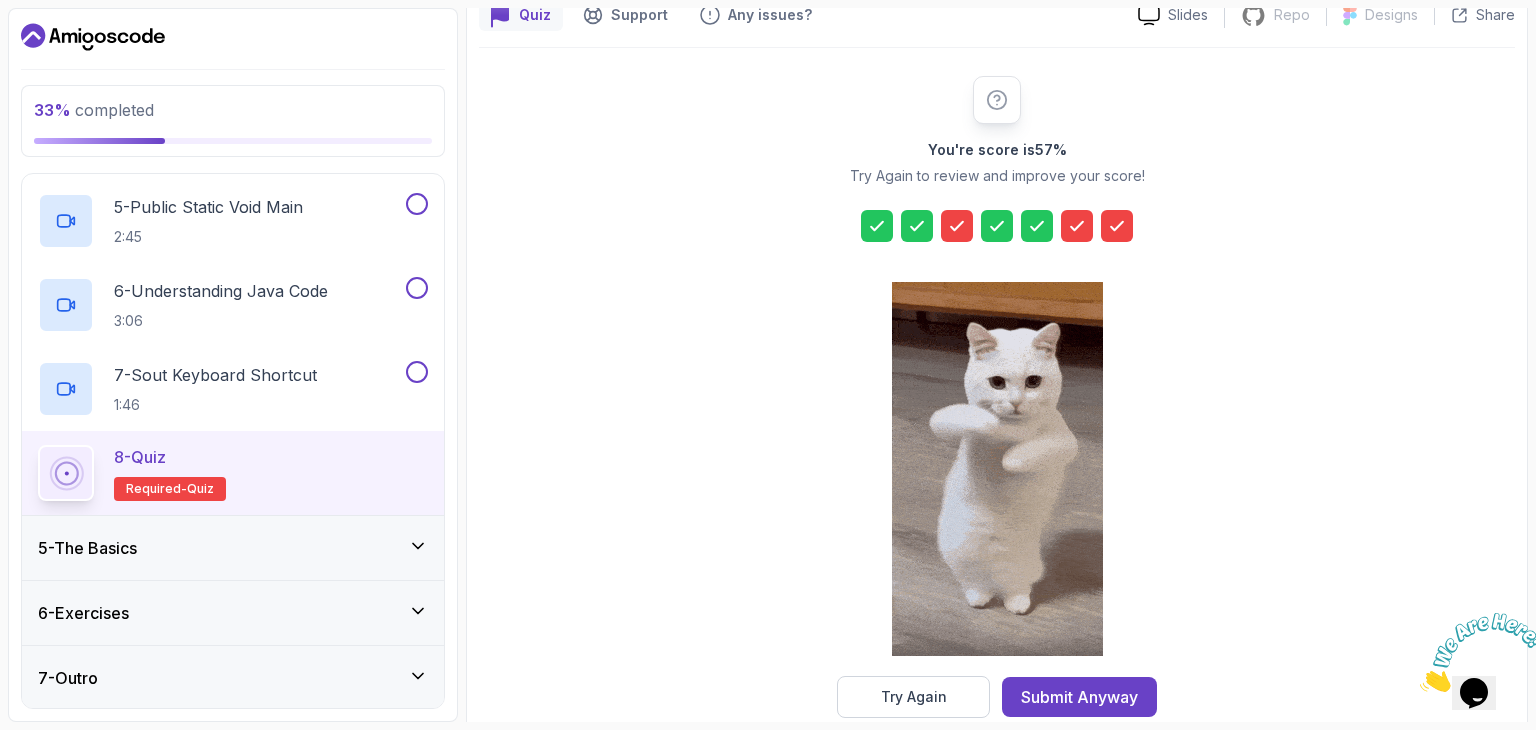 click on "Try Again" at bounding box center [913, 697] 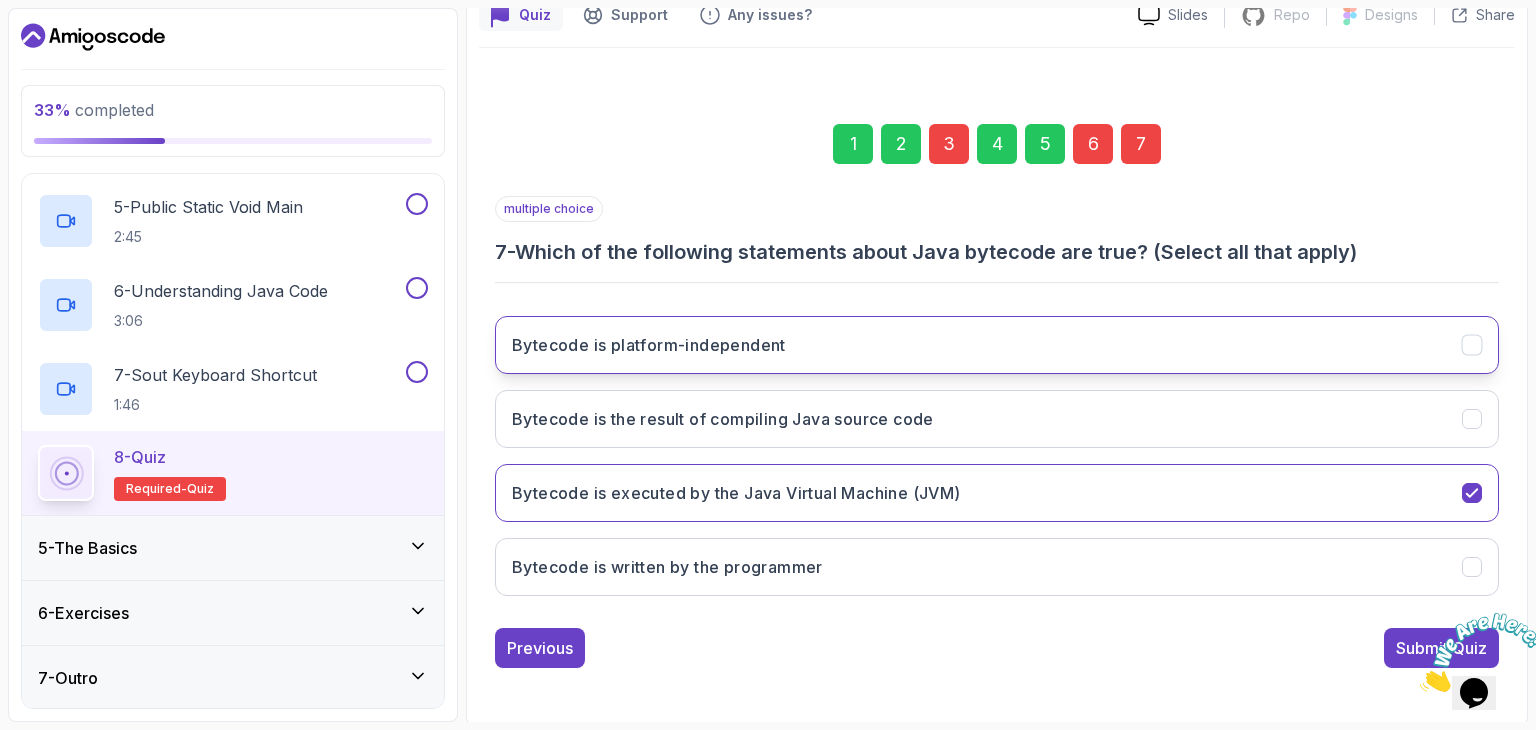 click on "Bytecode is platform-independent" at bounding box center (997, 345) 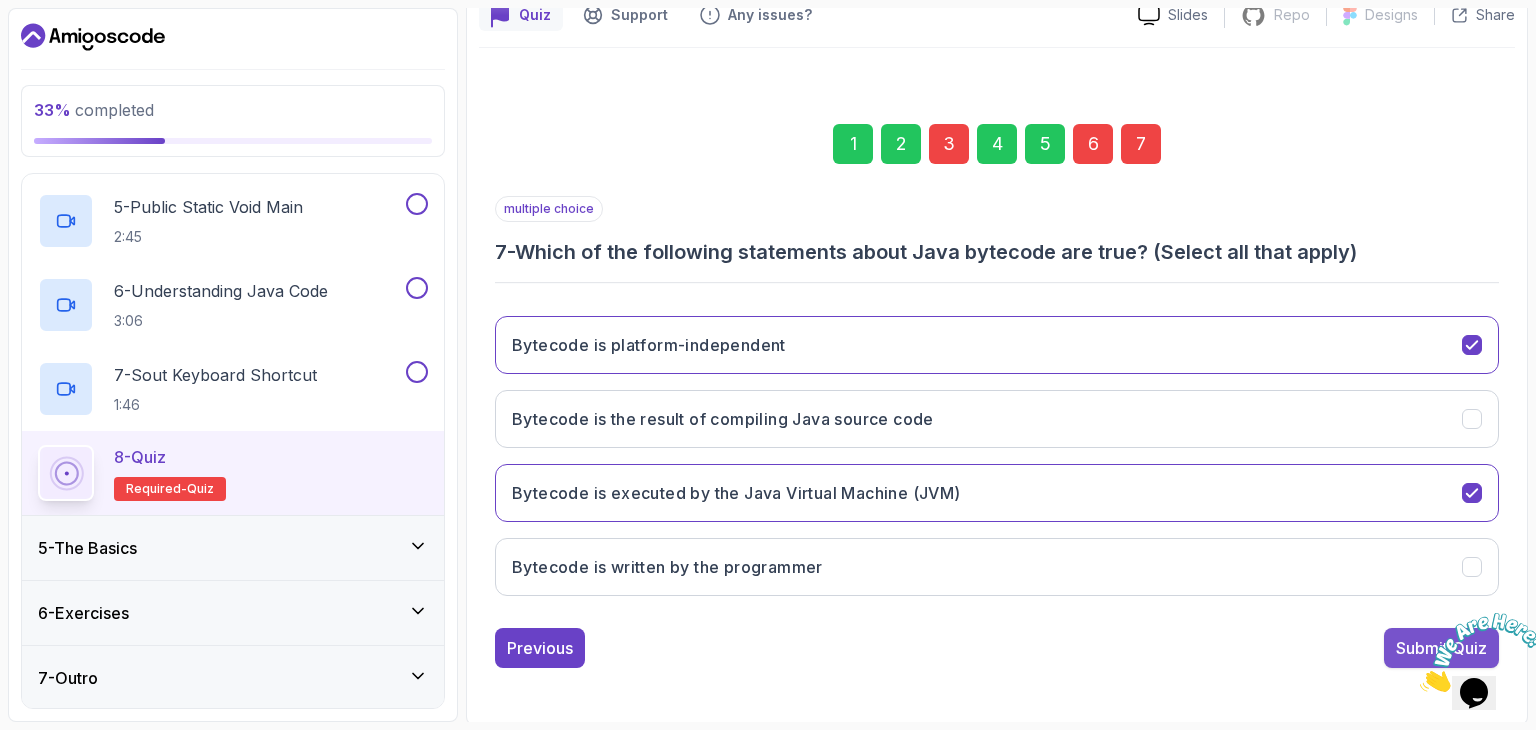 drag, startPoint x: 1411, startPoint y: 633, endPoint x: 0, endPoint y: 28, distance: 1535.2349 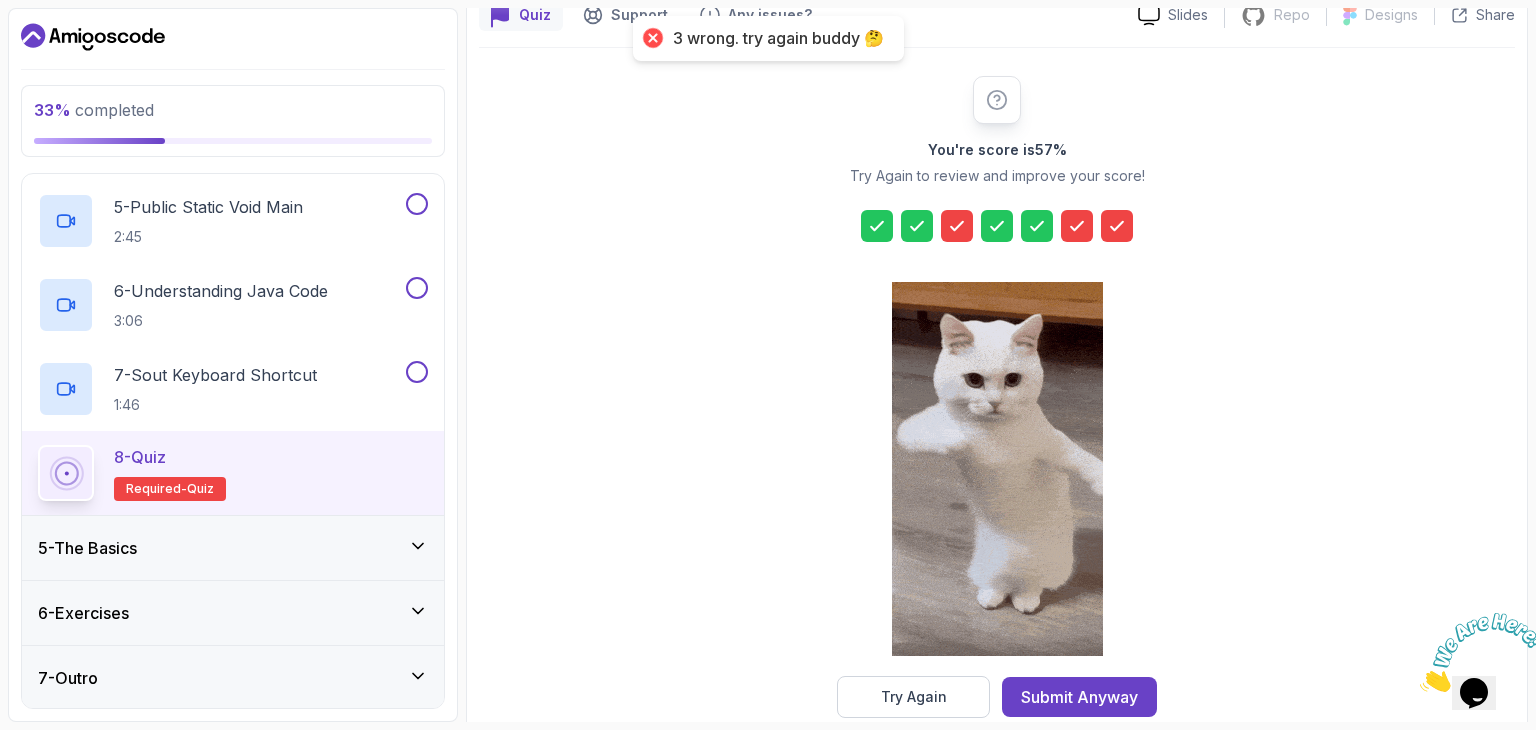 click 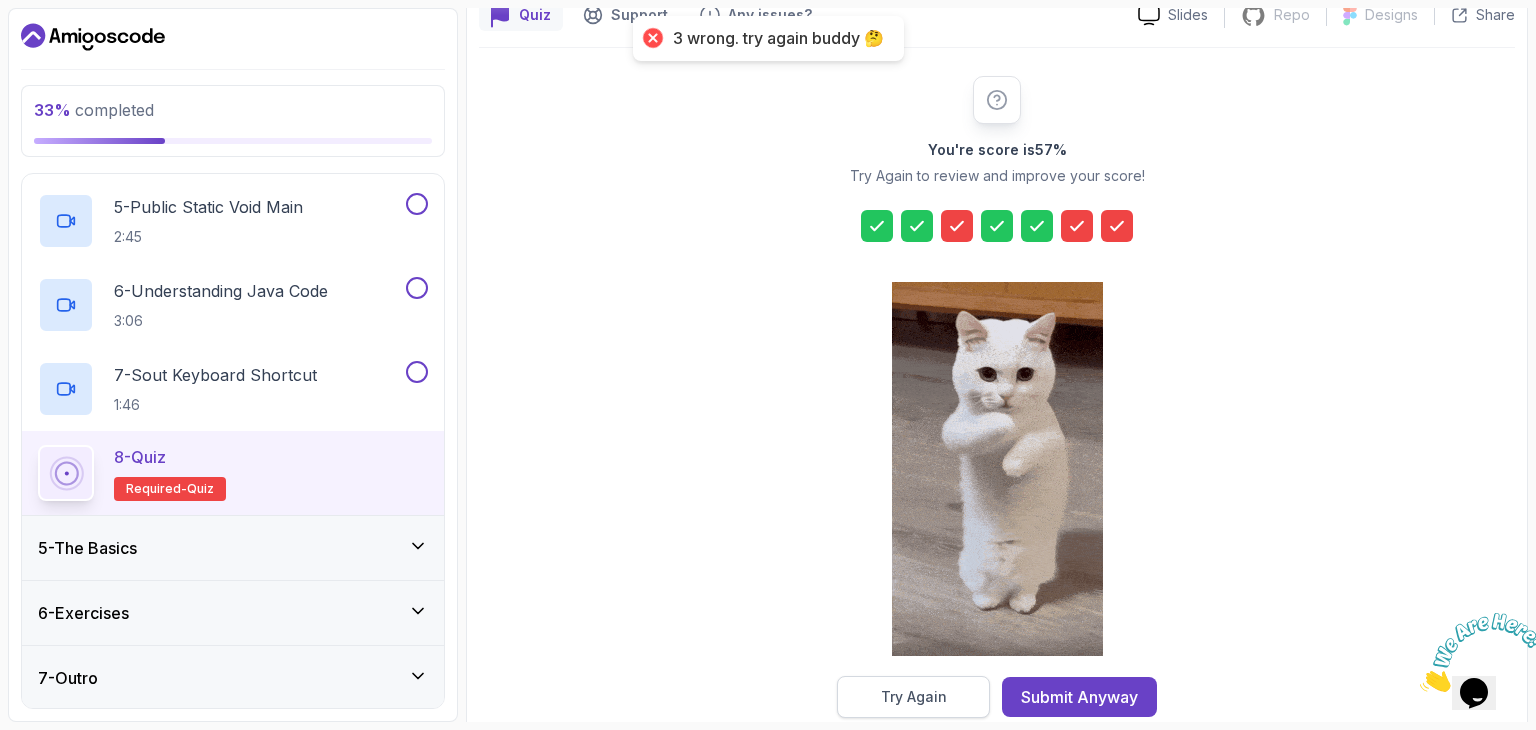 click on "Try Again" at bounding box center [913, 697] 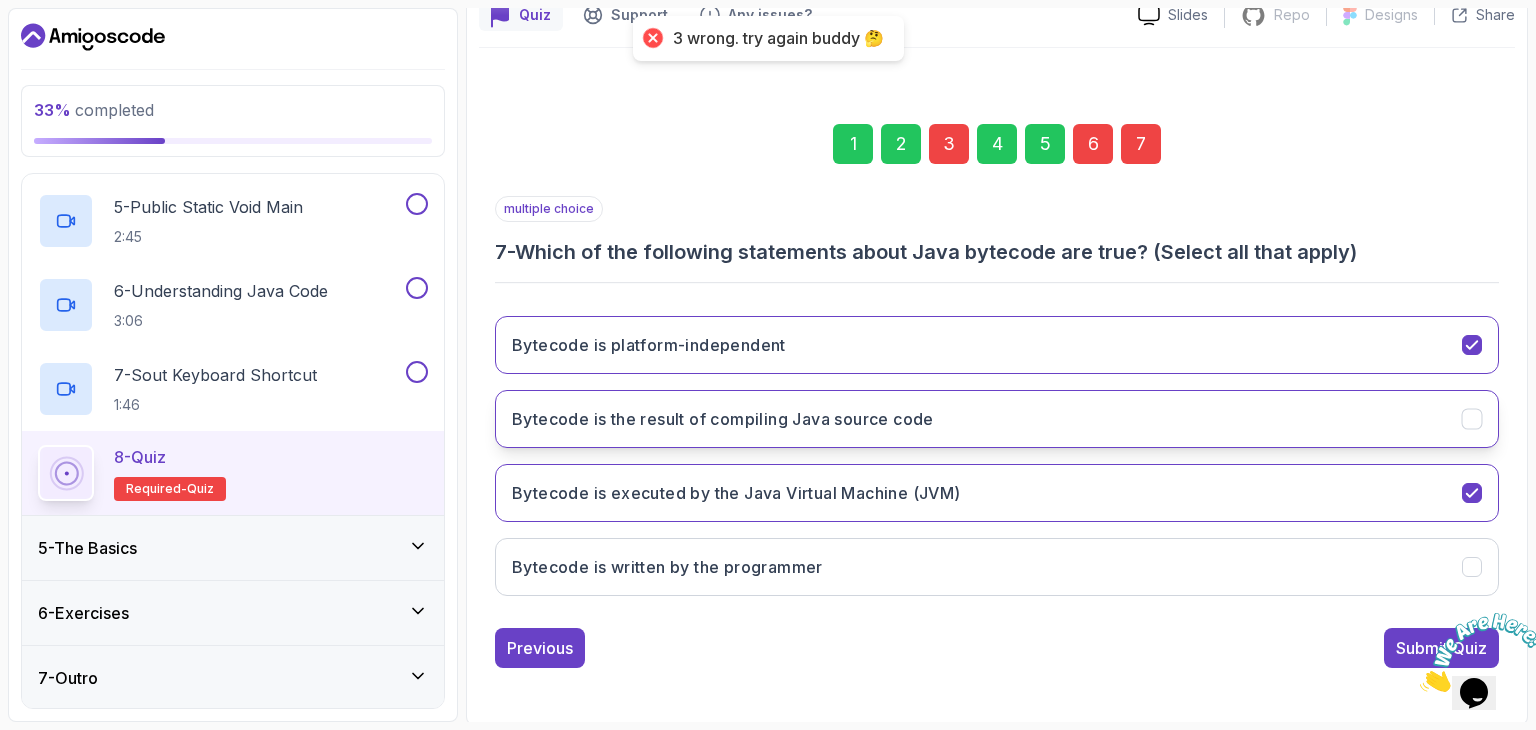 click on "Bytecode is the result of compiling Java source code" at bounding box center (723, 419) 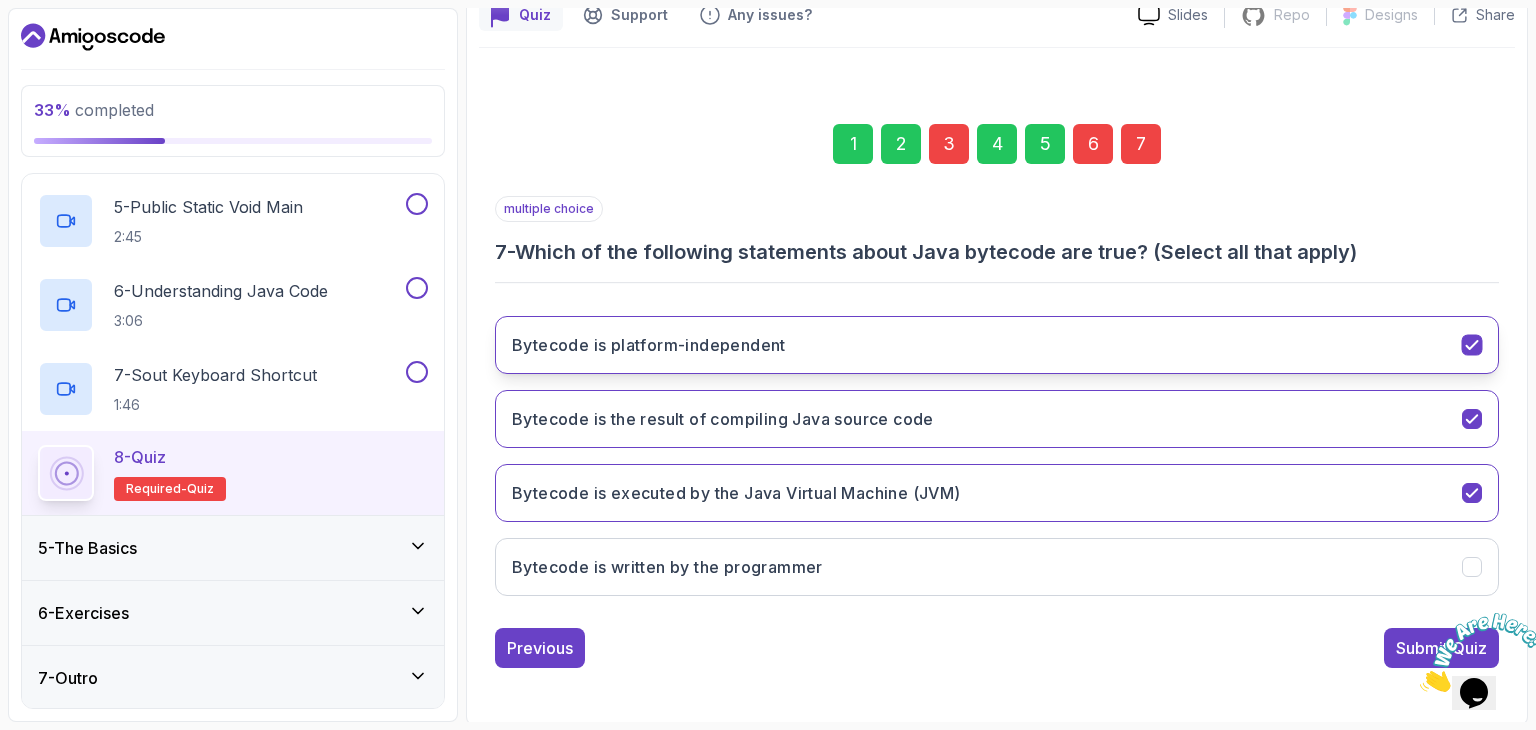 click 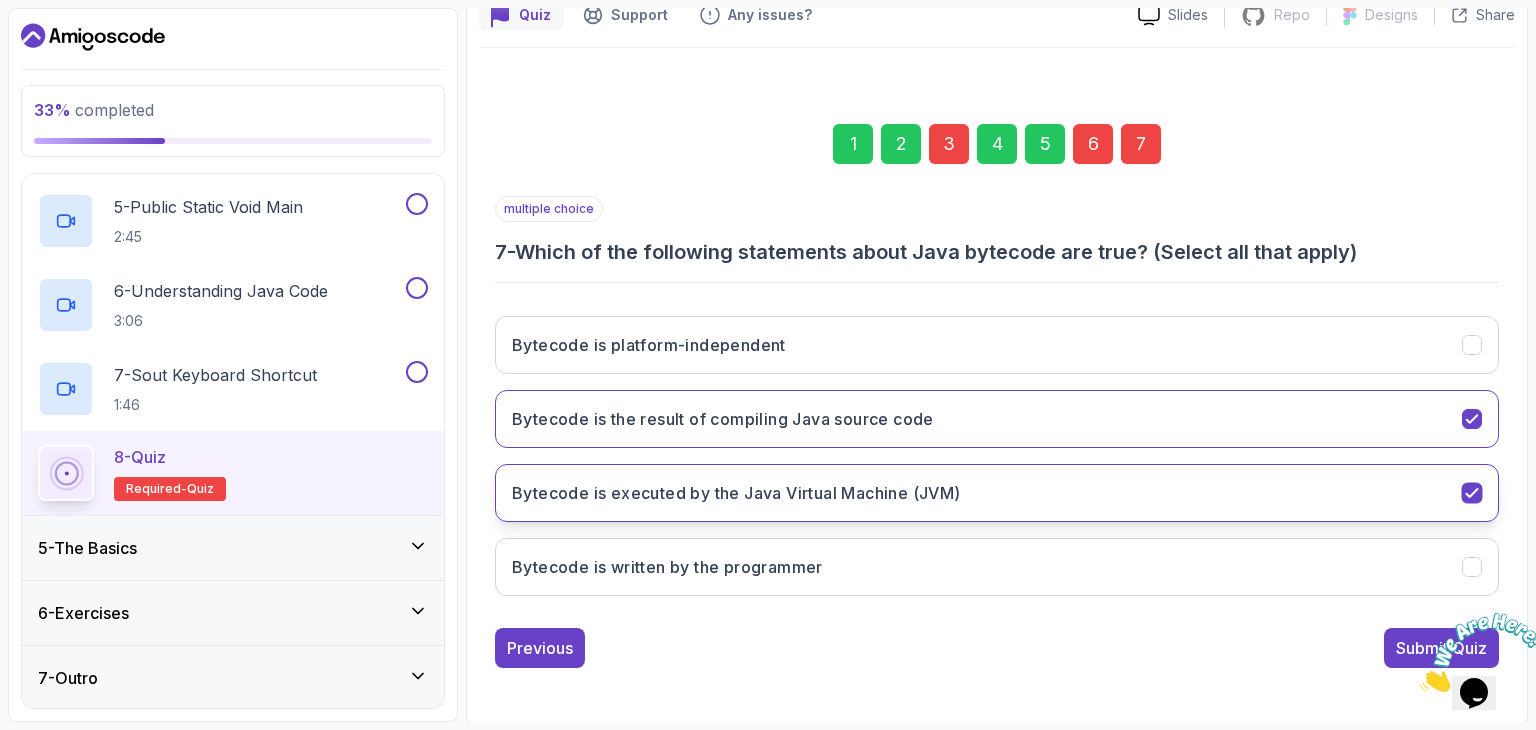 click on "Bytecode is executed by the Java Virtual Machine (JVM)" at bounding box center [997, 493] 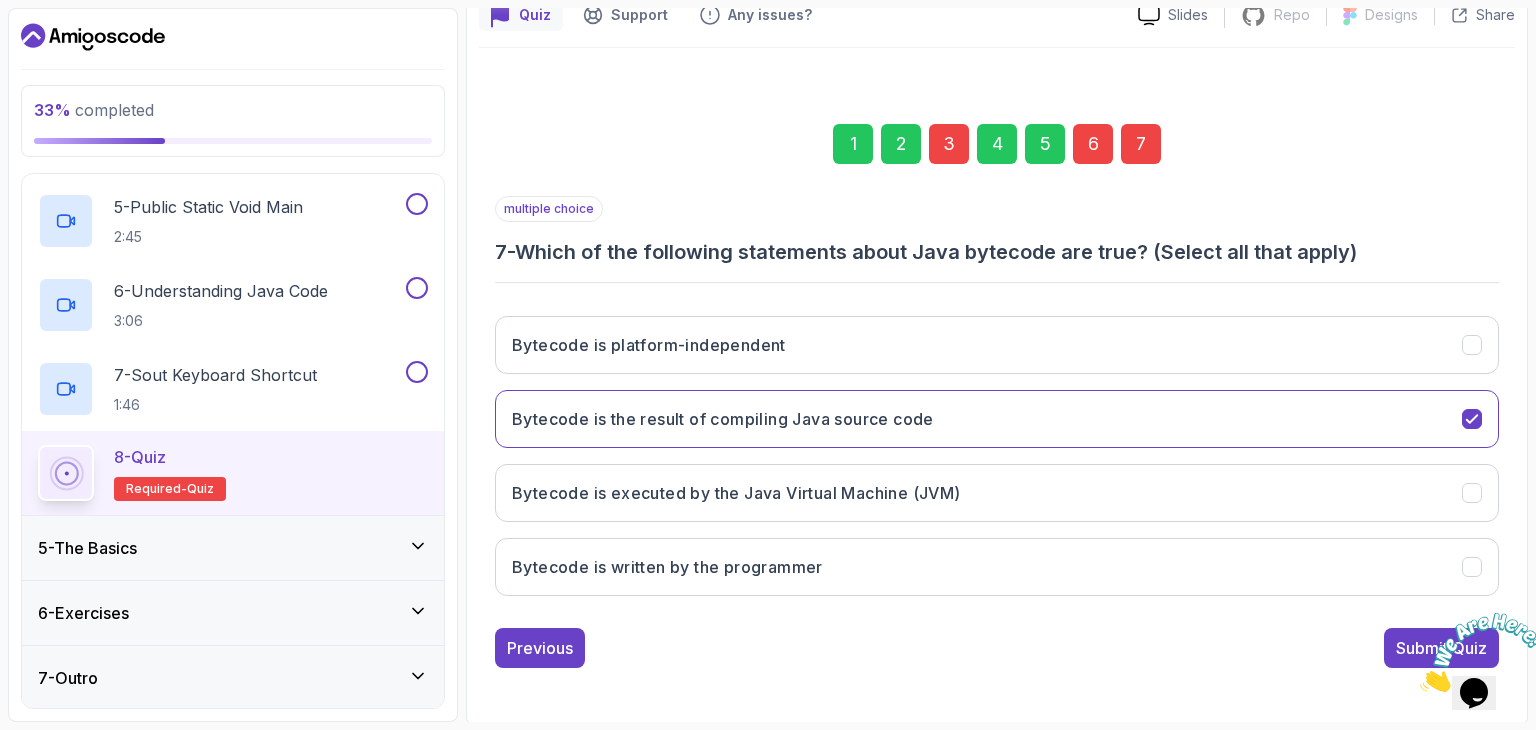 drag, startPoint x: 1421, startPoint y: 647, endPoint x: 2830, endPoint y: 1246, distance: 1531.0396 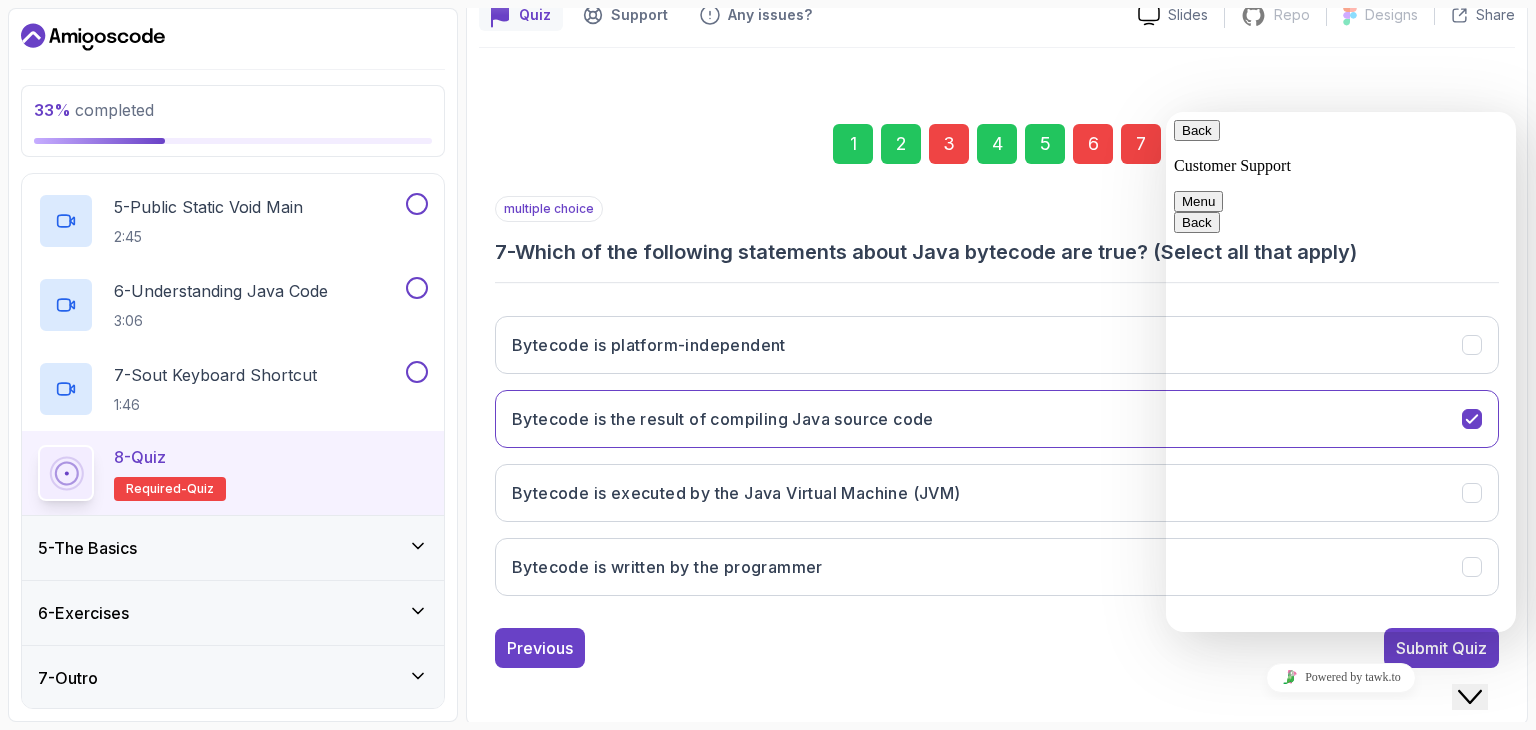 click on "1 2 3 4 5 6 7 multiple choice 7  -  Which of the following statements about Java bytecode are true? (Select all that apply) Bytecode is platform-independent Bytecode is the result of compiling Java source code Bytecode is executed by the Java Virtual Machine (JVM) Bytecode is written by the programmer Previous Submit Quiz" at bounding box center (997, 380) 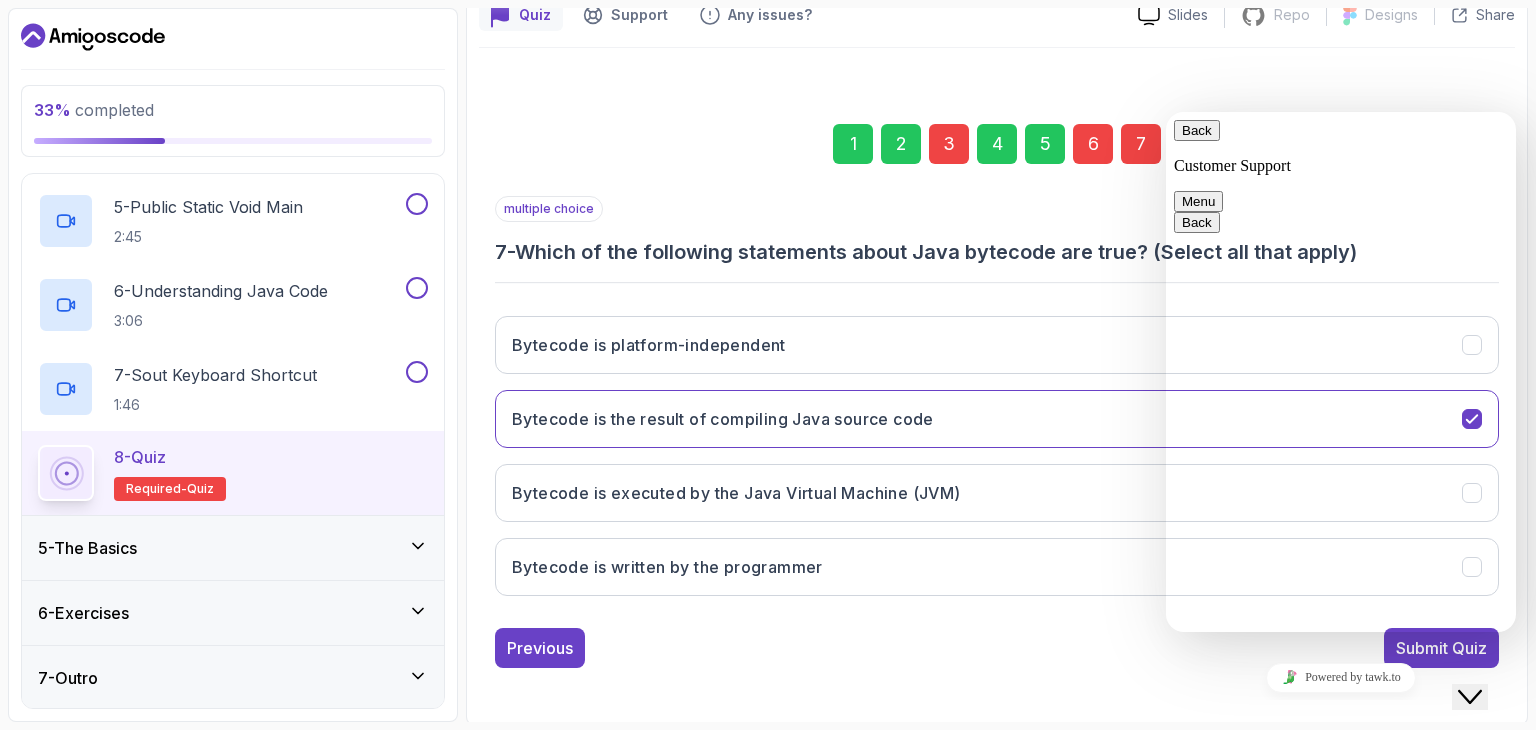 click on "multiple choice 7  -  Which of the following statements about Java bytecode are true? (Select all that apply)" at bounding box center [997, 231] 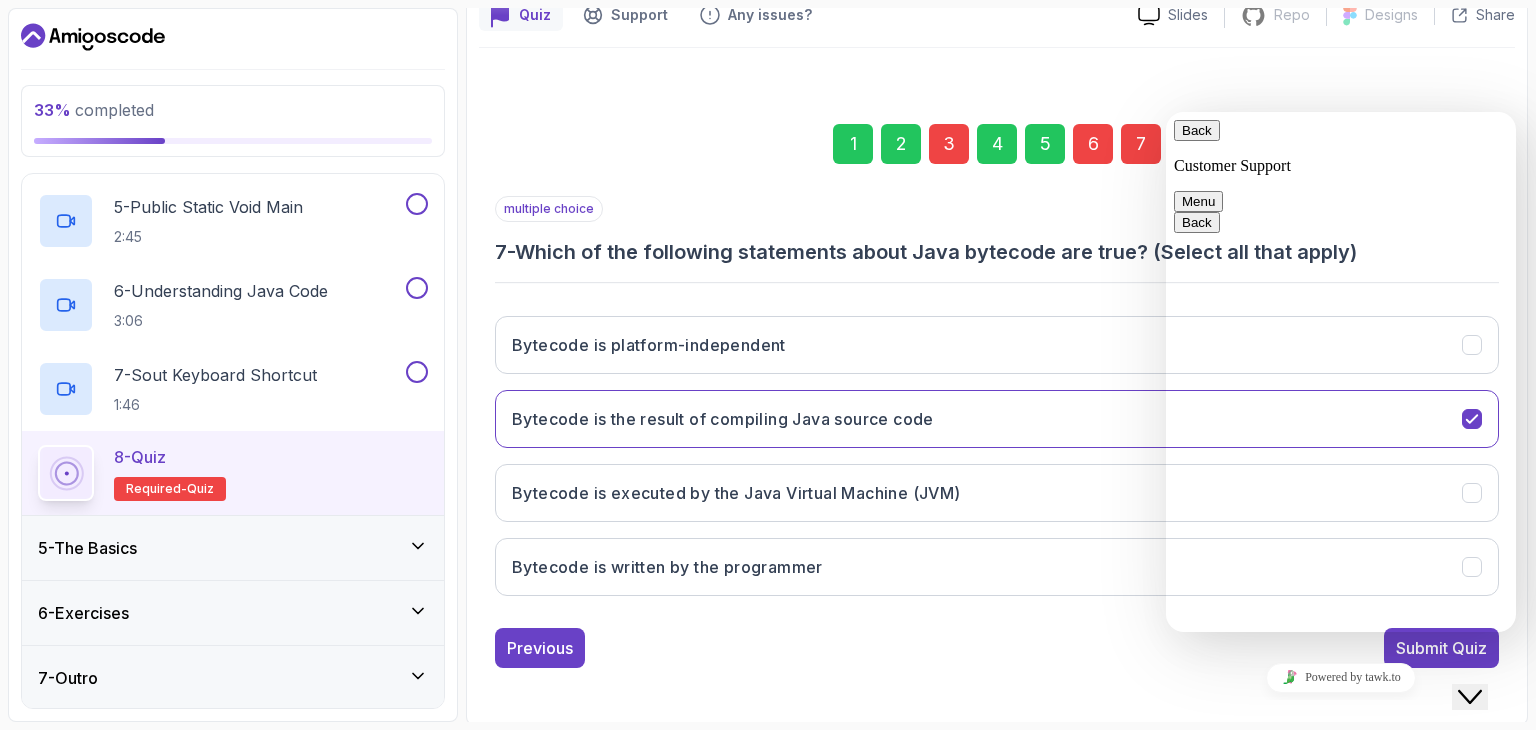 click on "Back" at bounding box center (1197, 130) 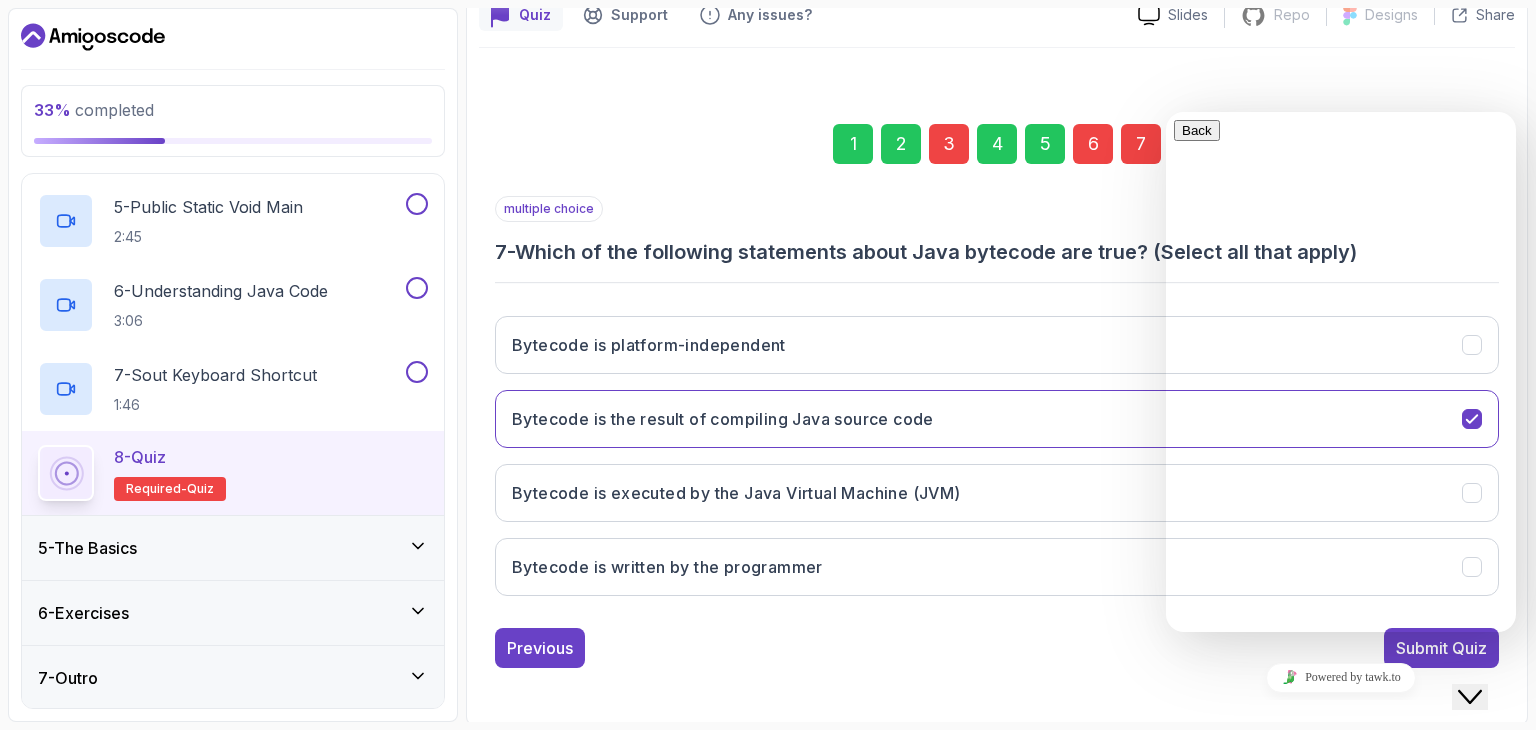 click on "Close Chat This icon closes the chat window." 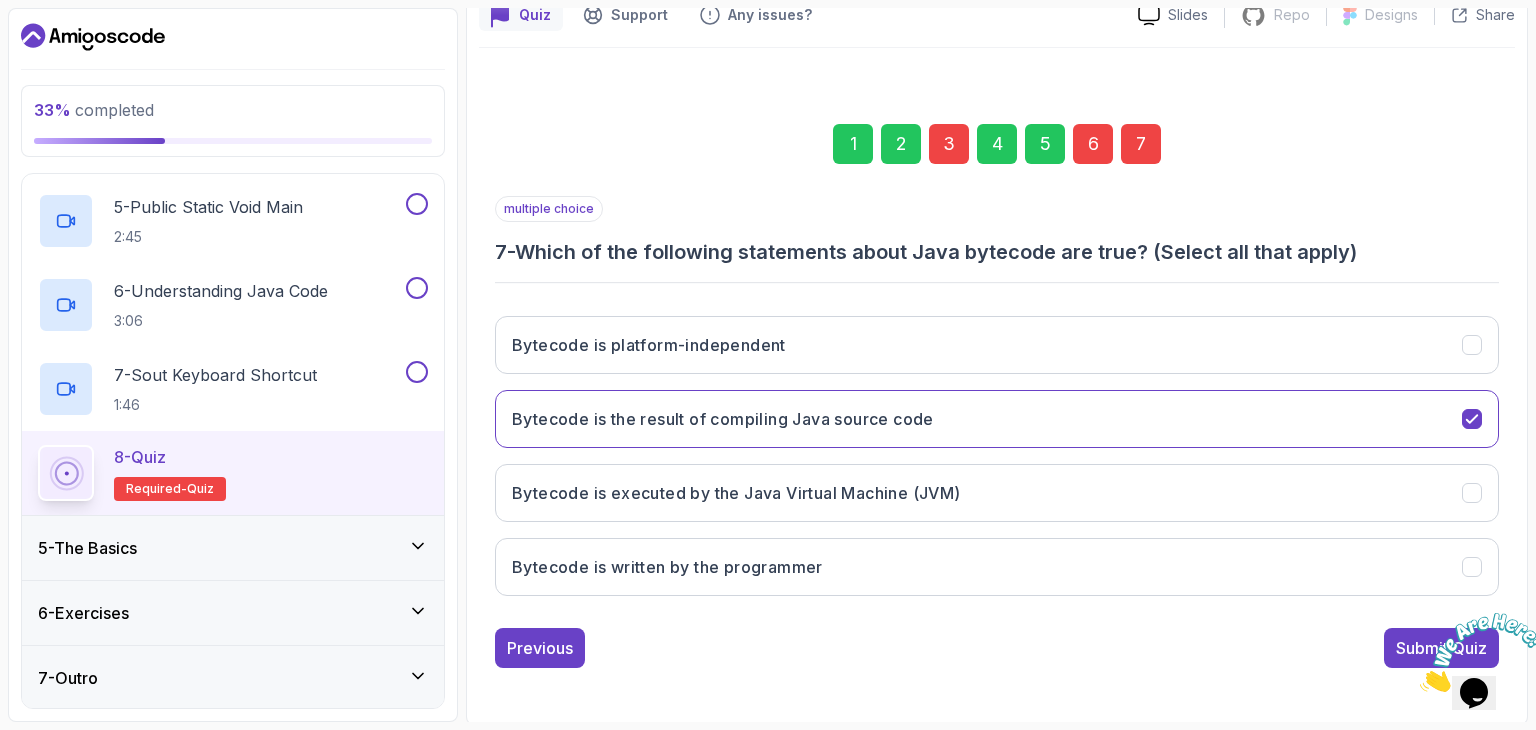click on "Submit Quiz" at bounding box center [1441, 648] 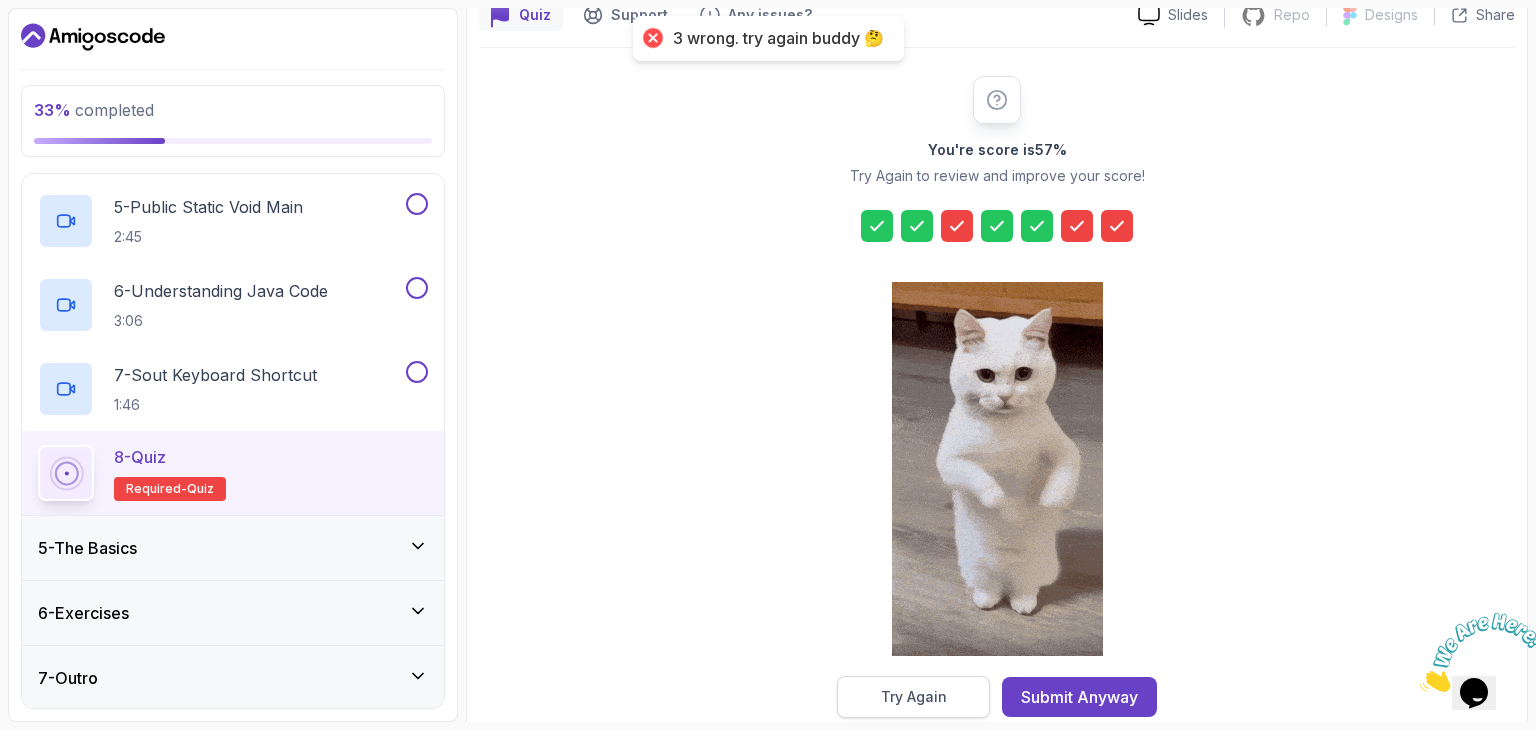 click on "Try Again" at bounding box center [913, 697] 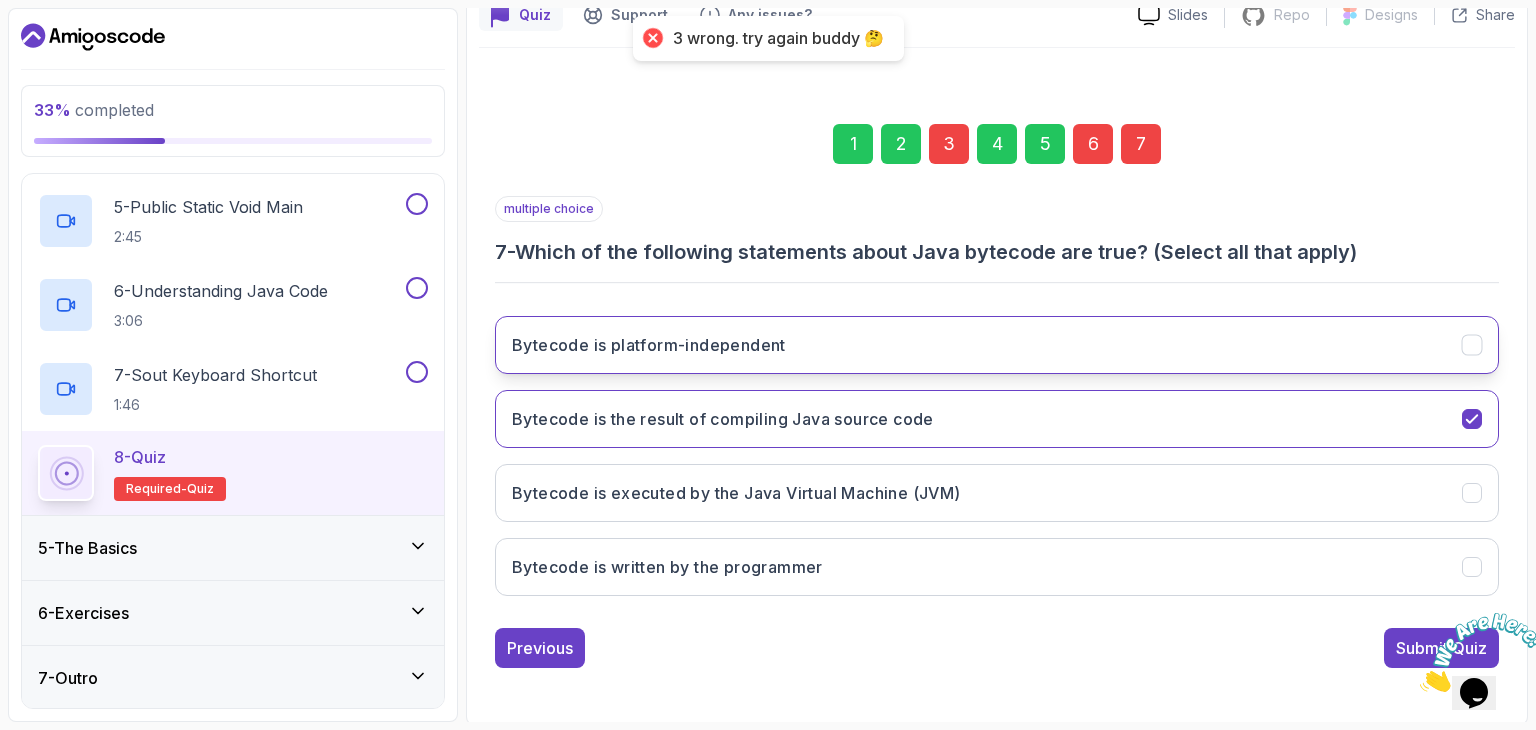 click on "Bytecode is platform-independent" at bounding box center [997, 345] 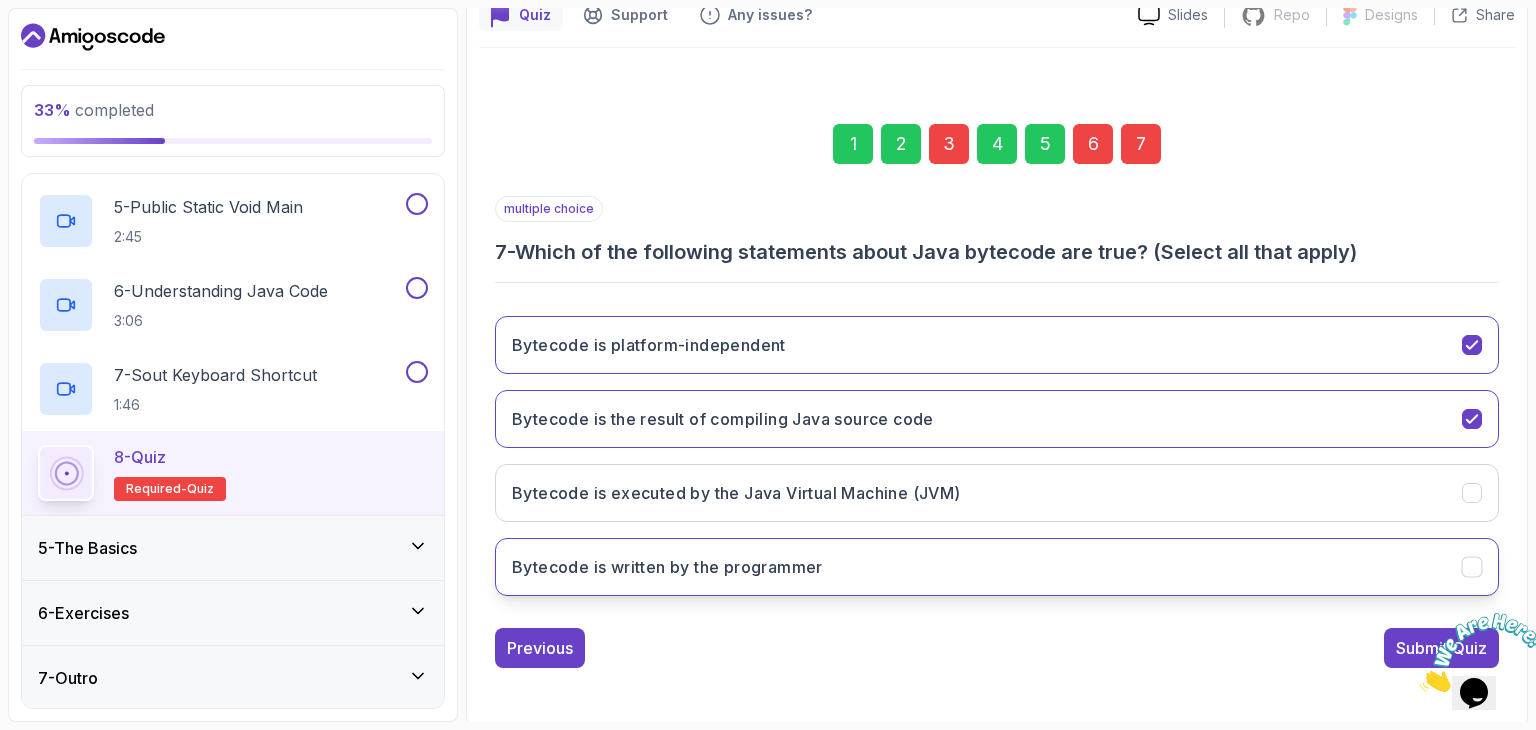 click on "Bytecode is written by the programmer" at bounding box center (997, 567) 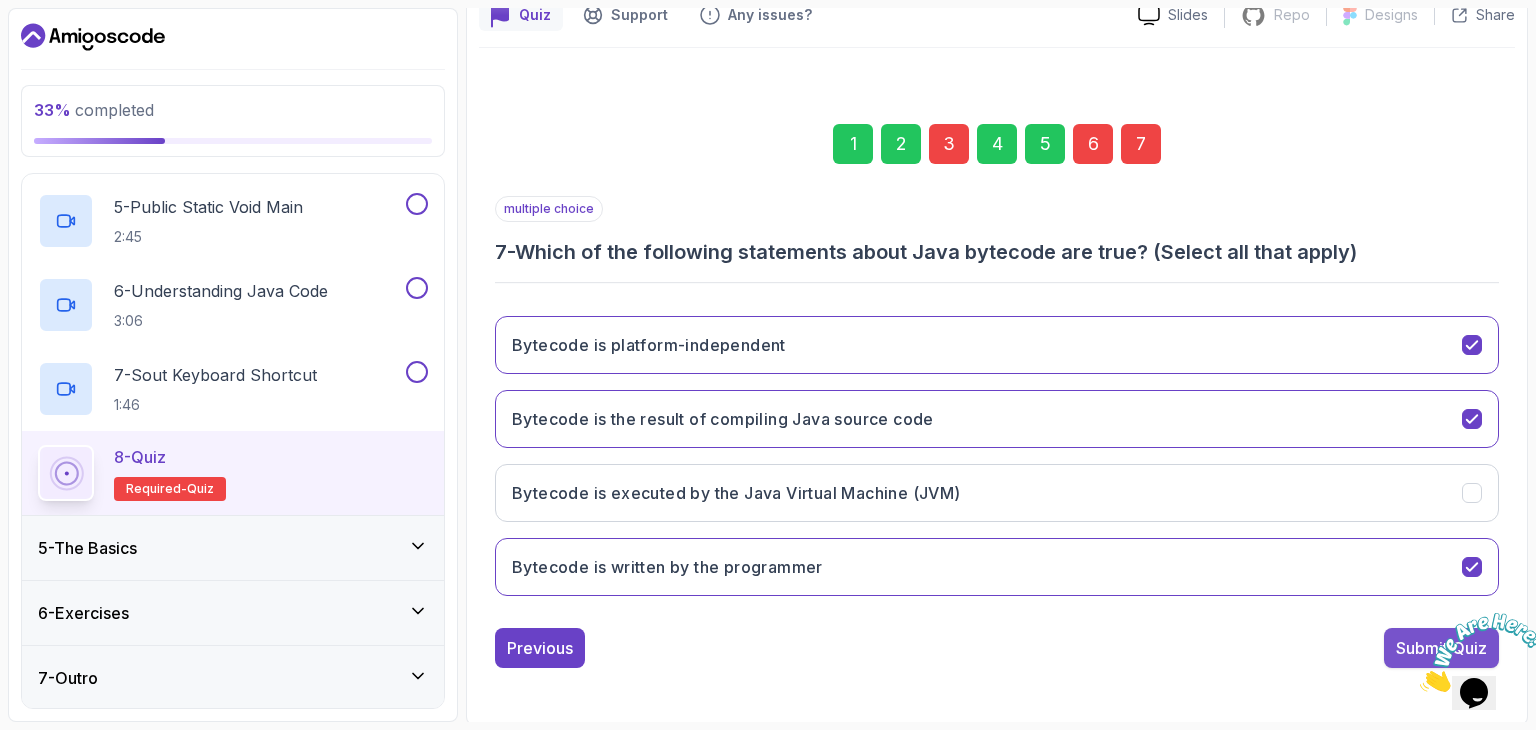 click on "Submit Quiz" at bounding box center (1441, 648) 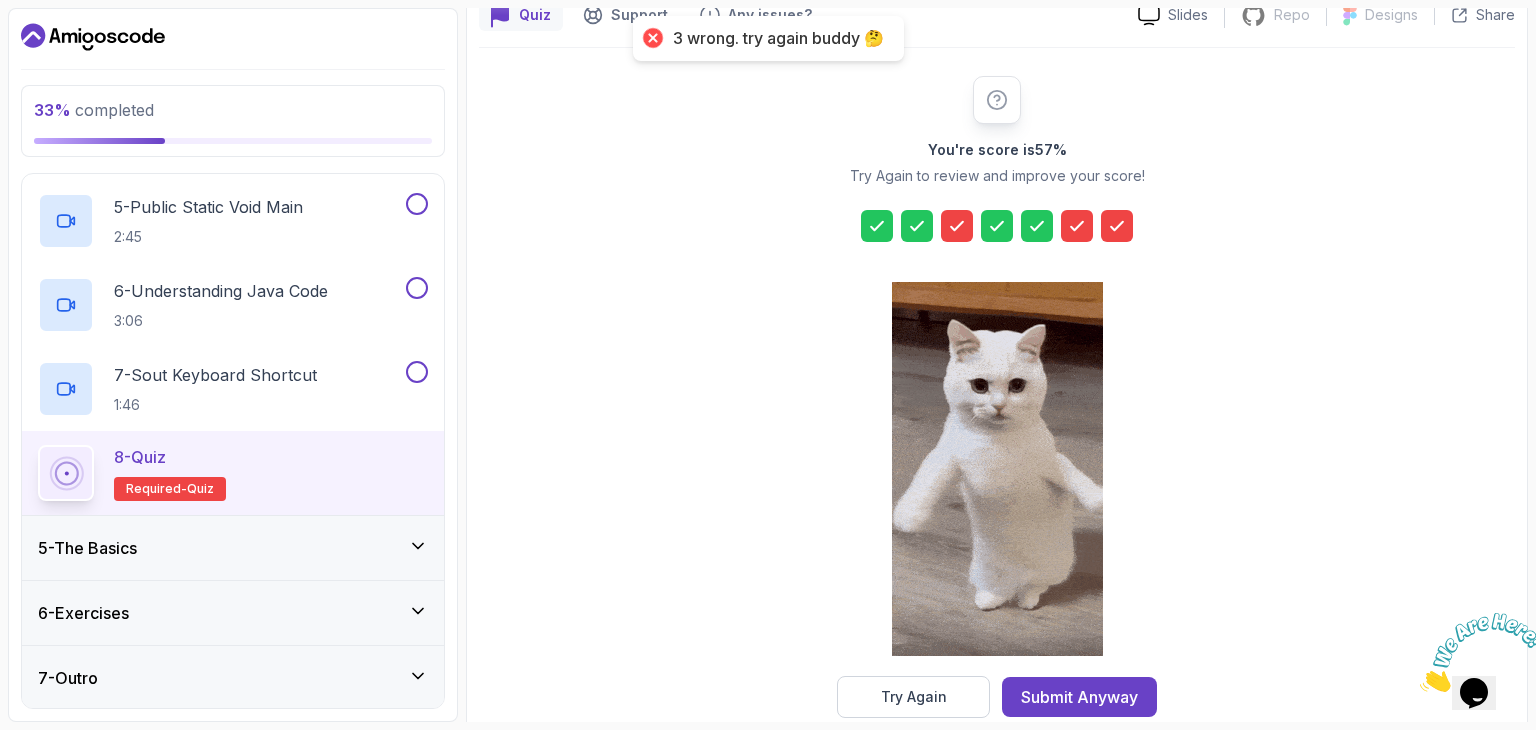 click 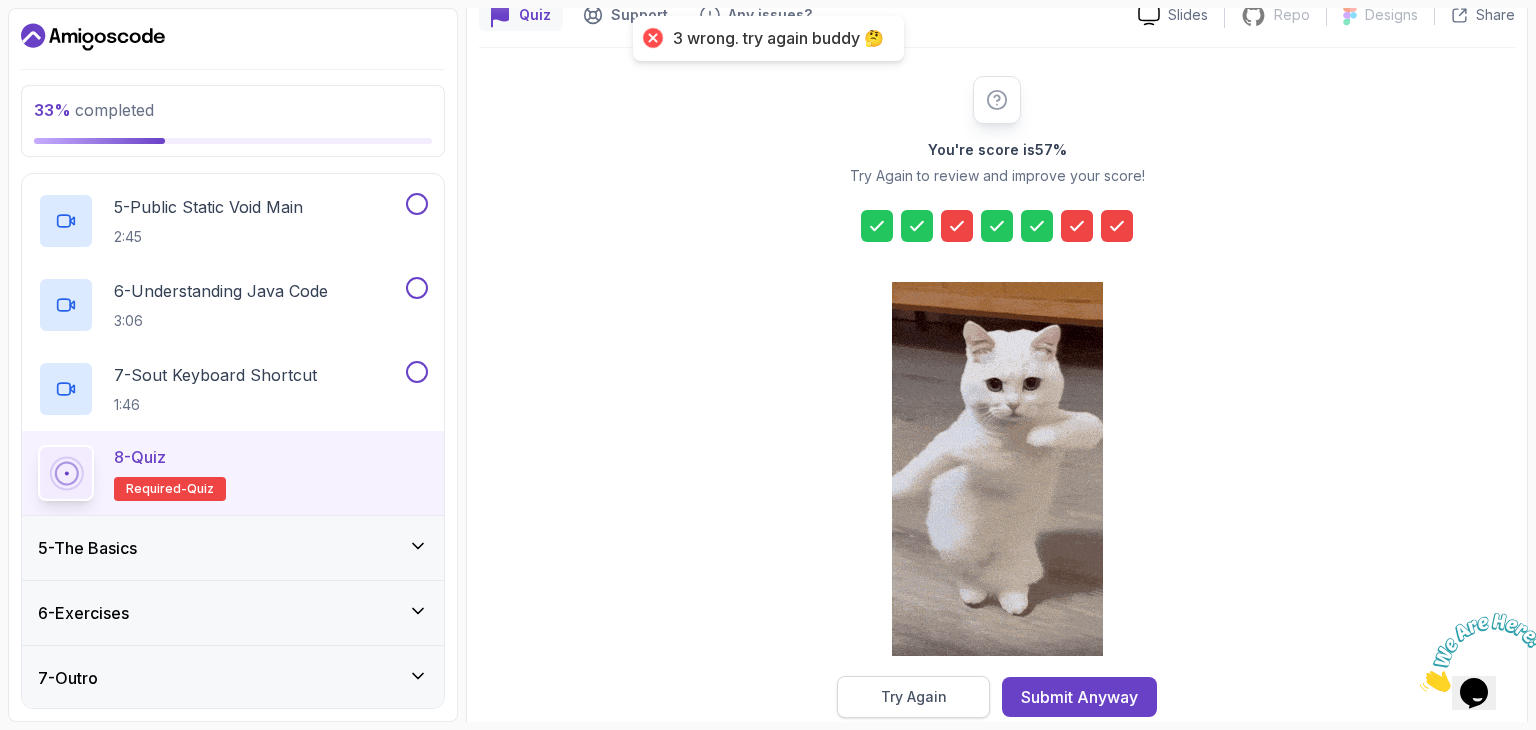 click on "Try Again" at bounding box center (914, 697) 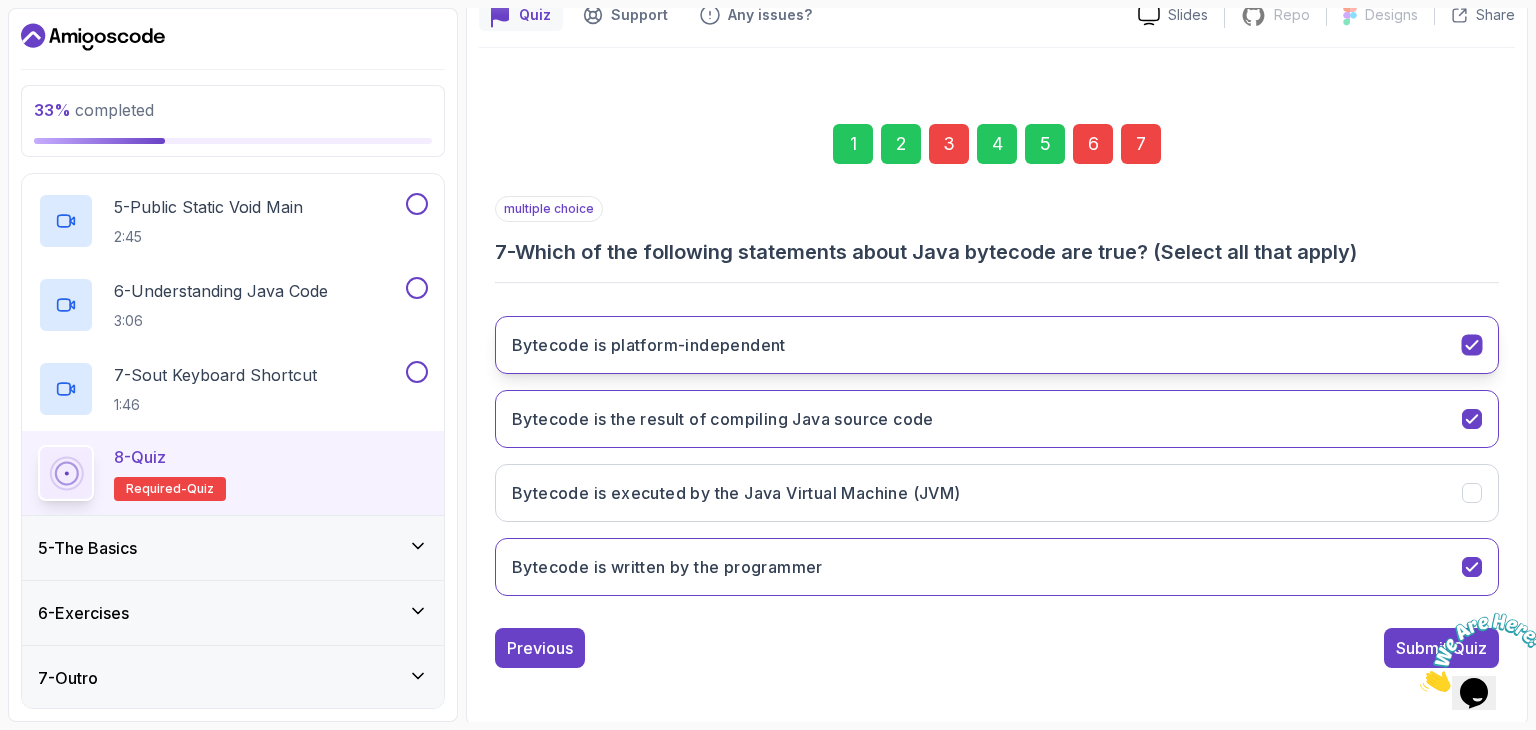 click on "Bytecode is platform-independent" at bounding box center [997, 345] 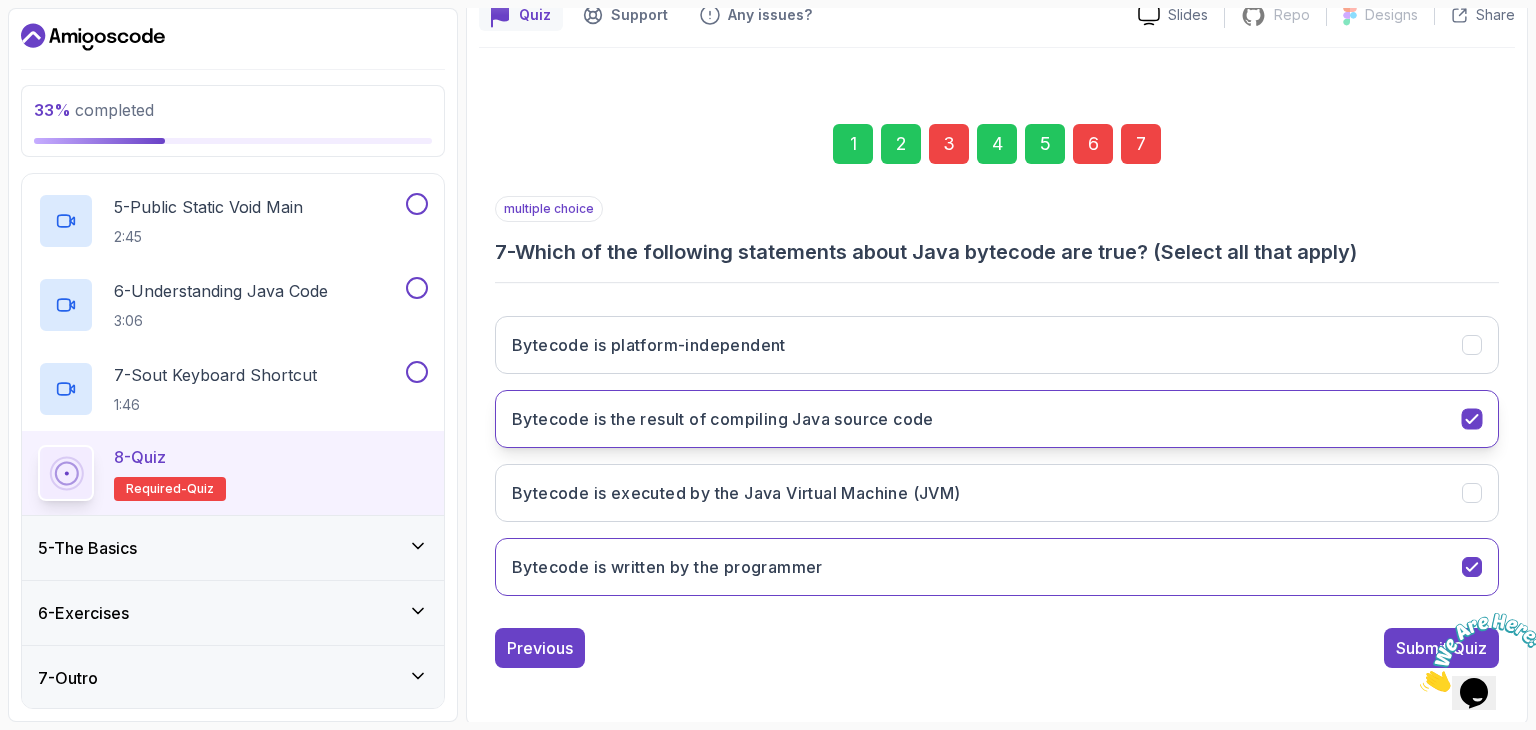 click on "Bytecode is the result of compiling Java source code" at bounding box center (997, 419) 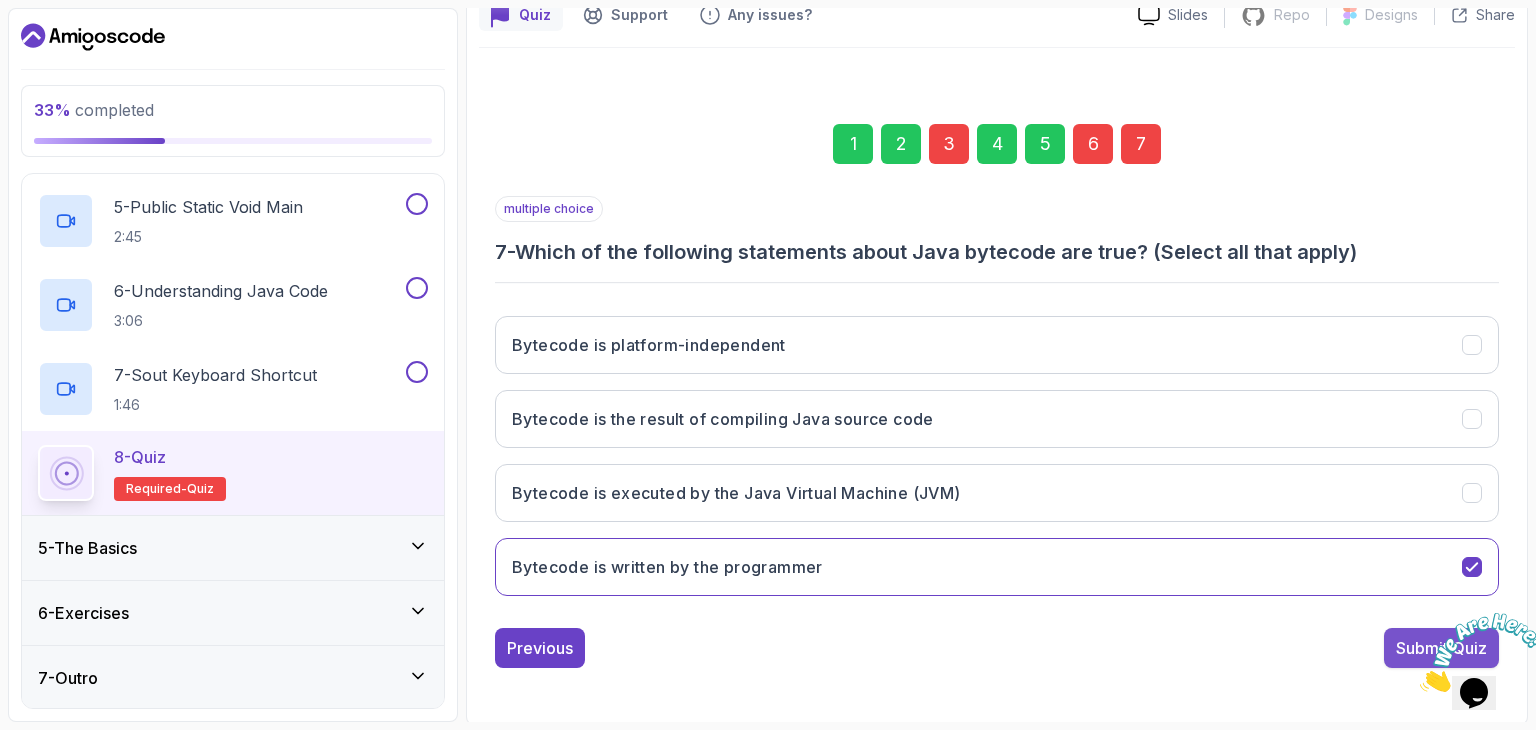 click on "Submit Quiz" at bounding box center (1441, 648) 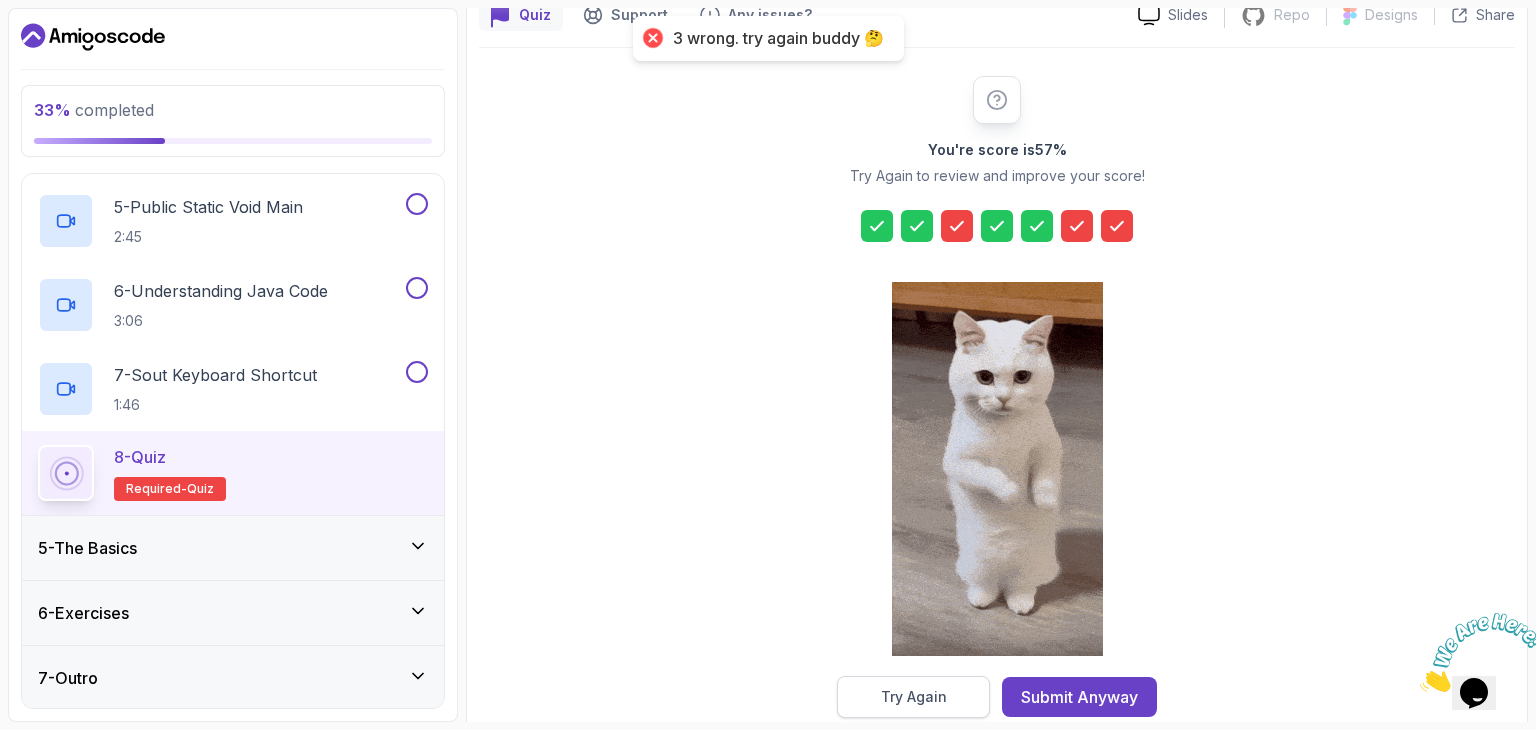click on "Try Again" at bounding box center [913, 697] 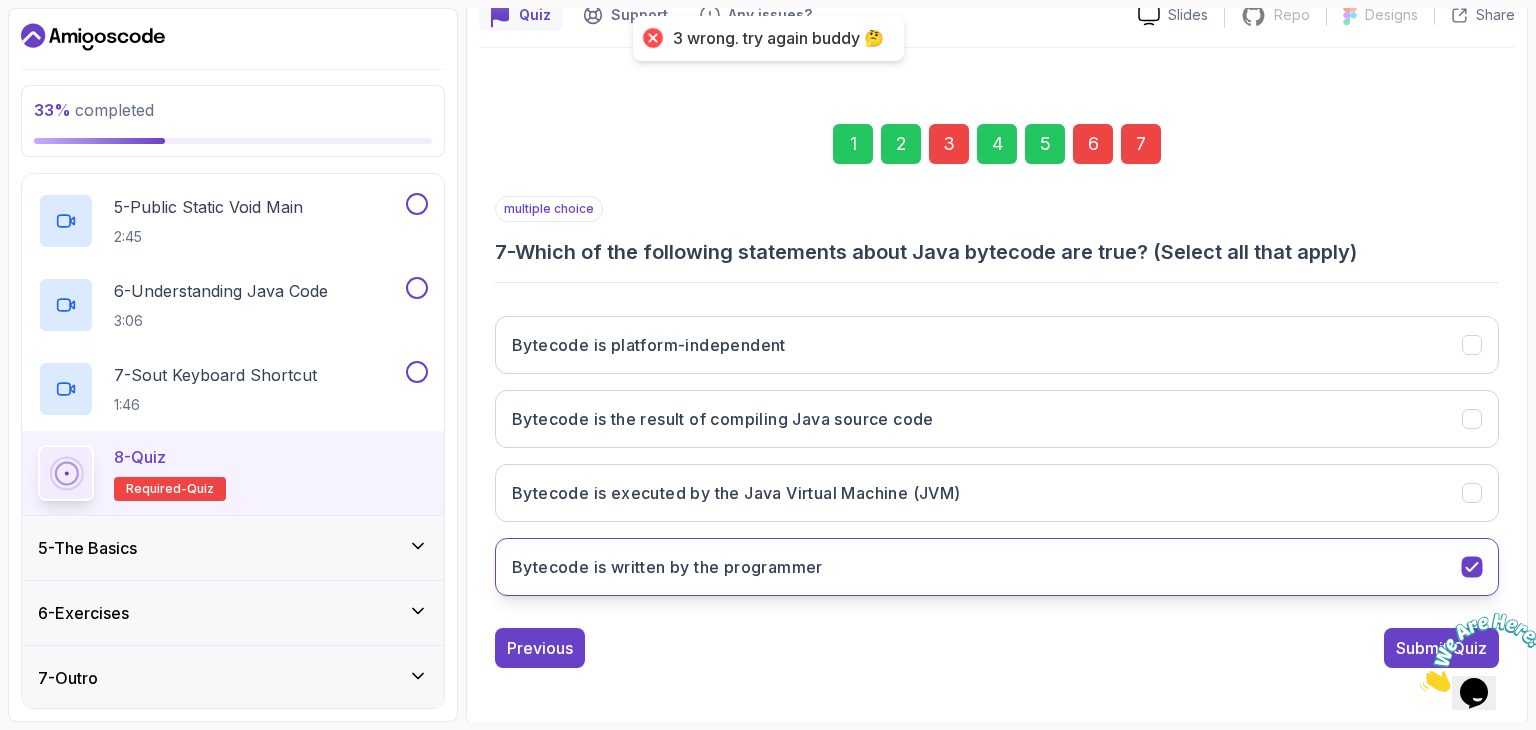 click 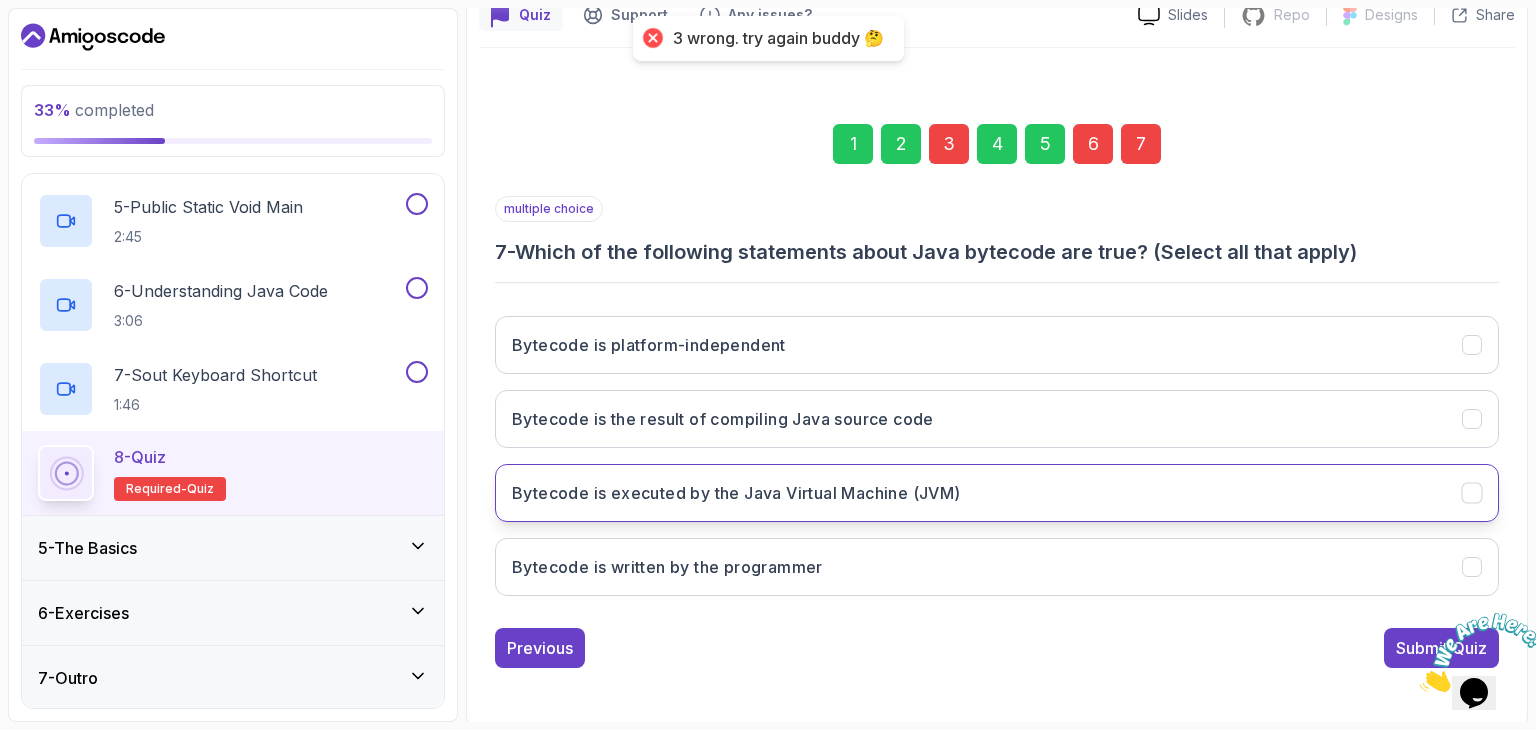 click on "Bytecode is executed by the Java Virtual Machine (JVM)" at bounding box center (997, 493) 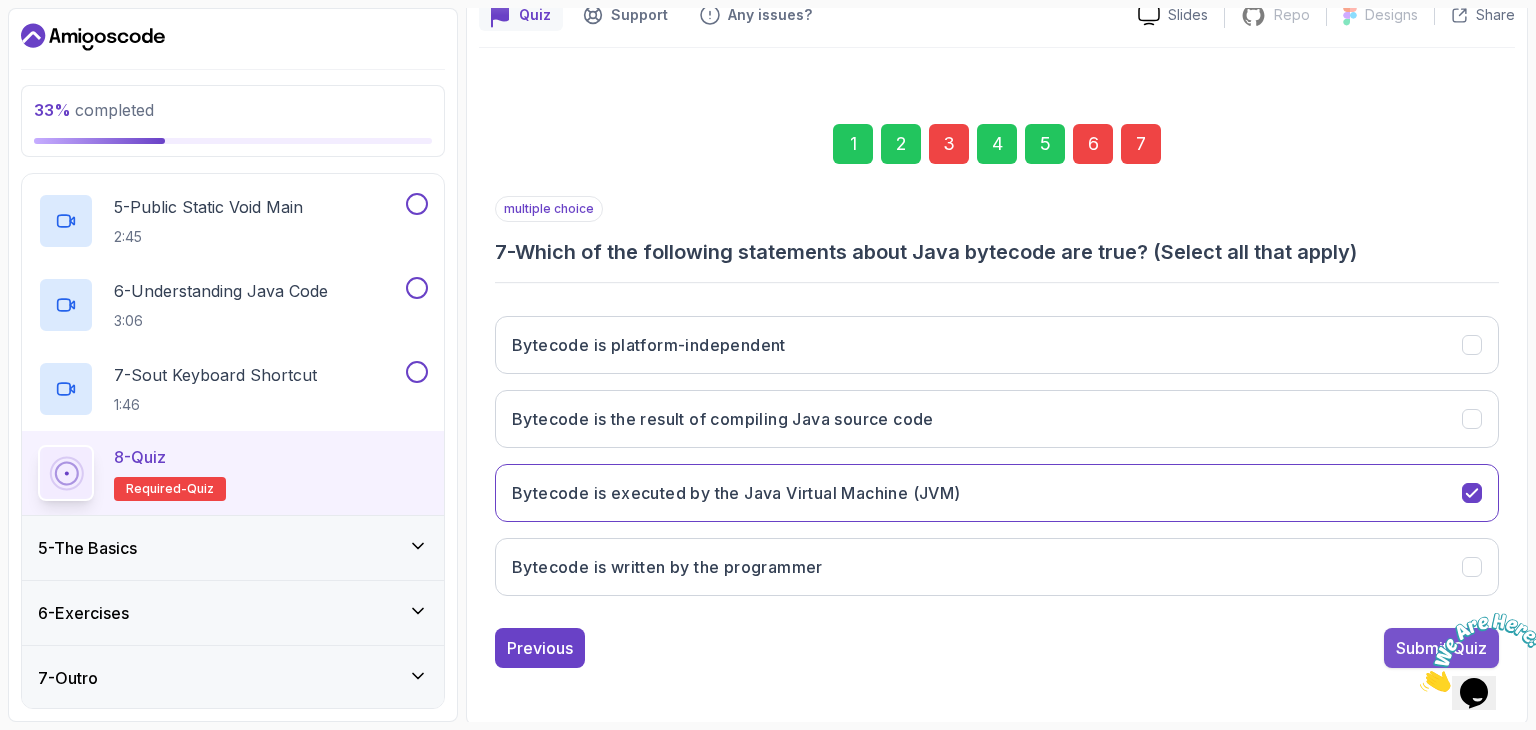 click on "Submit Quiz" at bounding box center (1441, 648) 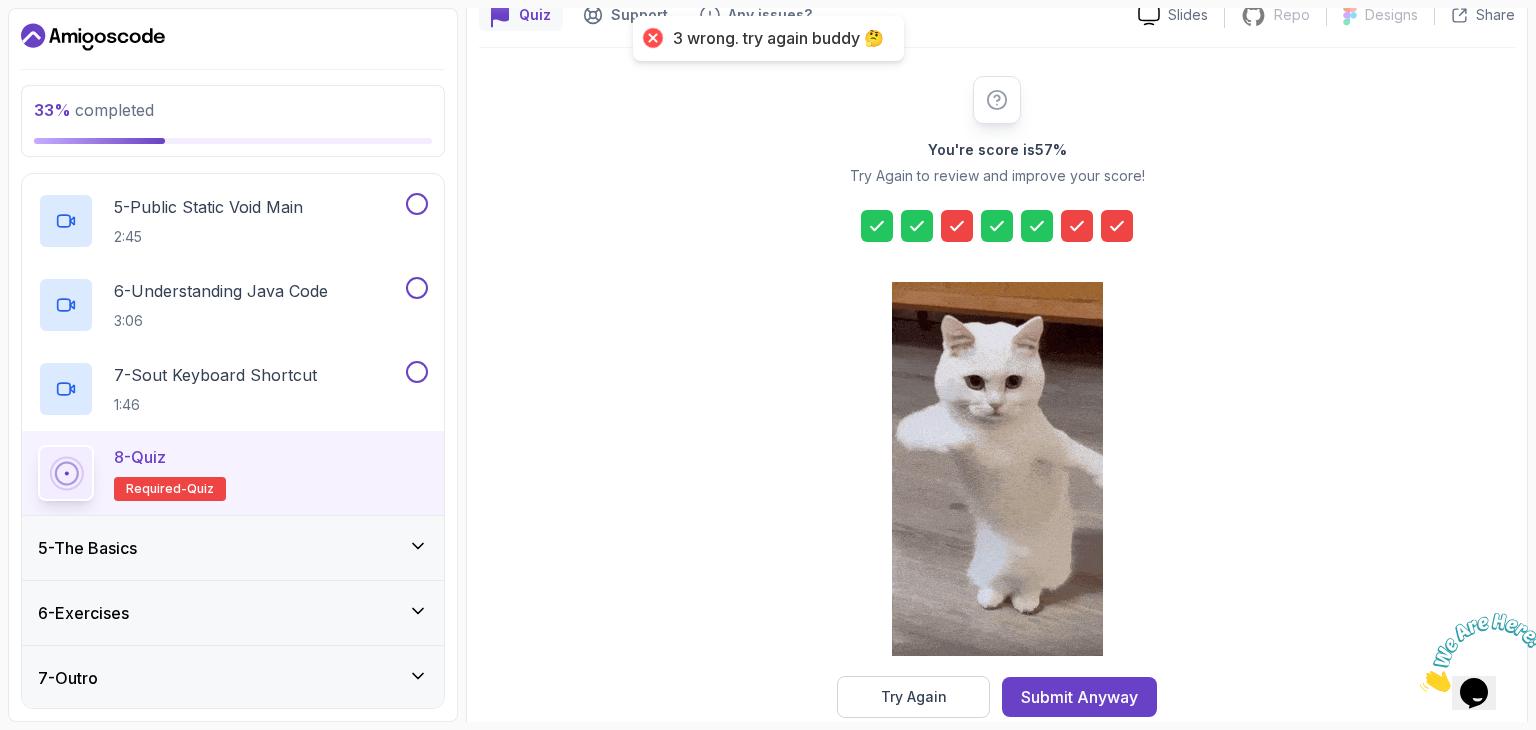 drag, startPoint x: 888, startPoint y: 678, endPoint x: 913, endPoint y: 684, distance: 25.70992 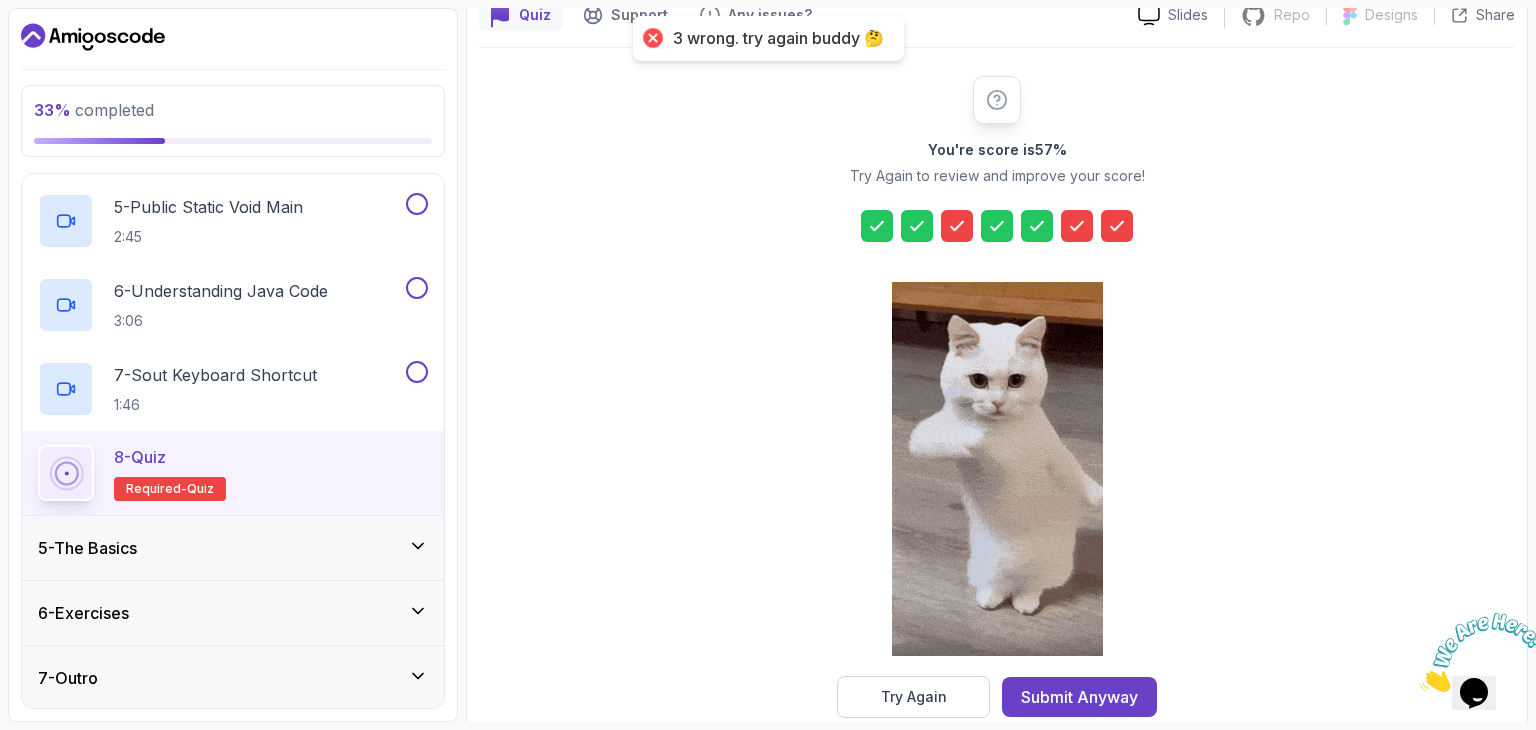 click on "Try Again" at bounding box center (913, 697) 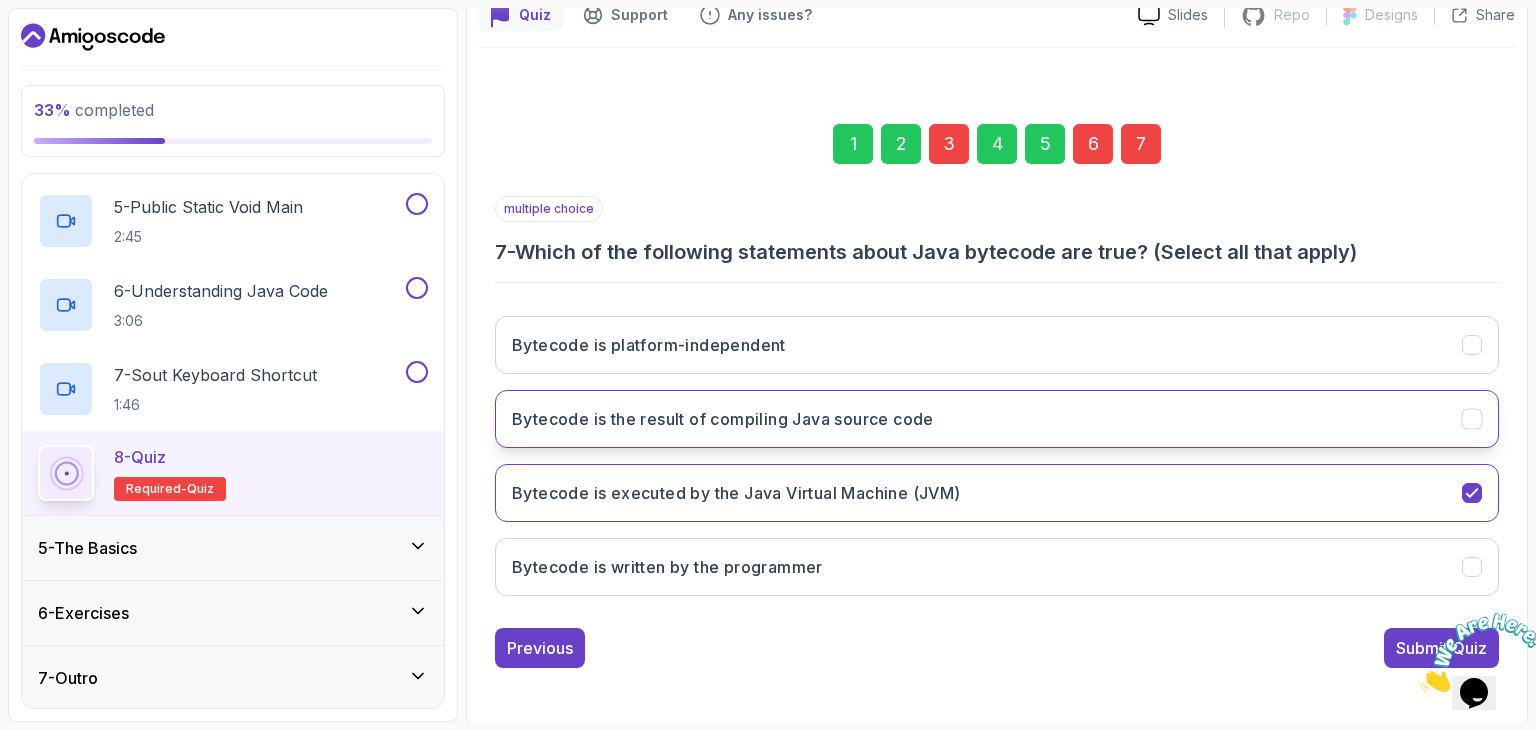 click 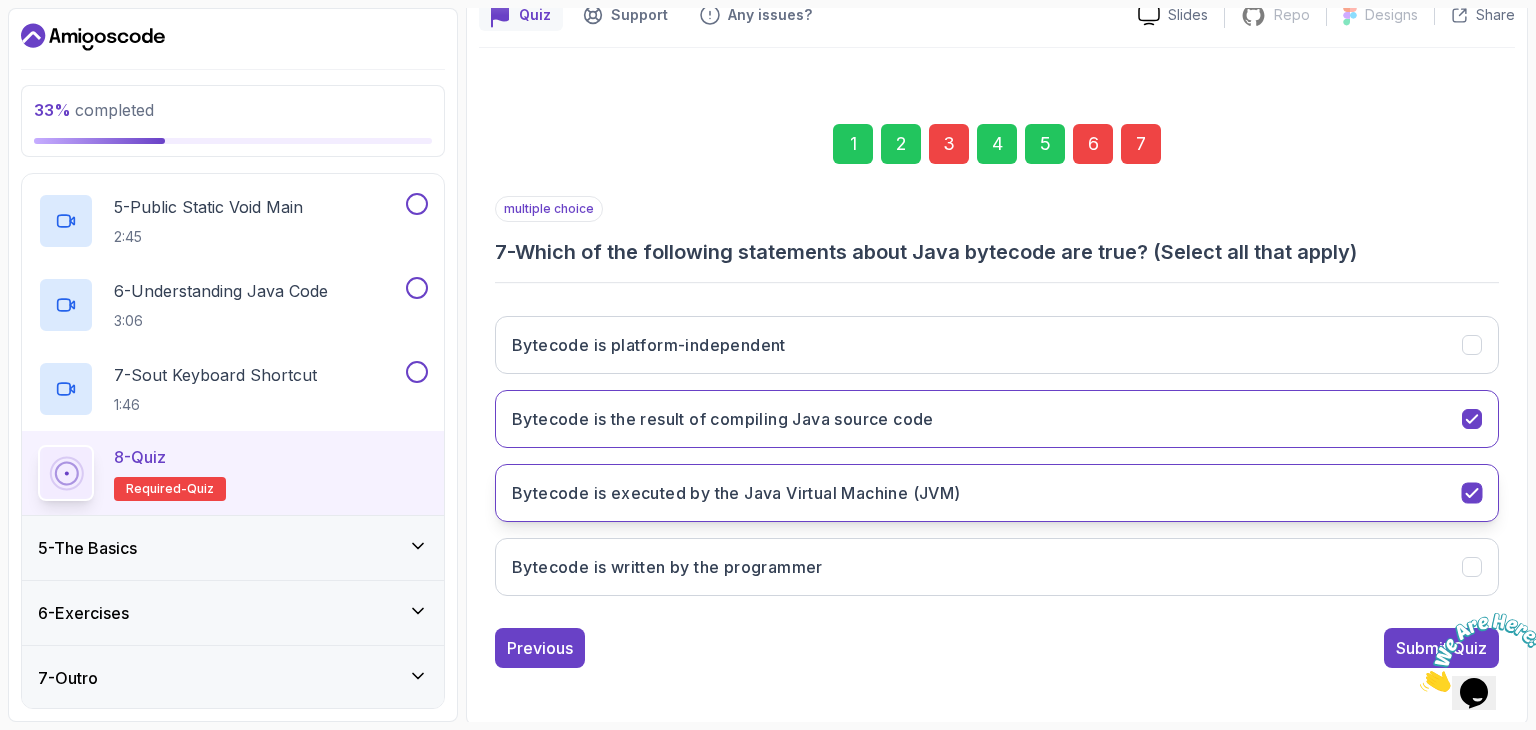 click at bounding box center (1472, 493) 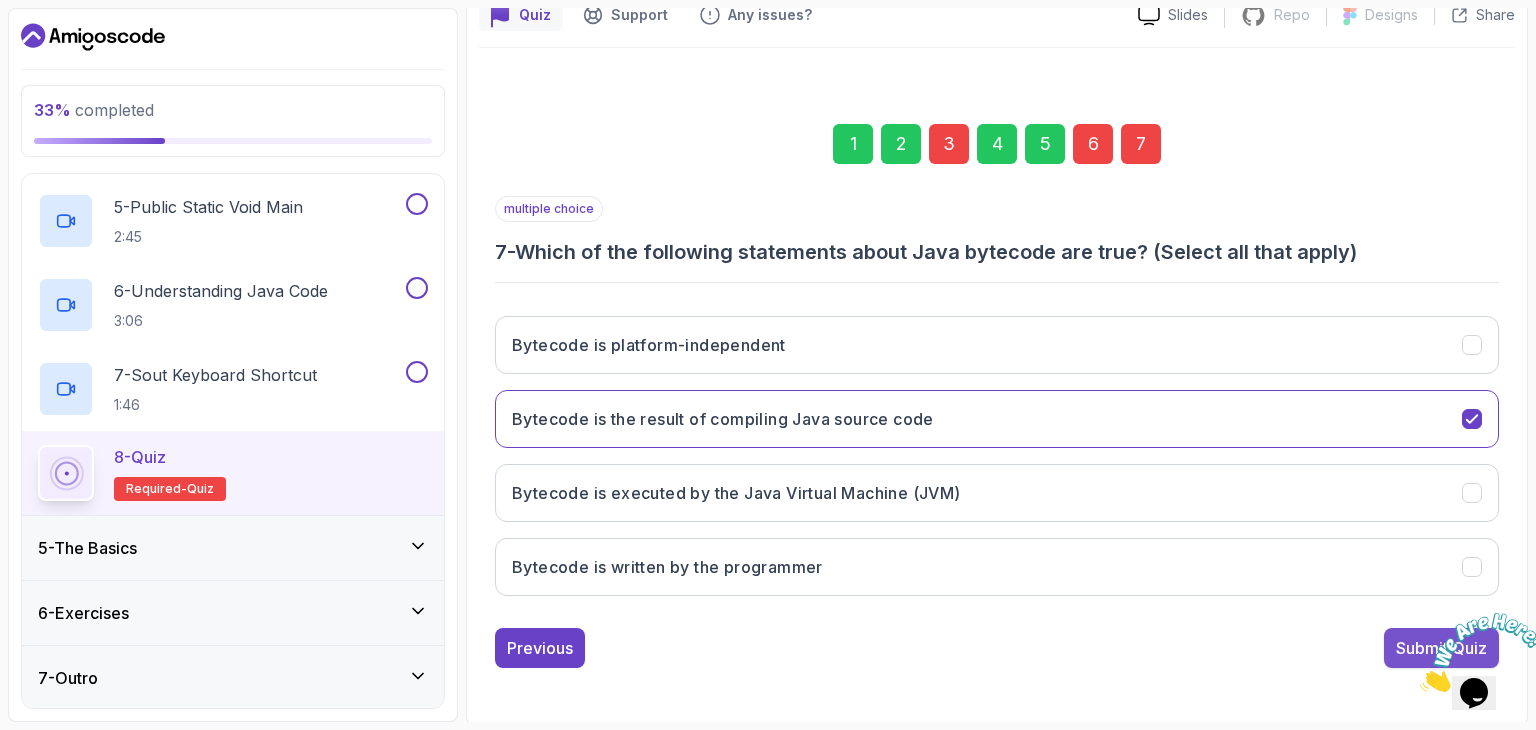 click on "Submit Quiz" at bounding box center (1441, 648) 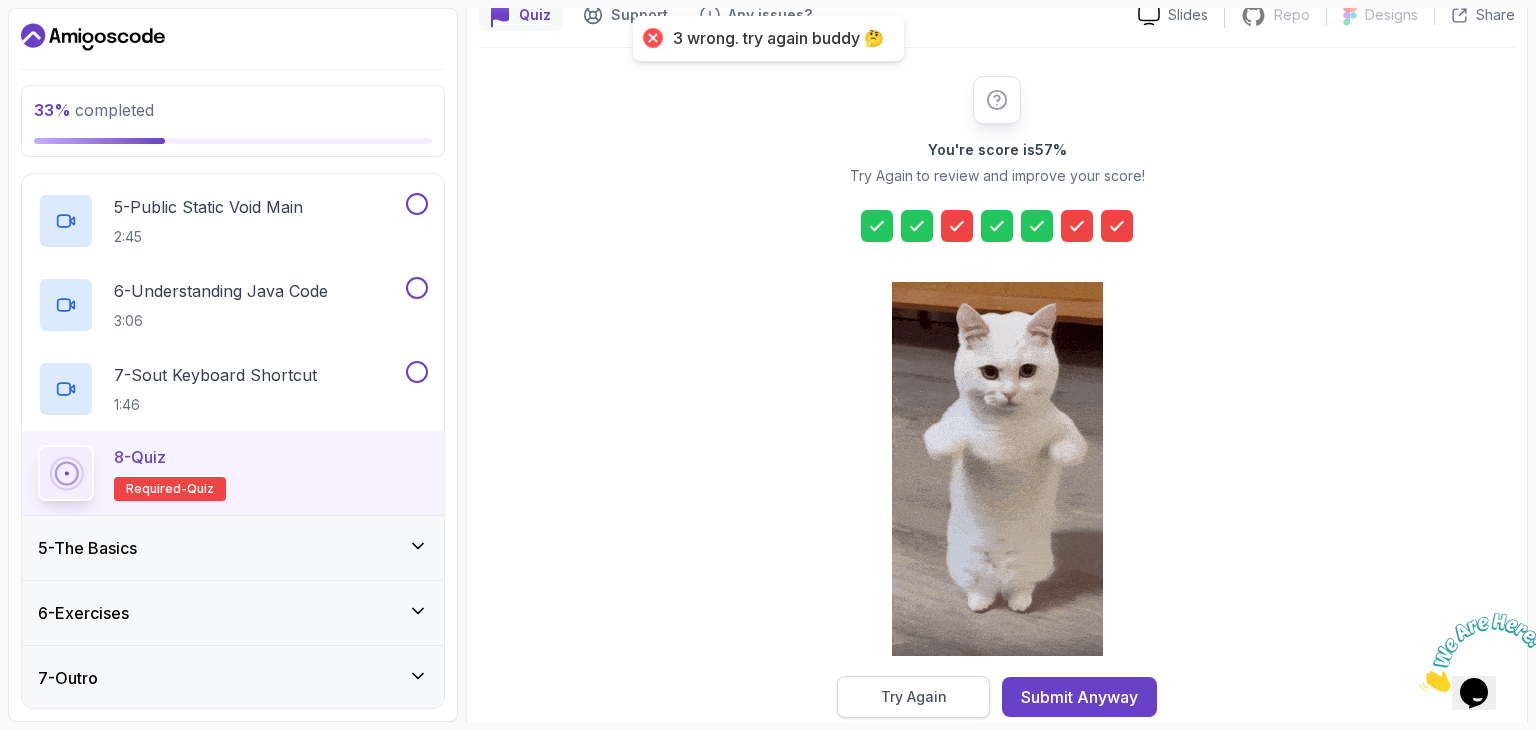 click on "Try Again" at bounding box center [913, 697] 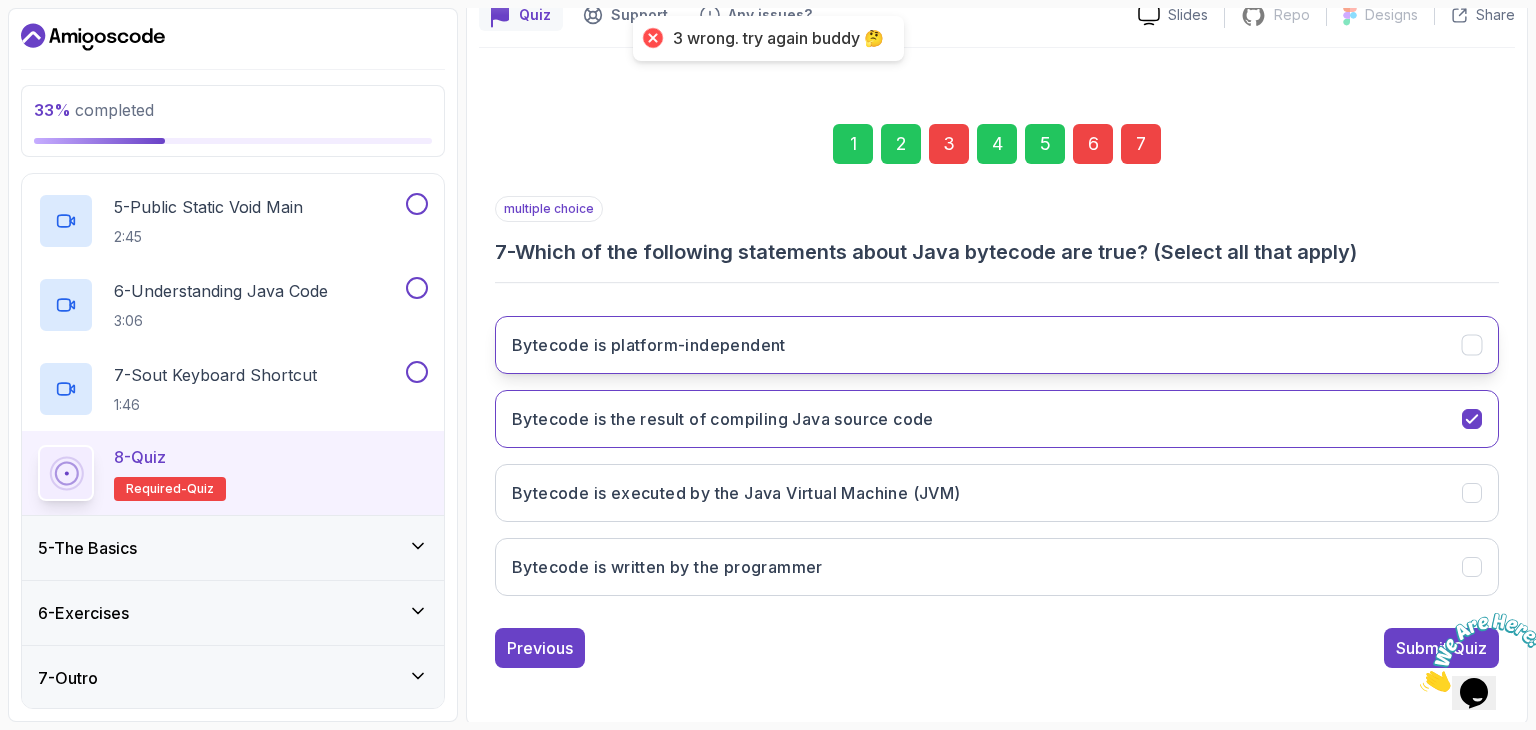 click 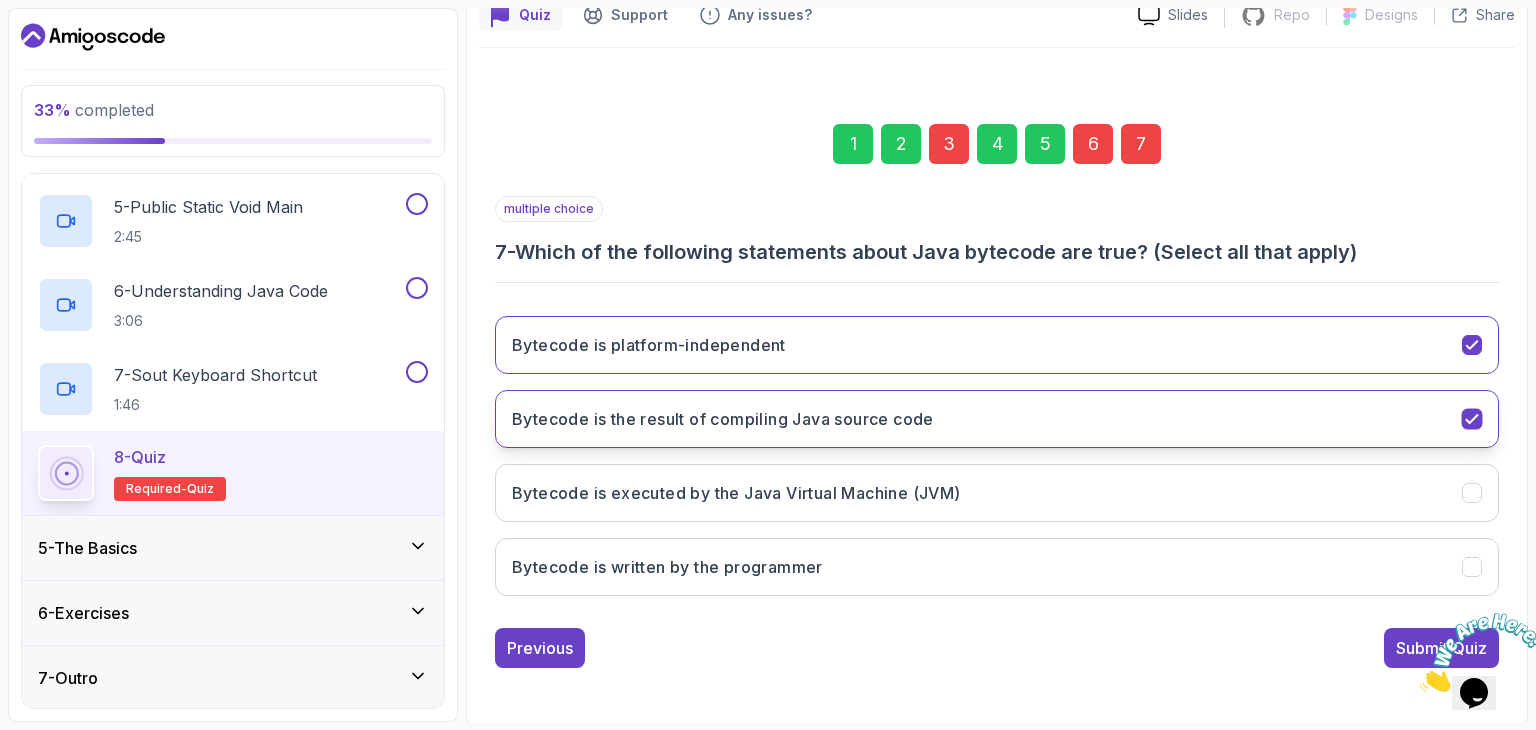 click 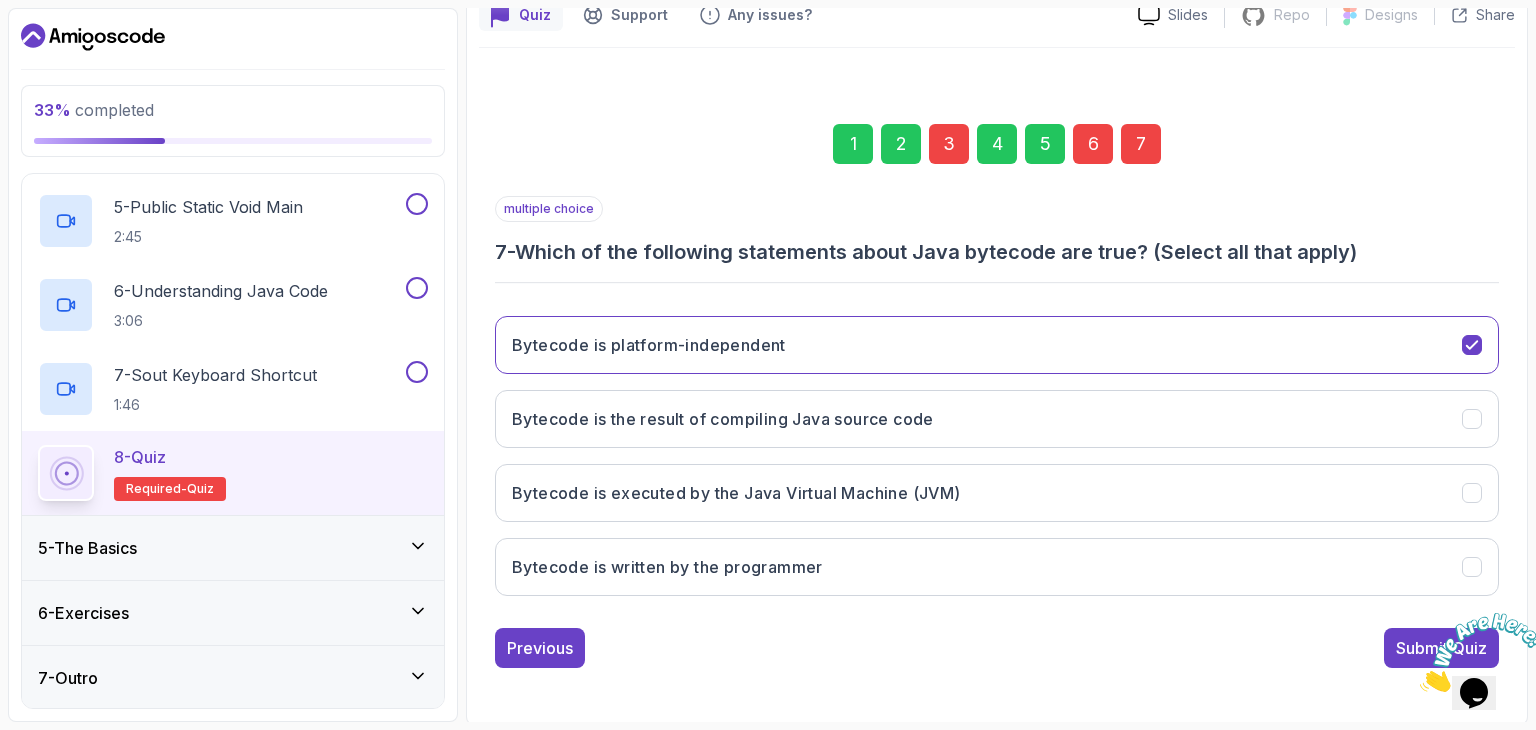 click on "Submit Quiz" at bounding box center (1441, 648) 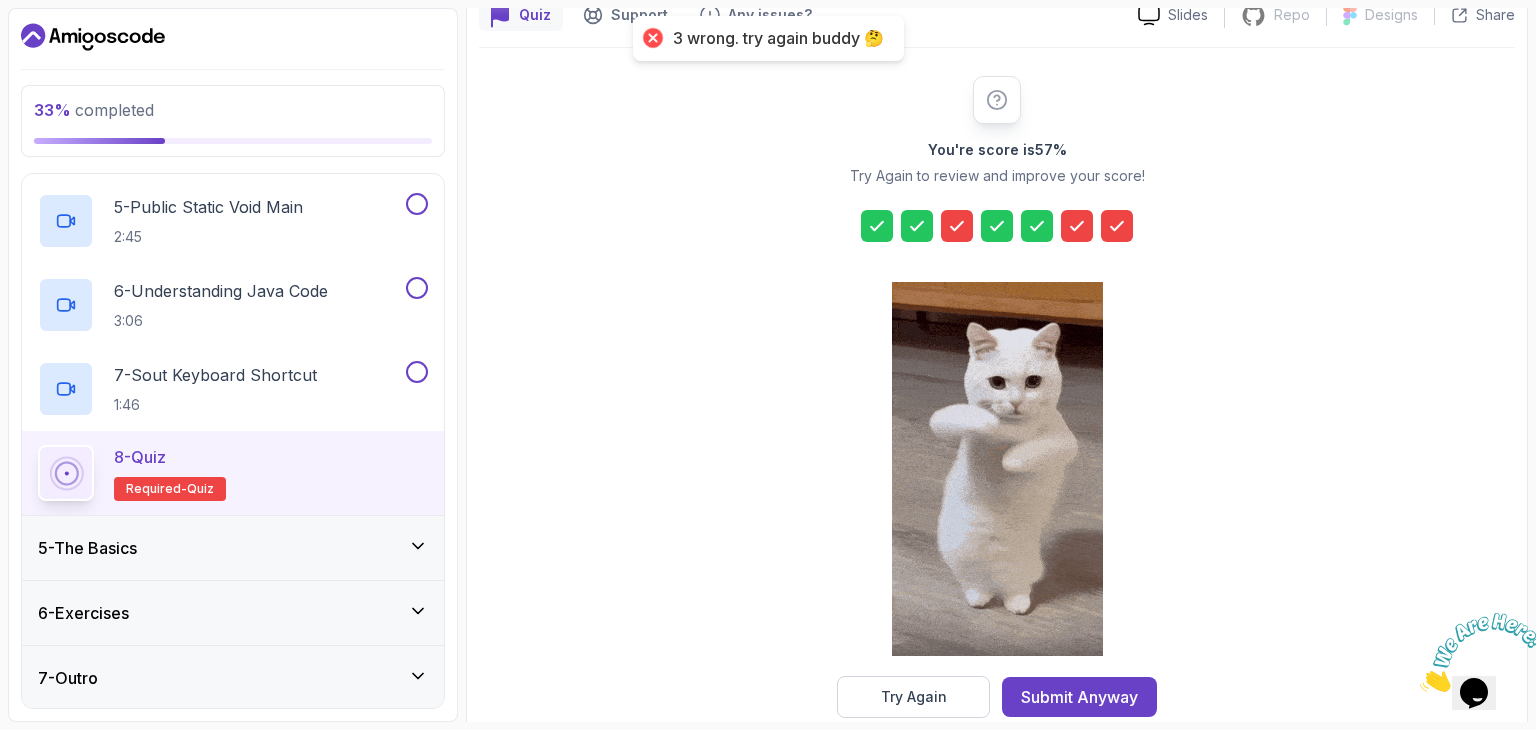 click 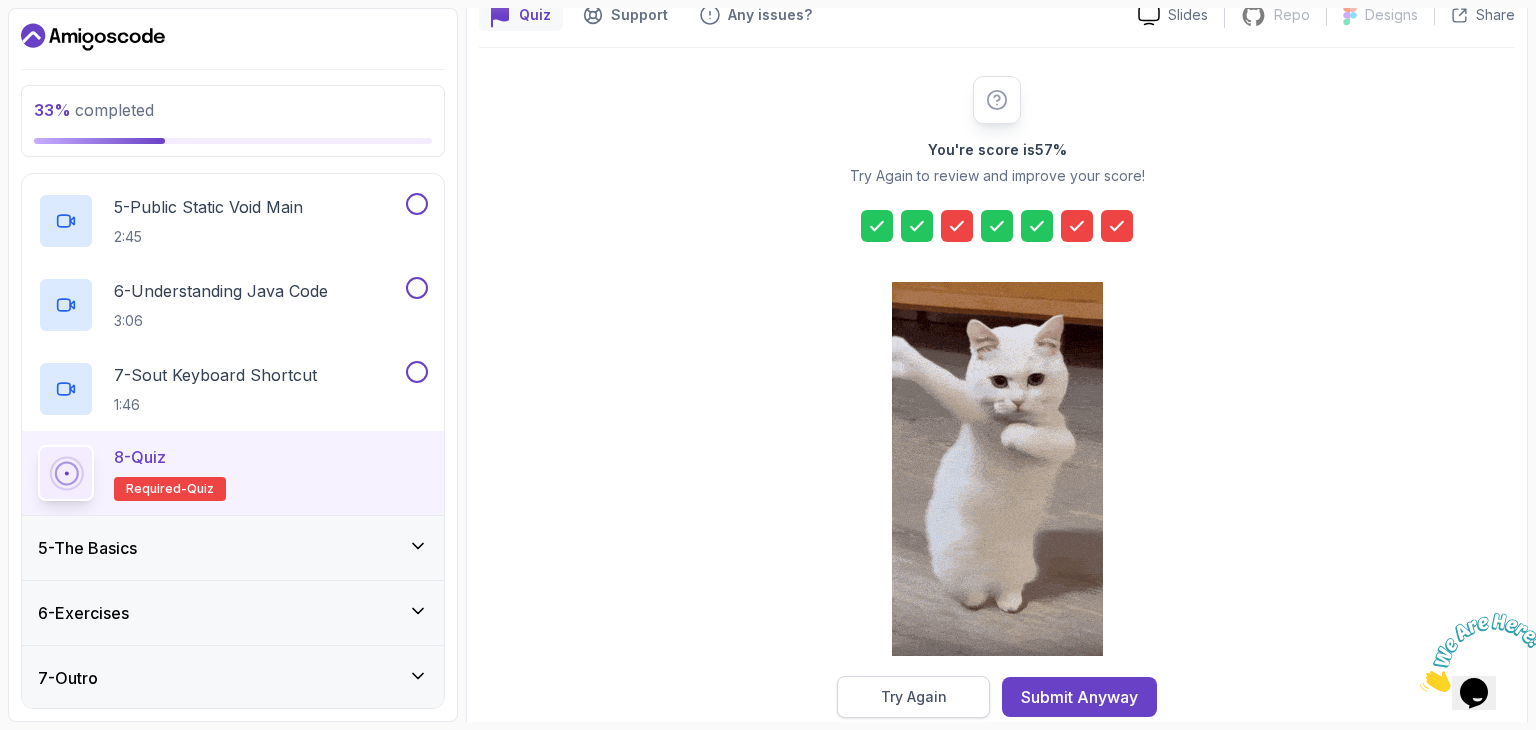 click on "Try Again" at bounding box center [914, 697] 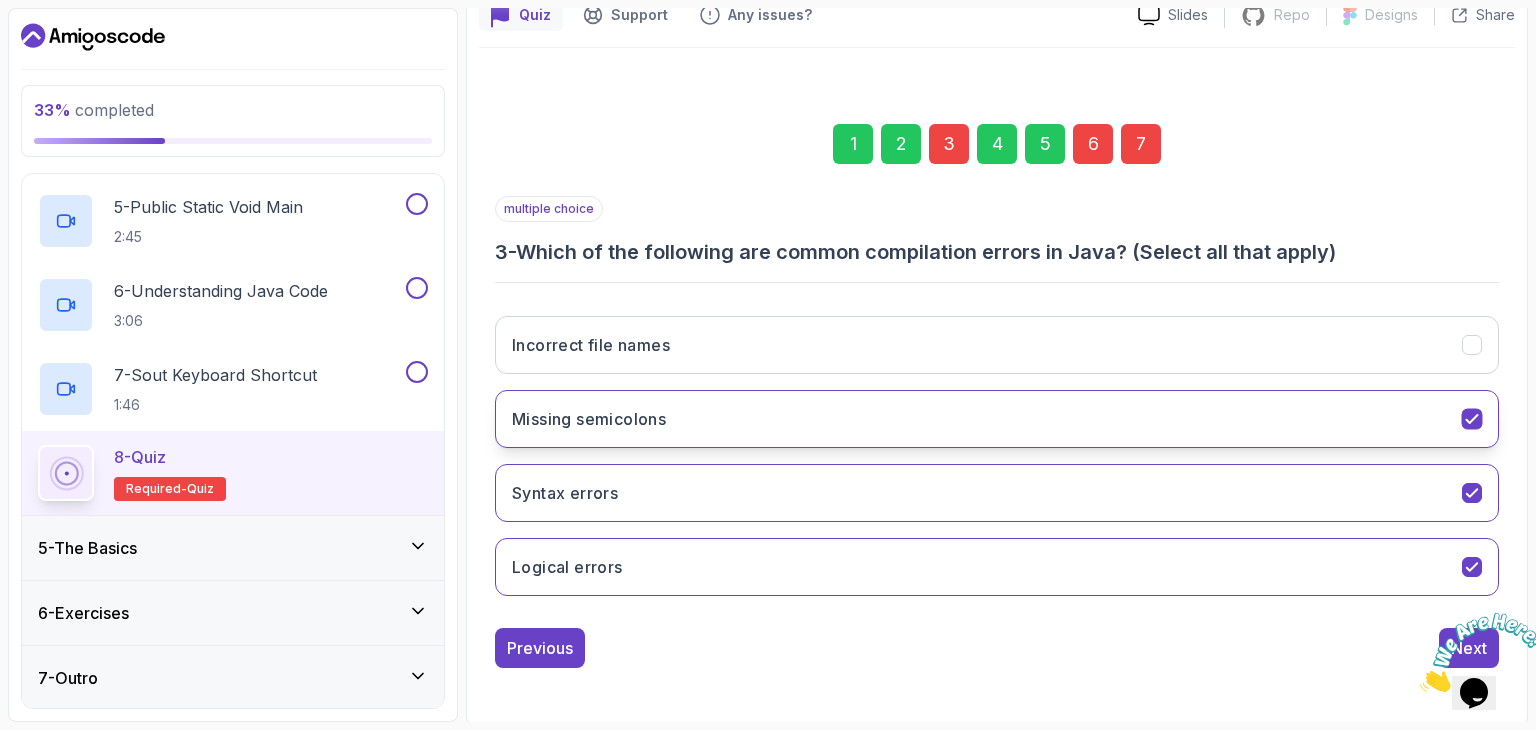 click 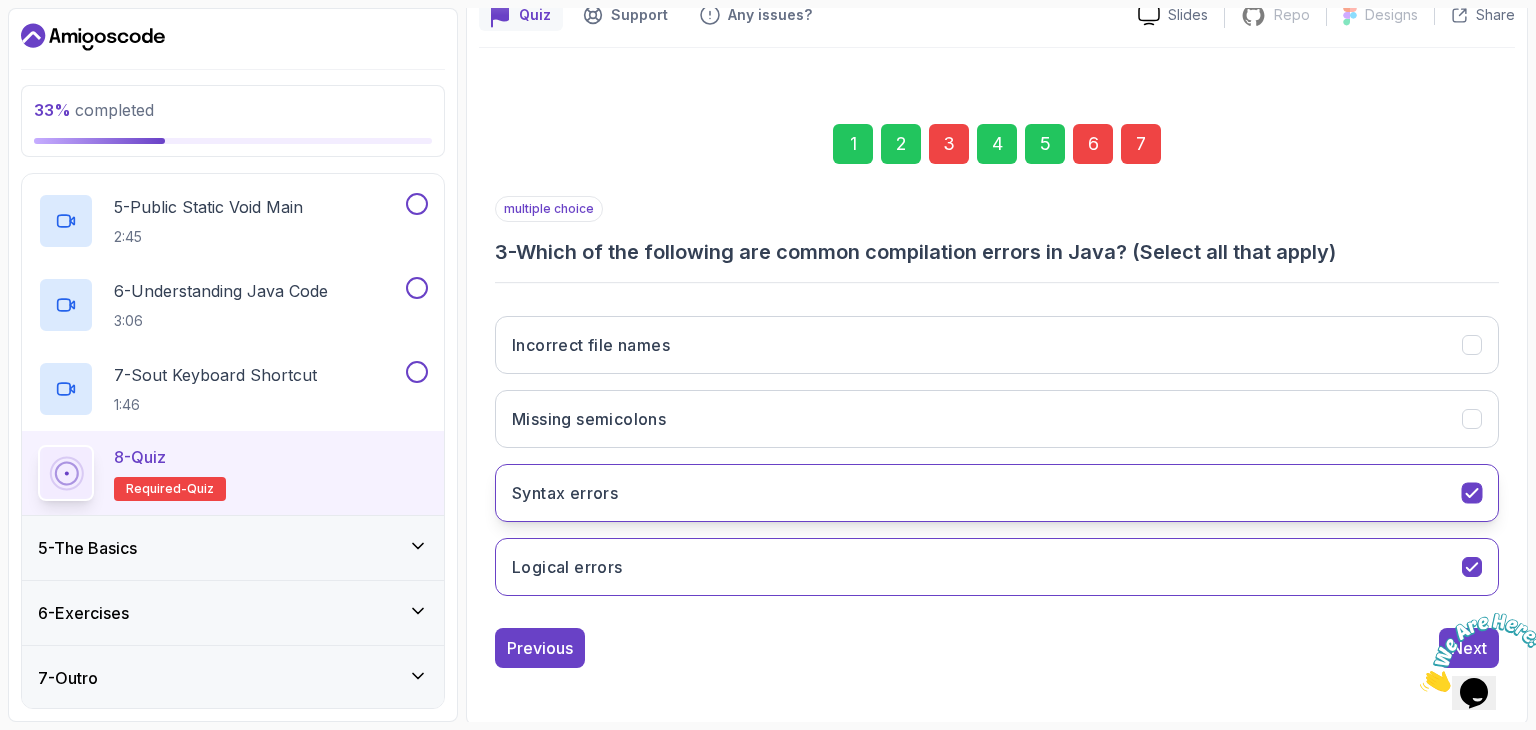 click on "Syntax errors" at bounding box center [997, 493] 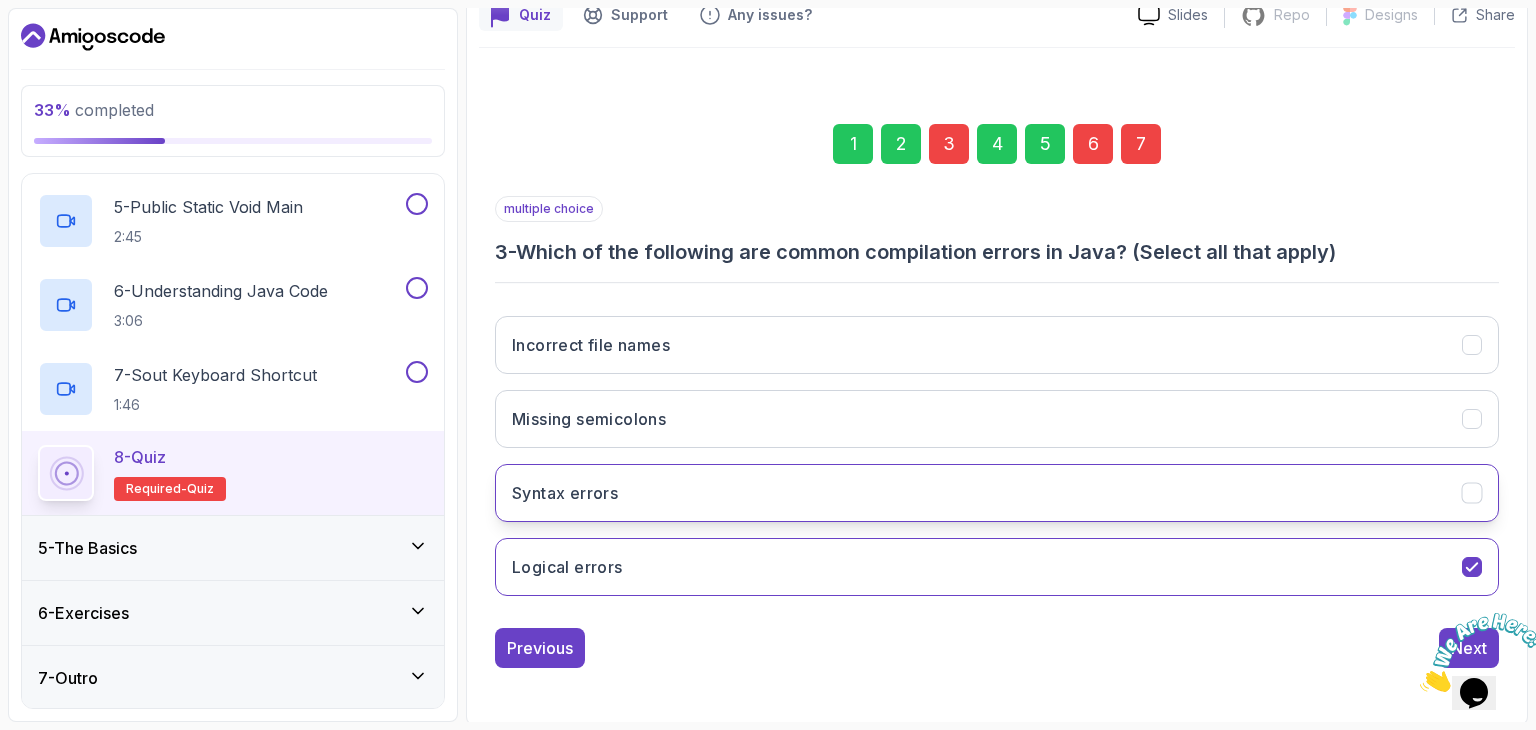click on "Syntax errors" at bounding box center [997, 493] 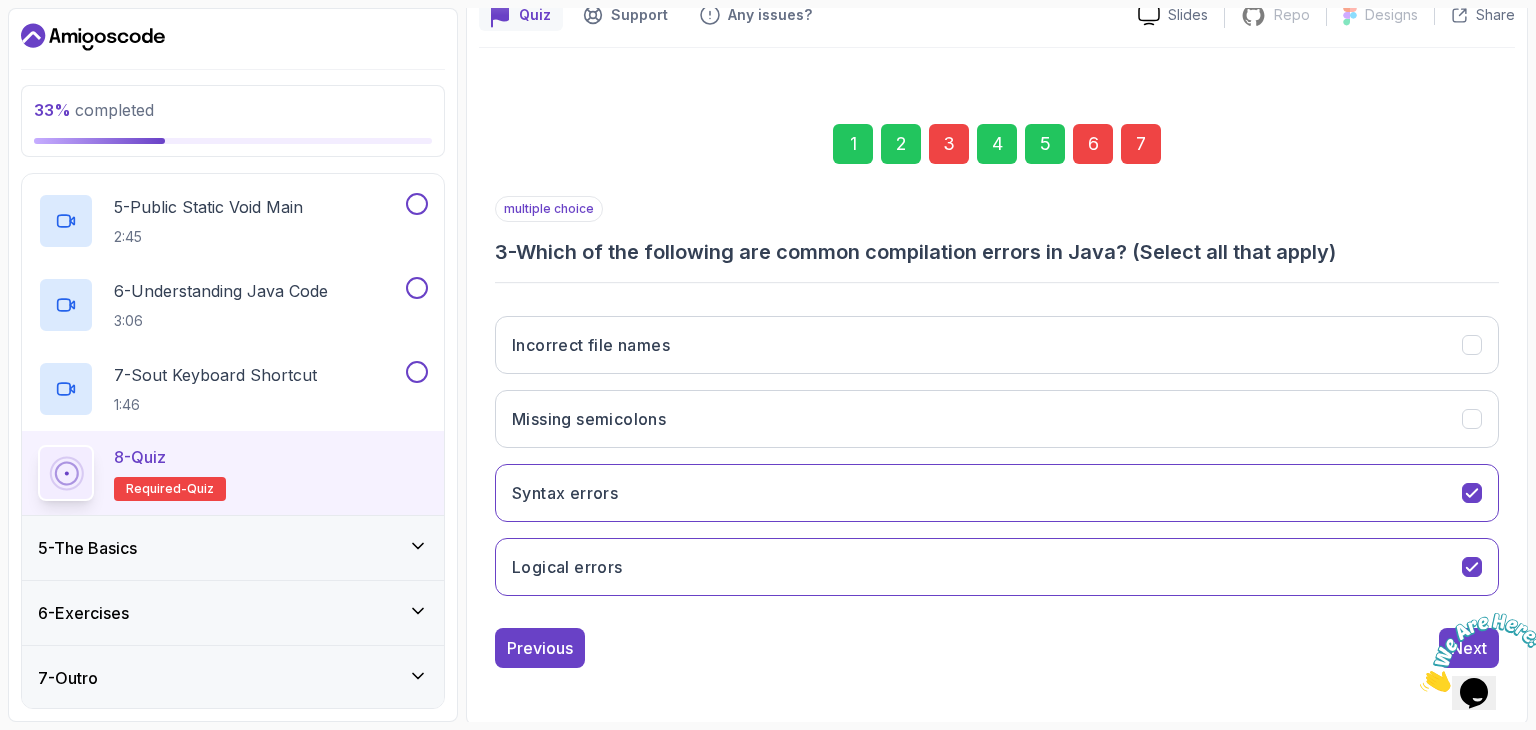 click at bounding box center [1482, 652] 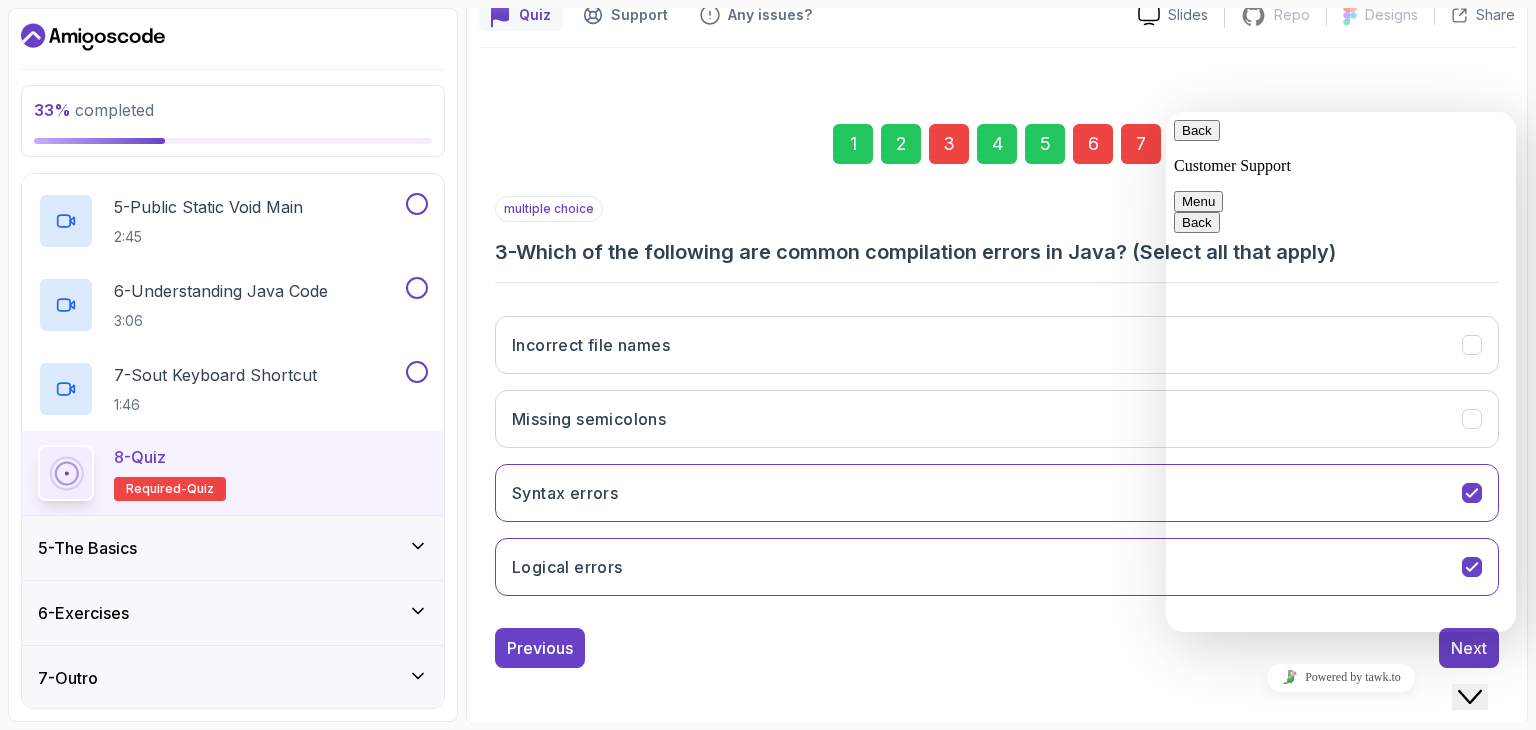 click on "Close Chat This icon closes the chat window." at bounding box center [1470, 697] 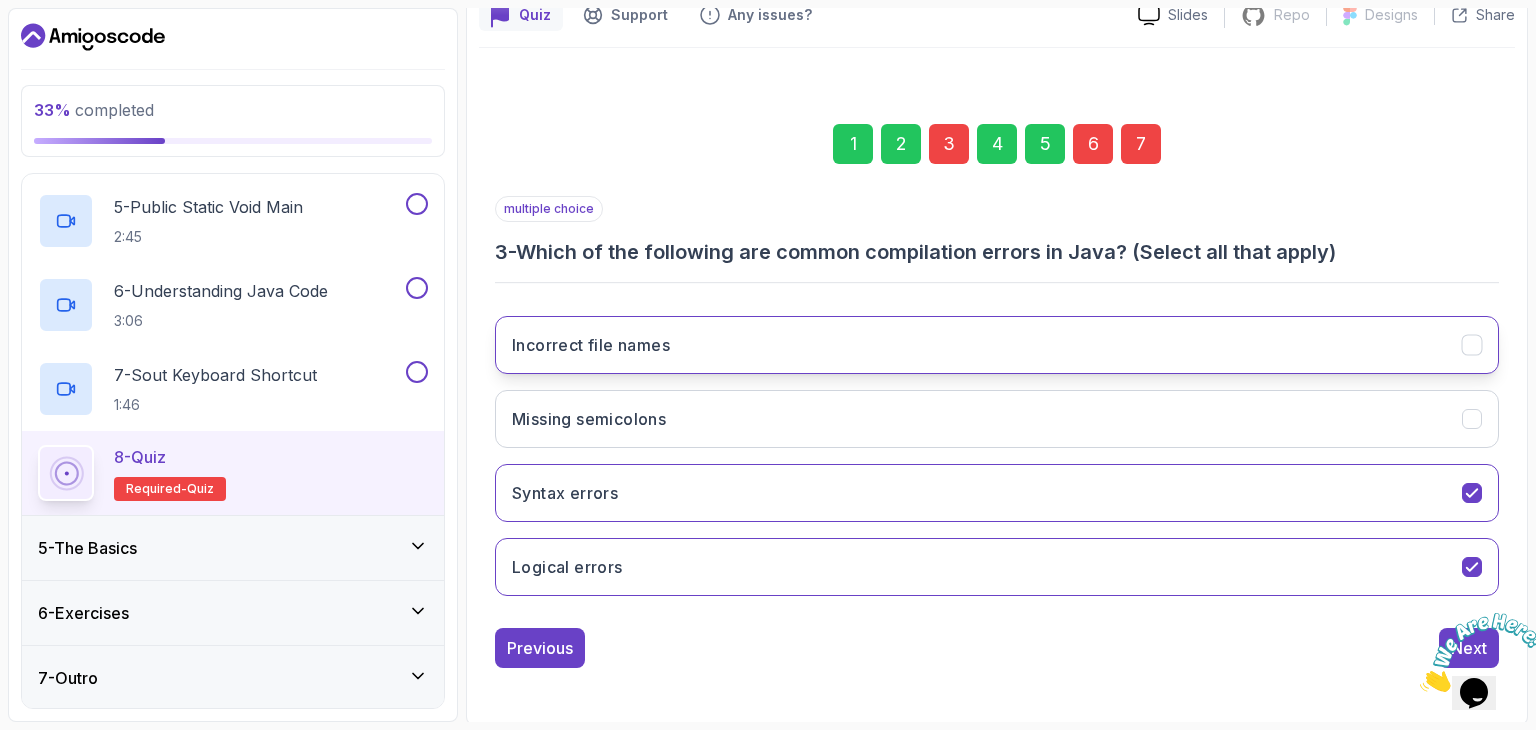 drag, startPoint x: 943, startPoint y: 285, endPoint x: 943, endPoint y: 337, distance: 52 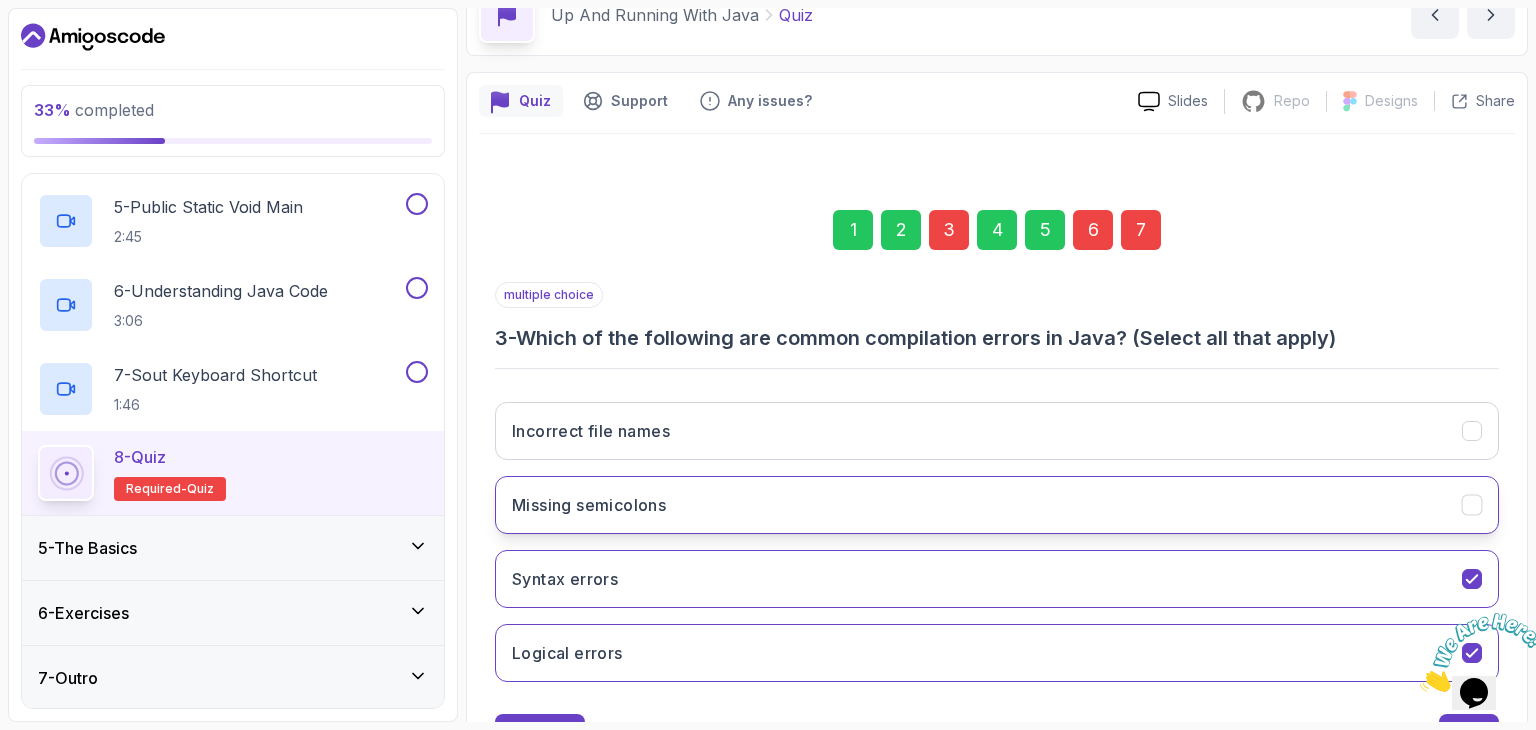 scroll, scrollTop: 192, scrollLeft: 0, axis: vertical 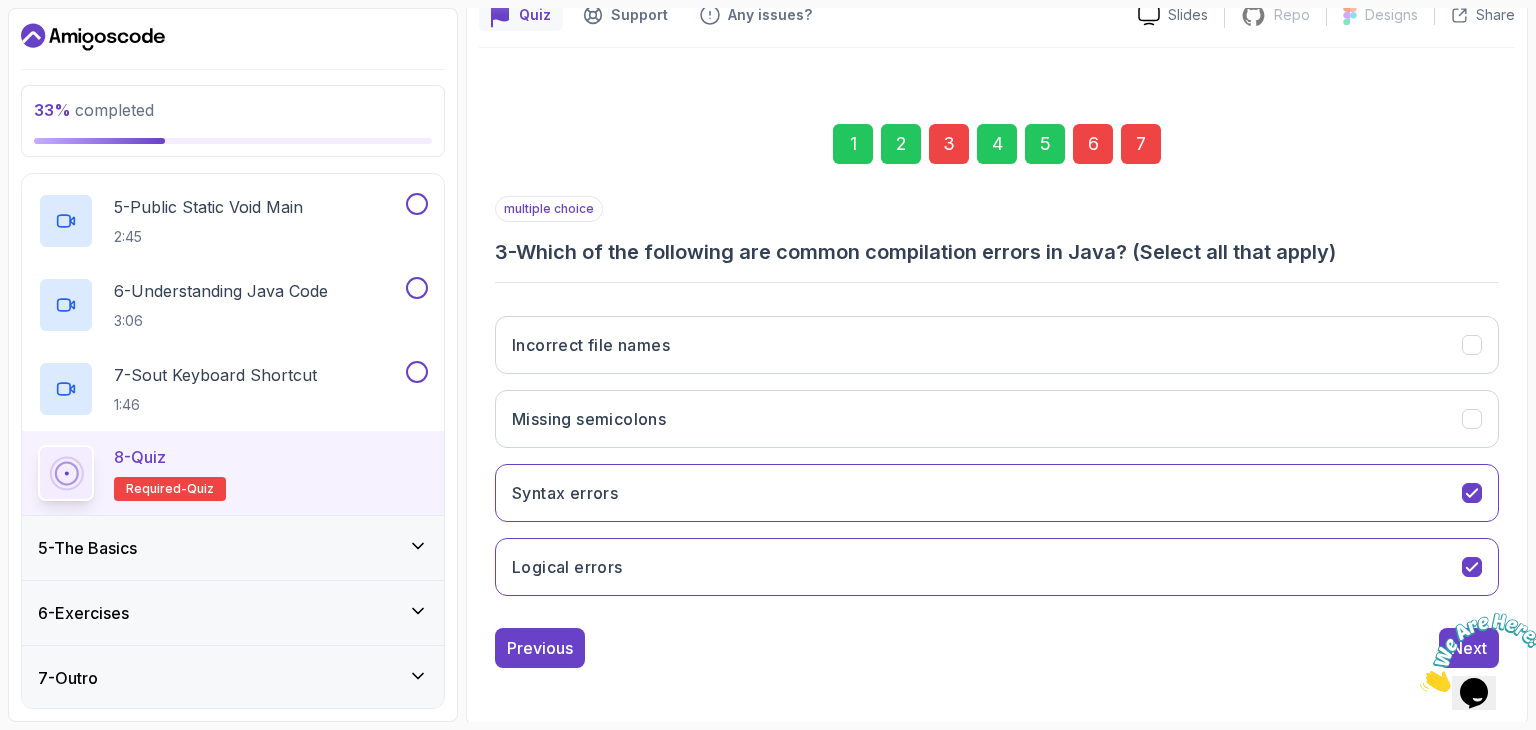 click on "6" at bounding box center [1093, 144] 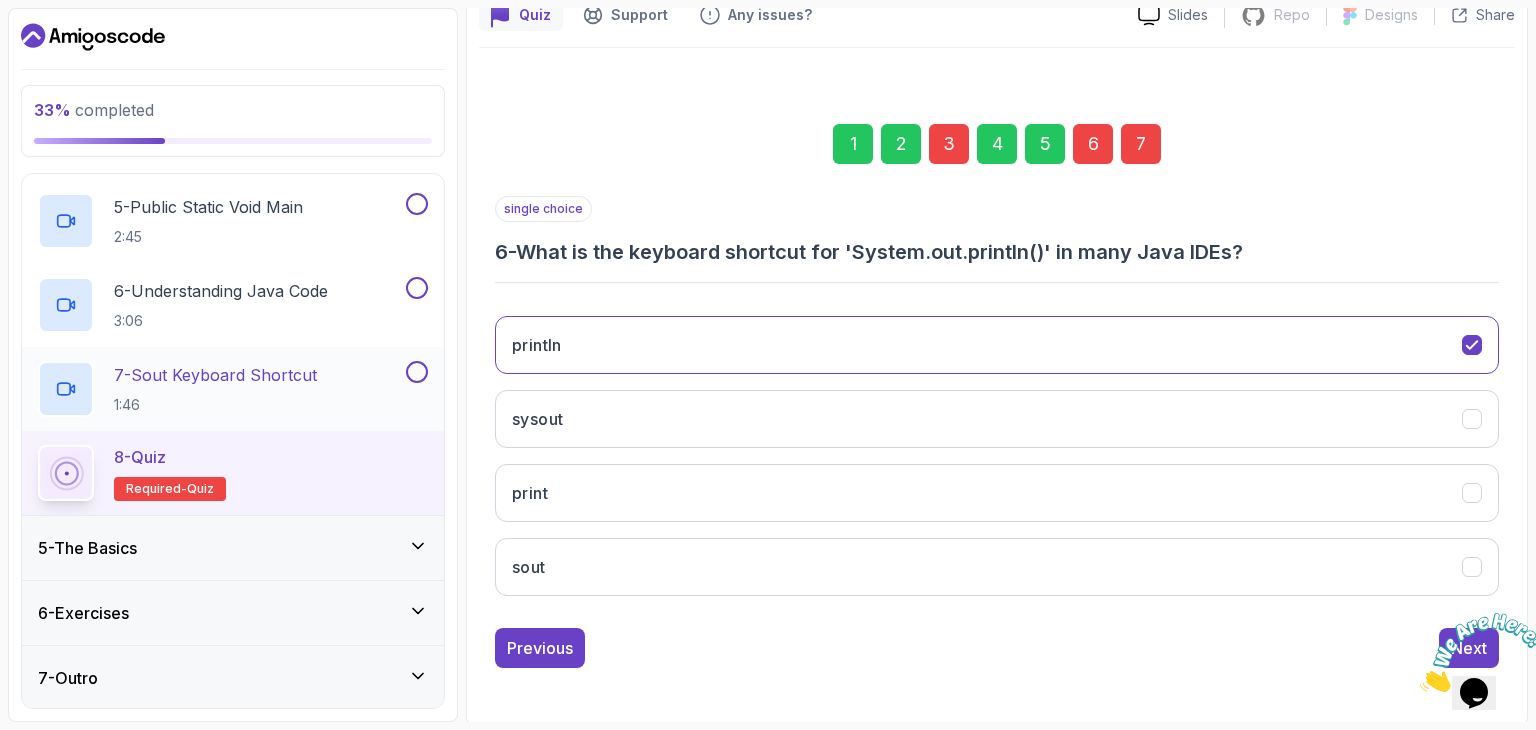 click on "7  -  Sout Keyboard Shortcut" at bounding box center [215, 375] 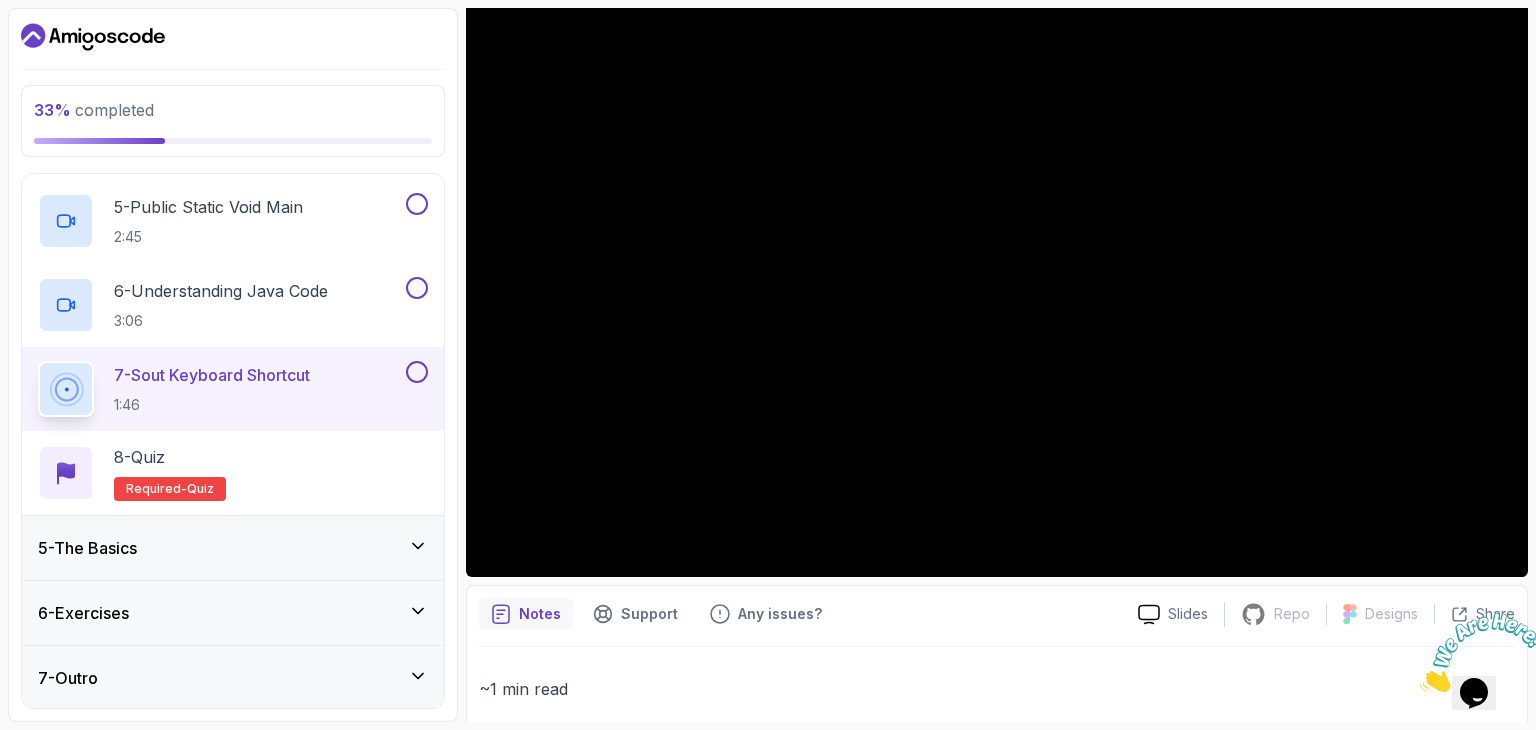 scroll, scrollTop: 200, scrollLeft: 0, axis: vertical 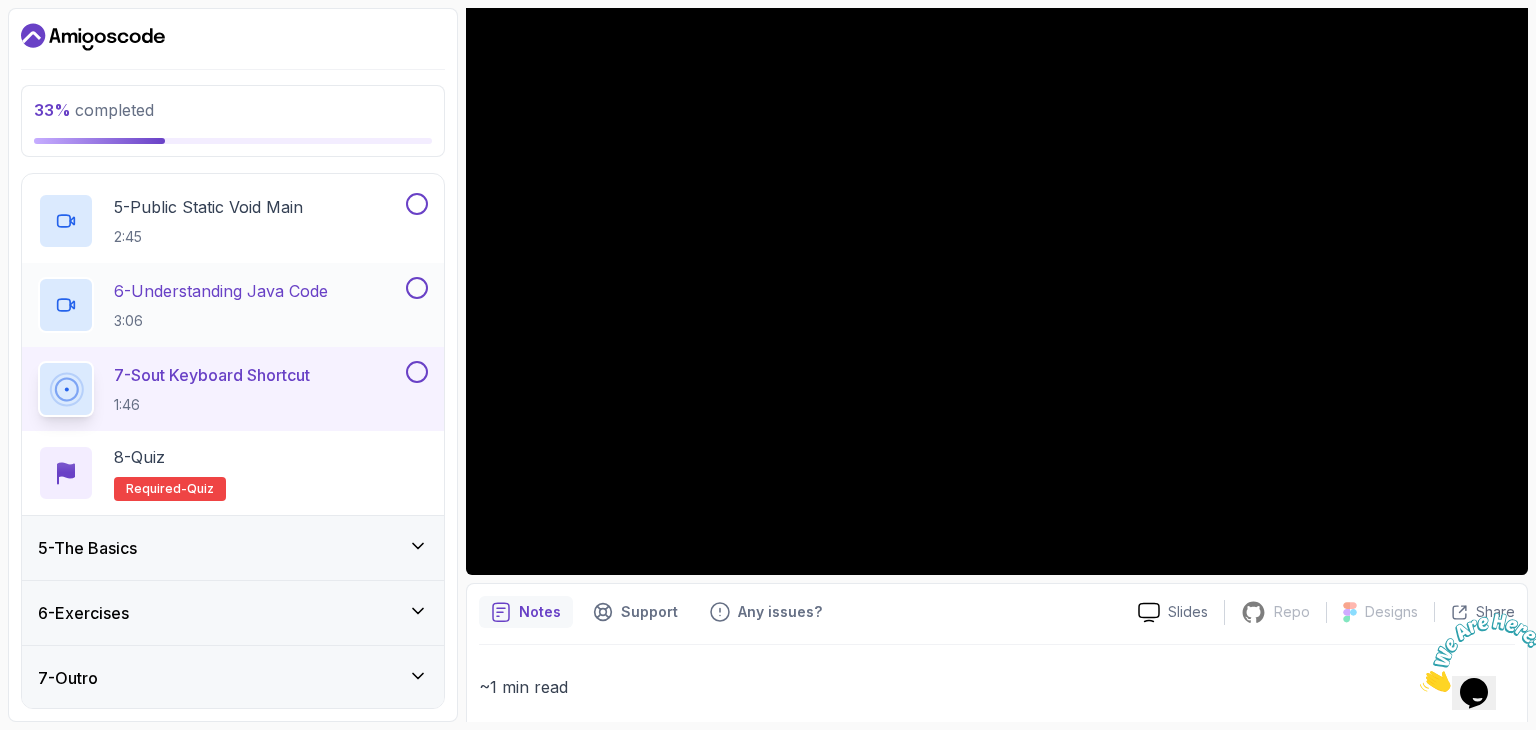 click at bounding box center [417, 288] 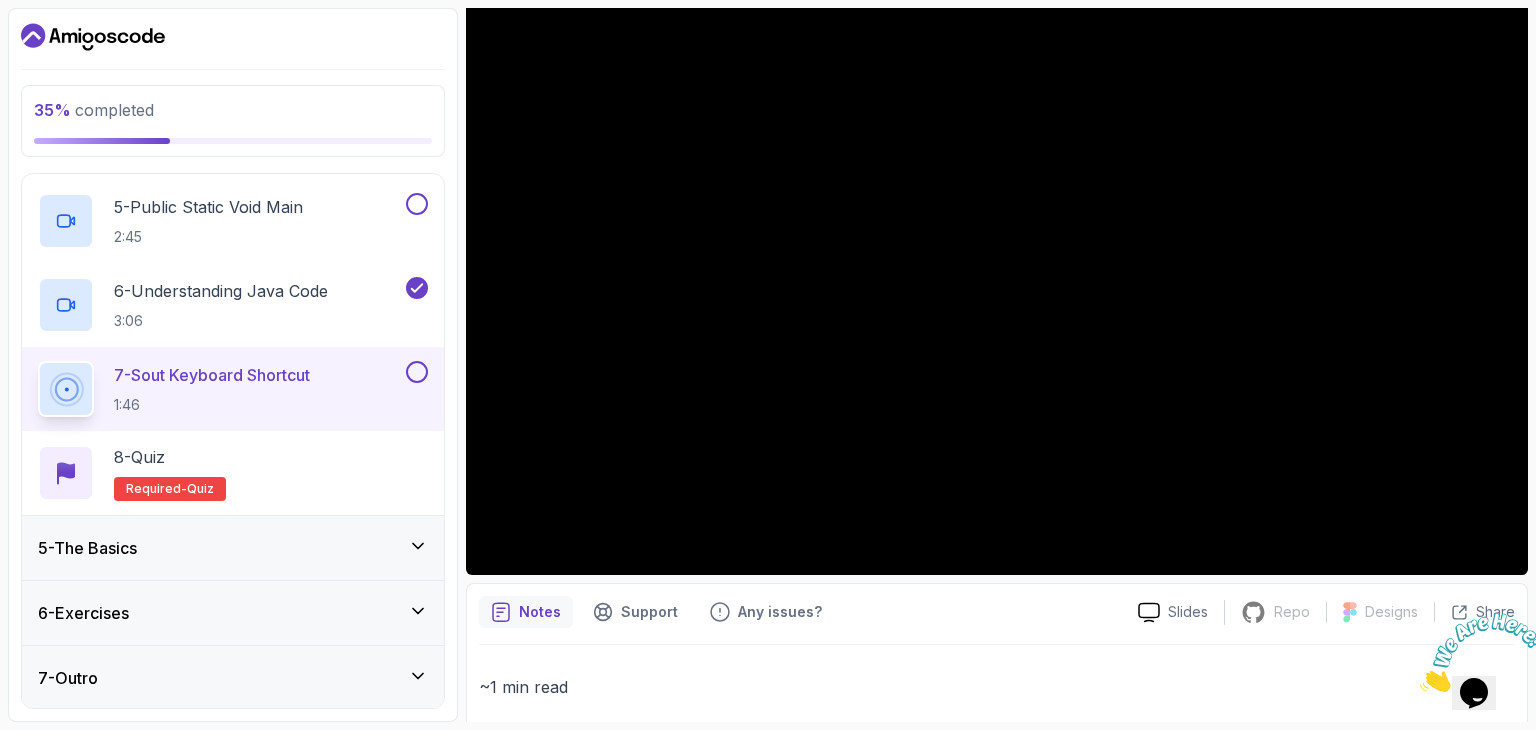 click at bounding box center (417, 372) 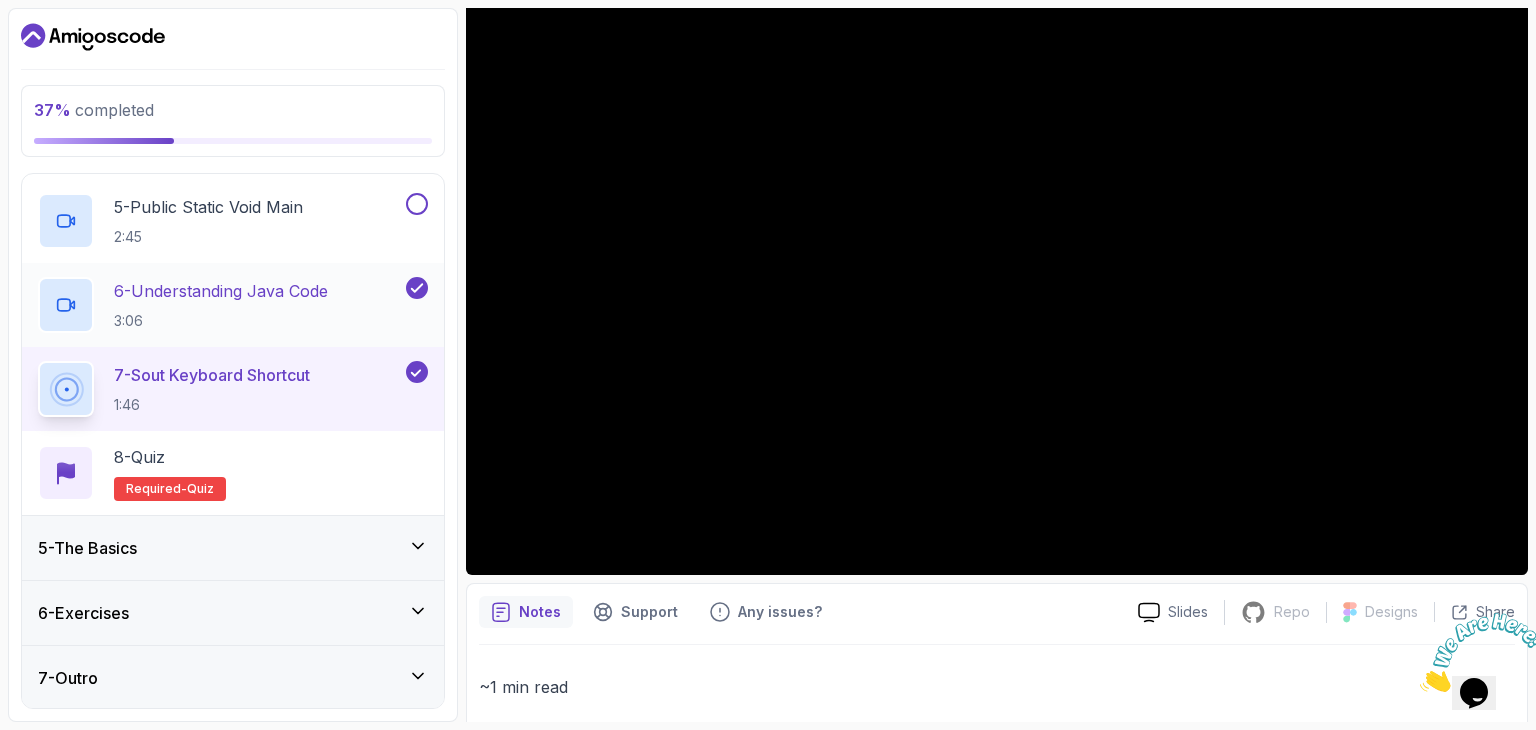 click on "6  -  Understanding Java Code 3:06" at bounding box center [221, 305] 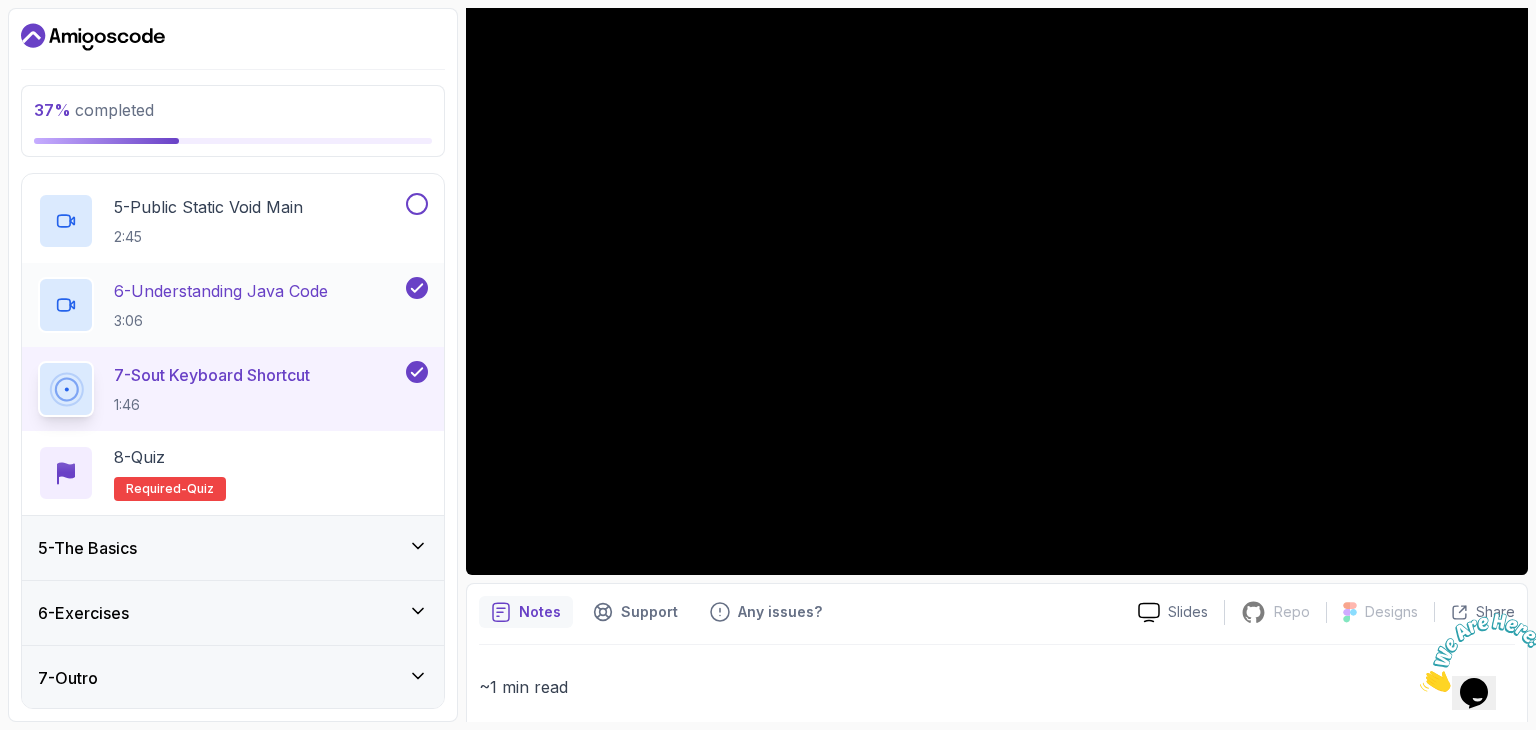 scroll, scrollTop: 192, scrollLeft: 0, axis: vertical 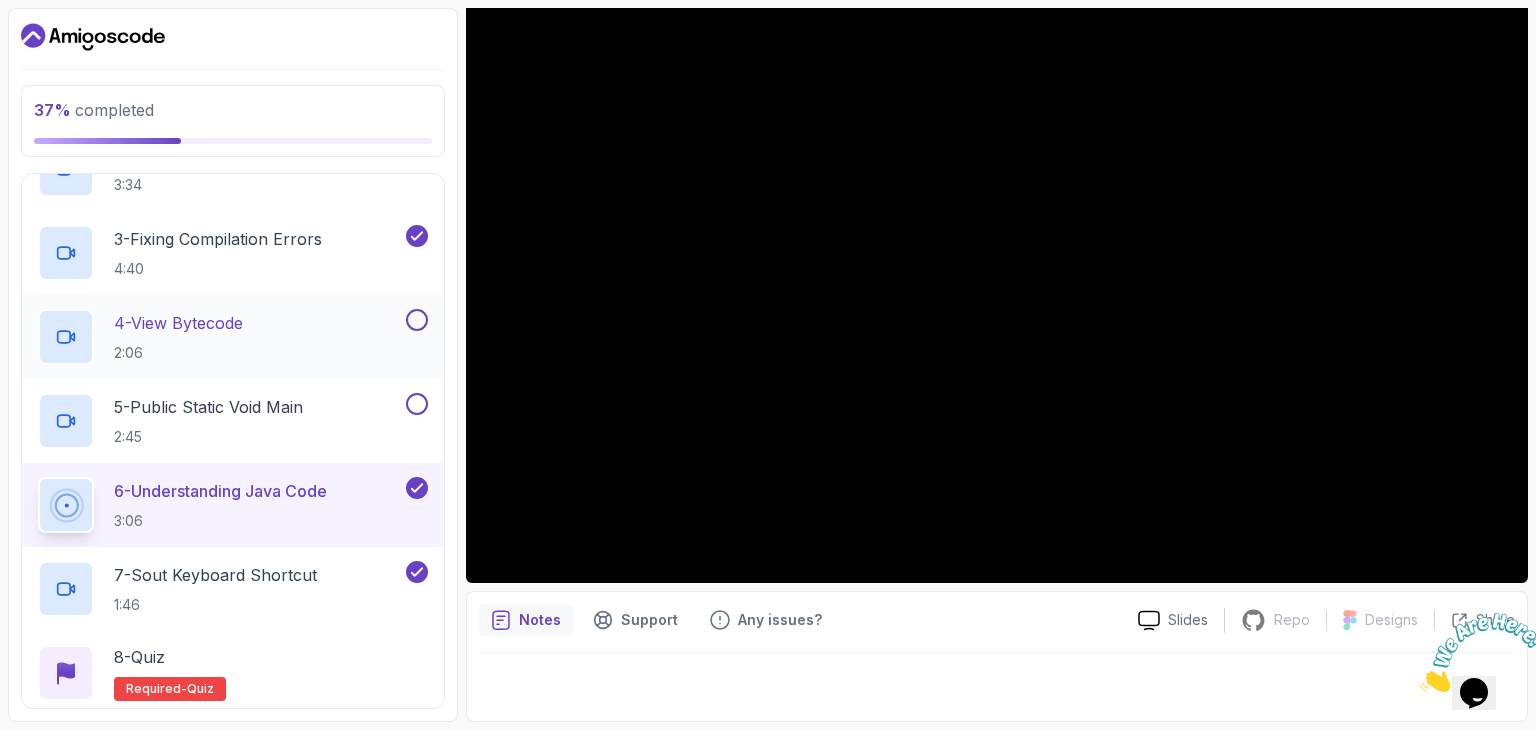click on "4  -  View Bytecode 2:06" at bounding box center [220, 337] 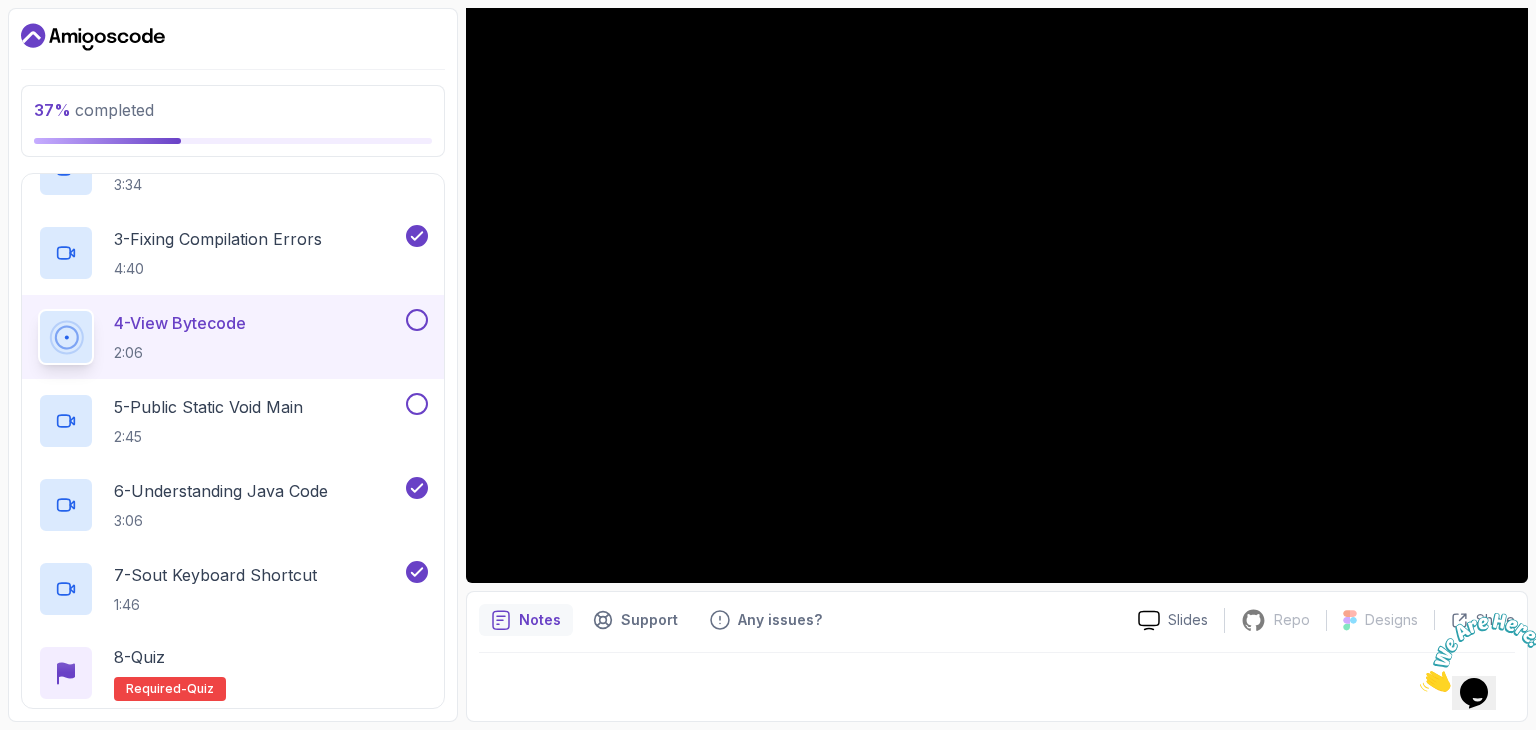 click at bounding box center [417, 320] 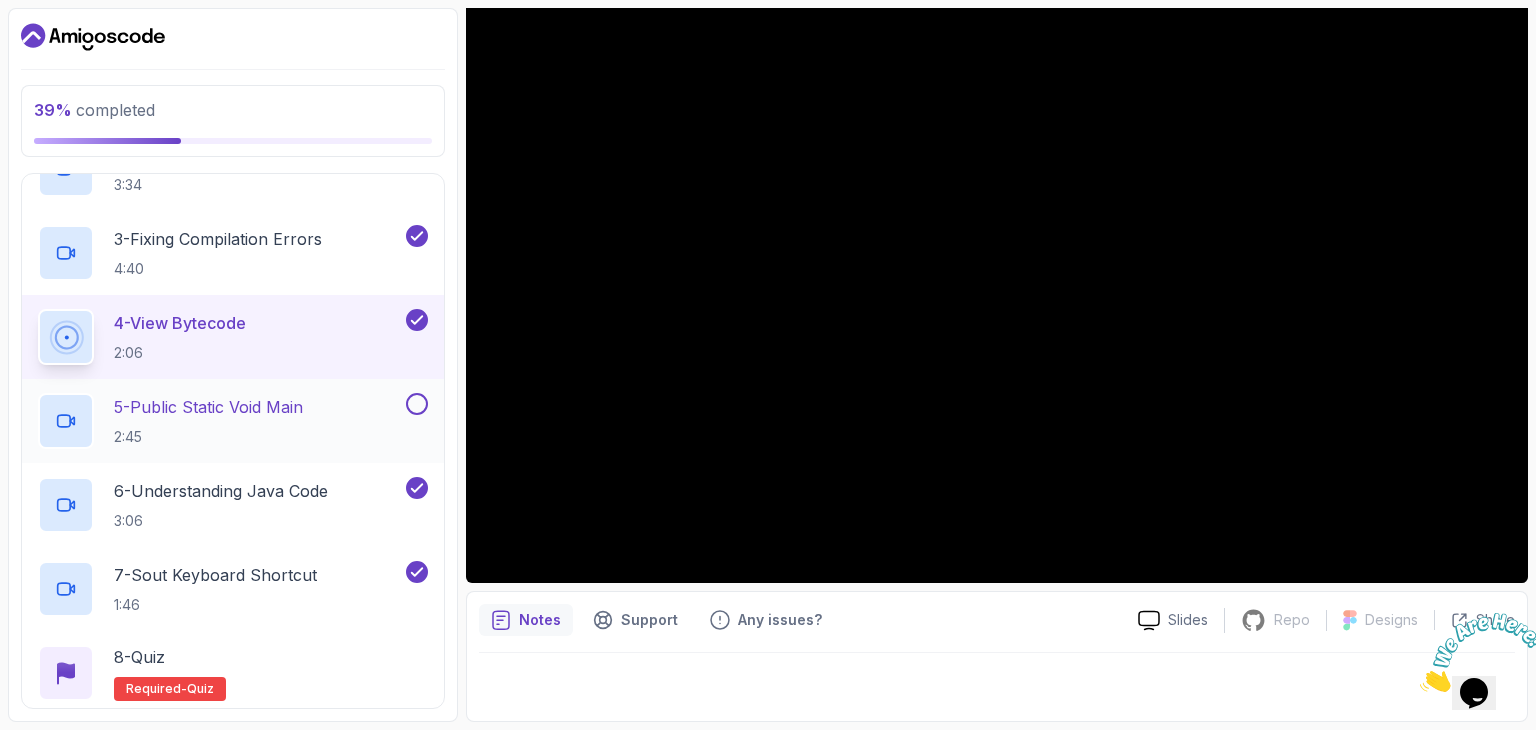 click at bounding box center [417, 404] 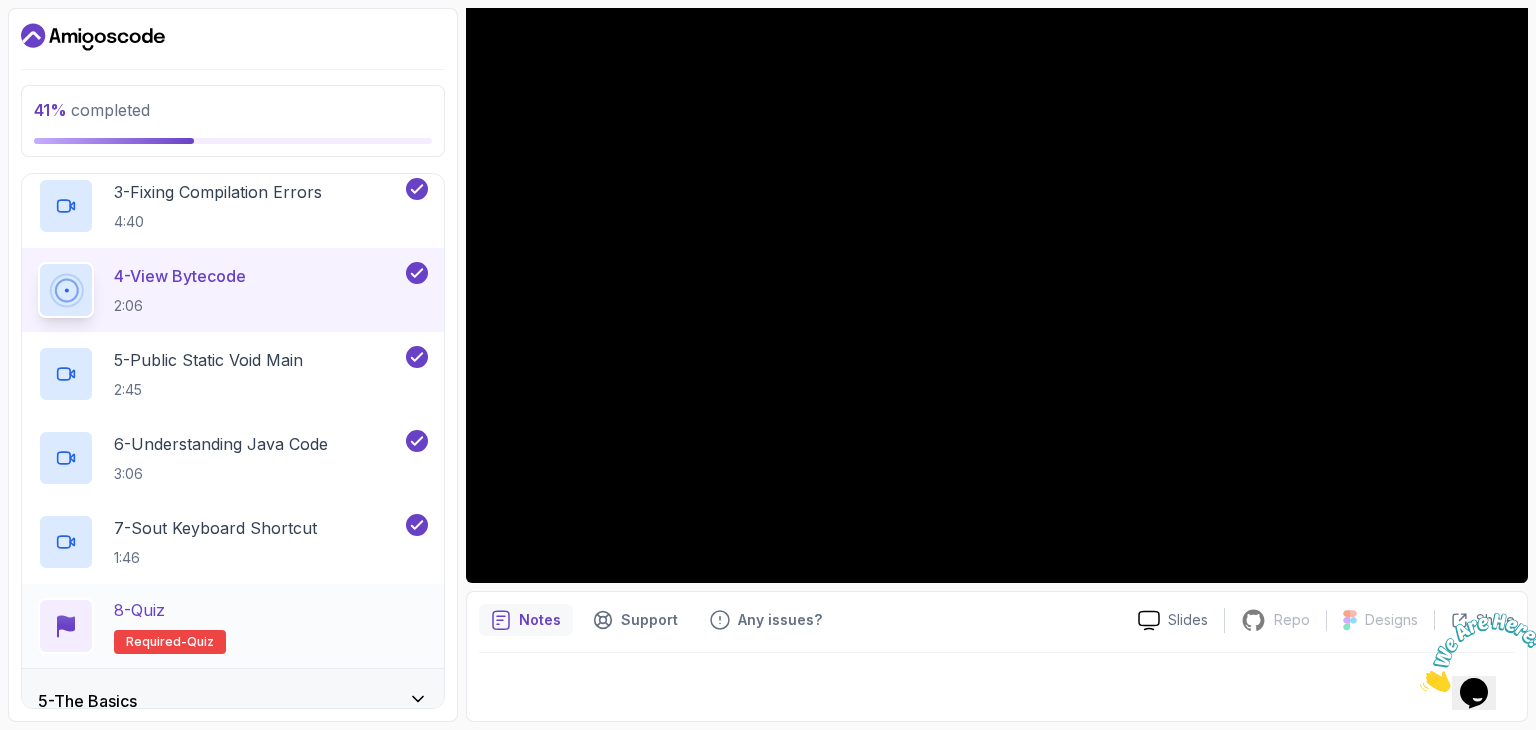 scroll, scrollTop: 590, scrollLeft: 0, axis: vertical 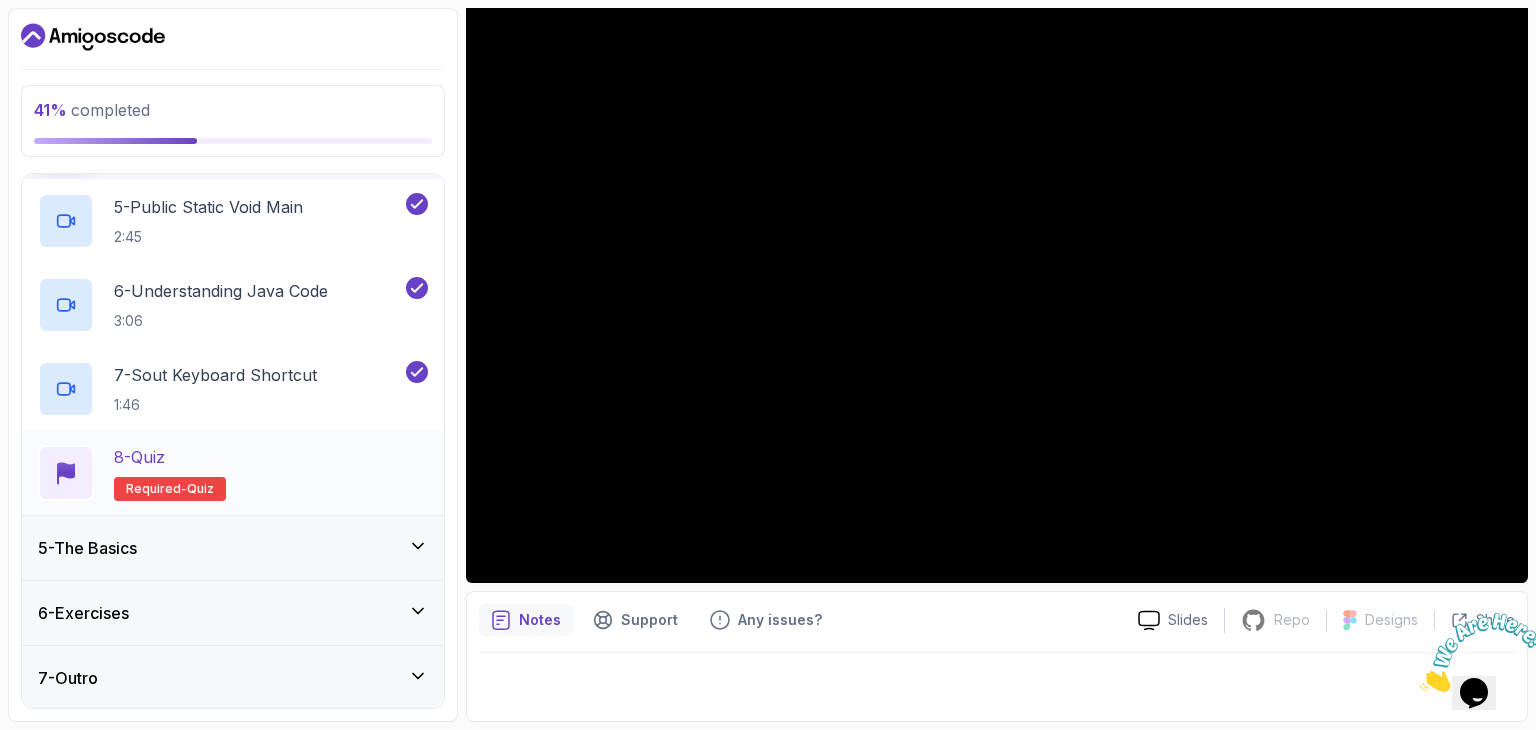 click on "Required-" at bounding box center [156, 489] 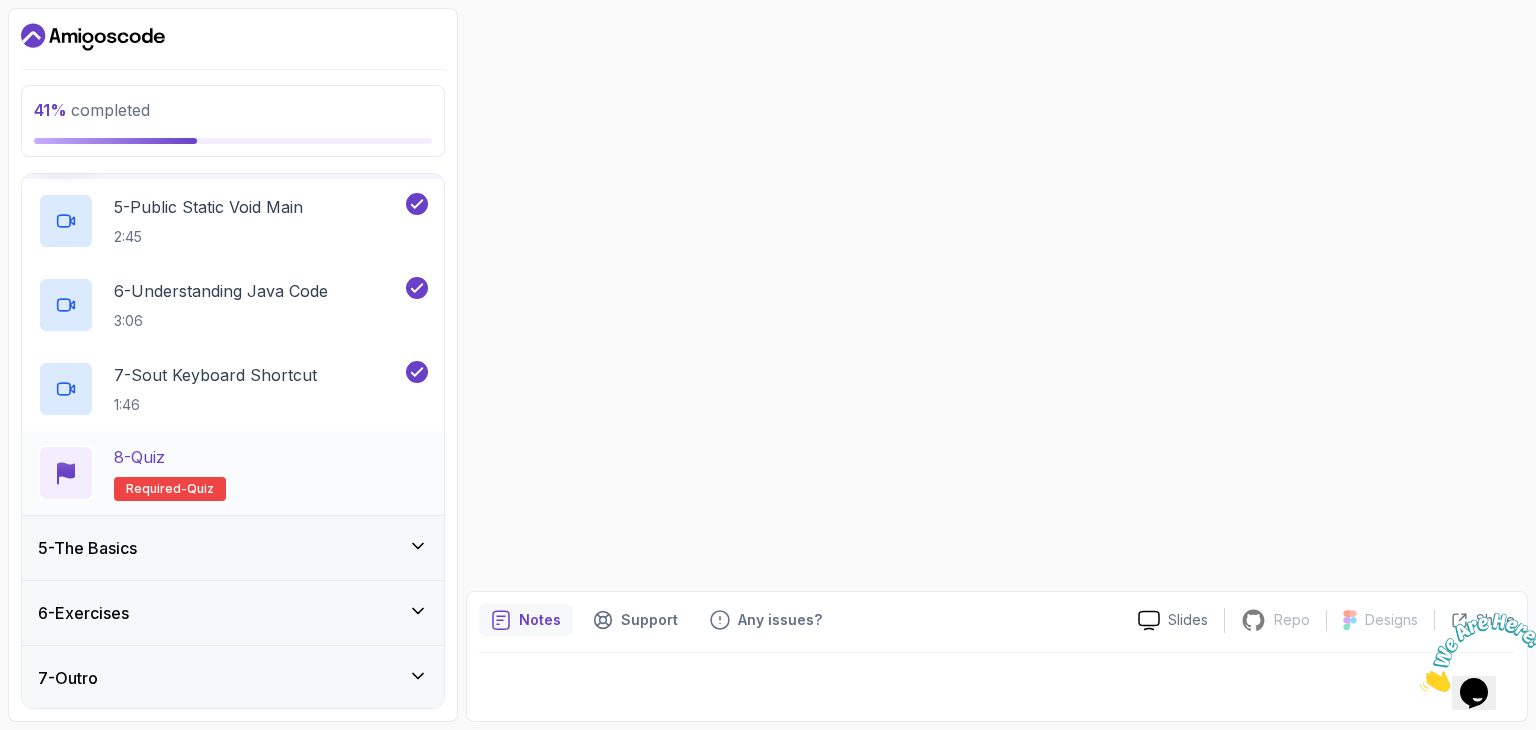 scroll, scrollTop: 0, scrollLeft: 0, axis: both 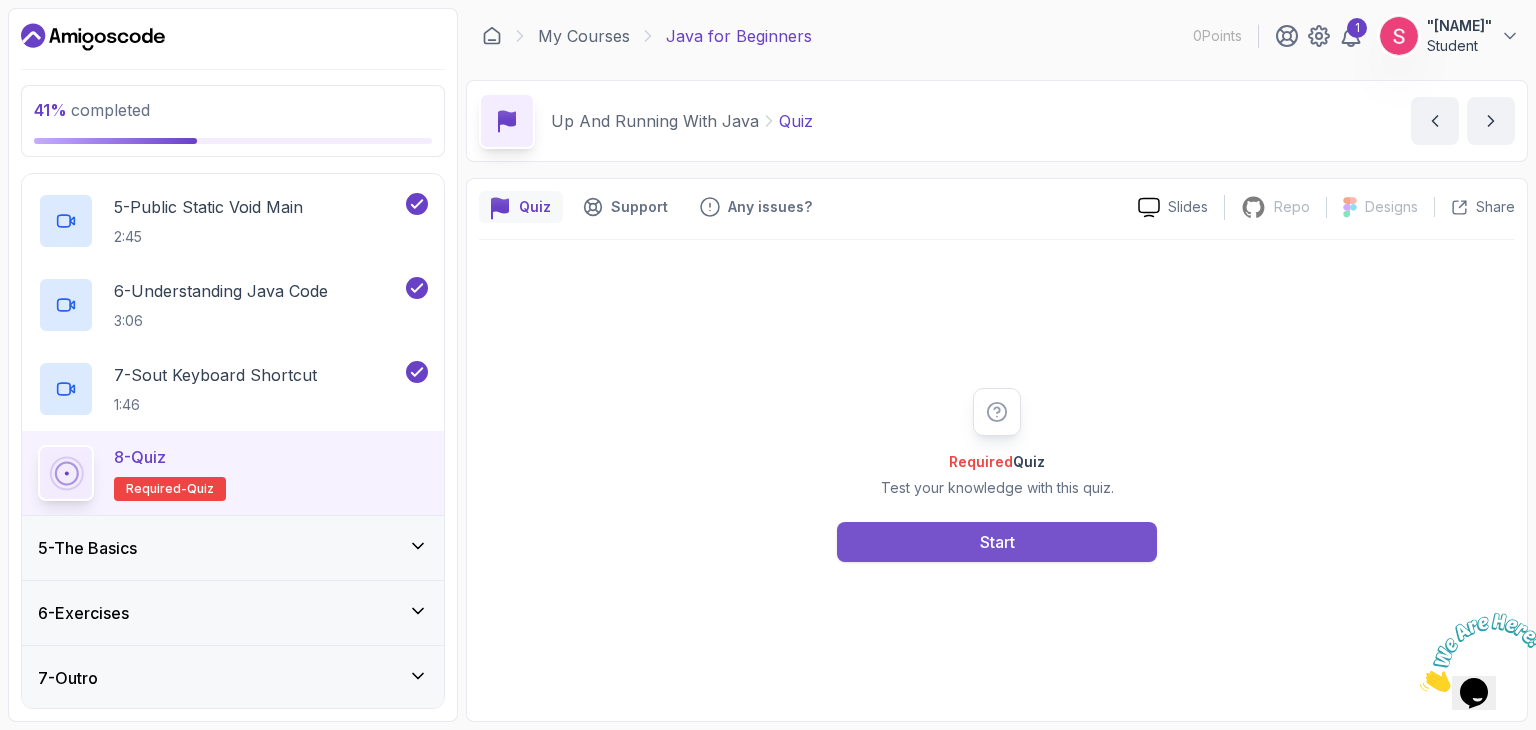 click on "Start" at bounding box center (997, 542) 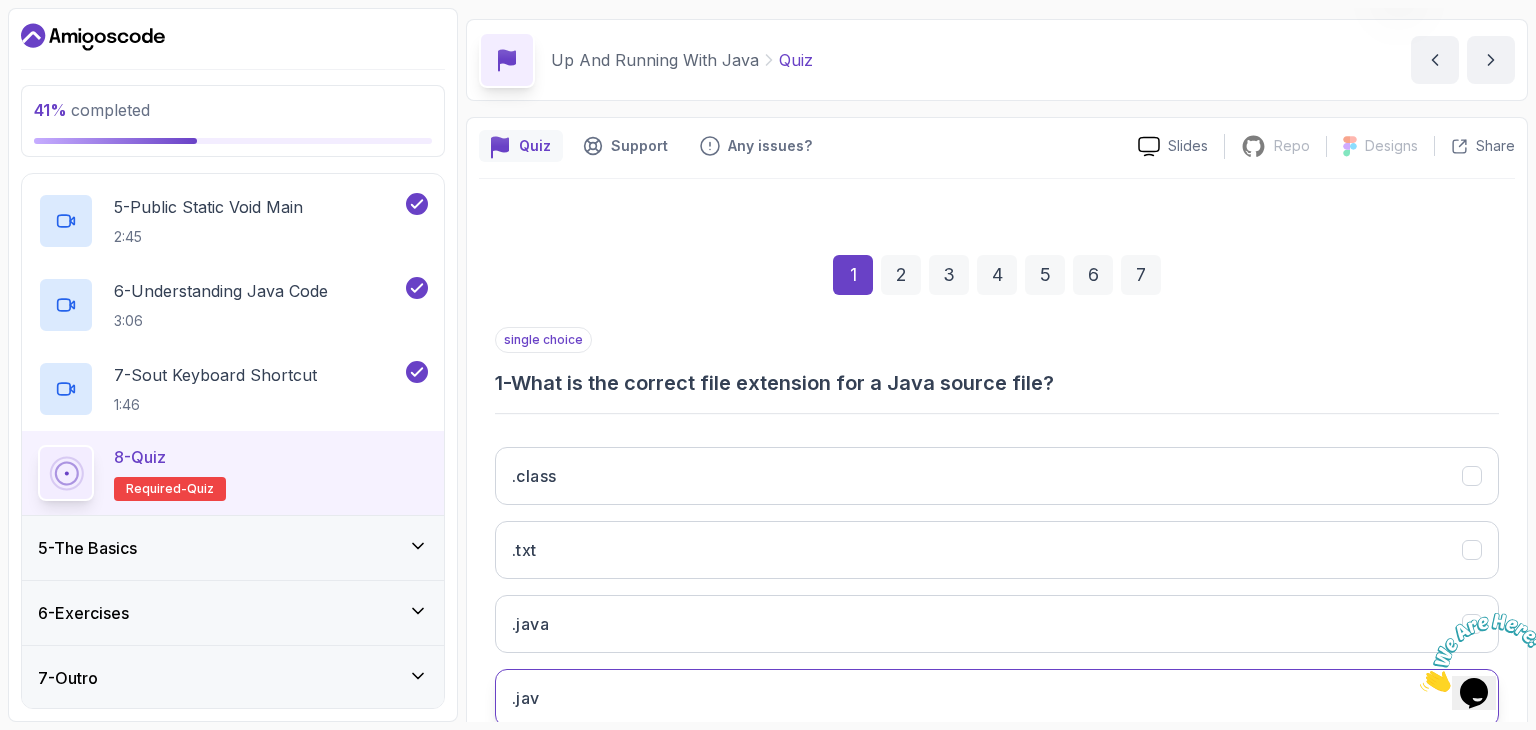 scroll, scrollTop: 192, scrollLeft: 0, axis: vertical 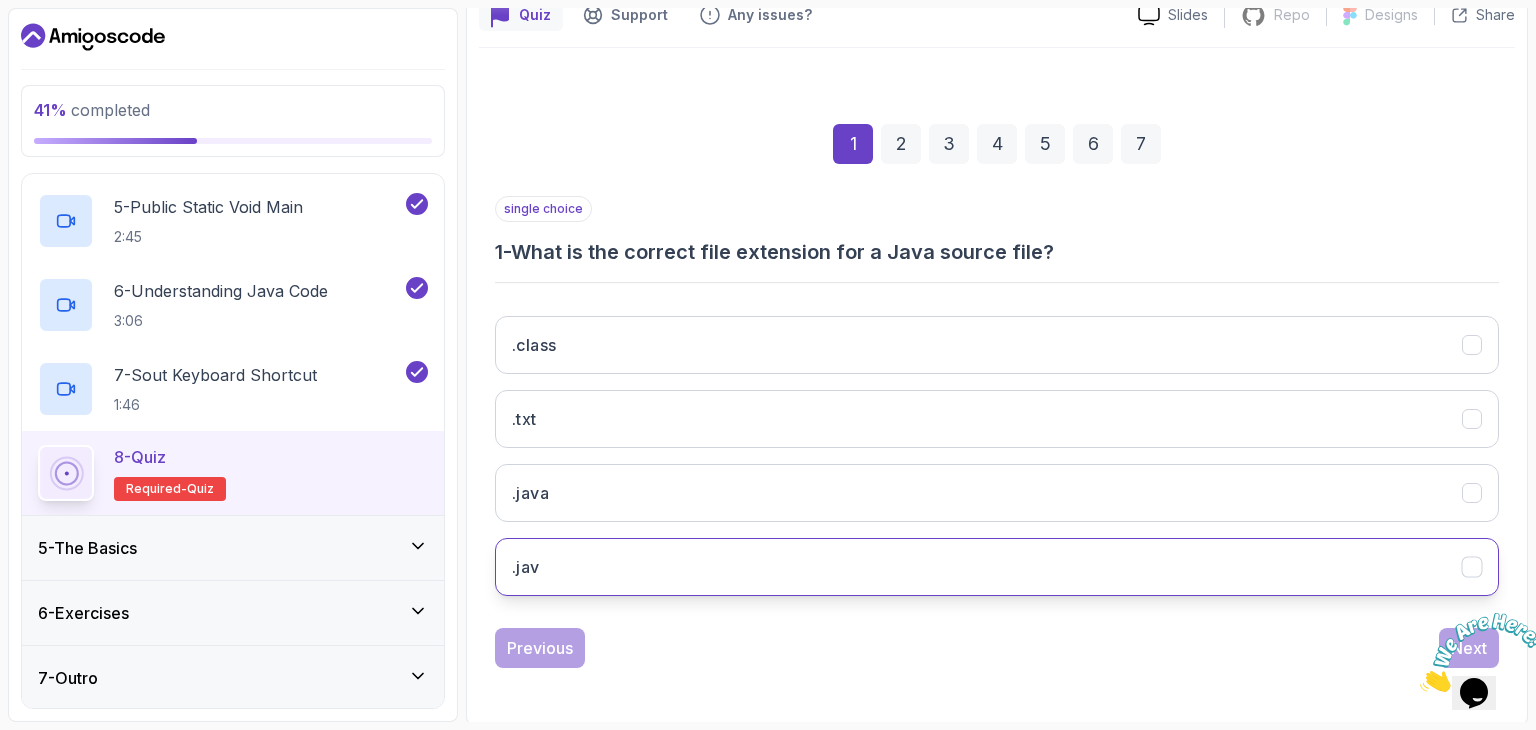 click on ".jav" at bounding box center (997, 567) 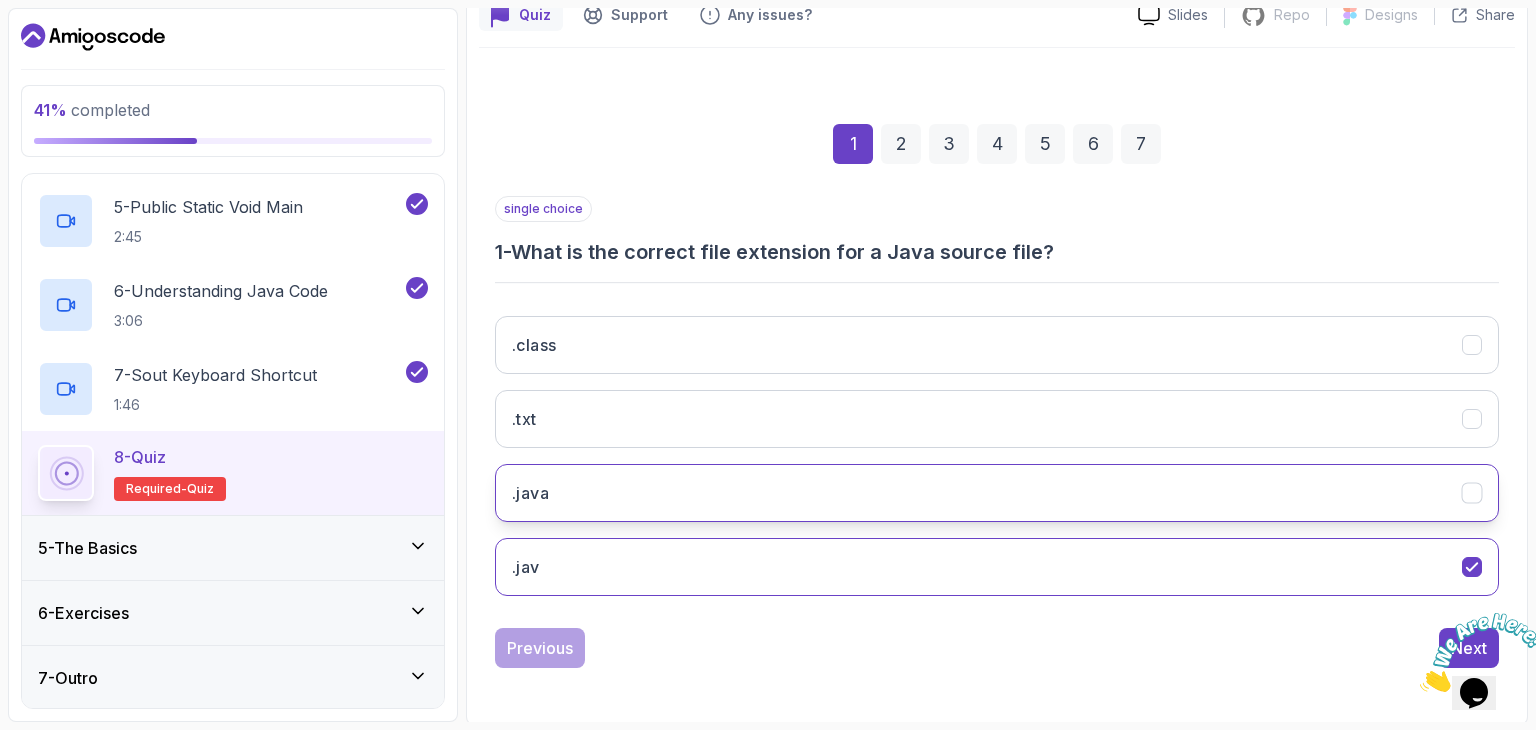 click on ".java" at bounding box center [997, 493] 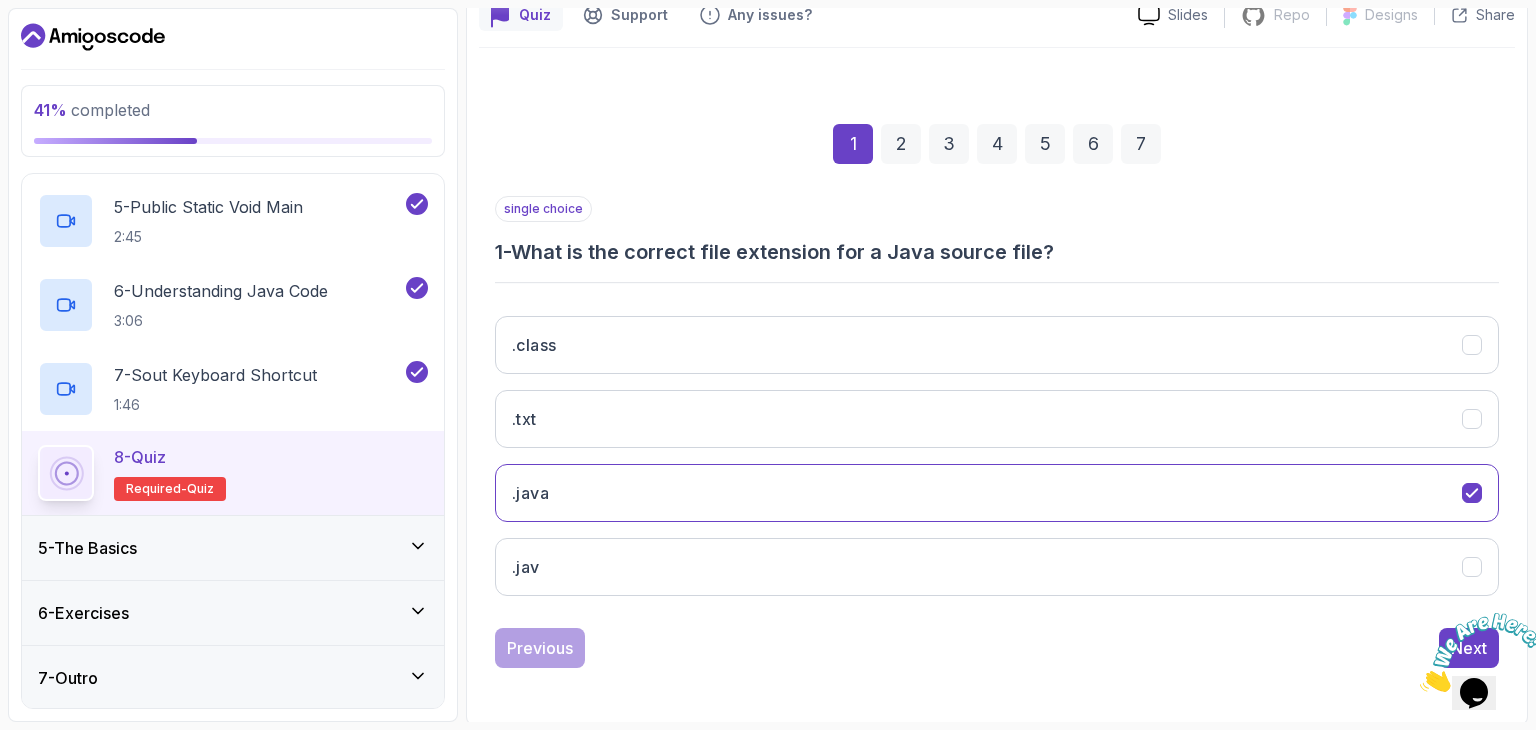 click on "2" at bounding box center [901, 144] 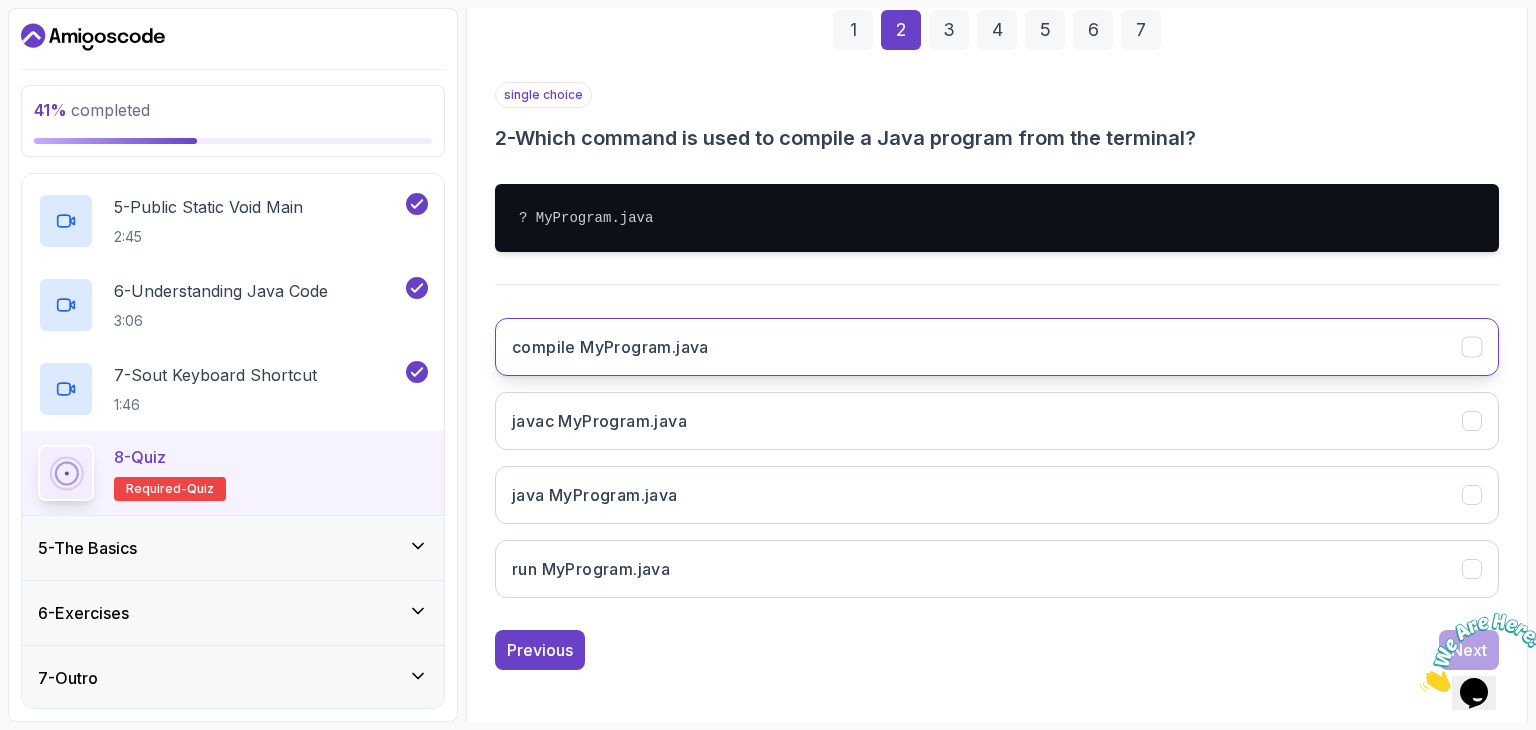 scroll, scrollTop: 308, scrollLeft: 0, axis: vertical 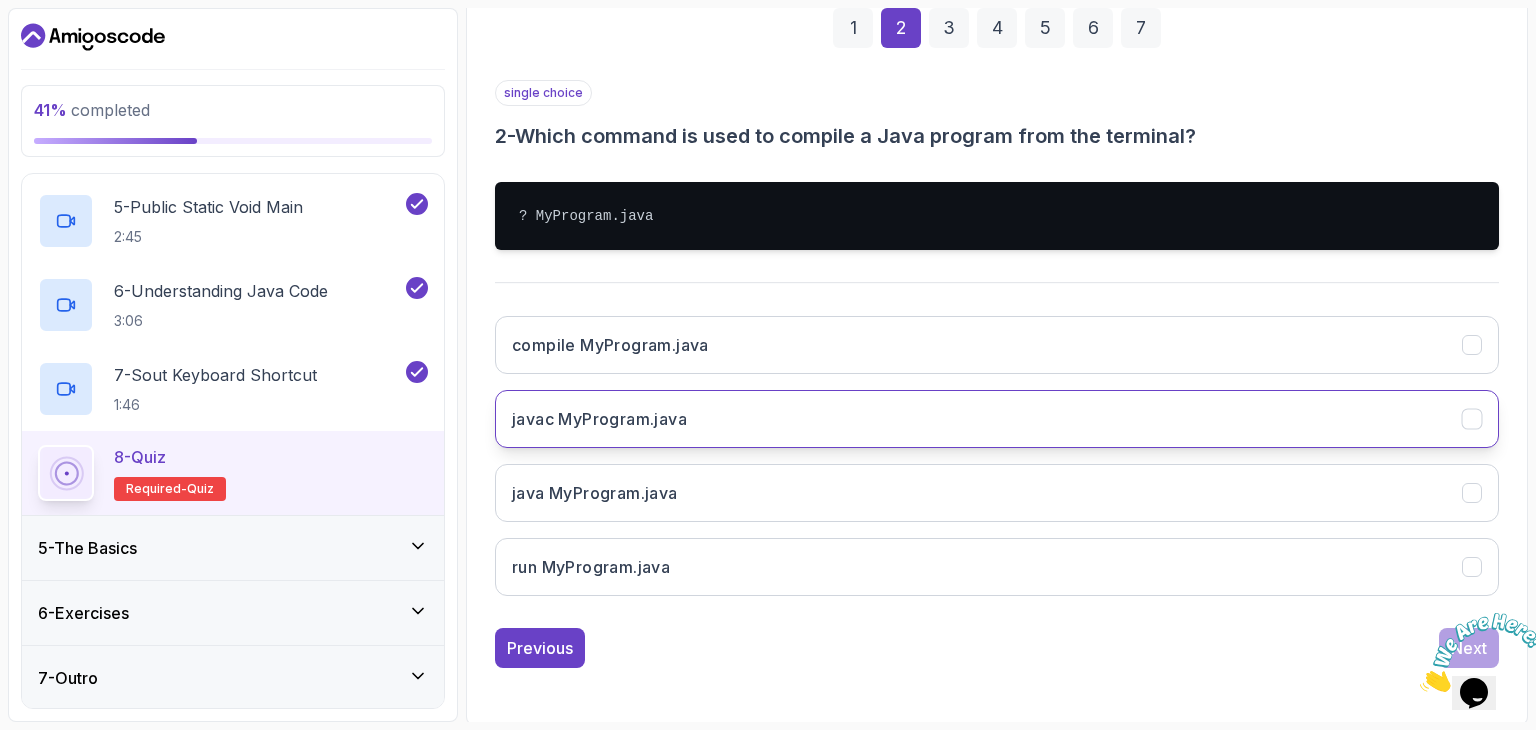 click on "javac MyProgram.java" at bounding box center [599, 419] 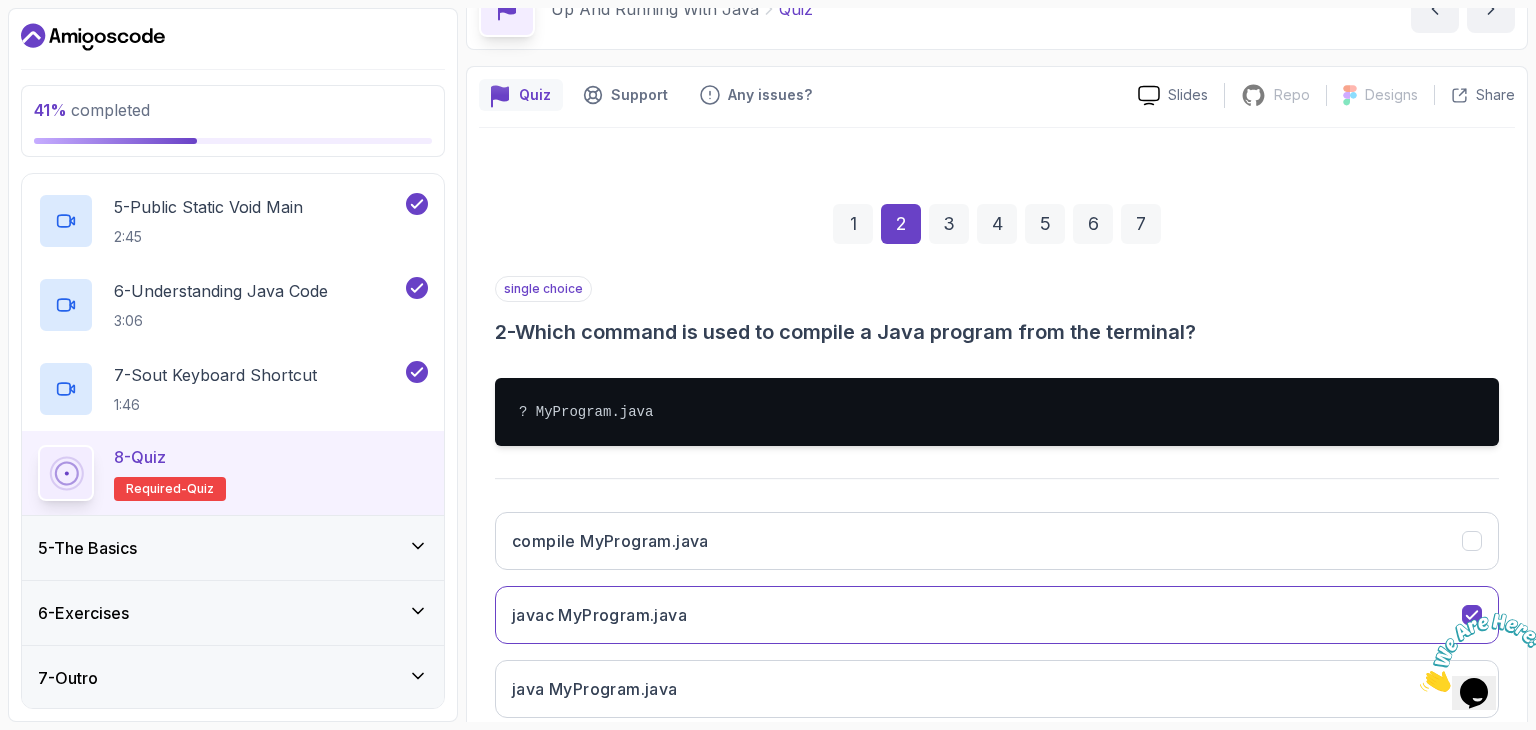 scroll, scrollTop: 108, scrollLeft: 0, axis: vertical 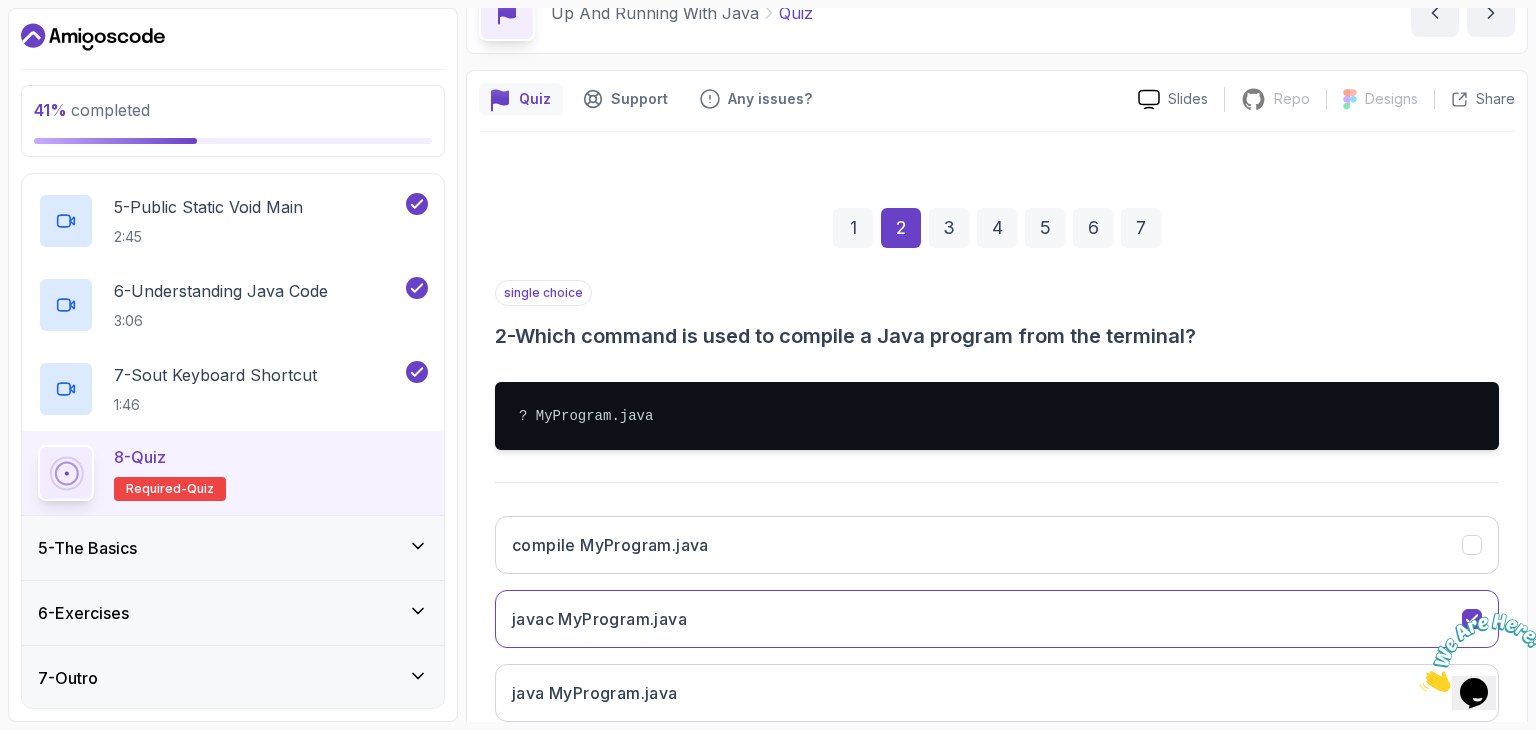 click on "3" at bounding box center (949, 228) 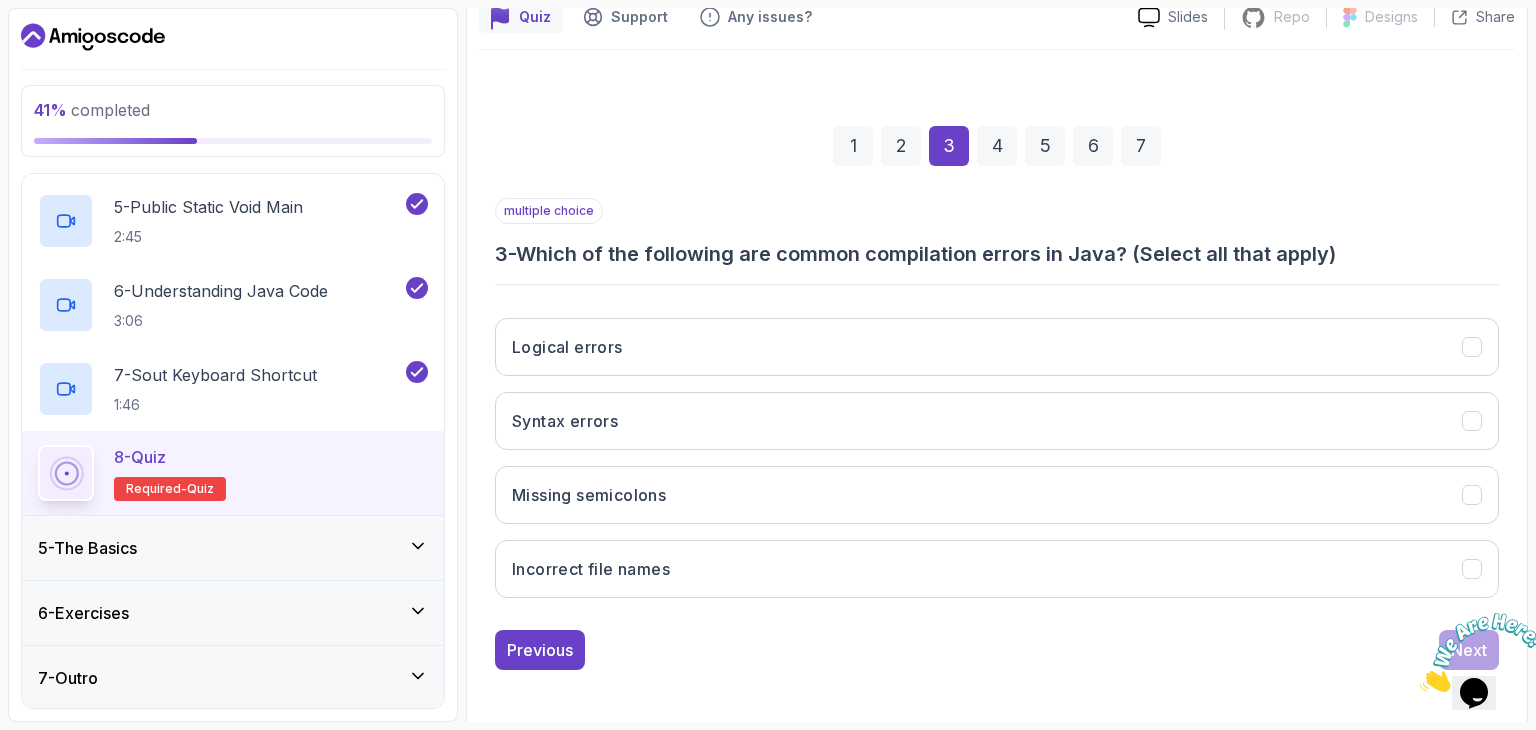scroll, scrollTop: 192, scrollLeft: 0, axis: vertical 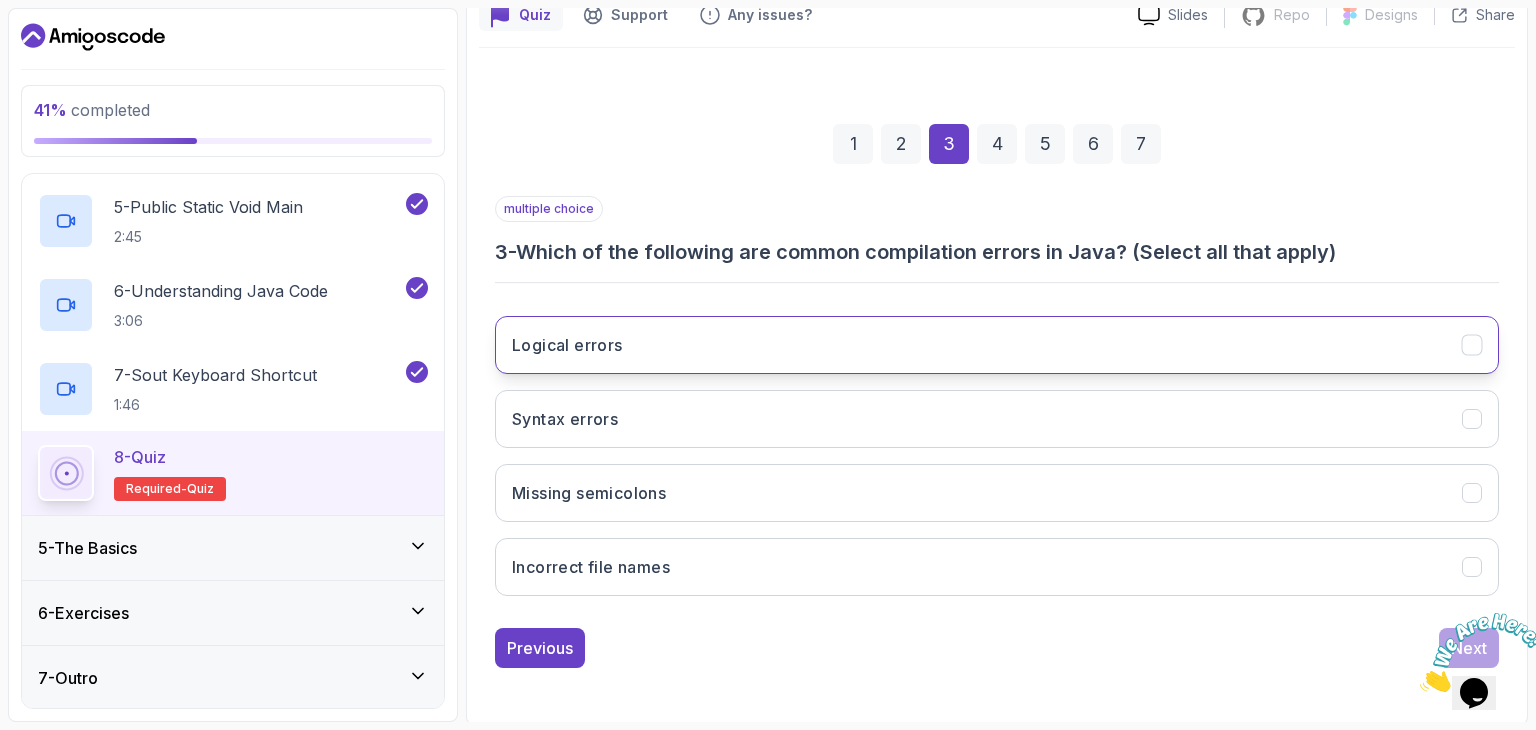 click on "Logical errors" at bounding box center (997, 345) 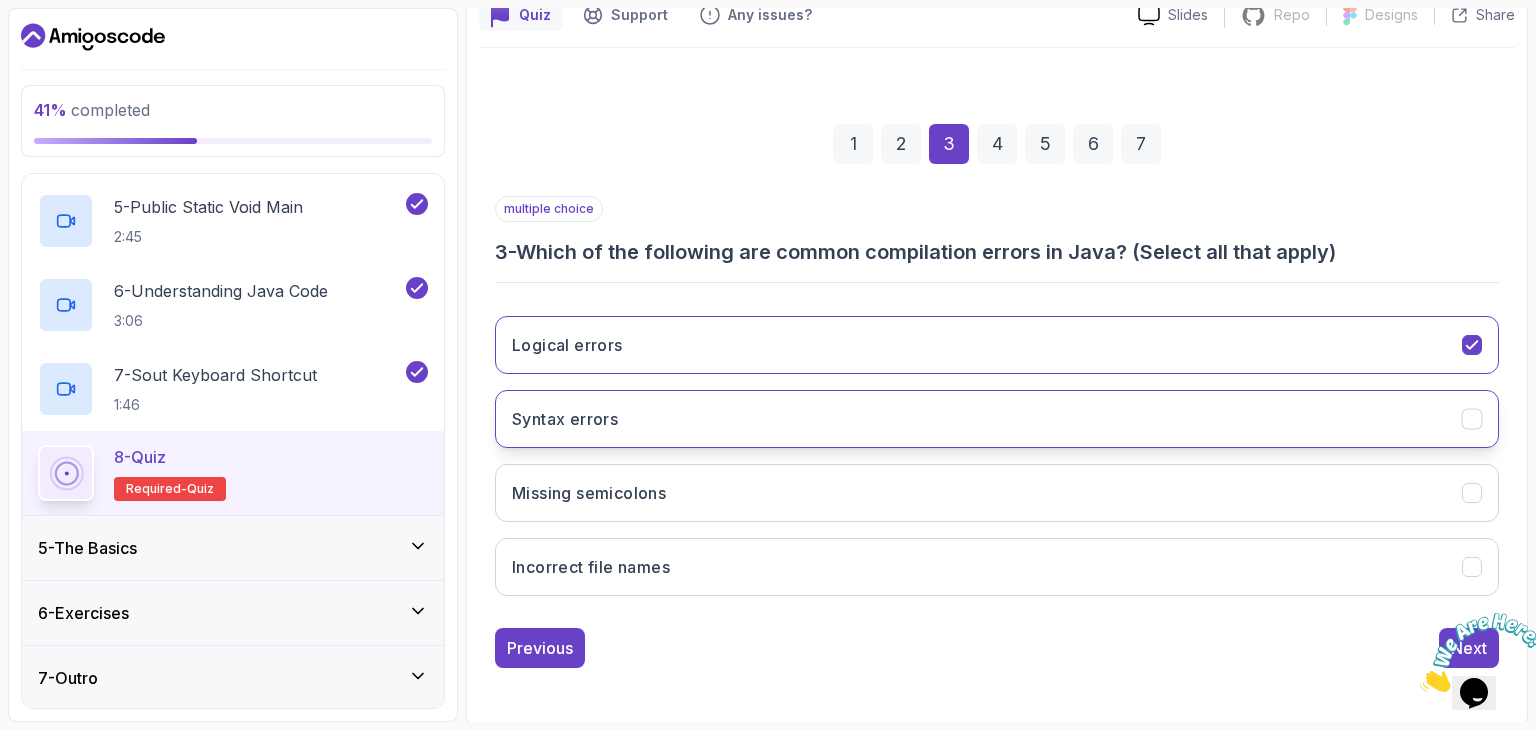 click on "Syntax errors" at bounding box center (997, 419) 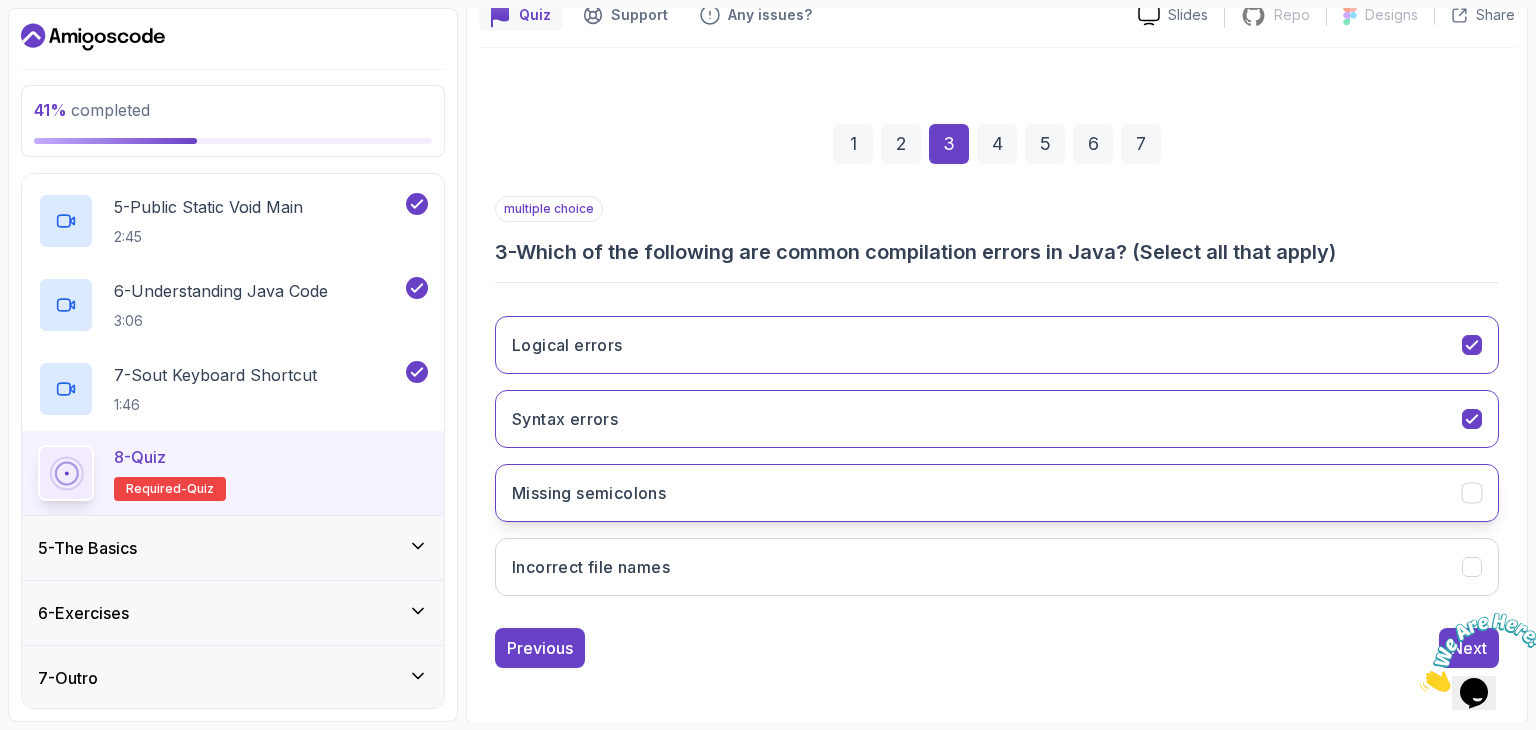 click on "Missing semicolons" at bounding box center (589, 493) 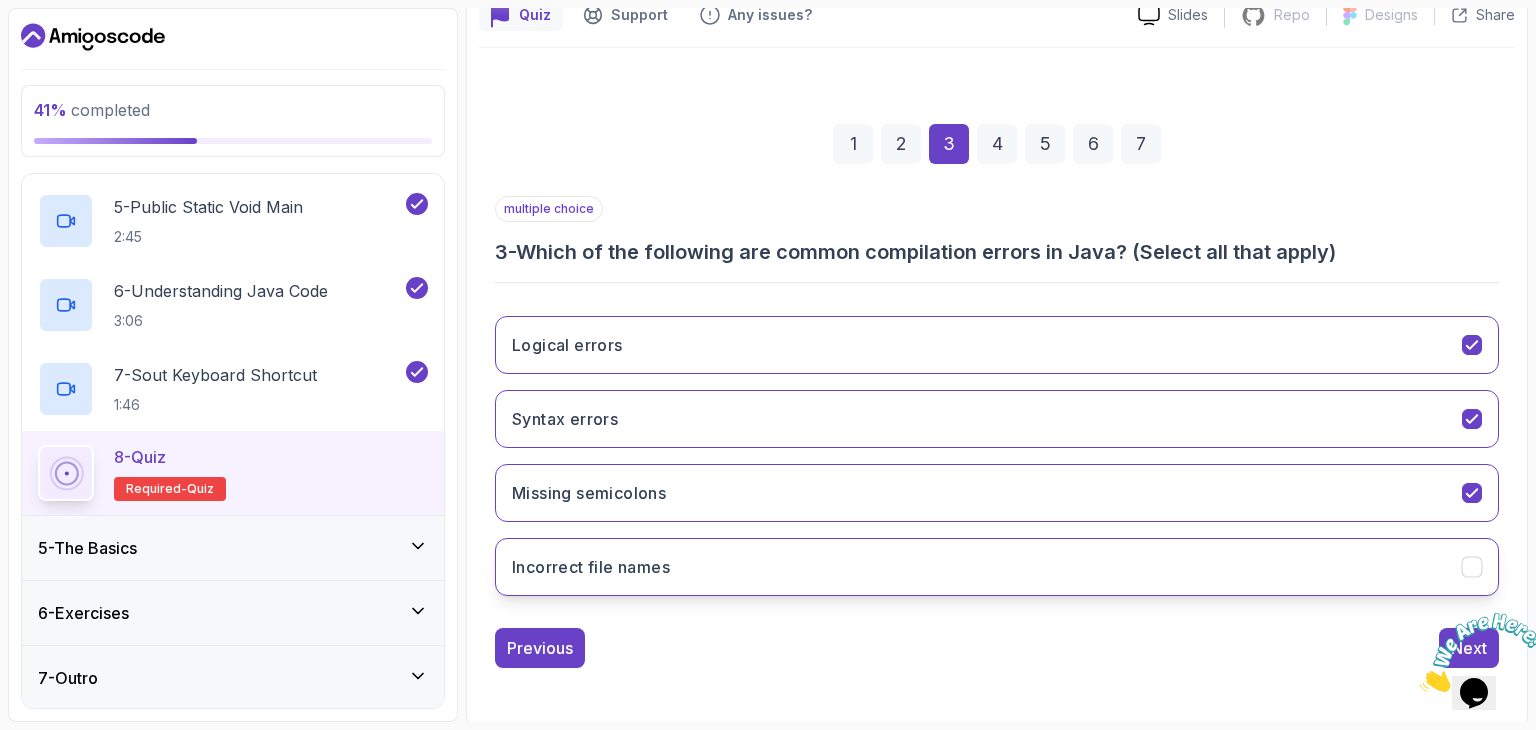 click on "Incorrect file names" at bounding box center [997, 567] 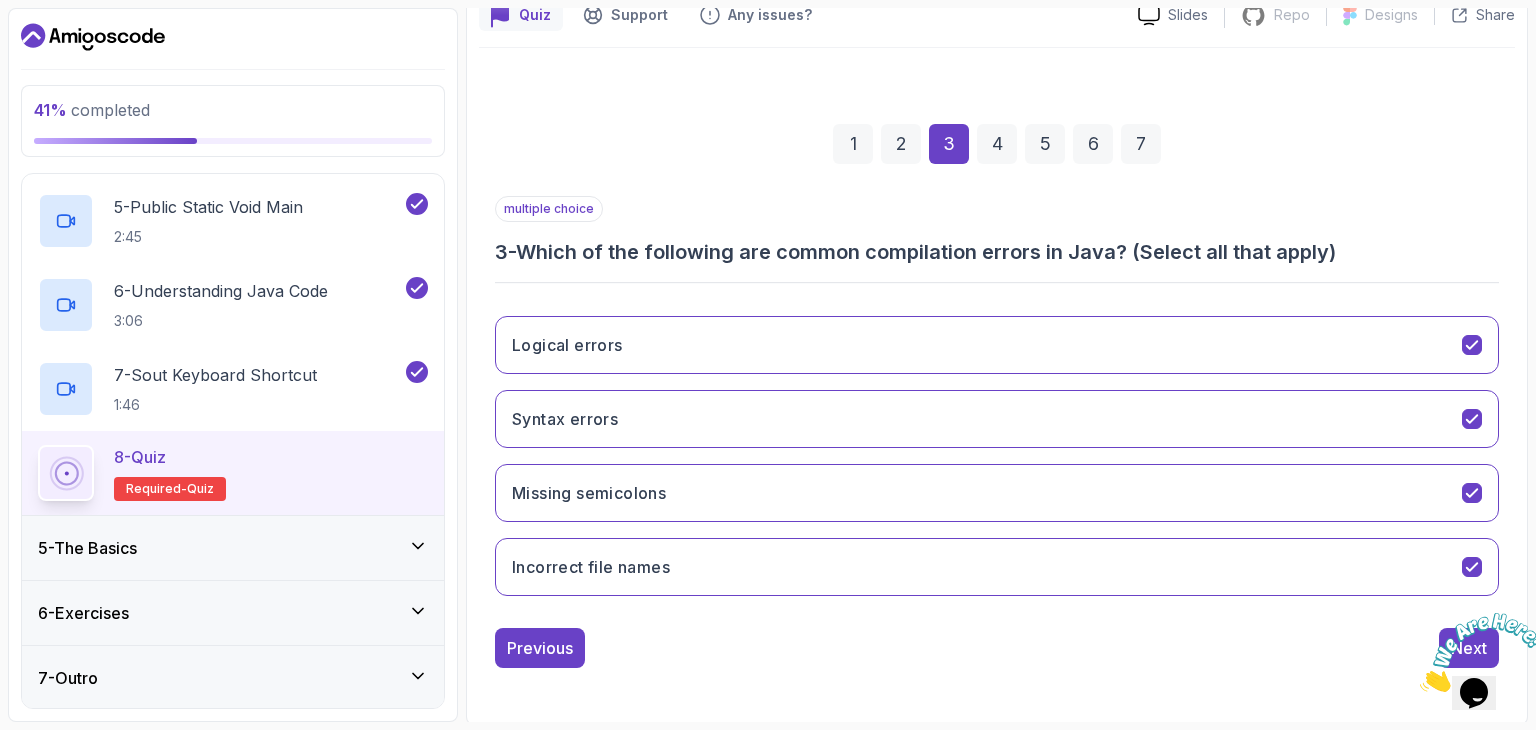 click on "4" at bounding box center (997, 144) 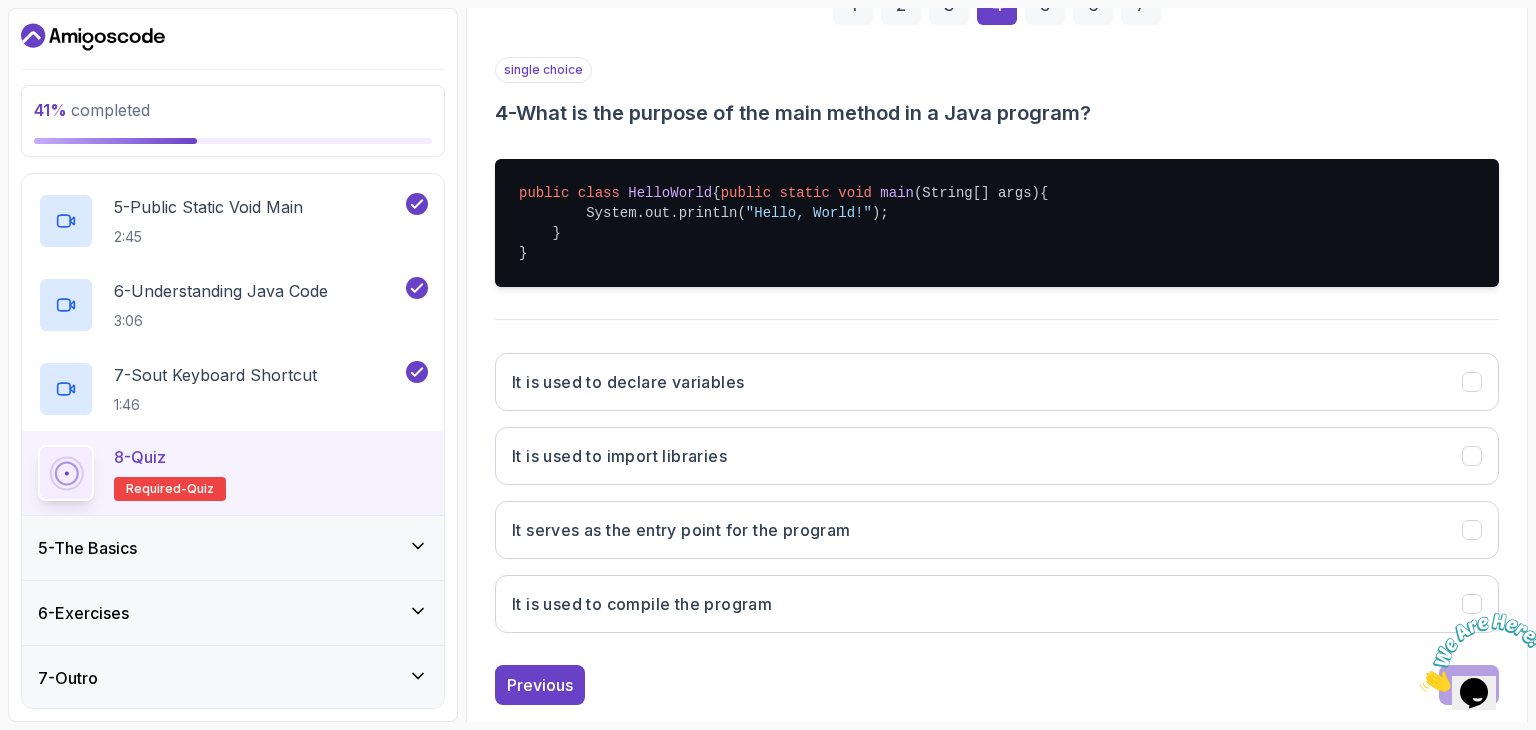 scroll, scrollTop: 388, scrollLeft: 0, axis: vertical 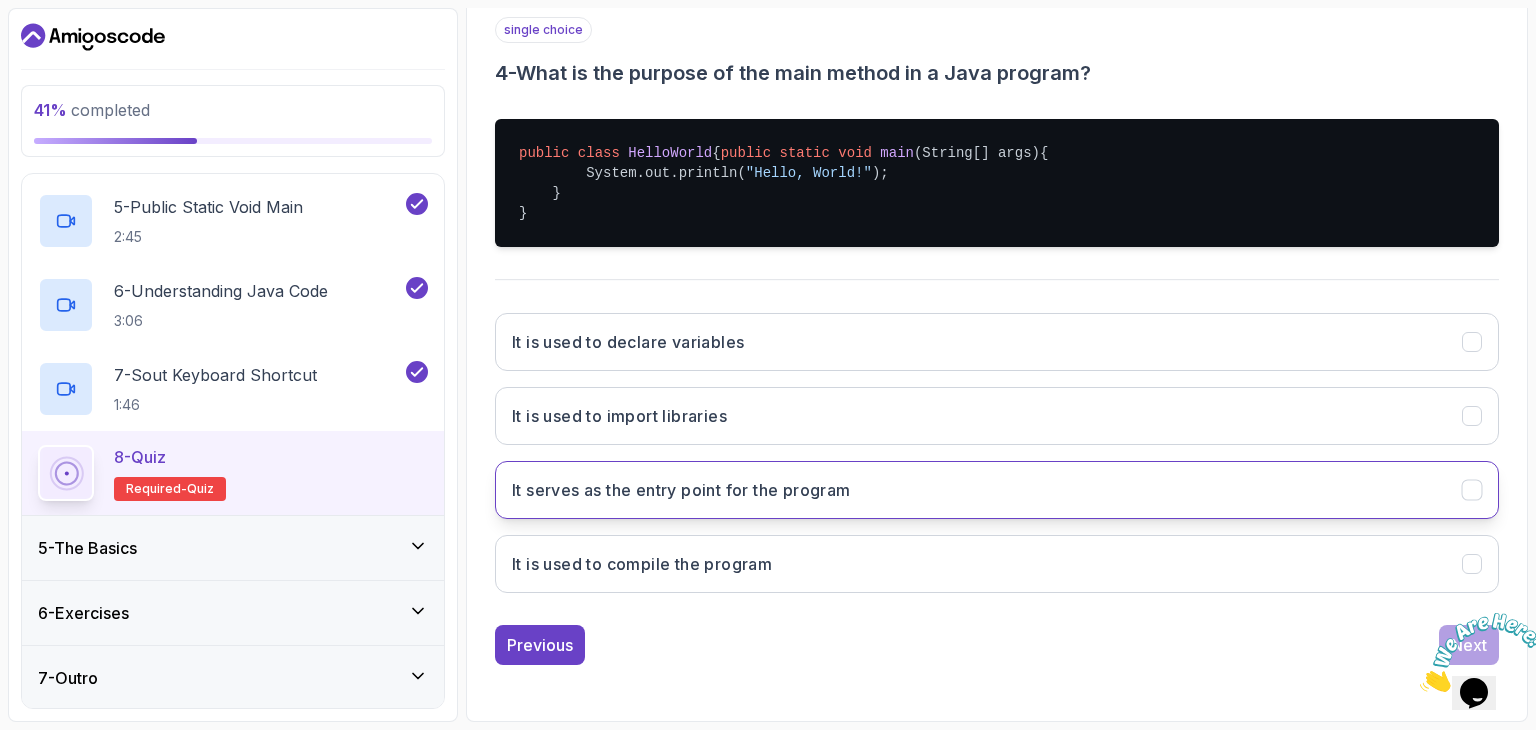 click on "It serves as the entry point for the program" at bounding box center (681, 490) 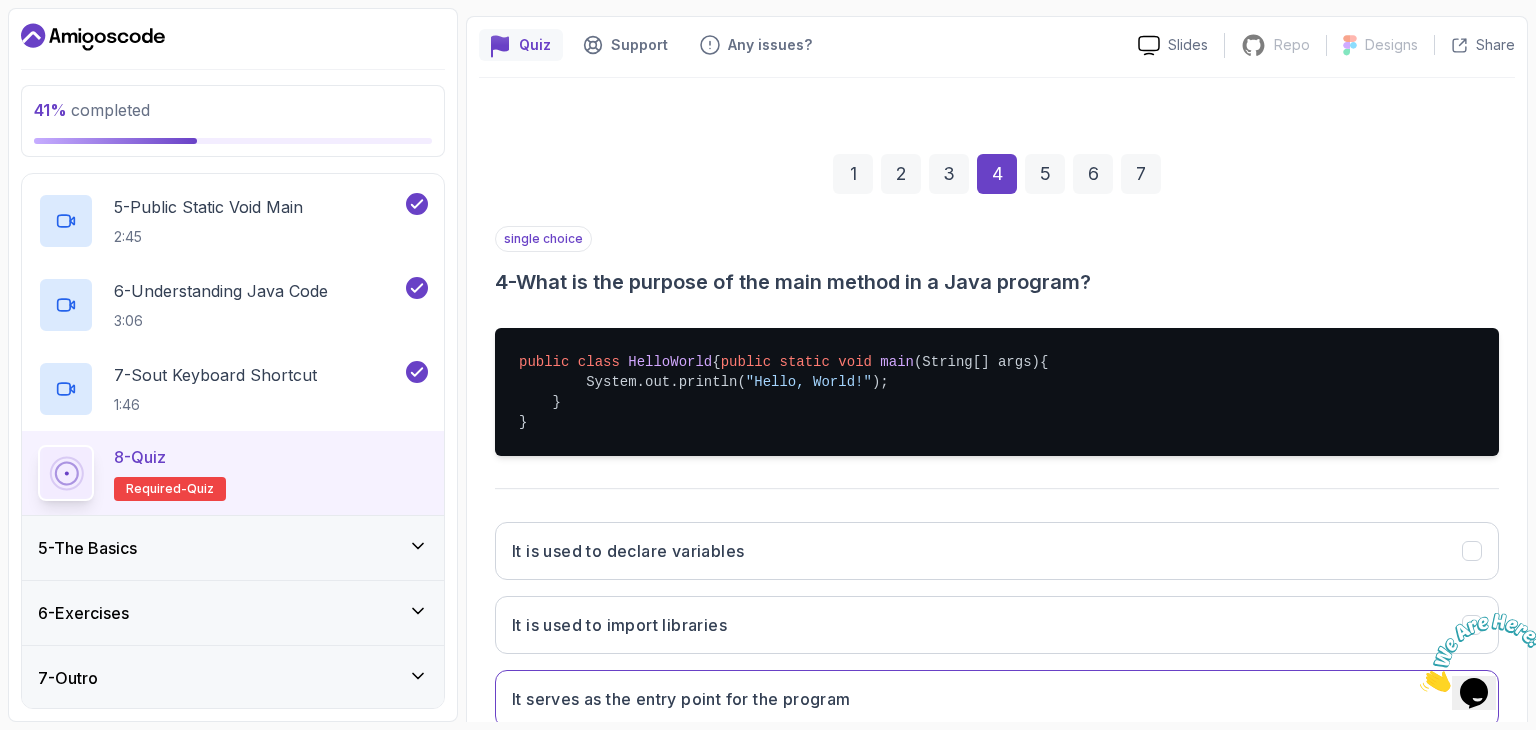 scroll, scrollTop: 88, scrollLeft: 0, axis: vertical 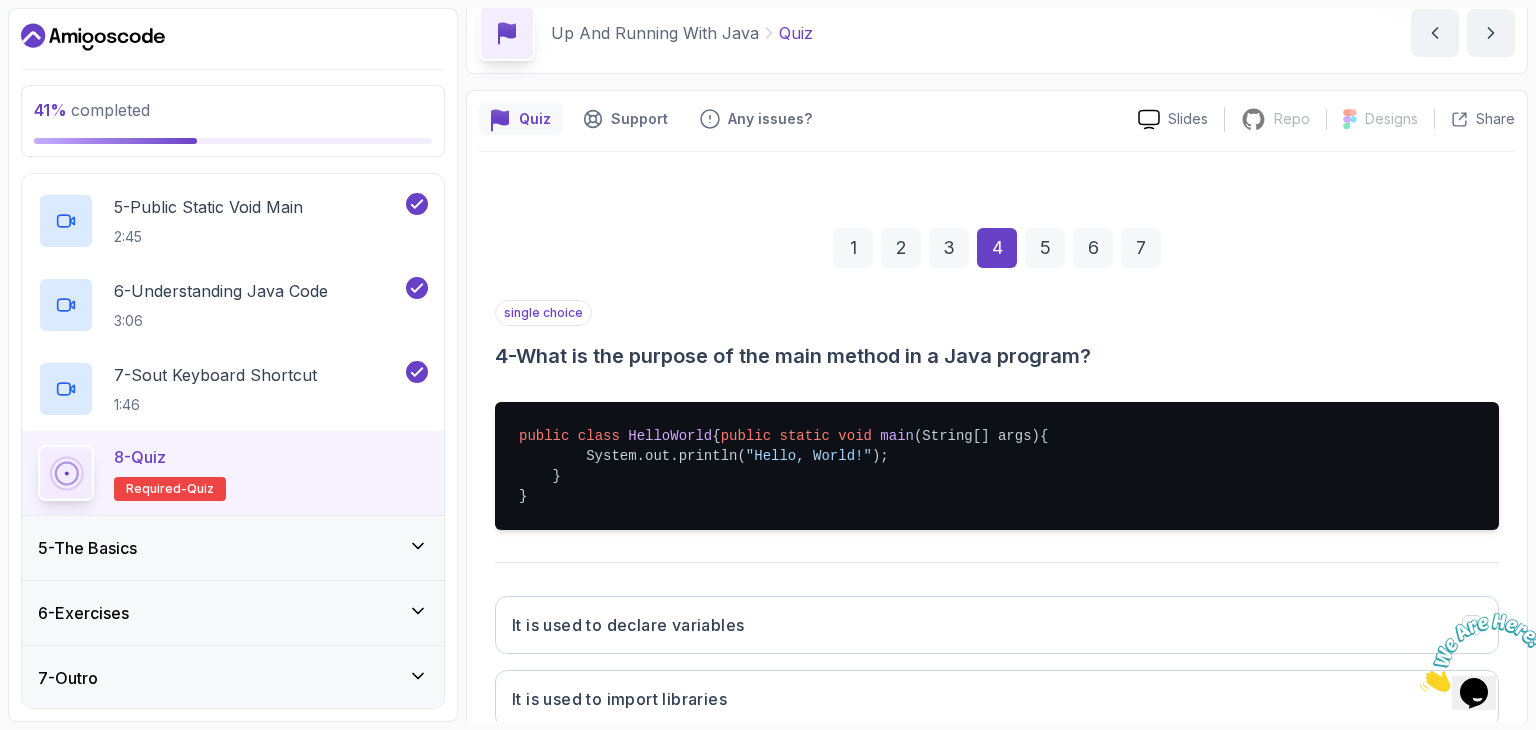 click on "5" at bounding box center [1045, 248] 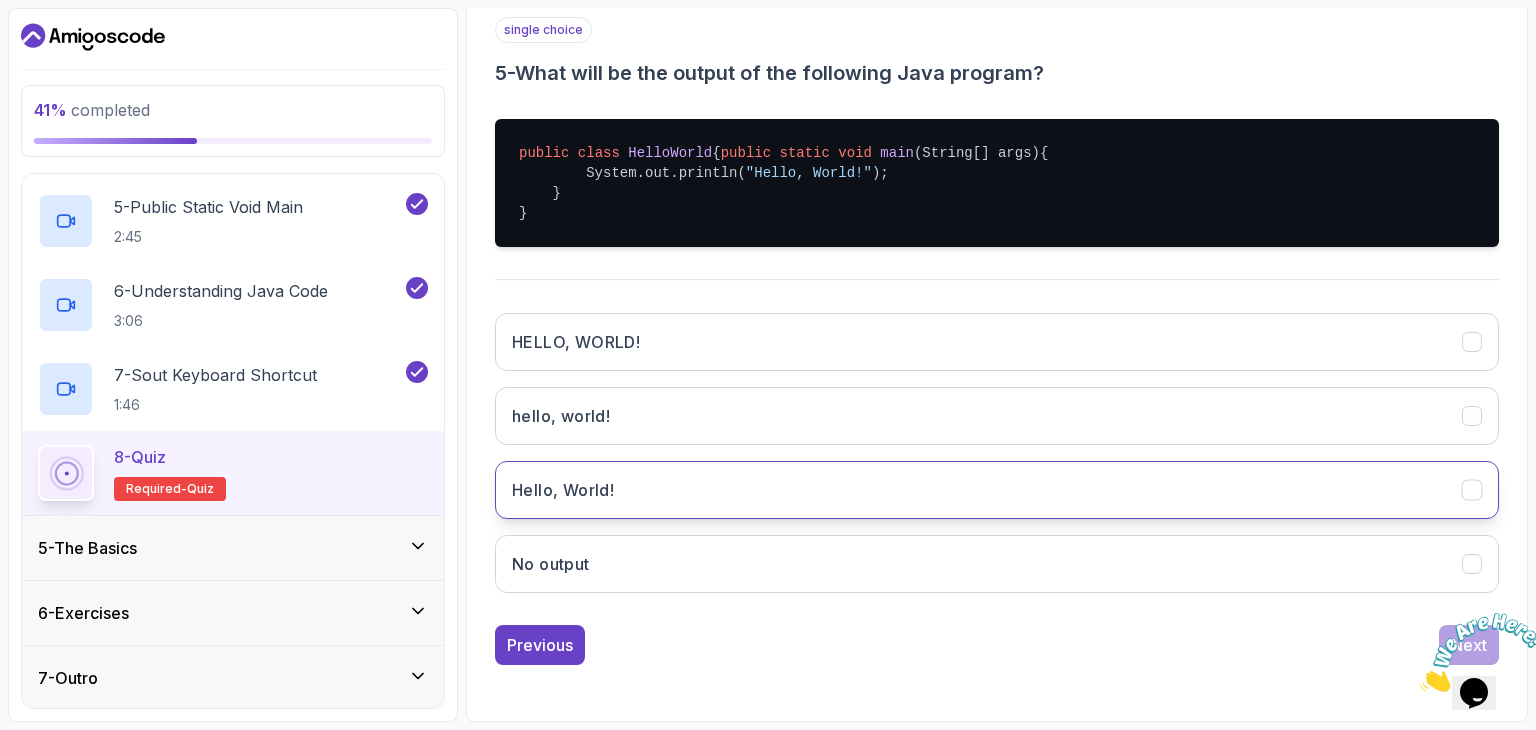 scroll, scrollTop: 388, scrollLeft: 0, axis: vertical 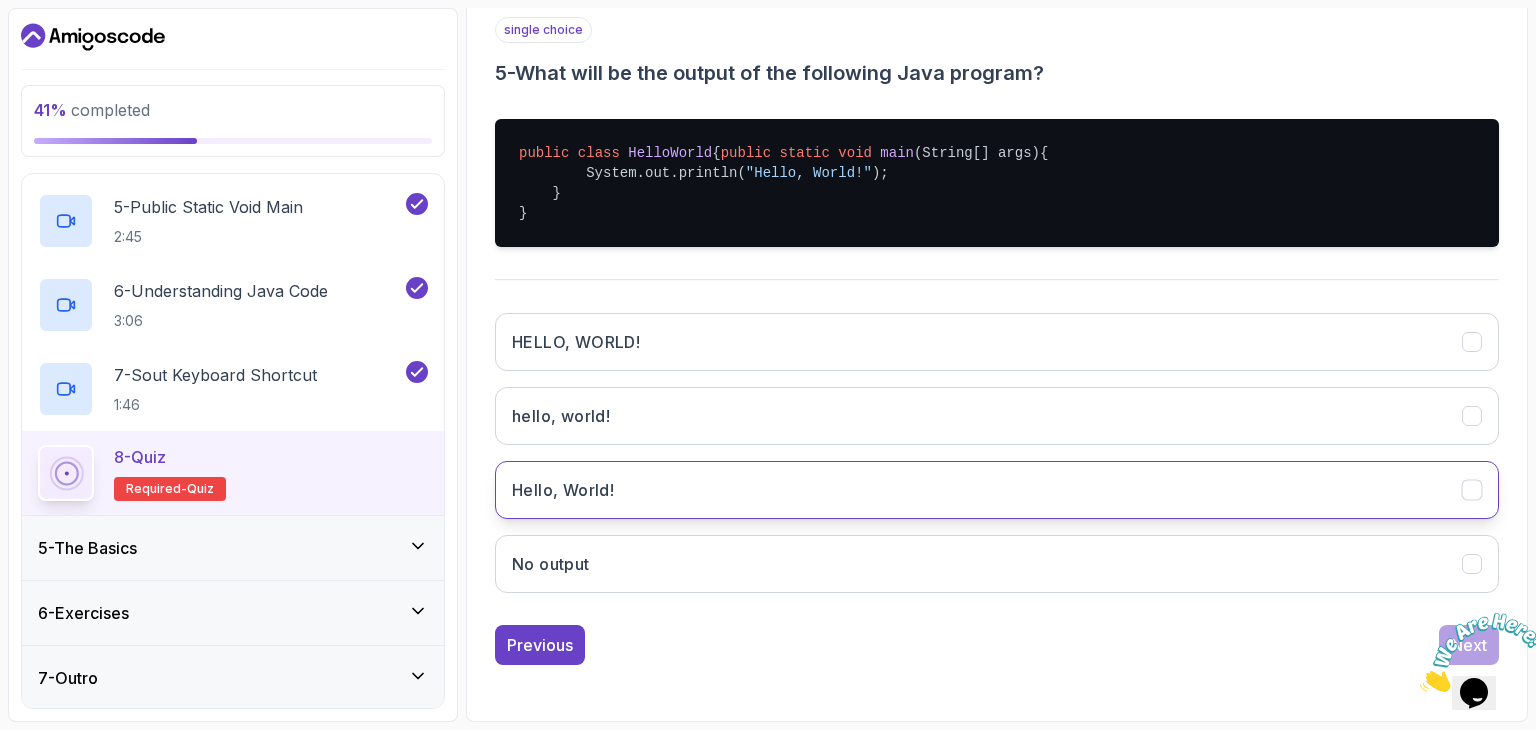 click on "Hello, World!" at bounding box center (563, 490) 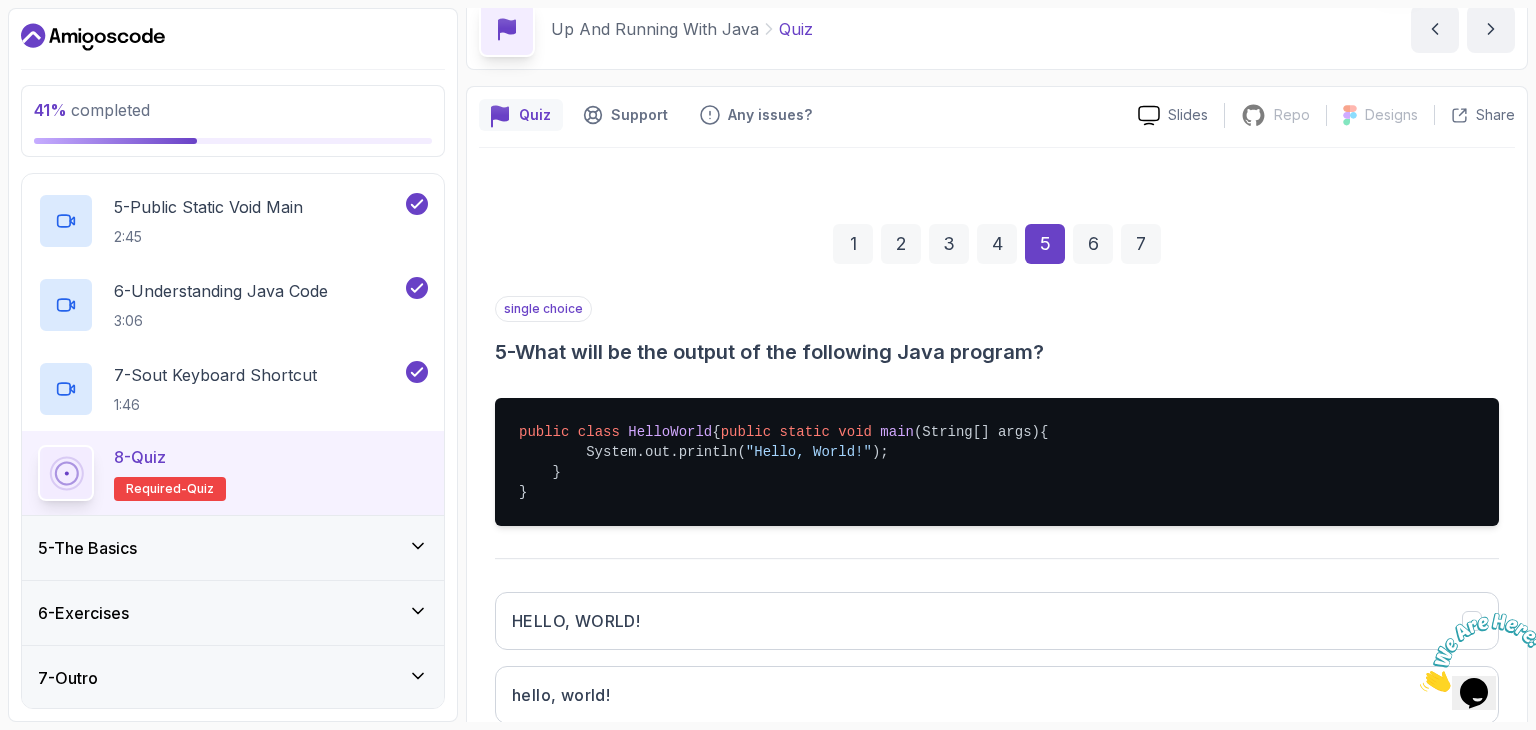 scroll, scrollTop: 88, scrollLeft: 0, axis: vertical 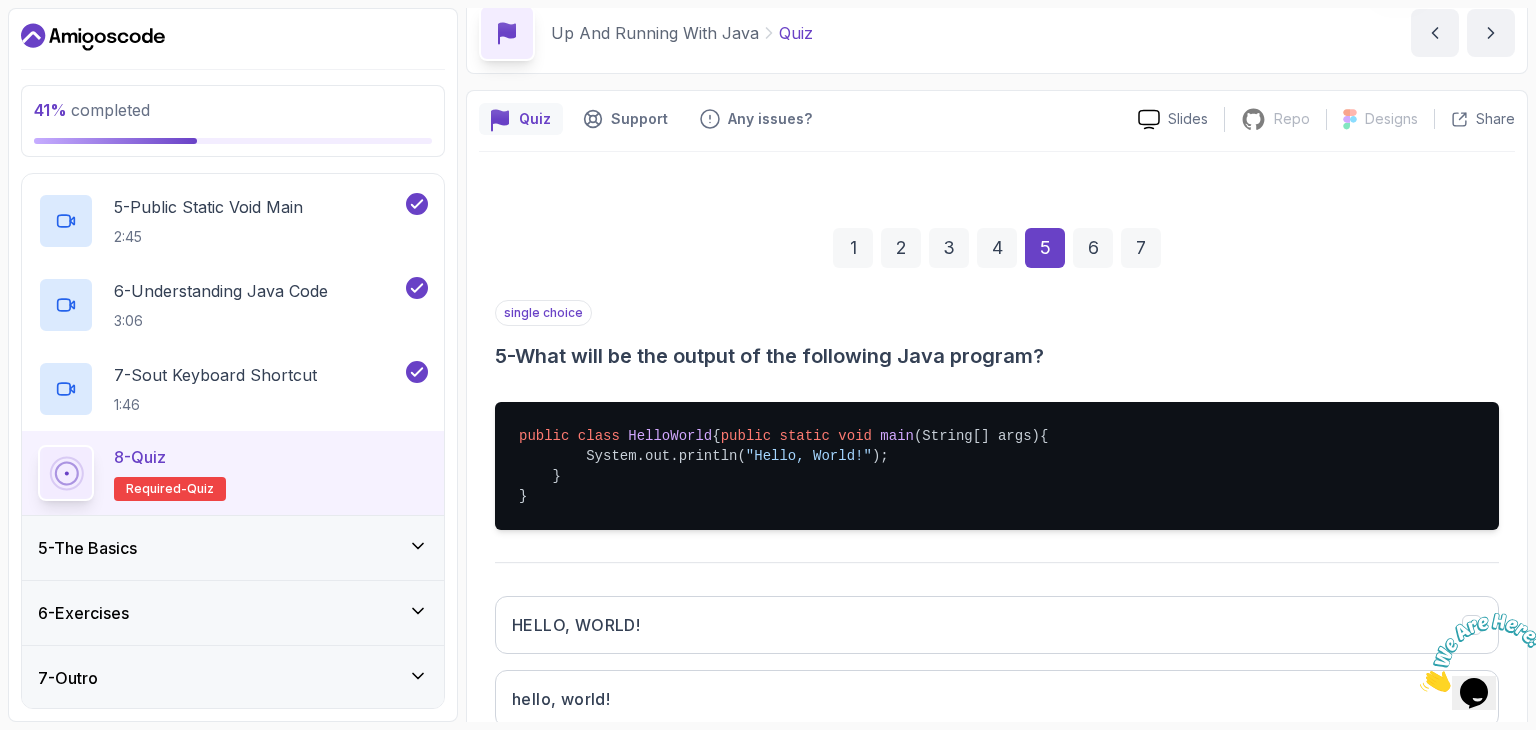 click on "6" at bounding box center [1093, 248] 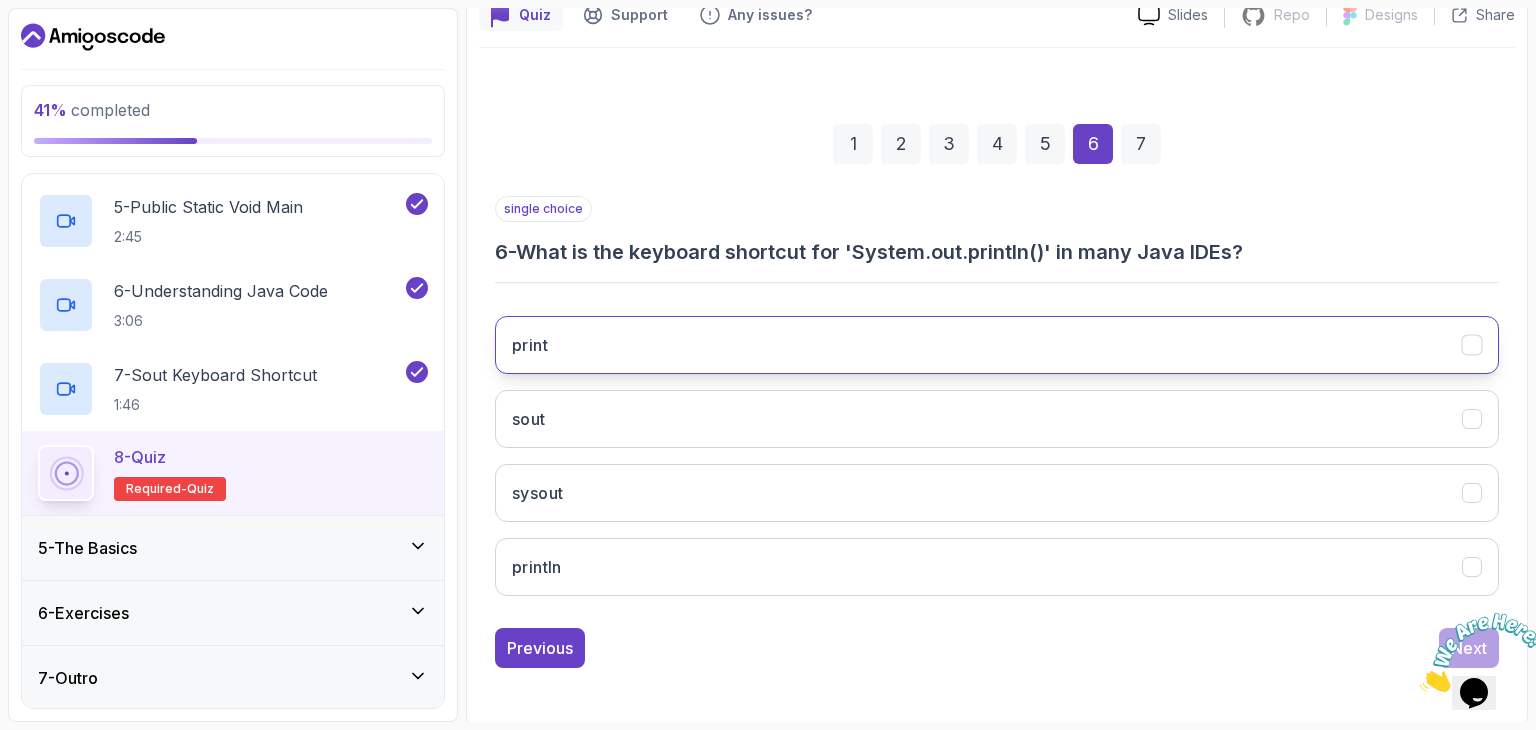 scroll, scrollTop: 192, scrollLeft: 0, axis: vertical 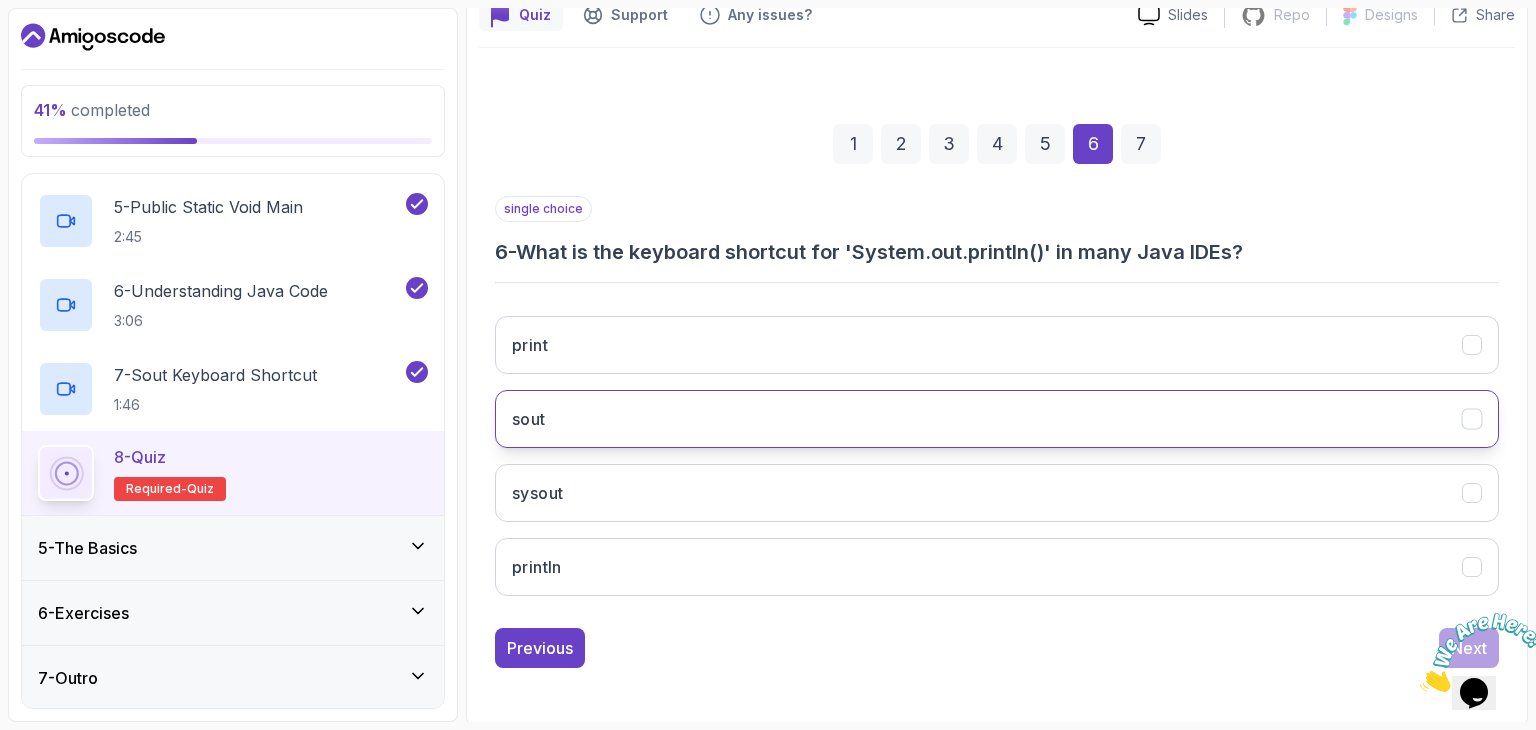 click on "sout" at bounding box center (997, 419) 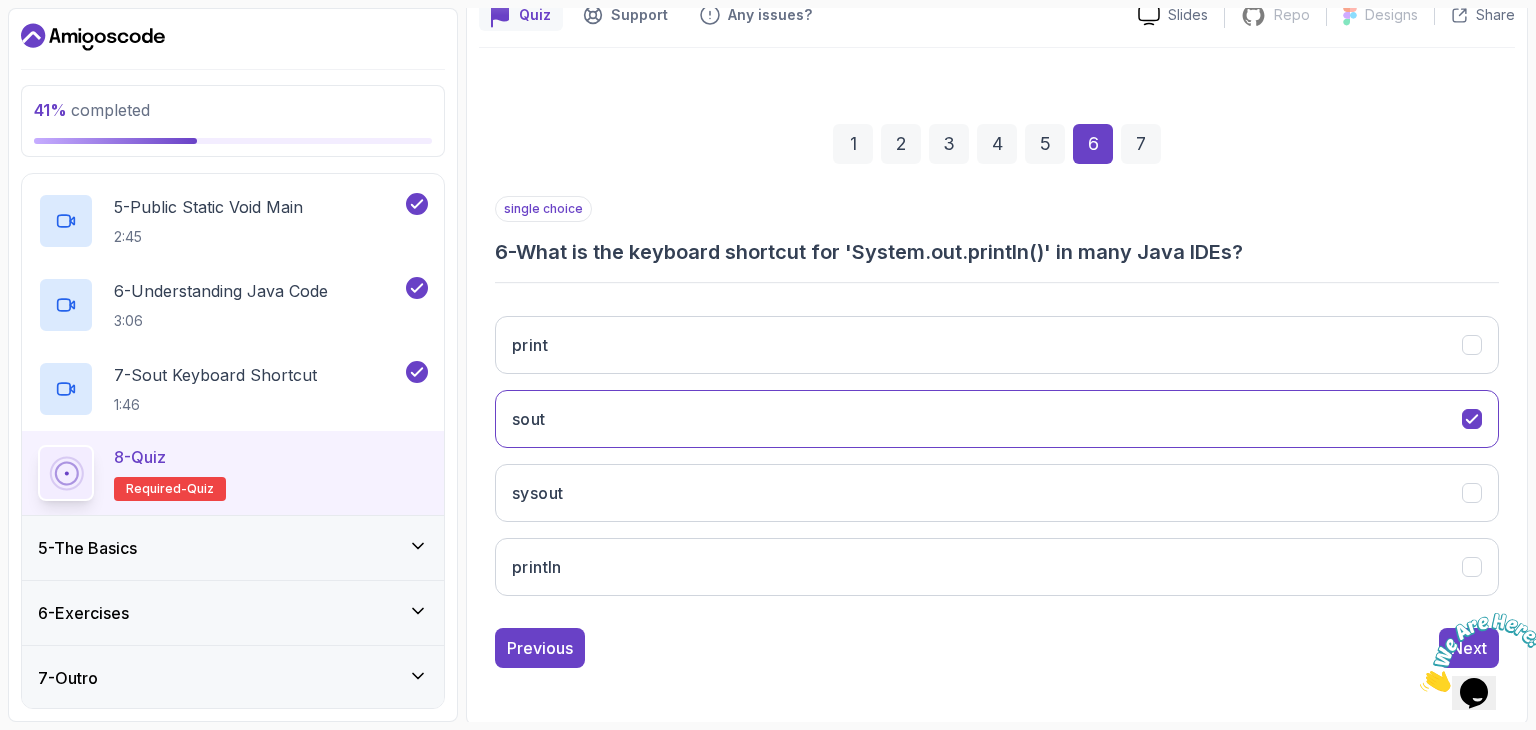 click on "7" at bounding box center (1141, 144) 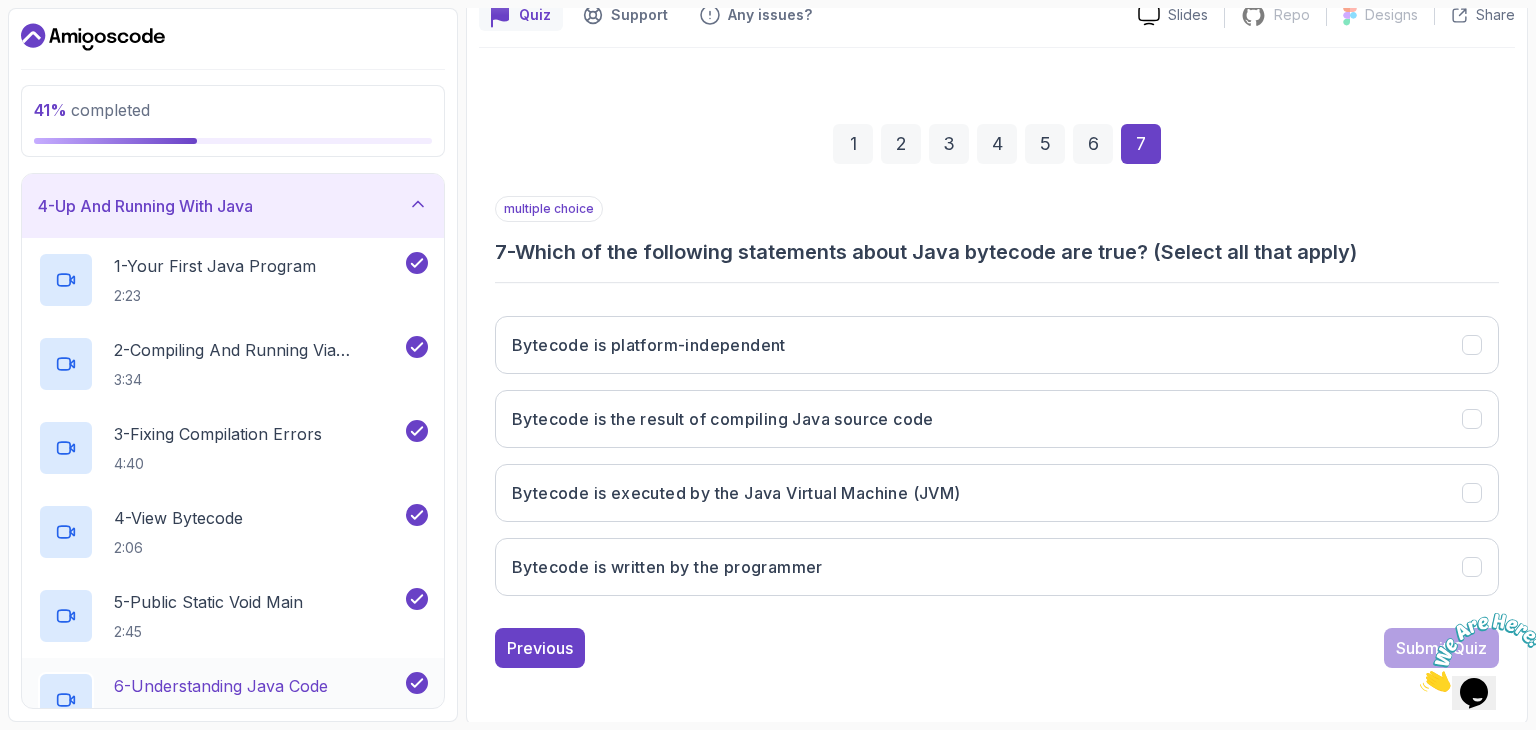 scroll, scrollTop: 190, scrollLeft: 0, axis: vertical 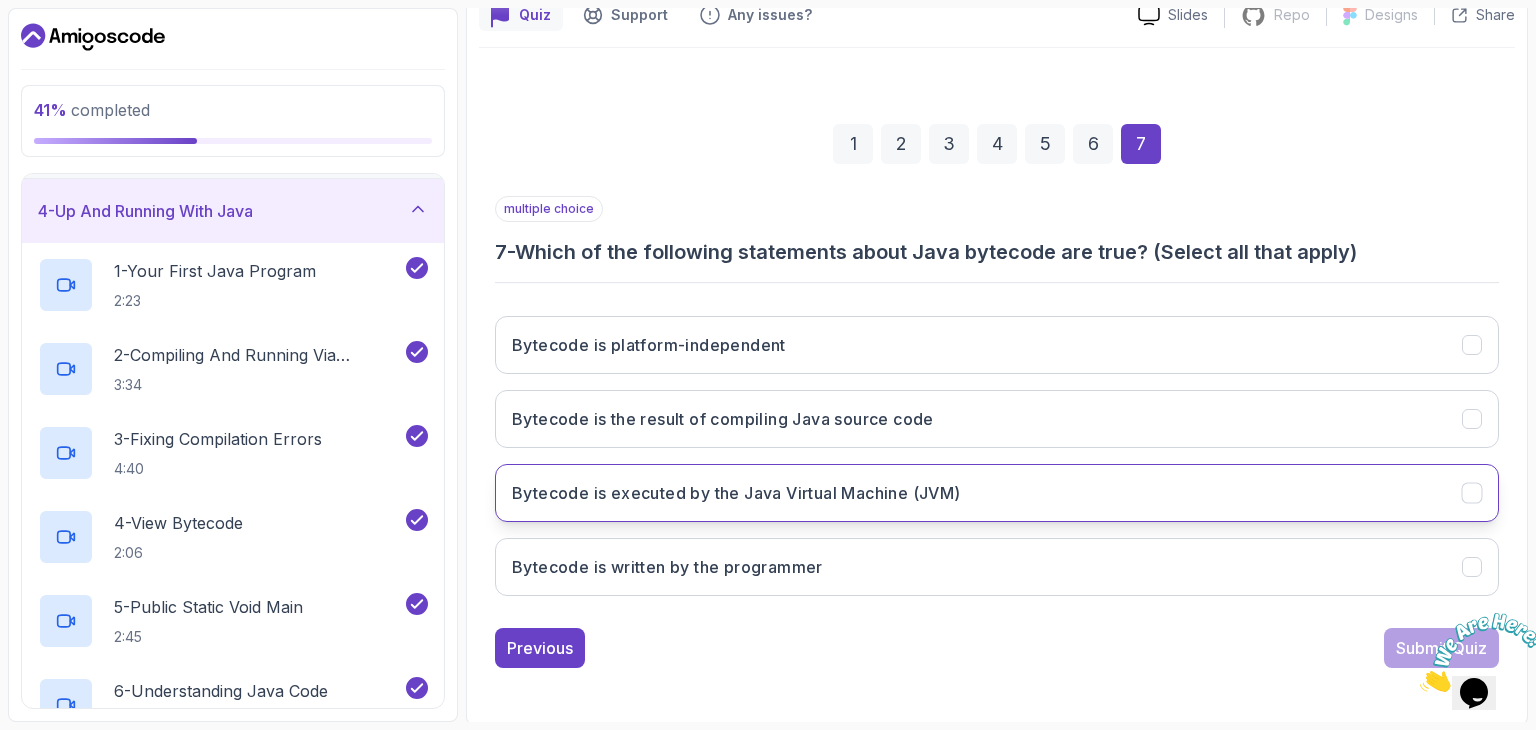 click on "Bytecode is executed by the Java Virtual Machine (JVM)" at bounding box center (736, 493) 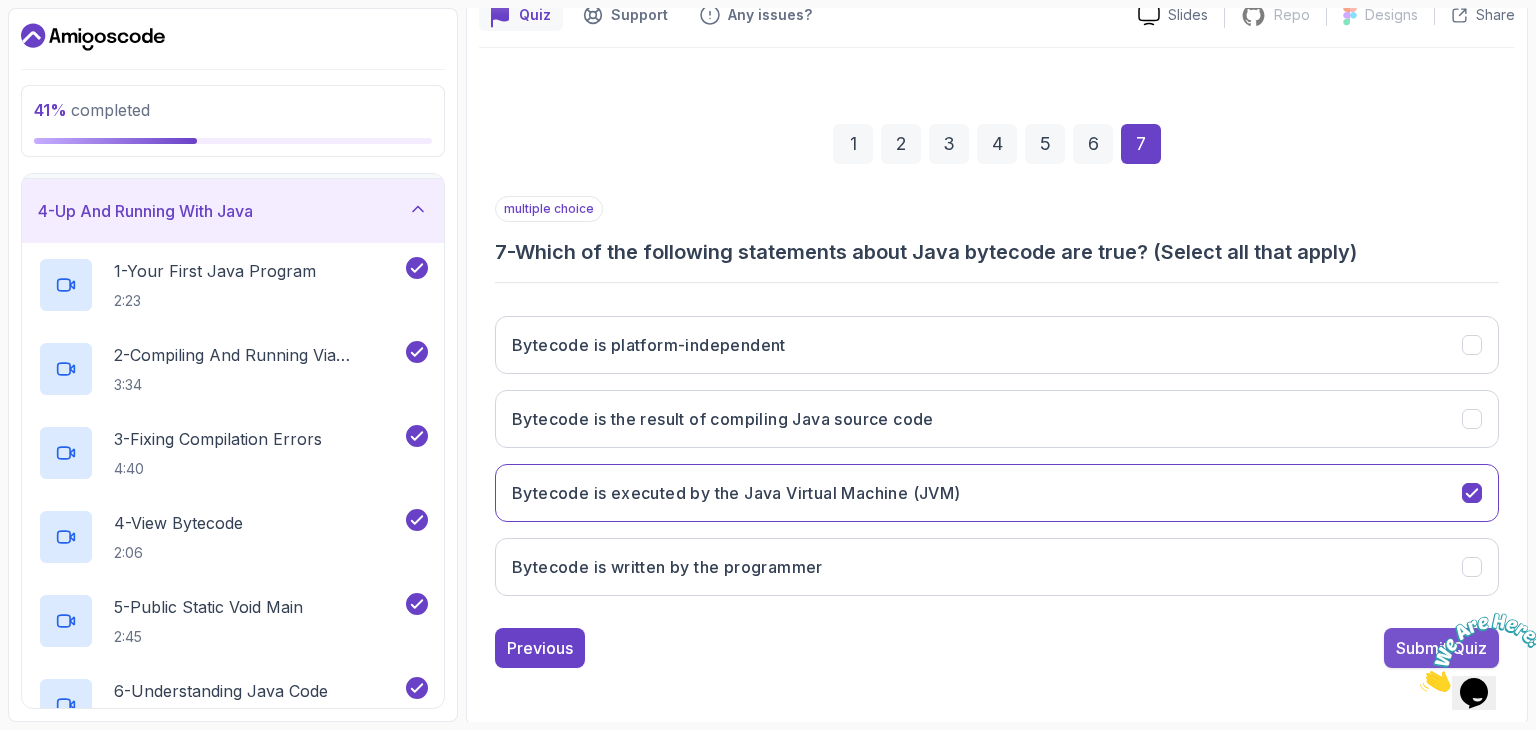 click on "Submit Quiz" at bounding box center [1441, 648] 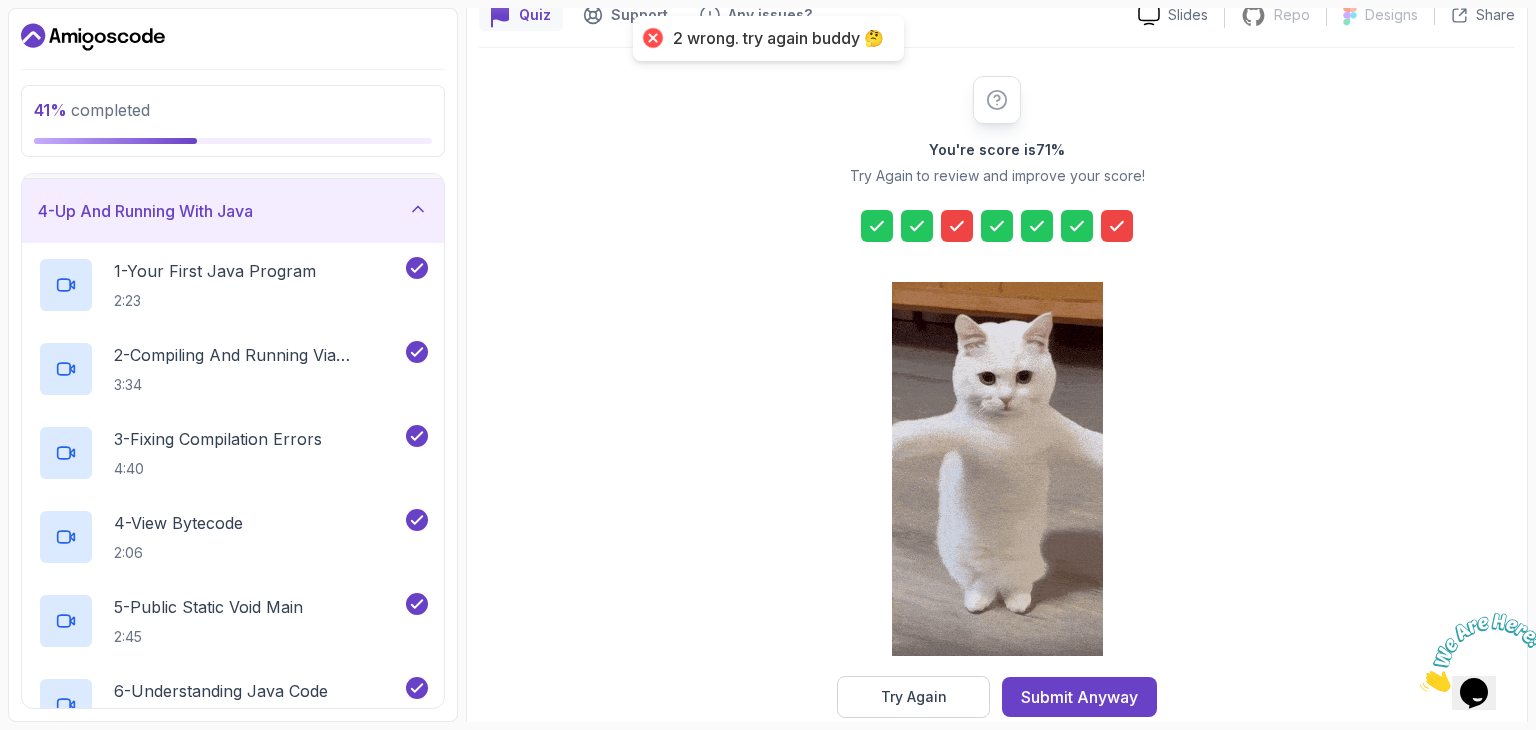 scroll, scrollTop: 228, scrollLeft: 0, axis: vertical 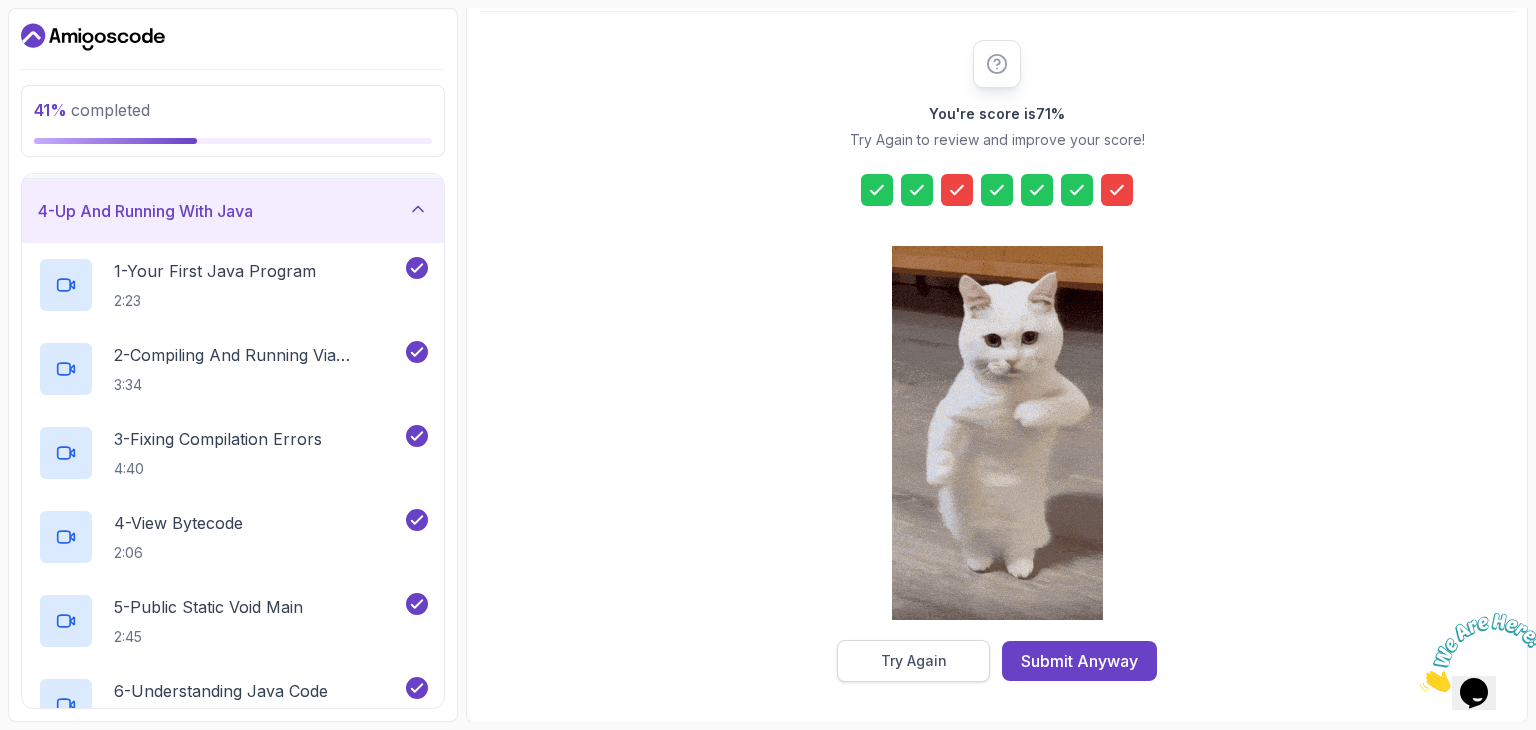 click on "Try Again" at bounding box center (913, 661) 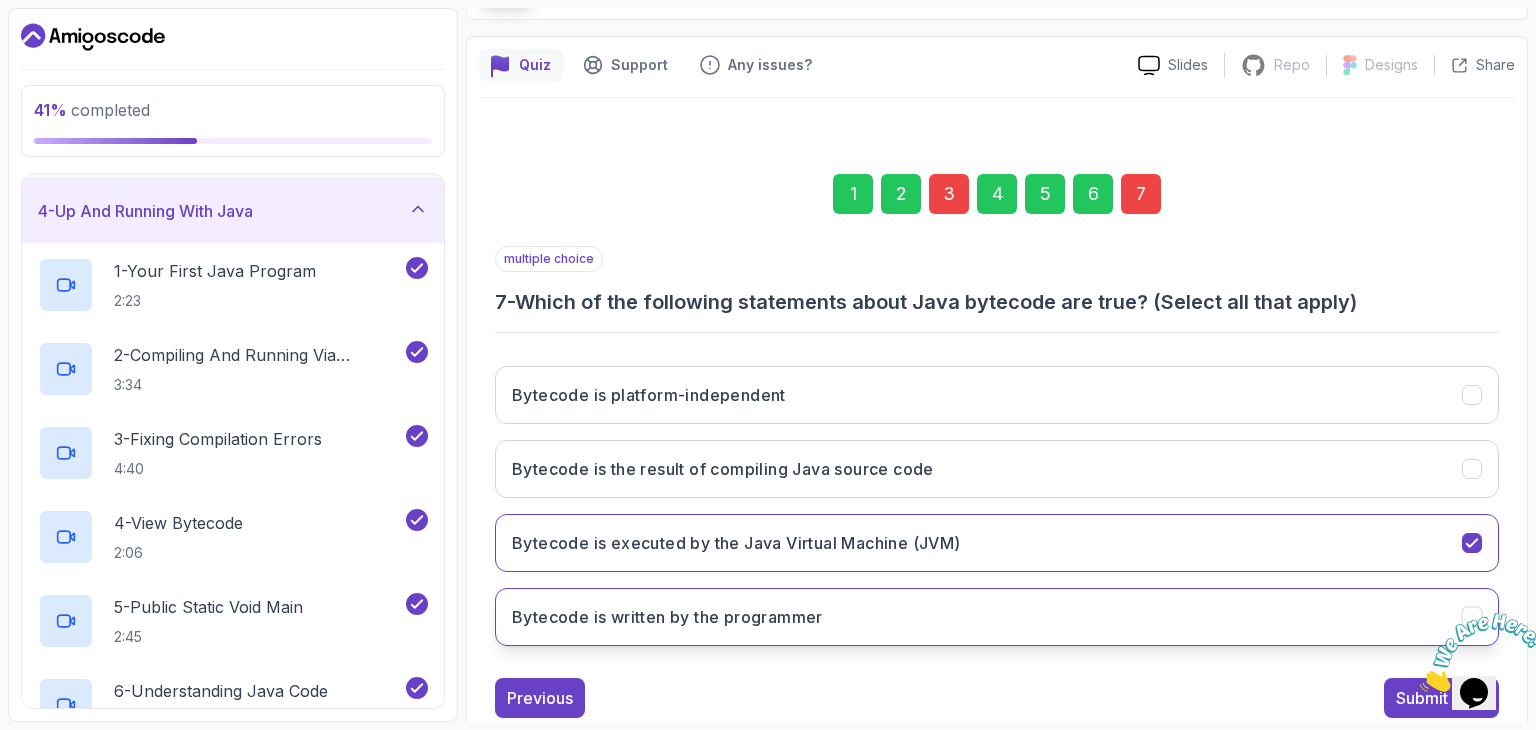 scroll, scrollTop: 0, scrollLeft: 0, axis: both 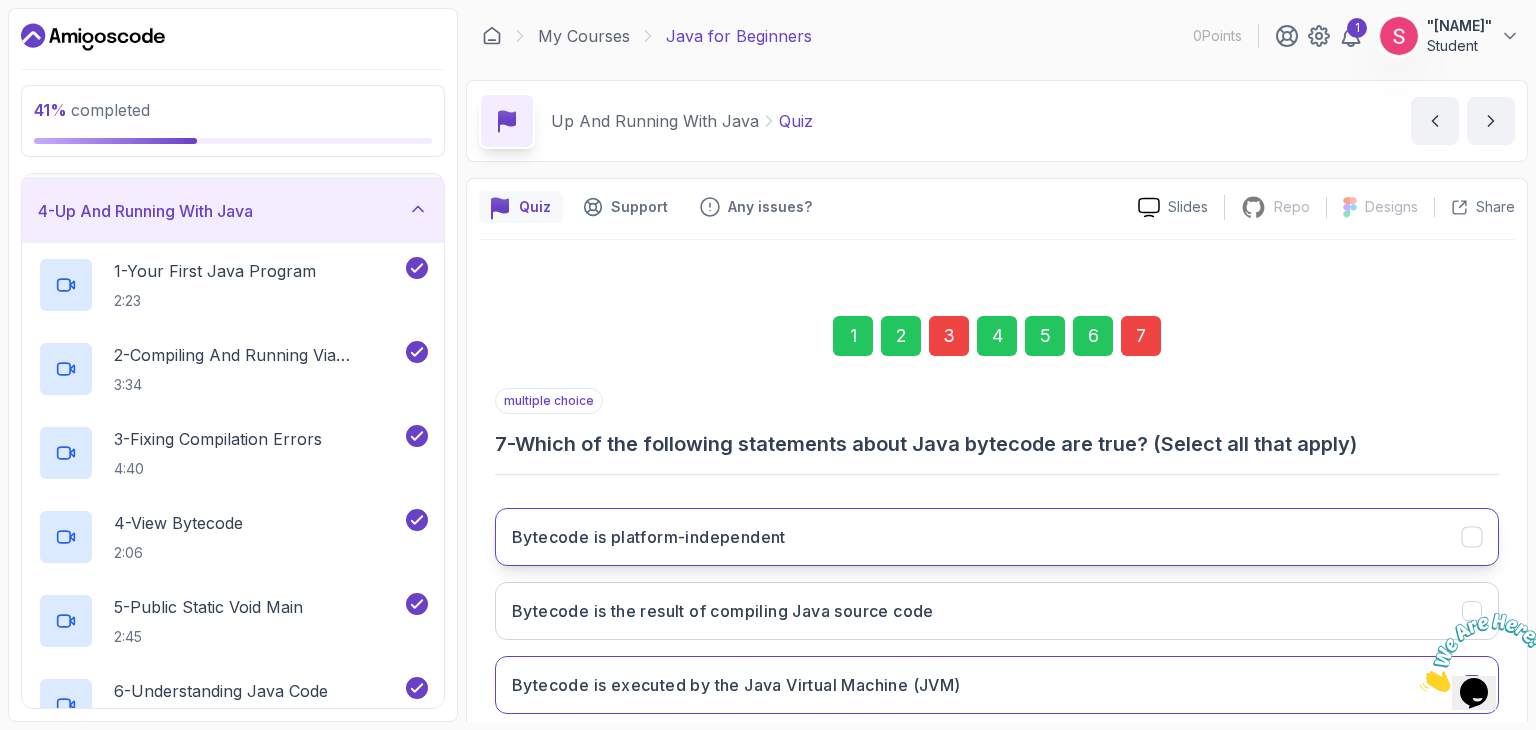 click on "Bytecode is platform-independent" at bounding box center [997, 537] 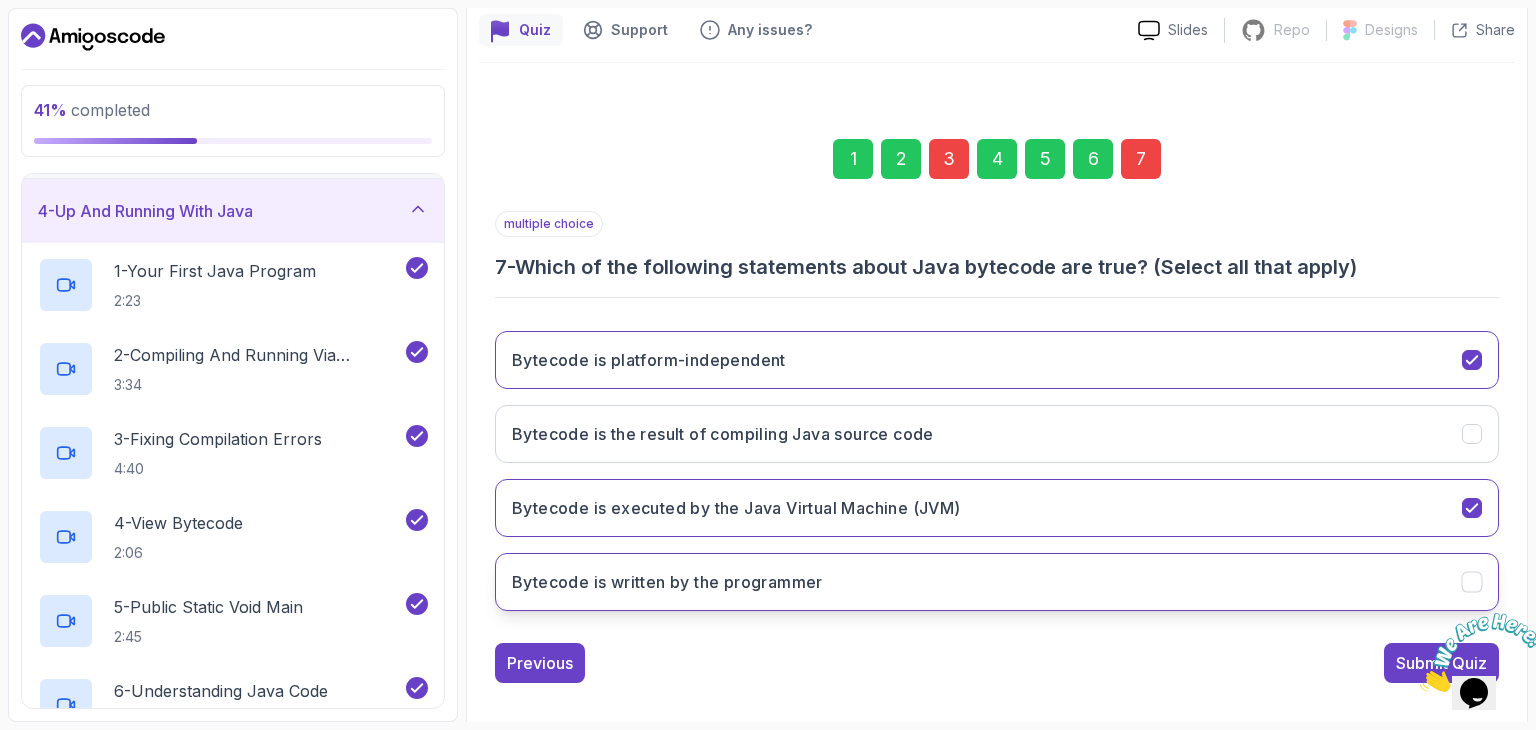 scroll, scrollTop: 192, scrollLeft: 0, axis: vertical 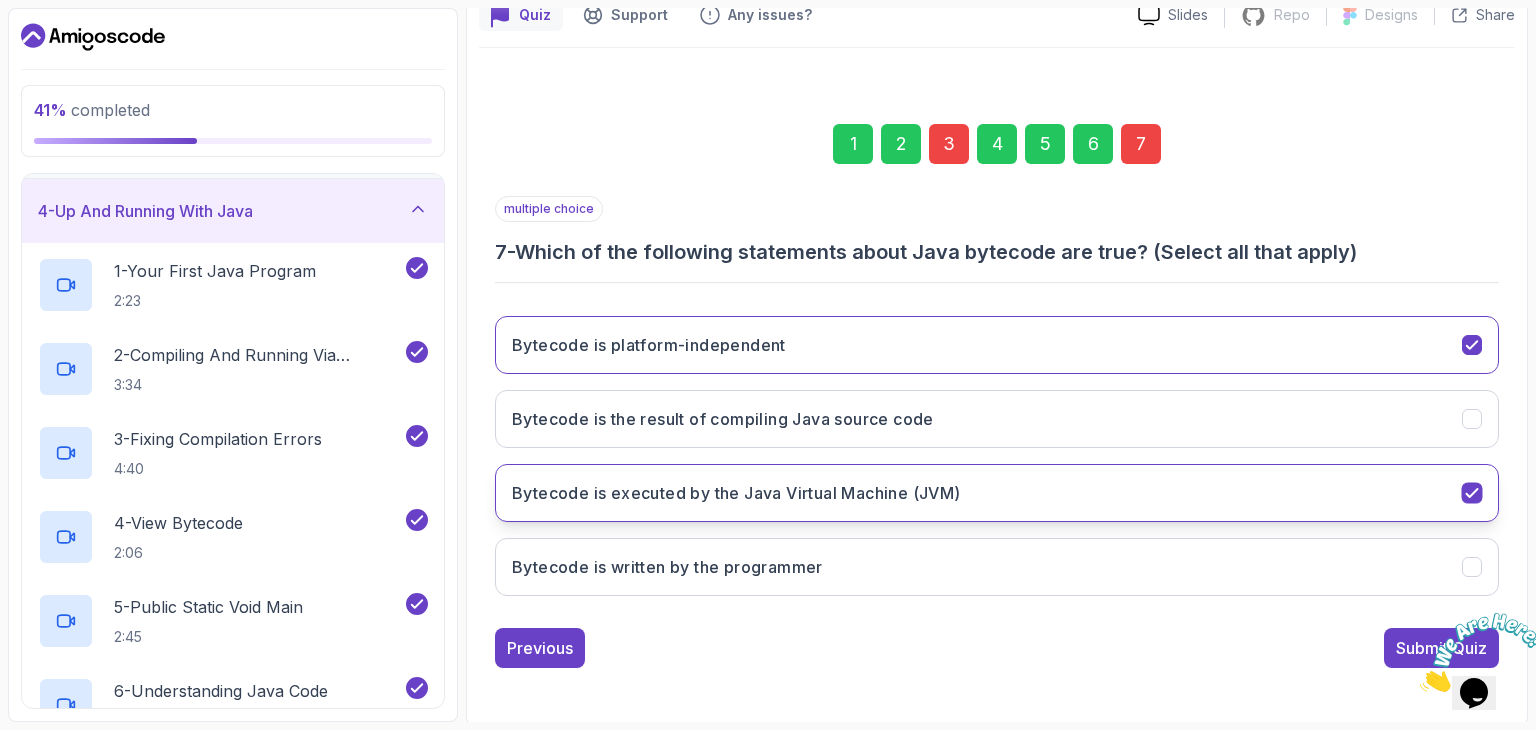 click 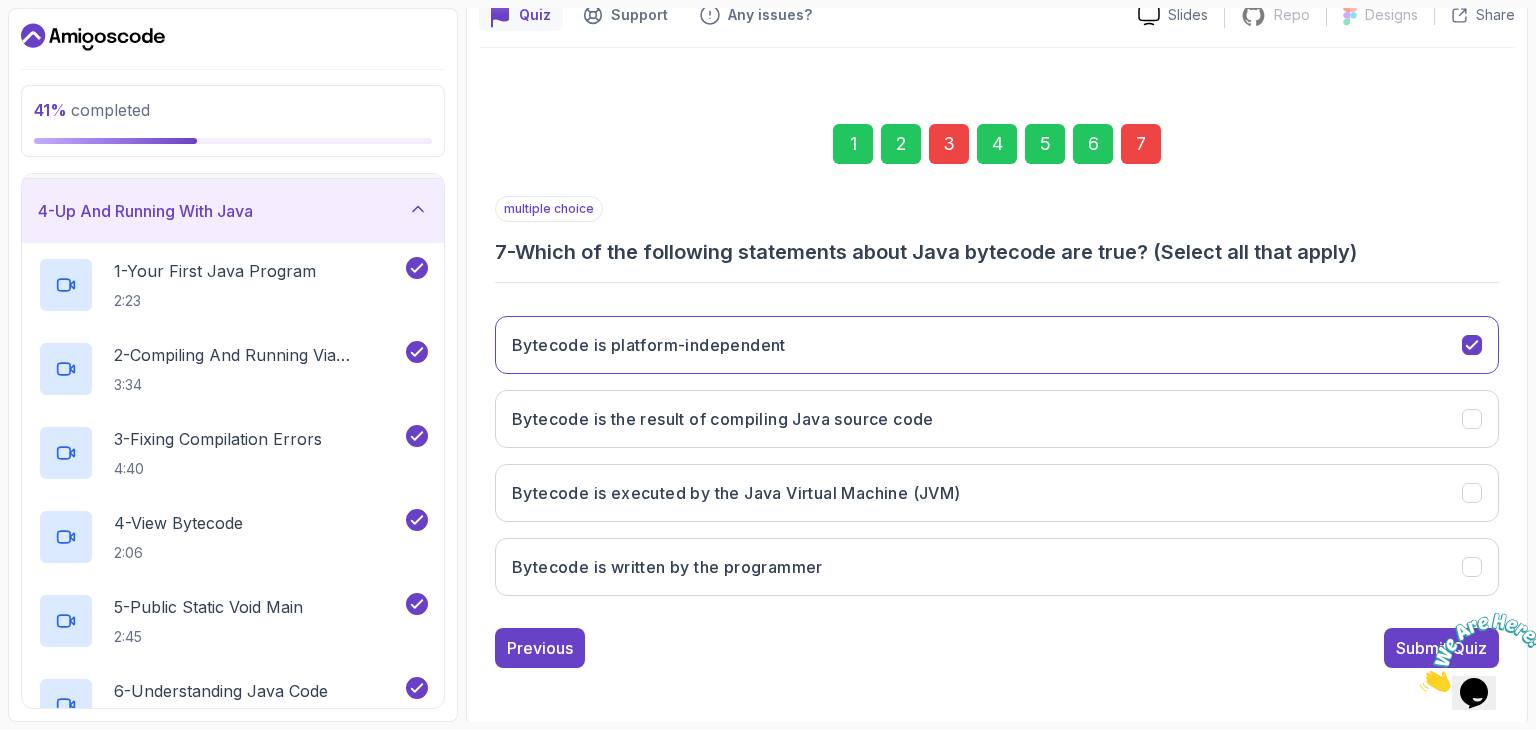 click on "3" at bounding box center (949, 144) 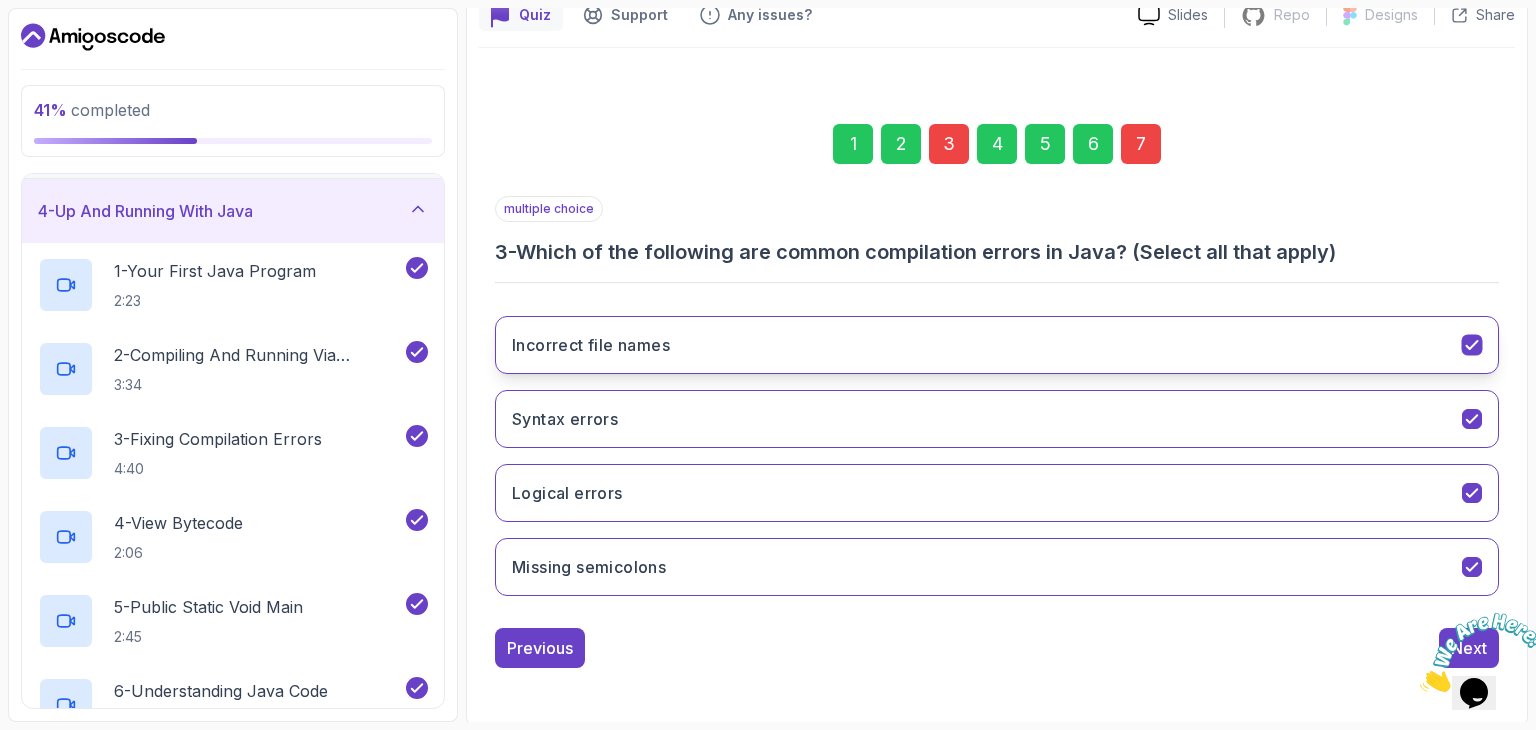 click 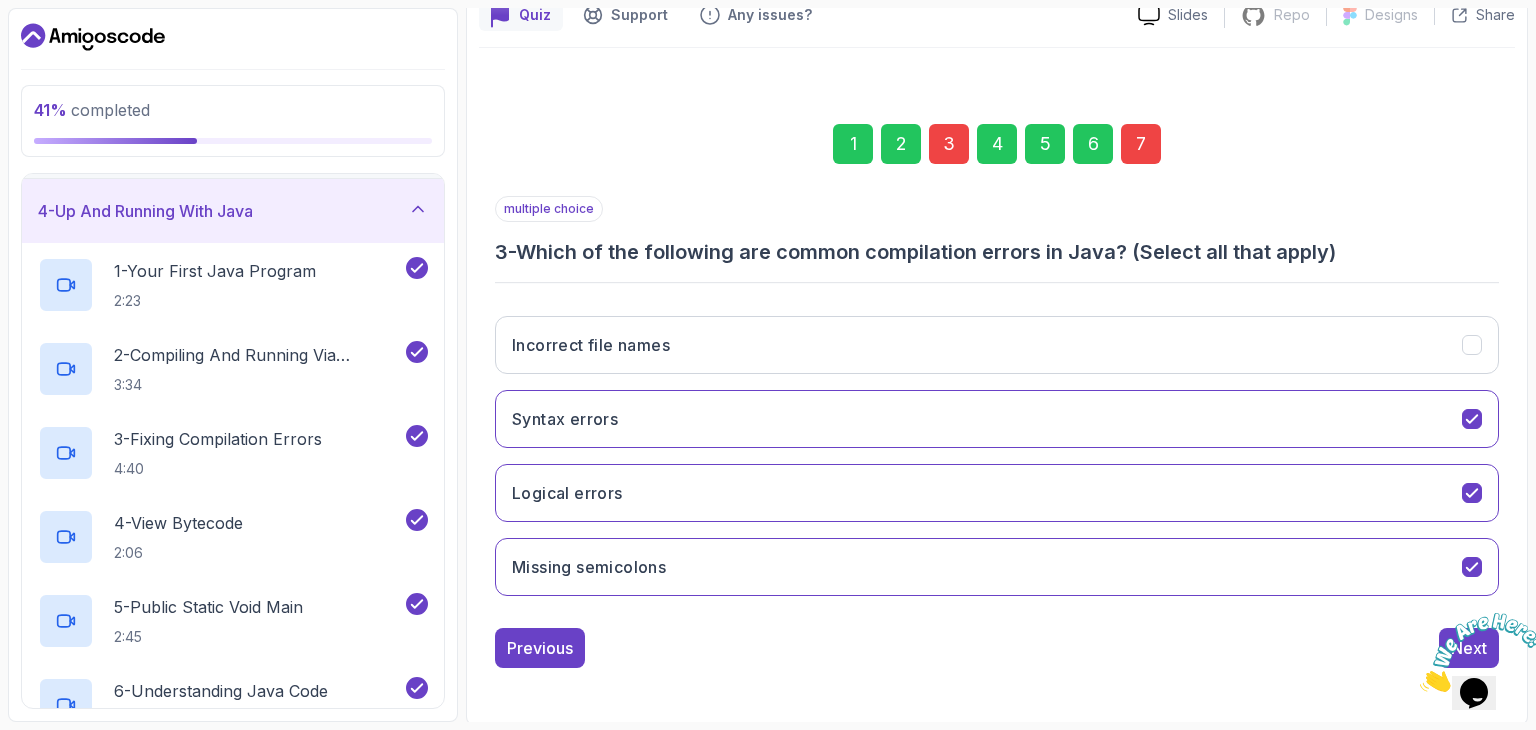 click at bounding box center [1482, 652] 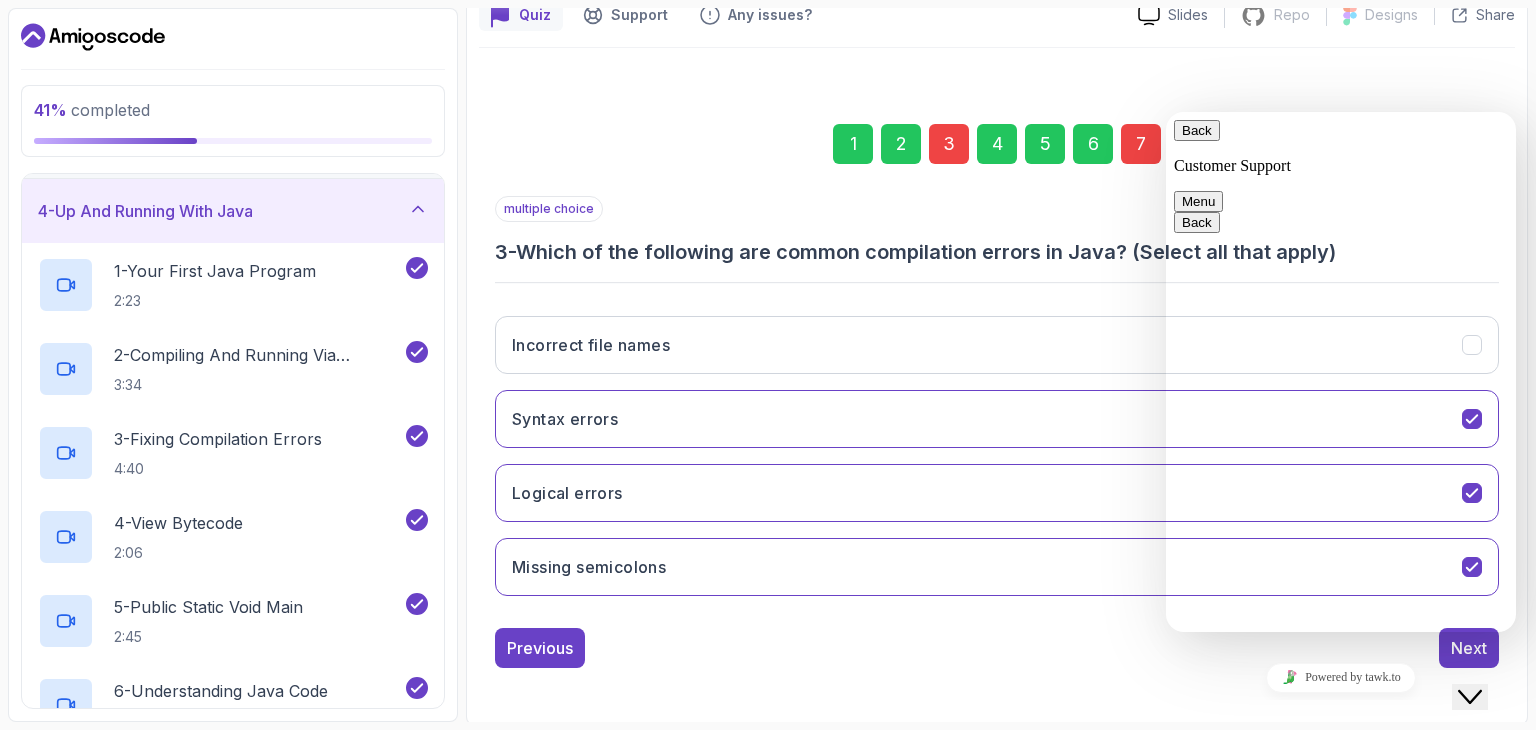 click on "1 2 3 4 5 6 7 multiple choice 3  -  Which of the following are common compilation errors in Java? (Select all that apply) Incorrect file names Syntax errors Logical errors Missing semicolons Previous Next" at bounding box center (997, 380) 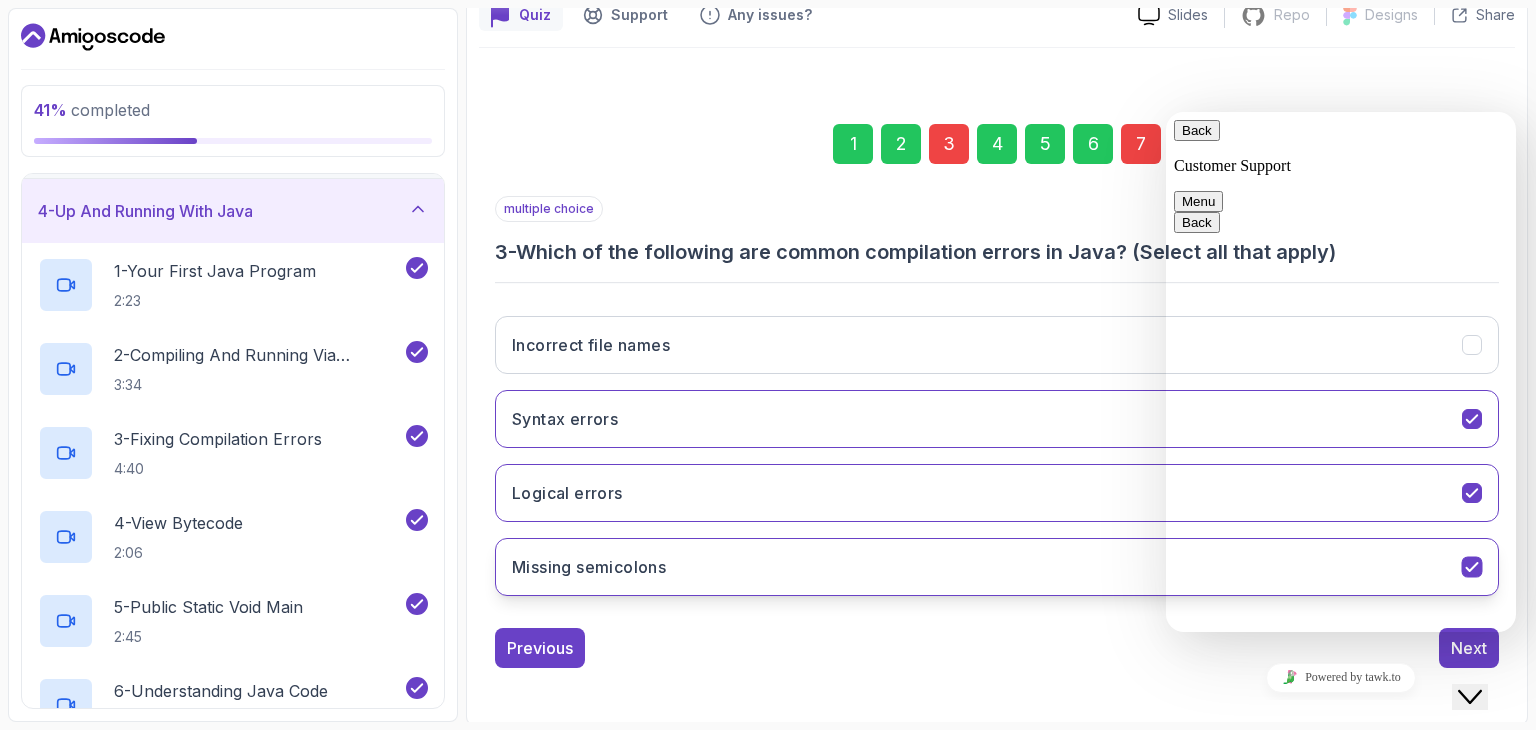 drag, startPoint x: 1007, startPoint y: 583, endPoint x: 980, endPoint y: 587, distance: 27.294687 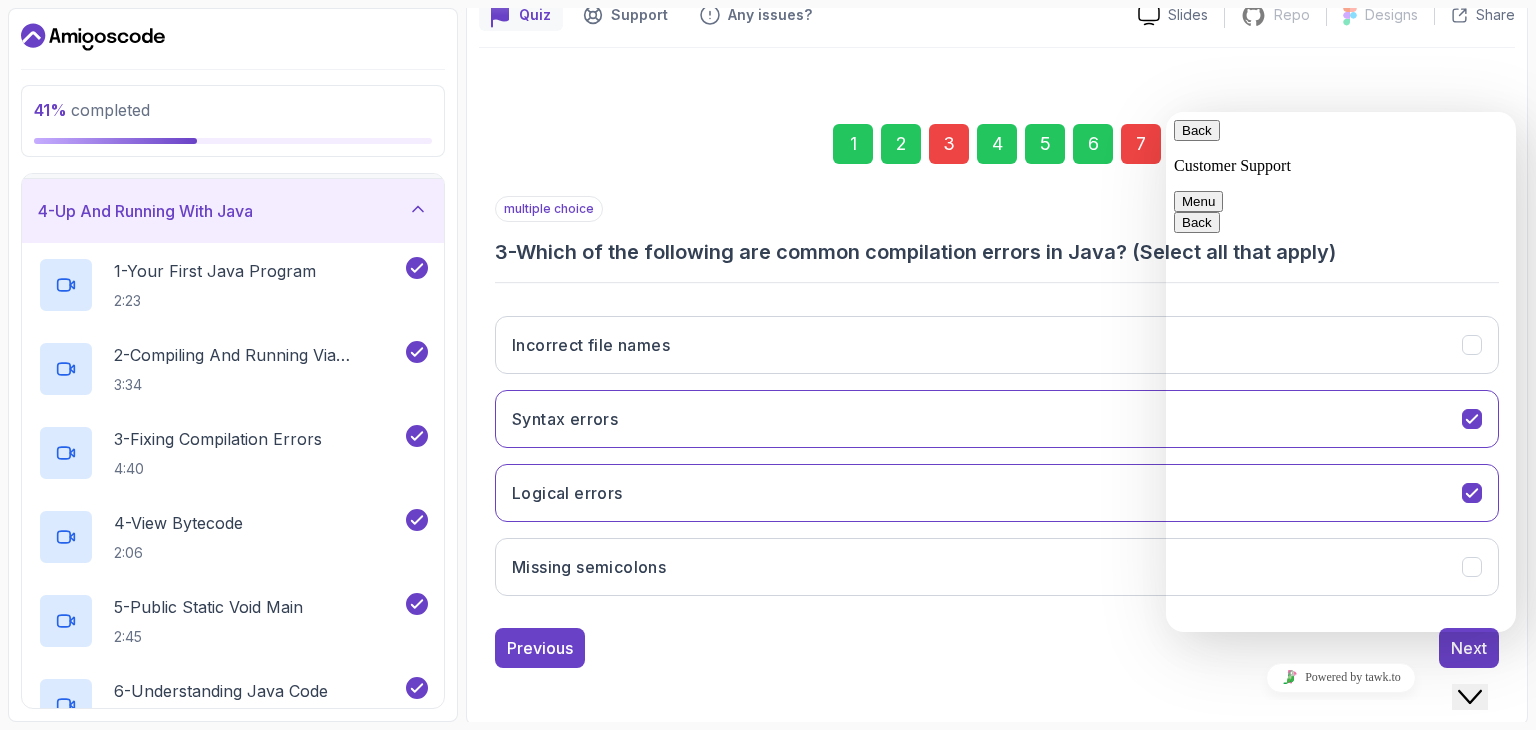click on "7" at bounding box center (1141, 144) 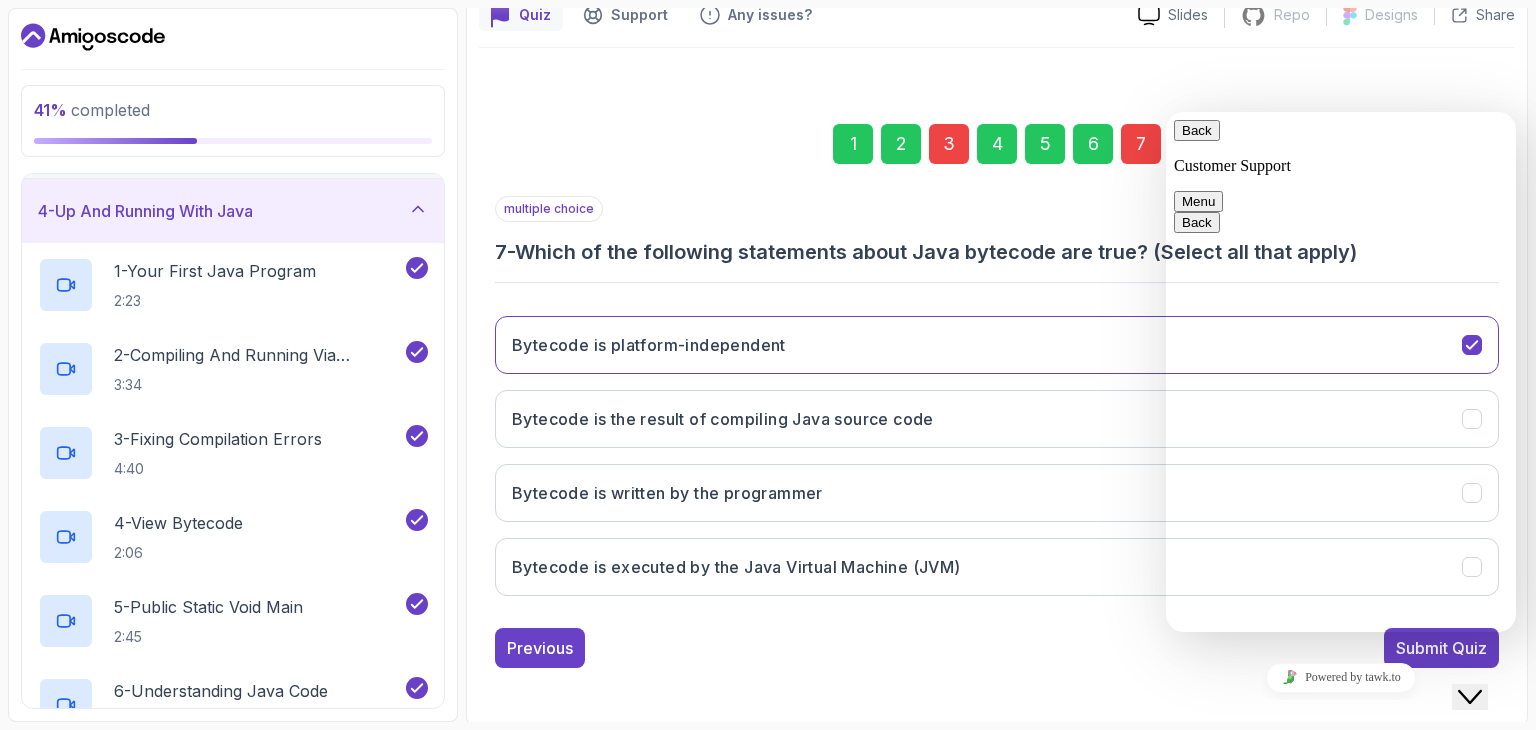 click on "Close Chat This icon closes the chat window." 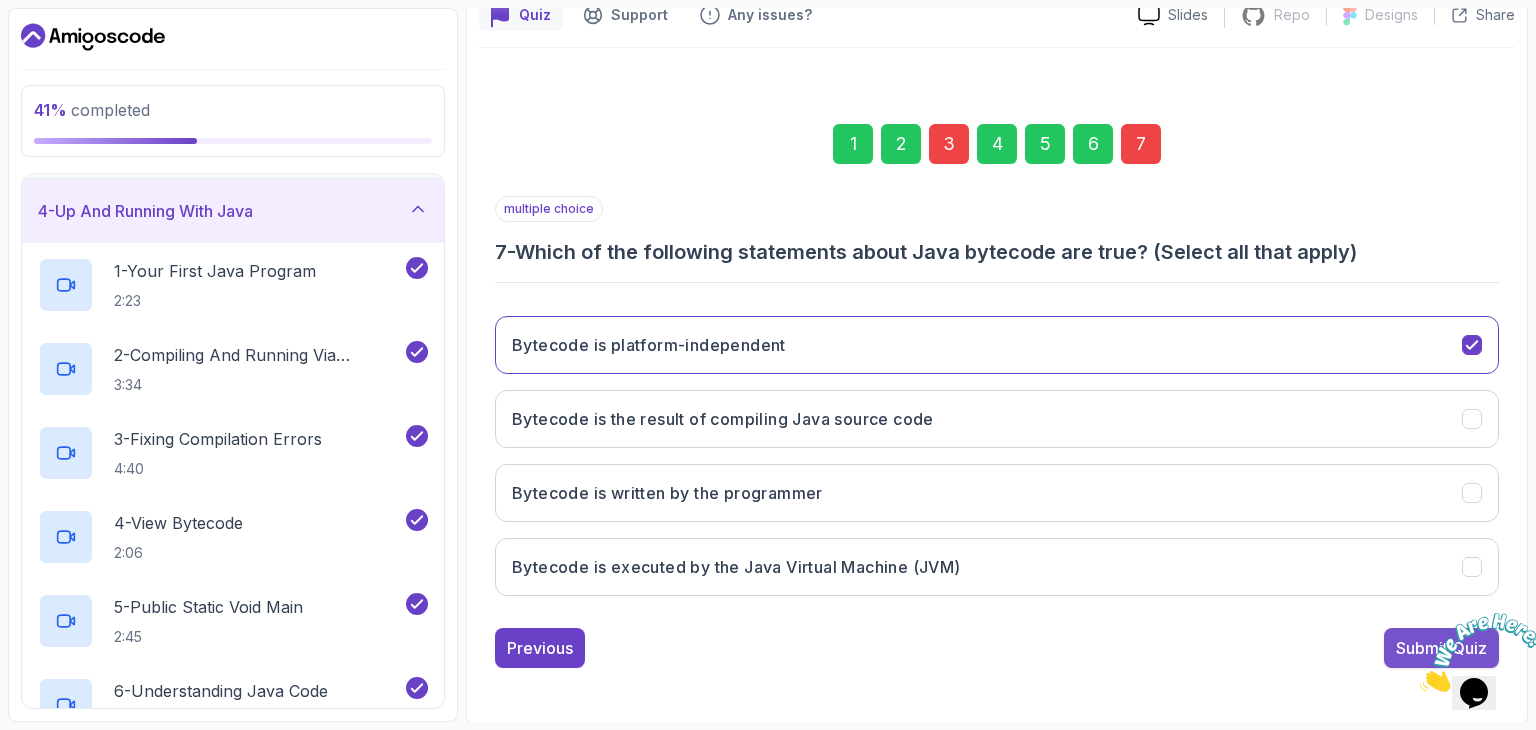 click on "Submit Quiz" at bounding box center [1441, 648] 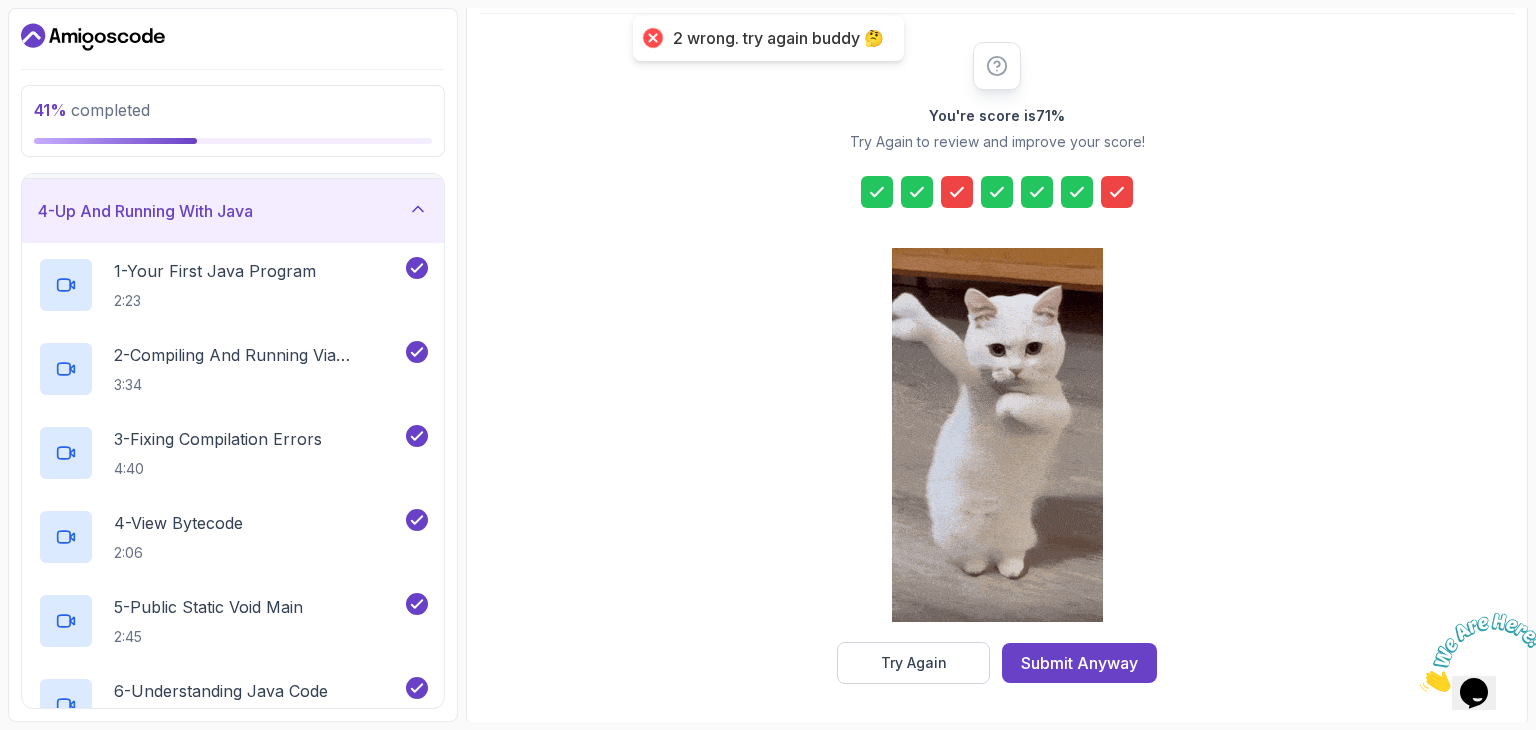 scroll, scrollTop: 228, scrollLeft: 0, axis: vertical 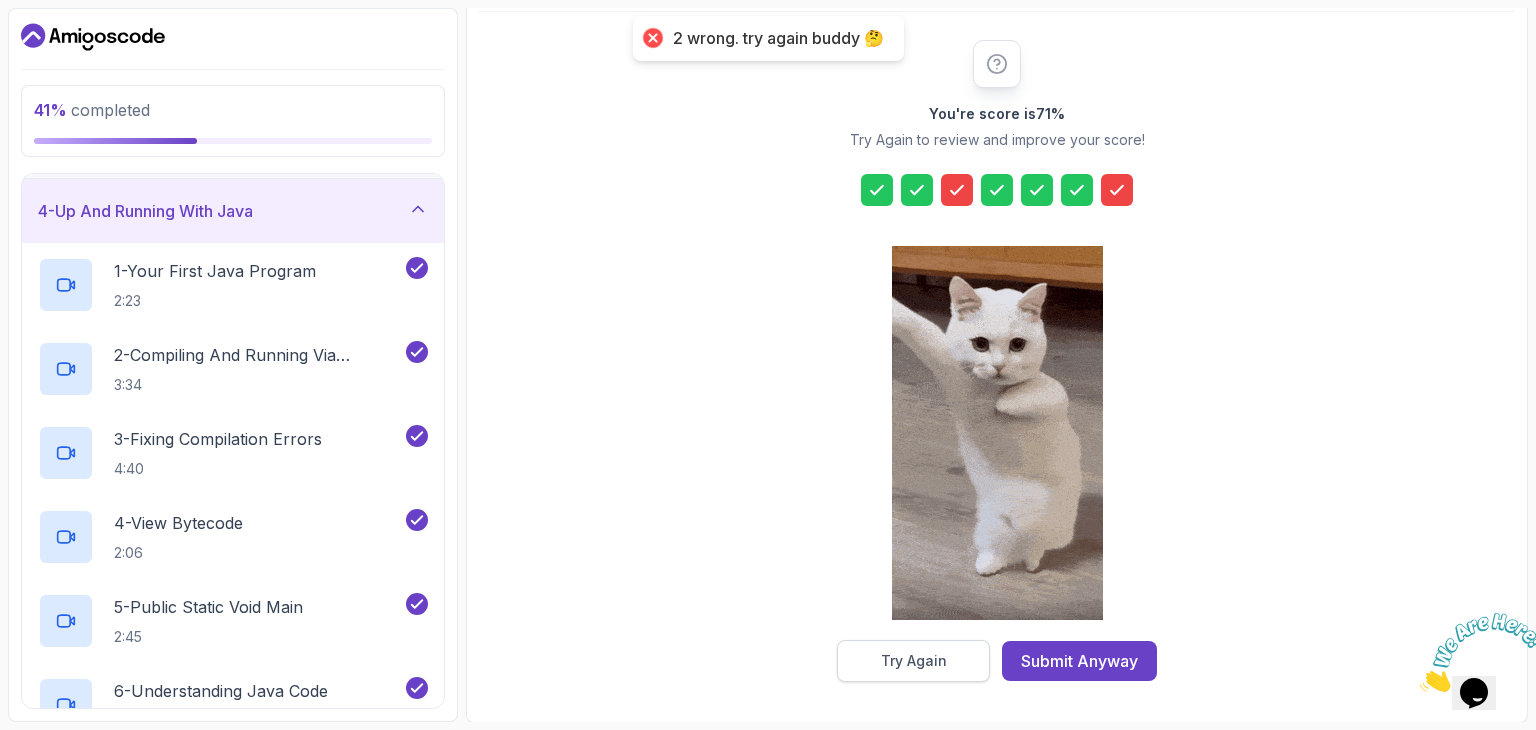 click on "Try Again" at bounding box center [914, 661] 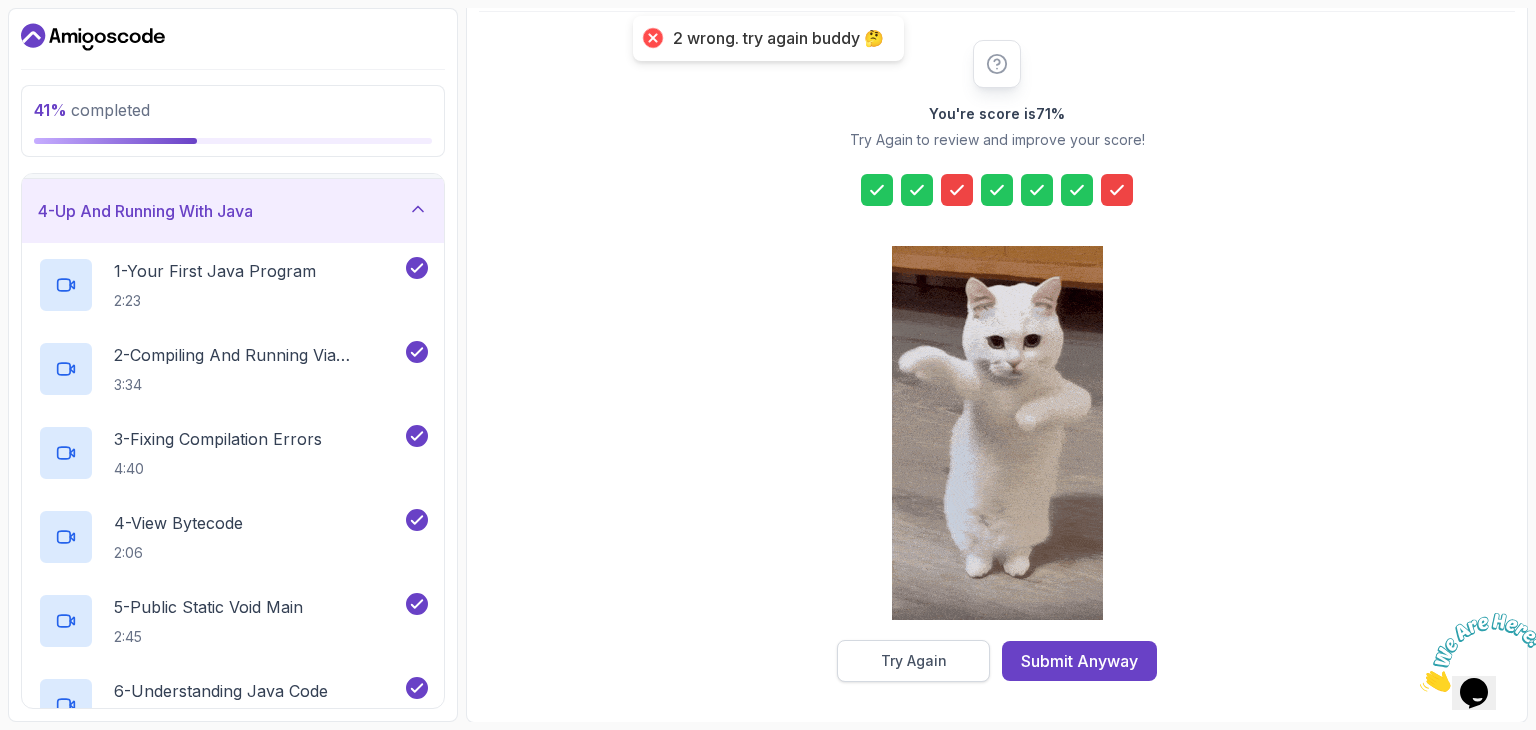 scroll, scrollTop: 192, scrollLeft: 0, axis: vertical 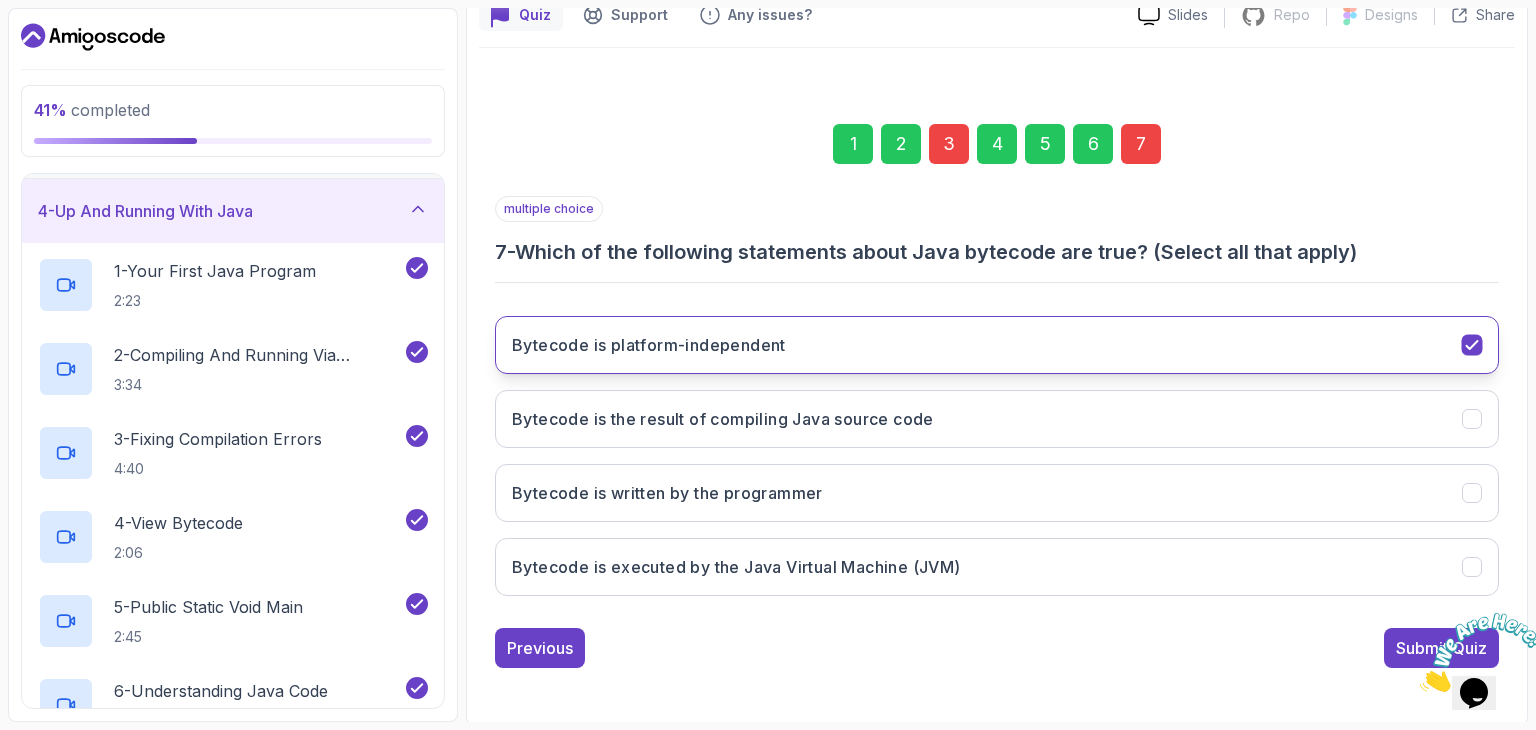 click 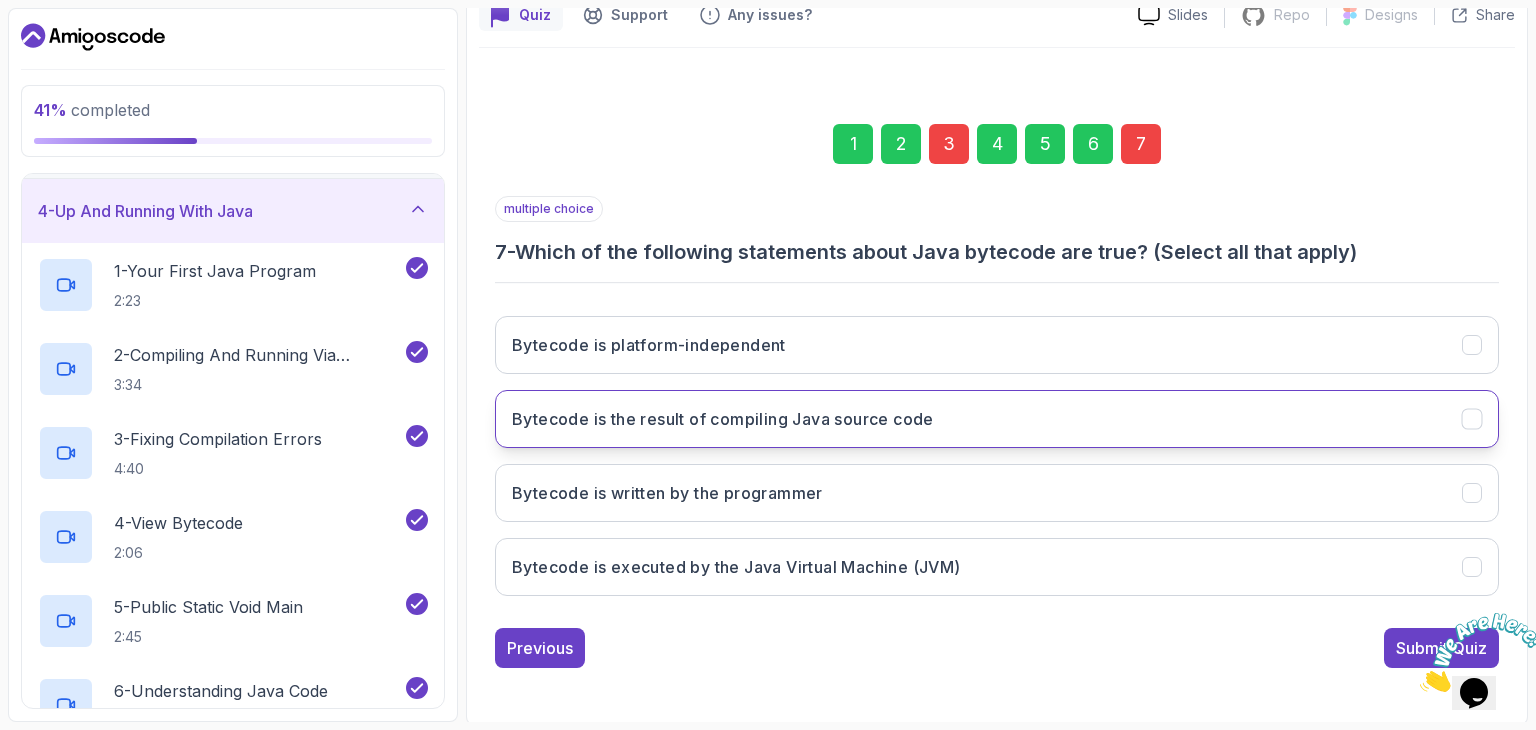 click on "Bytecode is the result of compiling Java source code" at bounding box center [997, 419] 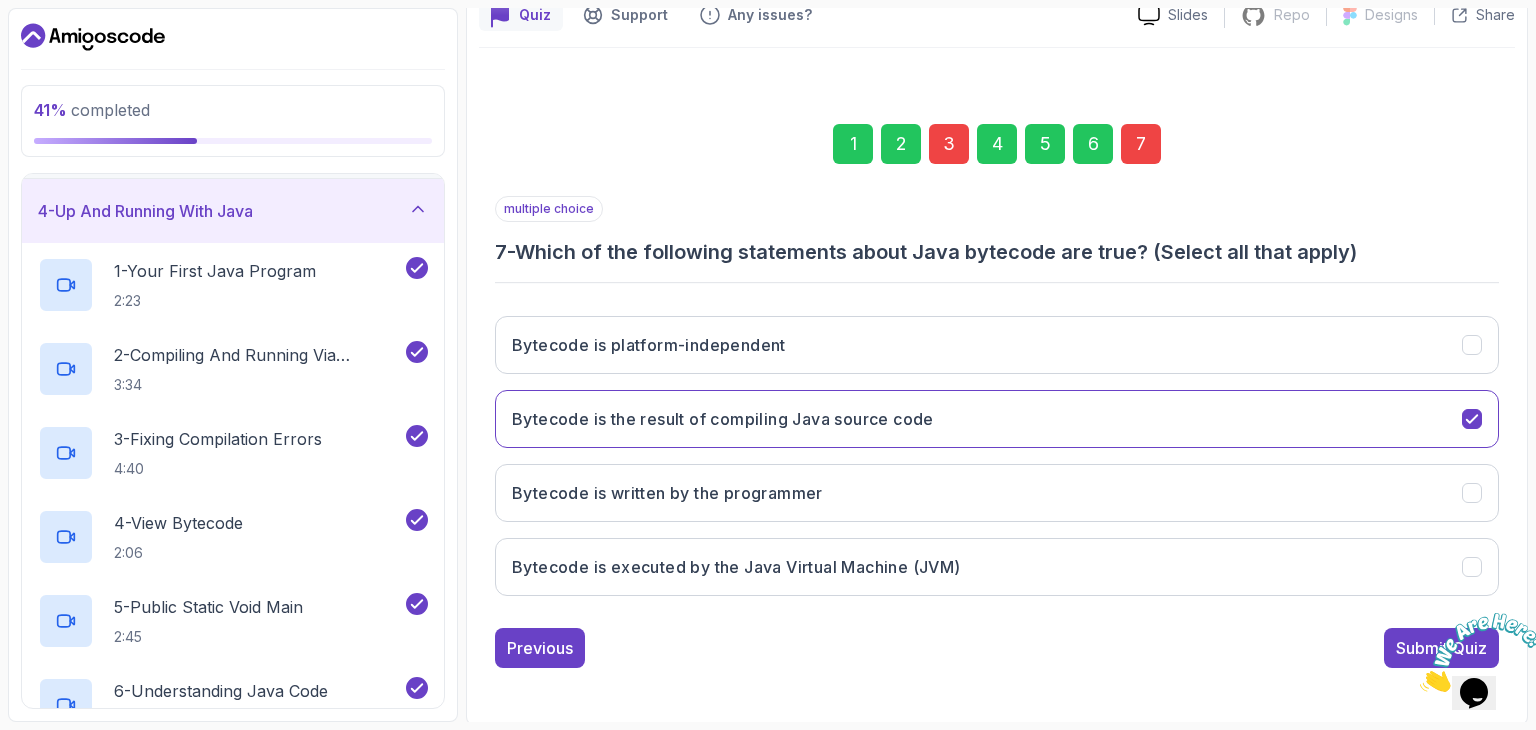 click on "Submit Quiz" at bounding box center (1441, 648) 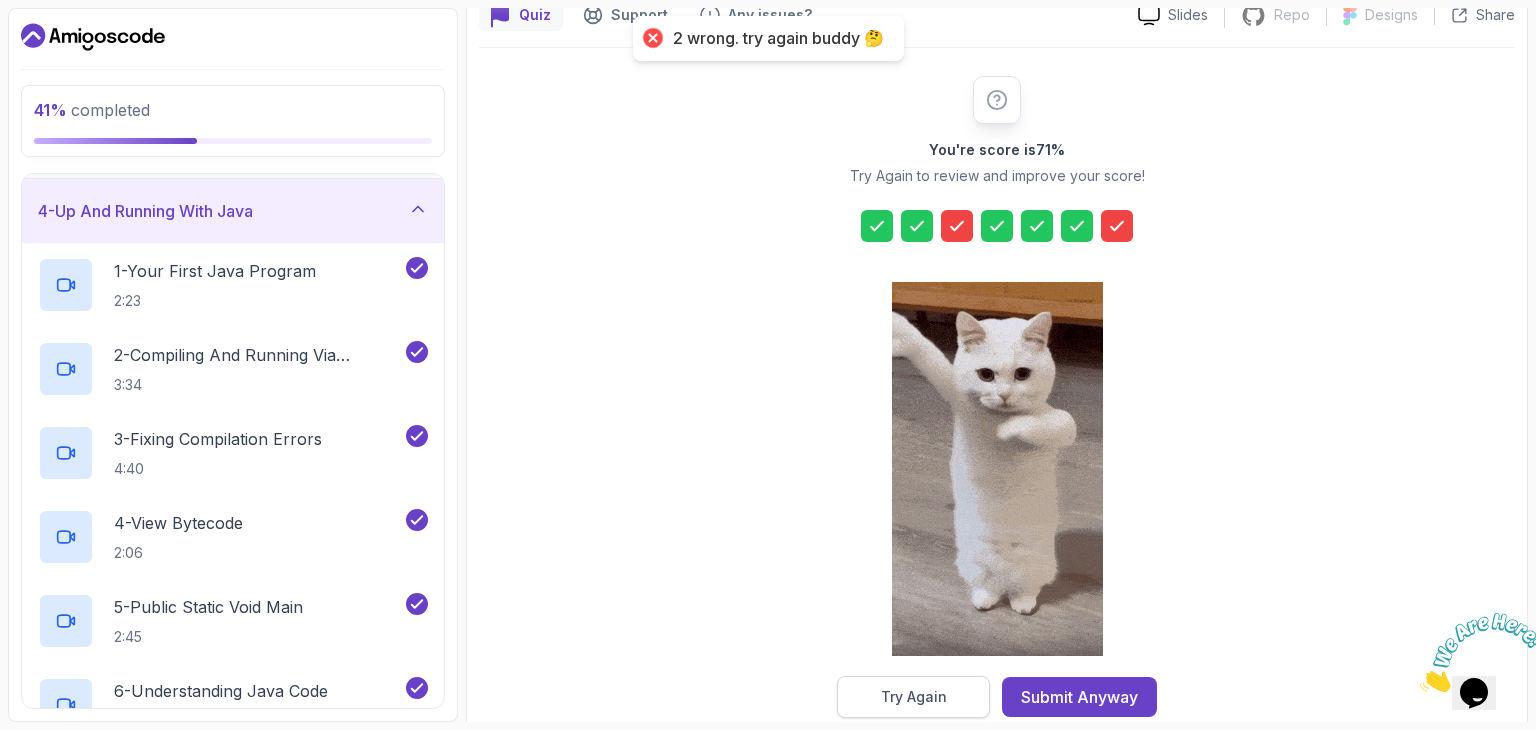 click on "Try Again" at bounding box center [913, 697] 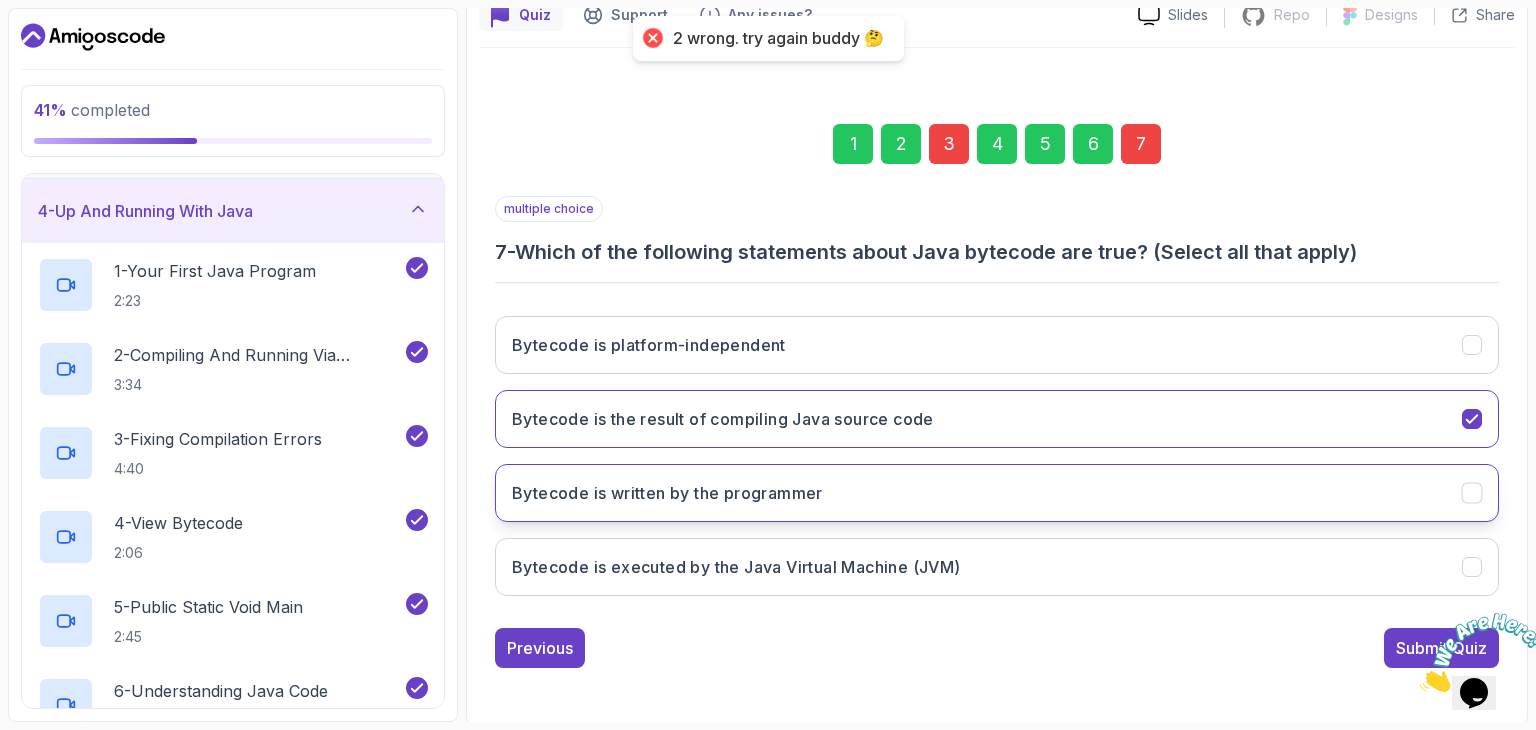 click 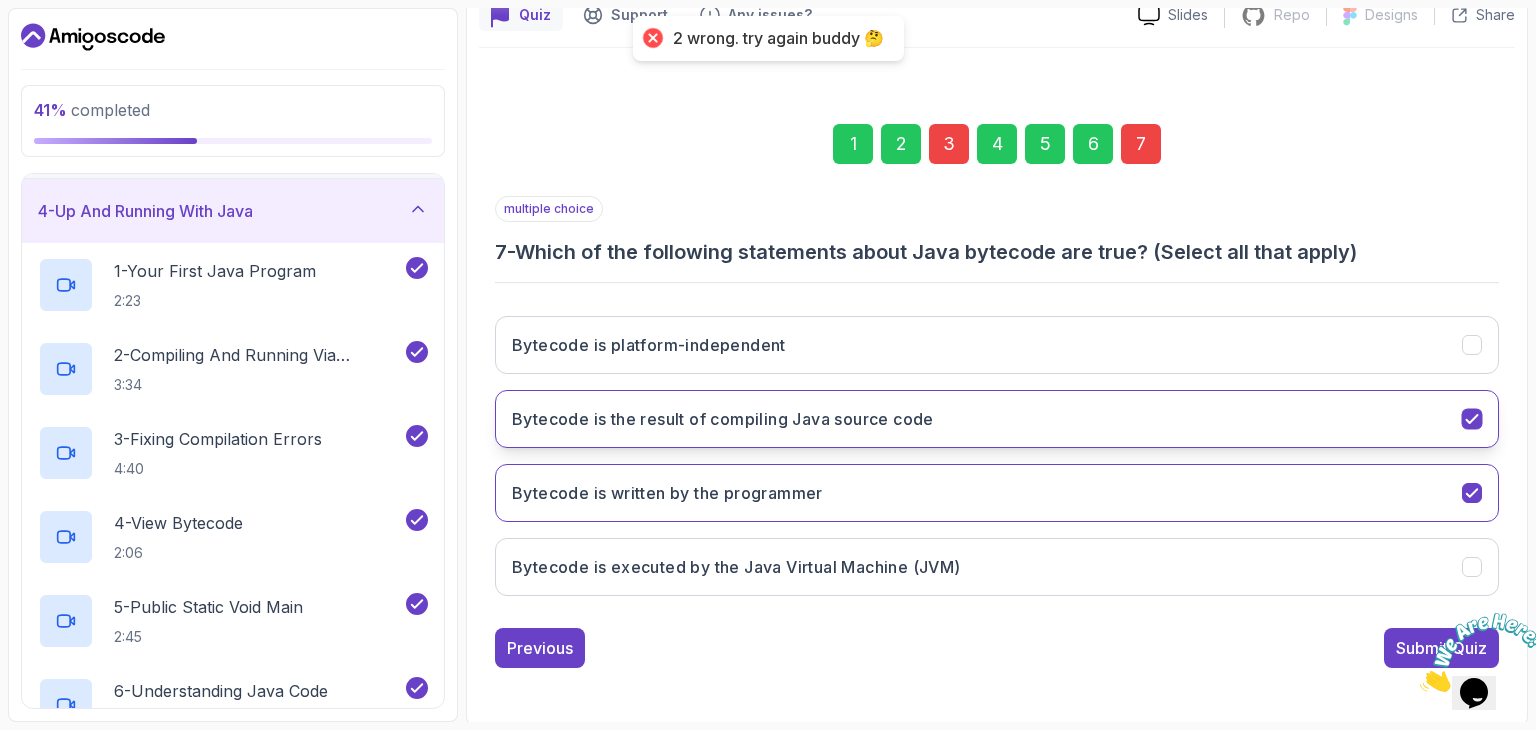 click 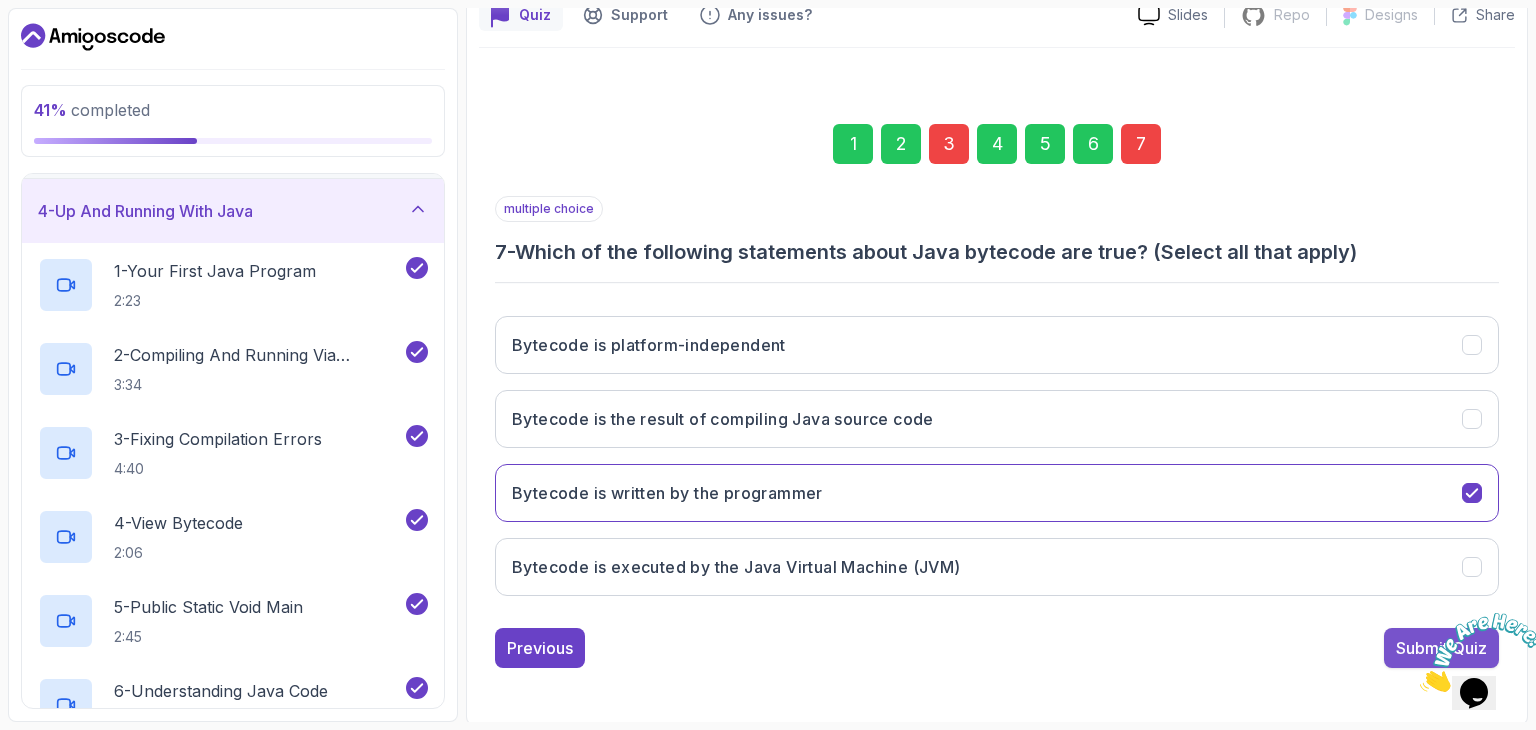 click on "Submit Quiz" at bounding box center [1441, 648] 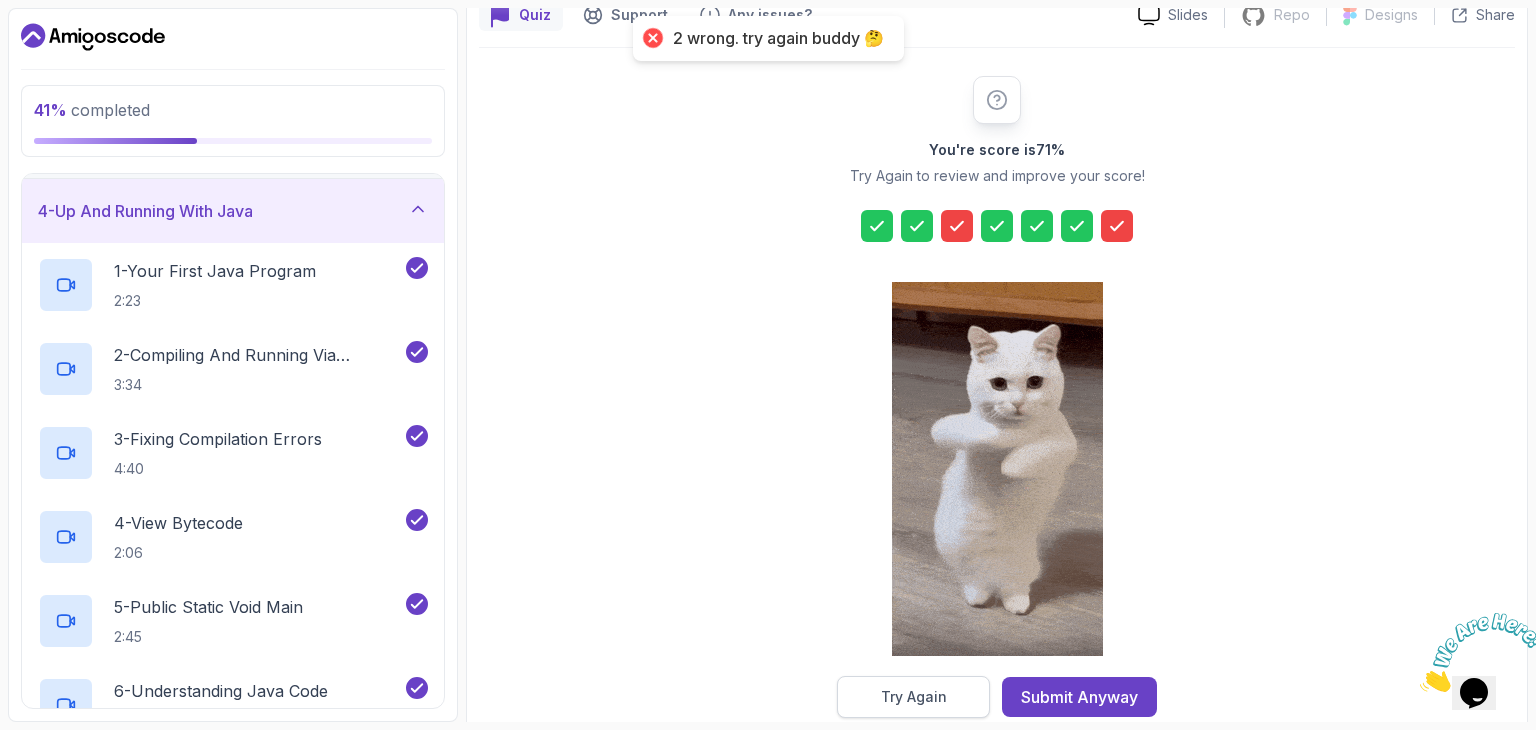 click on "Try Again" at bounding box center [914, 697] 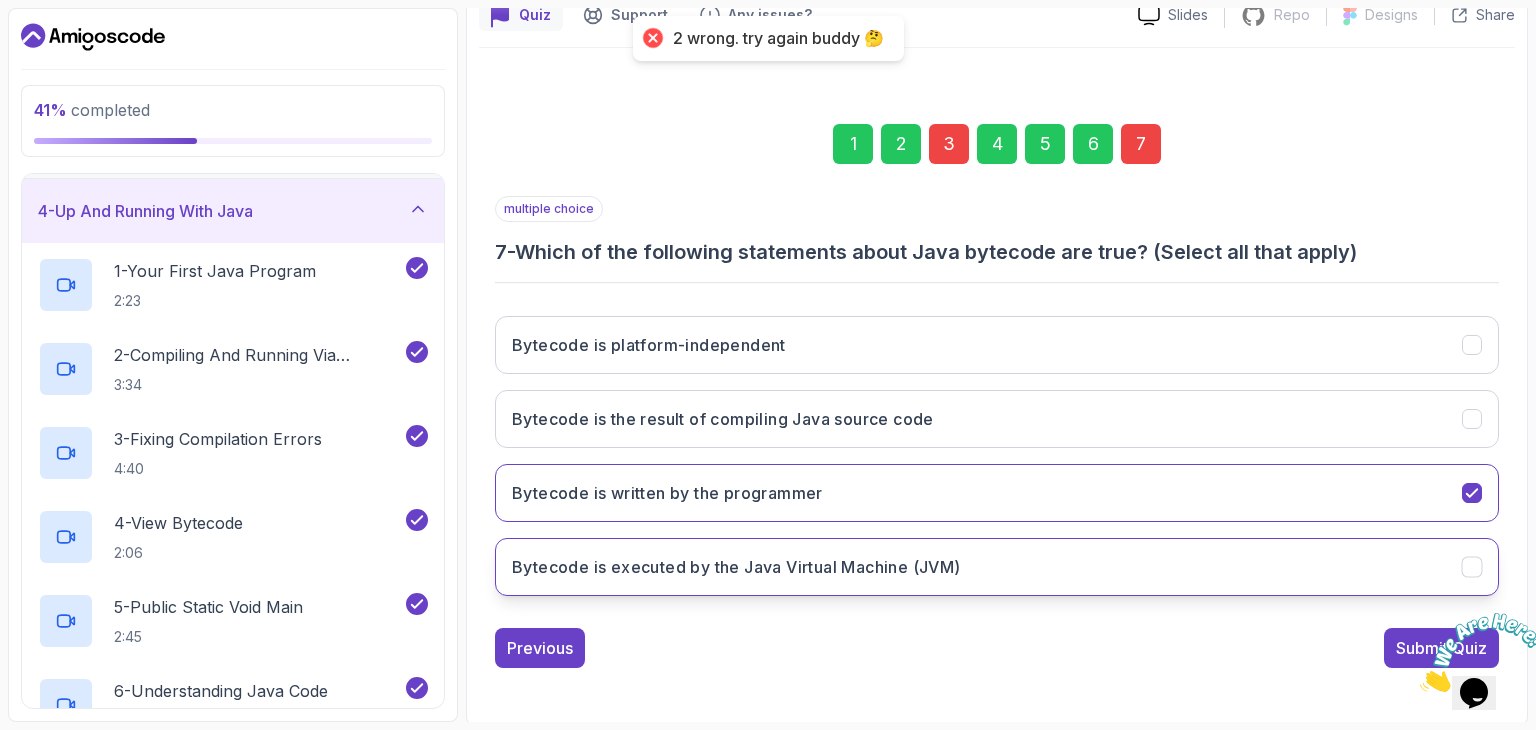click 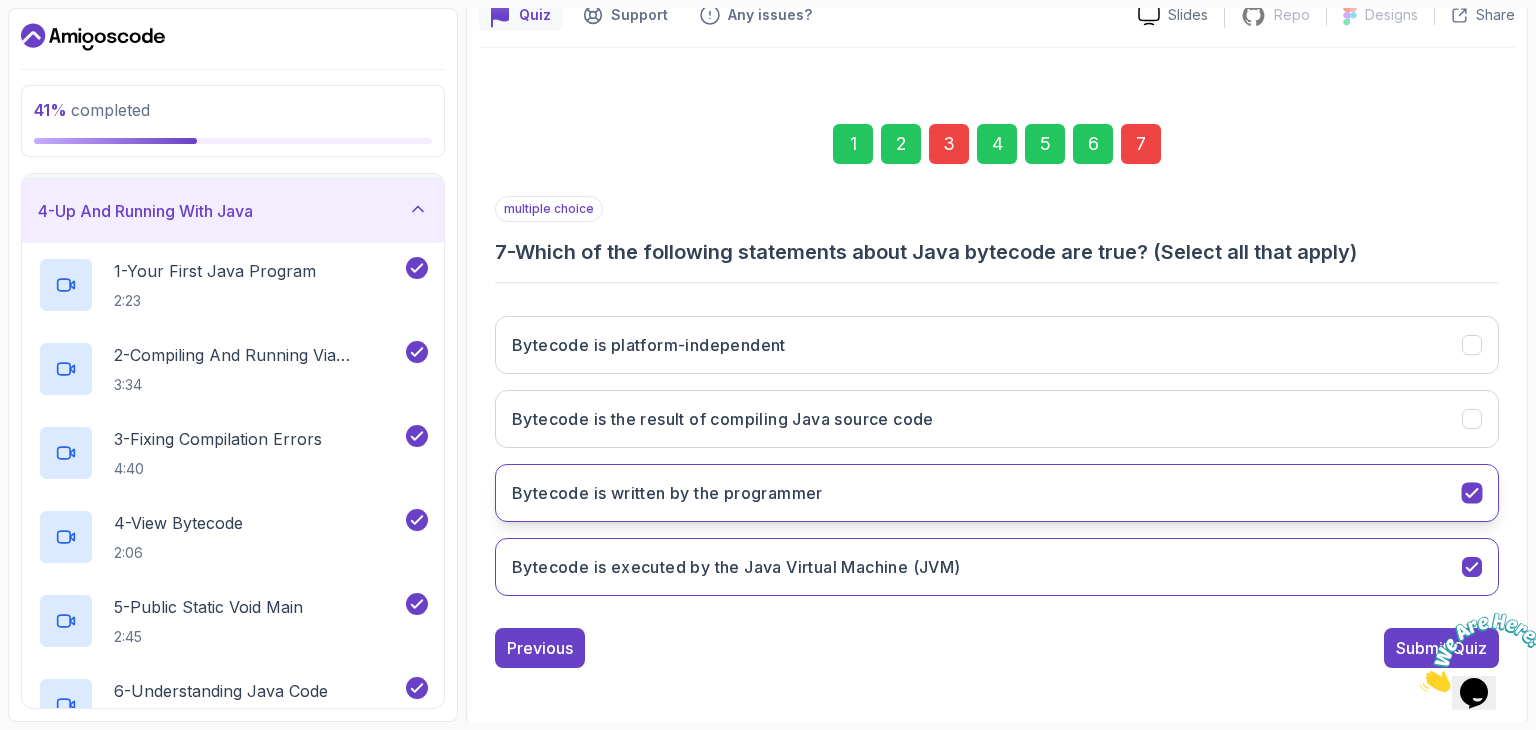 drag, startPoint x: 1480, startPoint y: 495, endPoint x: 1471, endPoint y: 485, distance: 13.453624 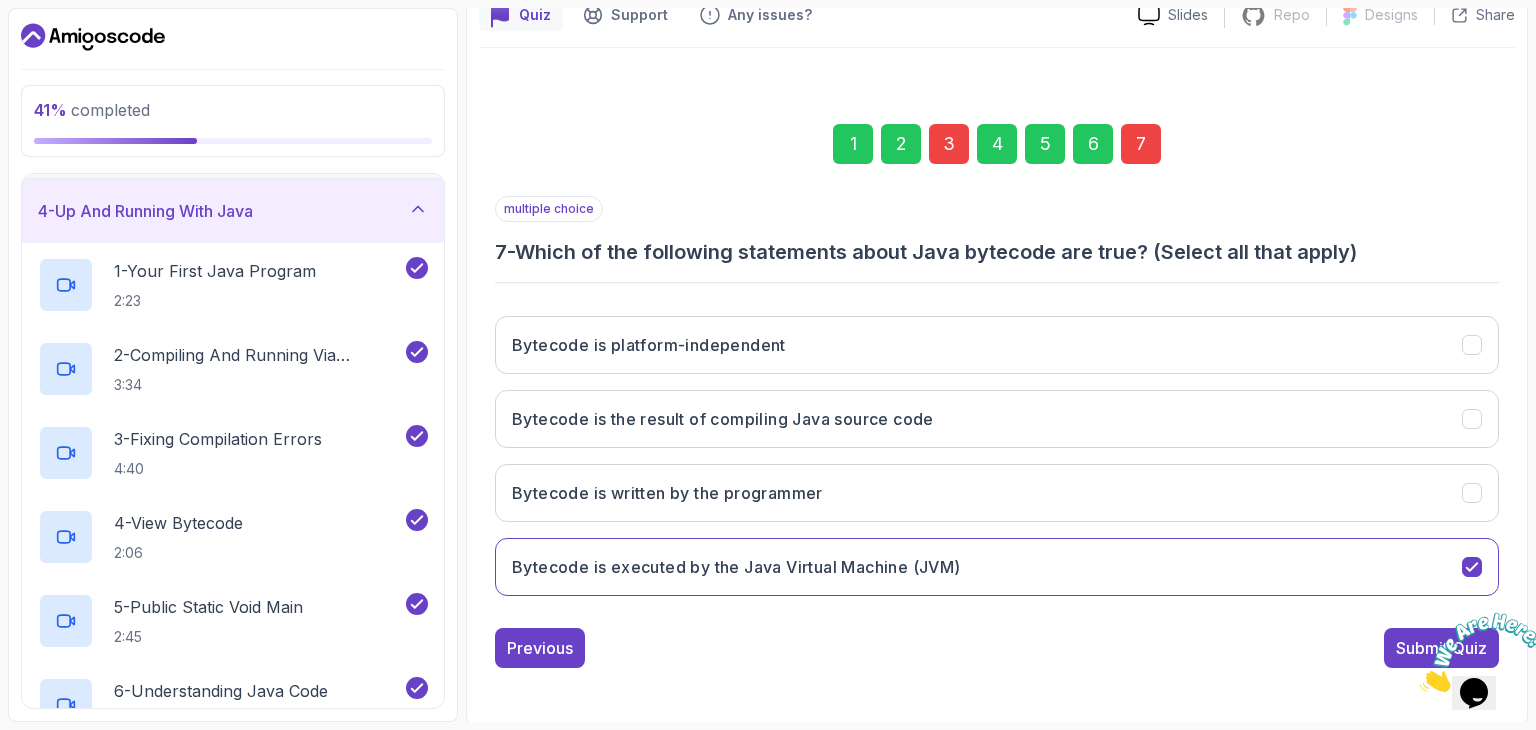 click at bounding box center [1482, 652] 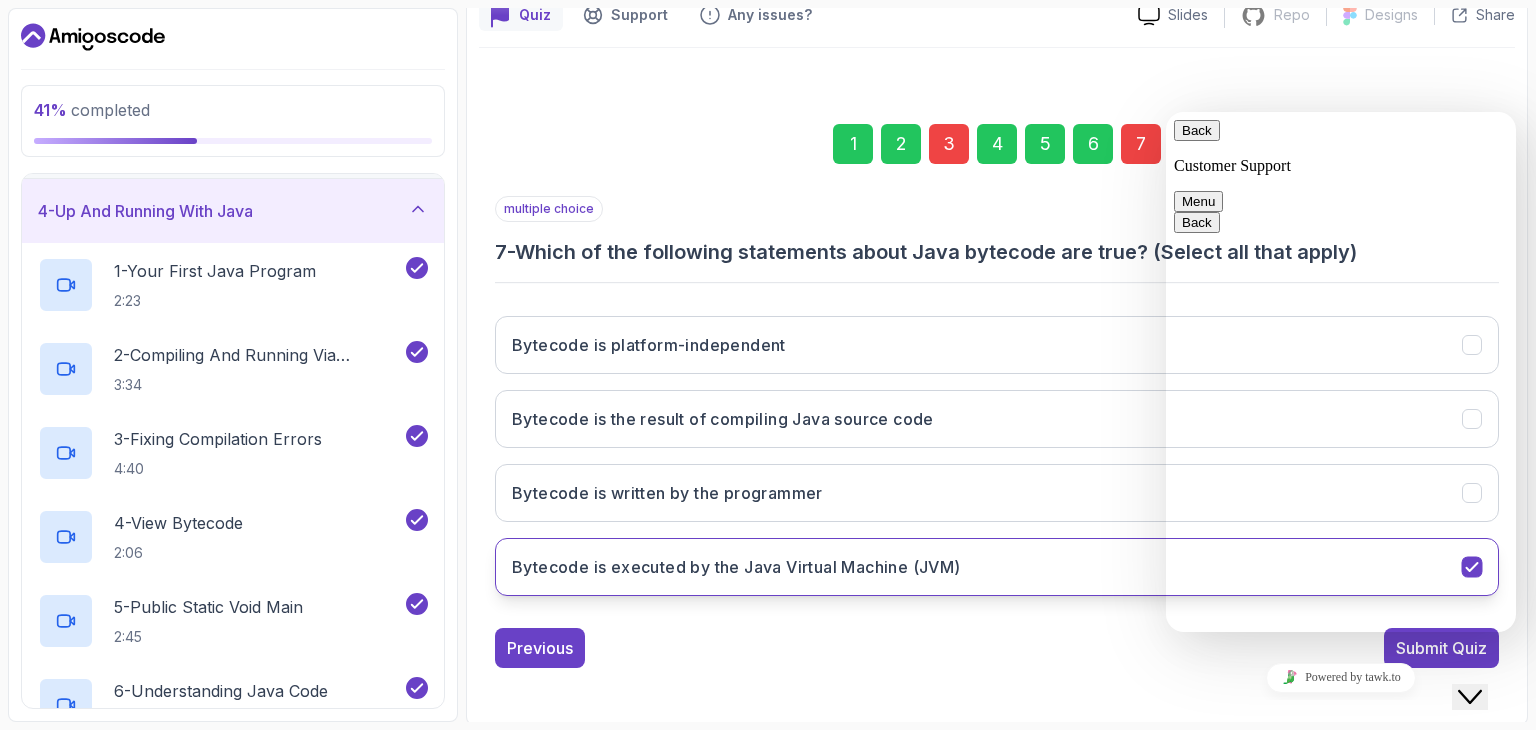 click on "Bytecode is executed by the Java Virtual Machine (JVM)" at bounding box center (997, 567) 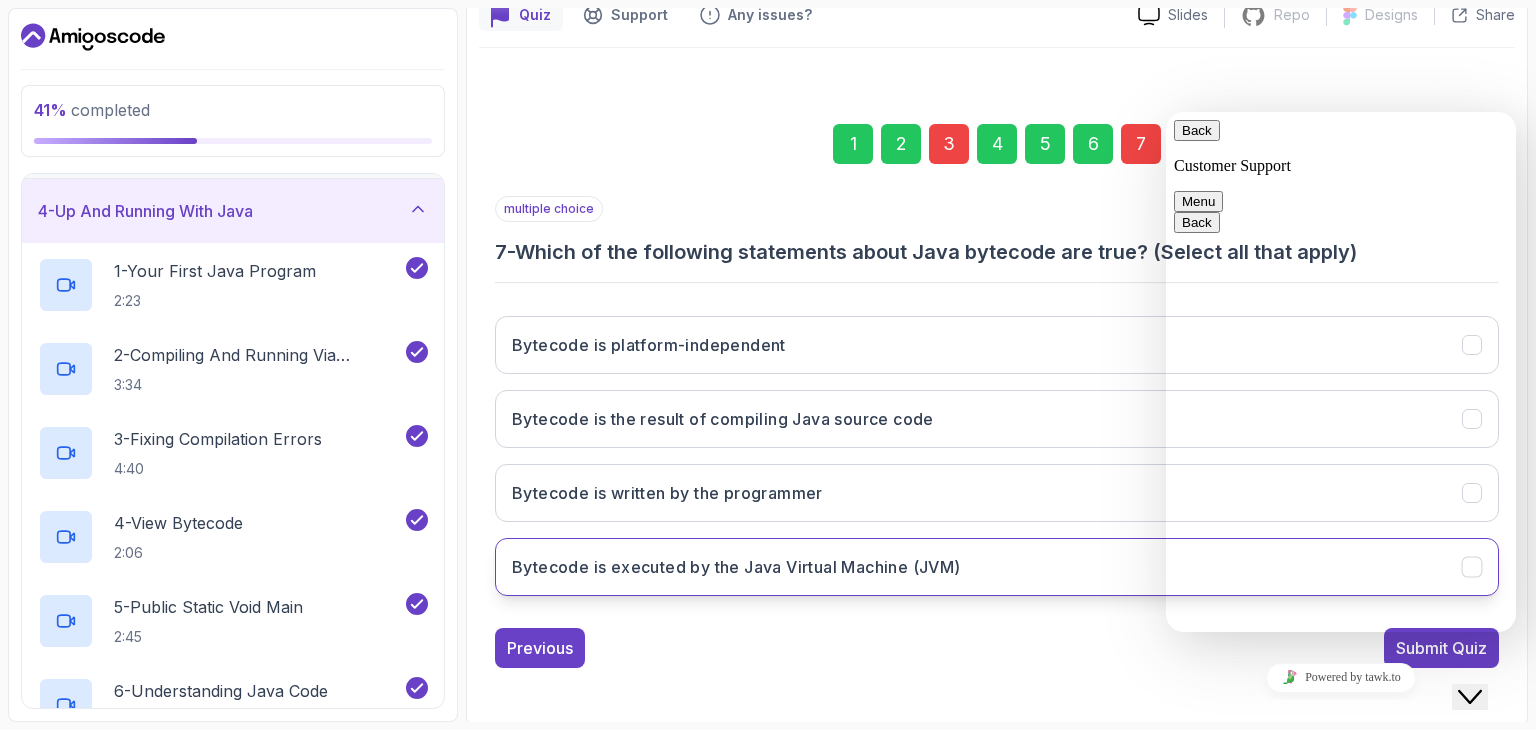 click on "Bytecode is executed by the Java Virtual Machine (JVM)" at bounding box center (997, 567) 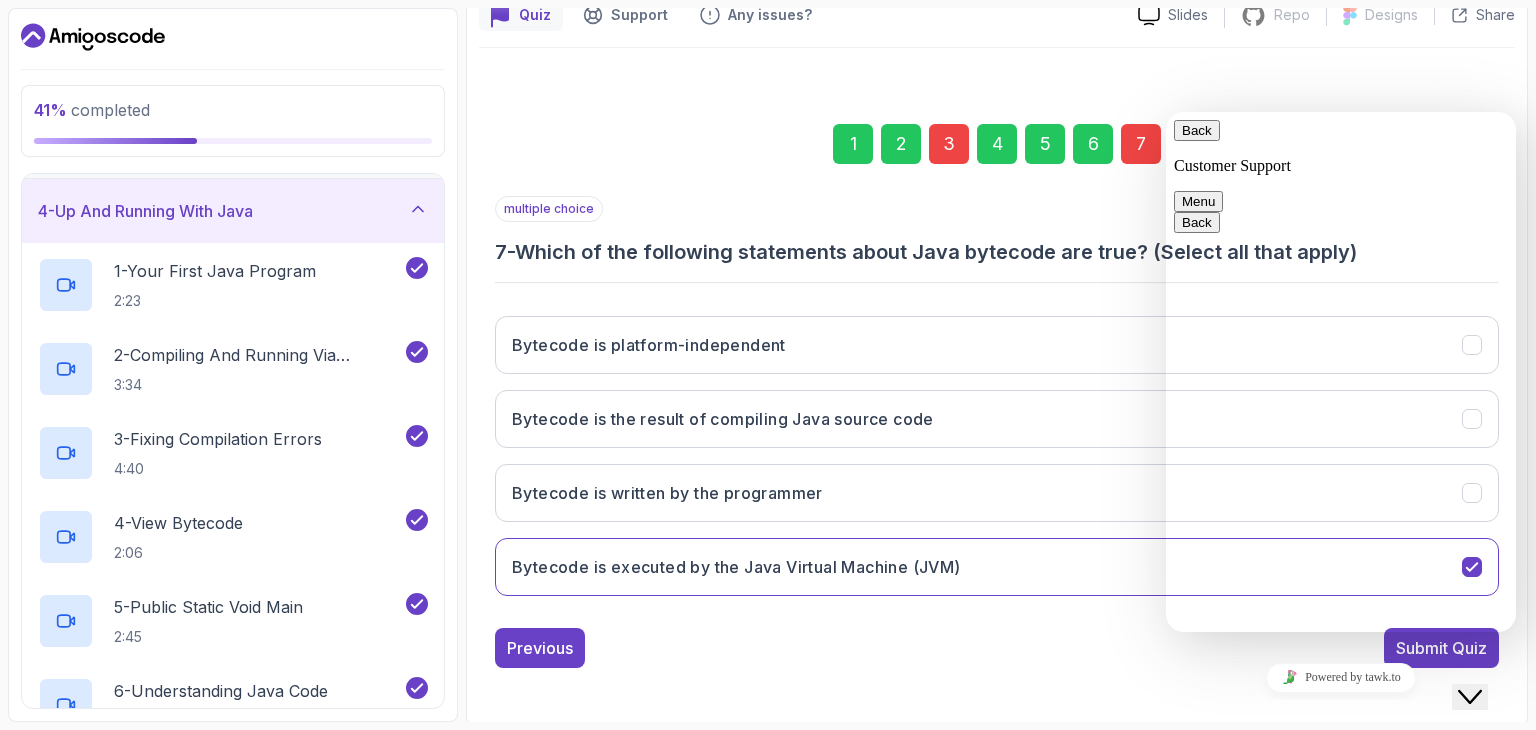click on "Close Chat This icon closes the chat window." 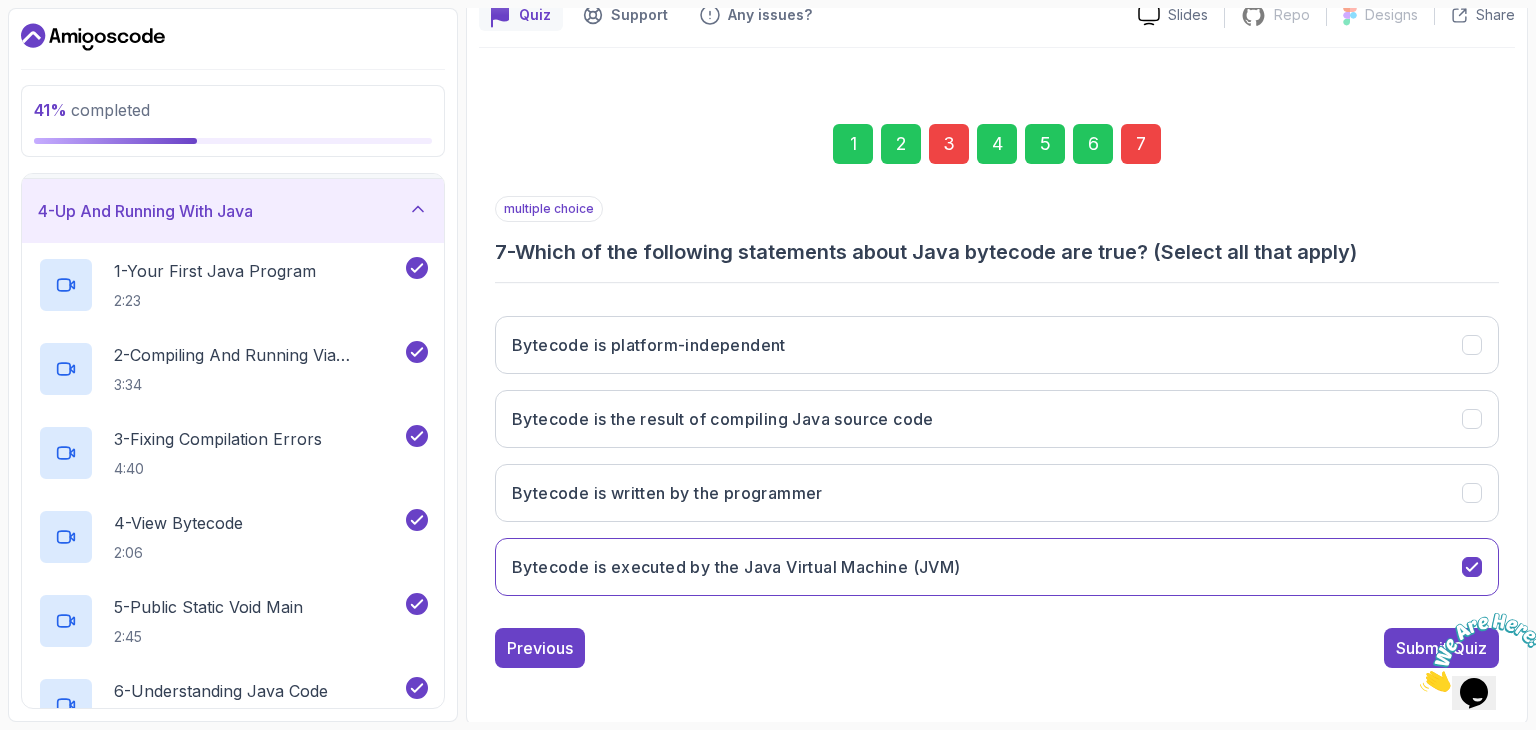 click on "Submit Quiz" at bounding box center [1441, 648] 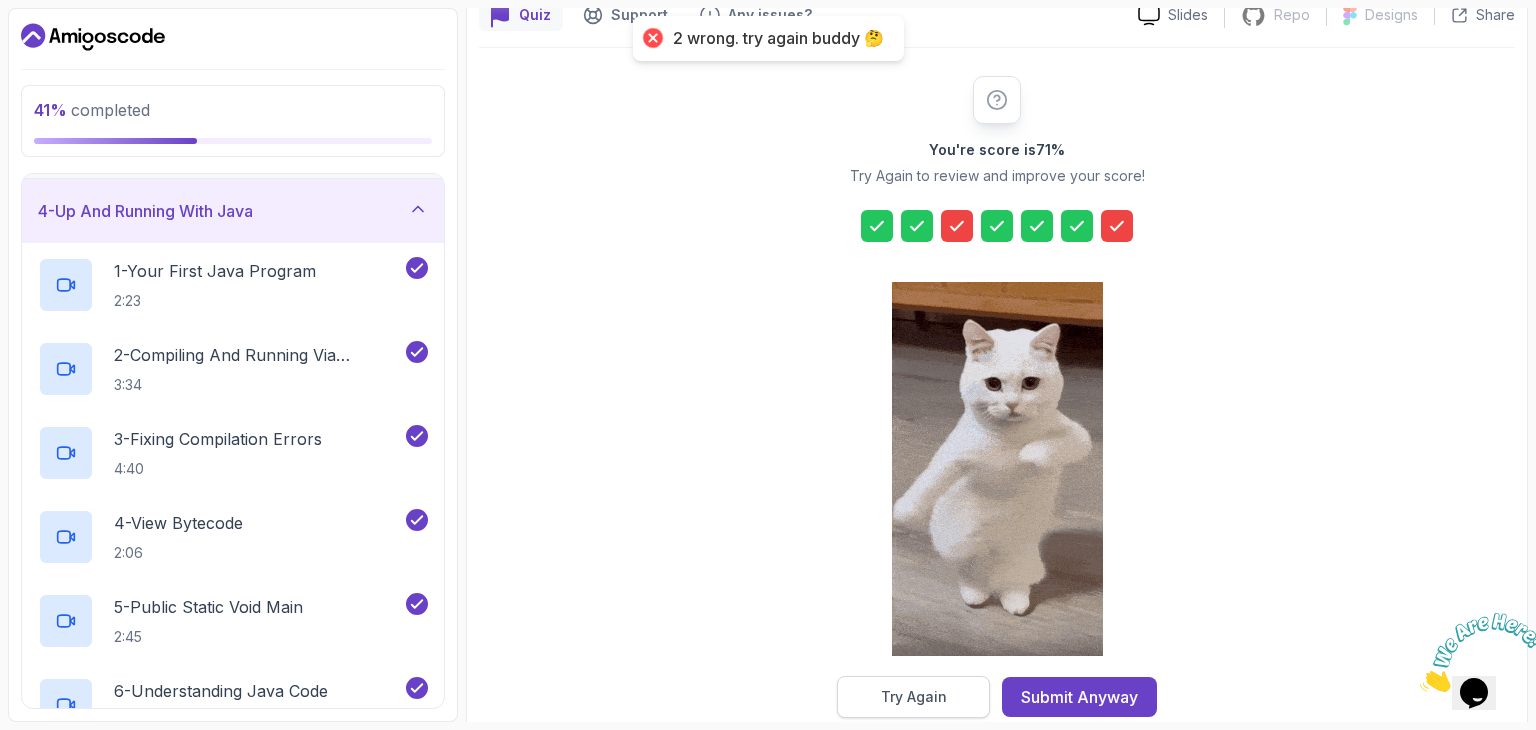 click on "Try Again" at bounding box center (914, 697) 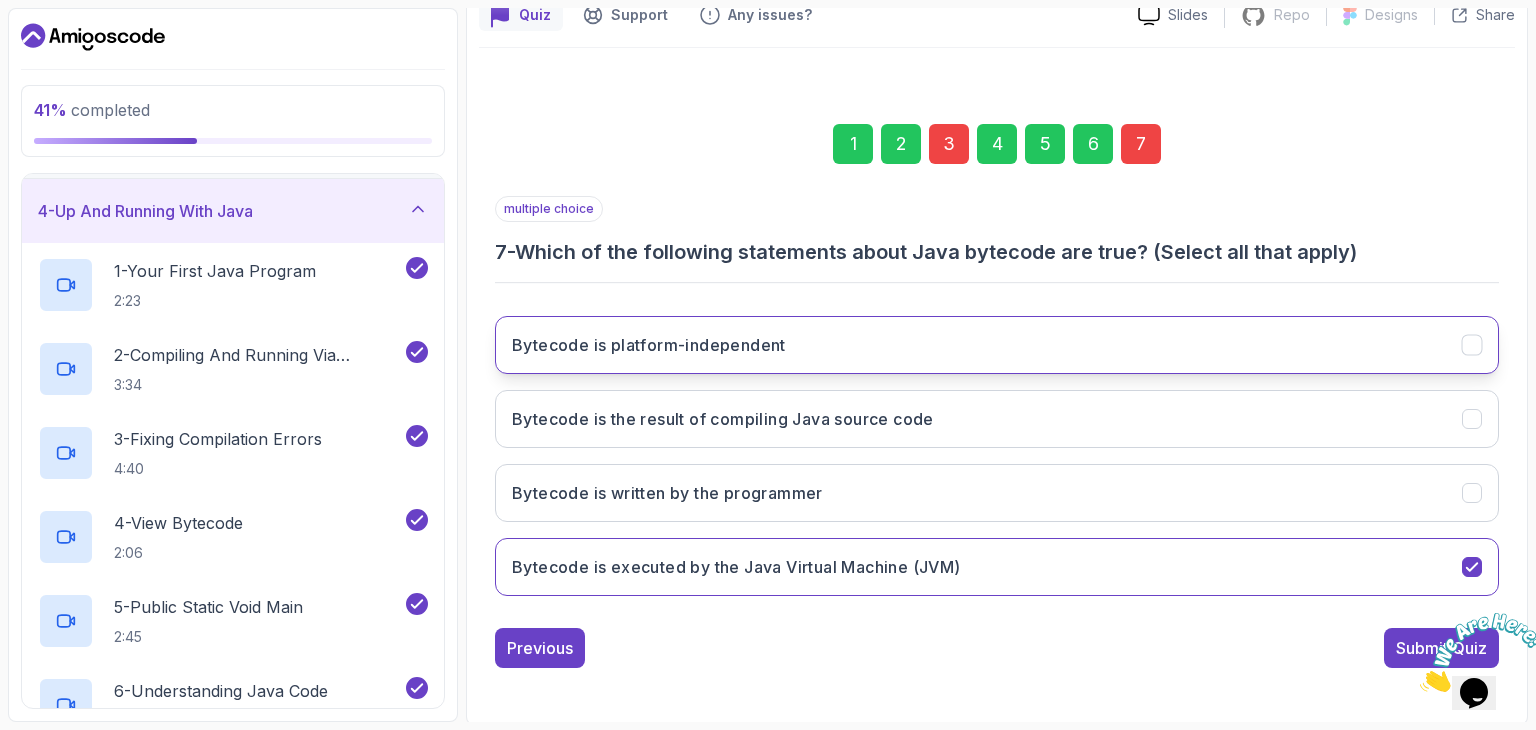 click 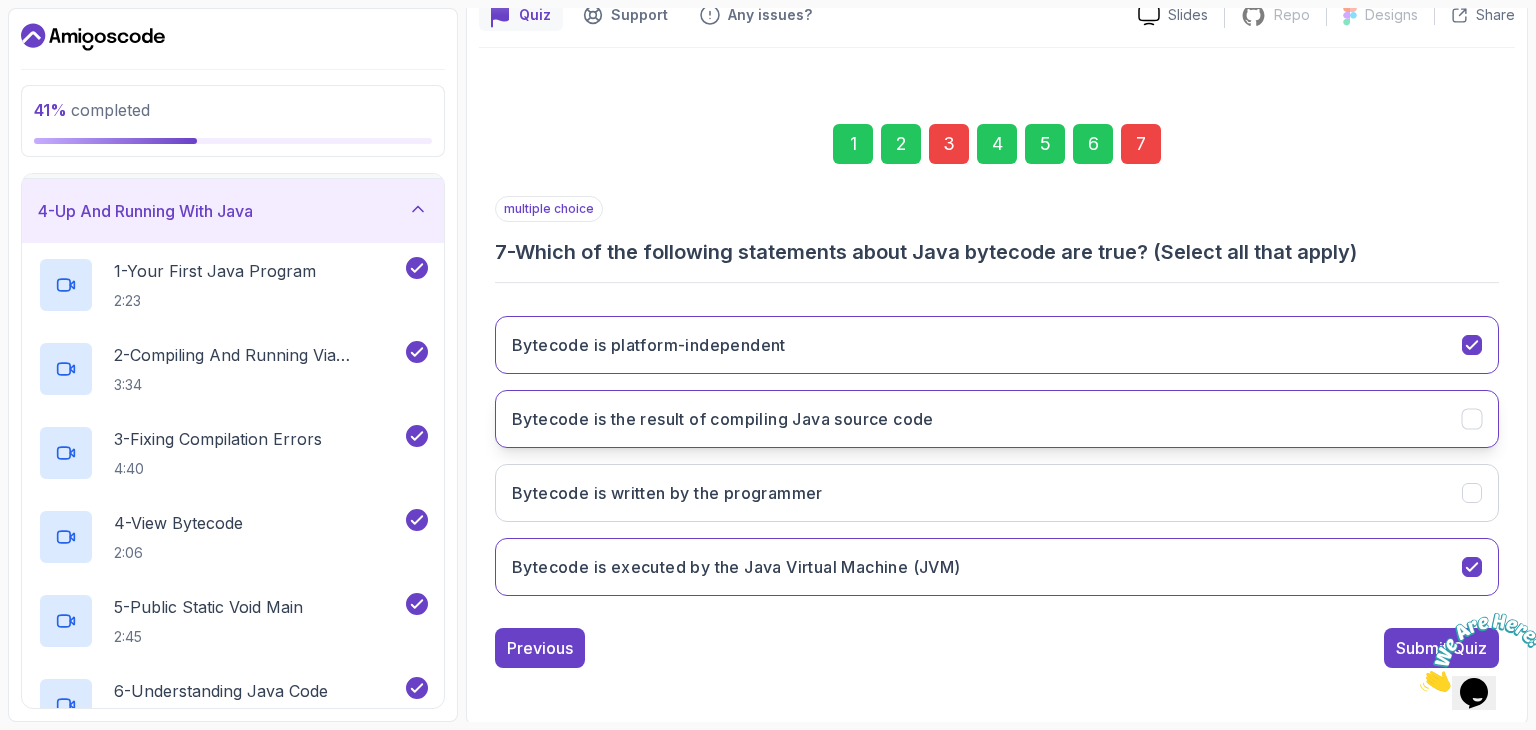 click 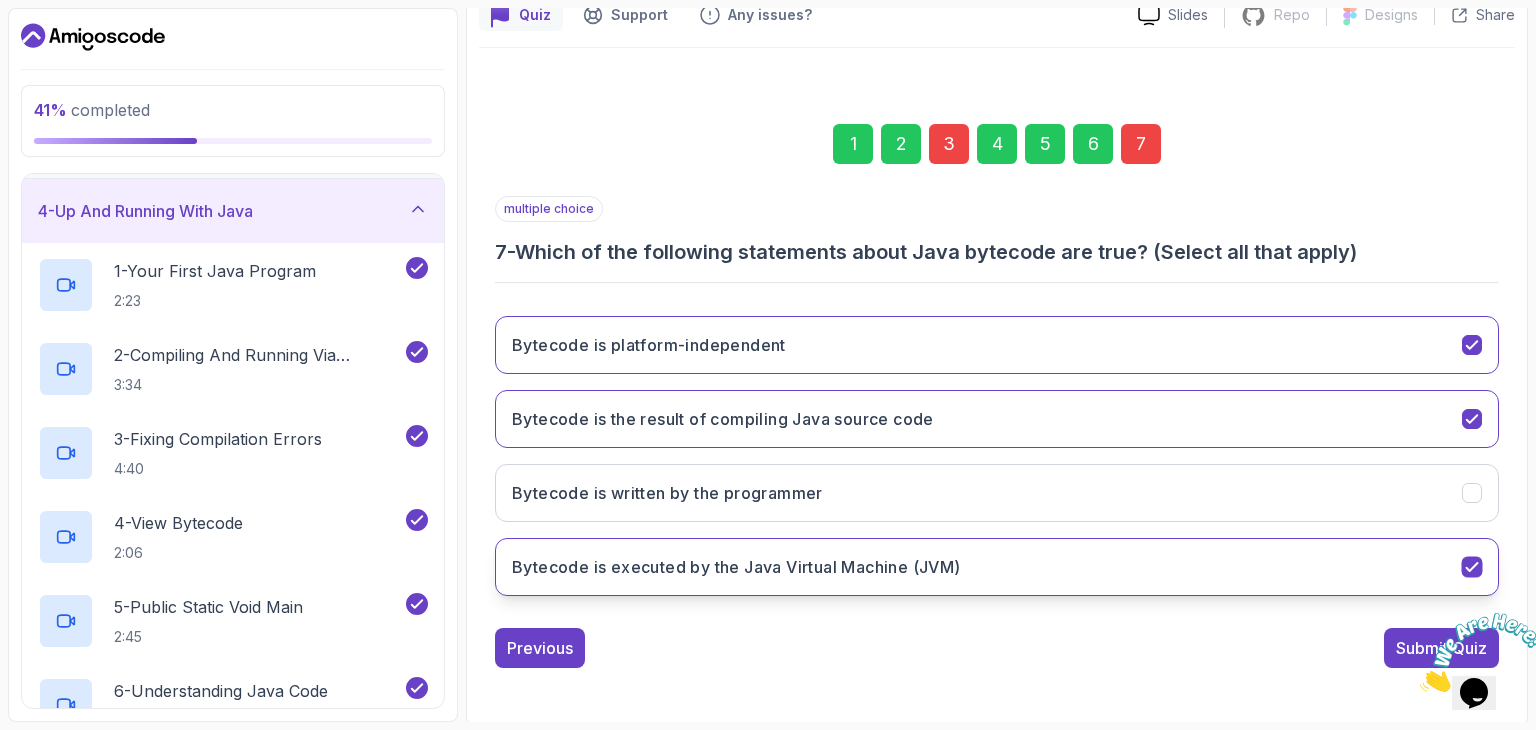 click on "Bytecode is executed by the Java Virtual Machine (JVM)" at bounding box center [997, 567] 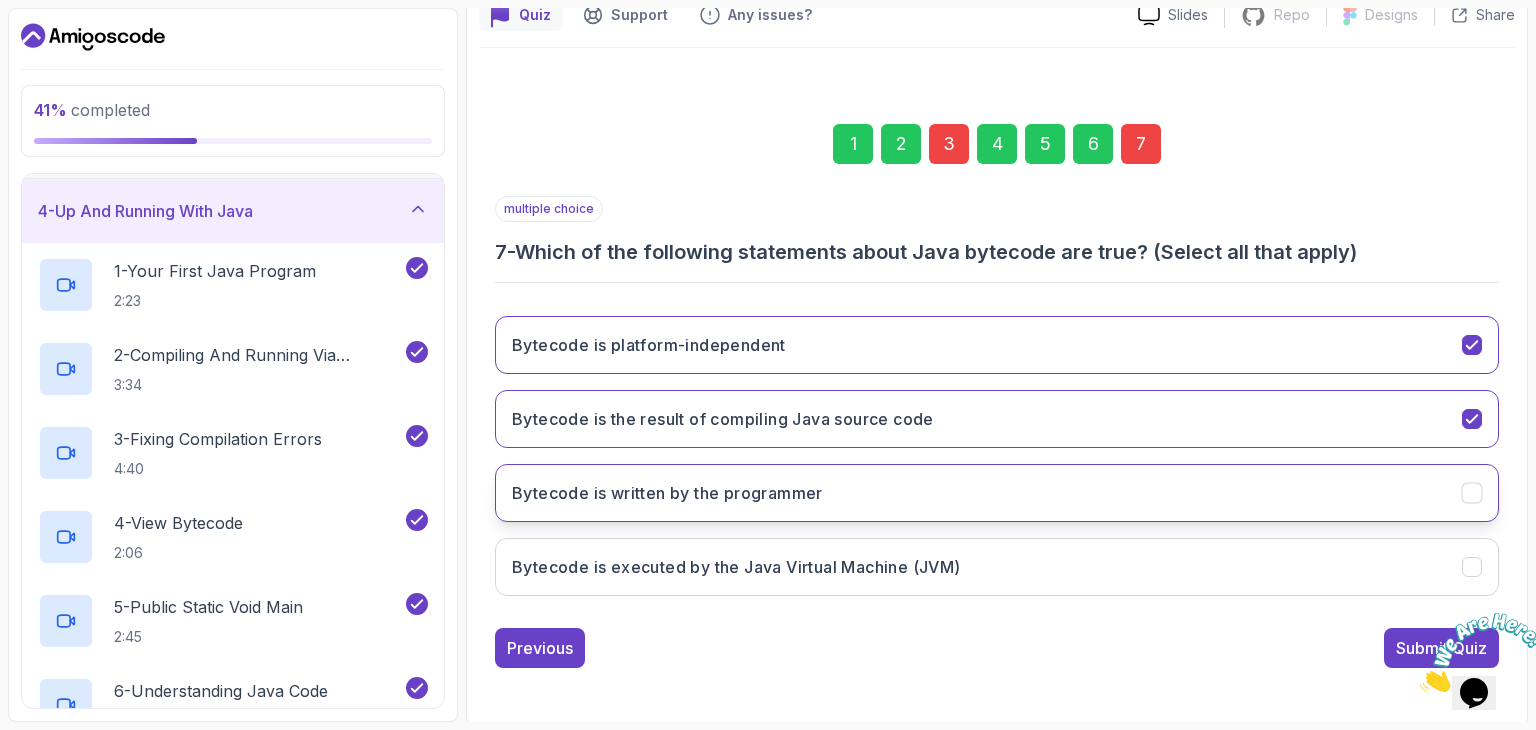 click 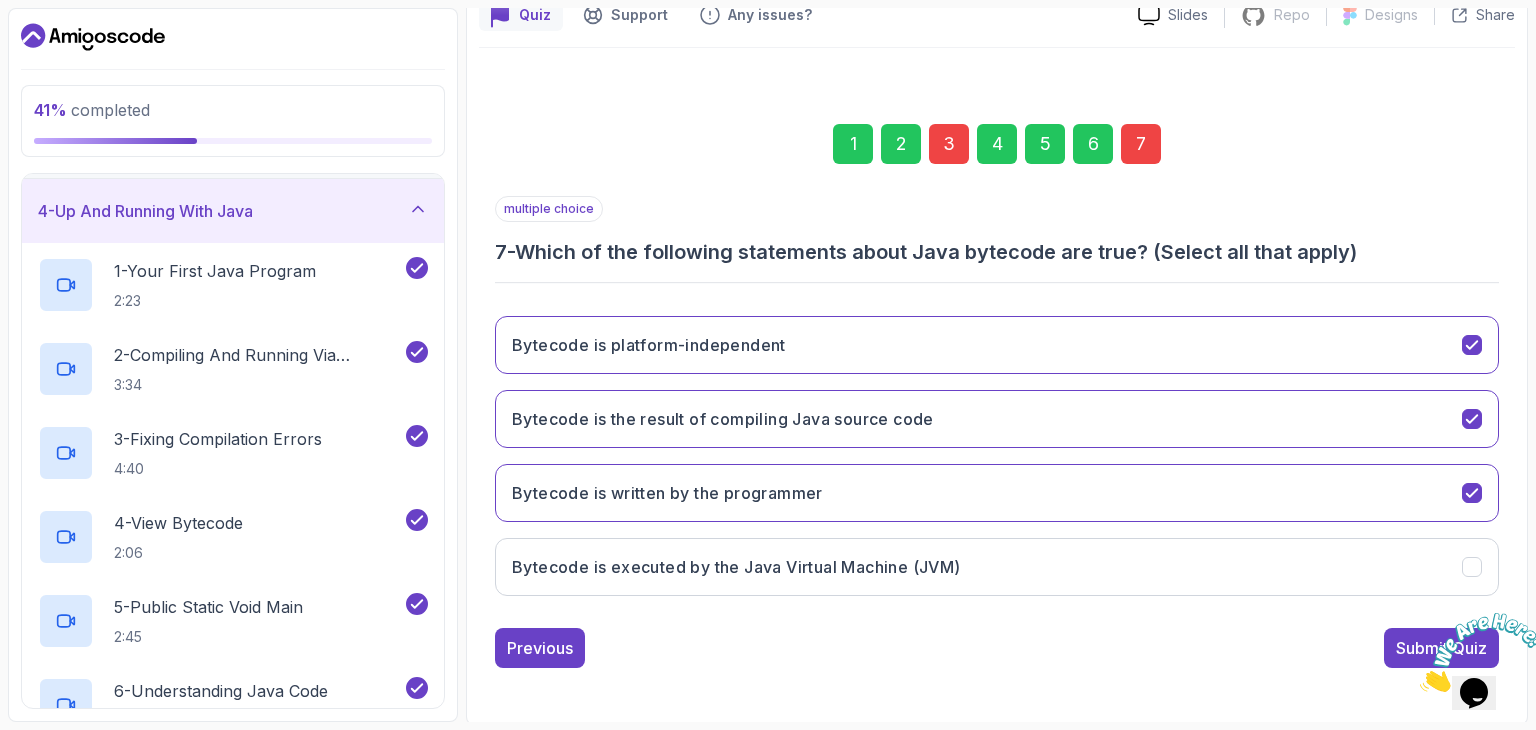 click on "Submit Quiz" at bounding box center [1441, 648] 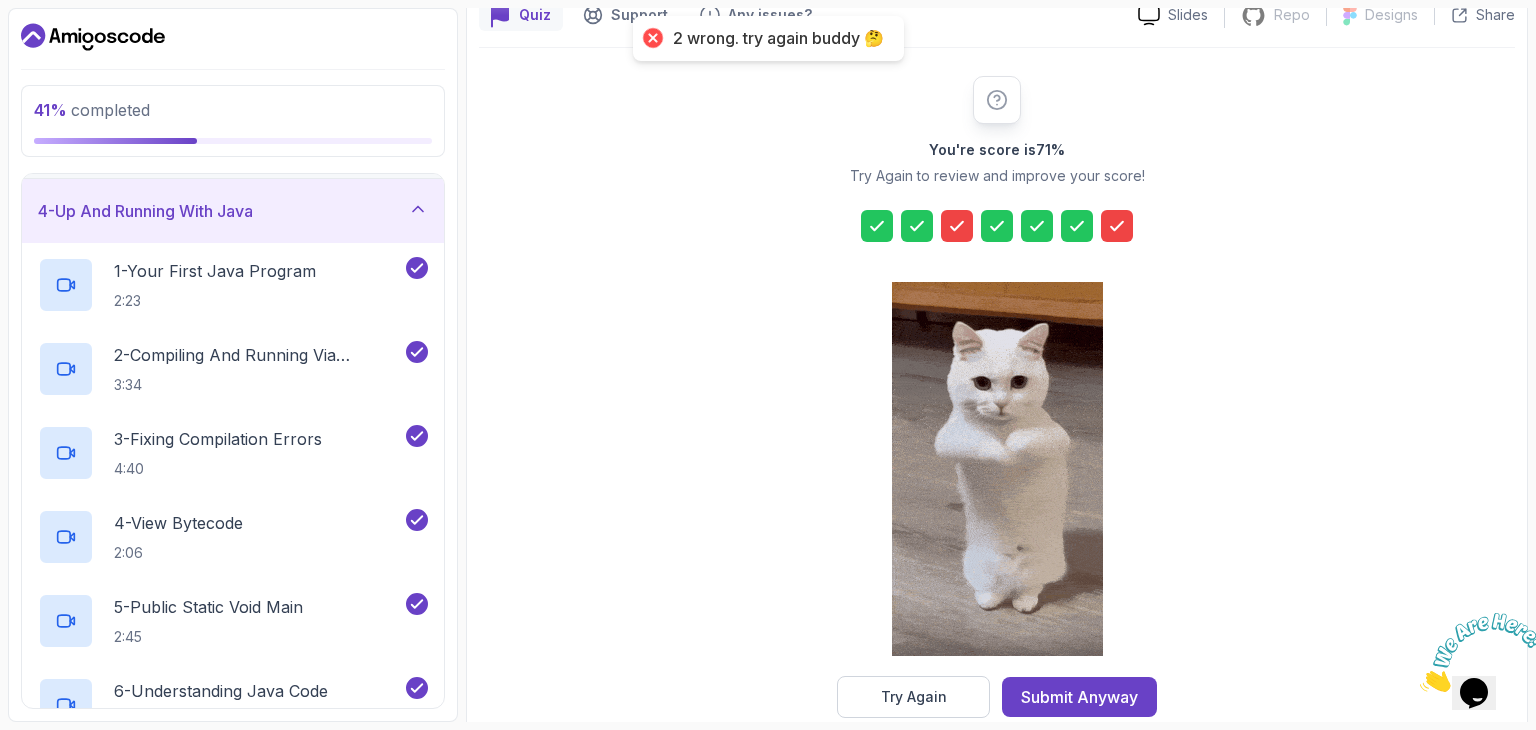 click 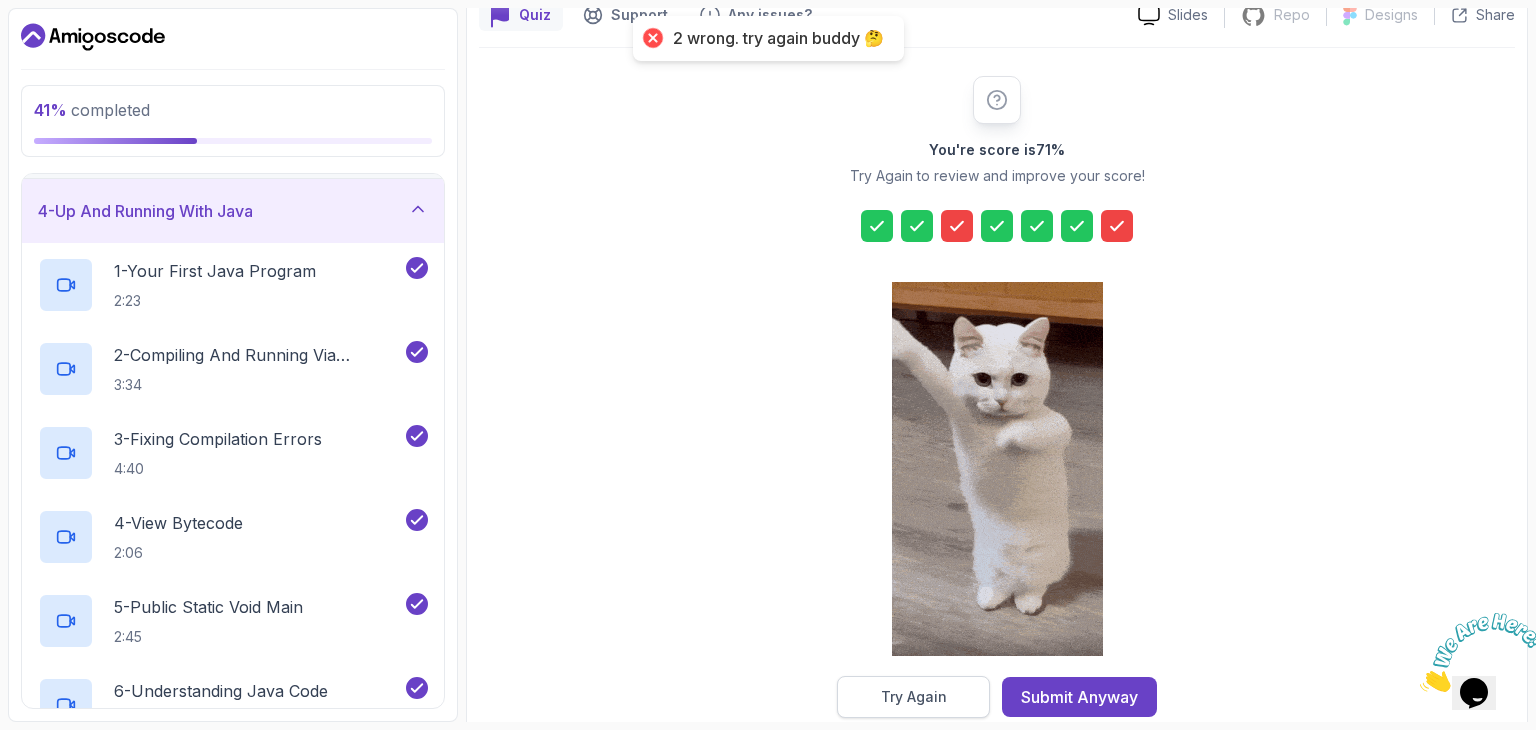 click on "Try Again" at bounding box center (914, 697) 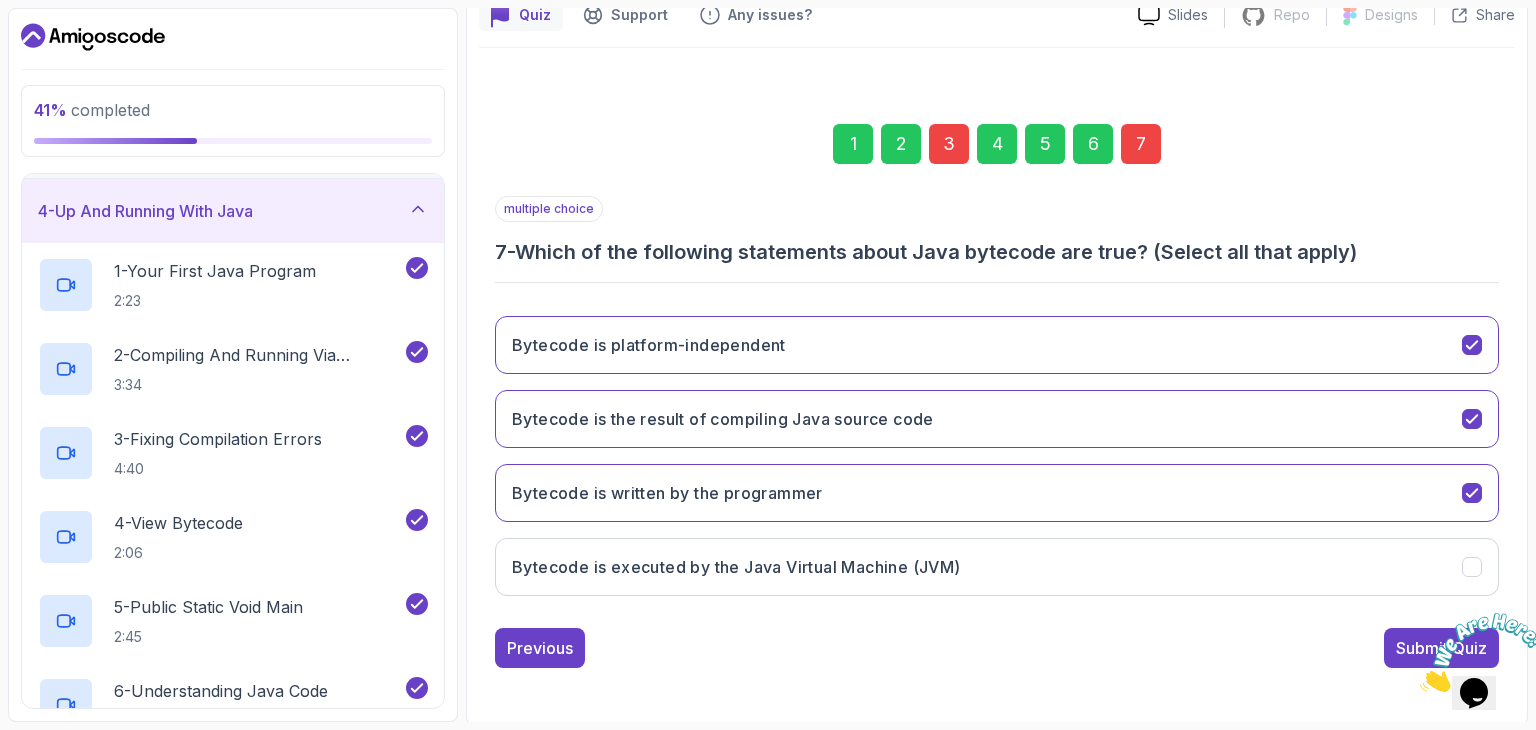 click on "3" at bounding box center (949, 144) 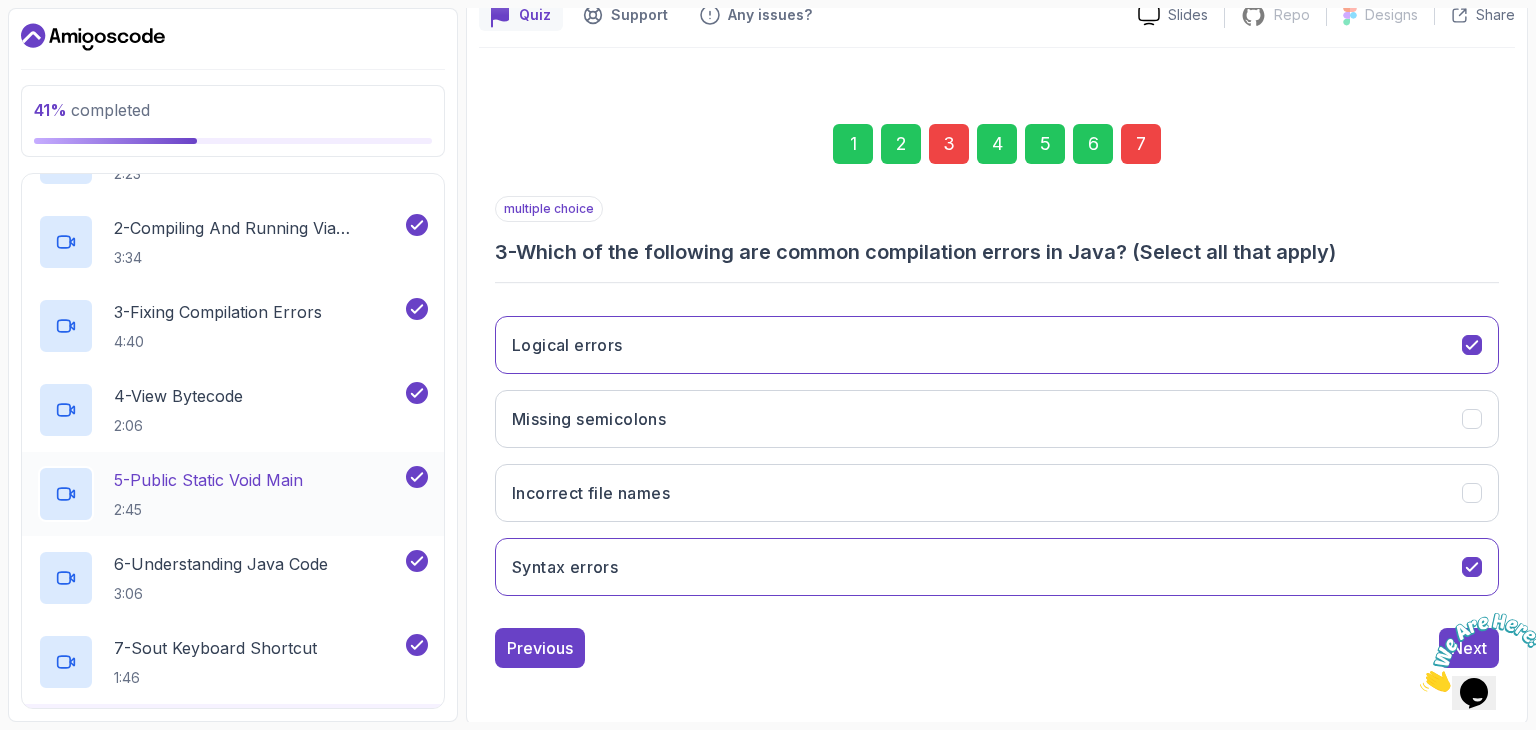scroll, scrollTop: 290, scrollLeft: 0, axis: vertical 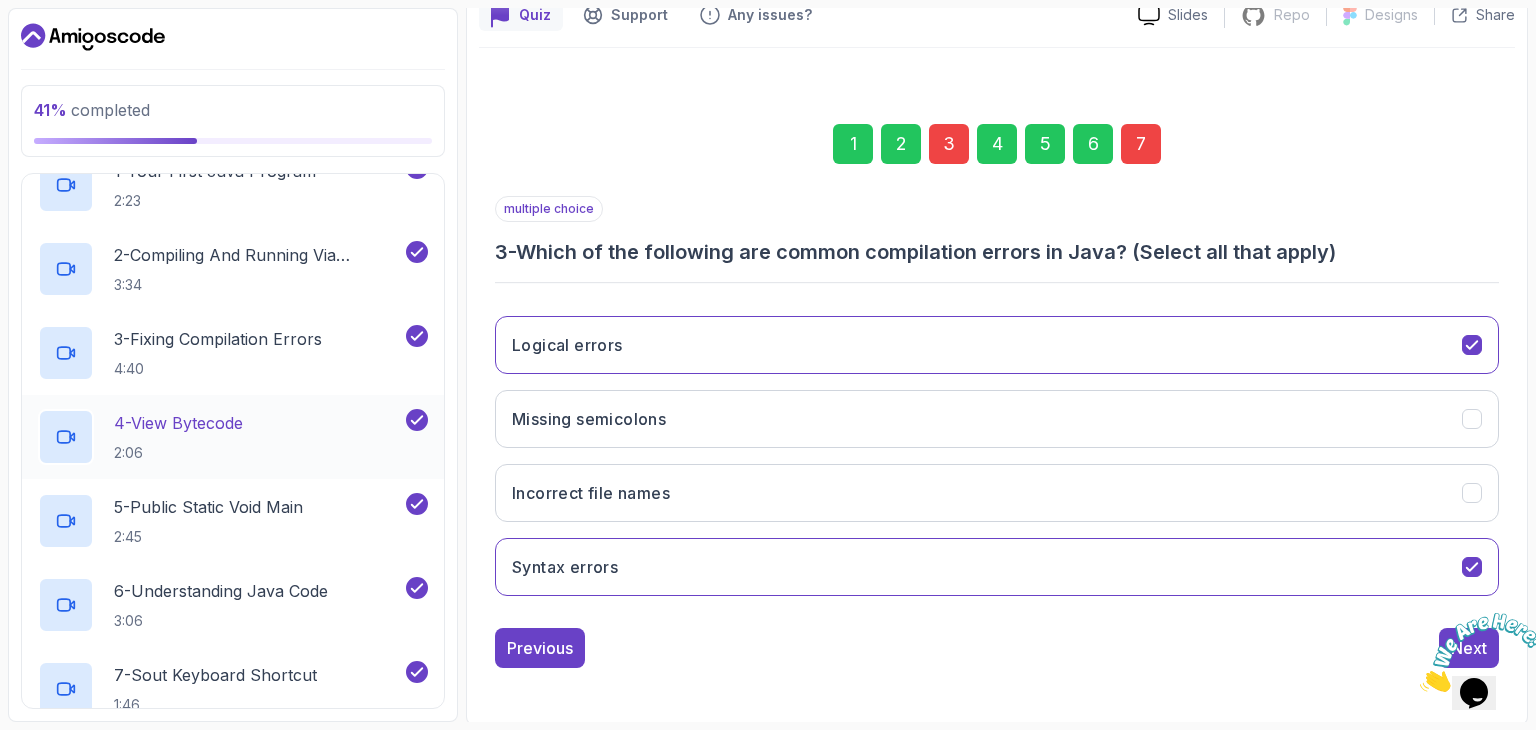 click on "2:06" at bounding box center (178, 453) 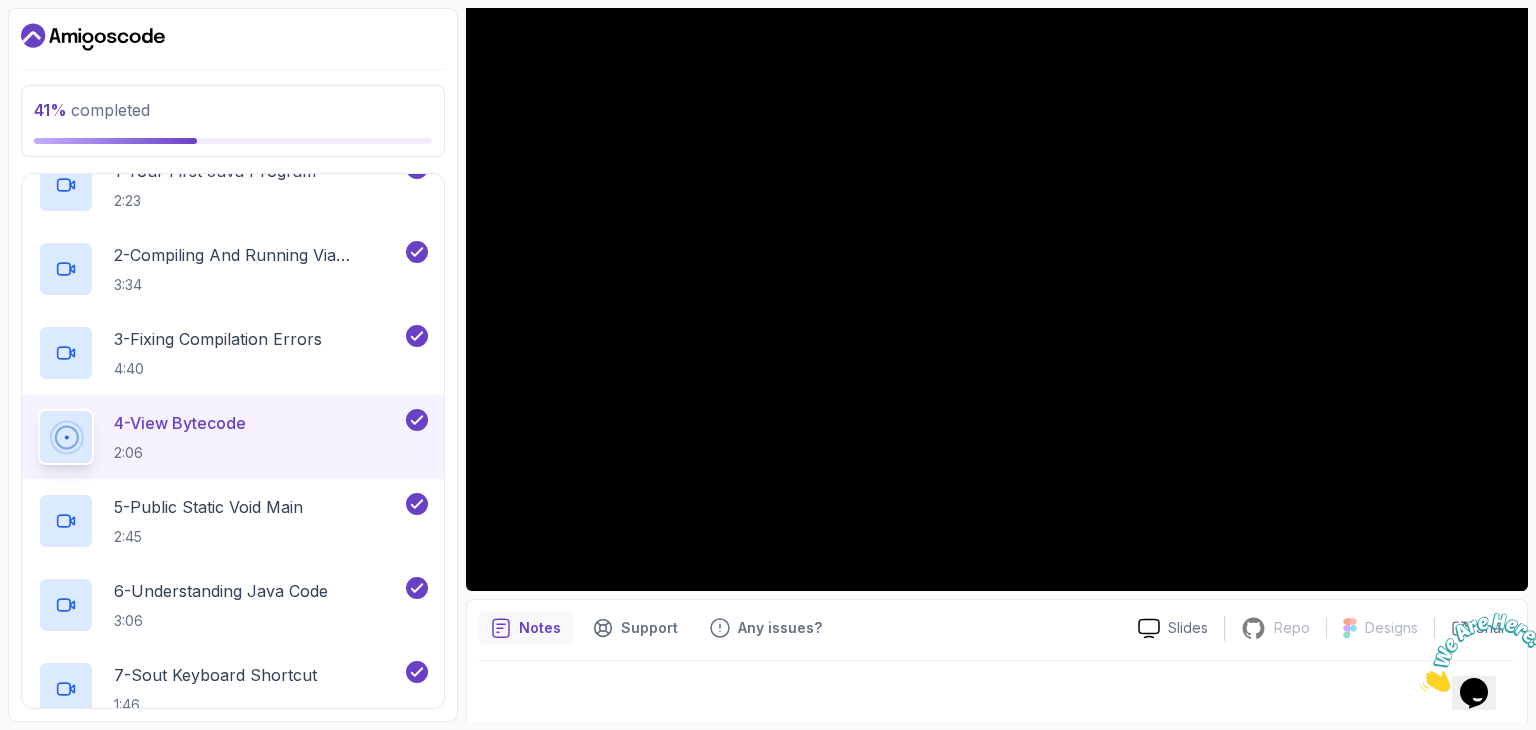 scroll, scrollTop: 192, scrollLeft: 0, axis: vertical 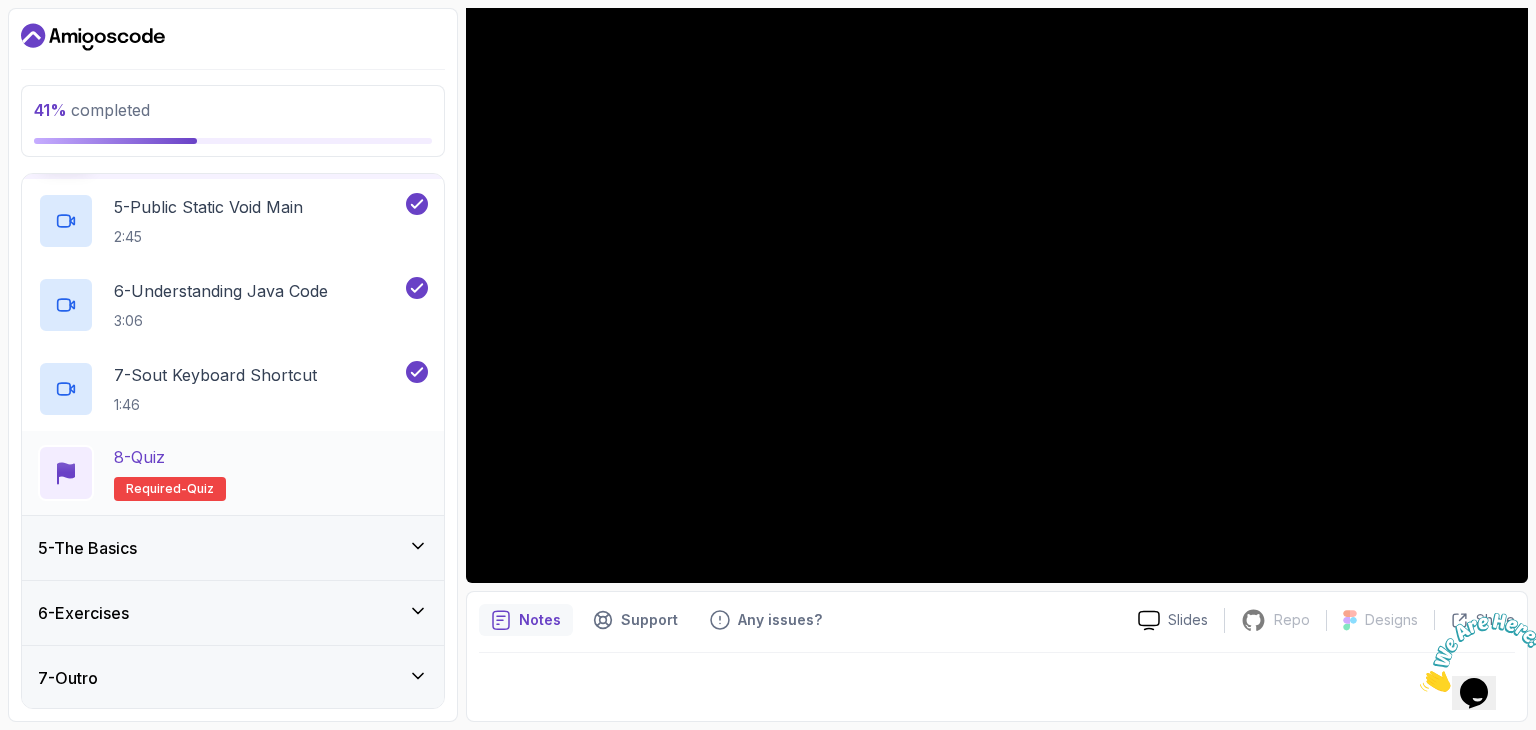click on "8  -  Quiz Required- quiz" at bounding box center (233, 473) 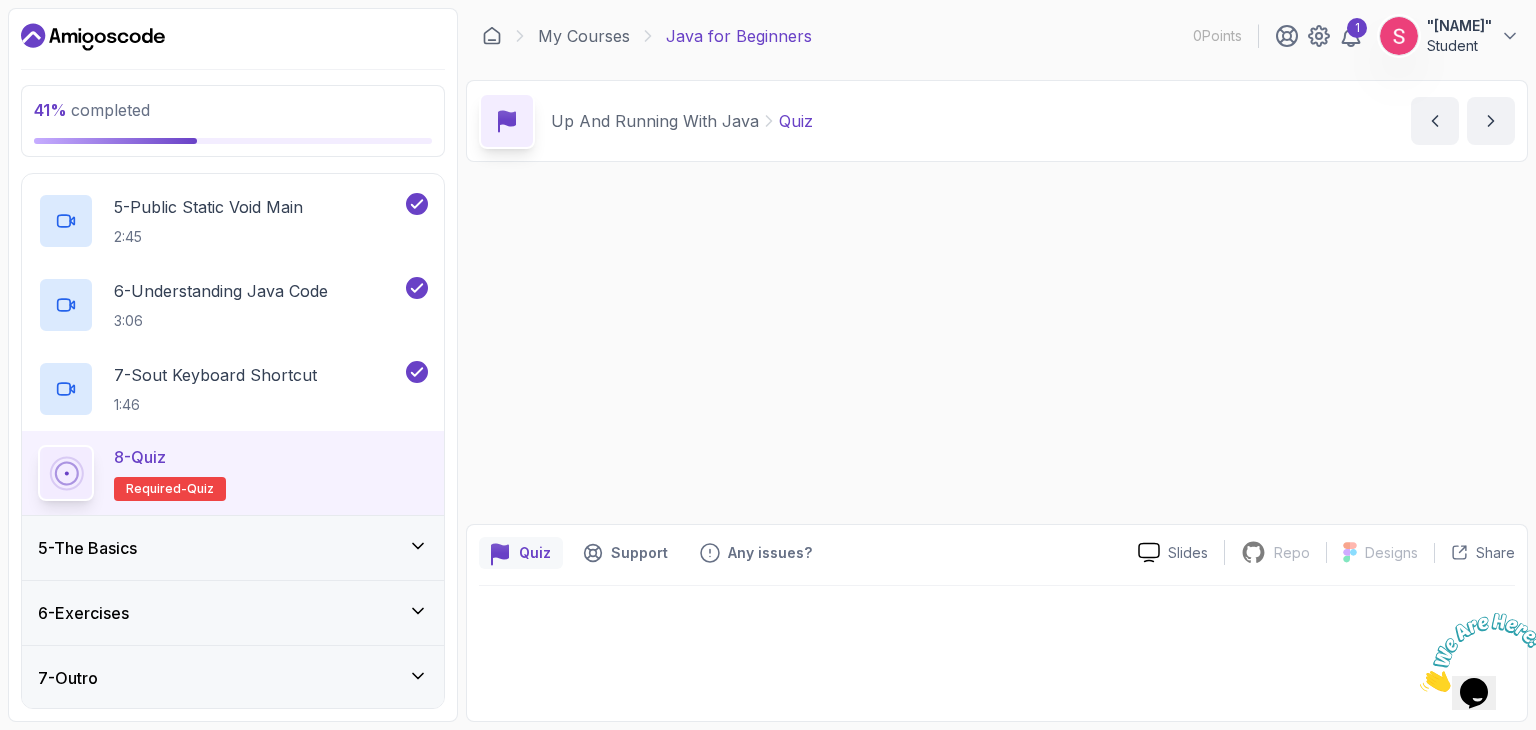 scroll, scrollTop: 0, scrollLeft: 0, axis: both 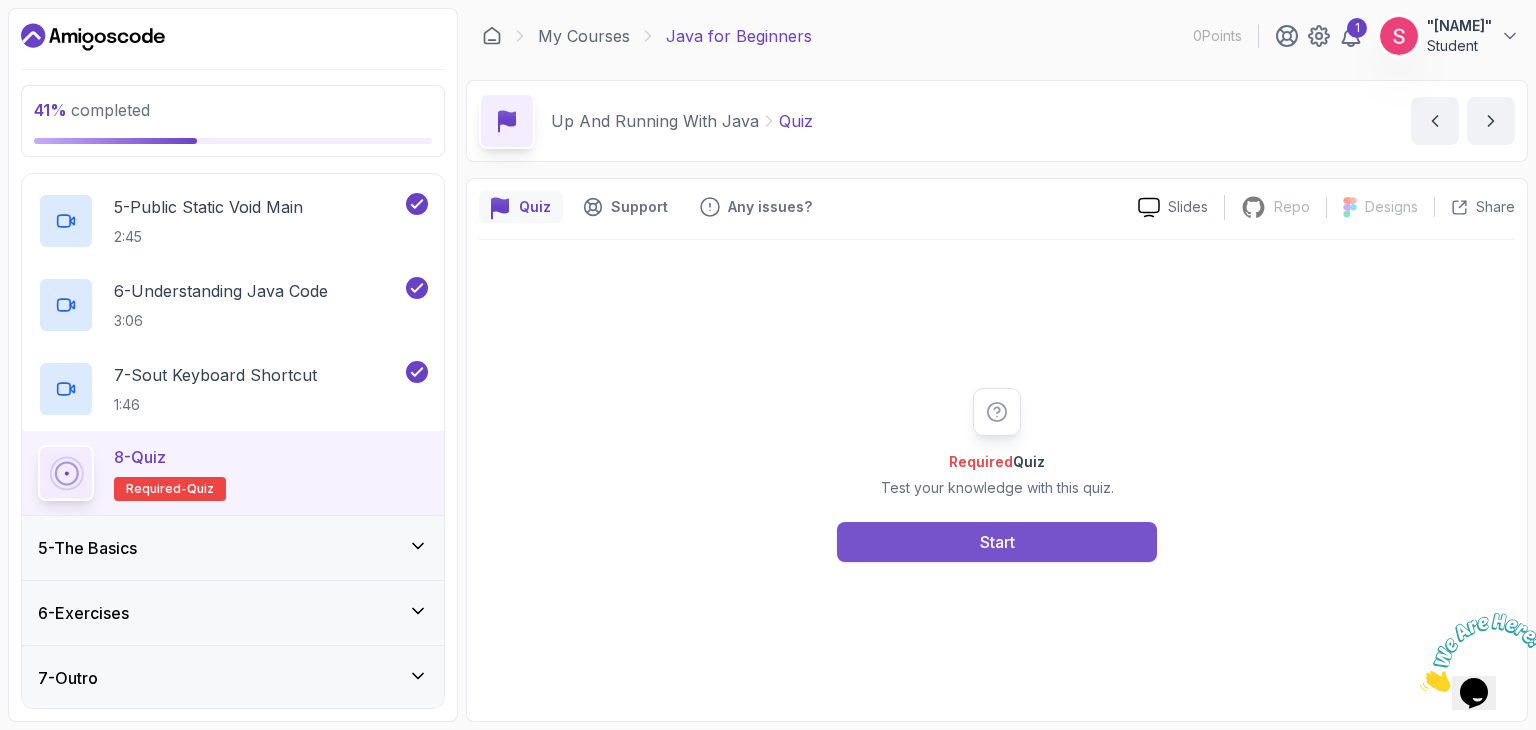 click on "Start" at bounding box center (997, 542) 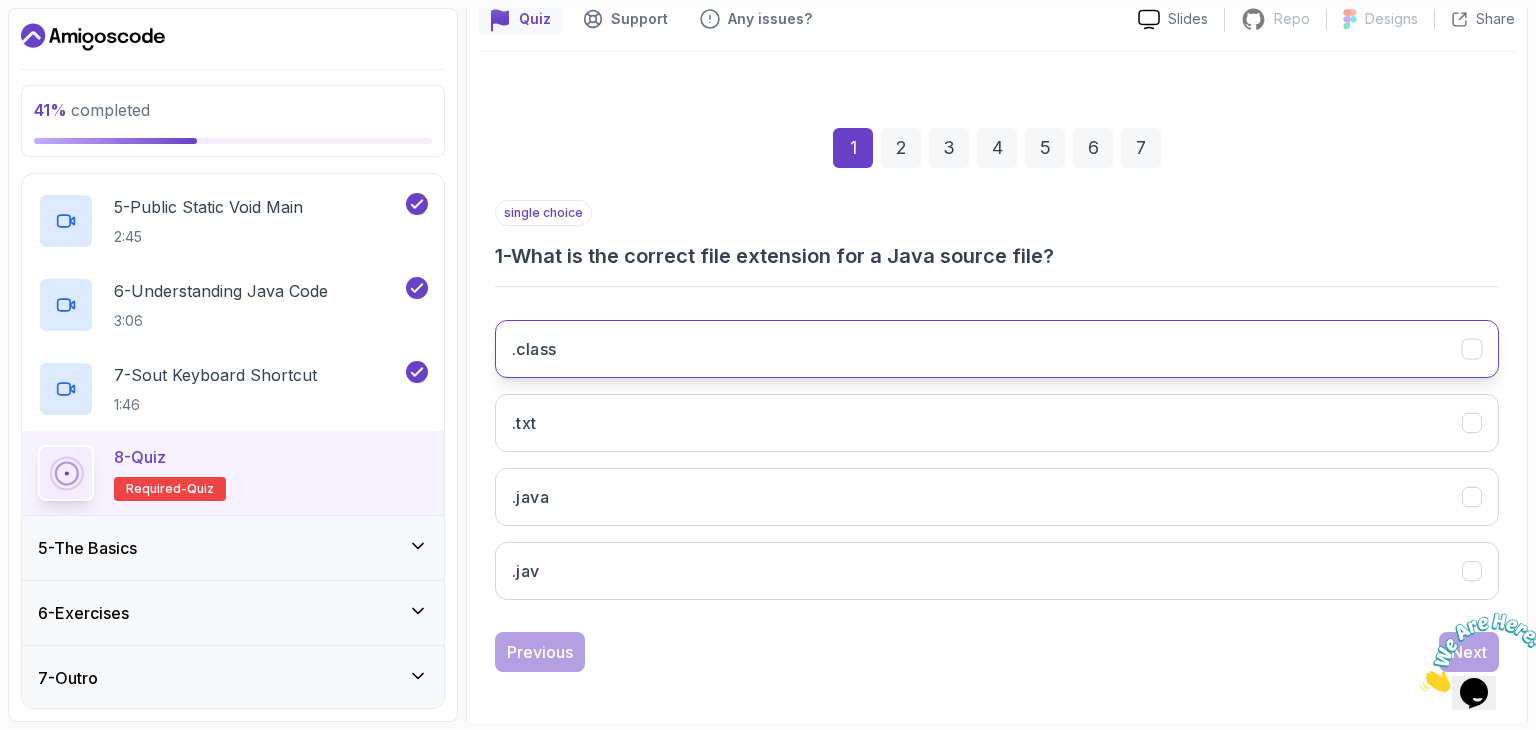 scroll, scrollTop: 192, scrollLeft: 0, axis: vertical 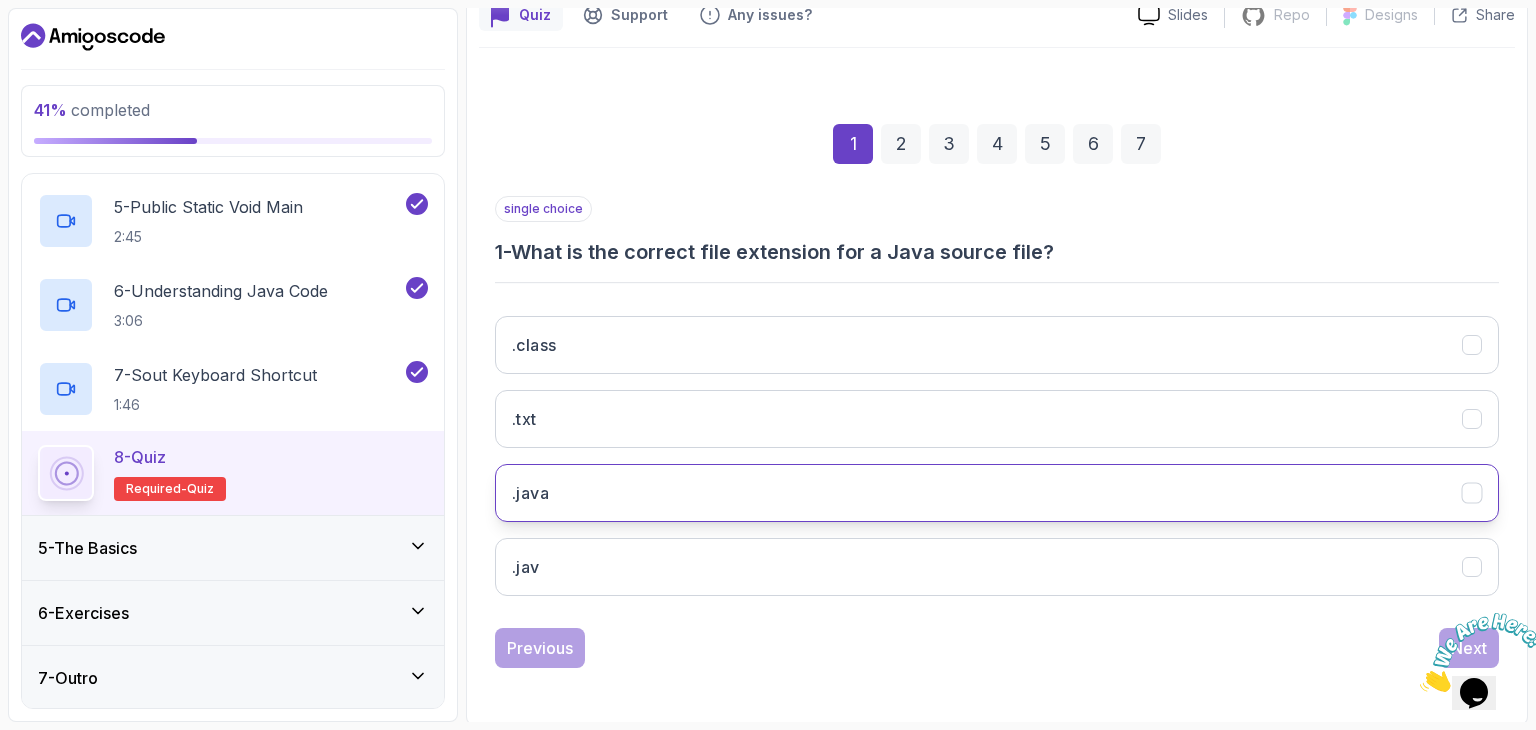 click on ".java" at bounding box center [997, 493] 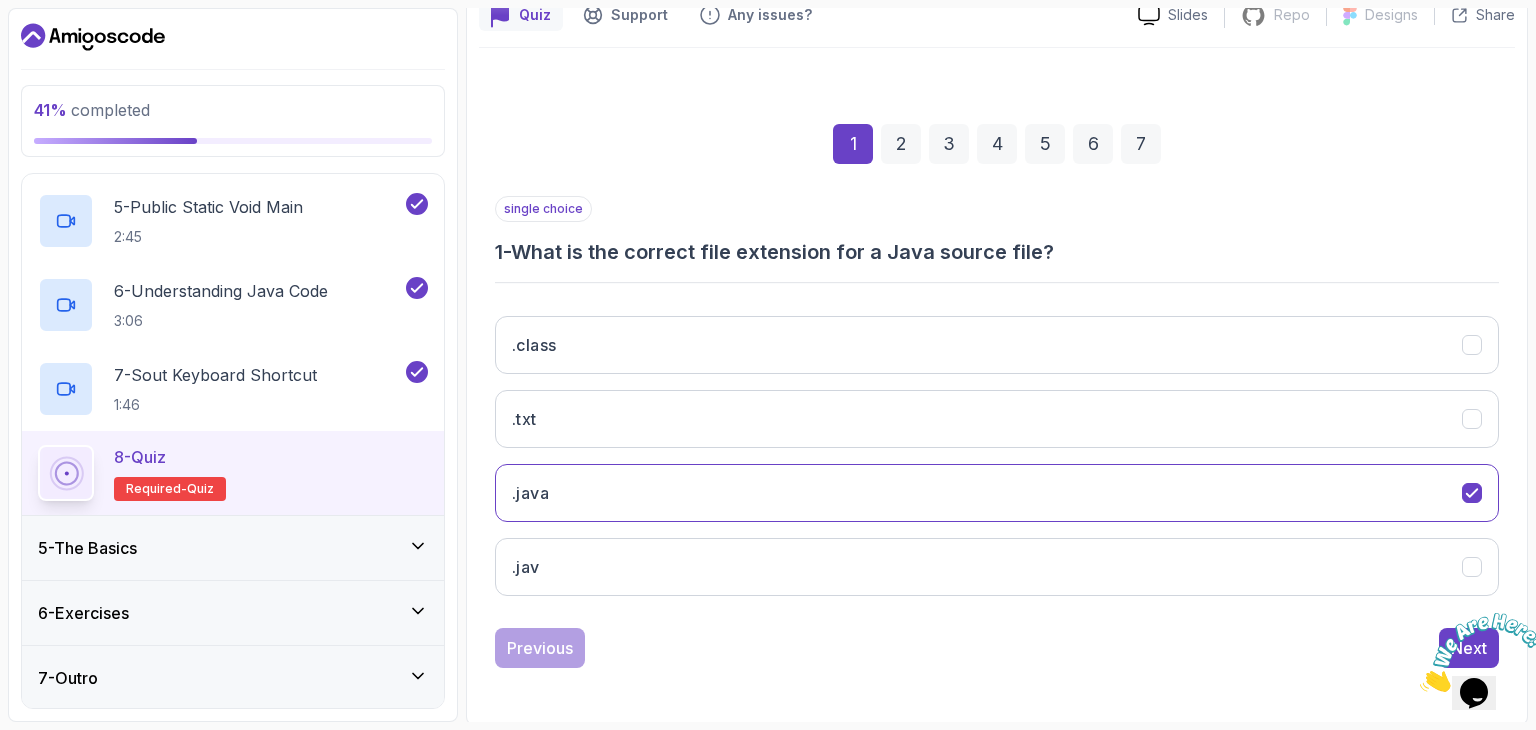 click on "2" at bounding box center (901, 144) 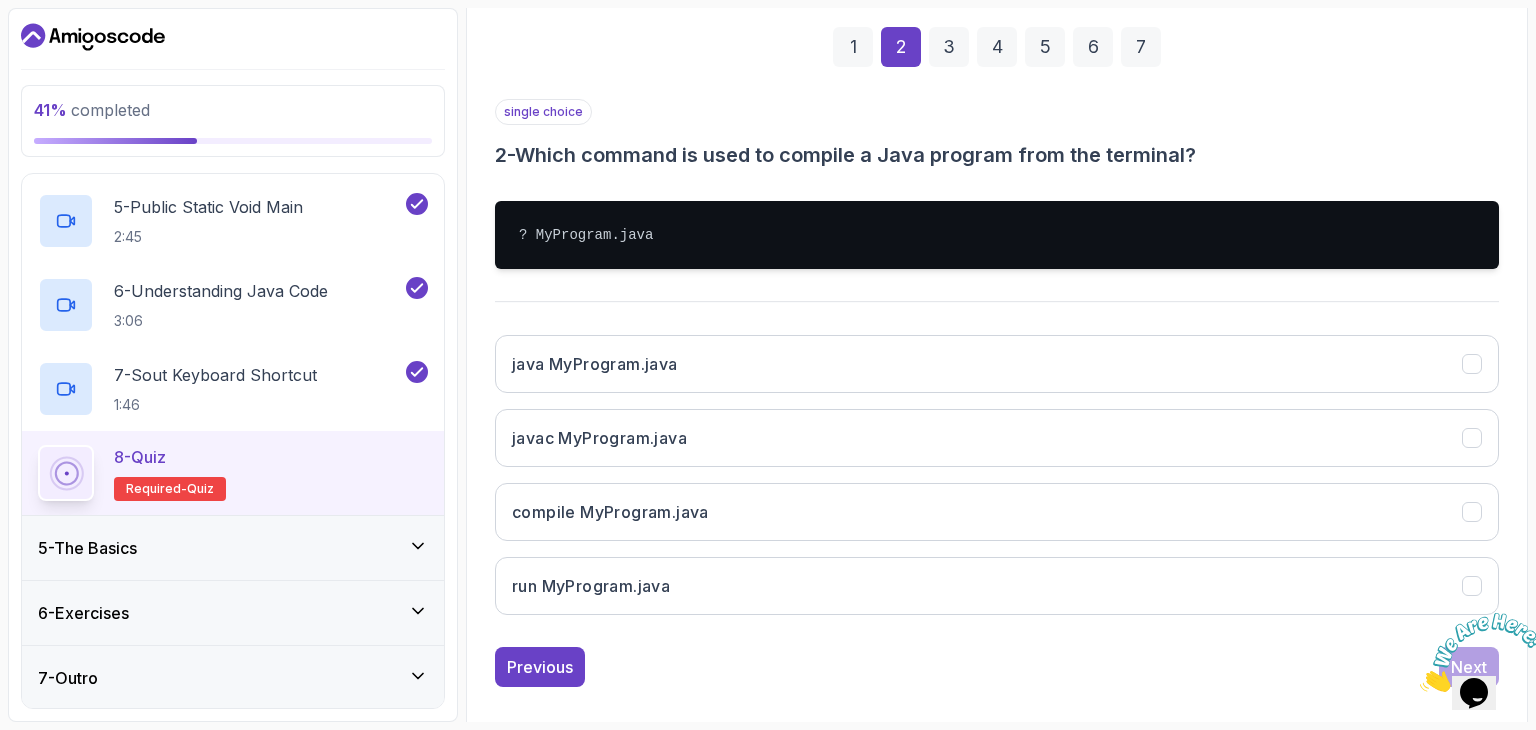 scroll, scrollTop: 292, scrollLeft: 0, axis: vertical 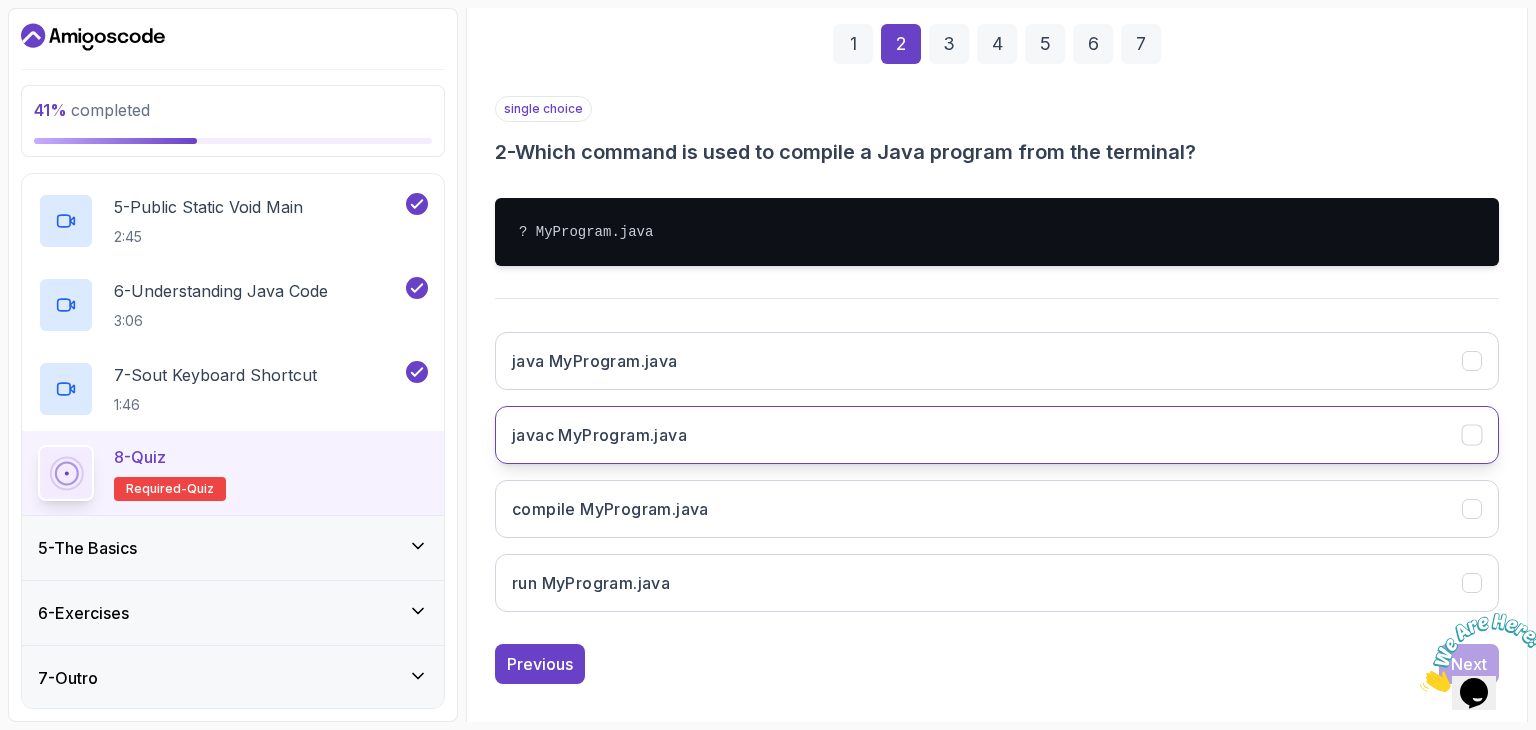 click on "javac MyProgram.java" at bounding box center (997, 435) 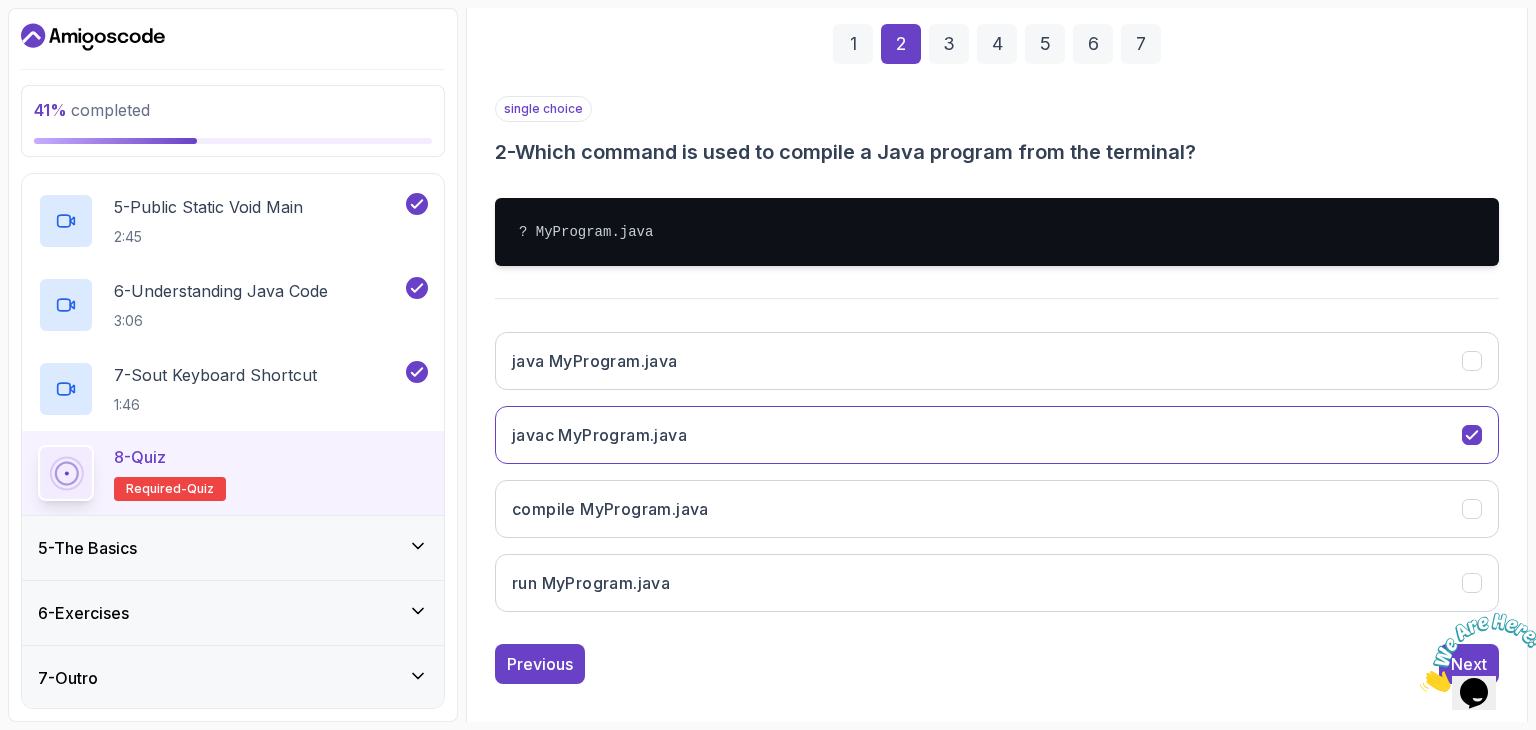 click on "3" at bounding box center [949, 44] 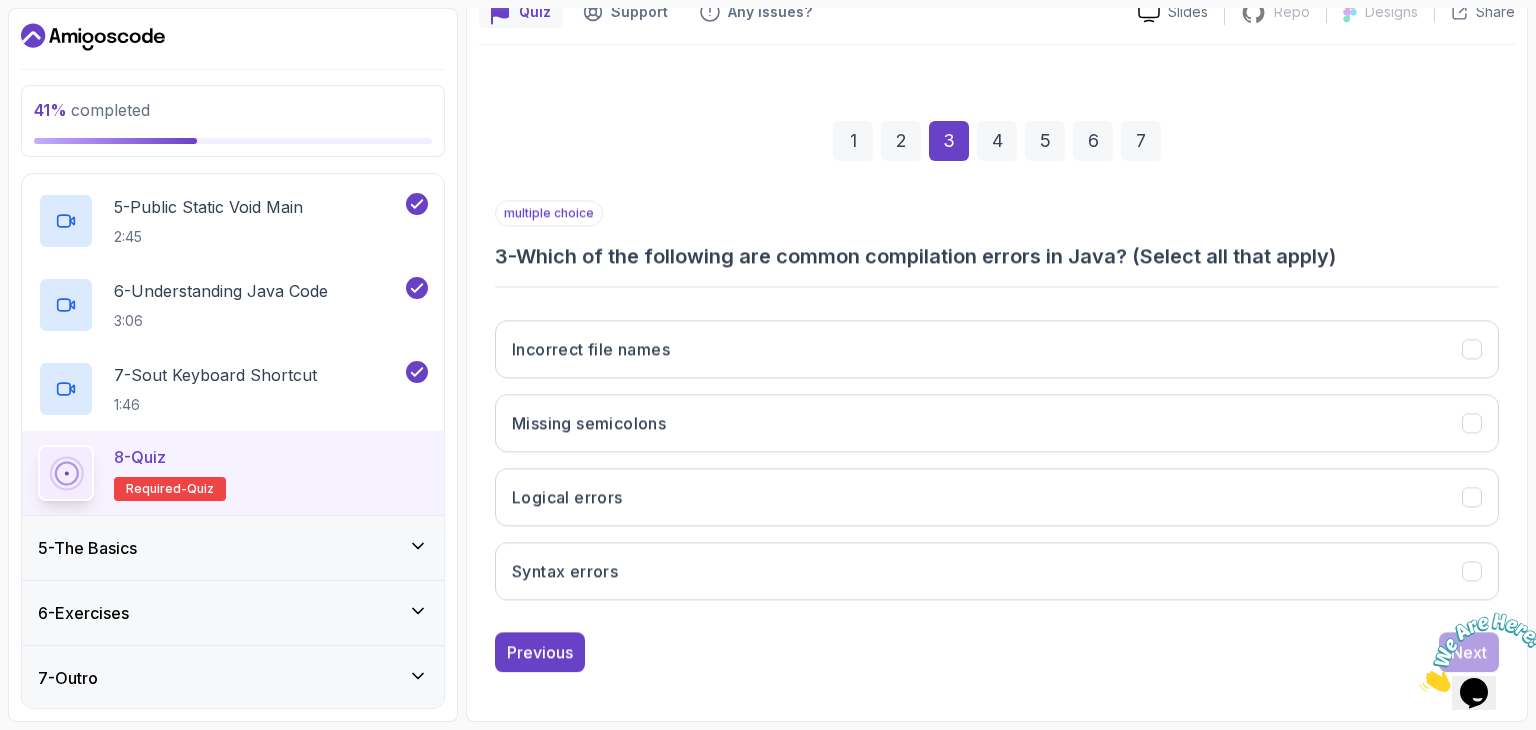 scroll, scrollTop: 192, scrollLeft: 0, axis: vertical 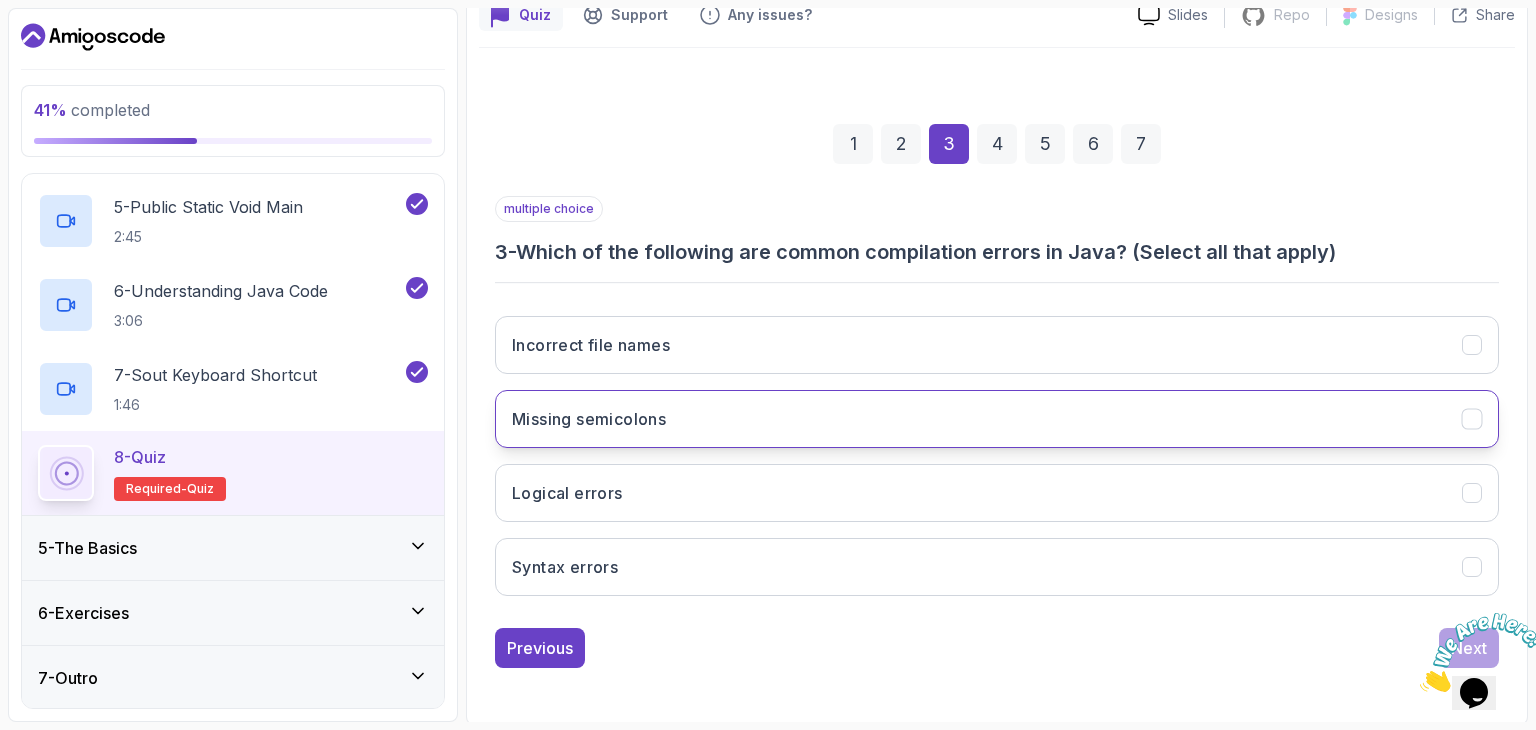 click on "Missing semicolons" at bounding box center [997, 419] 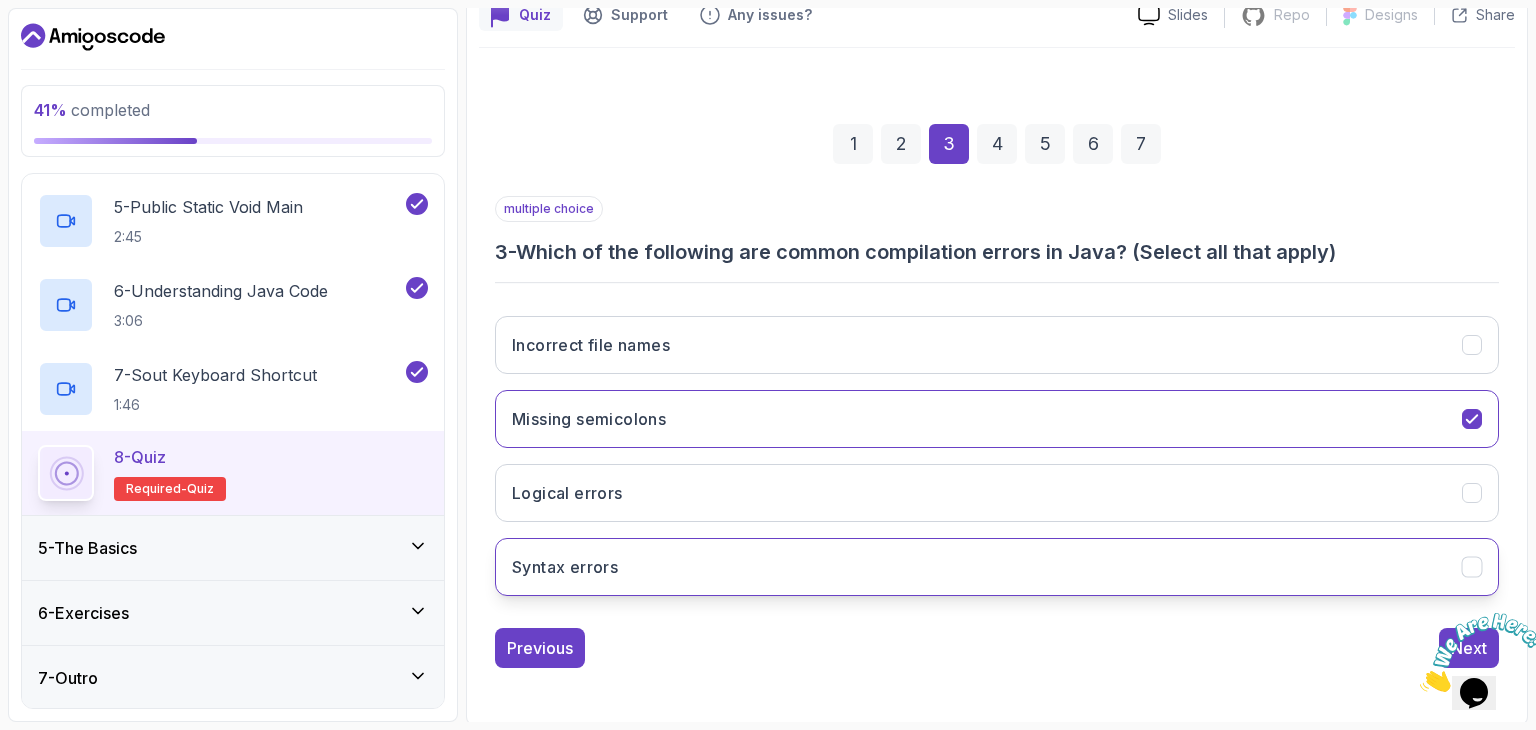 drag, startPoint x: 676, startPoint y: 555, endPoint x: 684, endPoint y: 540, distance: 17 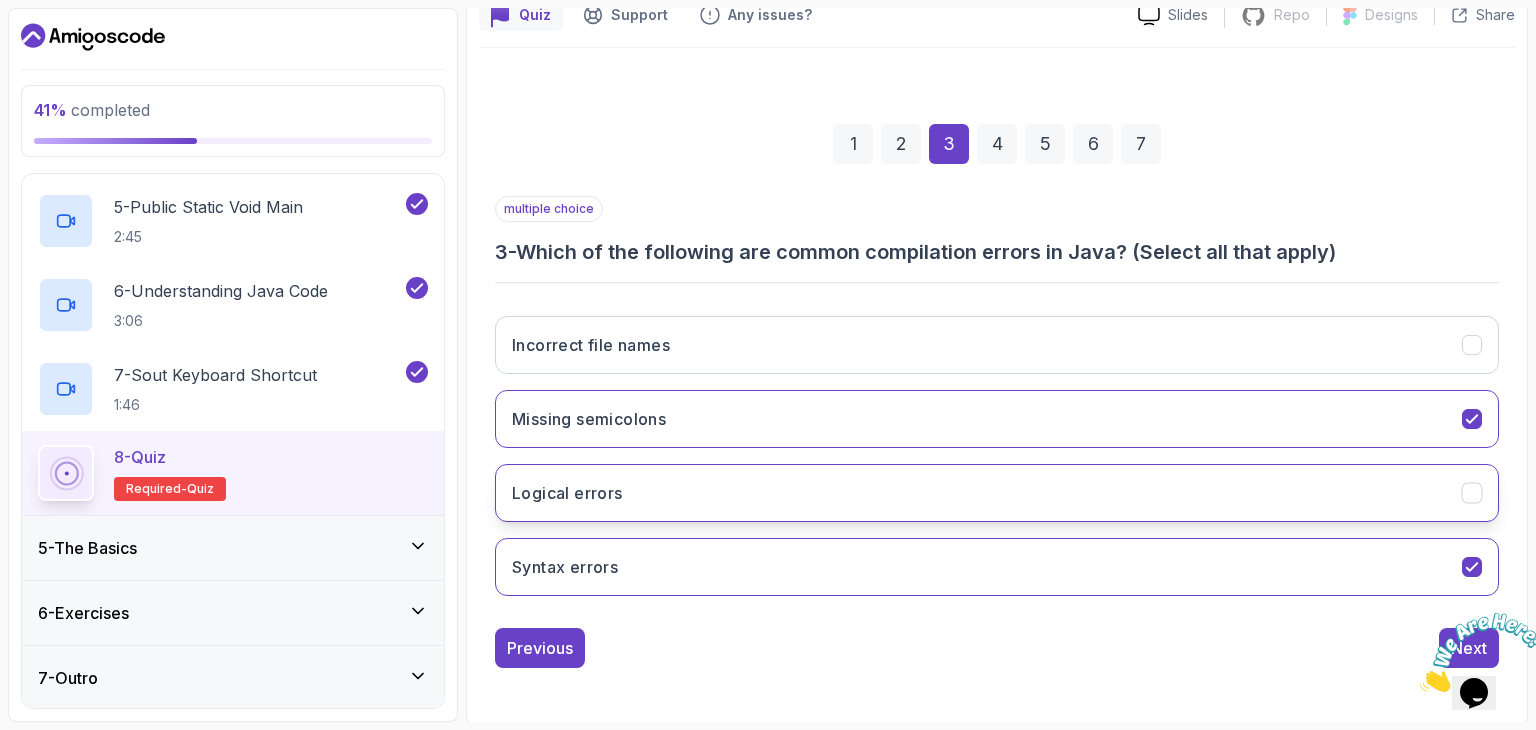 click on "Logical errors" at bounding box center [997, 493] 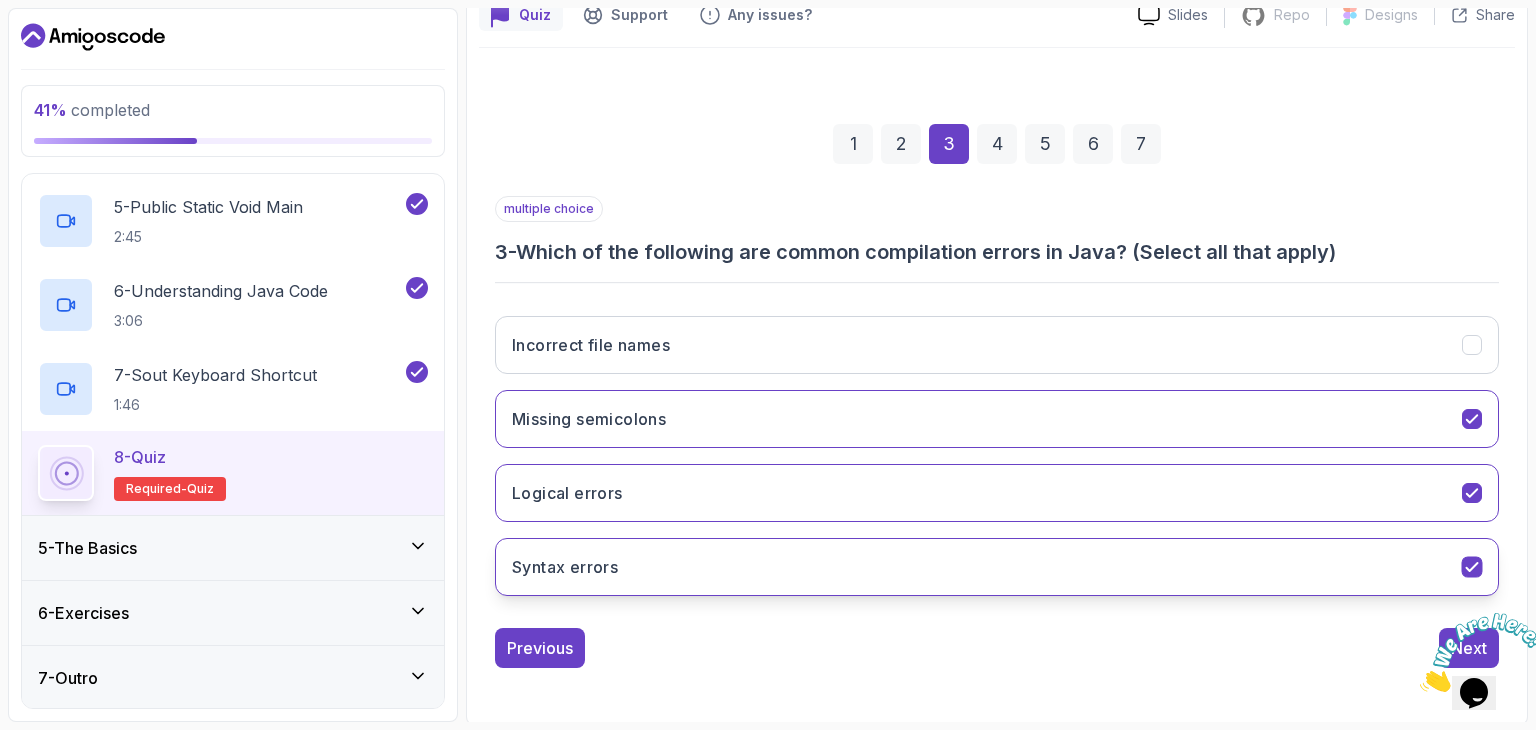 click on "Syntax errors" at bounding box center [997, 567] 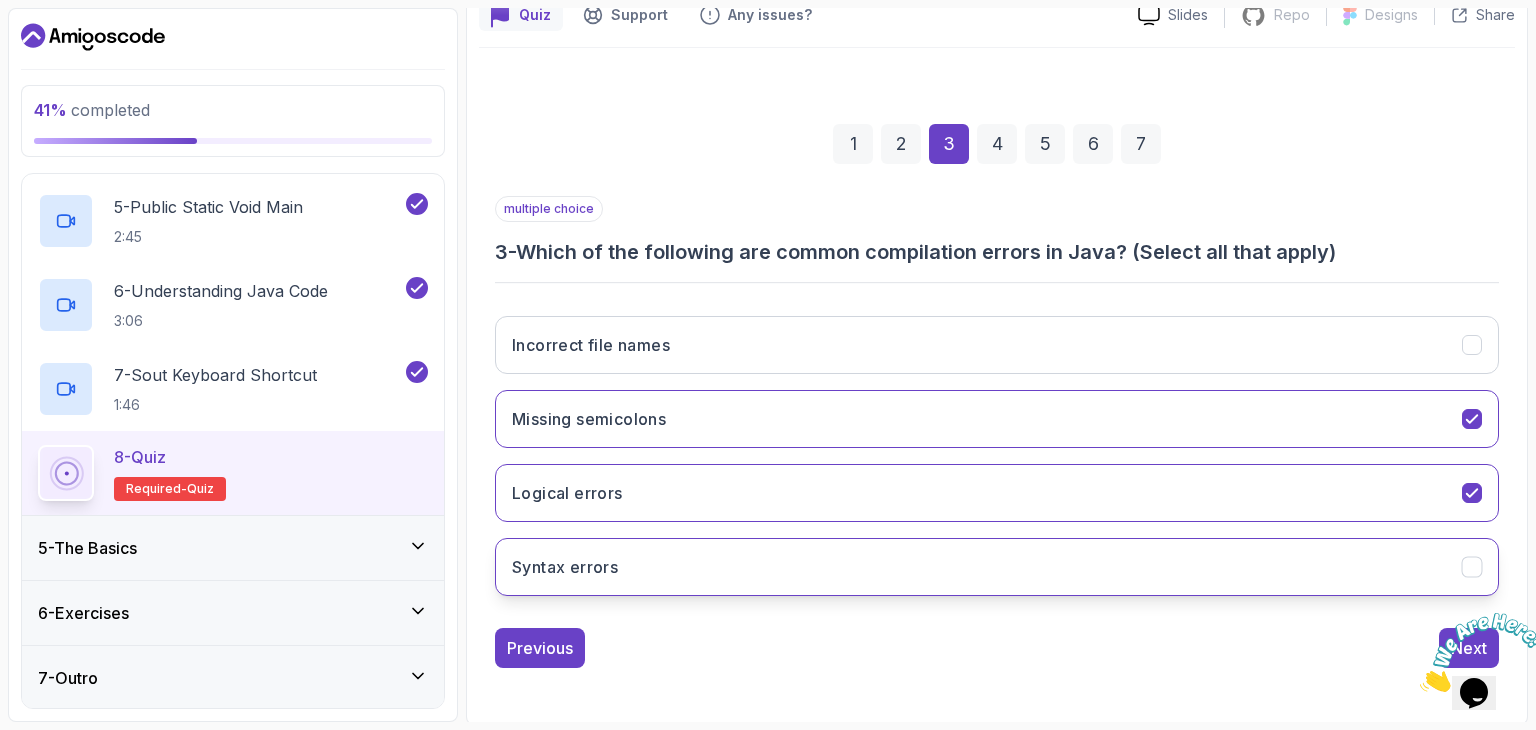 click on "Syntax errors" at bounding box center [997, 567] 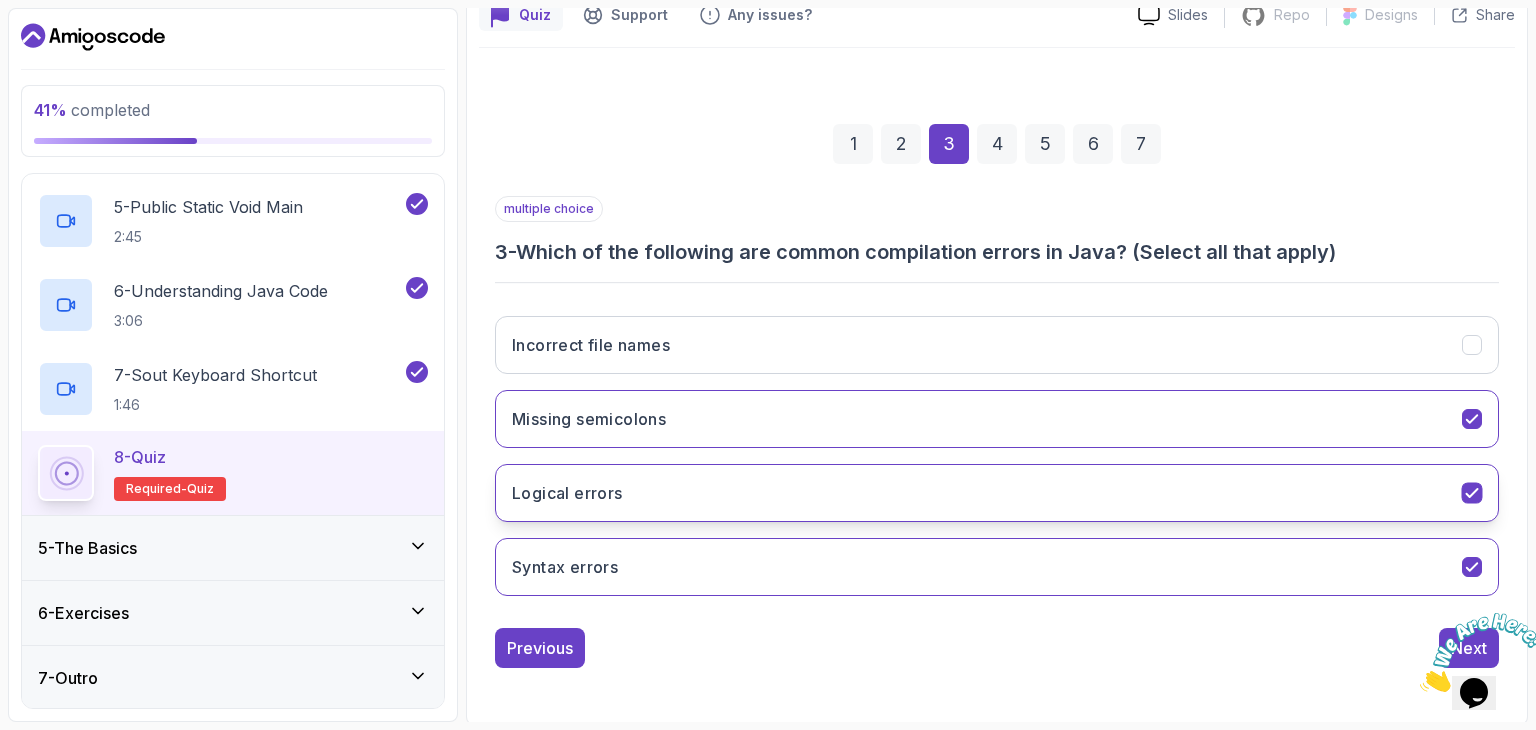 click on "Logical errors" at bounding box center [997, 493] 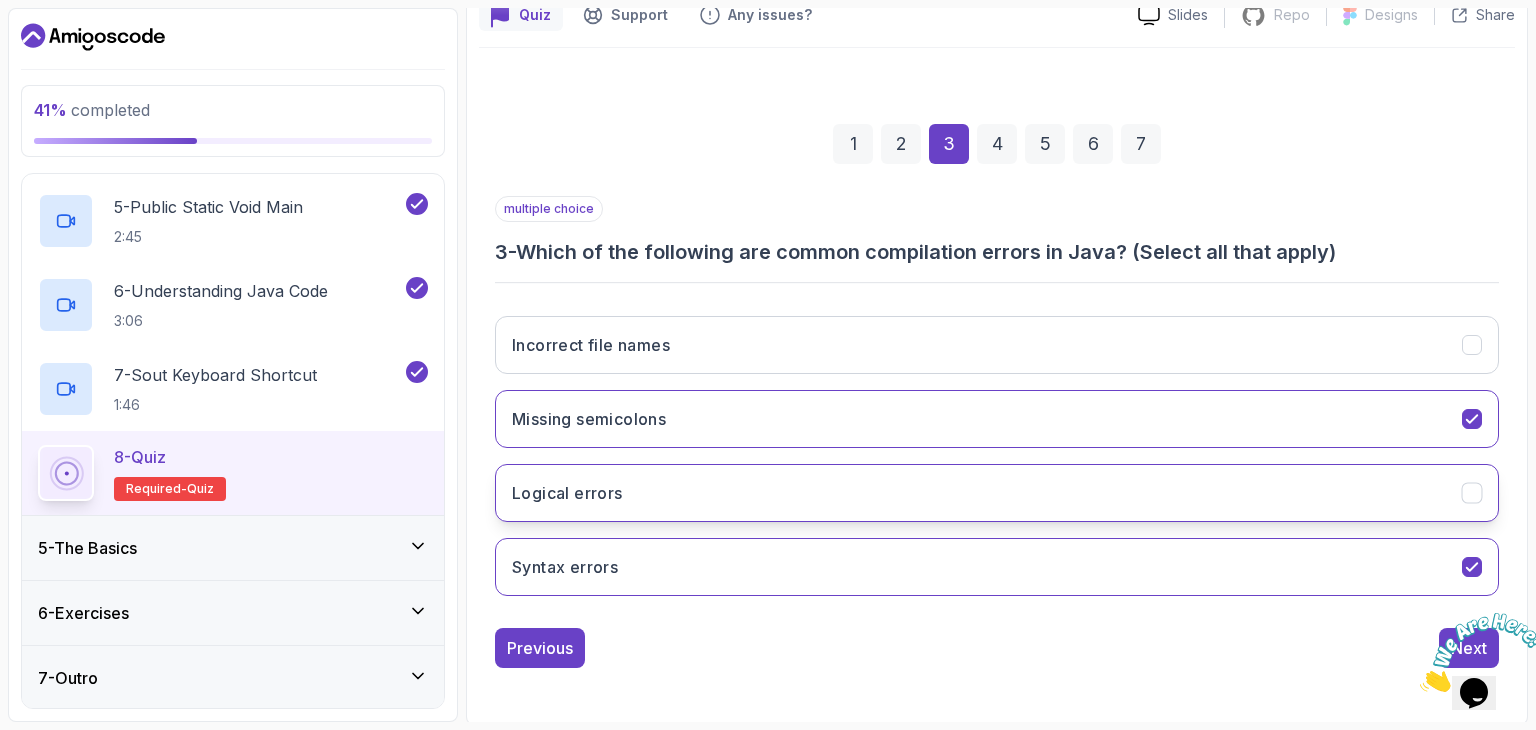 click on "Logical errors" at bounding box center (997, 493) 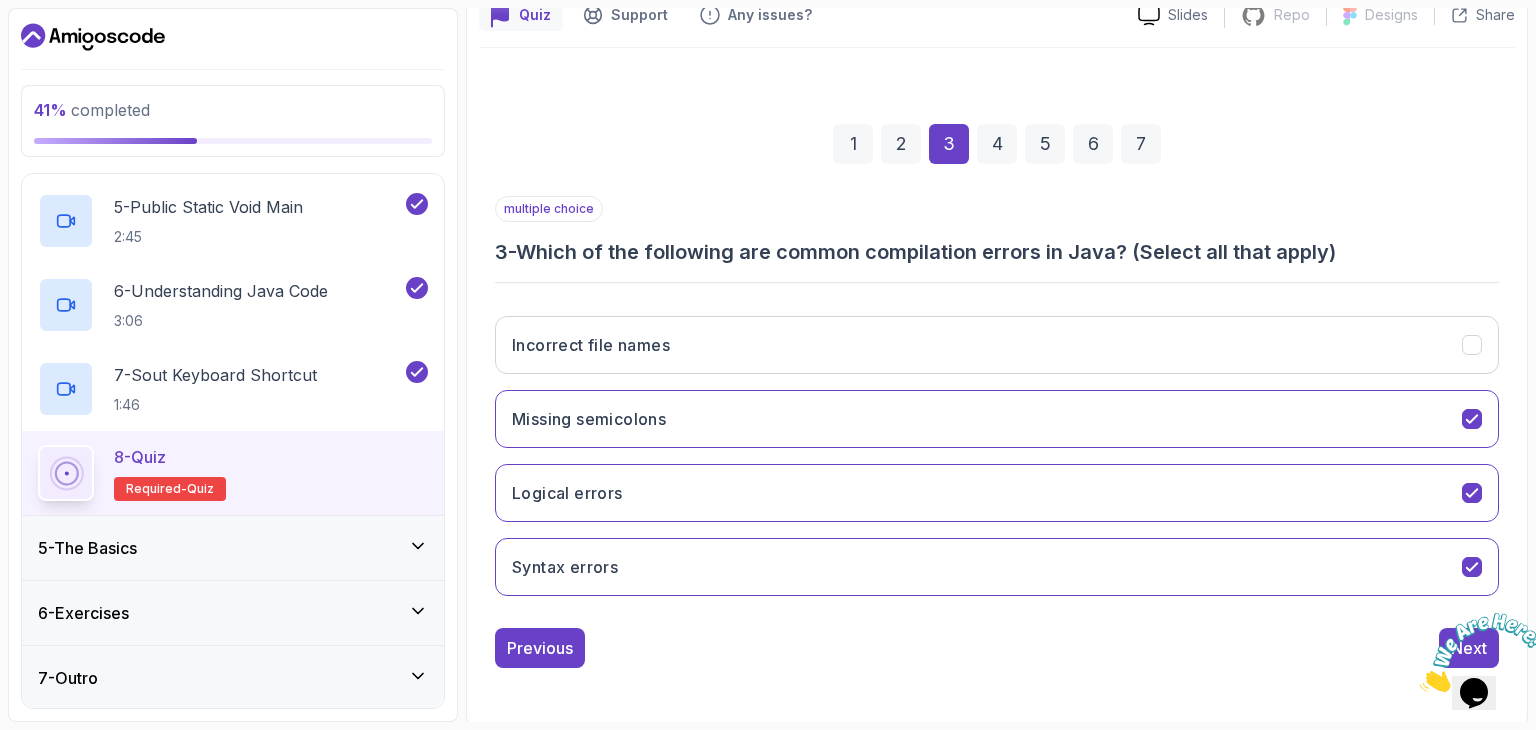 click on "4" at bounding box center [997, 144] 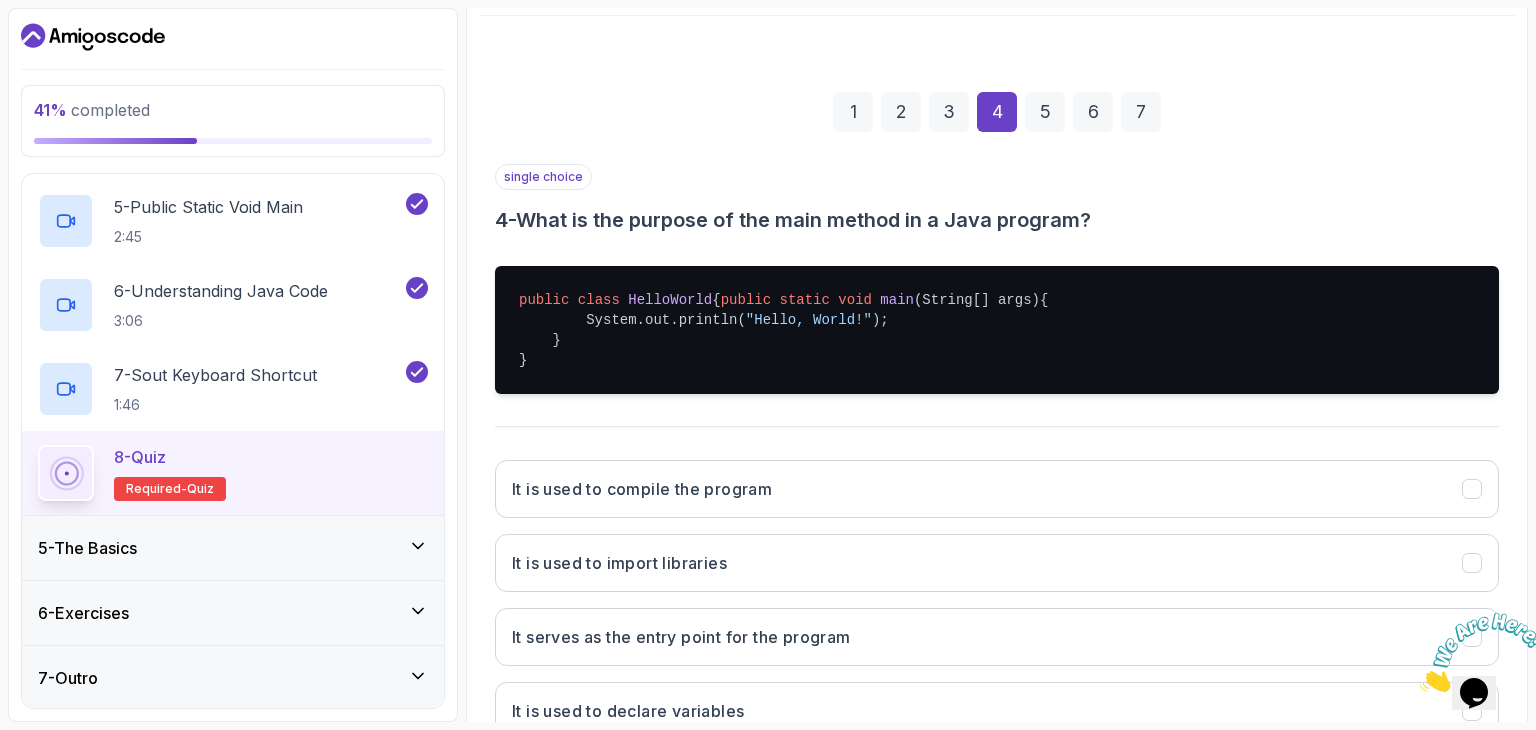 scroll, scrollTop: 388, scrollLeft: 0, axis: vertical 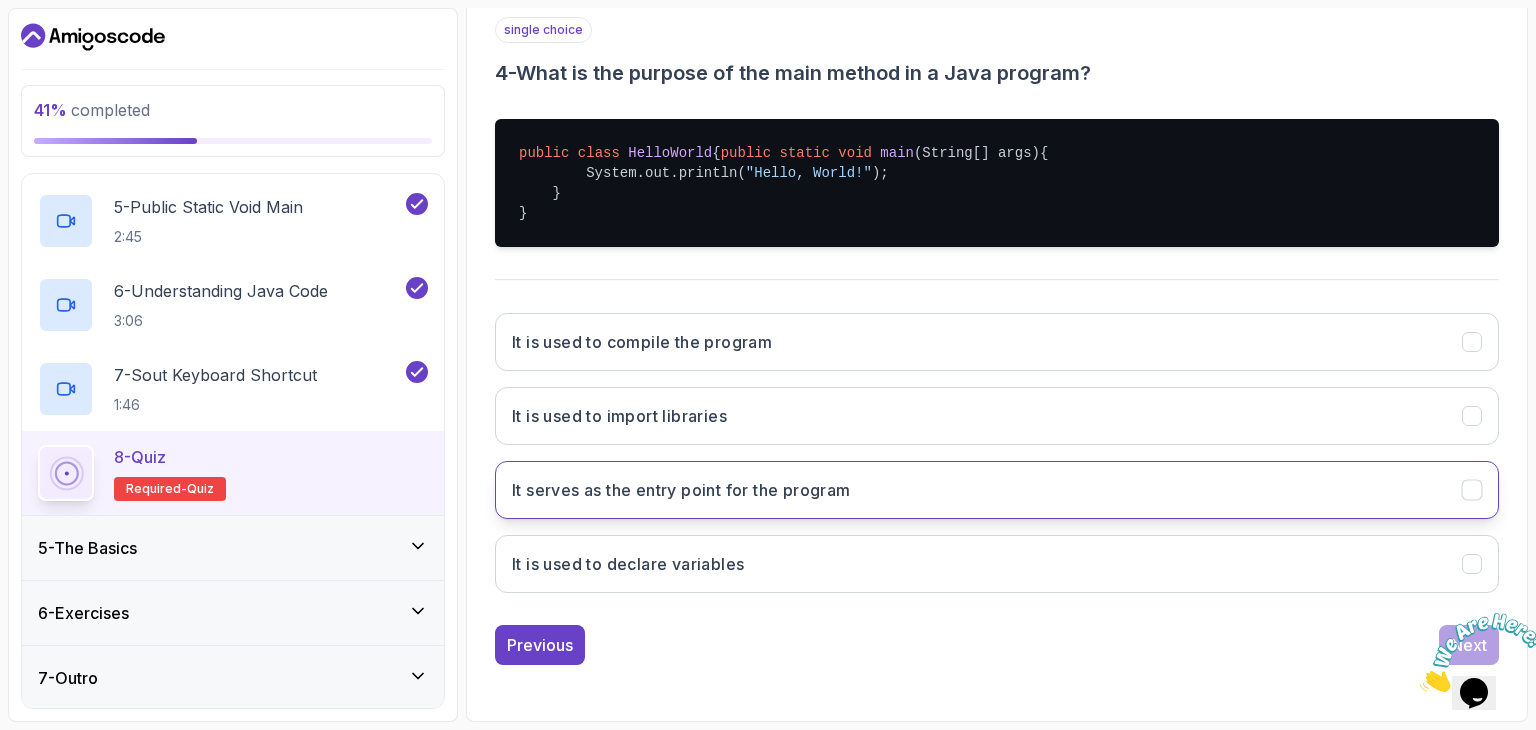click on "It serves as the entry point for the program" at bounding box center [681, 490] 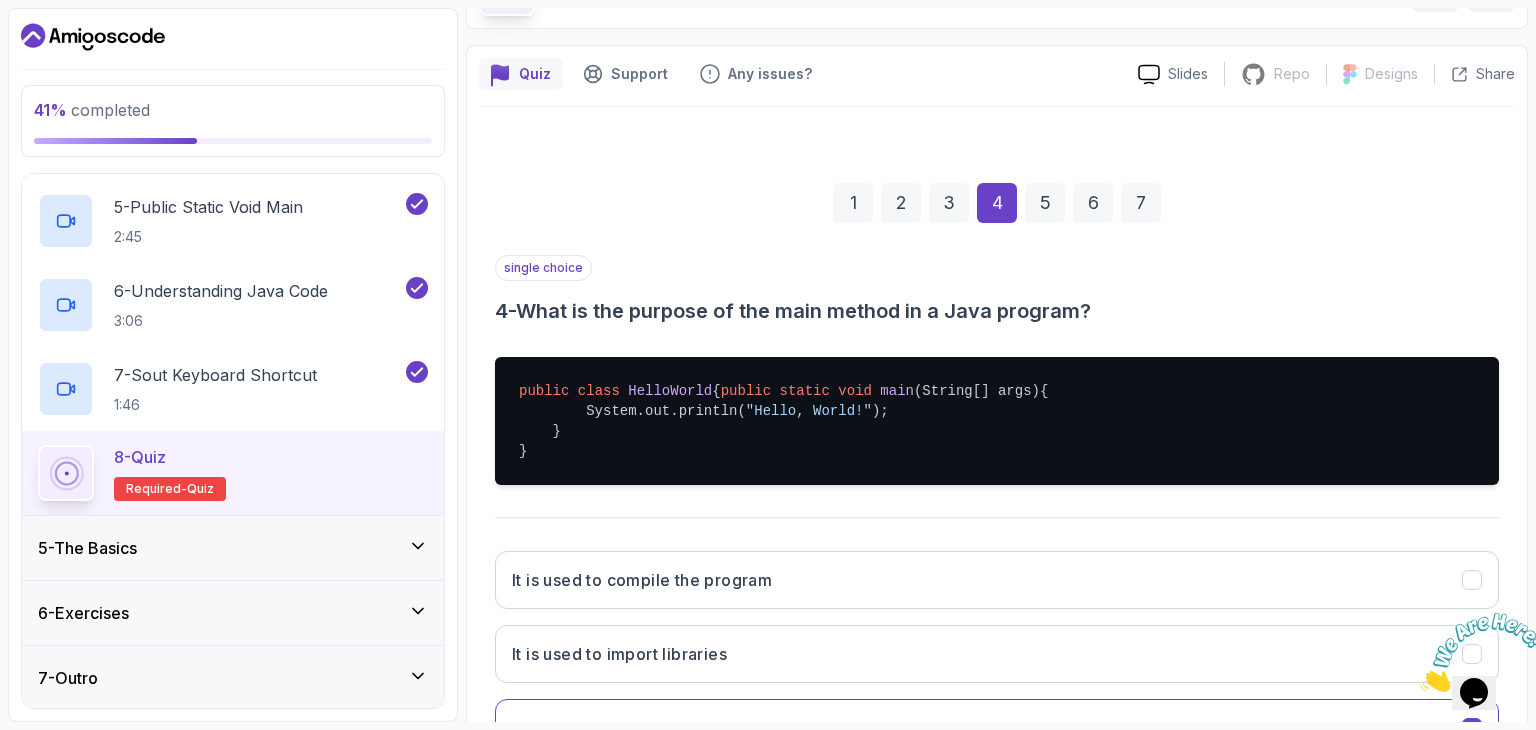 scroll, scrollTop: 88, scrollLeft: 0, axis: vertical 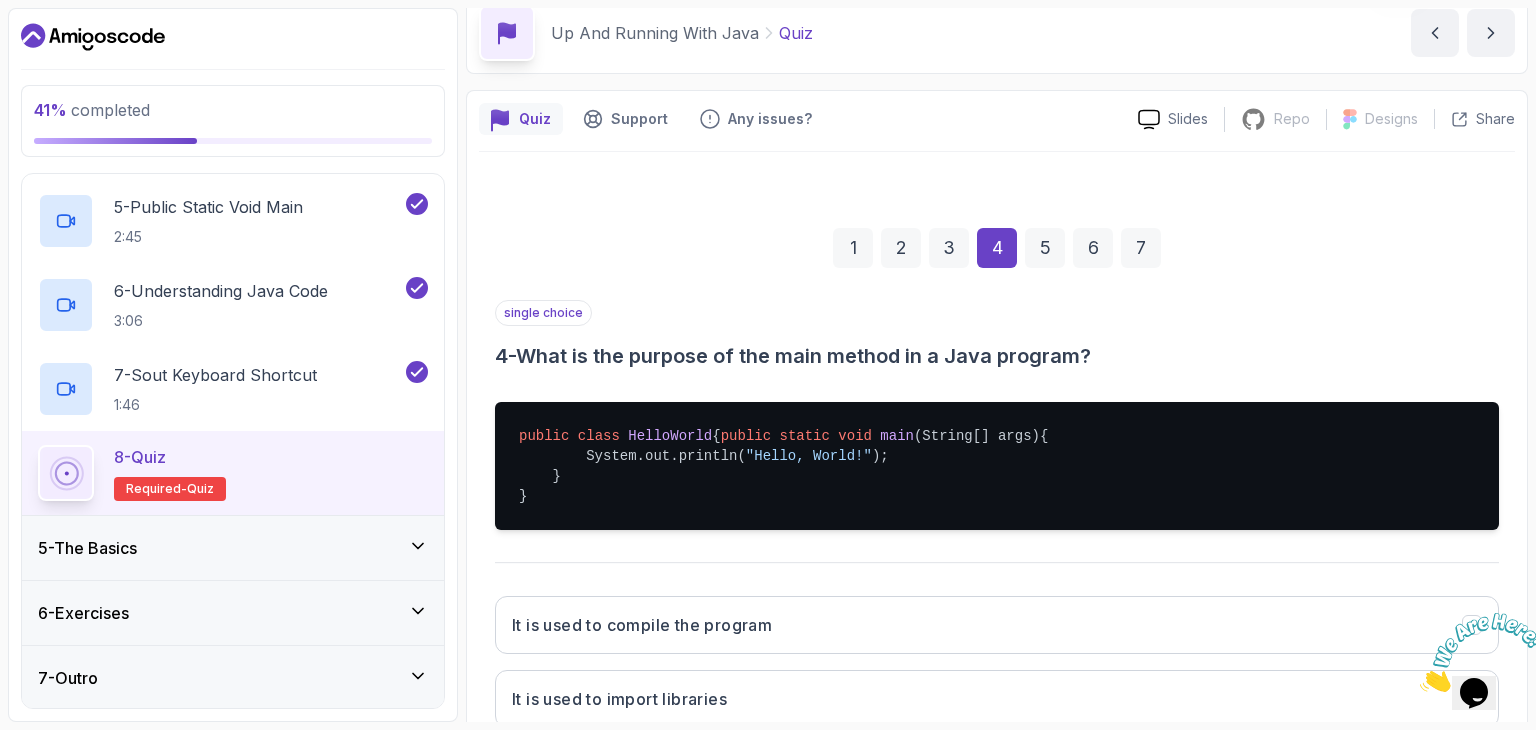 click on "5" at bounding box center (1045, 248) 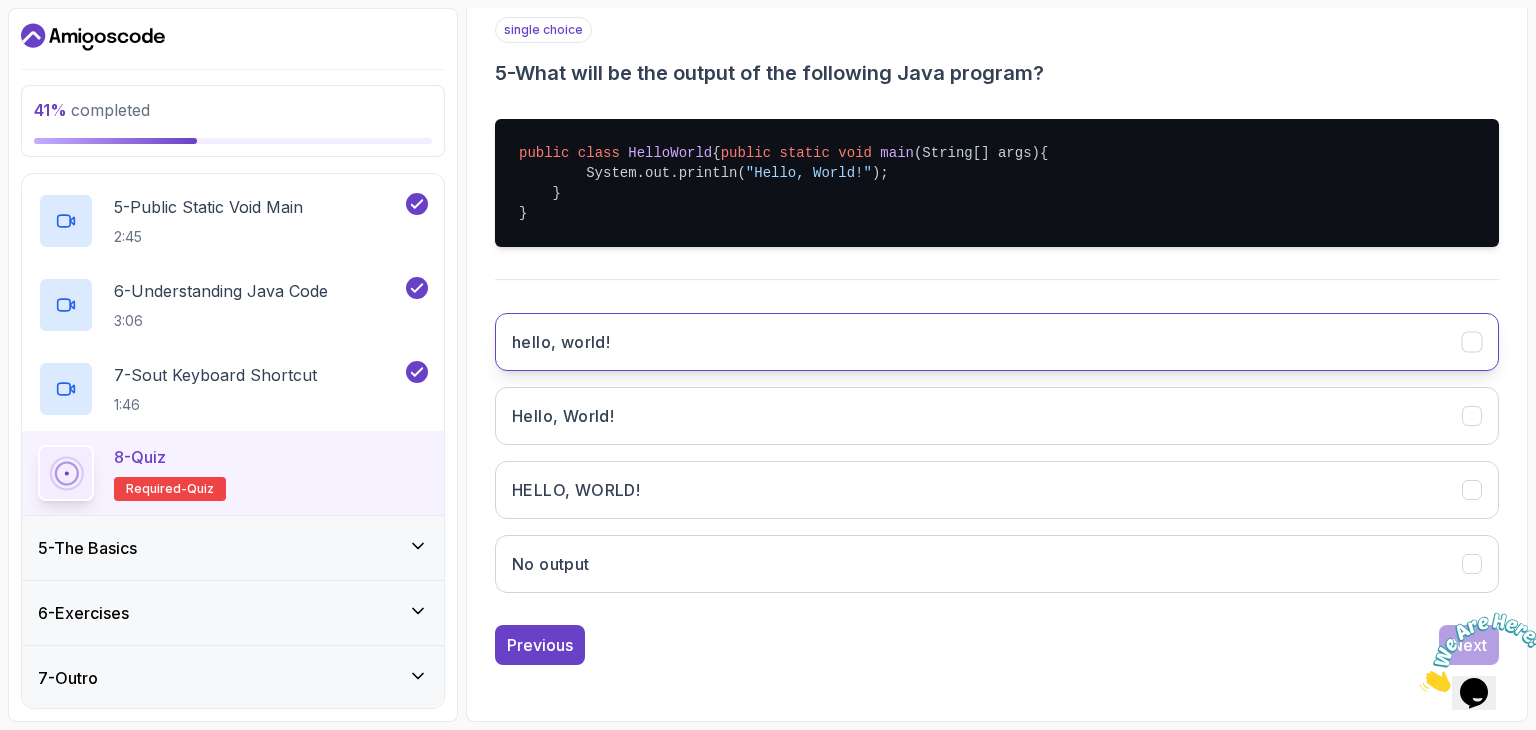 scroll, scrollTop: 388, scrollLeft: 0, axis: vertical 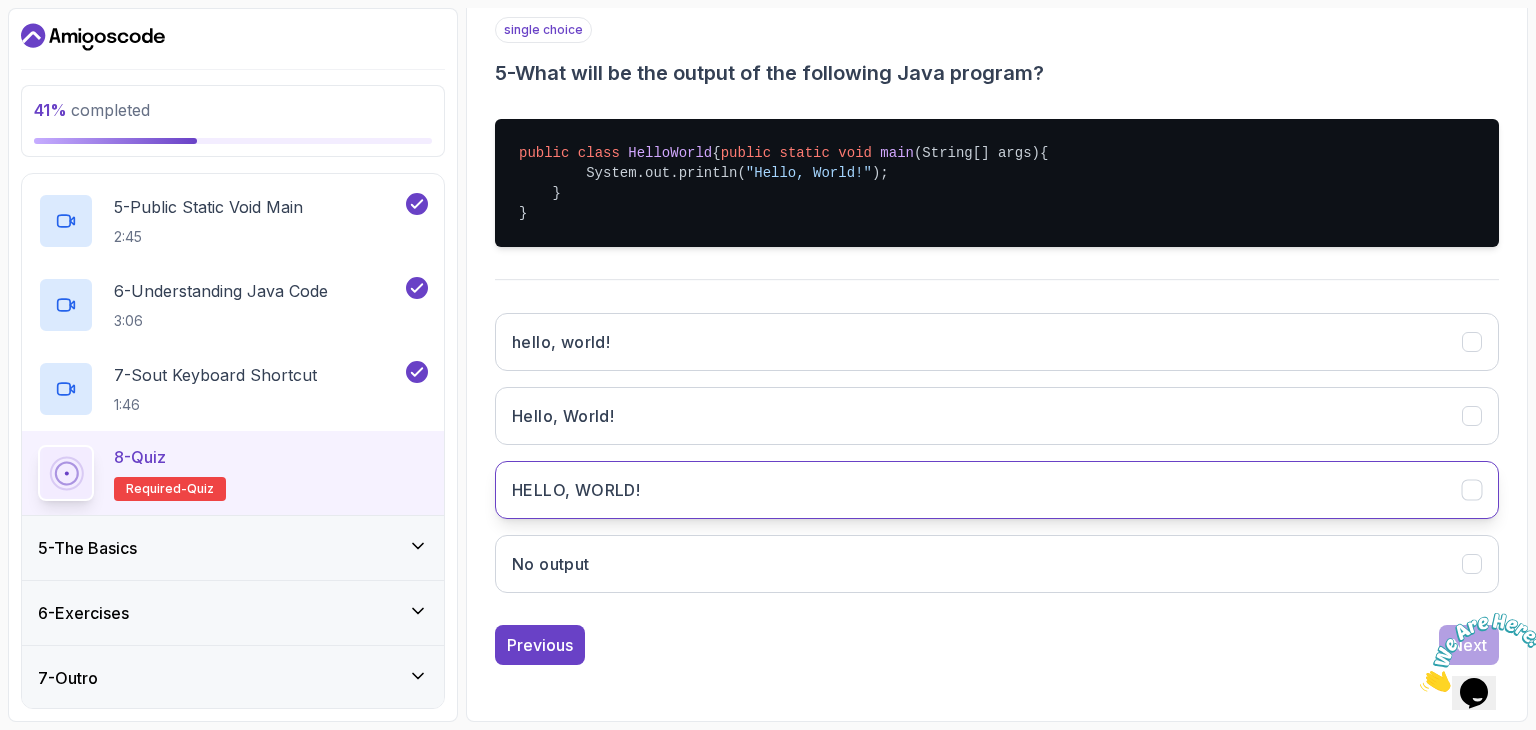 click on "HELLO, WORLD!" at bounding box center [576, 490] 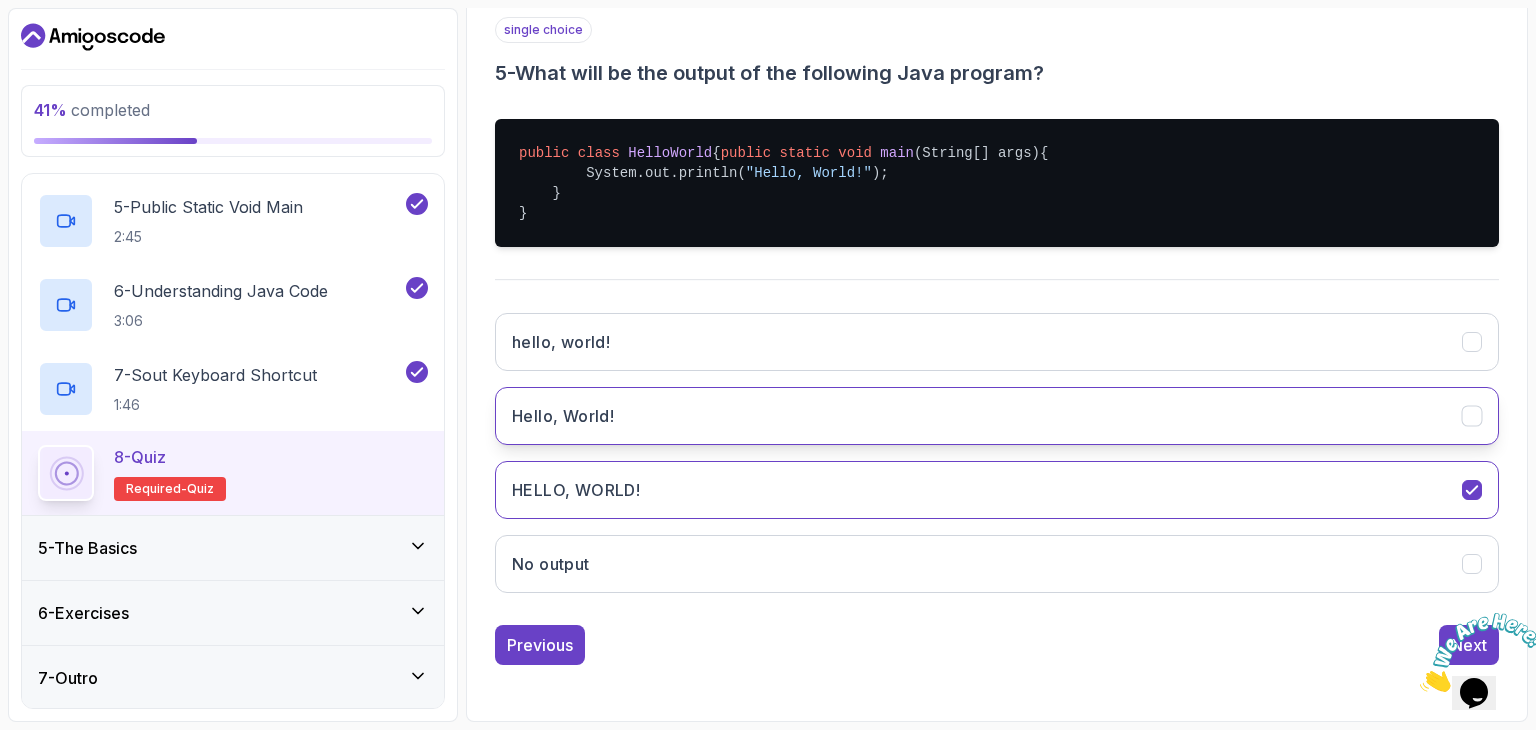 click on "Hello, World!" at bounding box center (997, 416) 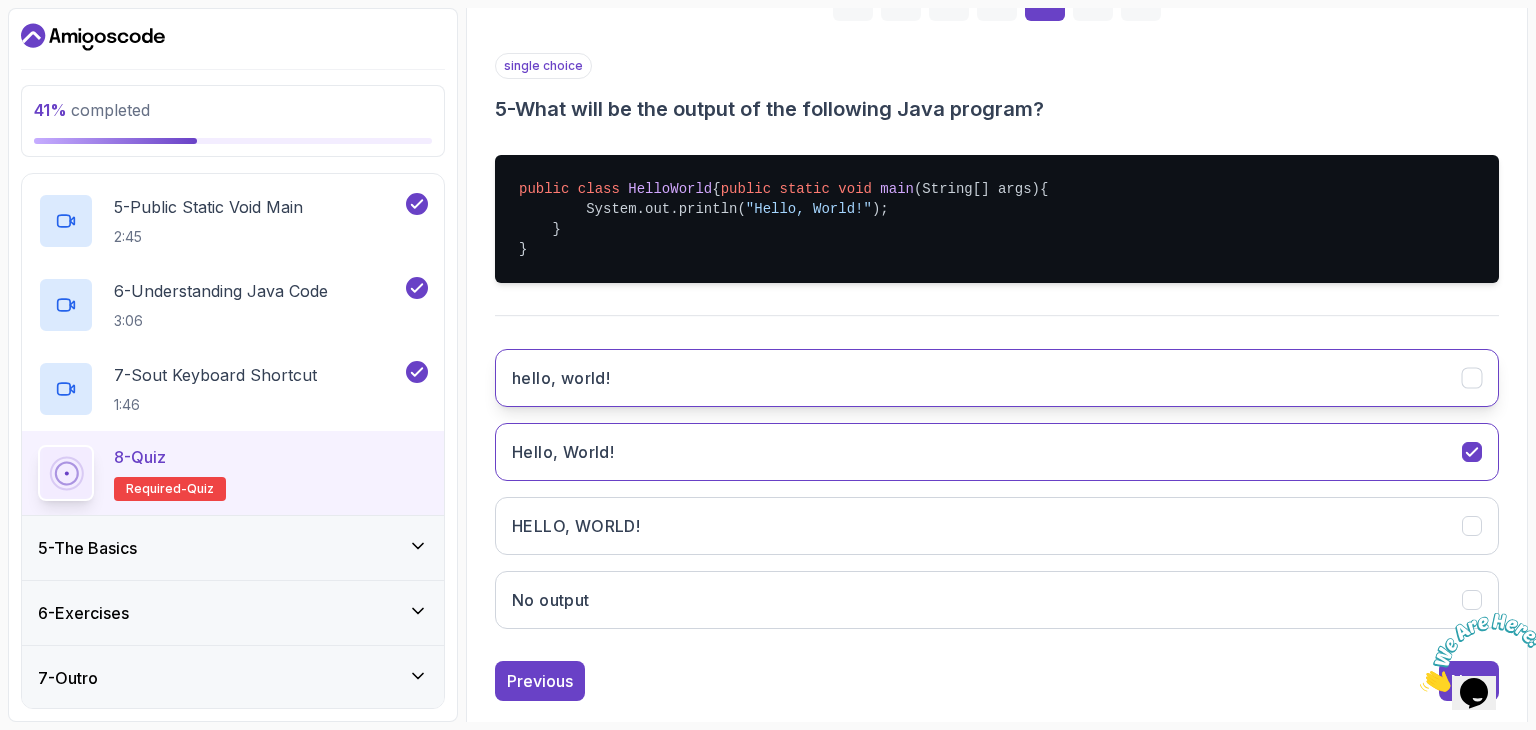 scroll, scrollTop: 88, scrollLeft: 0, axis: vertical 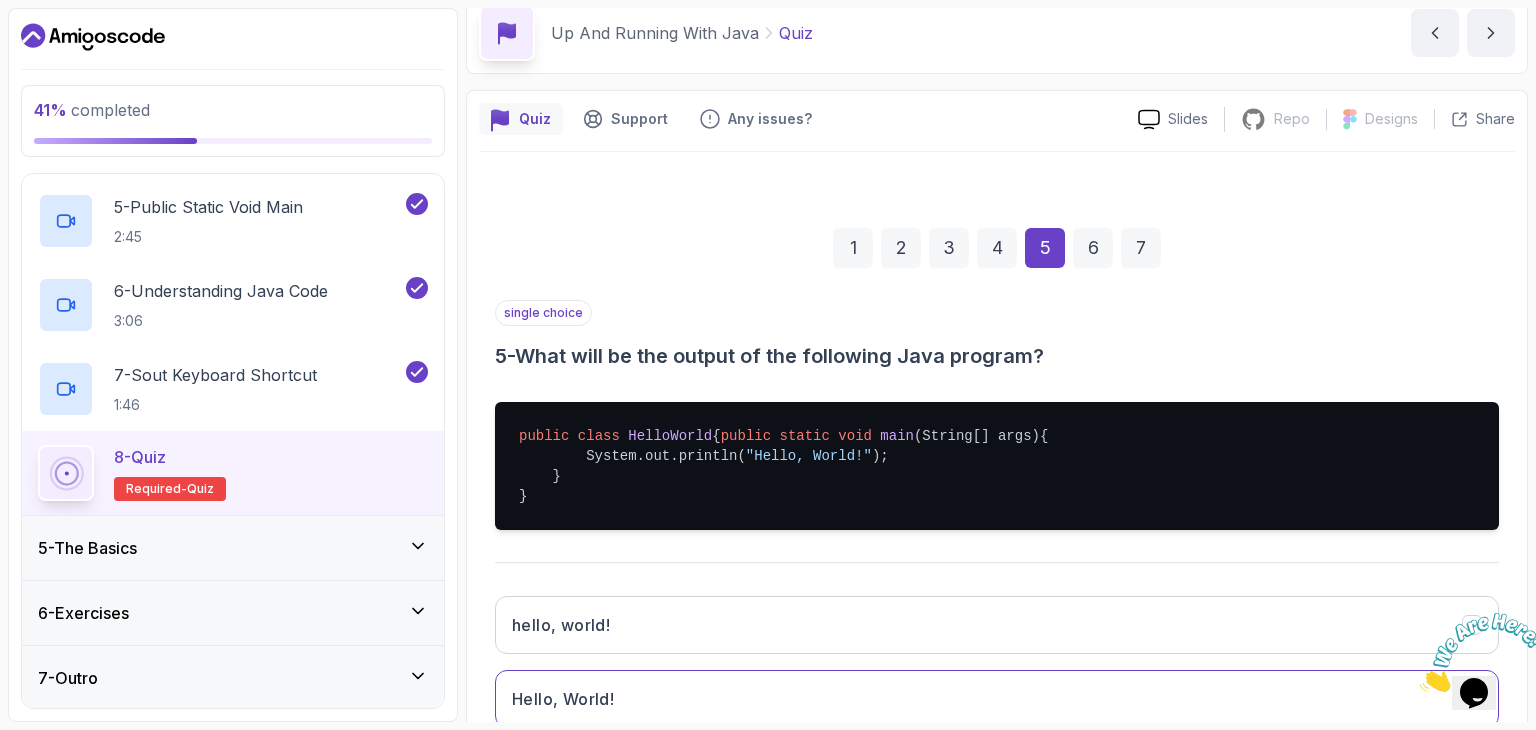 click on "6" at bounding box center [1093, 248] 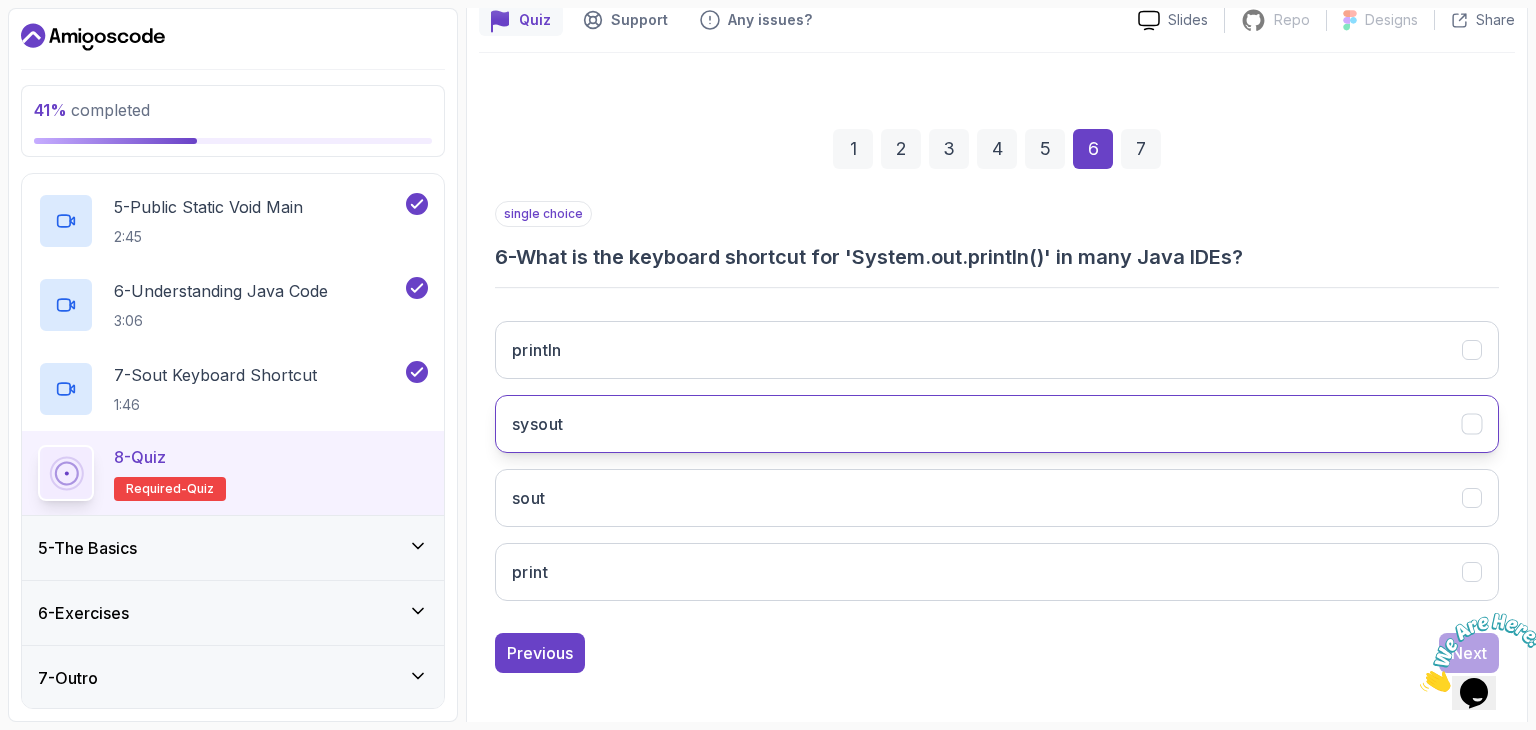 scroll, scrollTop: 188, scrollLeft: 0, axis: vertical 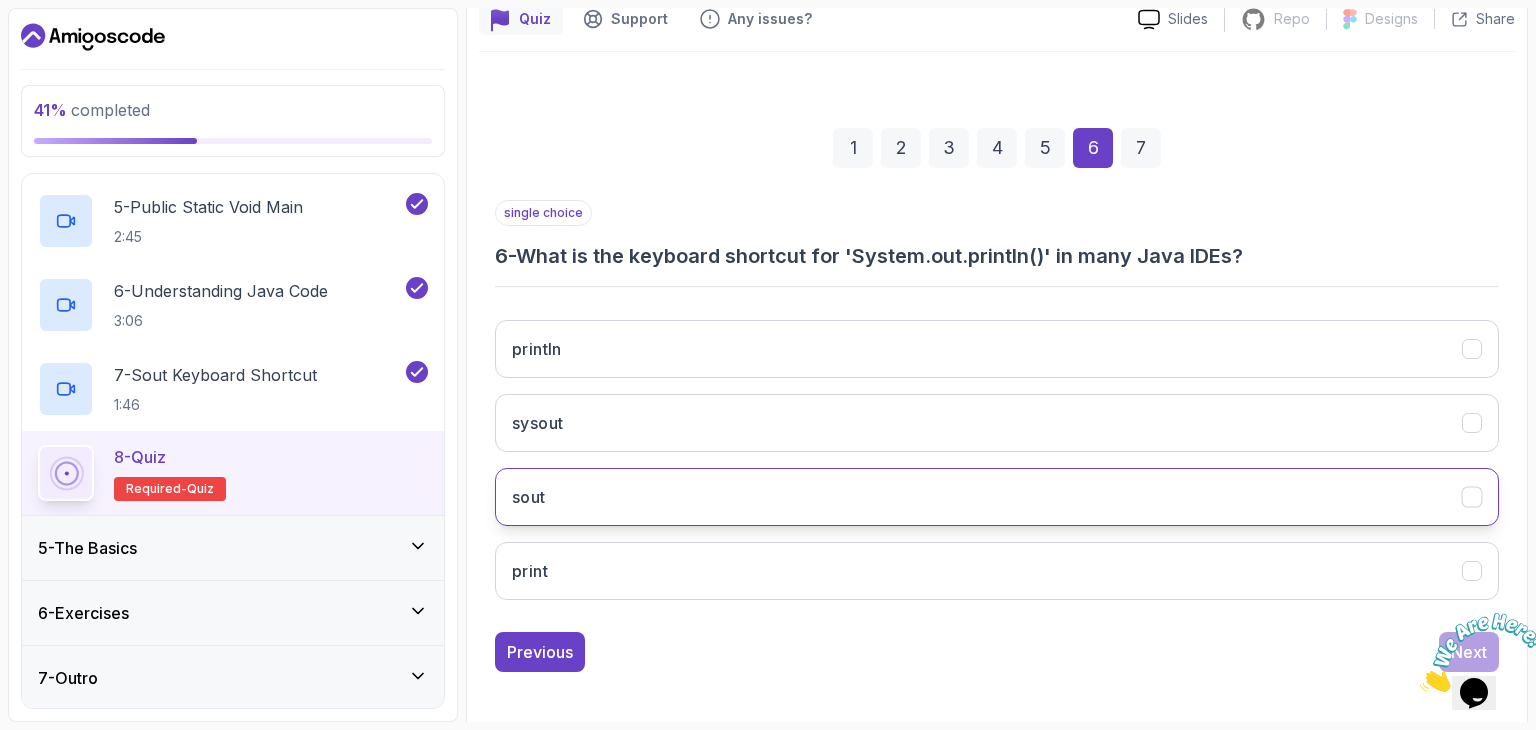 click on "sout" at bounding box center [997, 497] 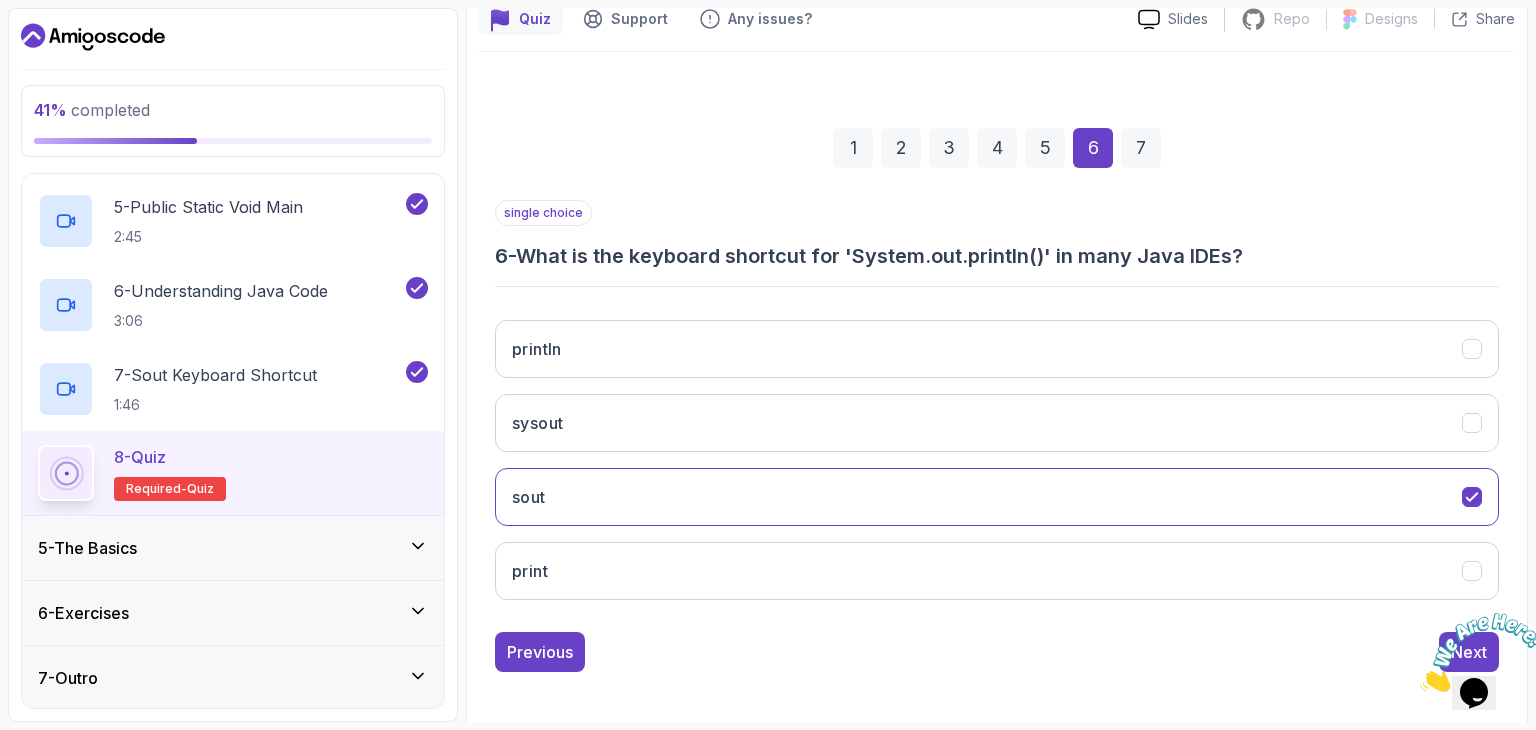 click on "7" at bounding box center (1141, 148) 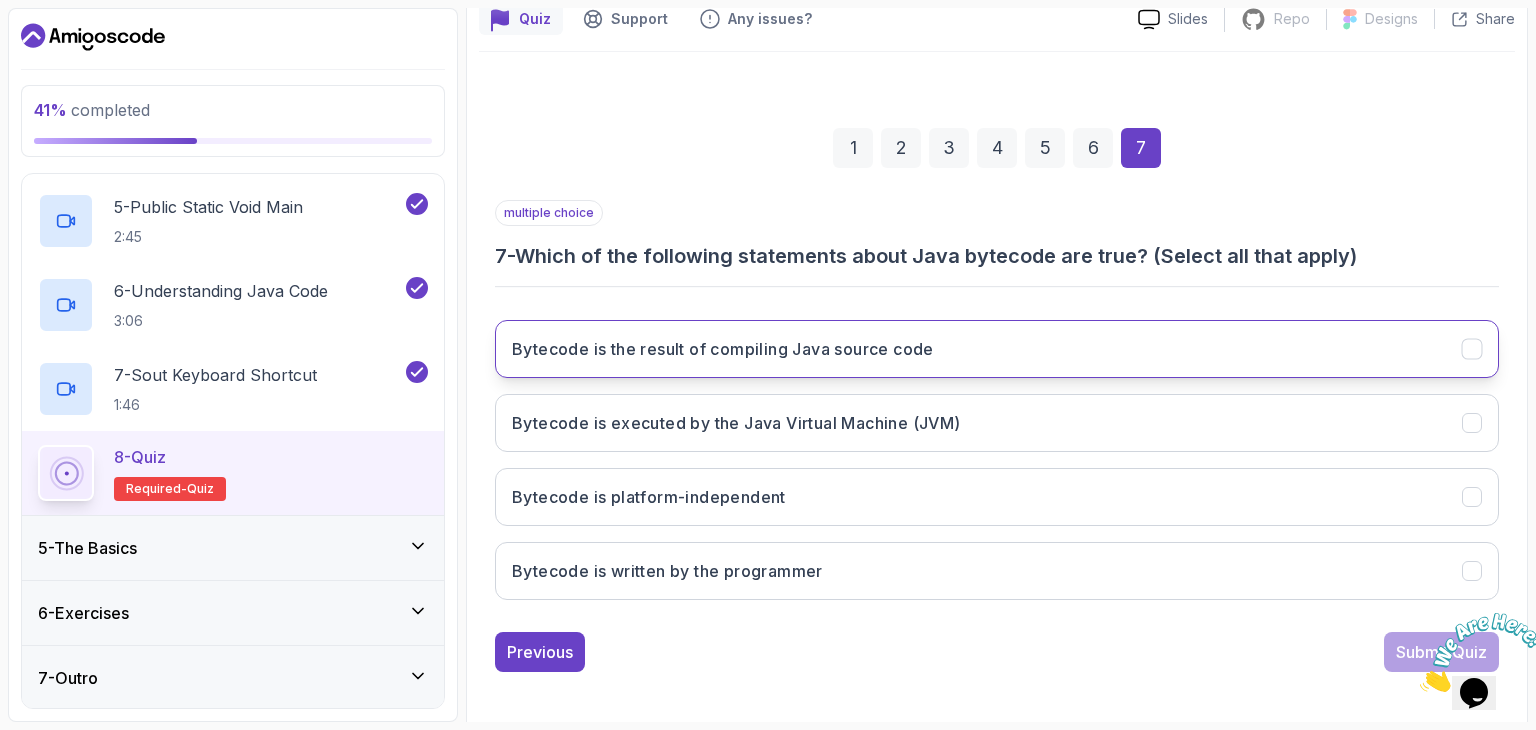 click on "Bytecode is the result of compiling Java source code" at bounding box center (997, 349) 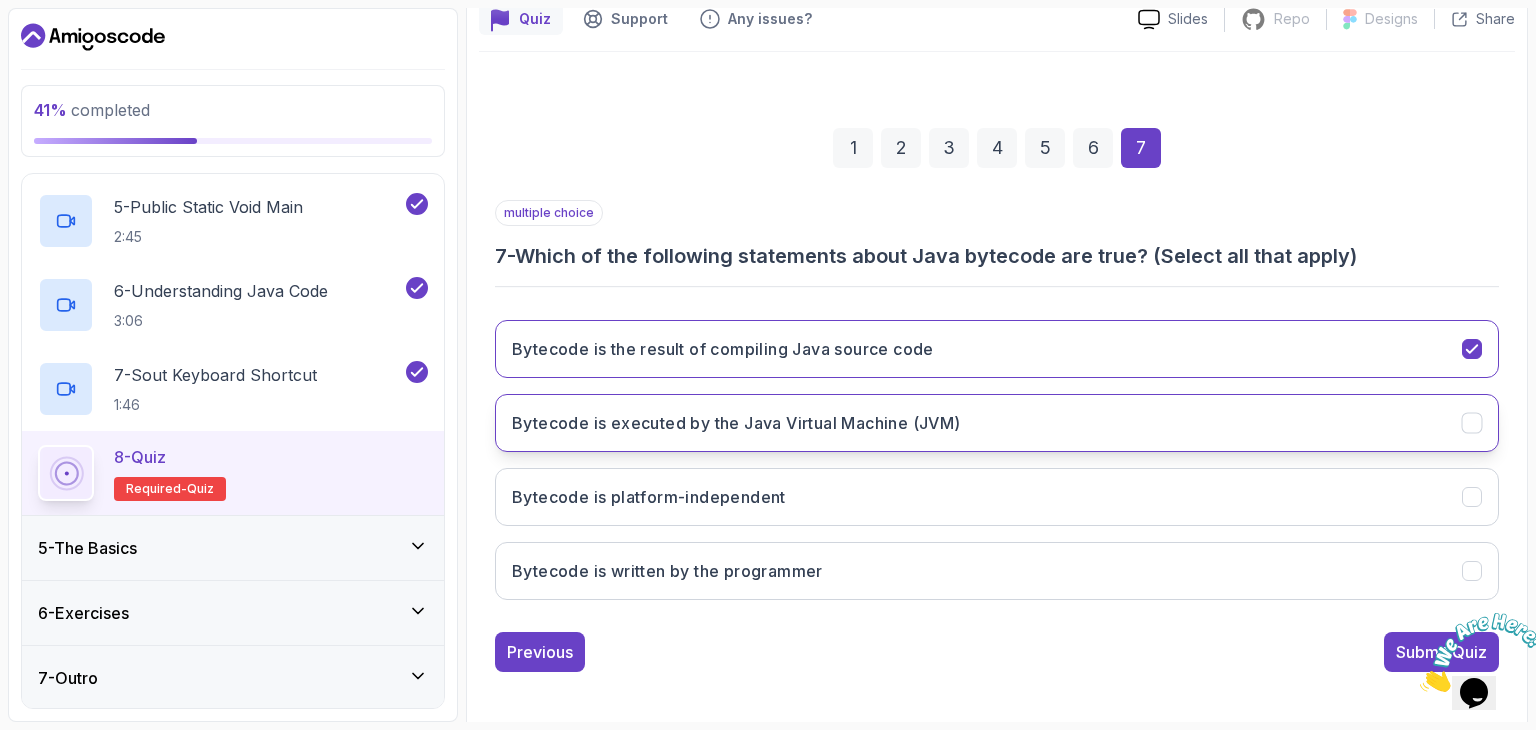 click on "Bytecode is executed by the Java Virtual Machine (JVM)" at bounding box center (736, 423) 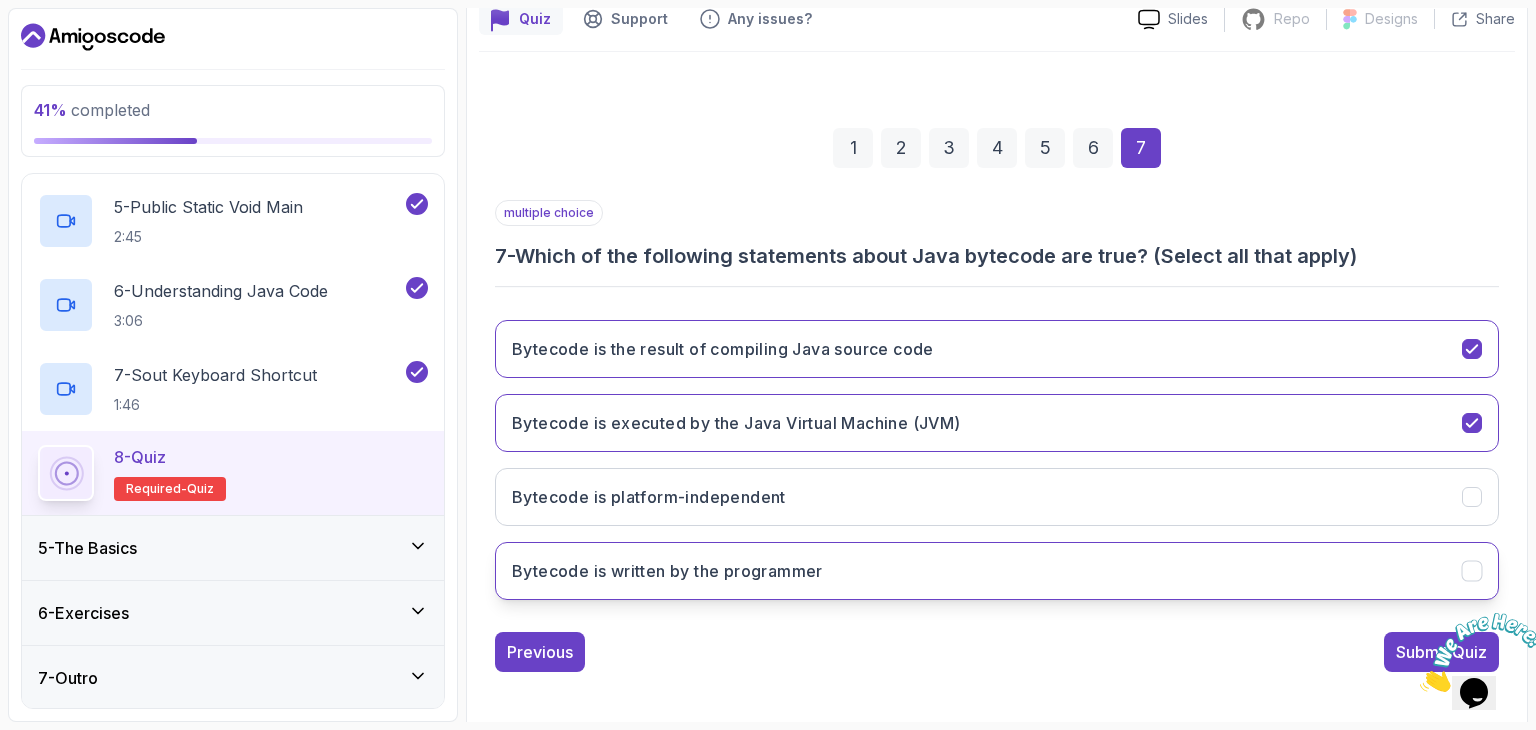click on "Bytecode is written by the programmer" at bounding box center [667, 571] 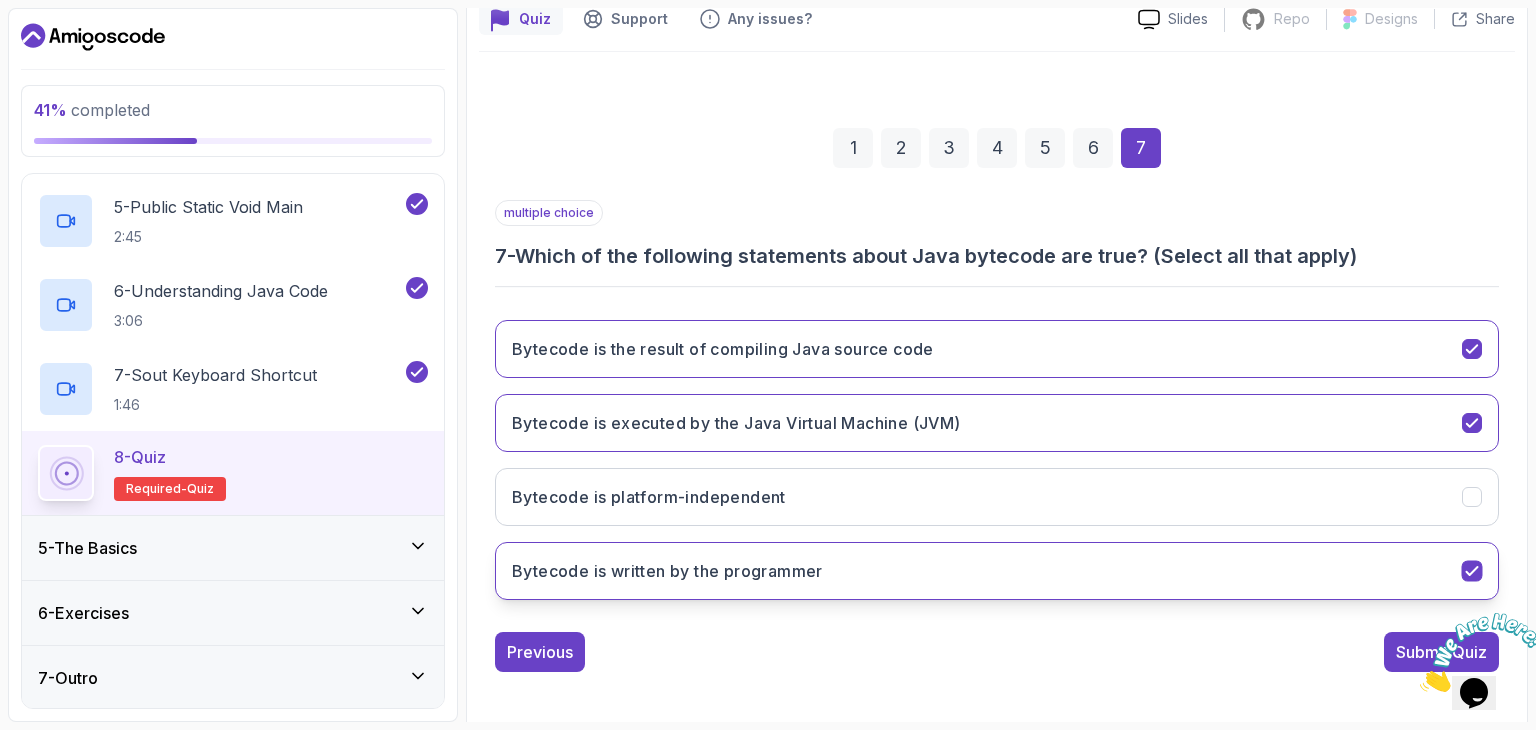 click on "Bytecode is written by the programmer" at bounding box center (997, 571) 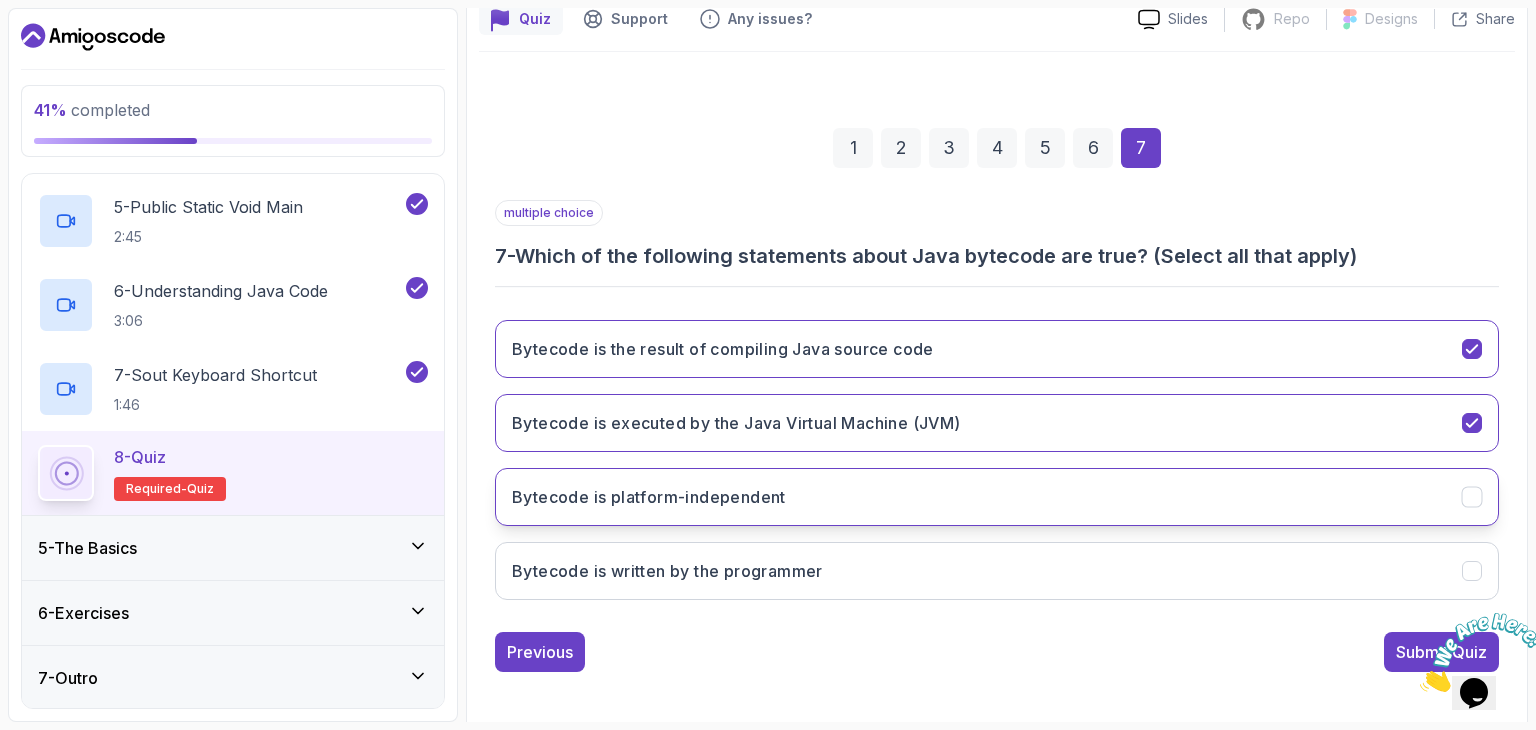 click on "Bytecode is platform-independent" at bounding box center [997, 497] 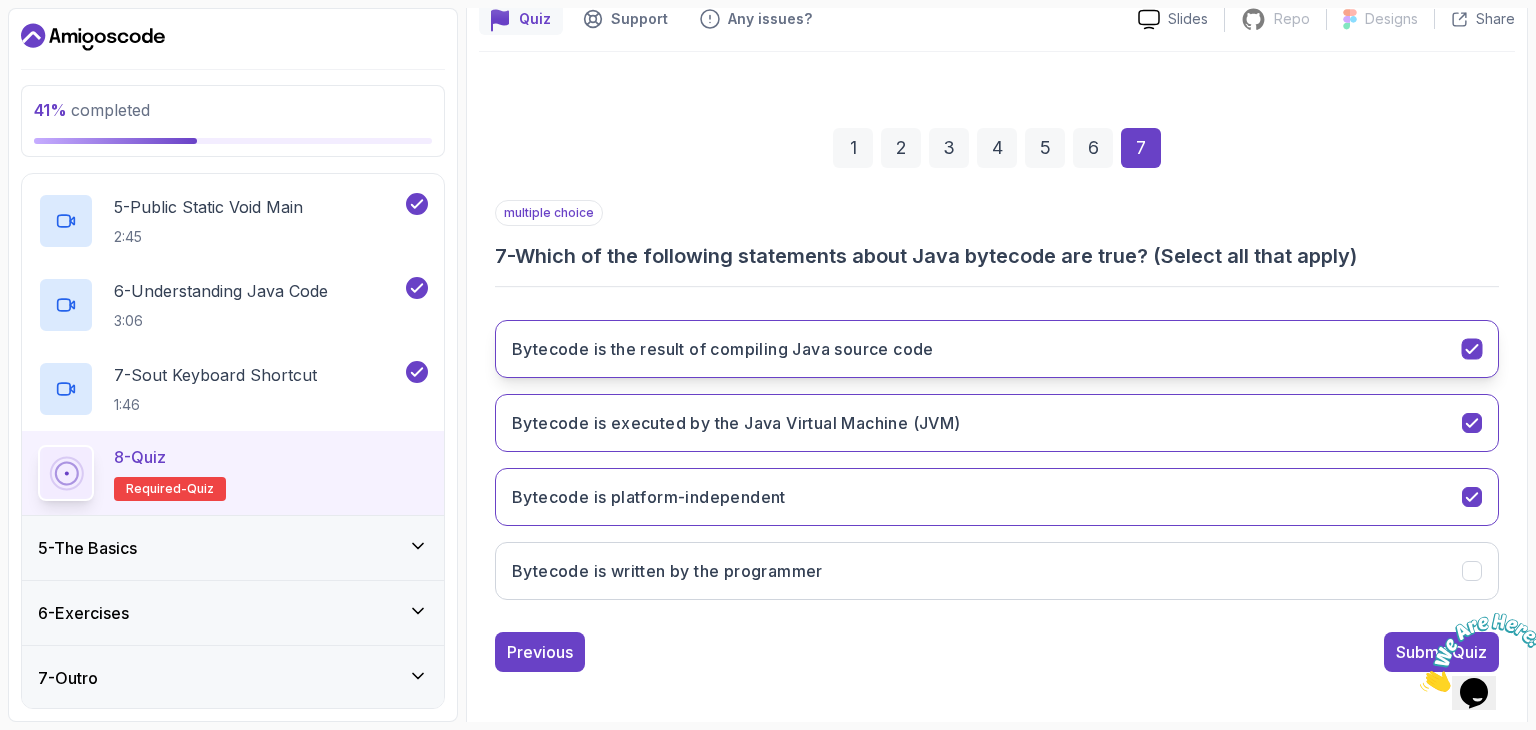 click on "Bytecode is the result of compiling Java source code" at bounding box center [997, 349] 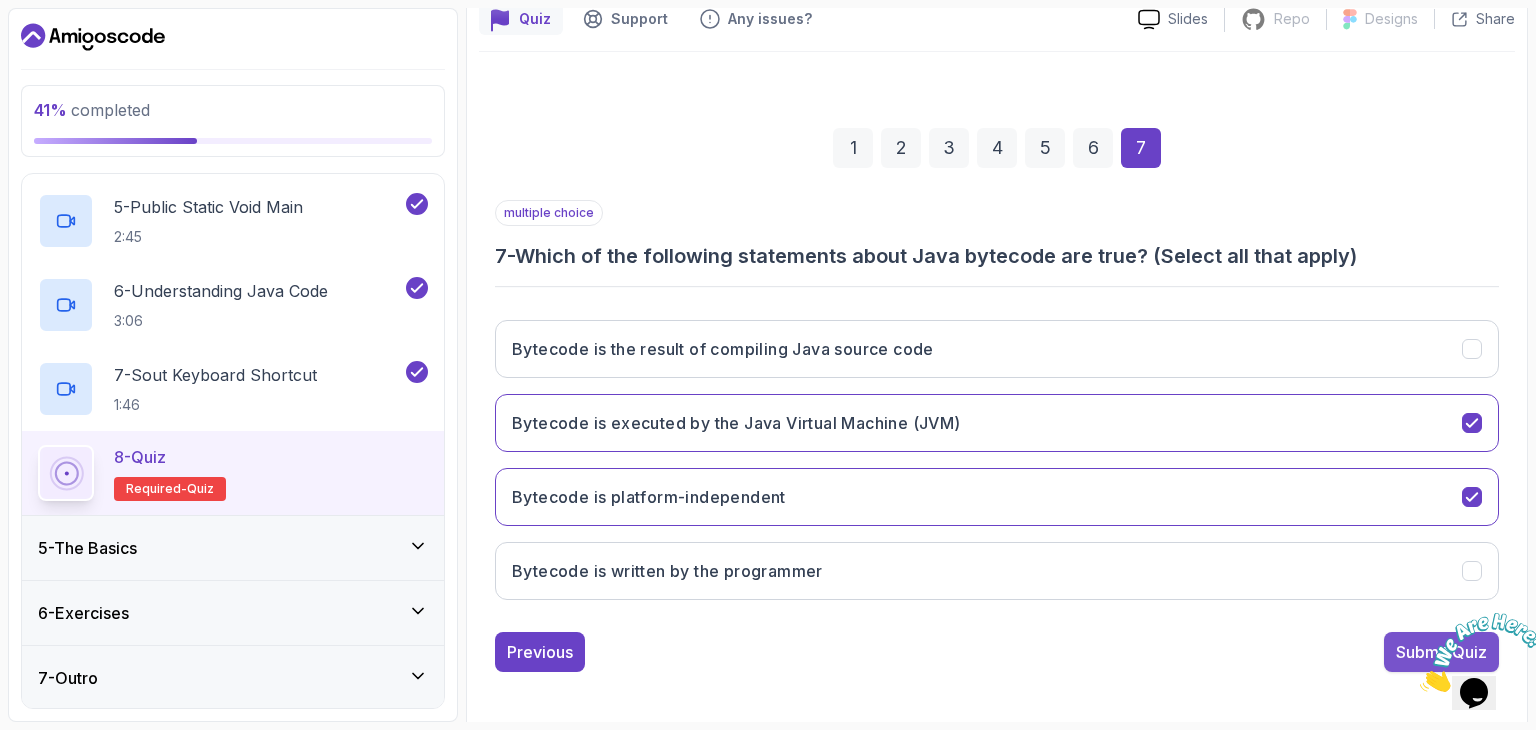 click on "Submit Quiz" at bounding box center [1441, 652] 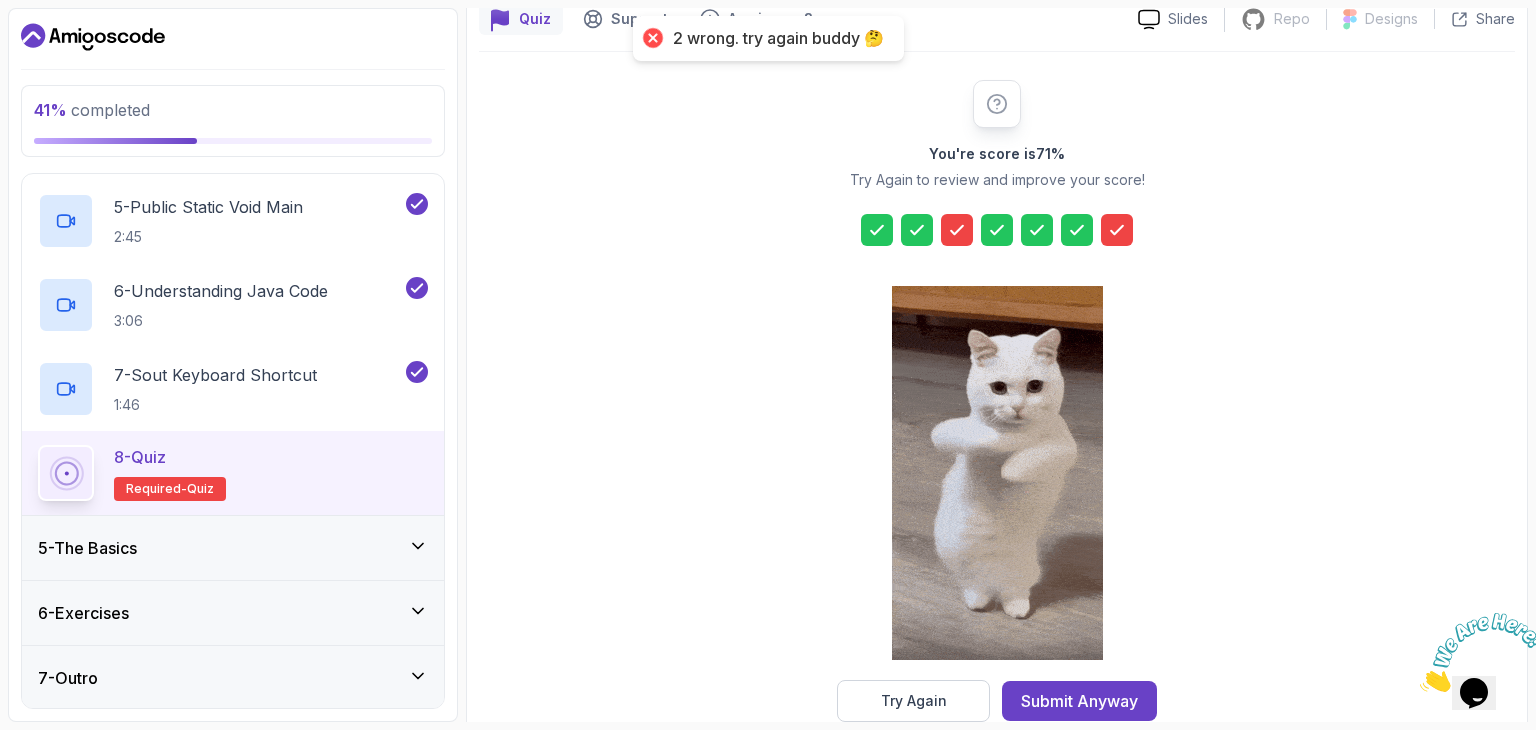 click 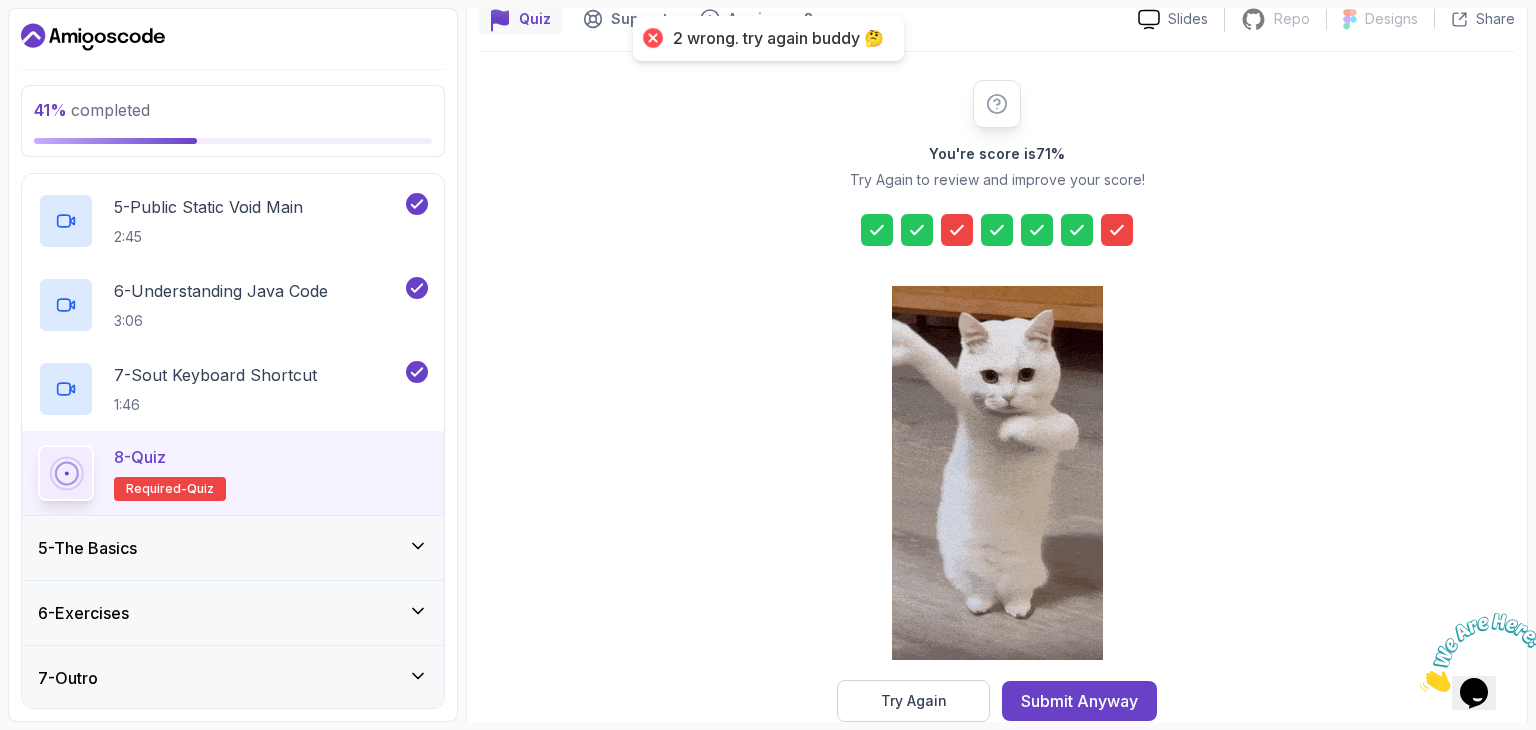 click on "Try Again" at bounding box center (913, 701) 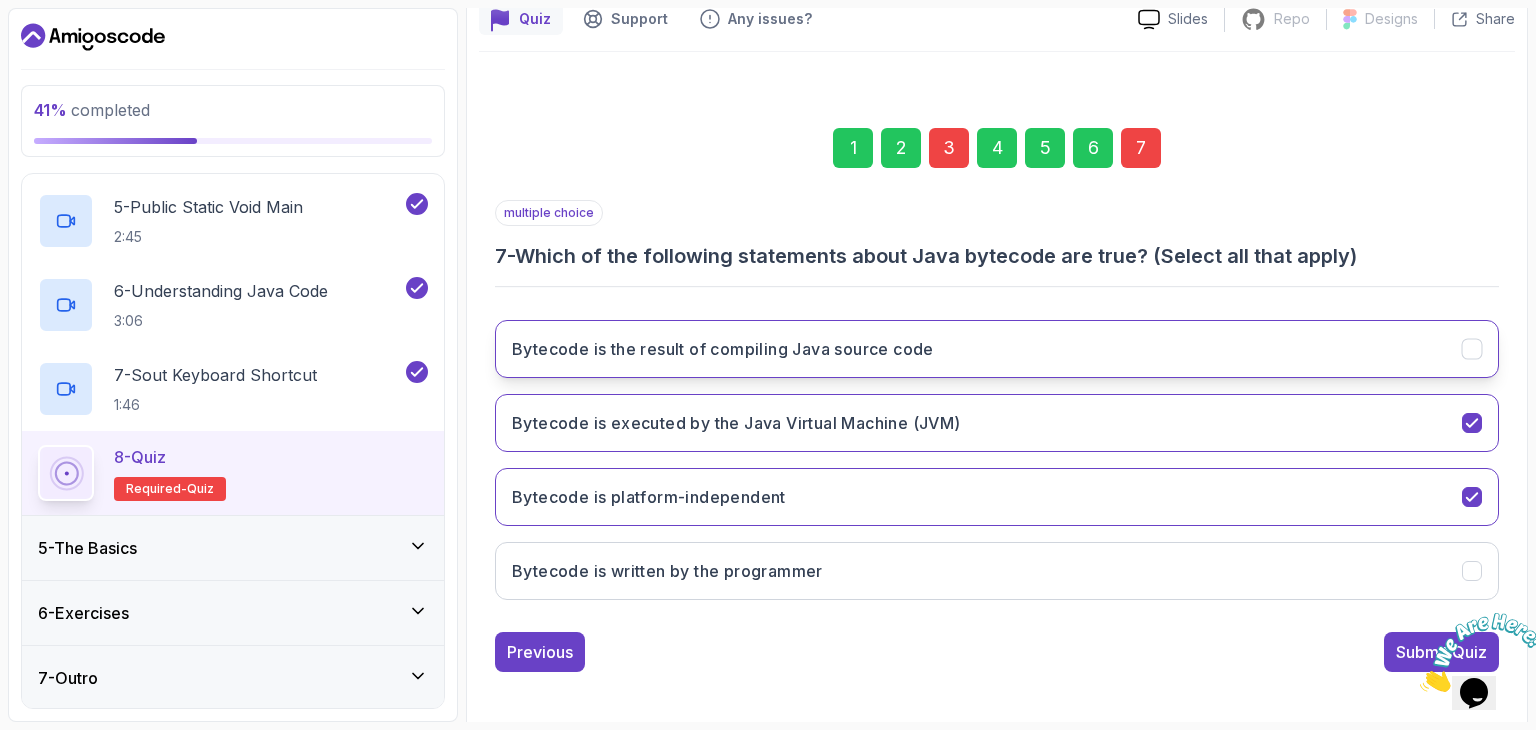 click on "Bytecode is the result of compiling Java source code" at bounding box center (997, 349) 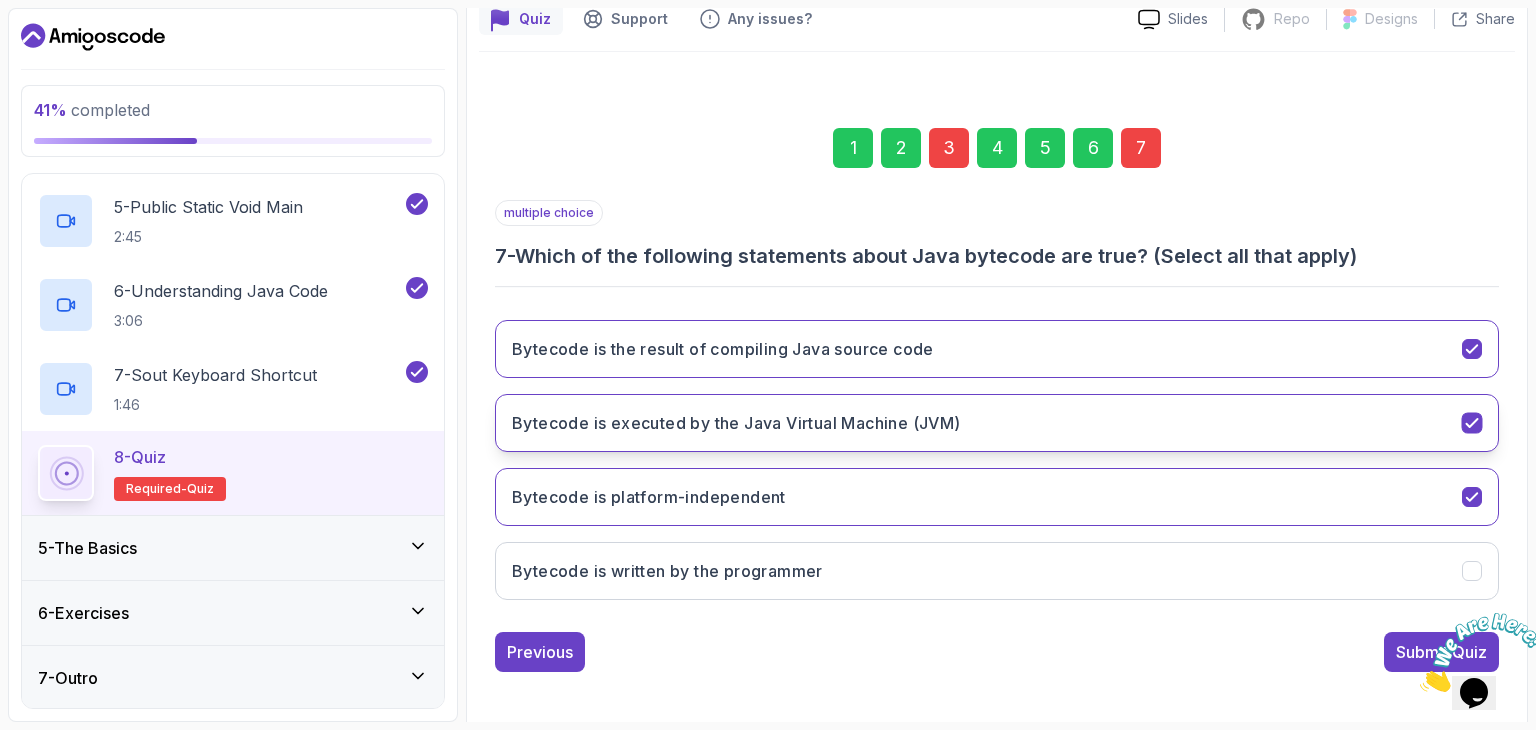 click at bounding box center (1472, 423) 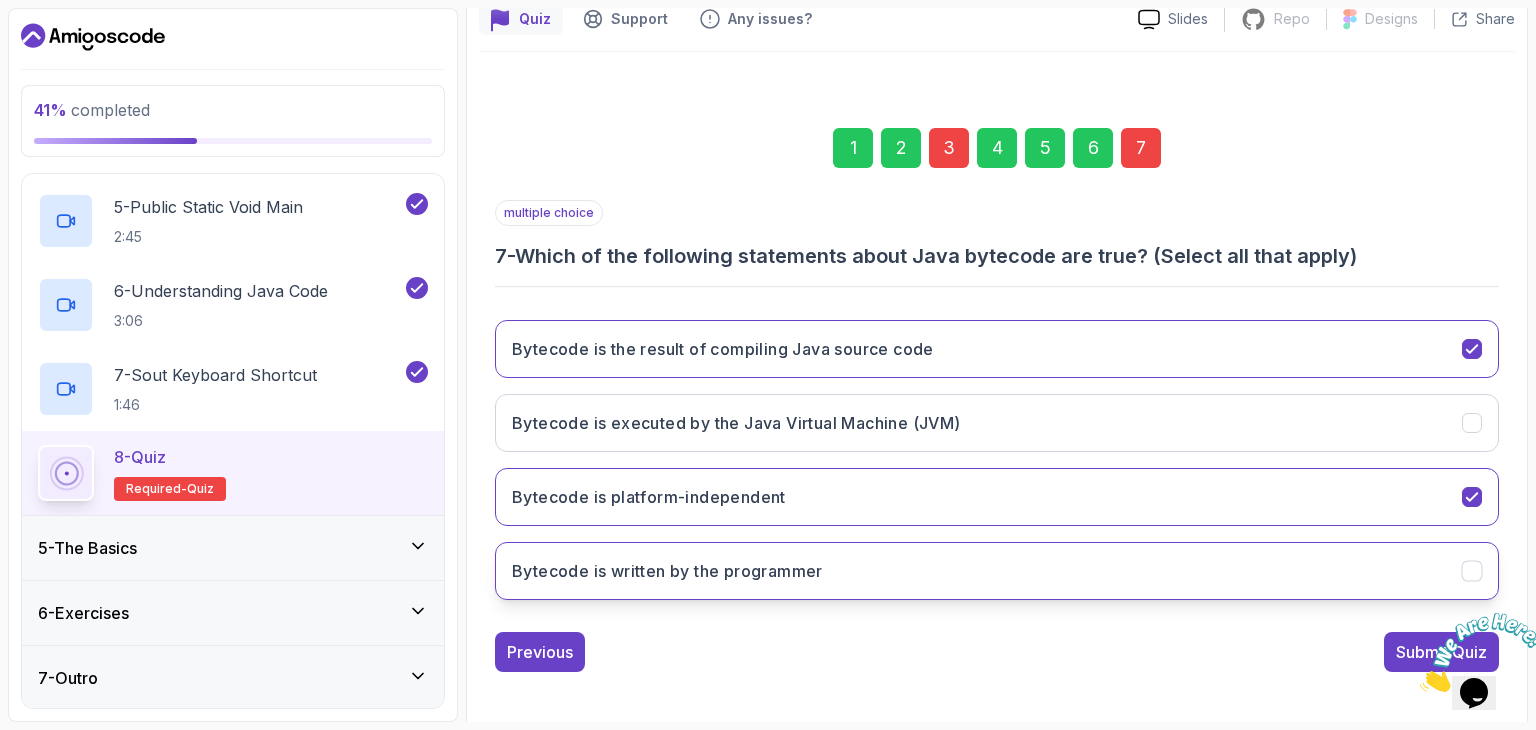 click on "Bytecode is written by the programmer" at bounding box center (997, 571) 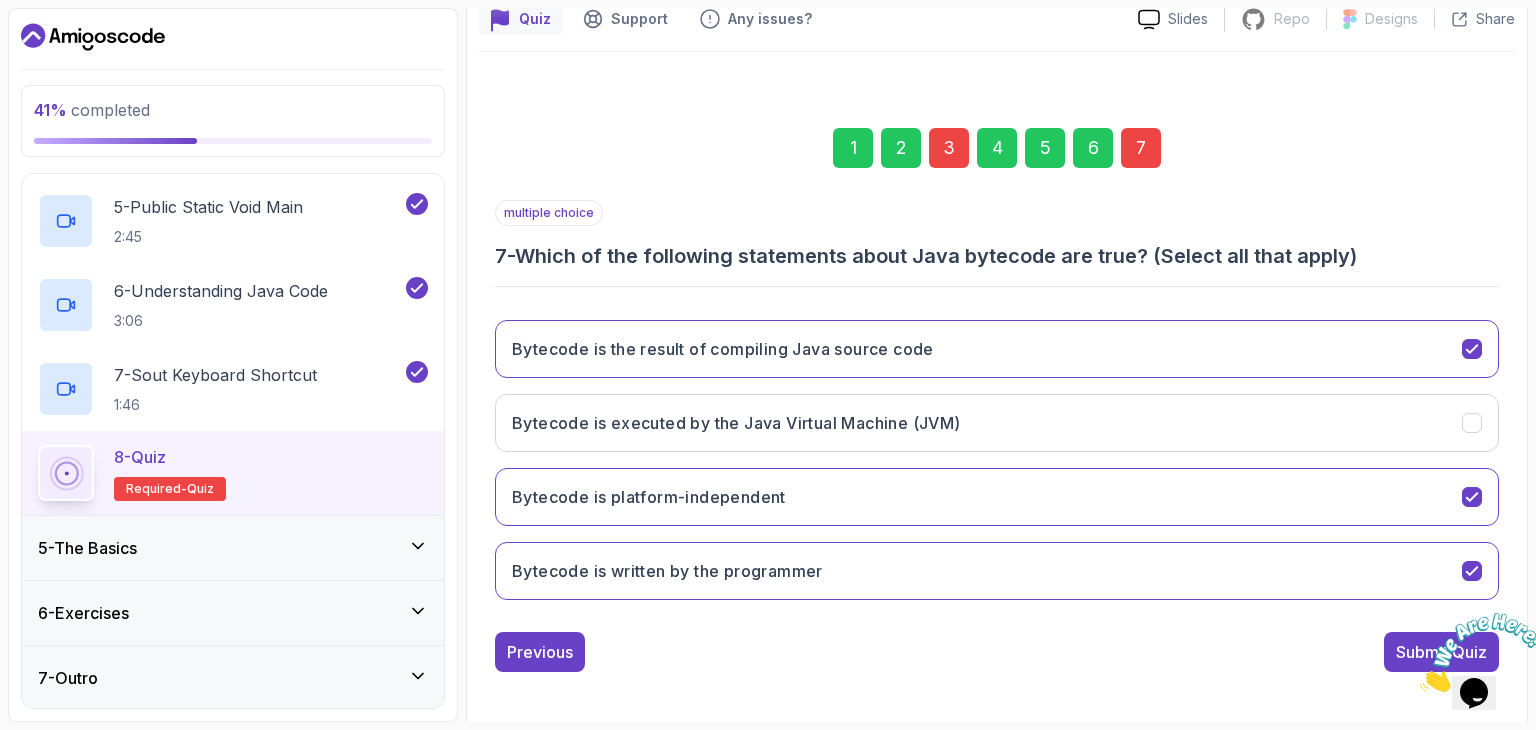click on "Submit Quiz" at bounding box center [1441, 652] 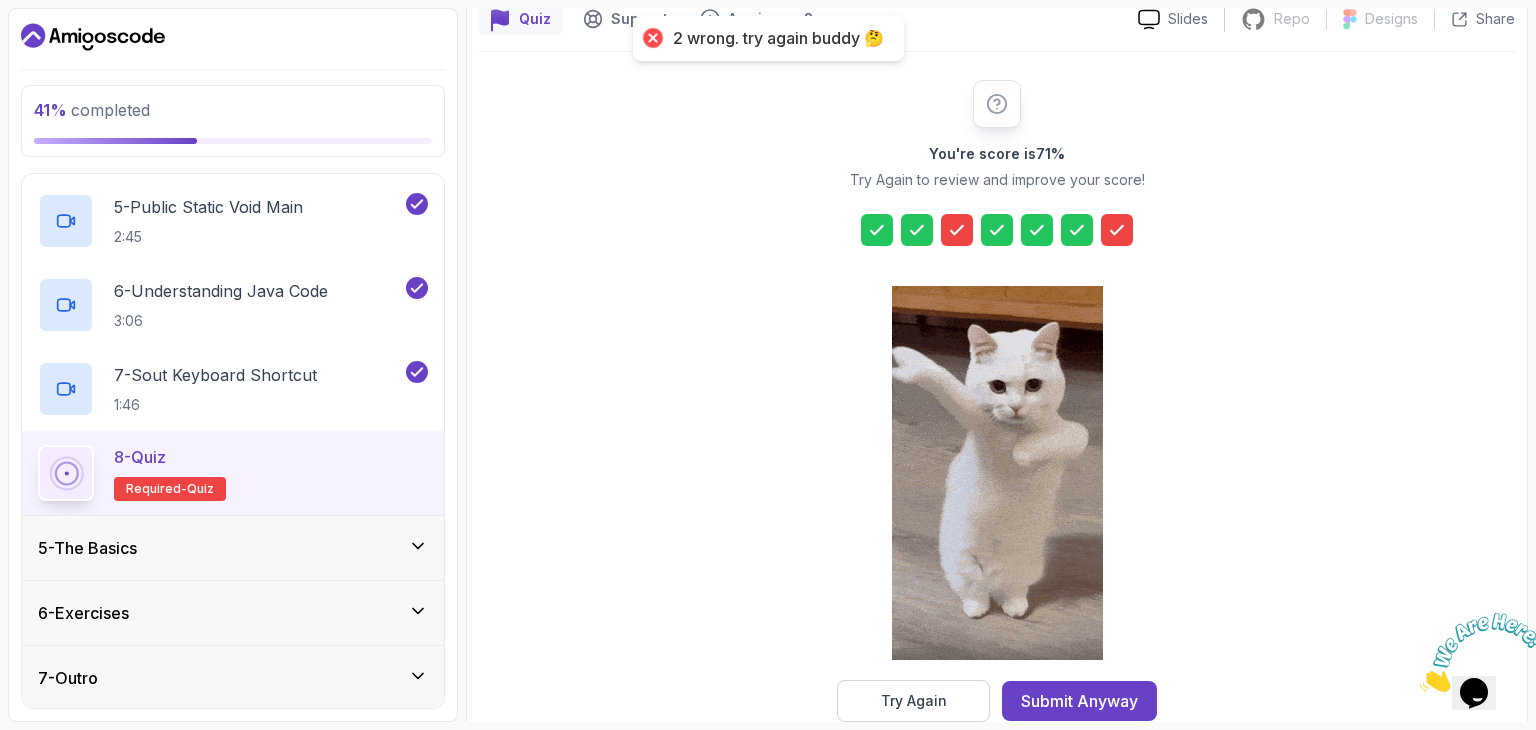 click on "Try Again" at bounding box center [913, 701] 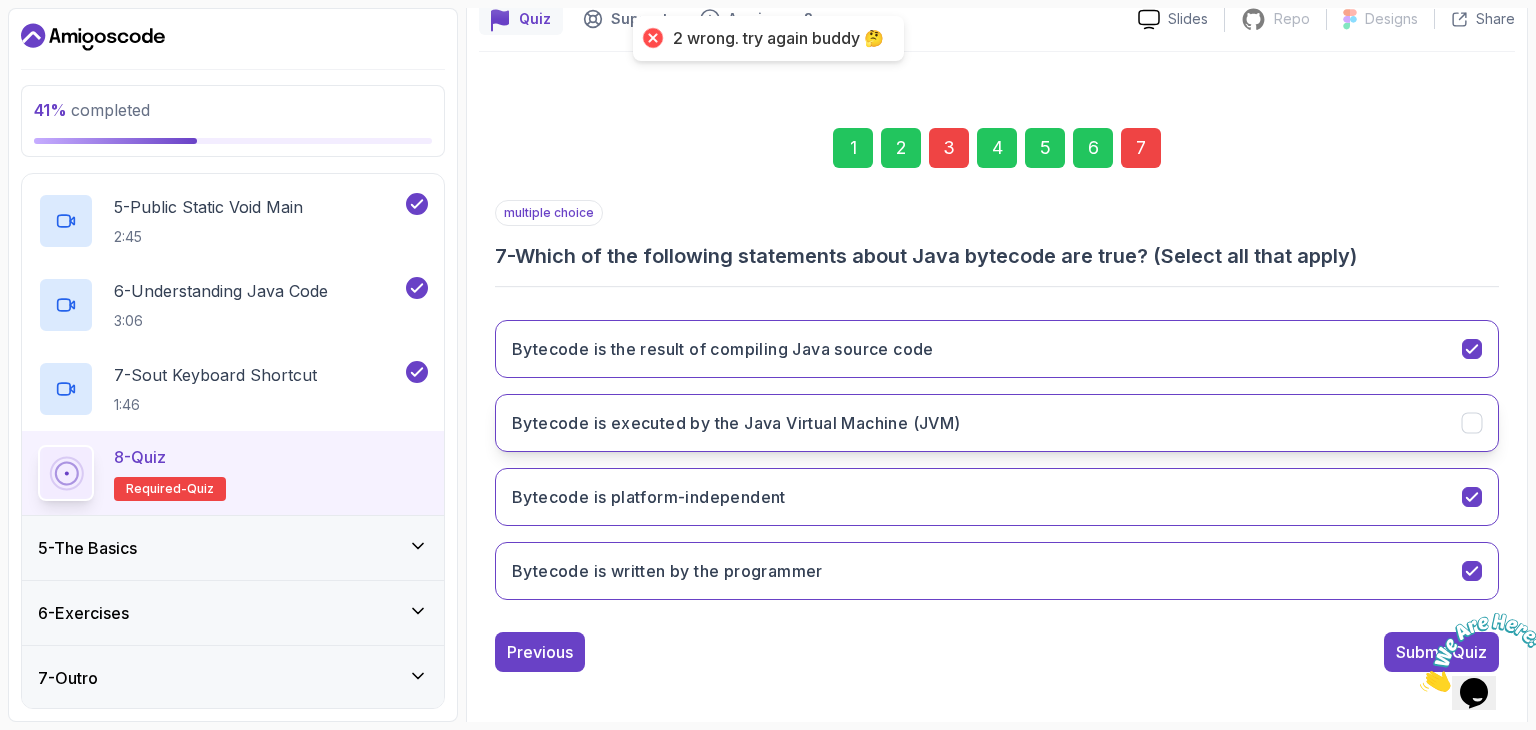 drag, startPoint x: 1469, startPoint y: 417, endPoint x: 1476, endPoint y: 433, distance: 17.464249 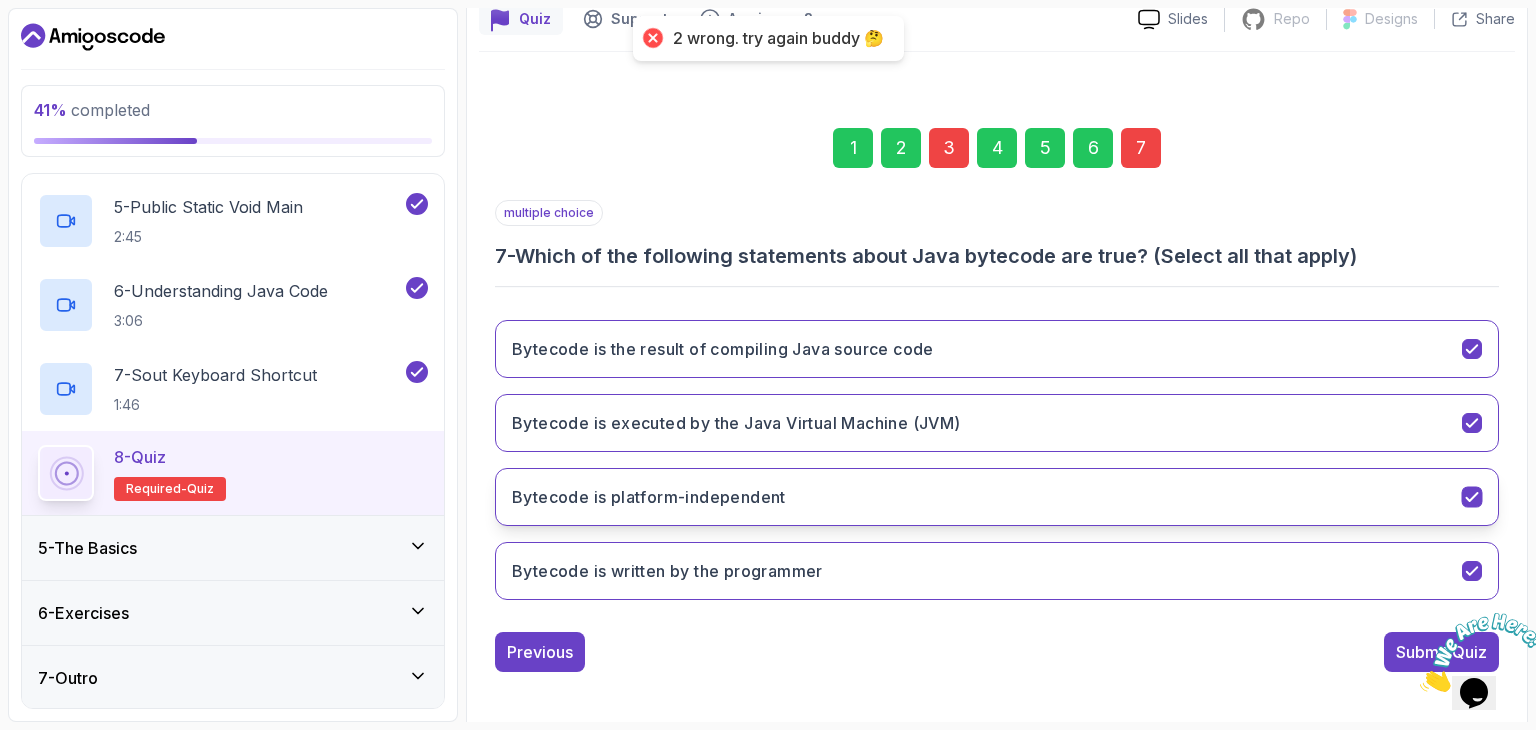 click at bounding box center [1472, 497] 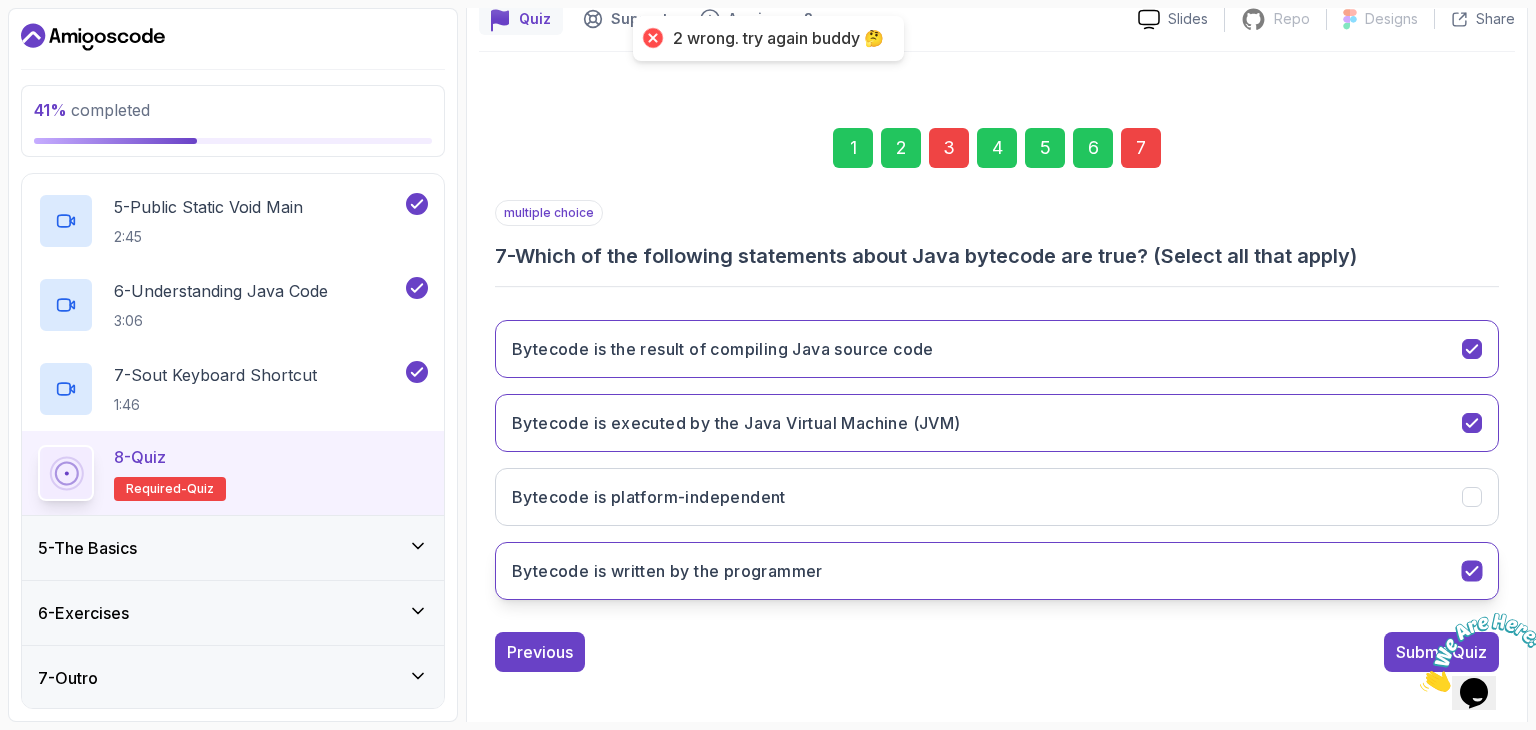 click 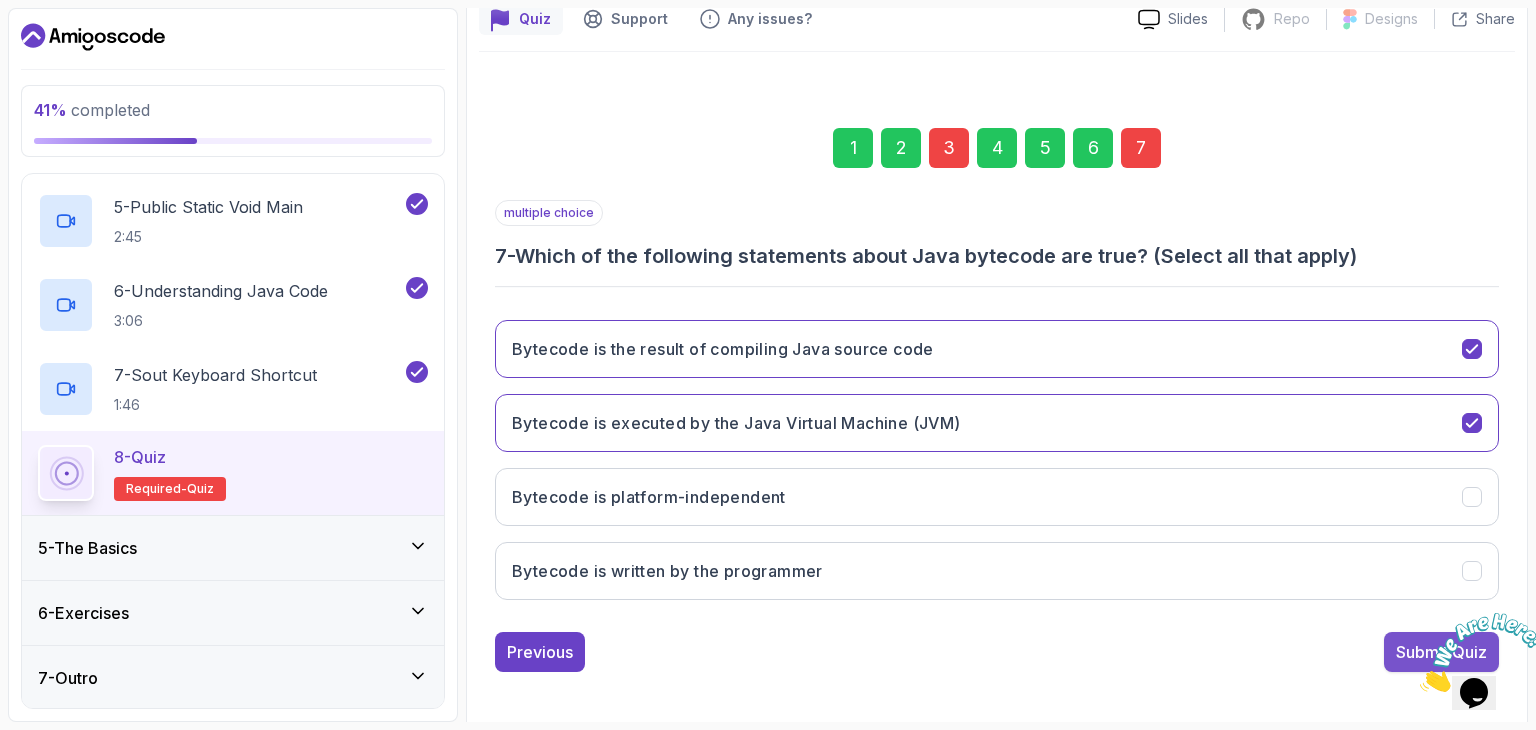 click on "Submit Quiz" at bounding box center [1441, 652] 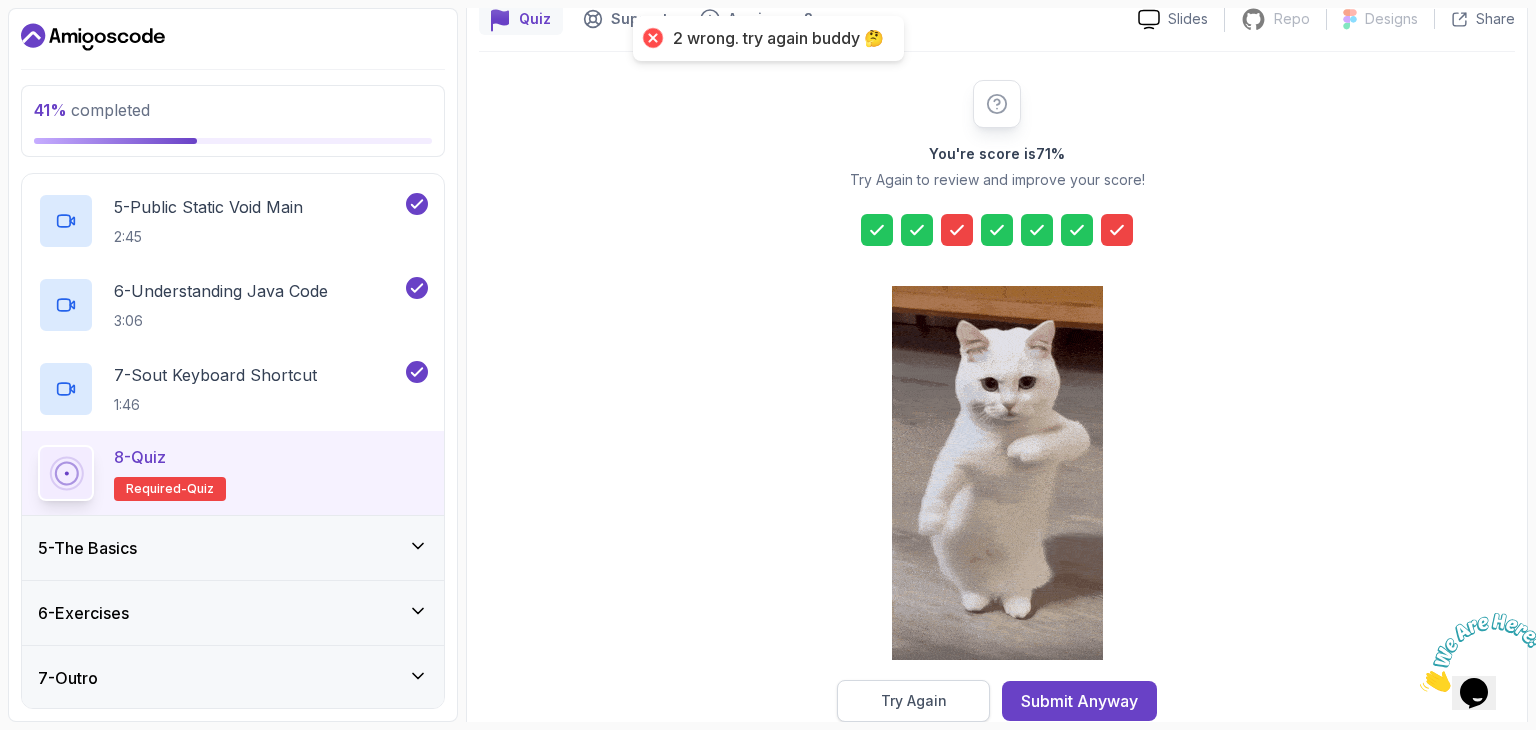 click on "Try Again" at bounding box center (913, 701) 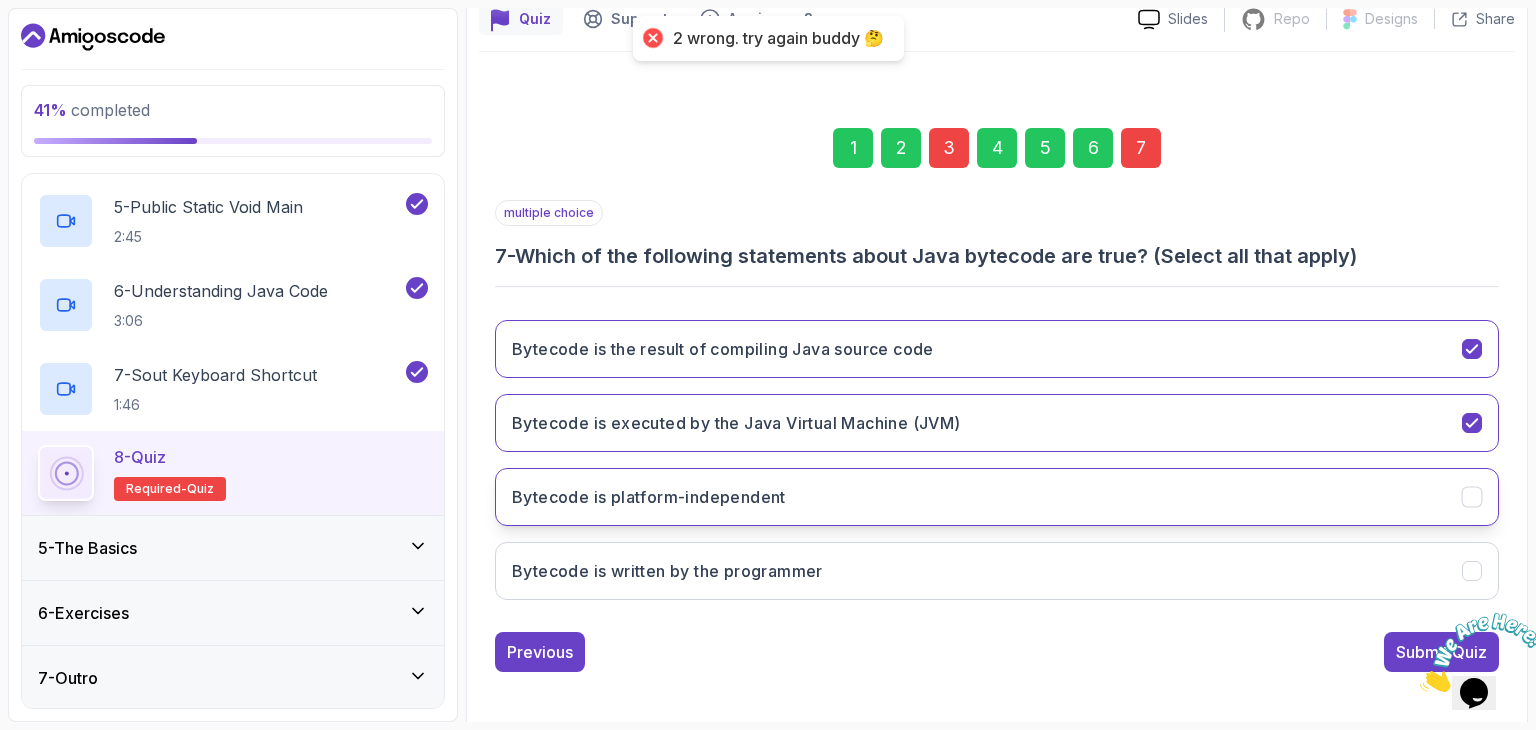 click on "Bytecode is platform-independent" at bounding box center [997, 497] 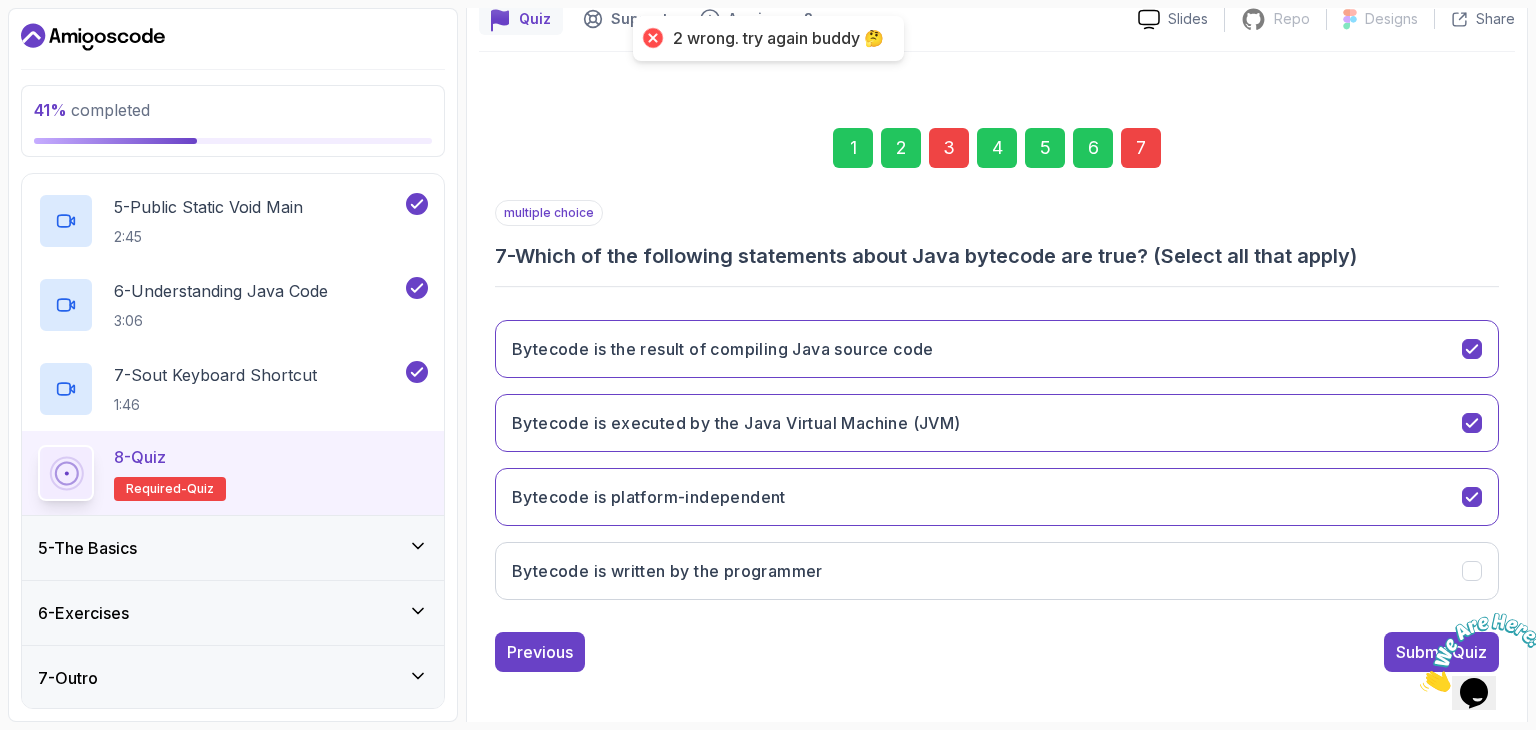 click on "Submit Quiz" at bounding box center [1441, 652] 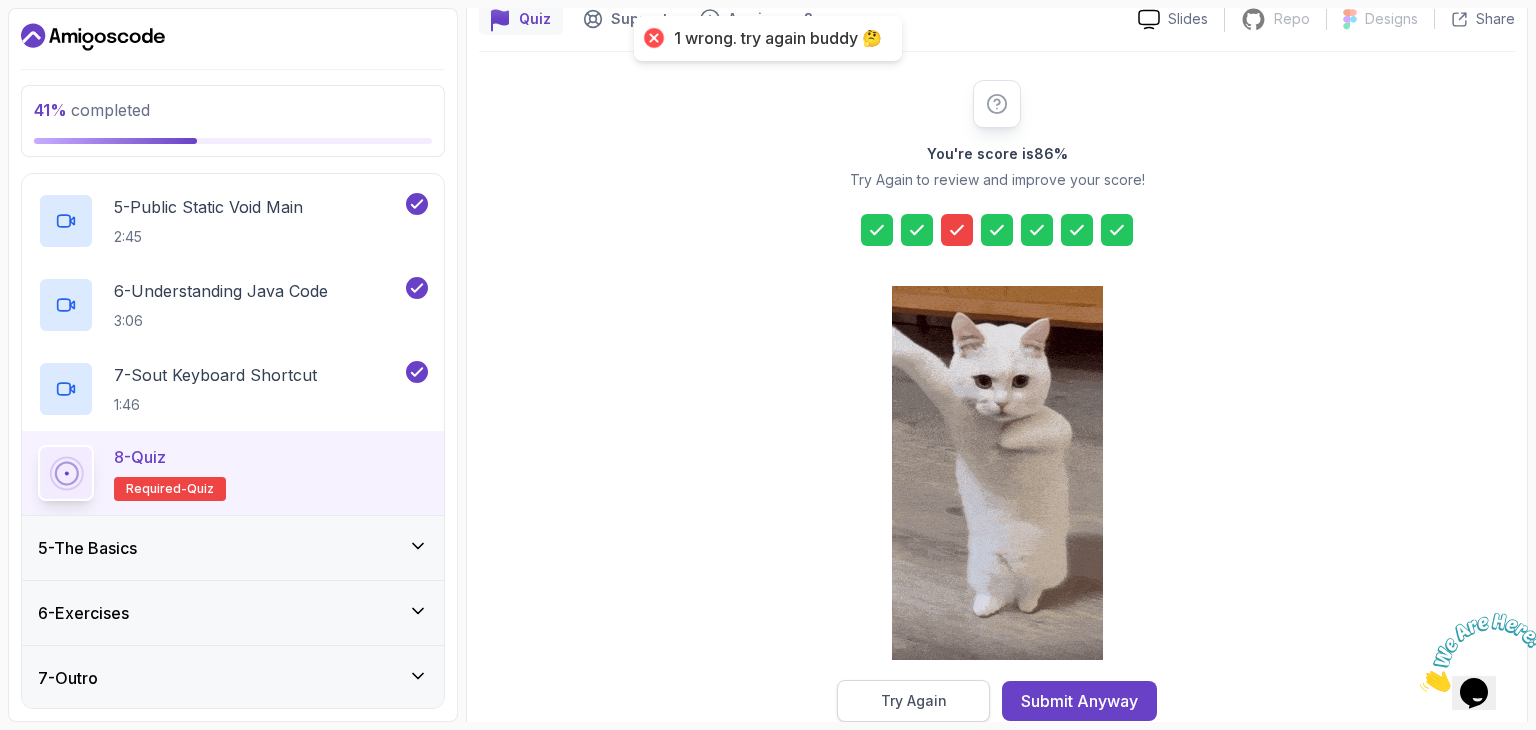 click on "Try Again" at bounding box center [914, 701] 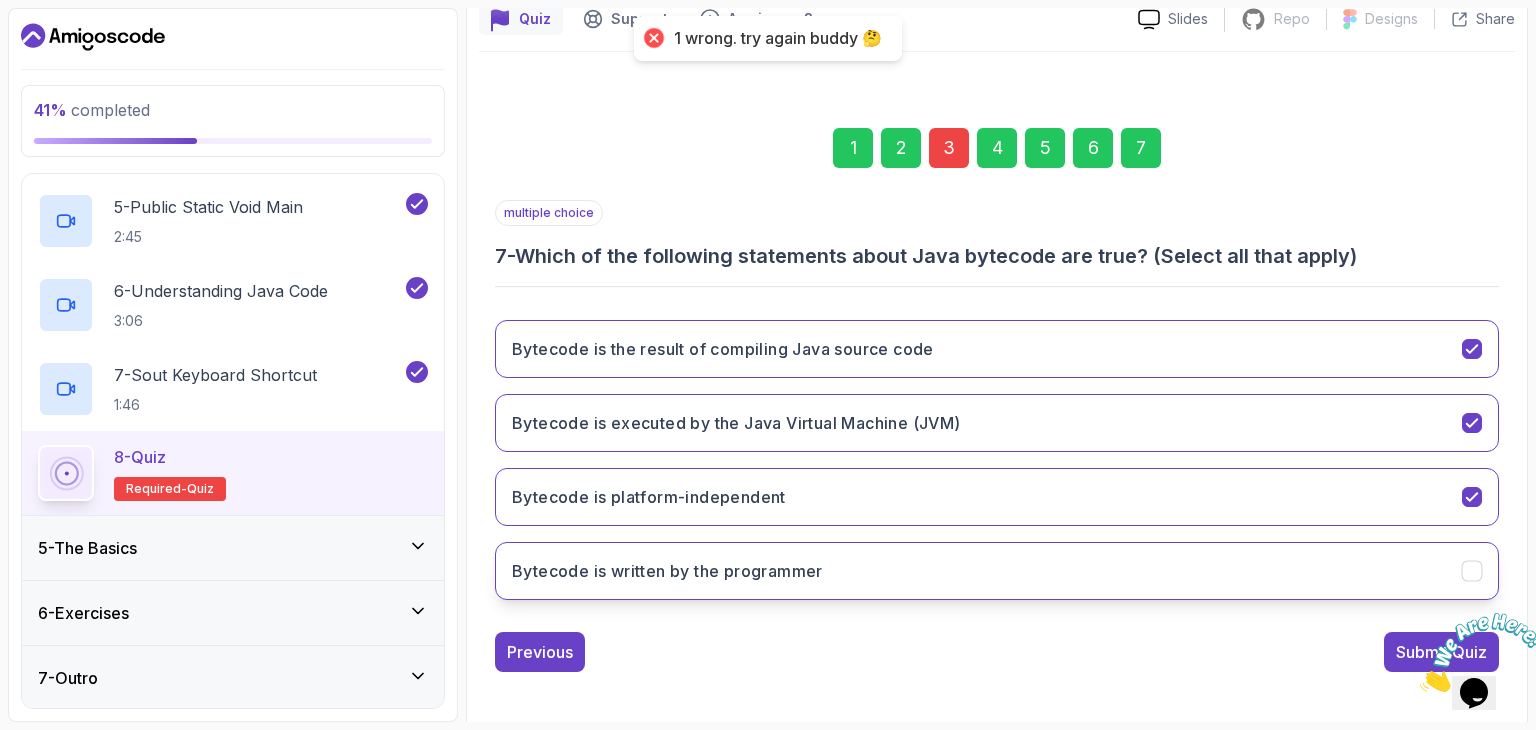 drag, startPoint x: 1472, startPoint y: 557, endPoint x: 1464, endPoint y: 570, distance: 15.264338 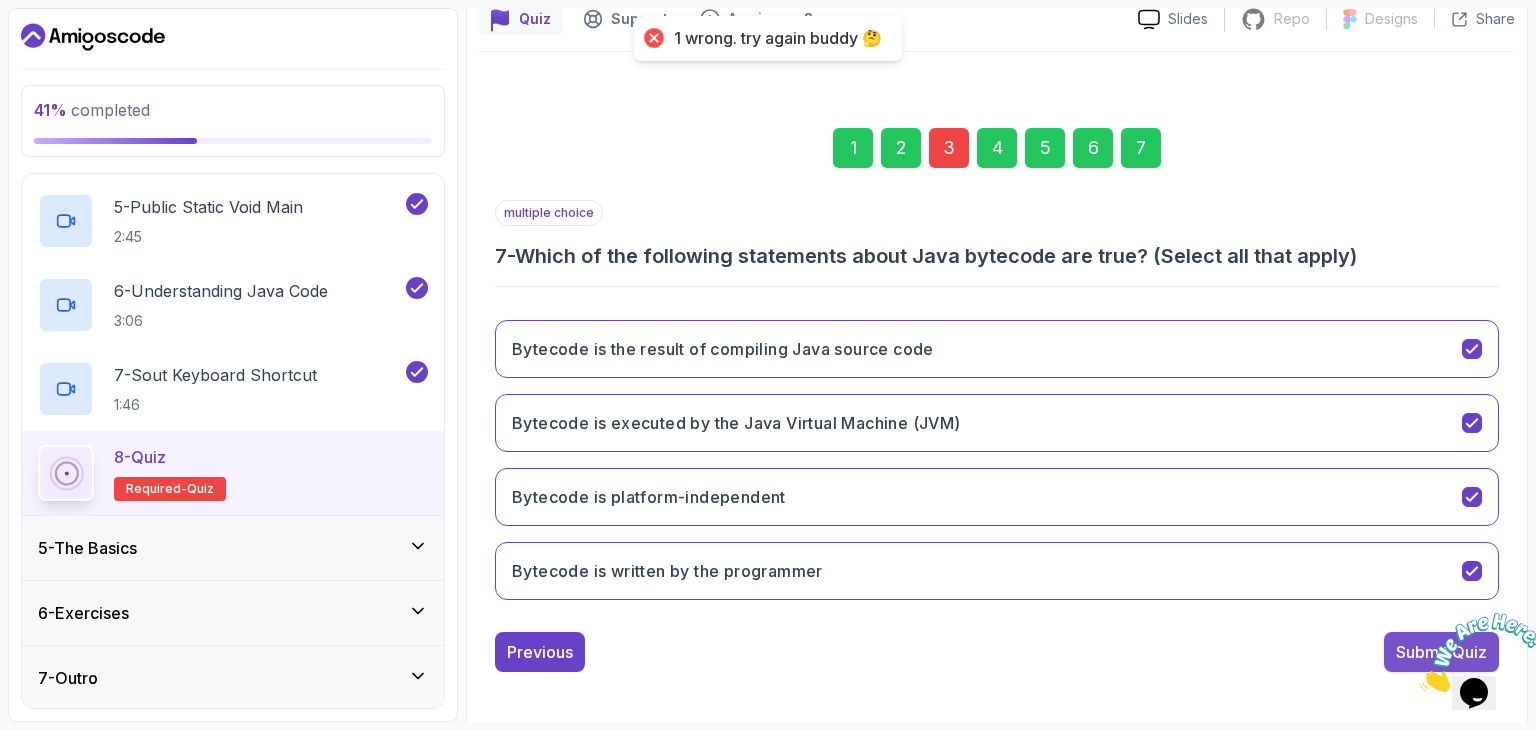 click on "Submit Quiz" at bounding box center (1441, 652) 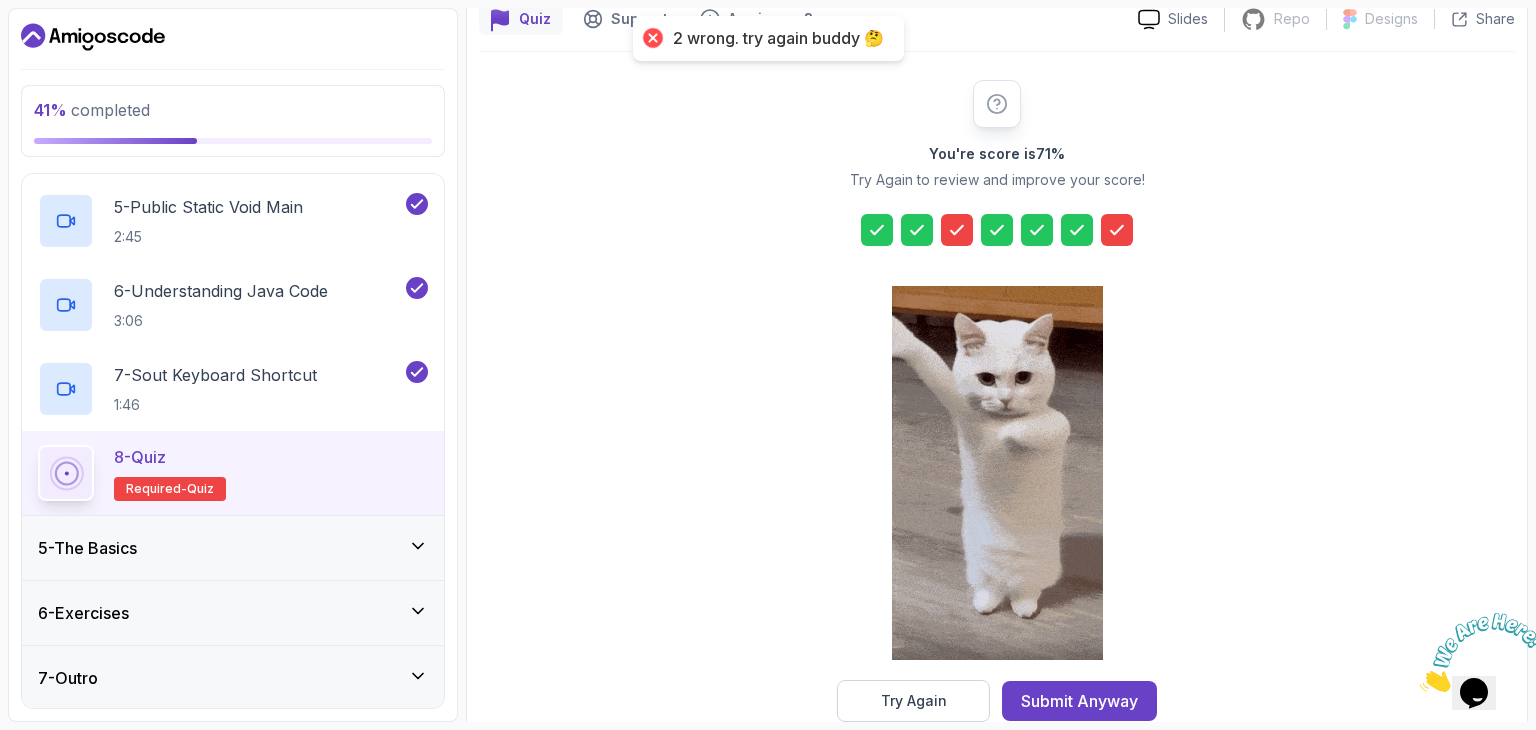click on "Try Again" at bounding box center [914, 701] 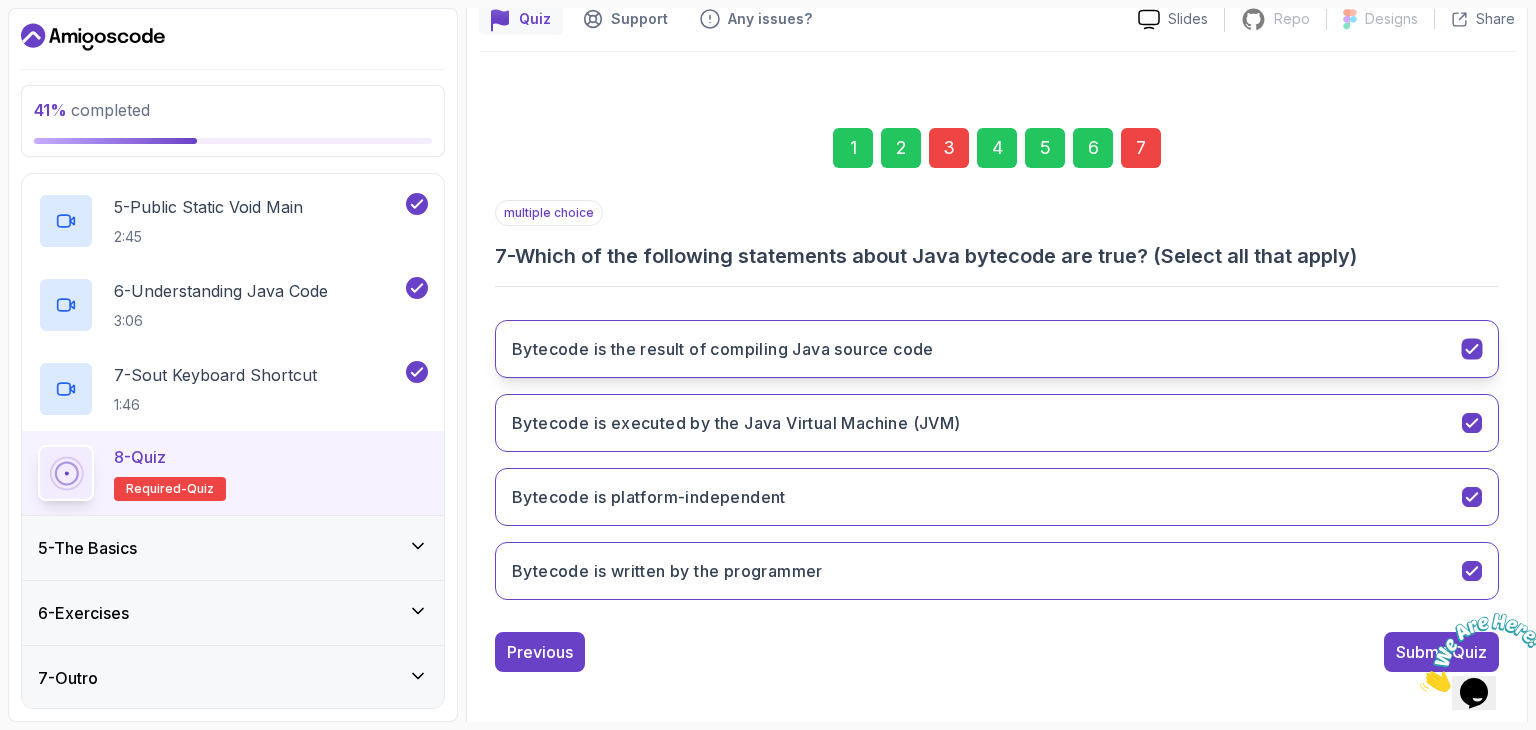 click on "Bytecode is the result of compiling Java source code" at bounding box center (997, 349) 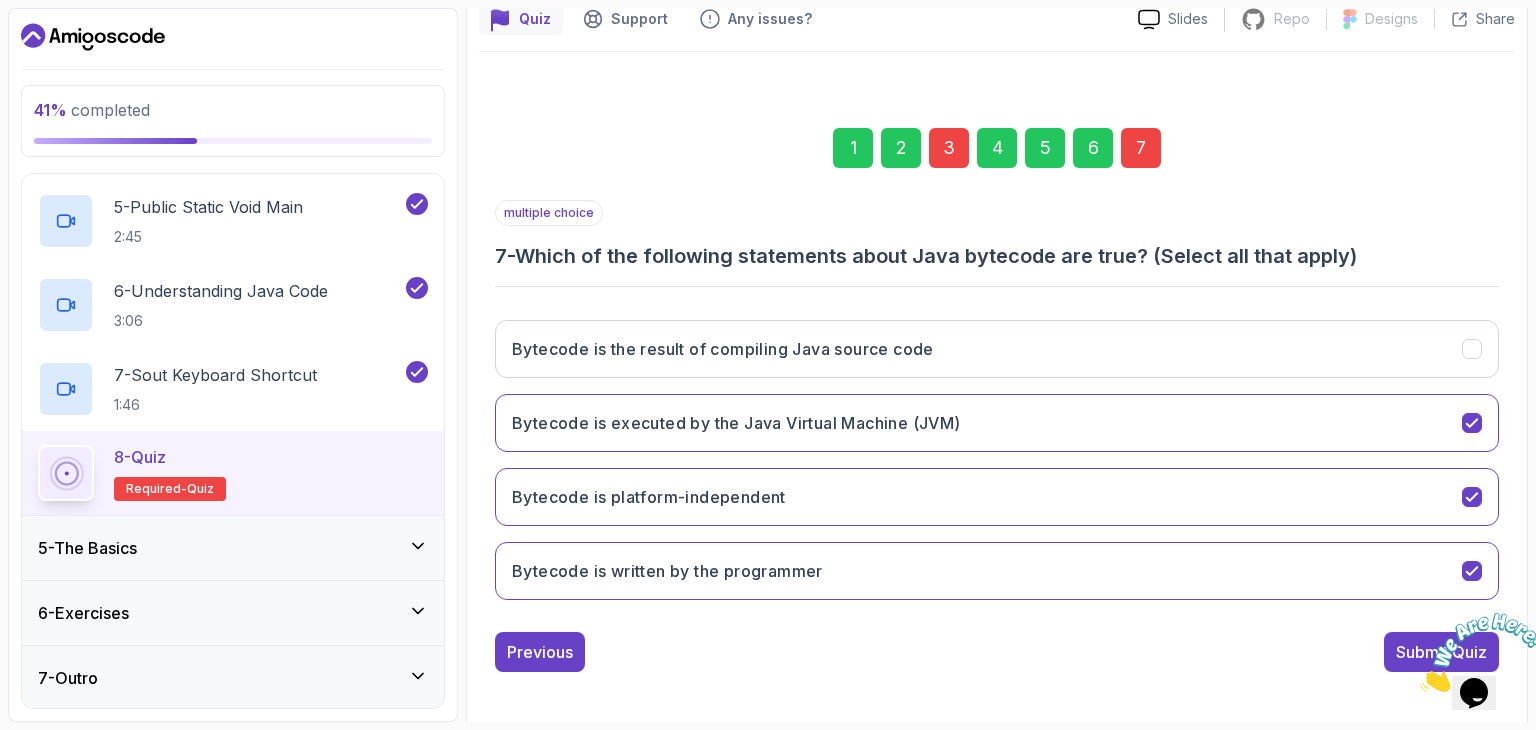 click on "Submit Quiz" at bounding box center (1441, 652) 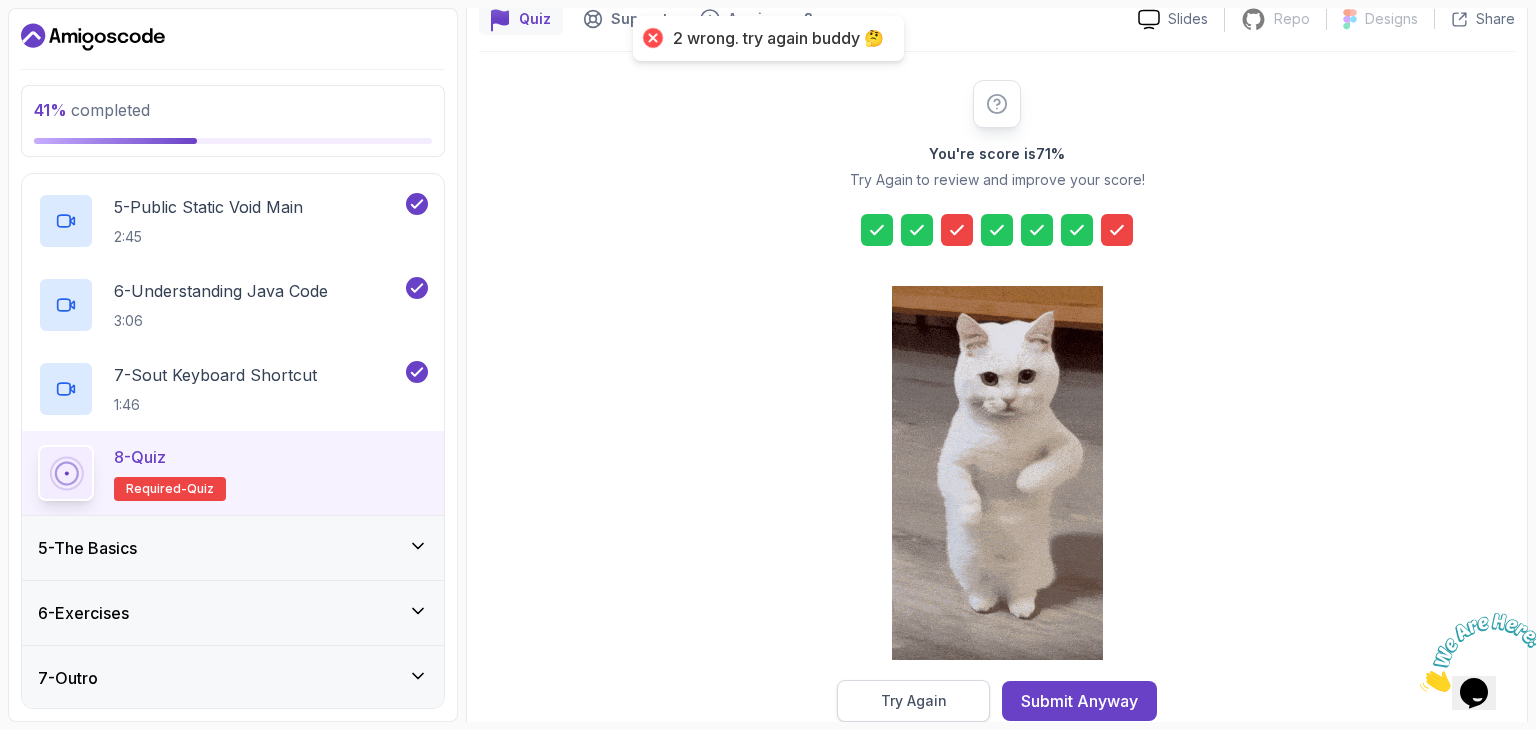 click on "Try Again" at bounding box center (913, 701) 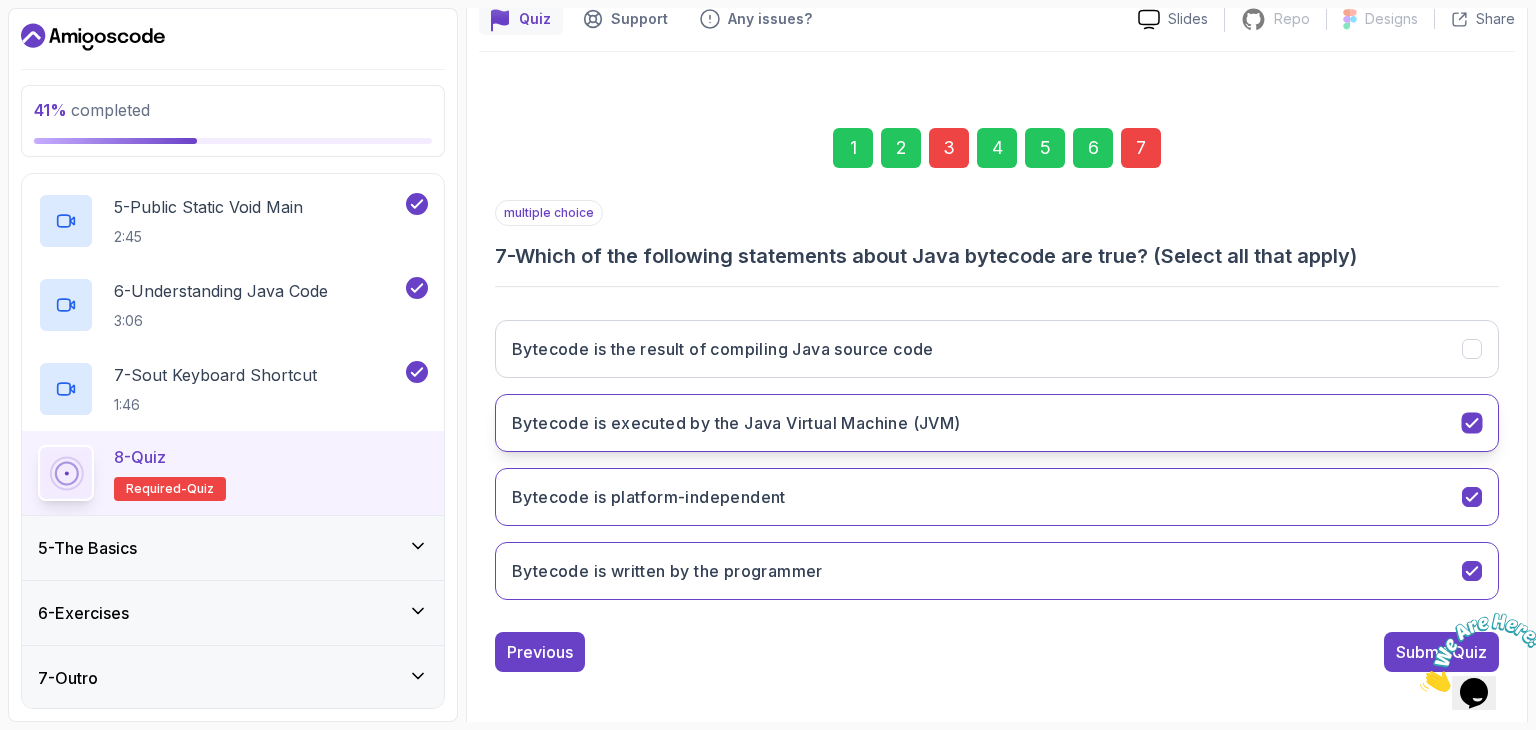 drag, startPoint x: 1478, startPoint y: 425, endPoint x: 1448, endPoint y: 433, distance: 31.04835 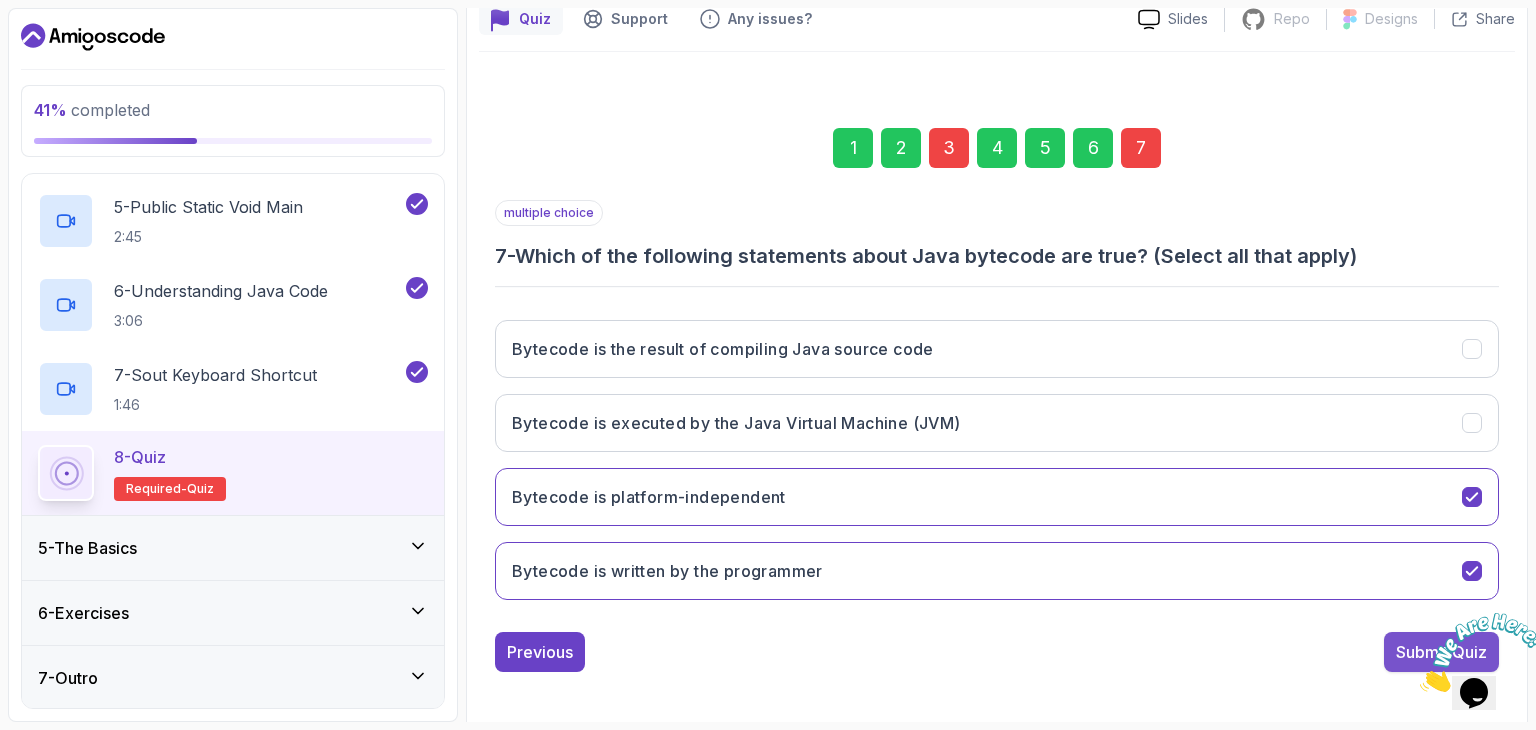 click on "Submit Quiz" at bounding box center [1441, 652] 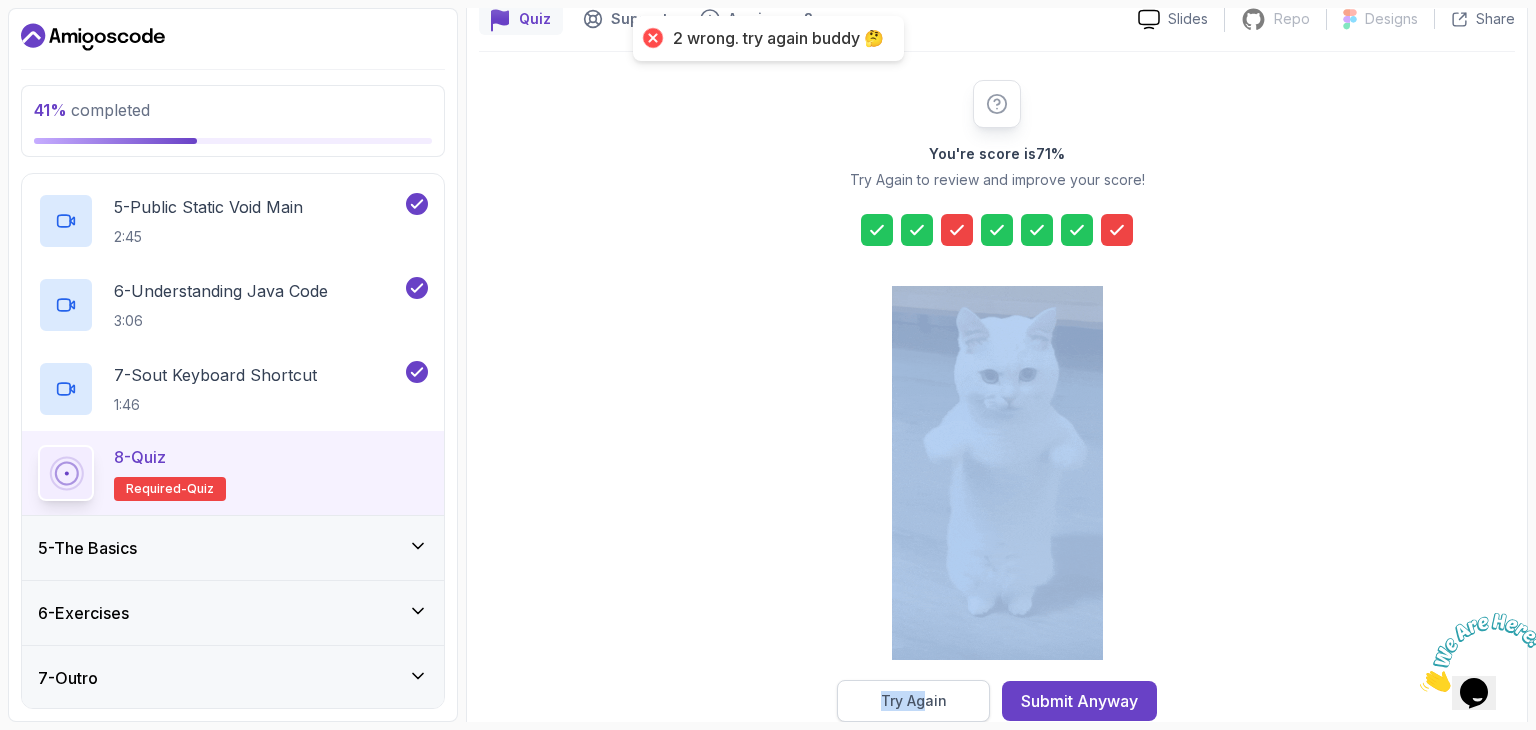 drag, startPoint x: 931, startPoint y: 674, endPoint x: 920, endPoint y: 683, distance: 14.21267 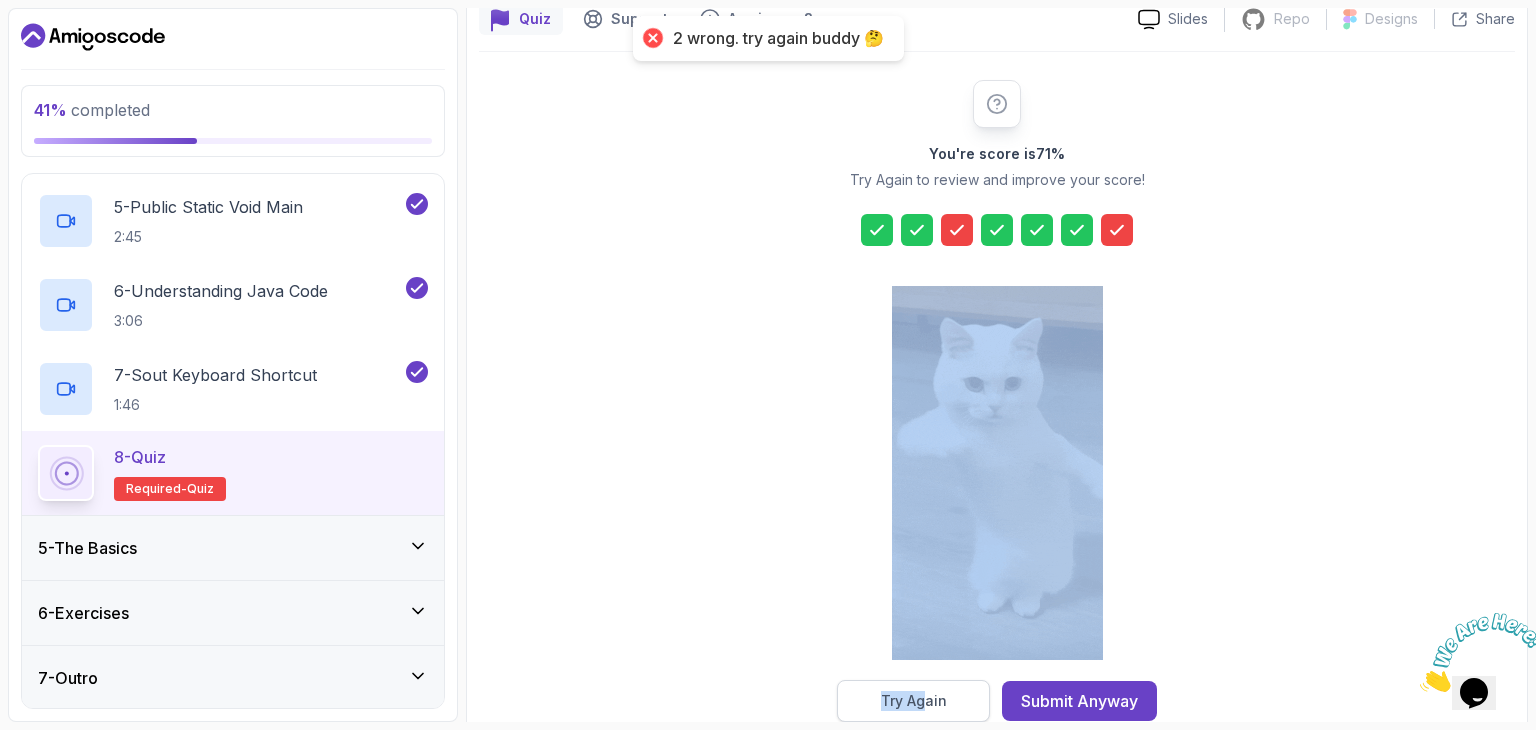 click on "You're score is  71 % Try Again to review and improve your score! Try Again Submit Anyway" at bounding box center [997, 401] 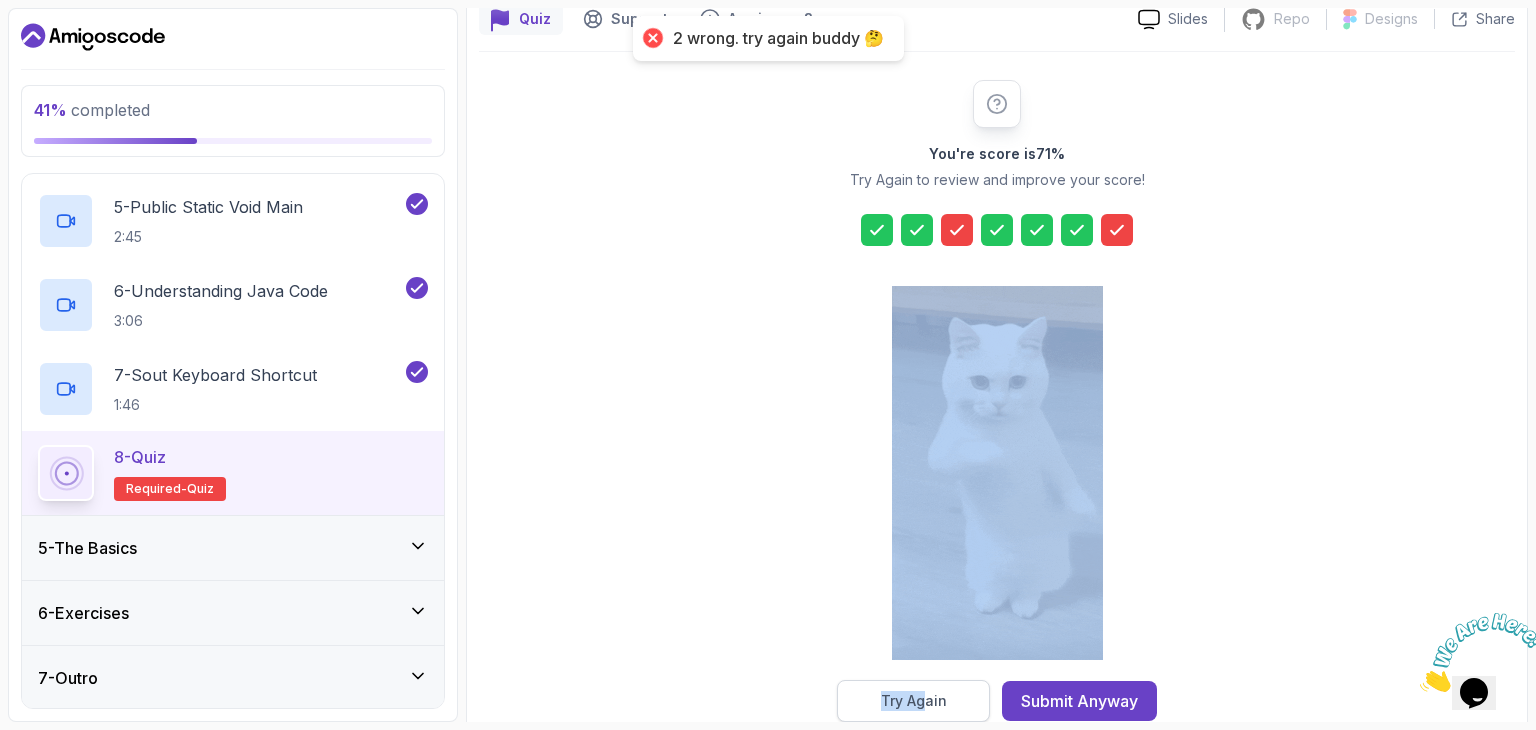click on "Try Again" at bounding box center (914, 701) 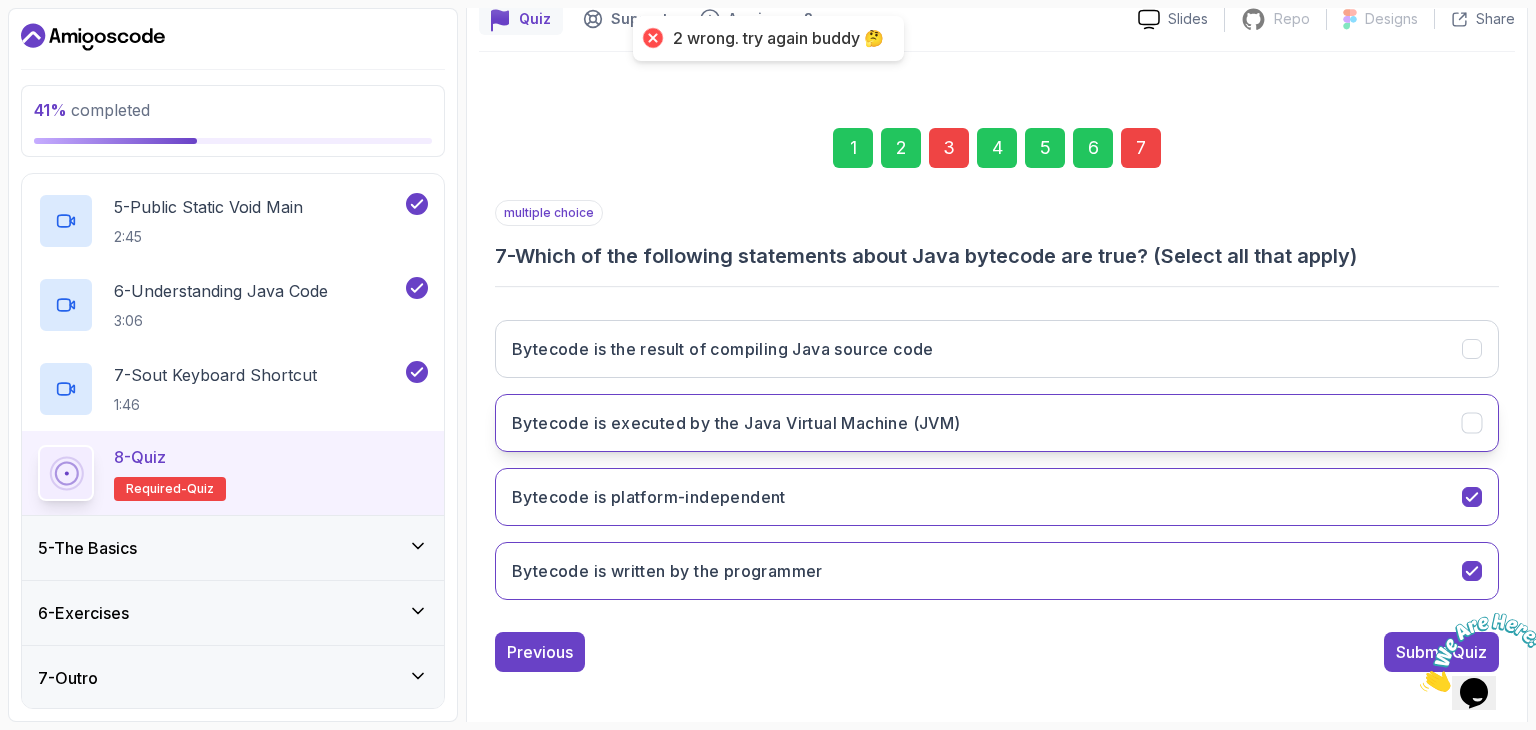click 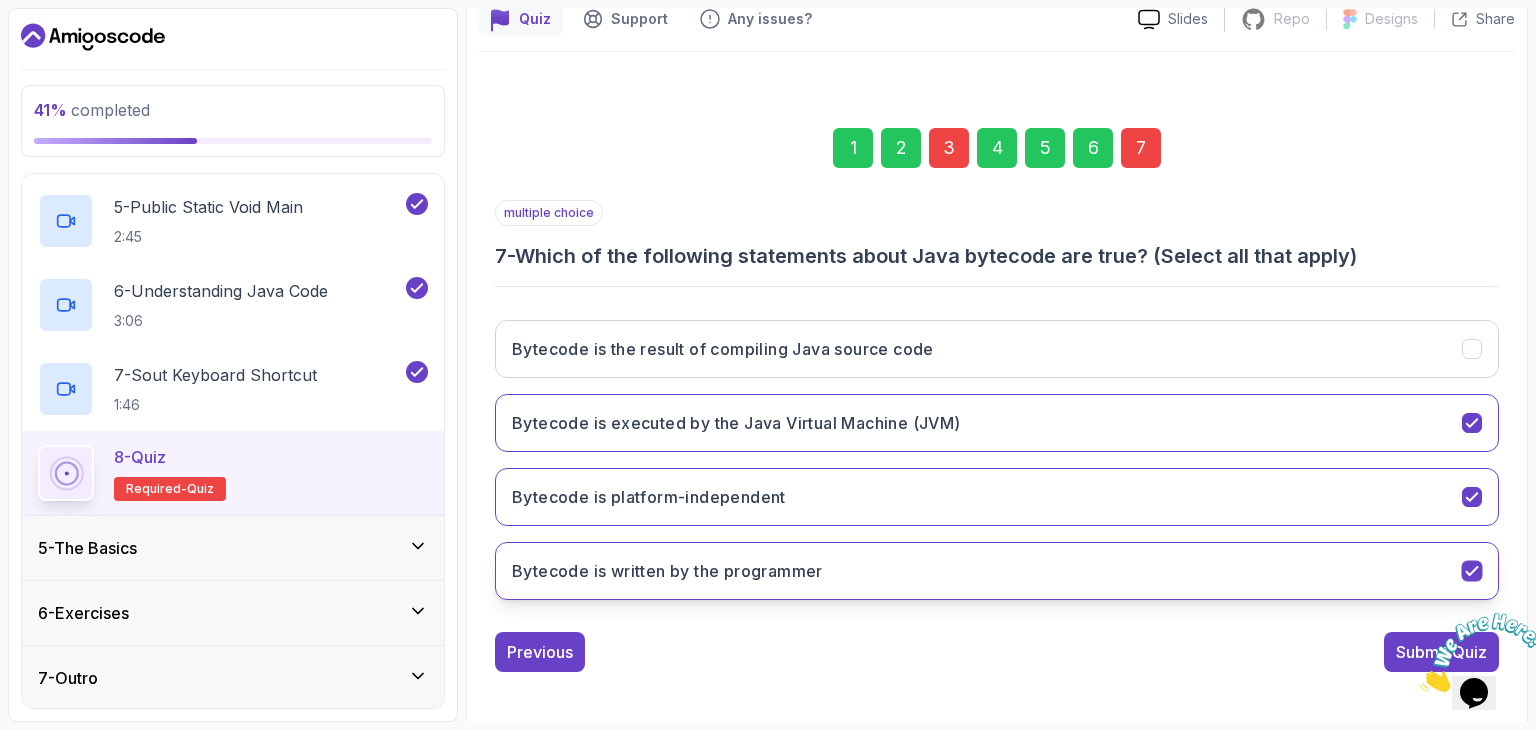 click on "Bytecode is written by the programmer" at bounding box center (997, 571) 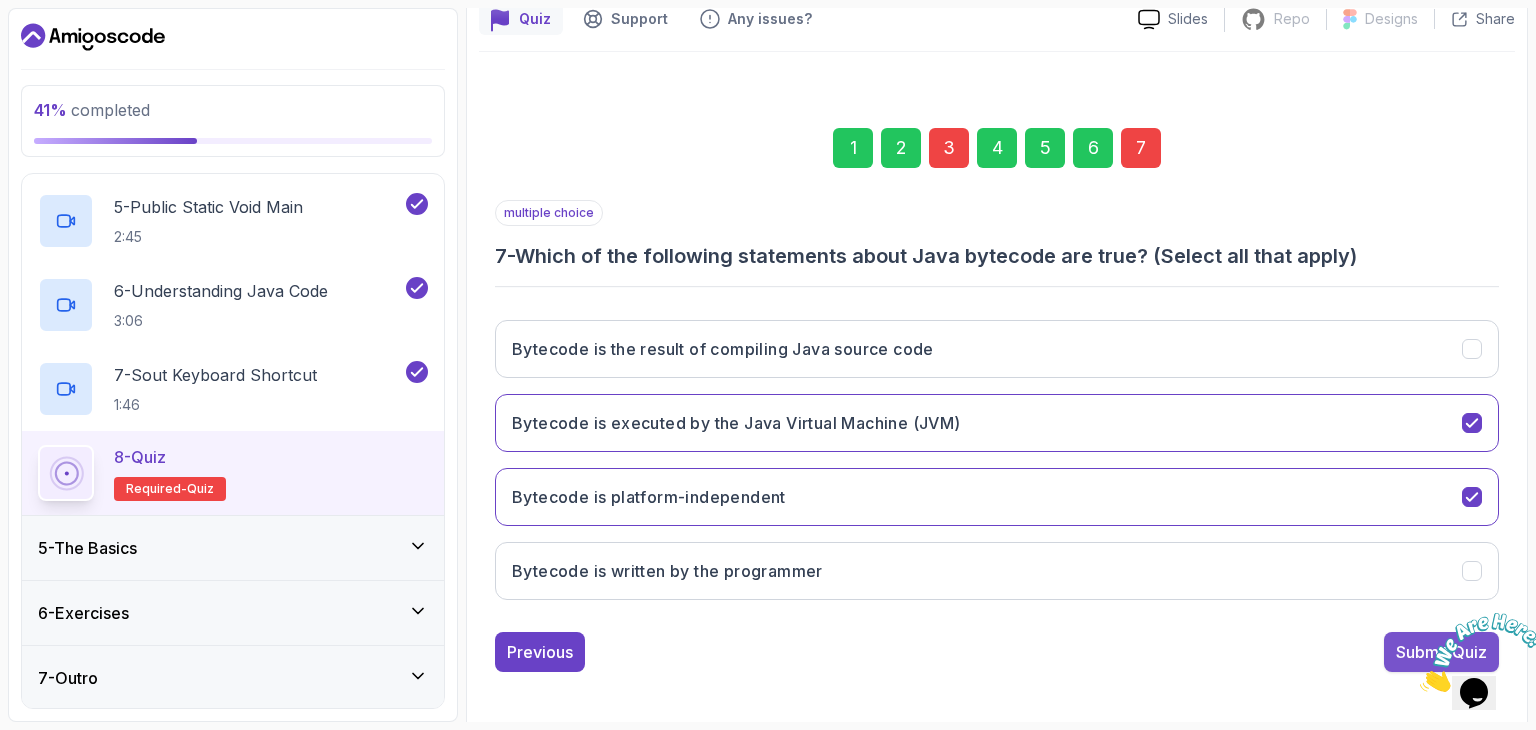 click on "Submit Quiz" at bounding box center (1441, 652) 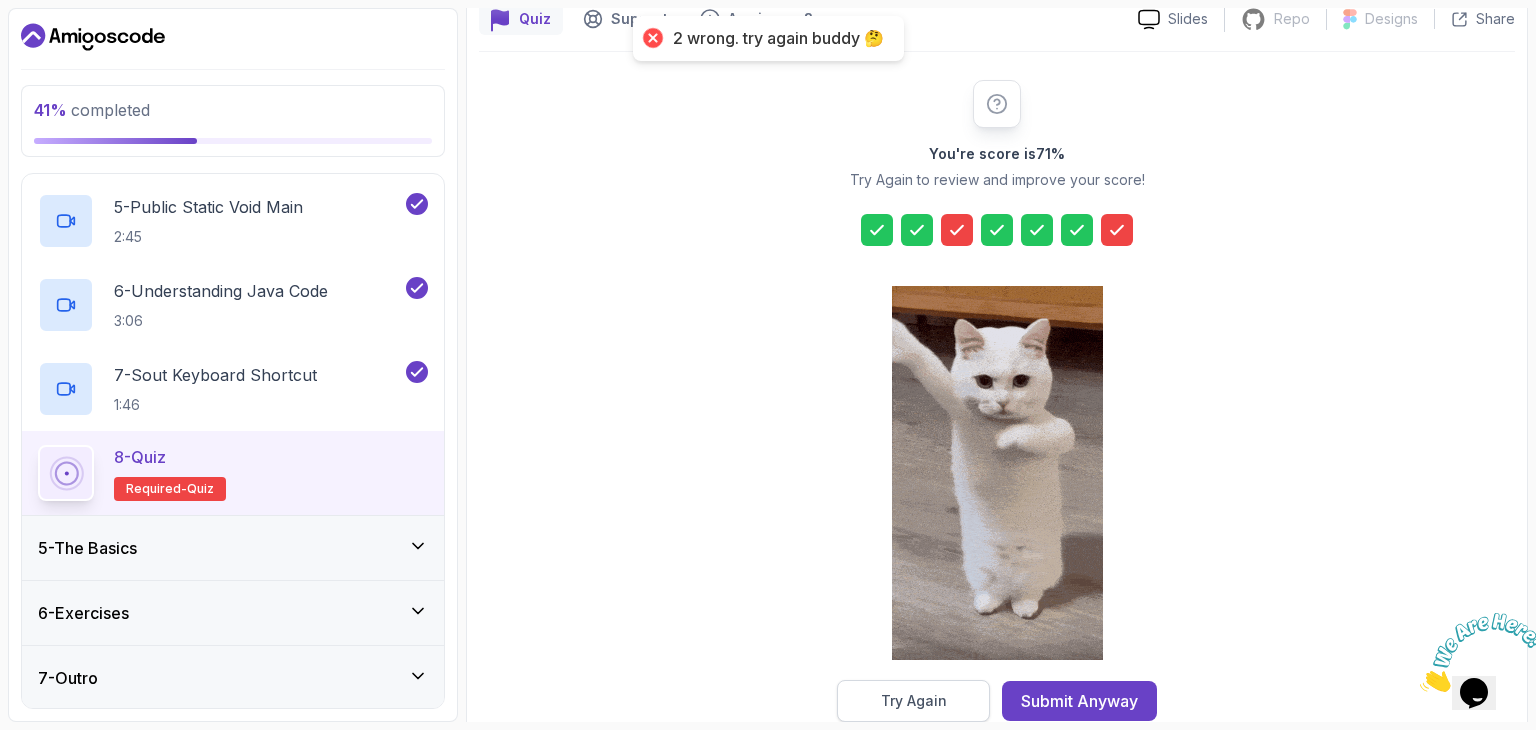 click on "Try Again" at bounding box center (914, 701) 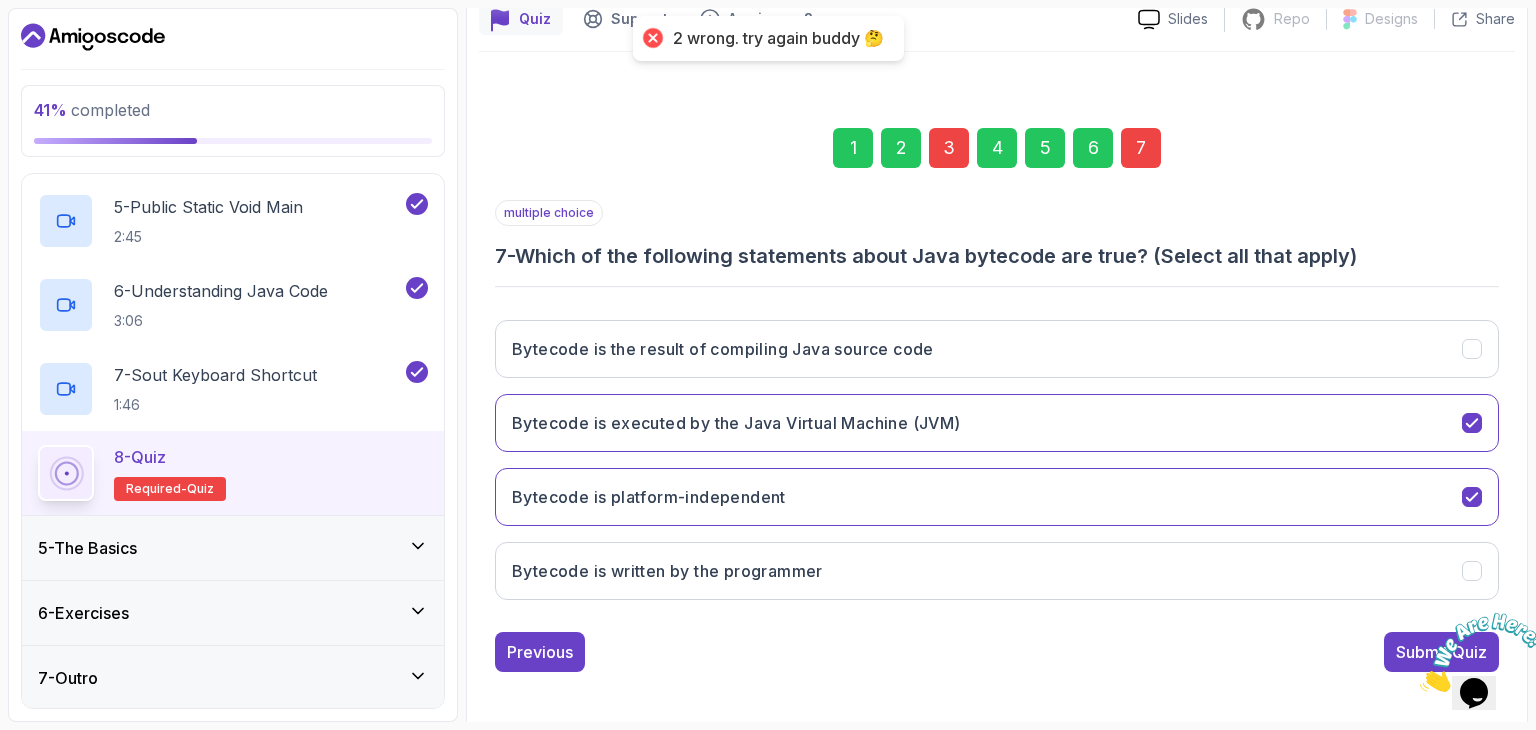 click on "3" at bounding box center (949, 148) 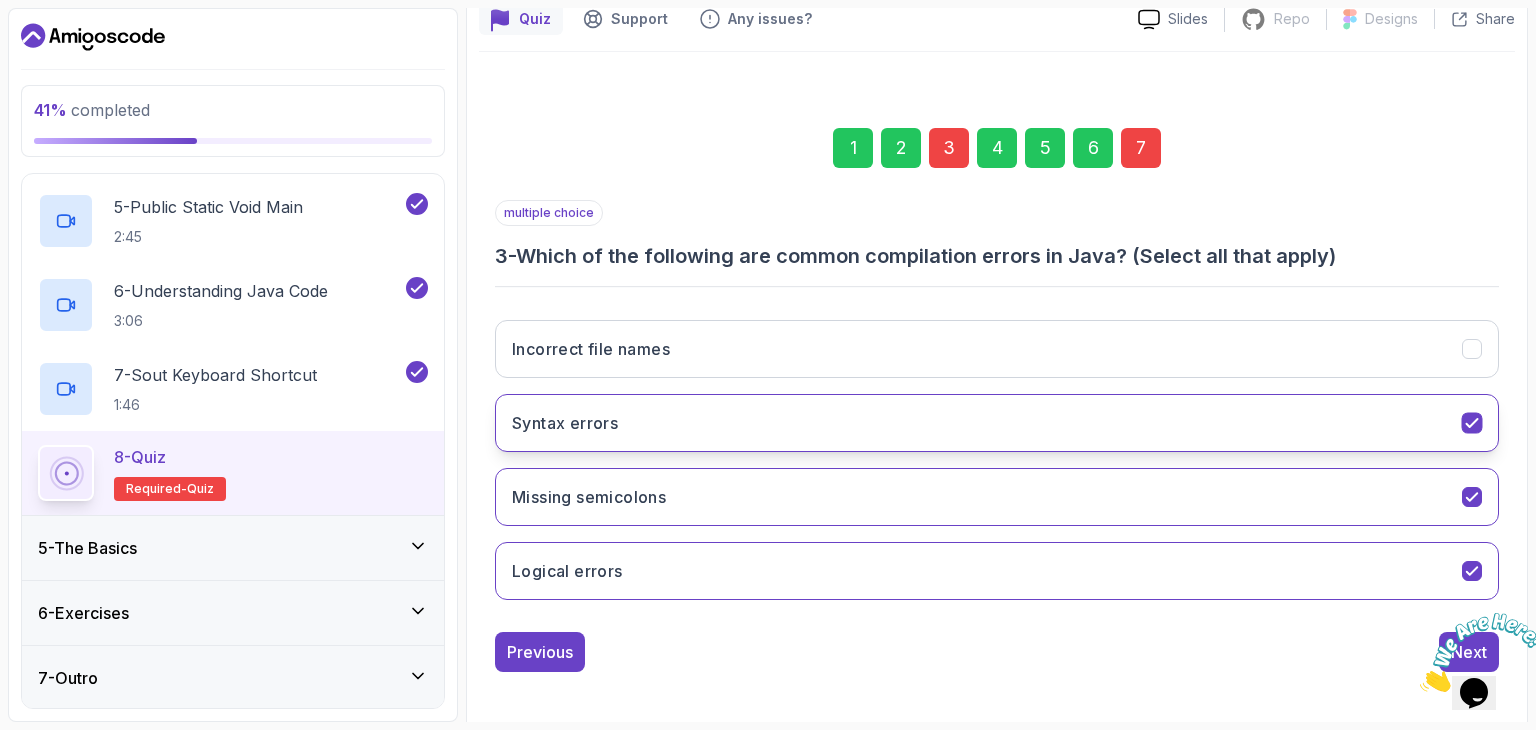 click on "Syntax errors" at bounding box center (997, 423) 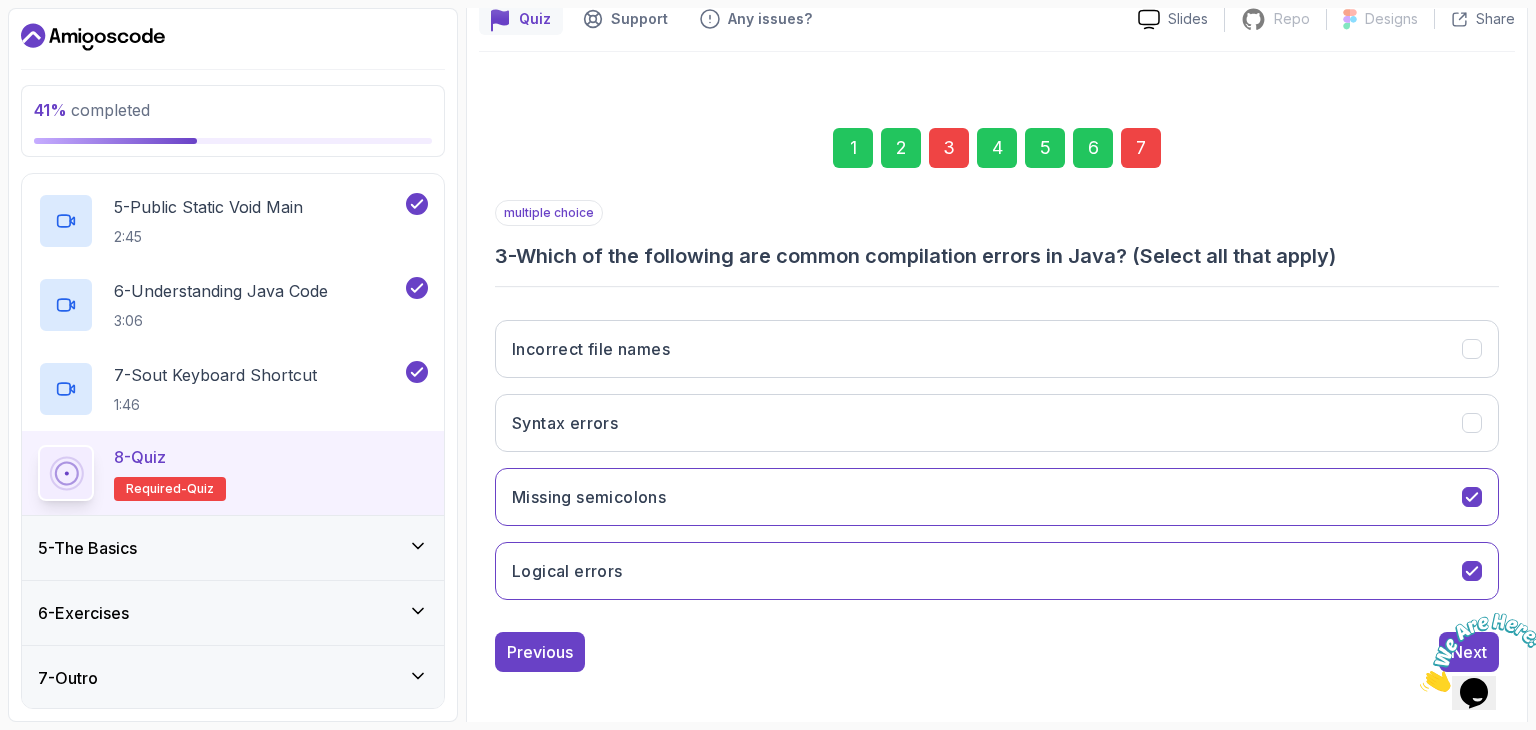 drag, startPoint x: 1134, startPoint y: 143, endPoint x: 1192, endPoint y: 245, distance: 117.33712 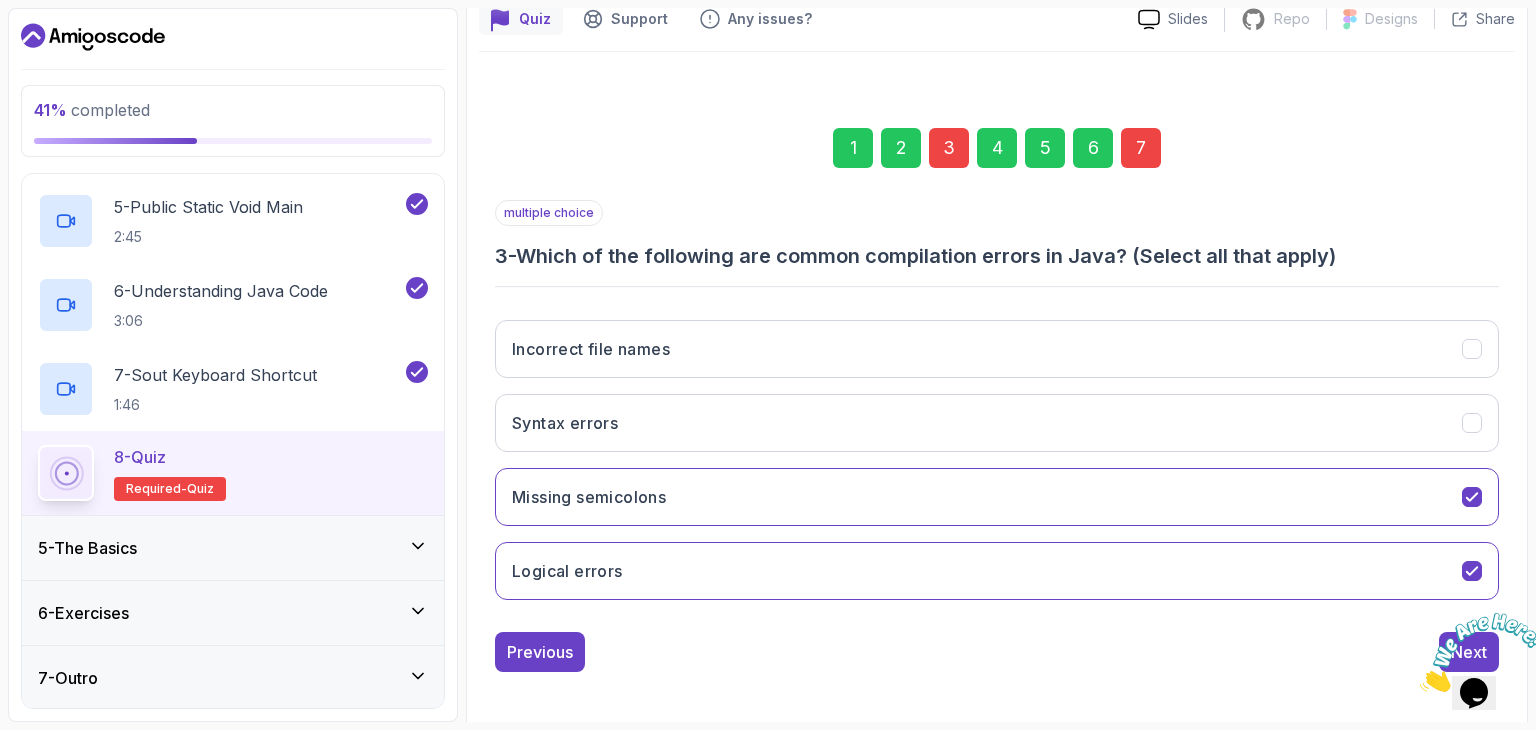 click on "7" at bounding box center (1141, 148) 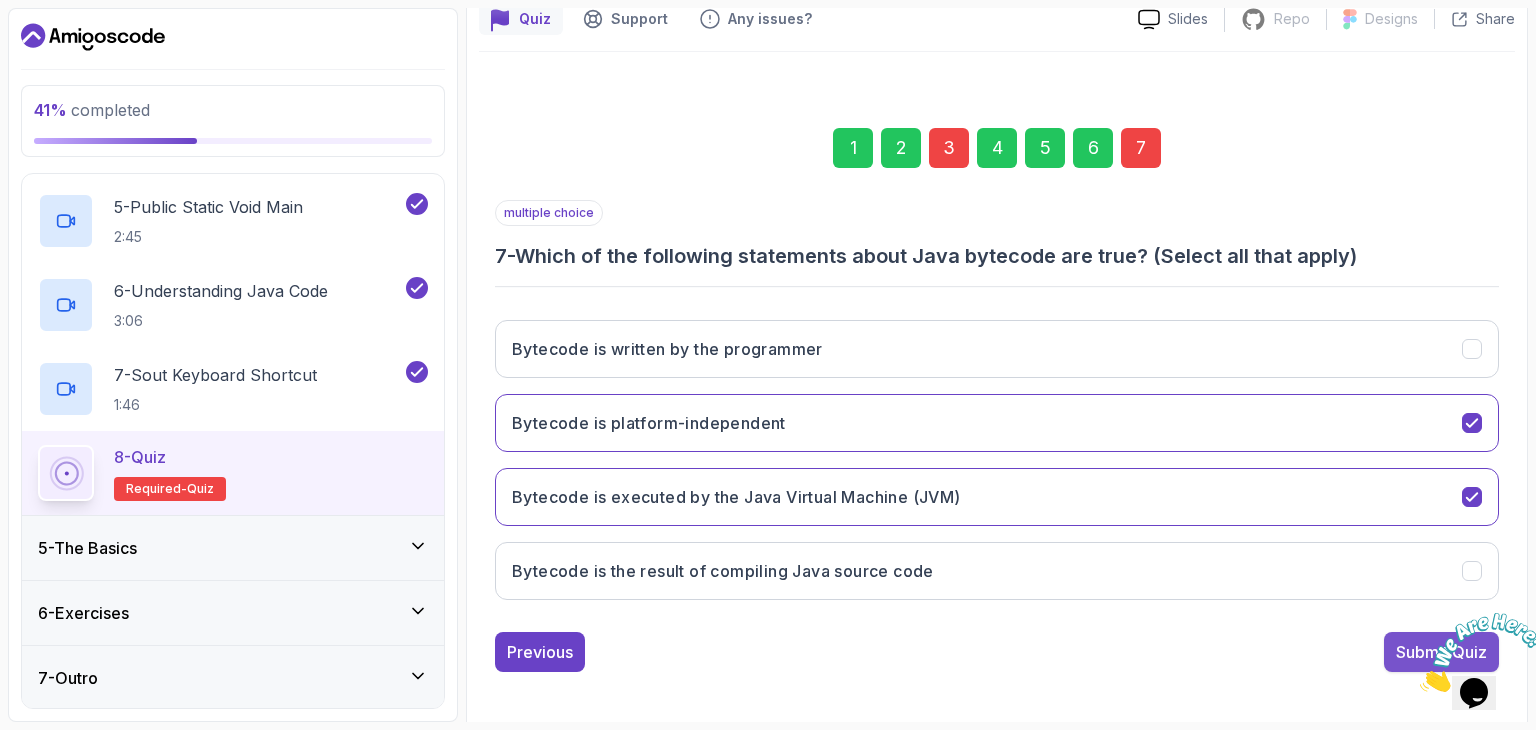click on "Submit Quiz" at bounding box center [1441, 652] 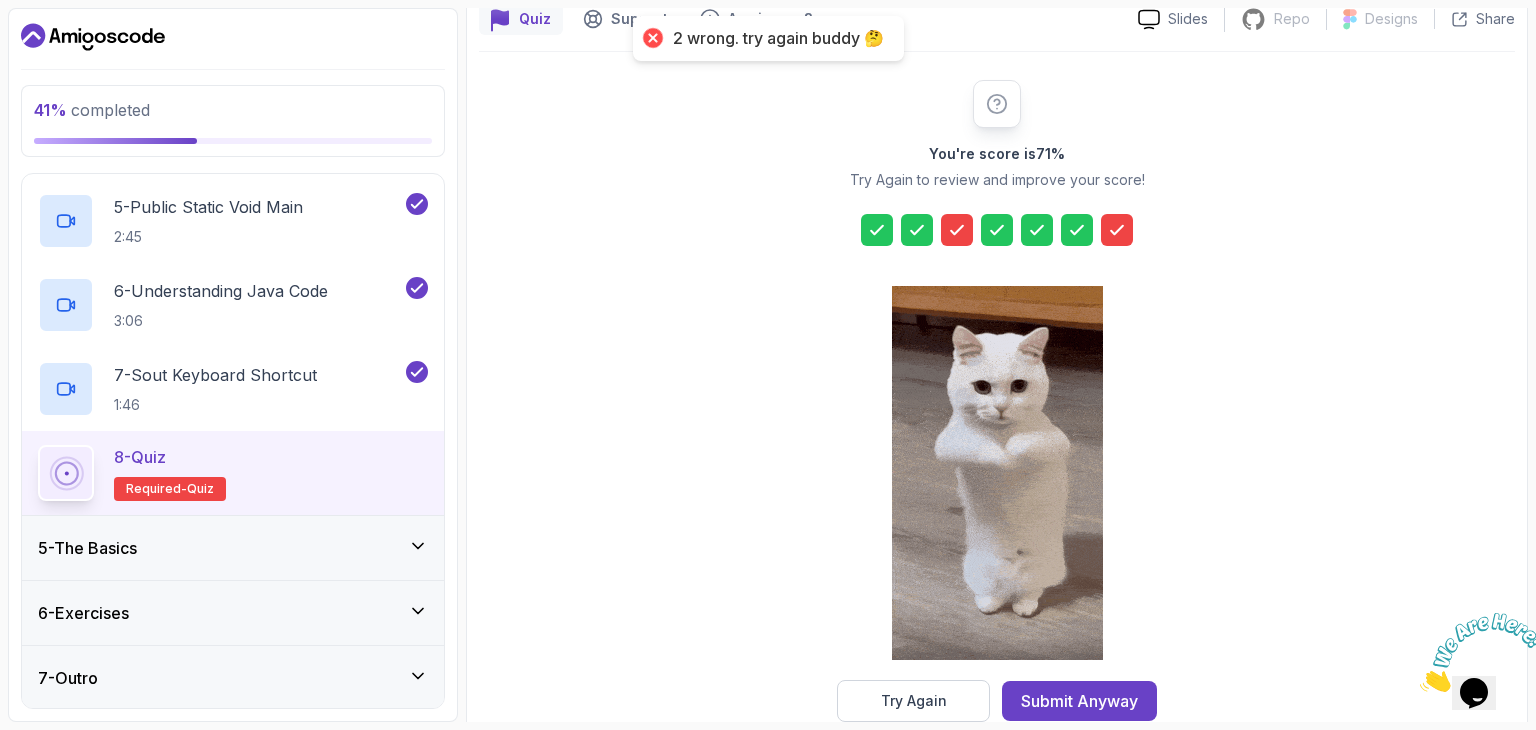 click on "Submit Anyway" at bounding box center (1079, 701) 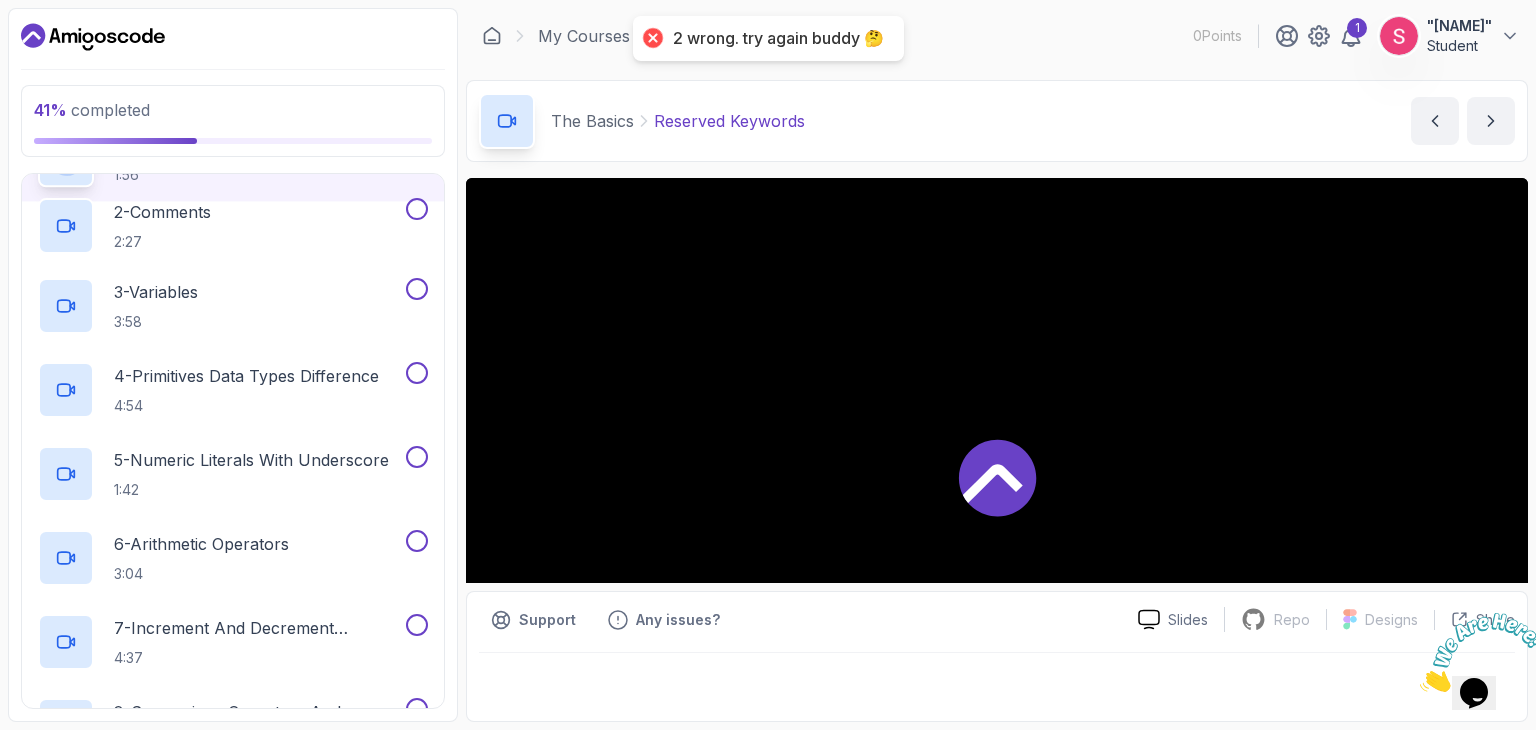 scroll, scrollTop: 0, scrollLeft: 0, axis: both 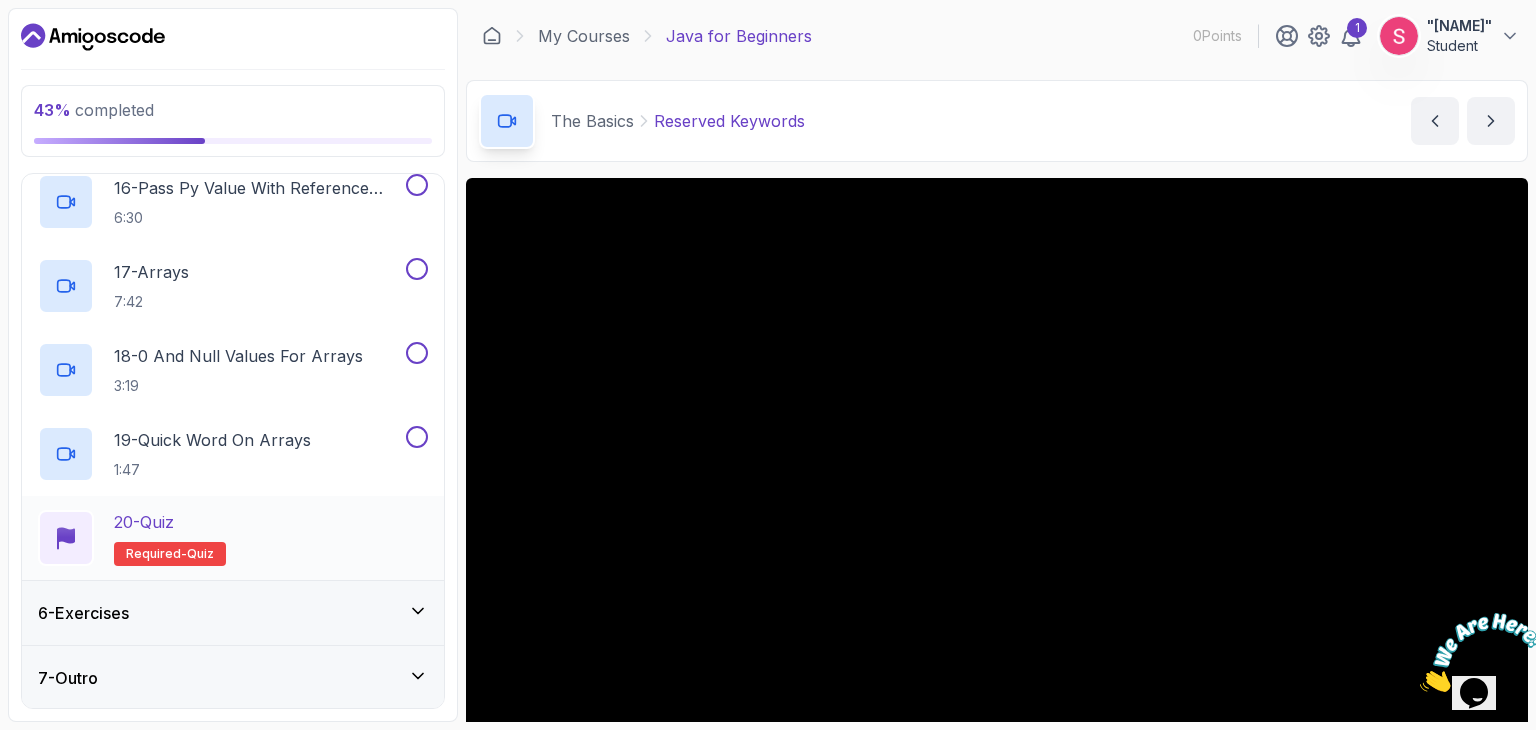 drag, startPoint x: 231, startPoint y: 517, endPoint x: 220, endPoint y: 529, distance: 16.27882 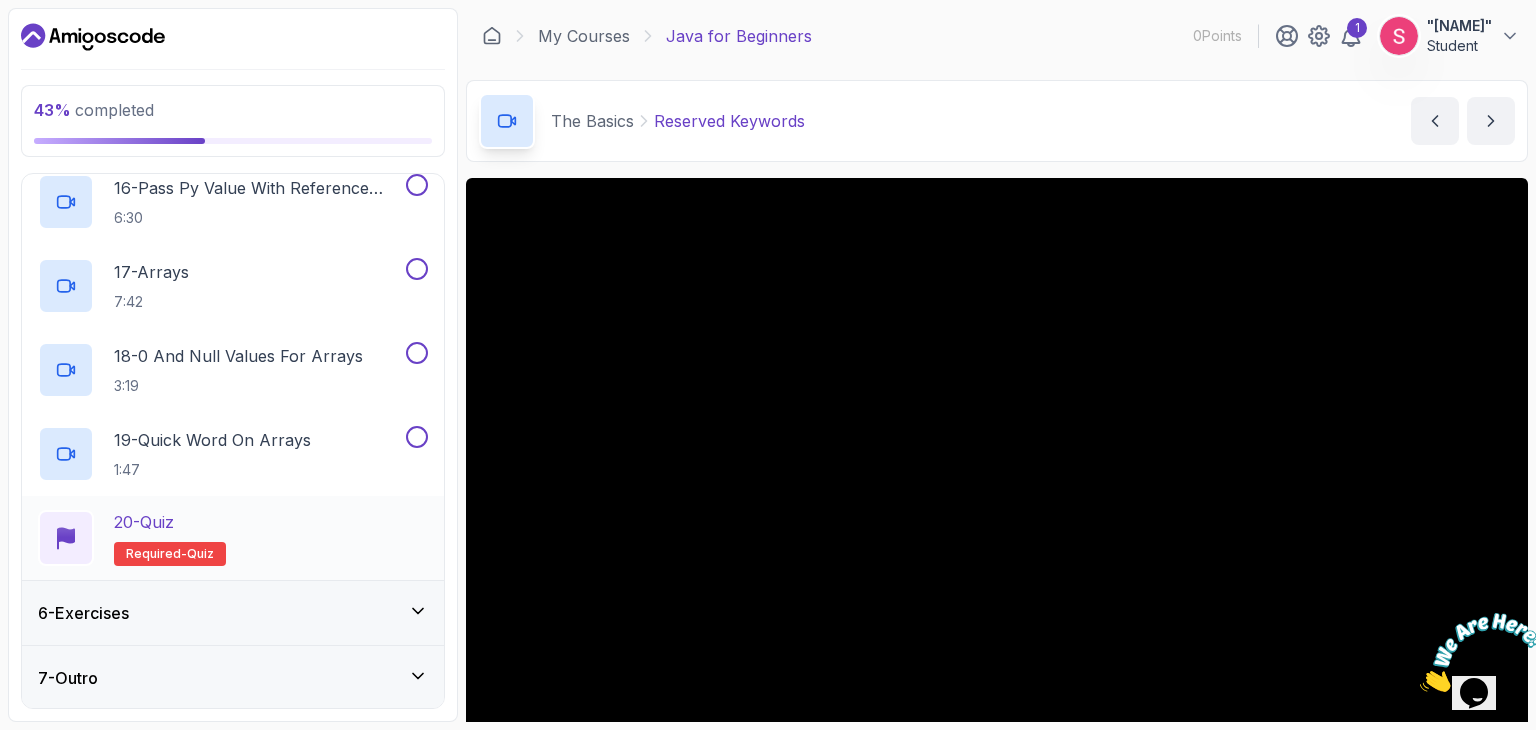 click on "20  -  Quiz Required- quiz" at bounding box center [233, 538] 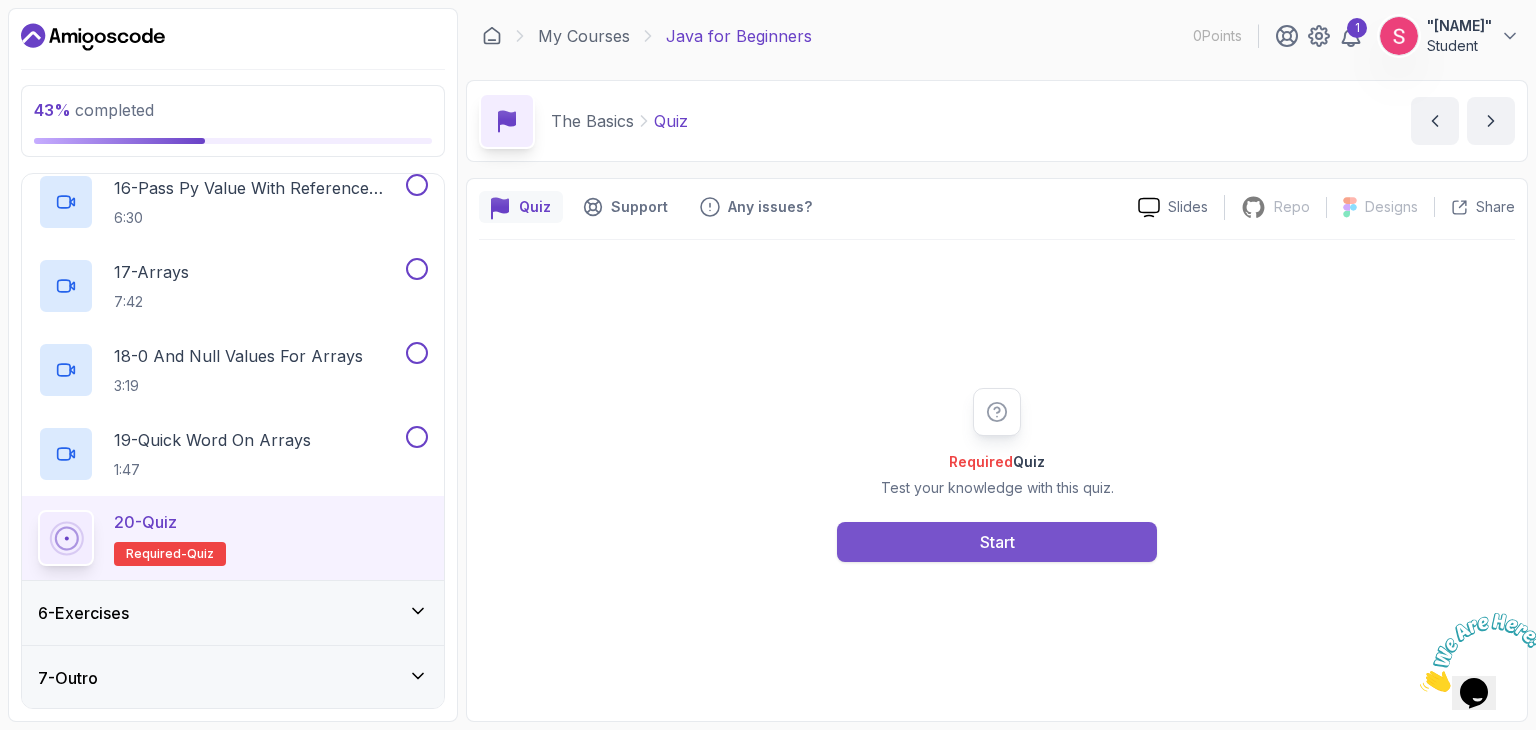 click on "Start" at bounding box center (997, 542) 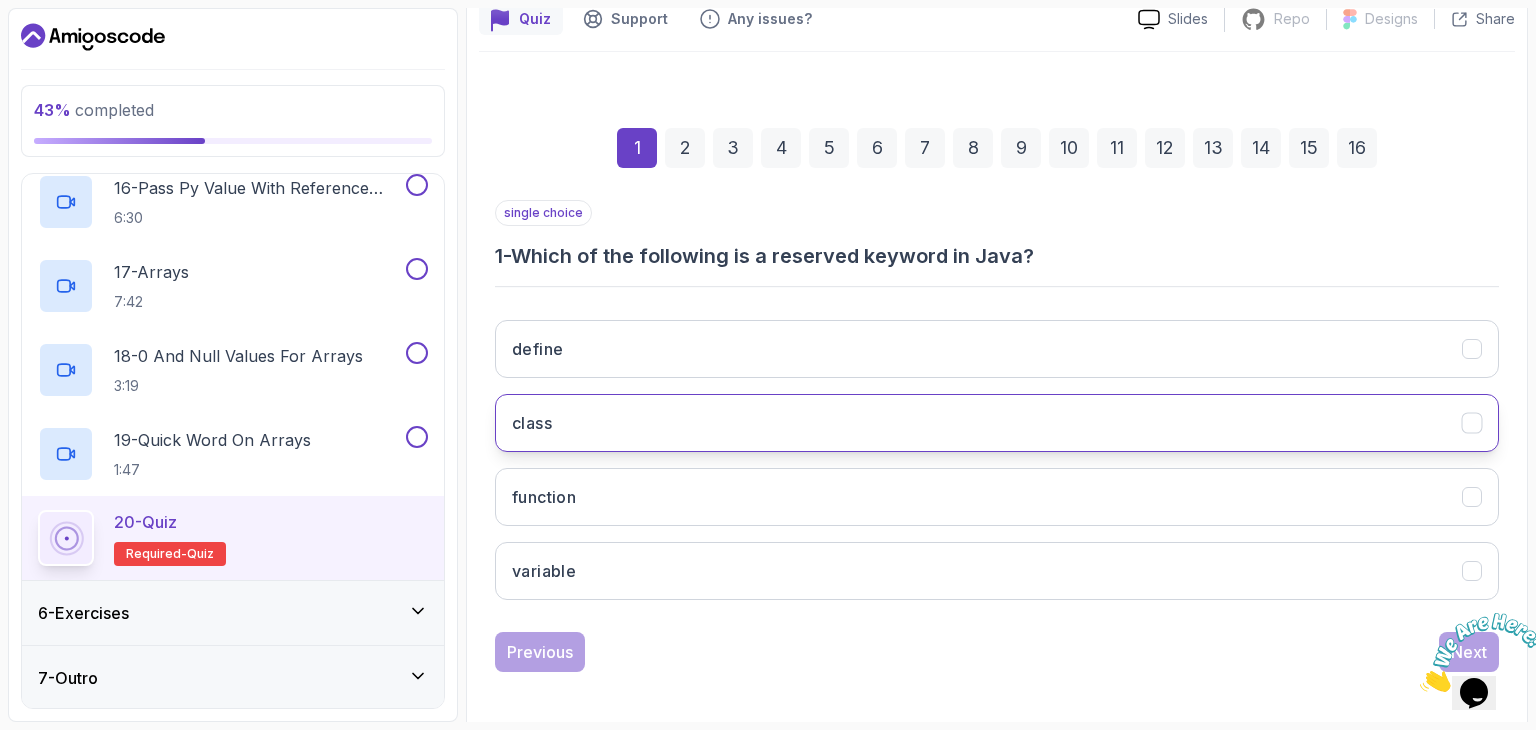 scroll, scrollTop: 192, scrollLeft: 0, axis: vertical 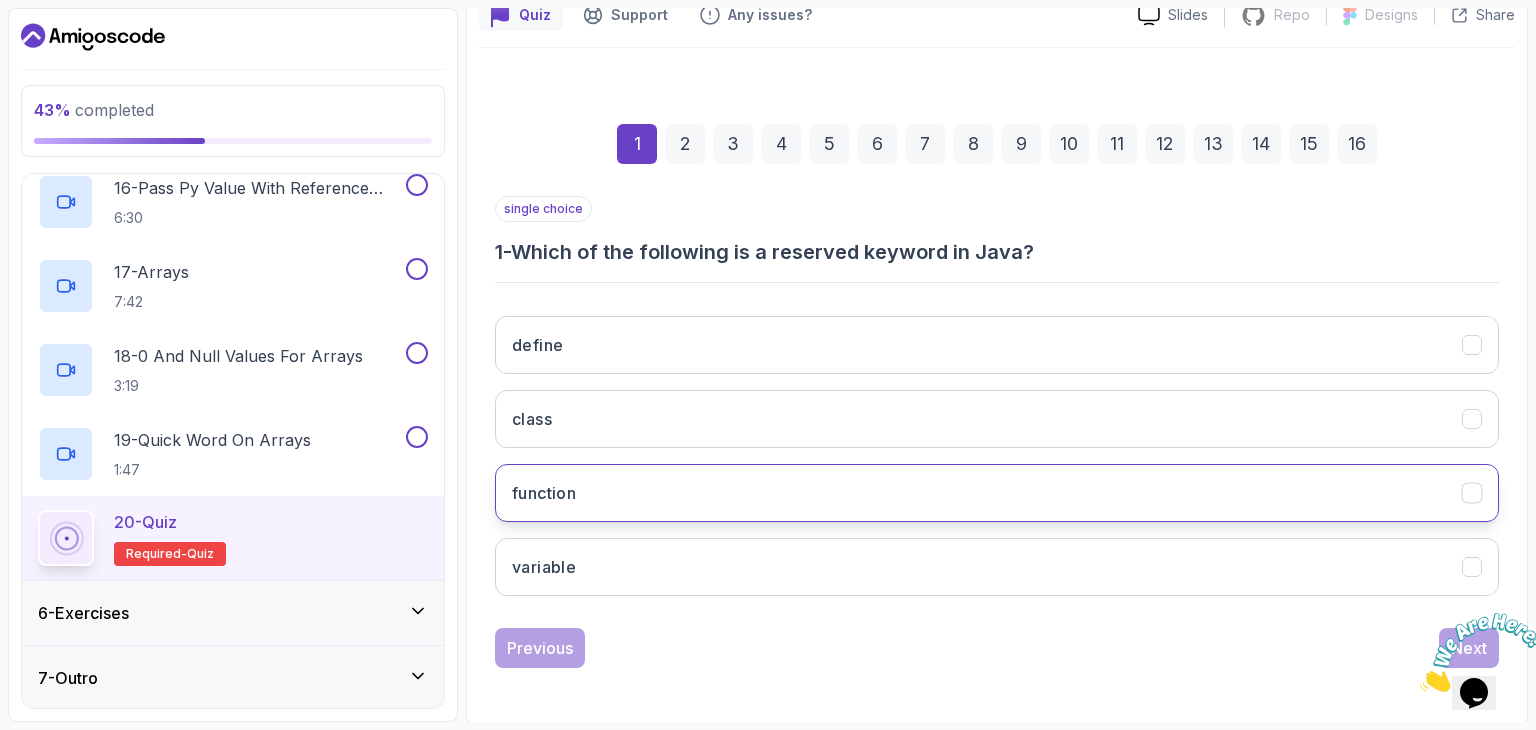 click on "function" at bounding box center [997, 493] 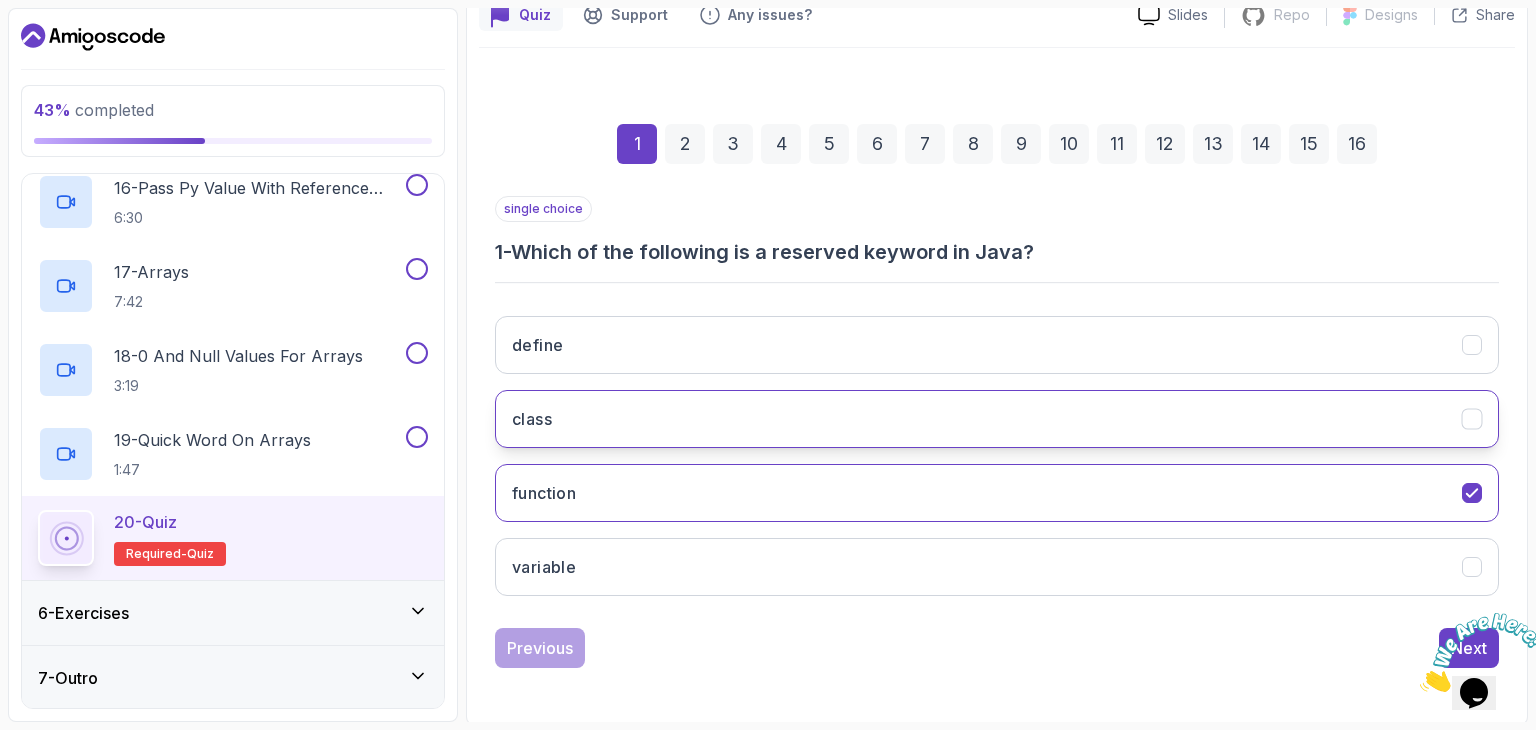 click on "class" at bounding box center [997, 419] 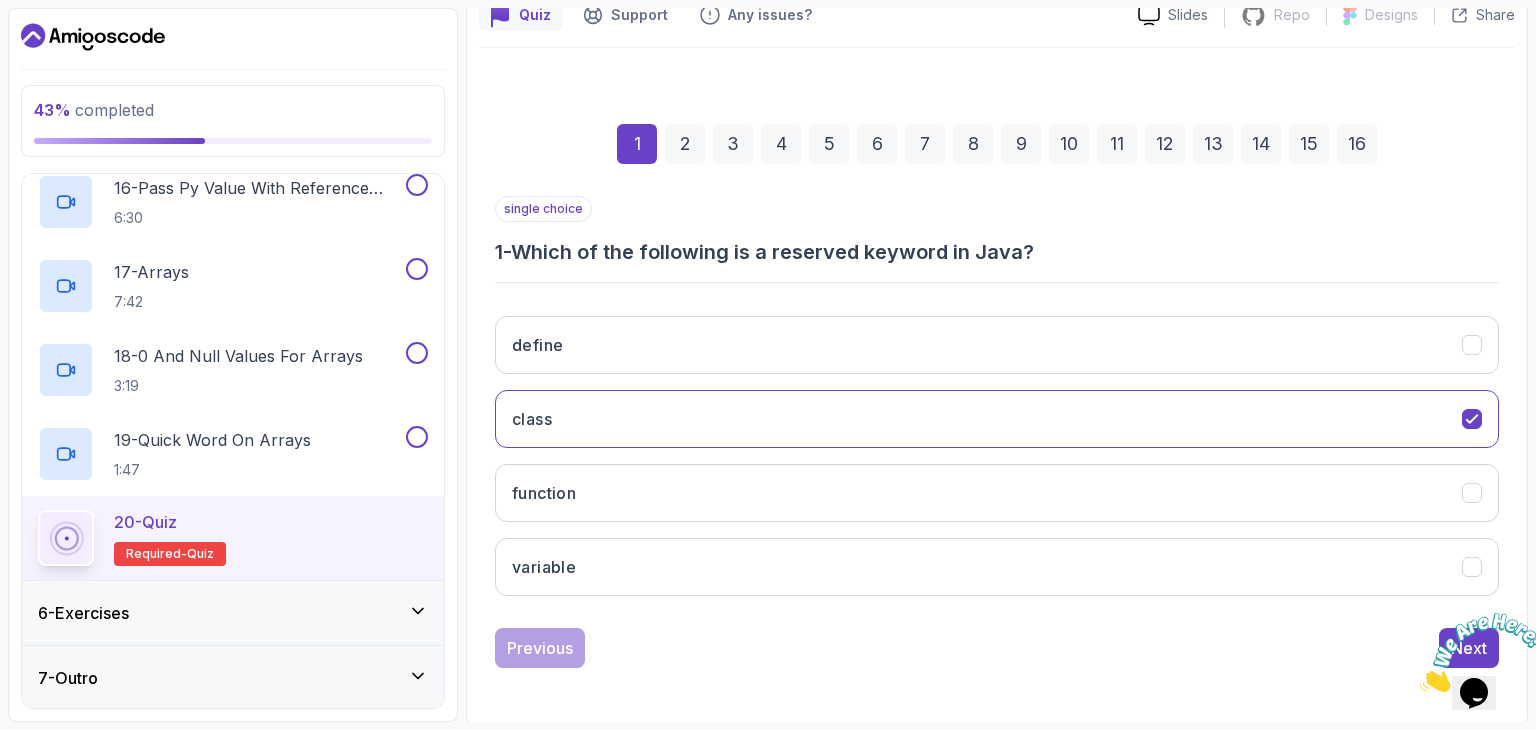click on "2" at bounding box center (685, 144) 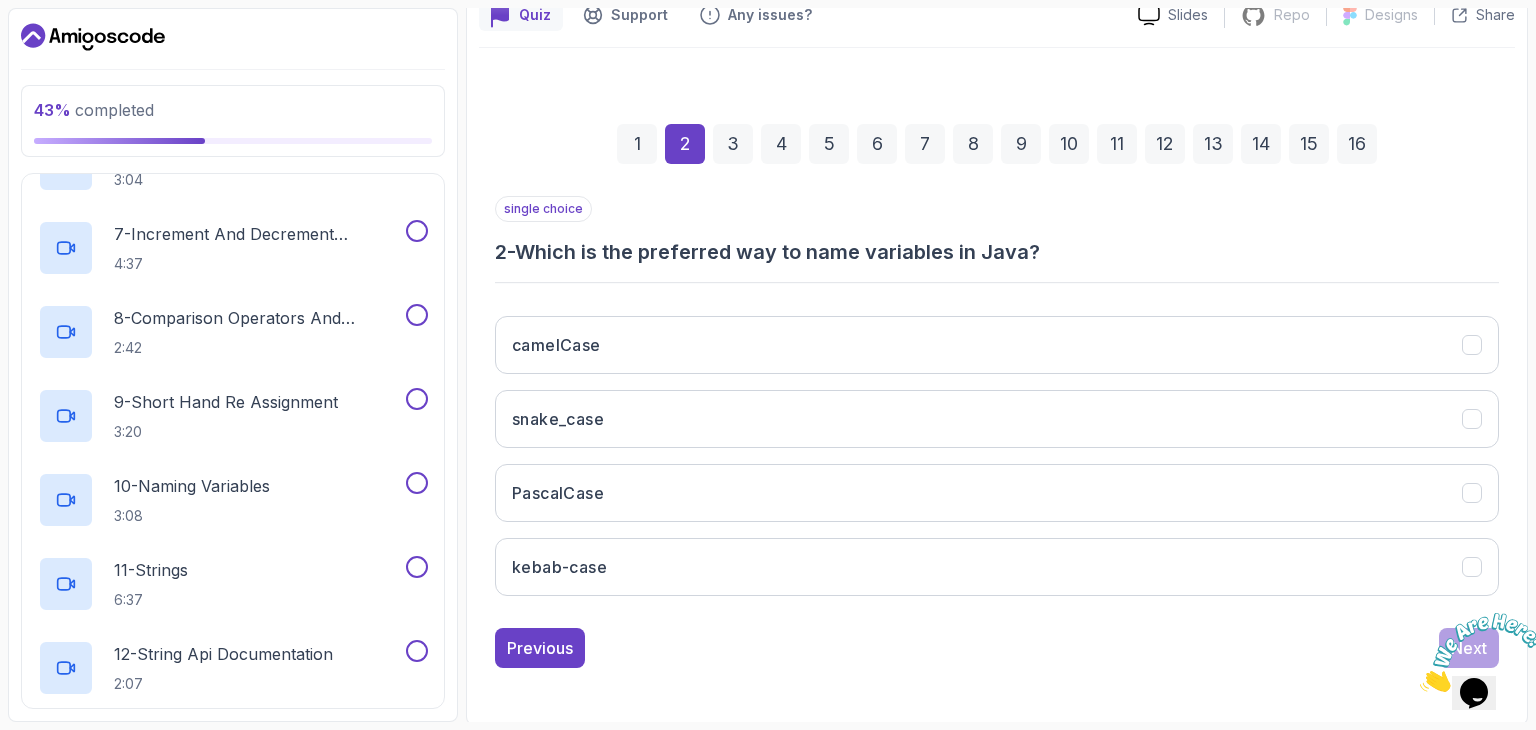scroll, scrollTop: 798, scrollLeft: 0, axis: vertical 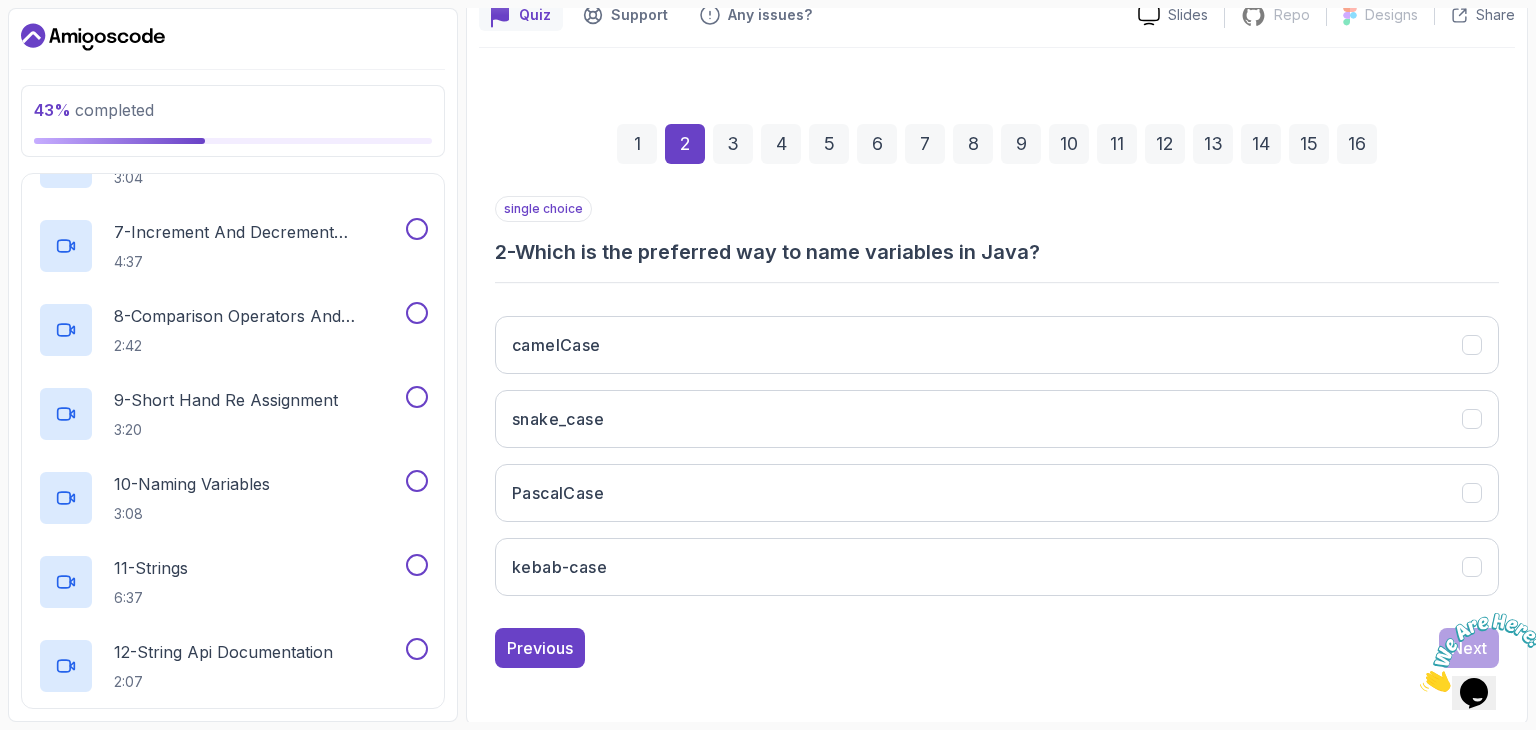 click on "3" at bounding box center (733, 144) 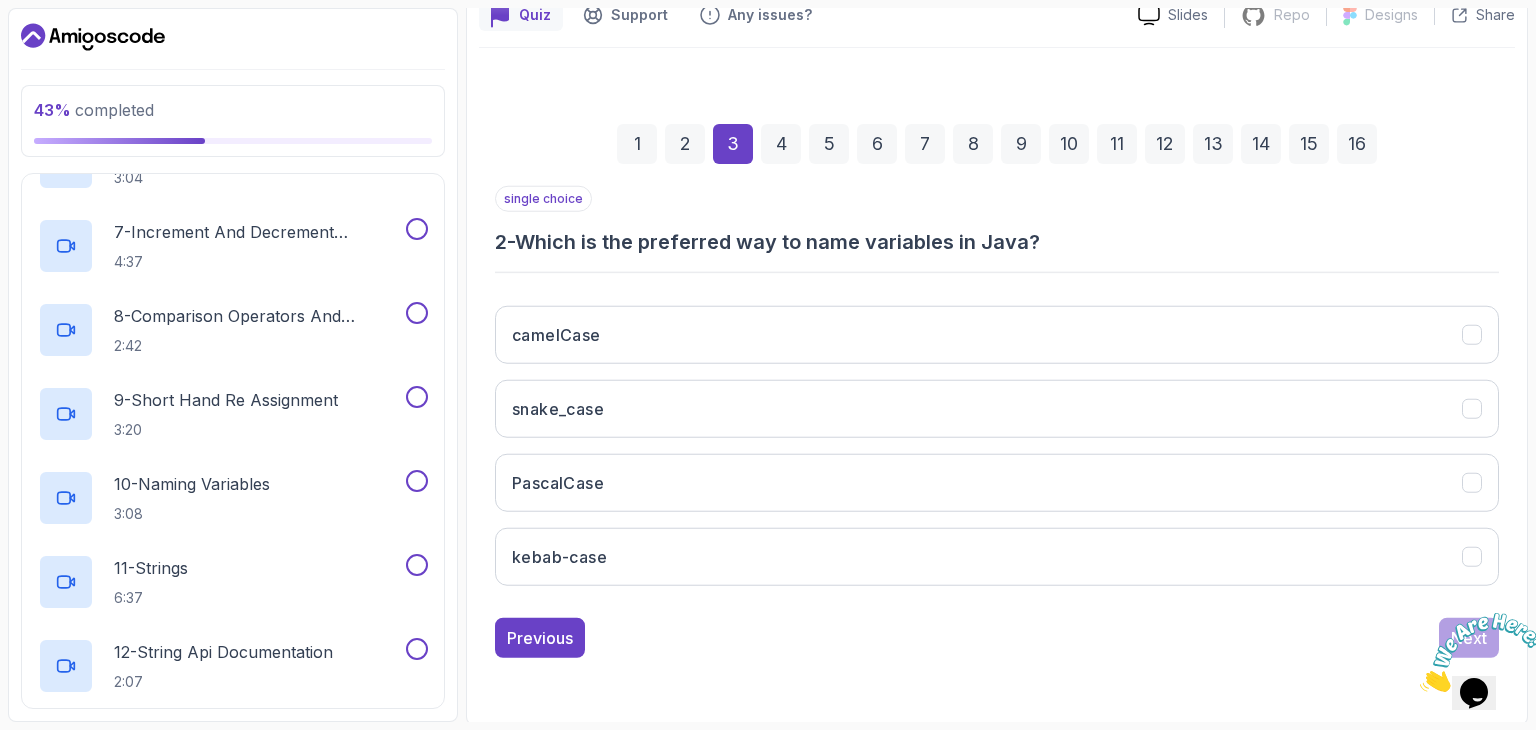 scroll, scrollTop: 161, scrollLeft: 0, axis: vertical 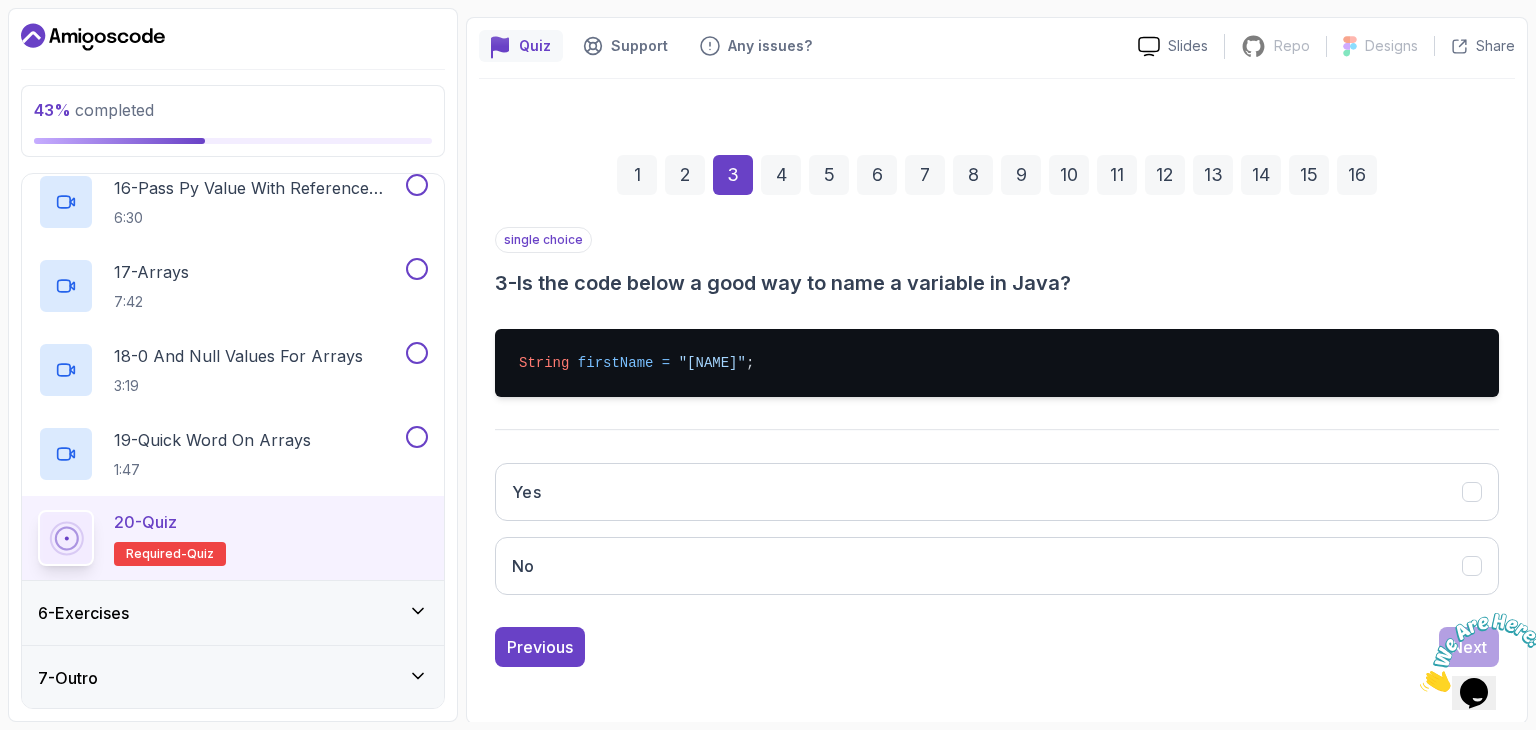 click on "6  -  Exercises" at bounding box center [233, 613] 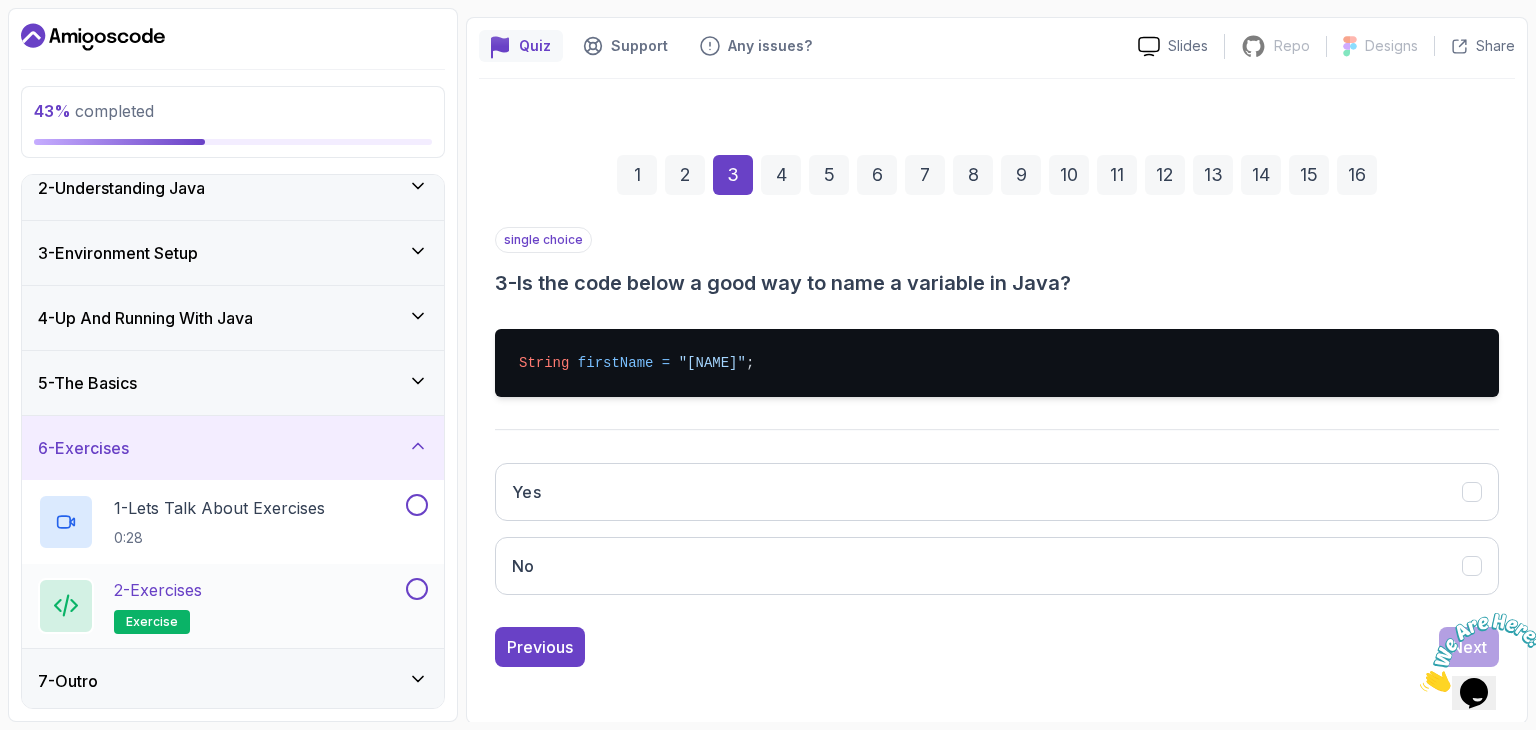 scroll, scrollTop: 87, scrollLeft: 0, axis: vertical 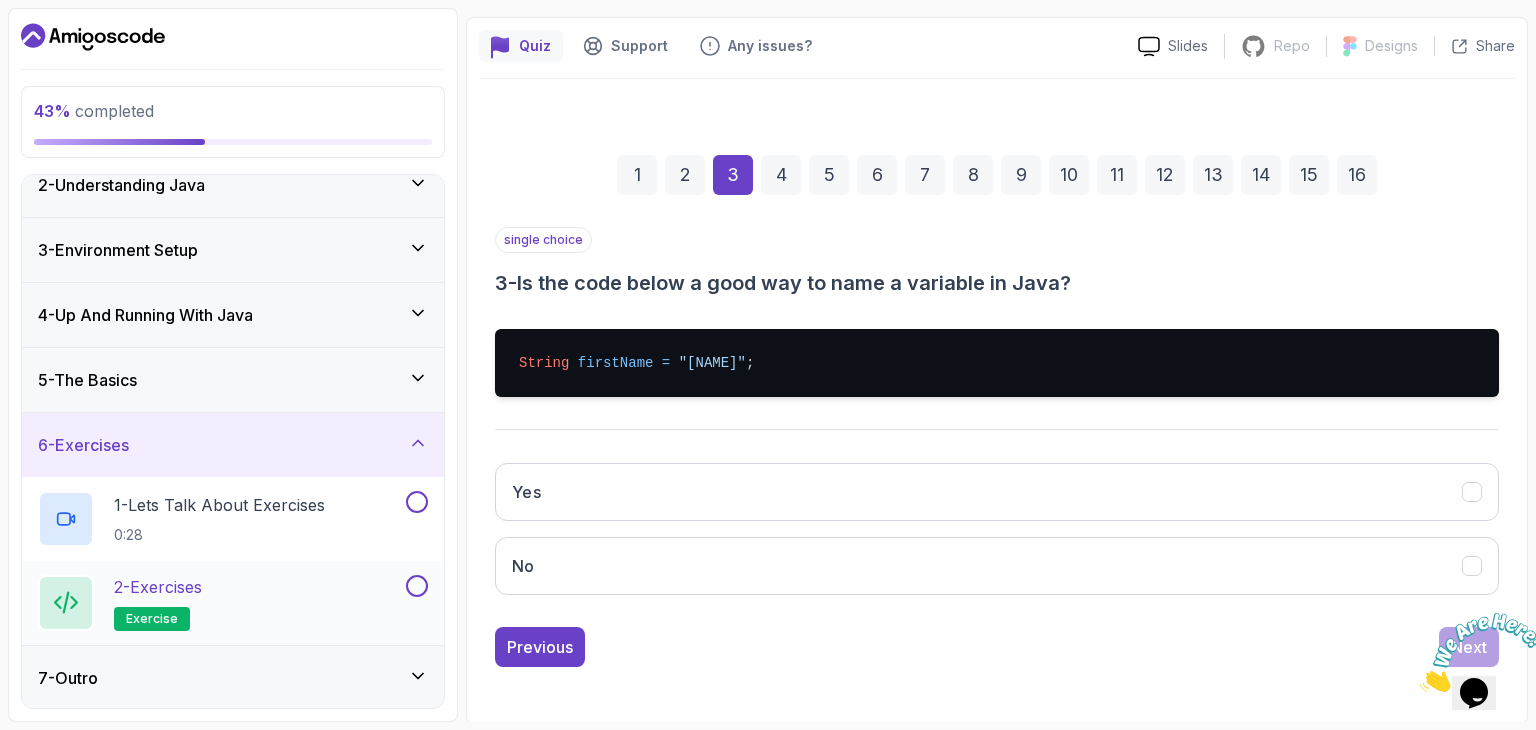 click on "2  -  Exercises exercise" at bounding box center [220, 603] 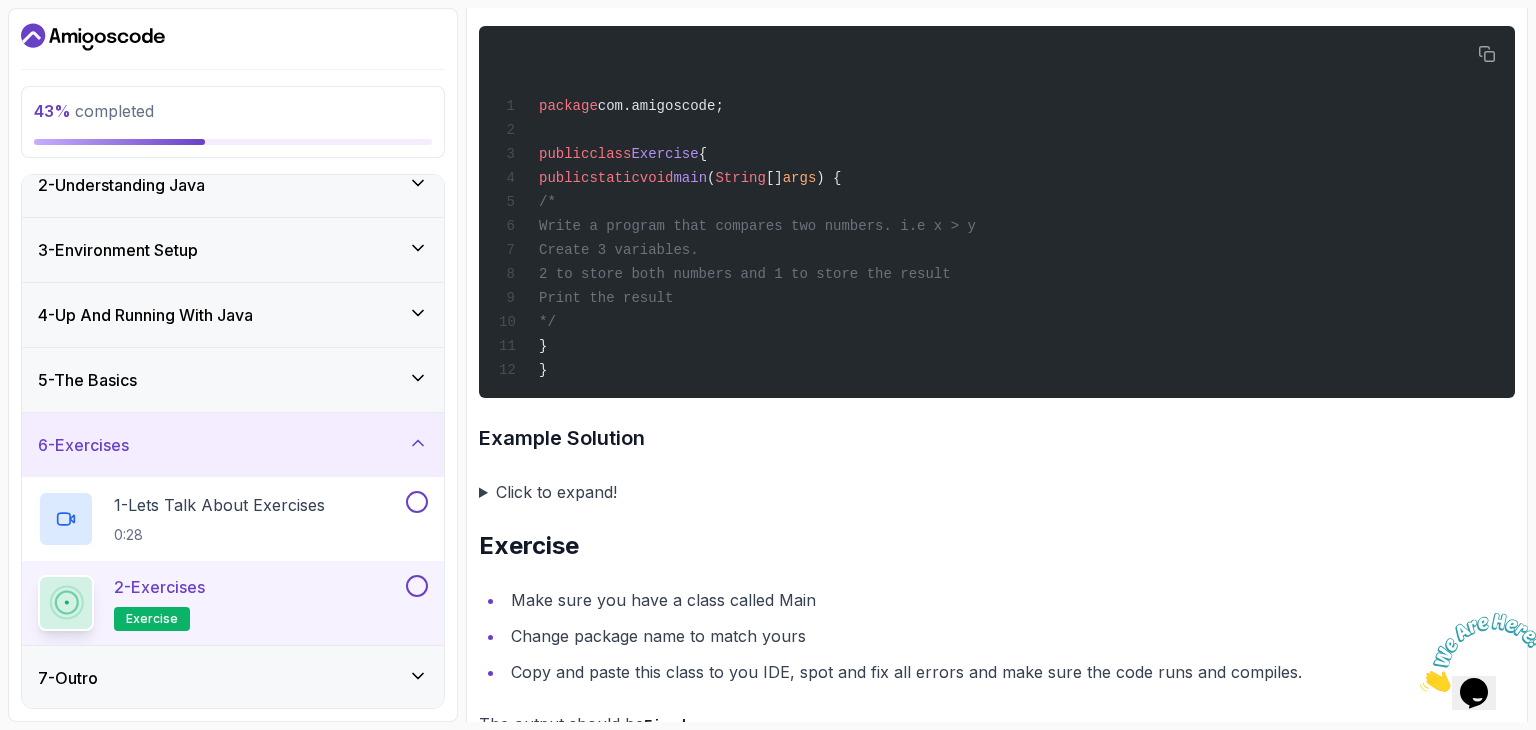 scroll, scrollTop: 4138, scrollLeft: 0, axis: vertical 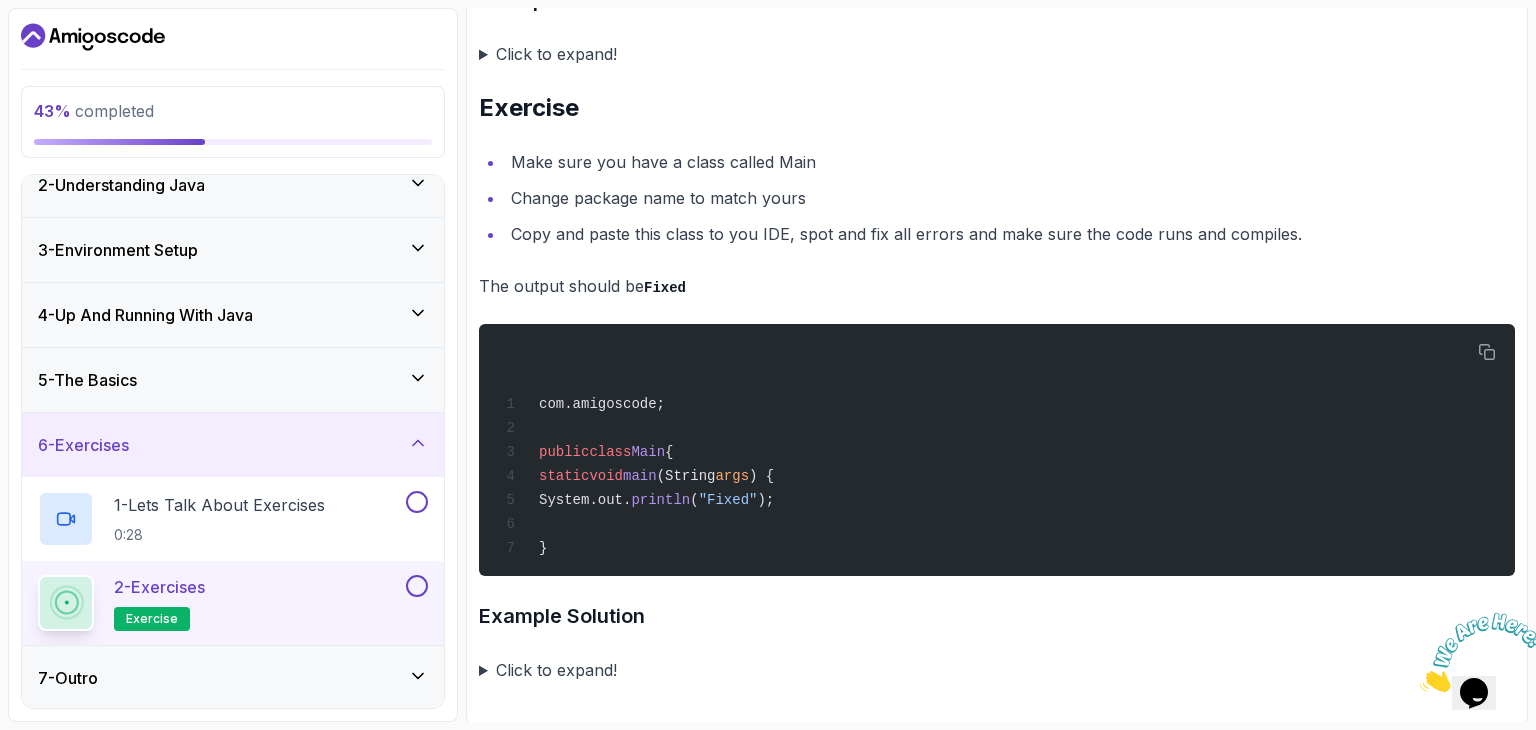 click on "Click to expand!" at bounding box center [997, 670] 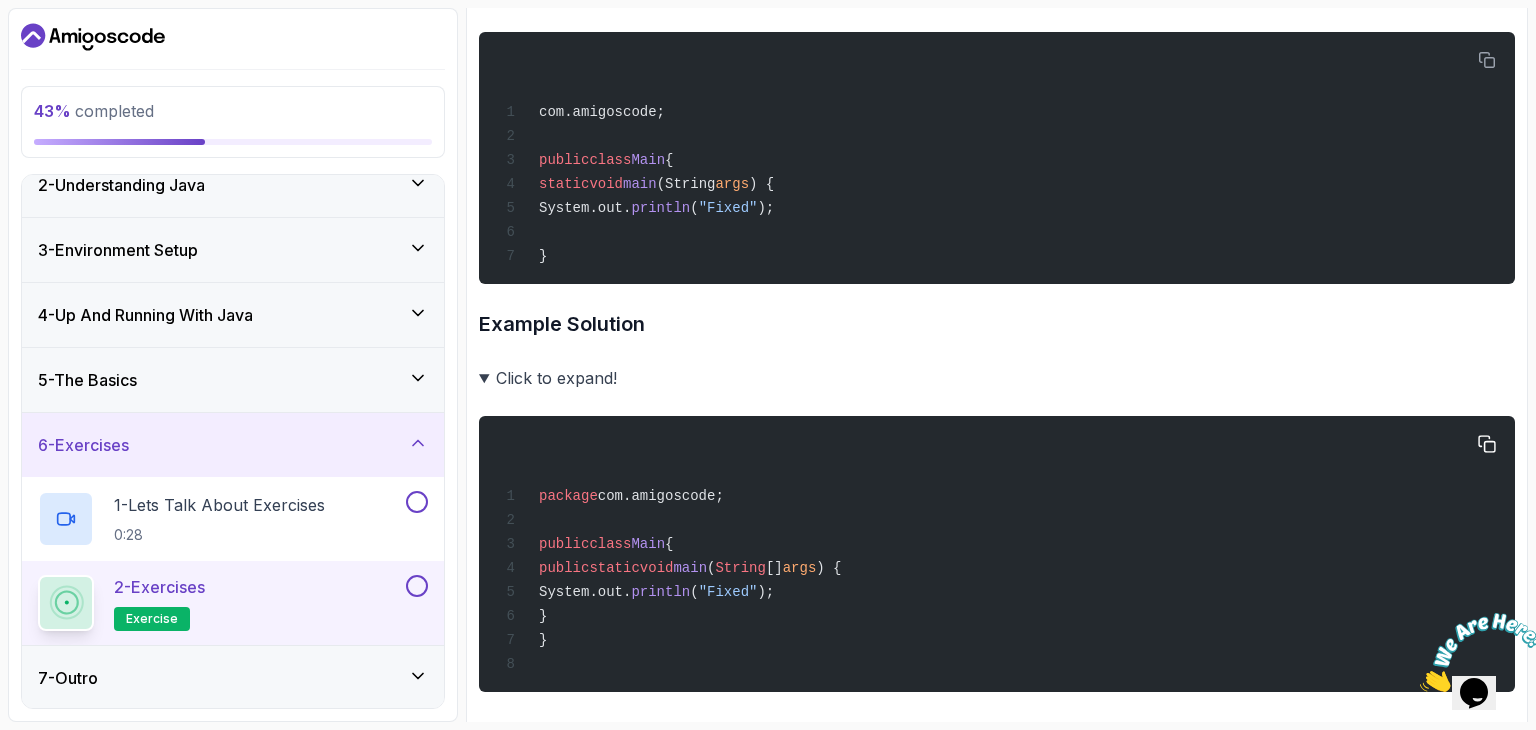 scroll, scrollTop: 4462, scrollLeft: 0, axis: vertical 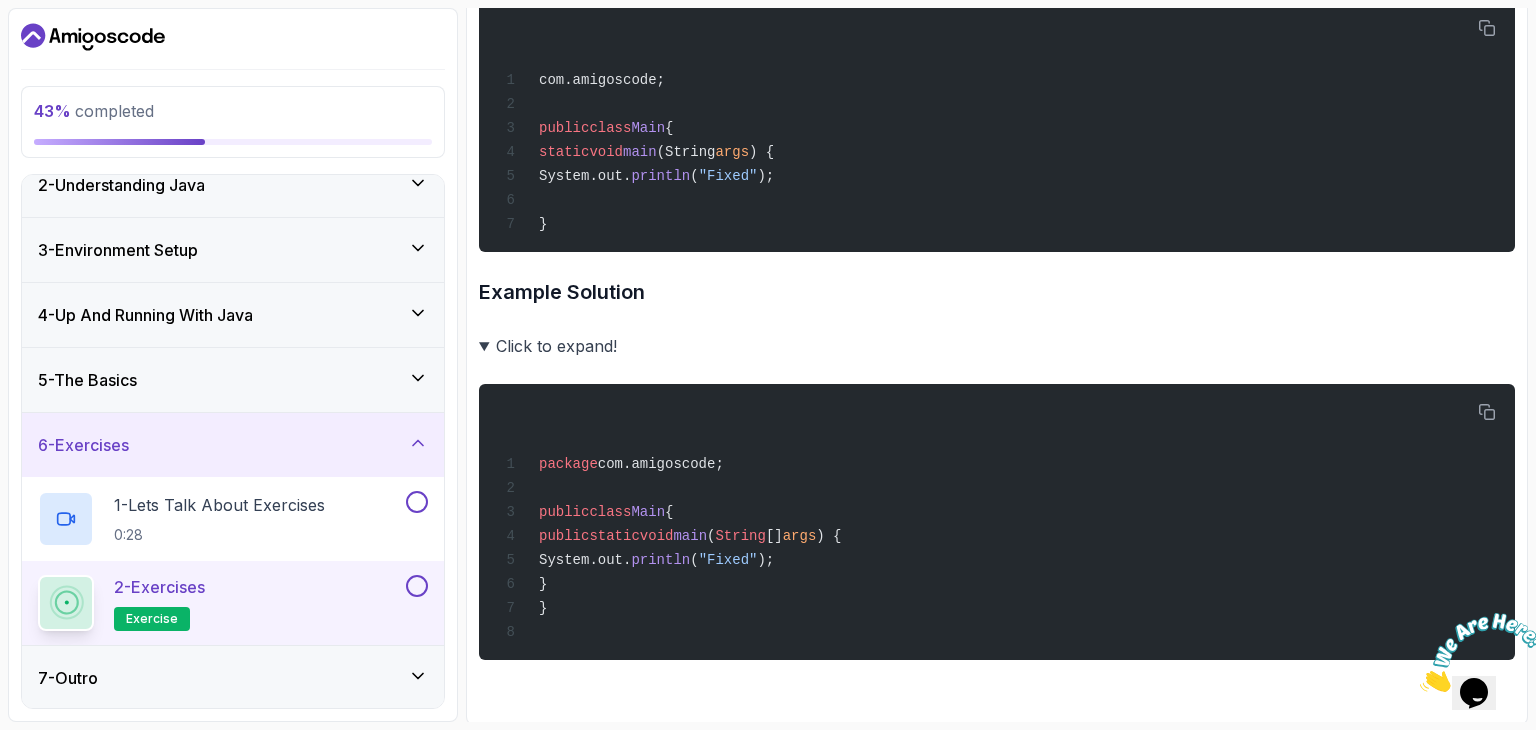 click on "5  -  The Basics" at bounding box center (233, 380) 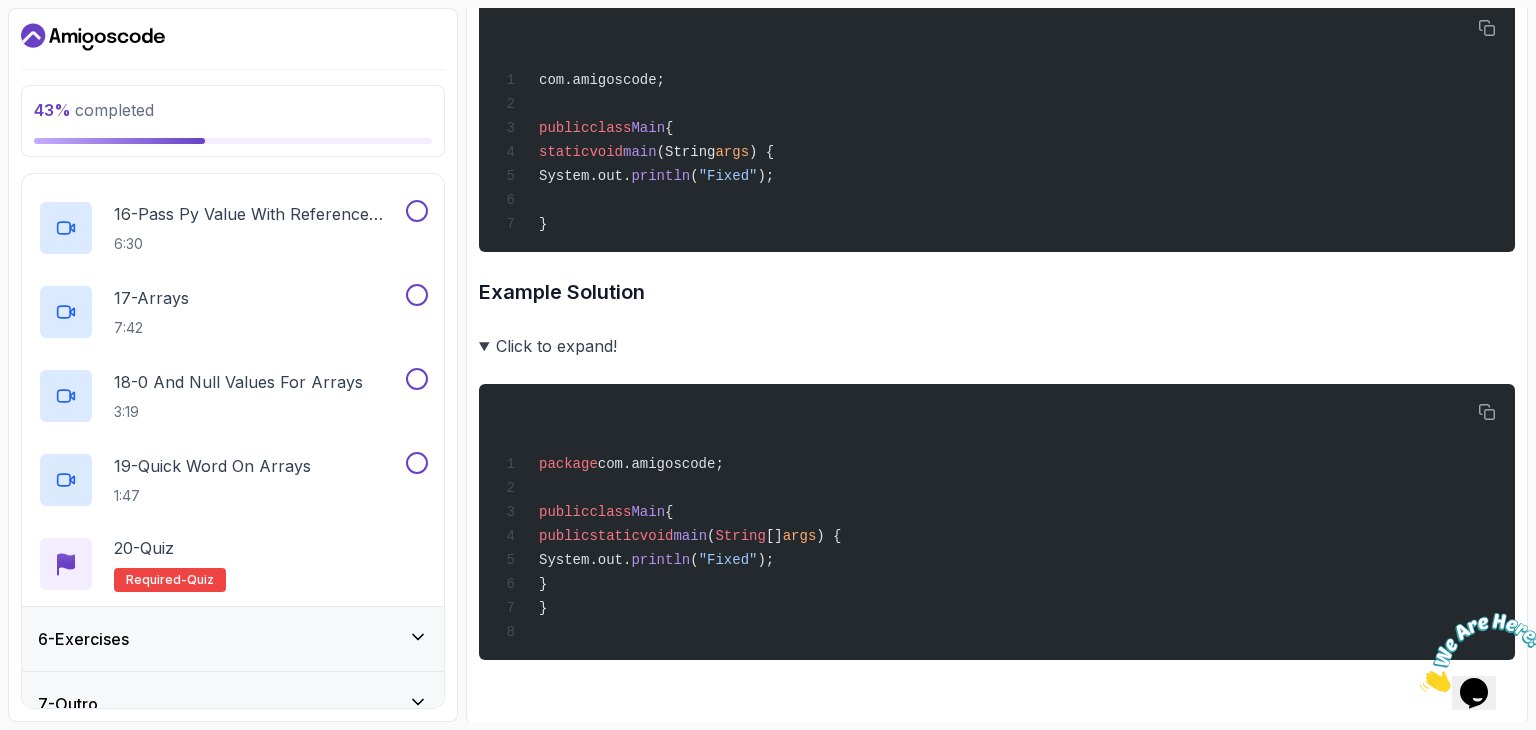 scroll, scrollTop: 1598, scrollLeft: 0, axis: vertical 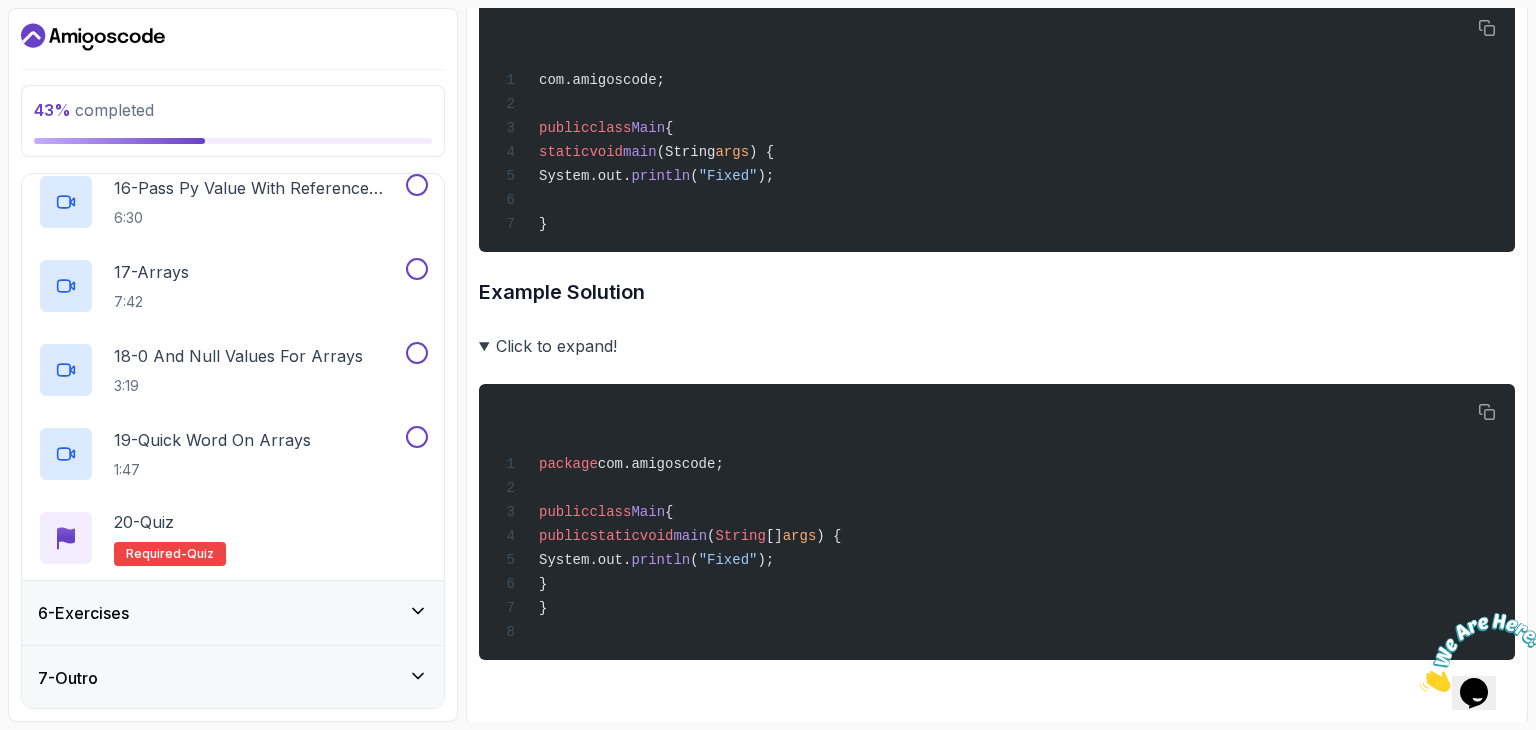 click on "6  -  Exercises" at bounding box center (233, 613) 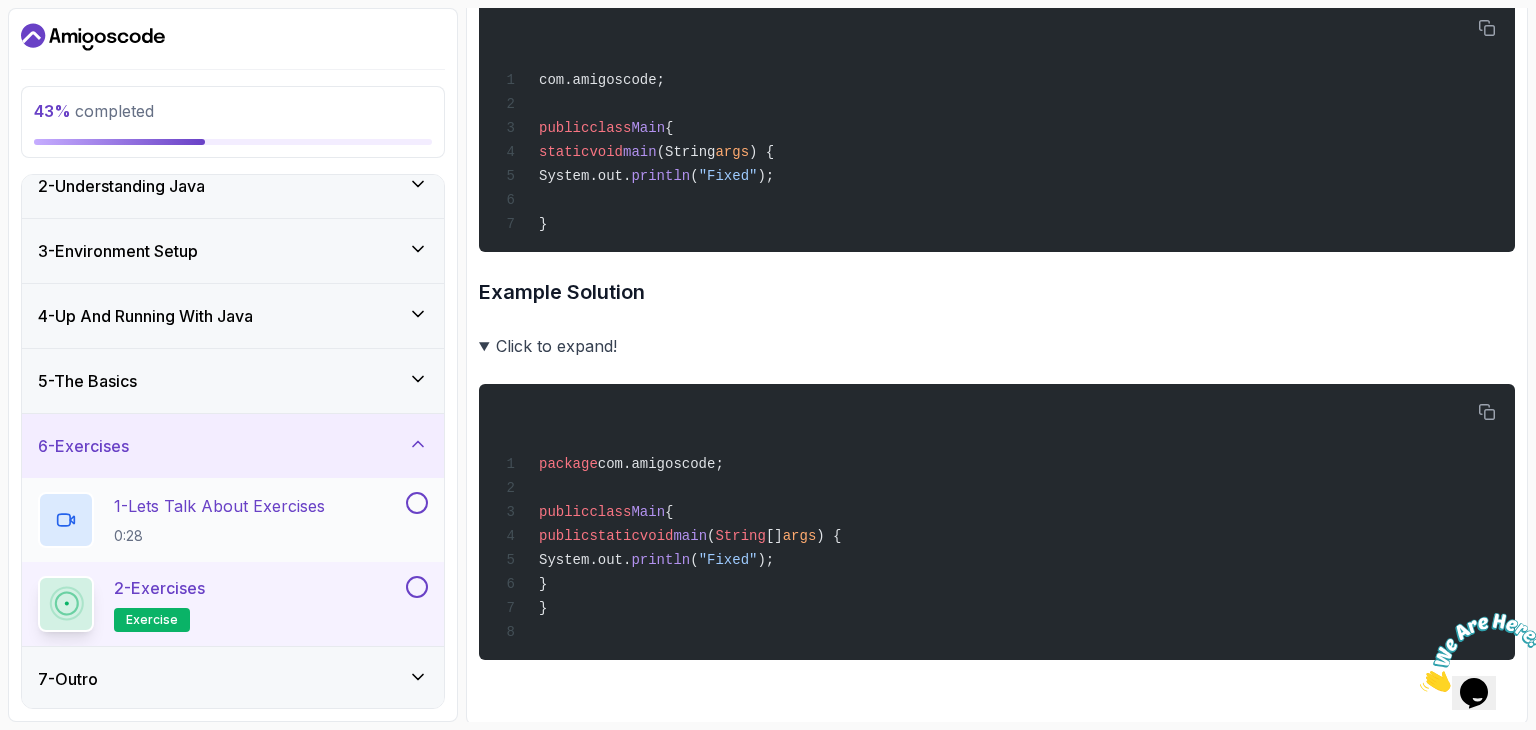 scroll, scrollTop: 87, scrollLeft: 0, axis: vertical 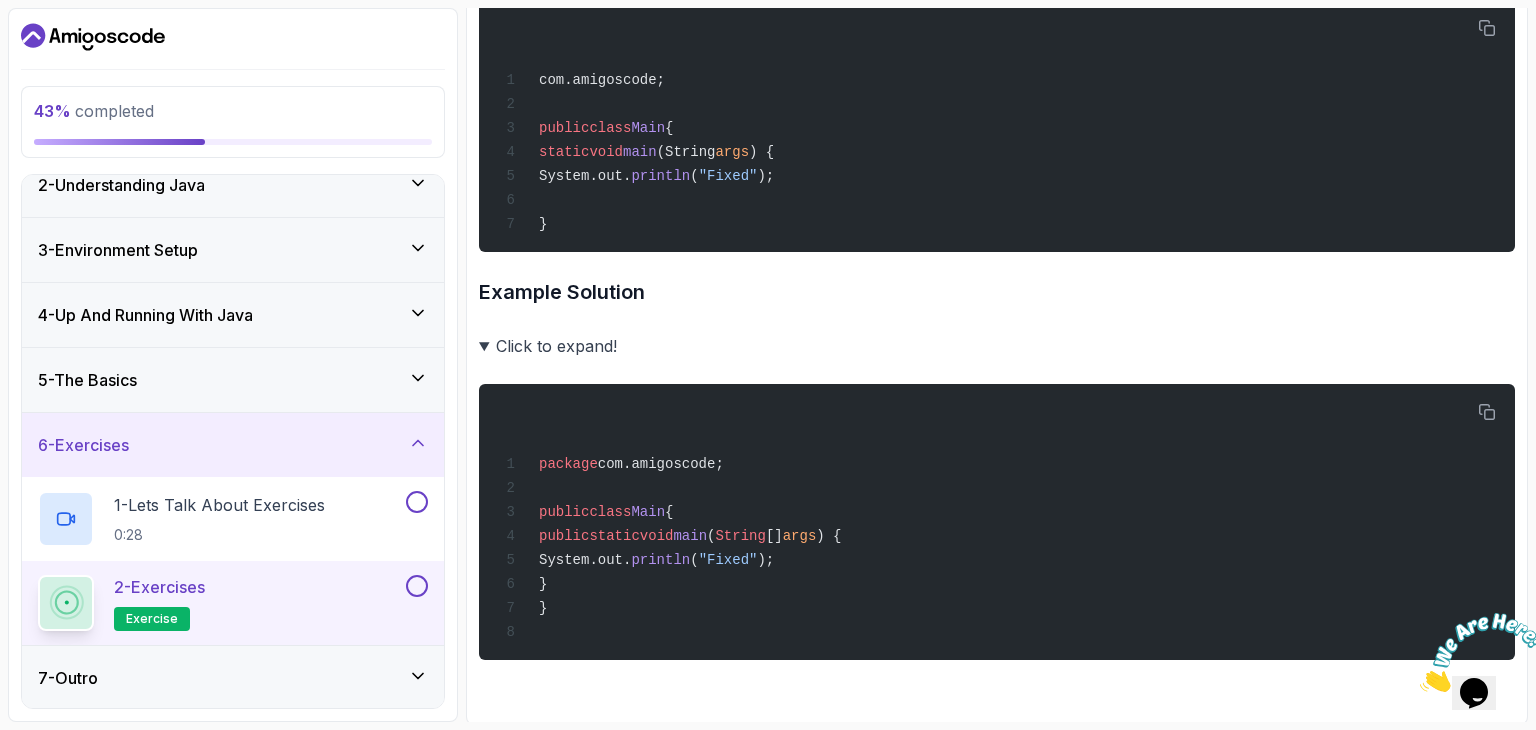 drag, startPoint x: 103, startPoint y: 681, endPoint x: 116, endPoint y: 680, distance: 13.038404 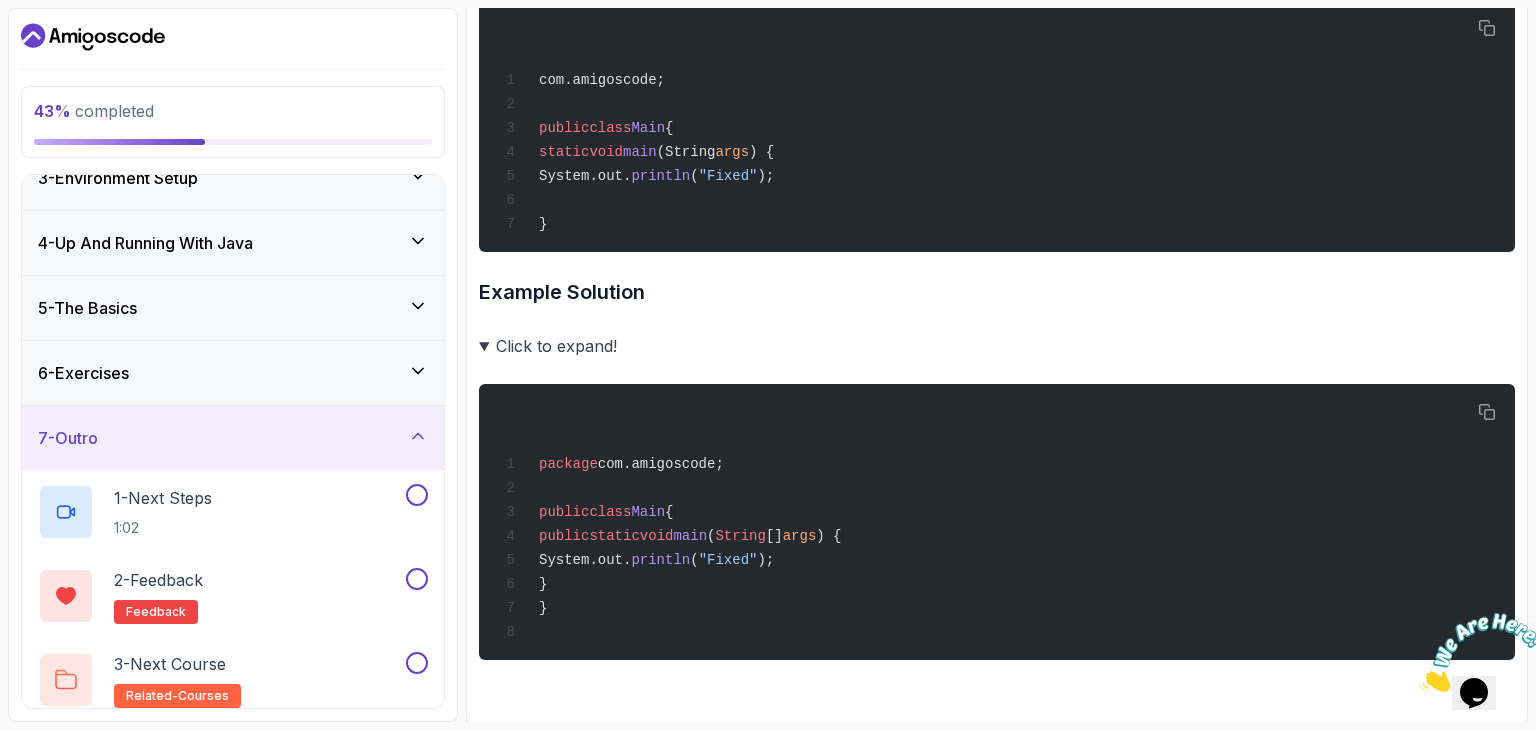 scroll, scrollTop: 170, scrollLeft: 0, axis: vertical 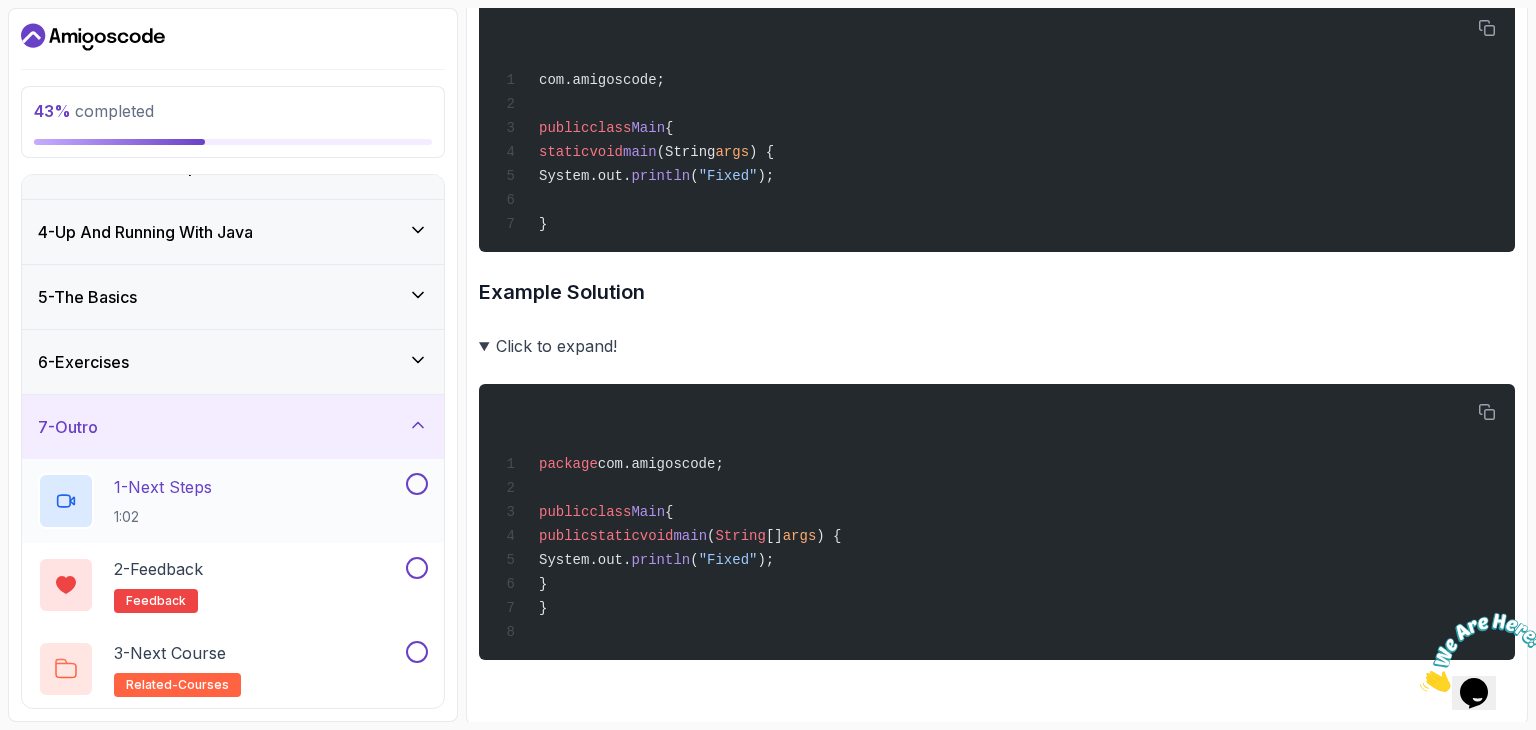 click on "1  -  Next Steps 1:02" at bounding box center [220, 501] 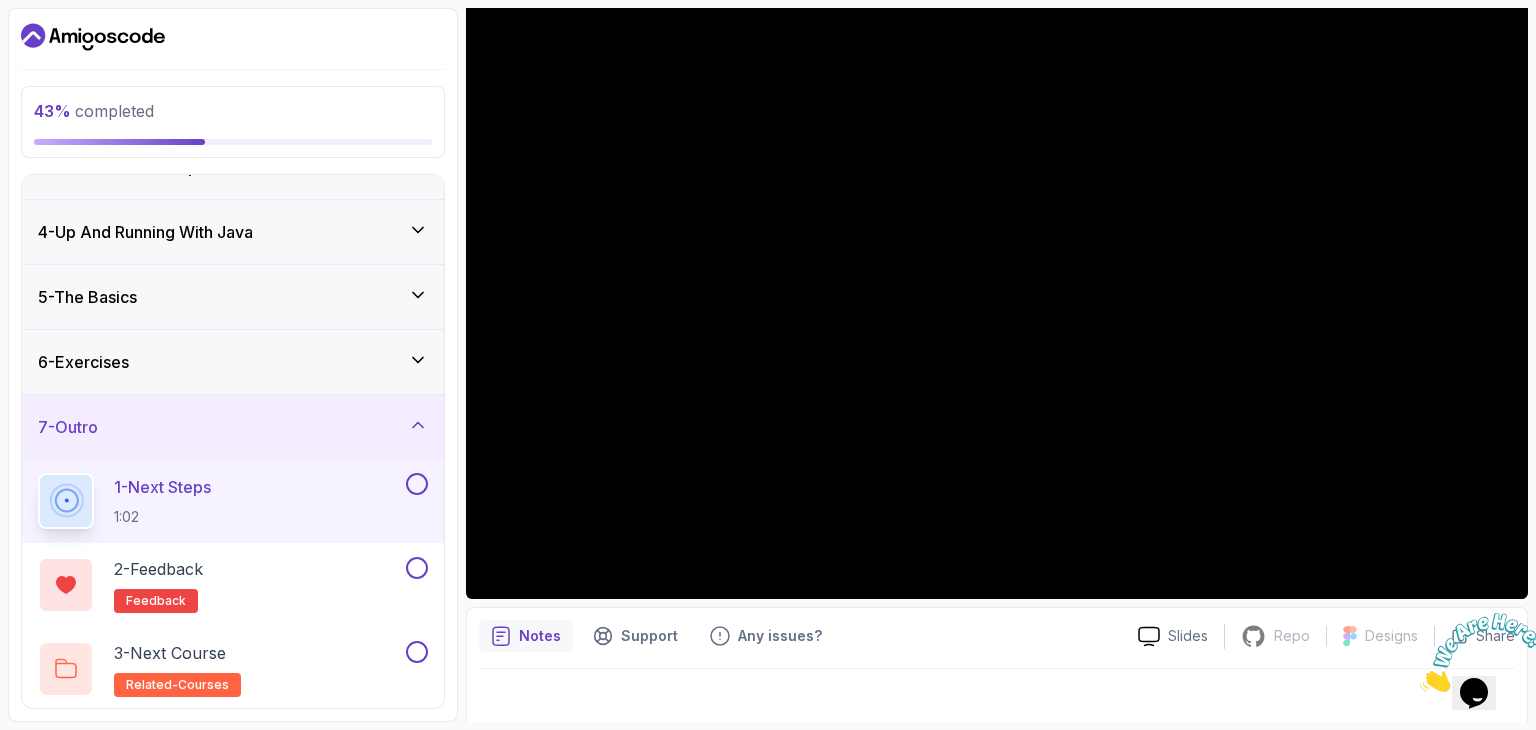 scroll, scrollTop: 192, scrollLeft: 0, axis: vertical 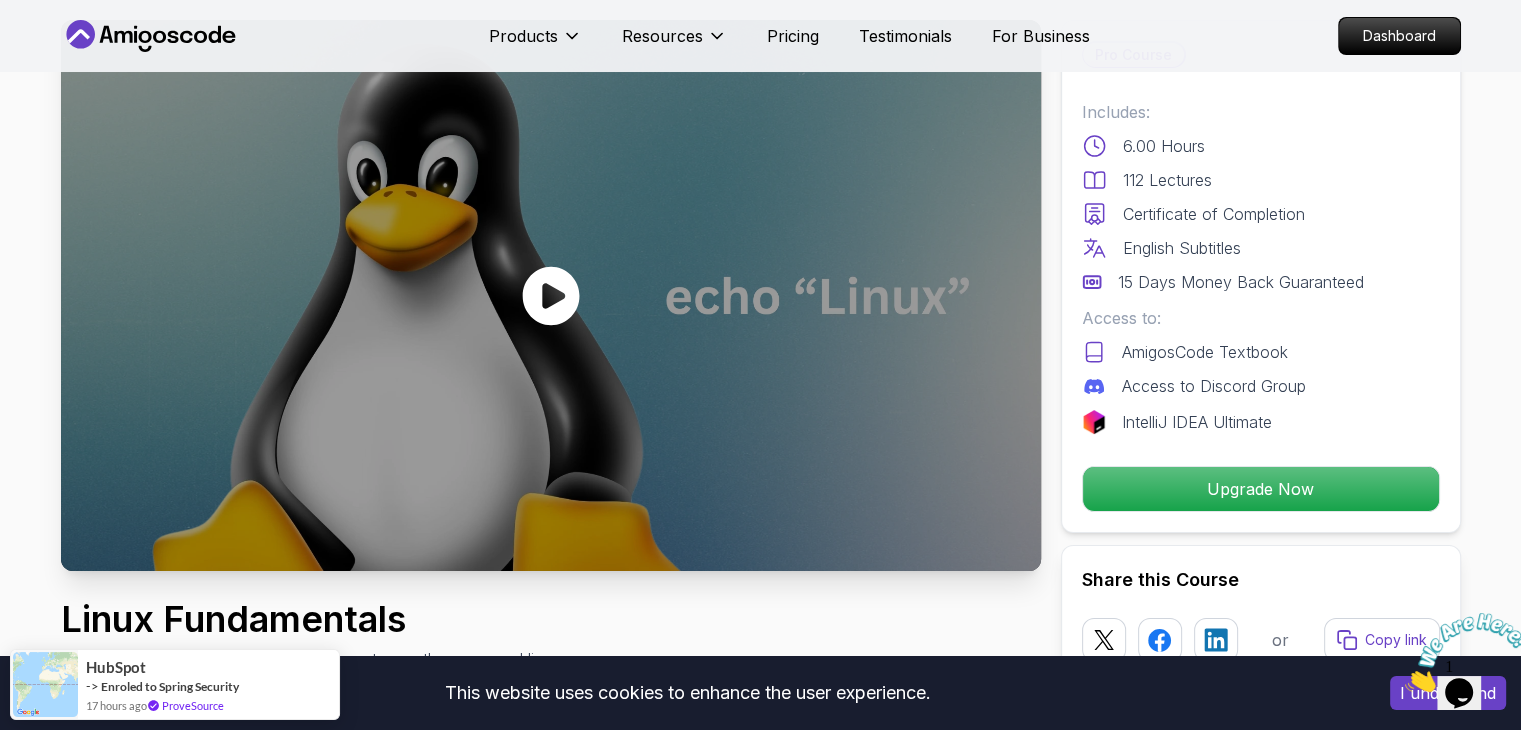 click 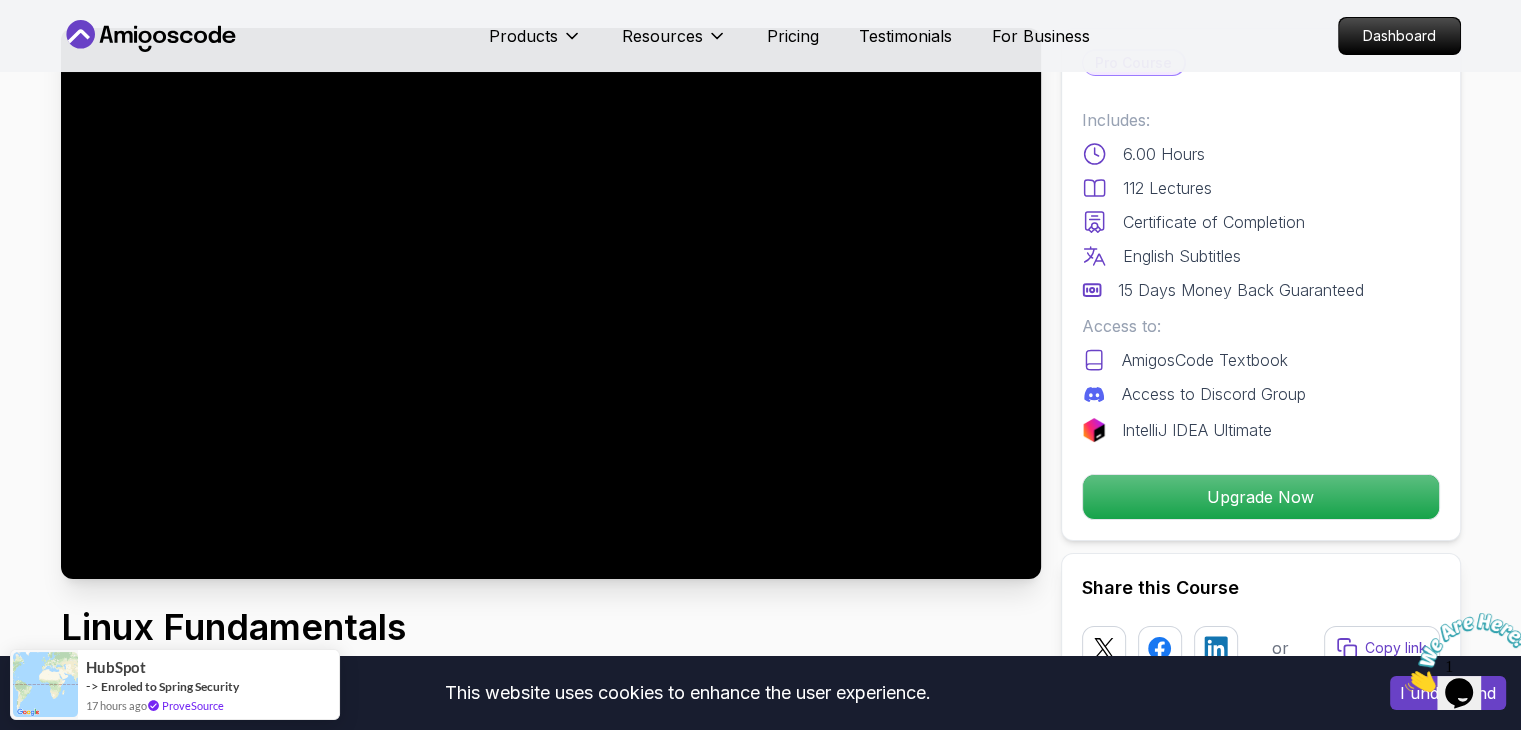 scroll, scrollTop: 100, scrollLeft: 0, axis: vertical 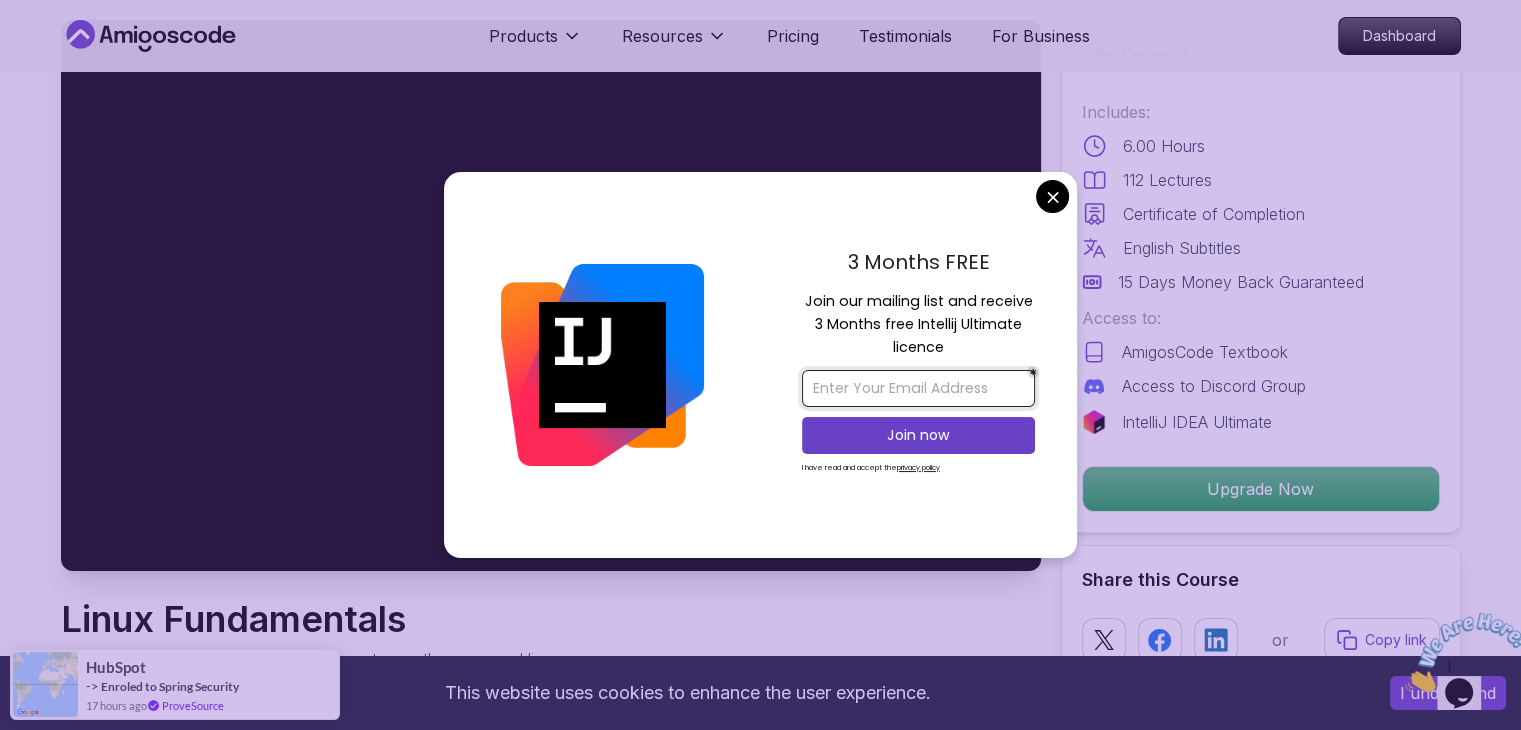 click at bounding box center [918, 388] 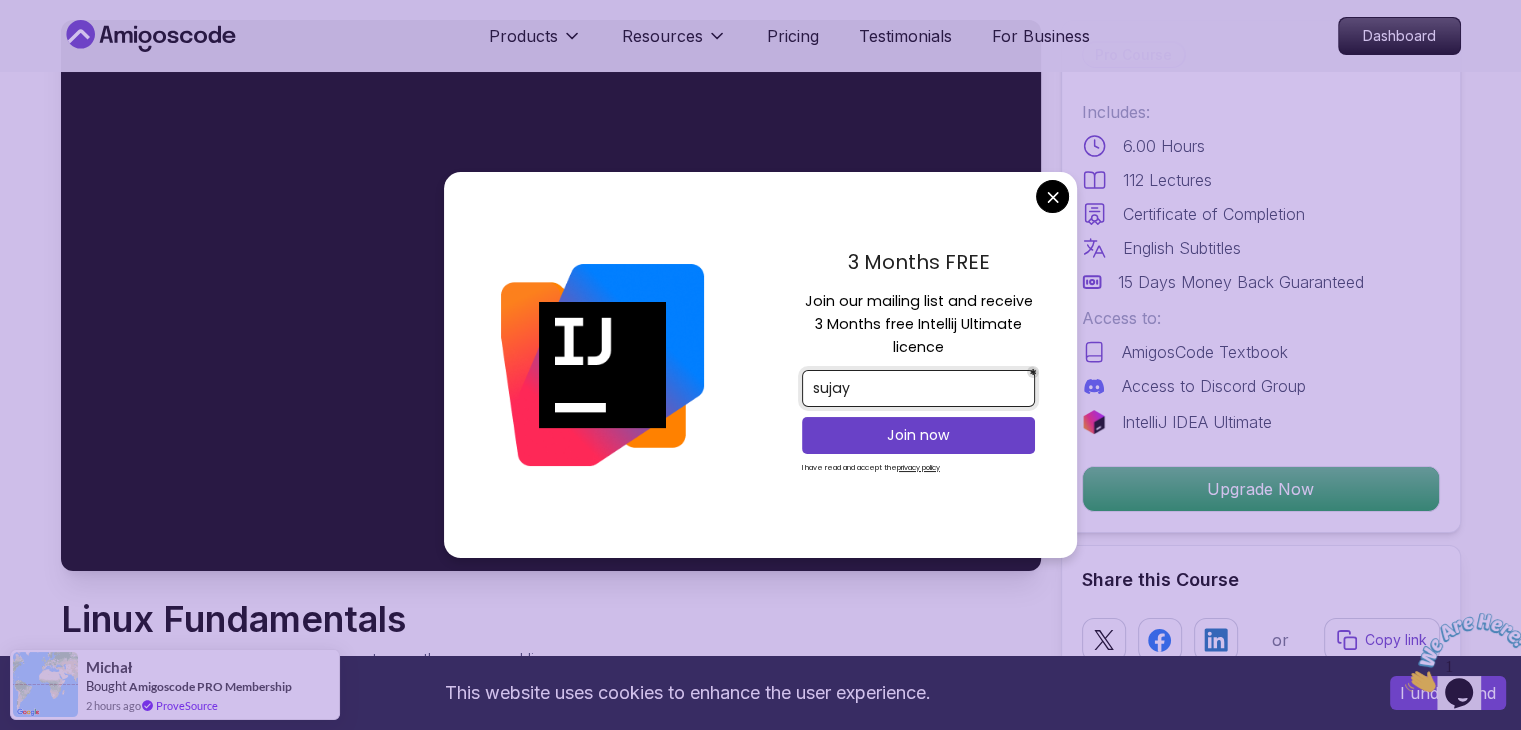 type on "sujayt" 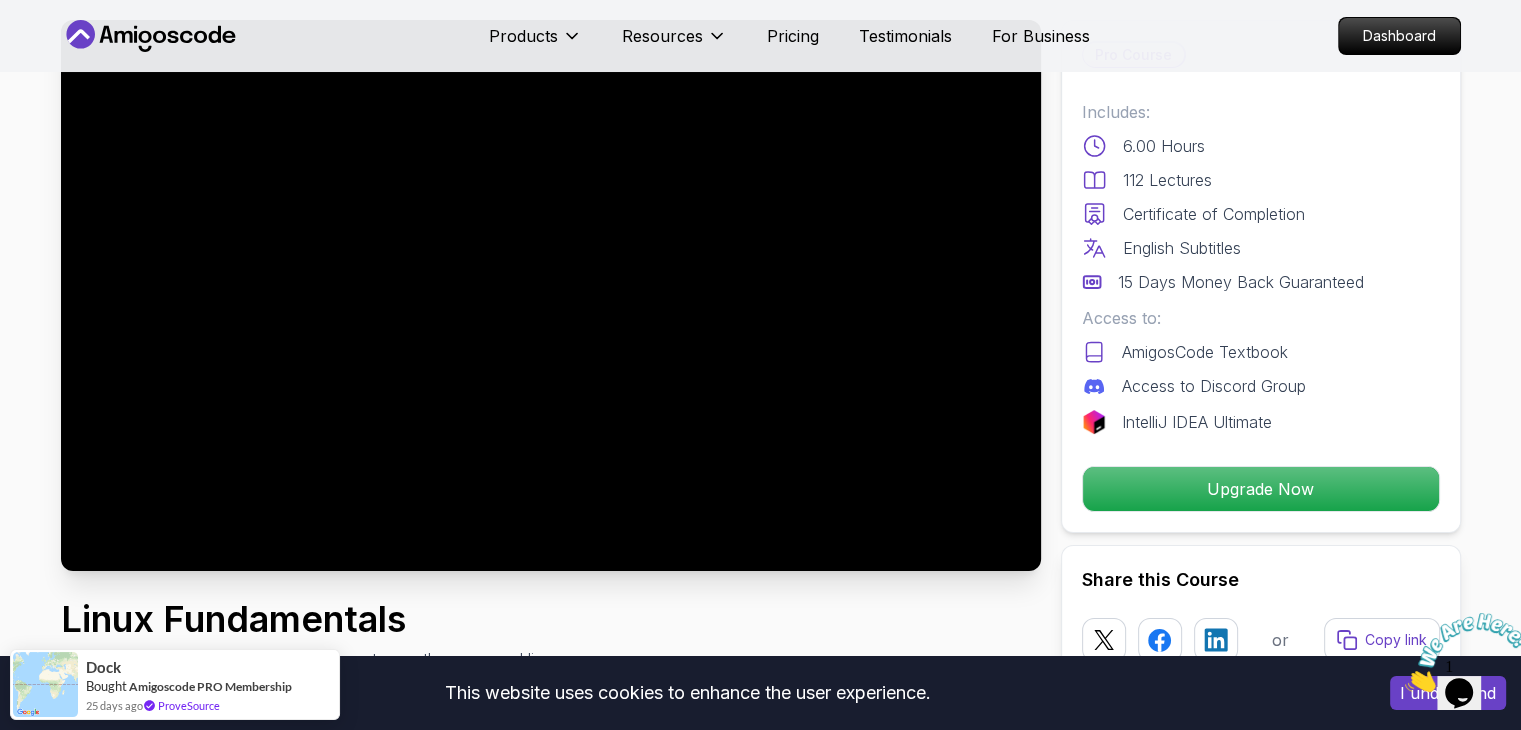 click on "This website uses cookies to enhance the user experience. I understand Products Resources Pricing Testimonials For Business Dashboard Products Resources Pricing Testimonials For Business Dashboard Linux Fundamentals Learn the fundamentals of Linux and how to use the command line Mama Samba Braima Djalo  /   Instructor Pro Course Includes: 6.00 Hours 112 Lectures Certificate of Completion English Subtitles 15 Days Money Back Guaranteed Access to: AmigosCode Textbook Access to Discord Group IntelliJ IDEA Ultimate Upgrade Now Share this Course or Copy link Got a Team of 5 or More? With one subscription, give your entire team access to all courses and features. Check our Business Plan Mama Samba Braima Djalo  /   Instructor What you will learn linux ubuntu terminal bash Getting Started with Linux - An introduction to the Linux operating system and its history. Linux Installation (Mac, Windows, Linux) - Step-by-step guide to installing Linux on different platforms.
Why Should You Take This Course" at bounding box center [760, 4112] 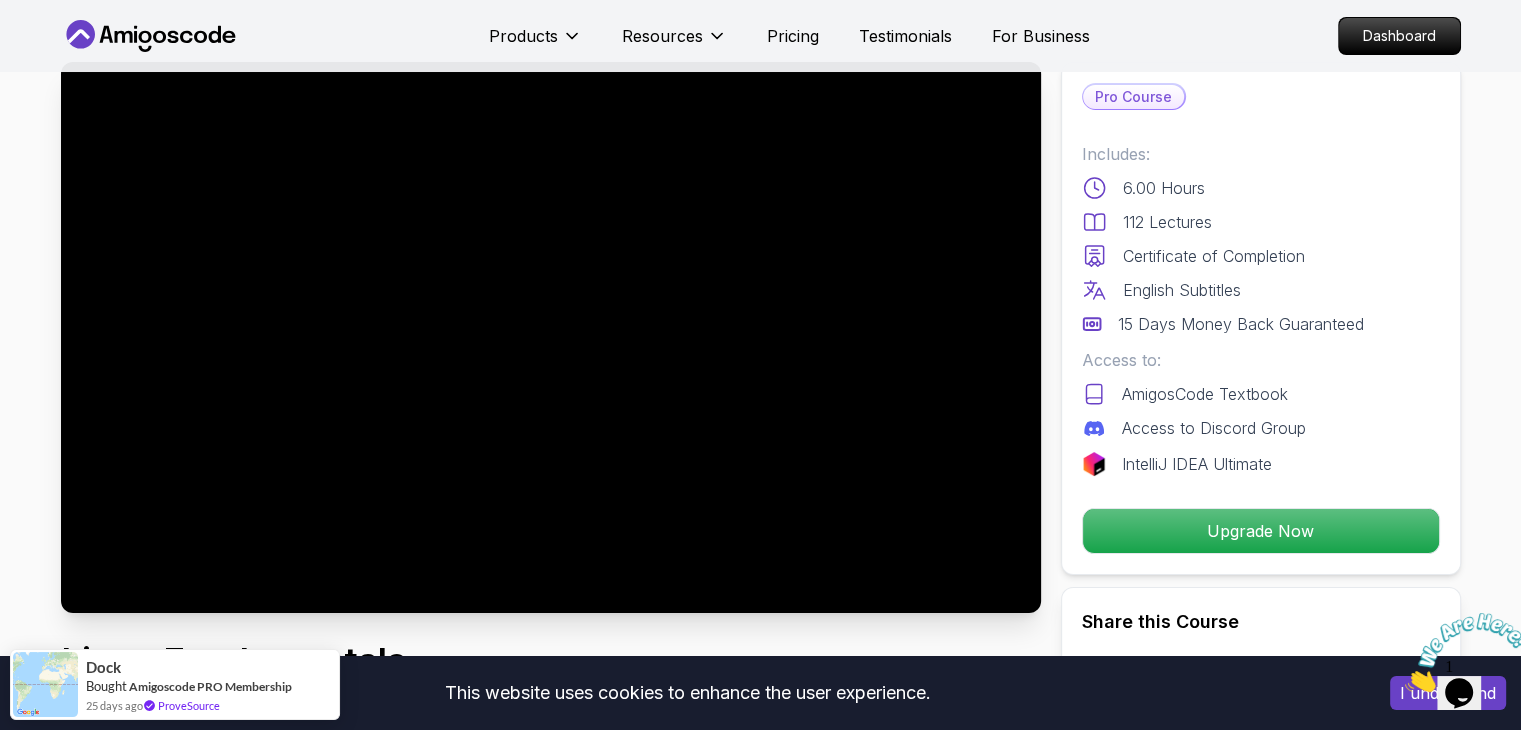 scroll, scrollTop: 0, scrollLeft: 0, axis: both 